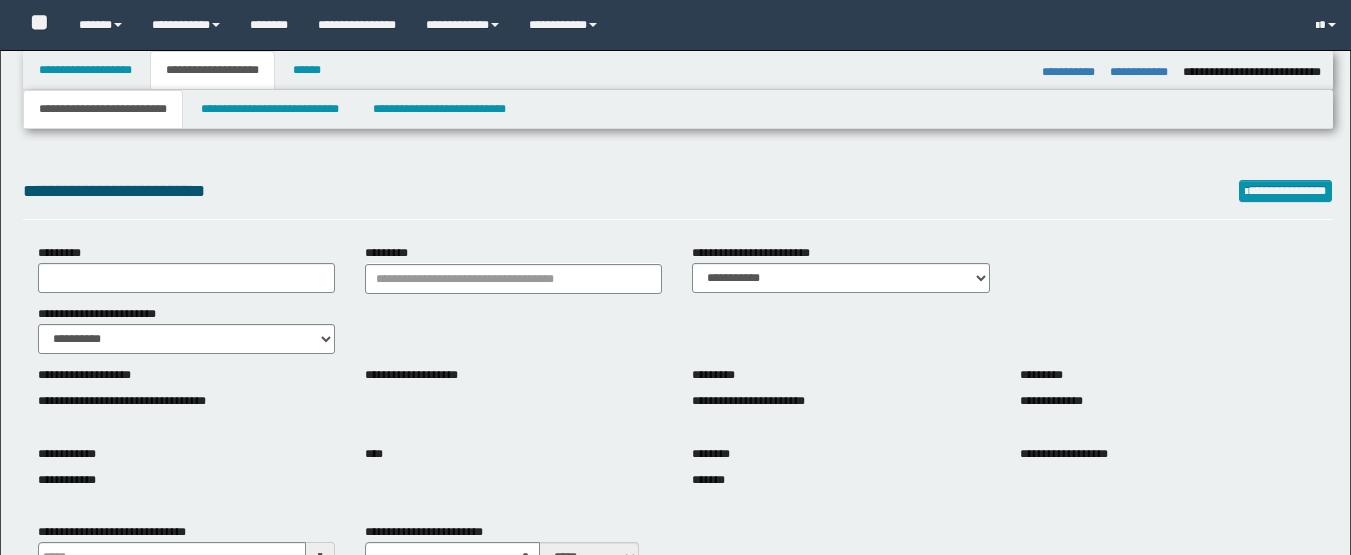 select on "*" 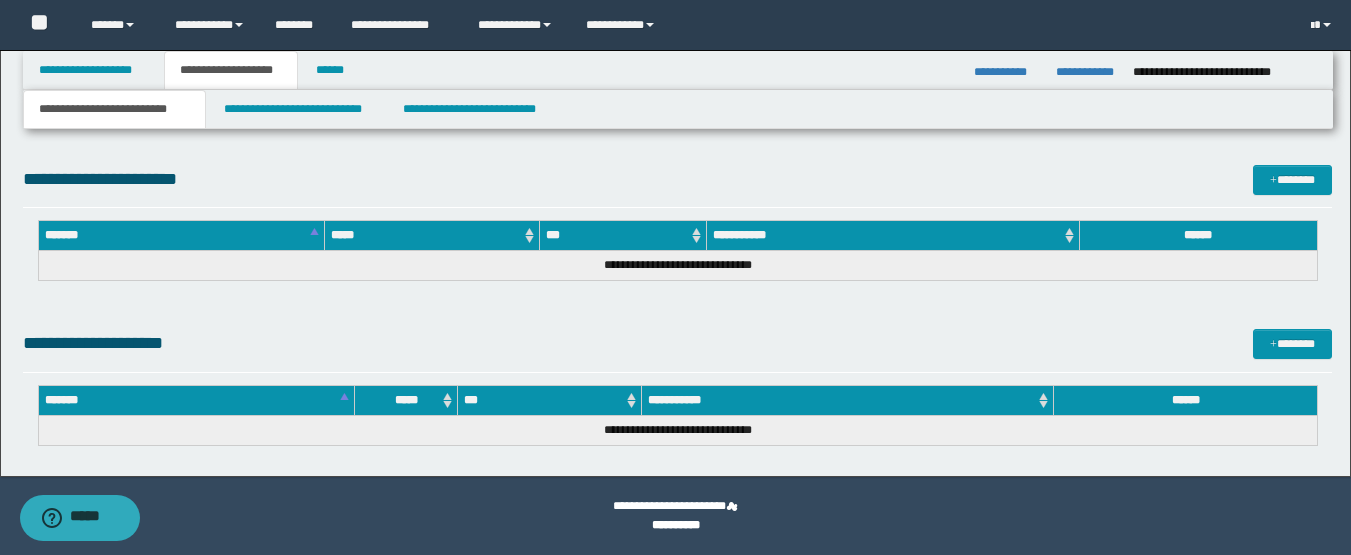 scroll, scrollTop: 0, scrollLeft: 0, axis: both 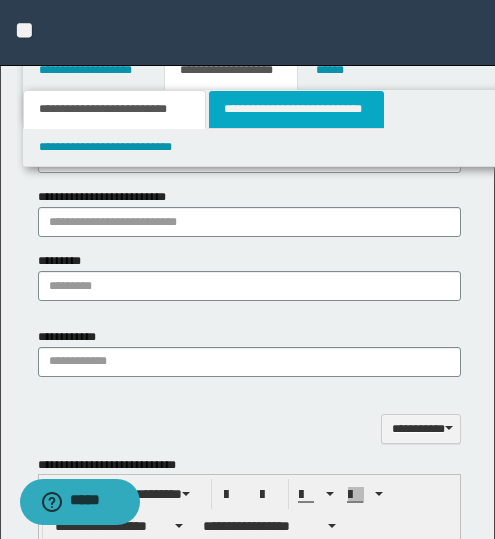 click on "**********" at bounding box center (296, 109) 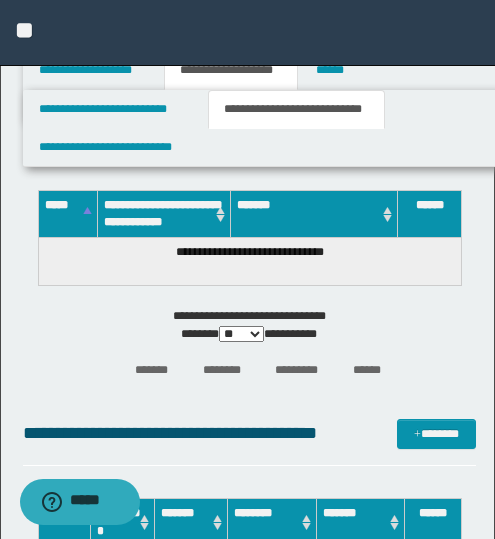 scroll, scrollTop: 422, scrollLeft: 0, axis: vertical 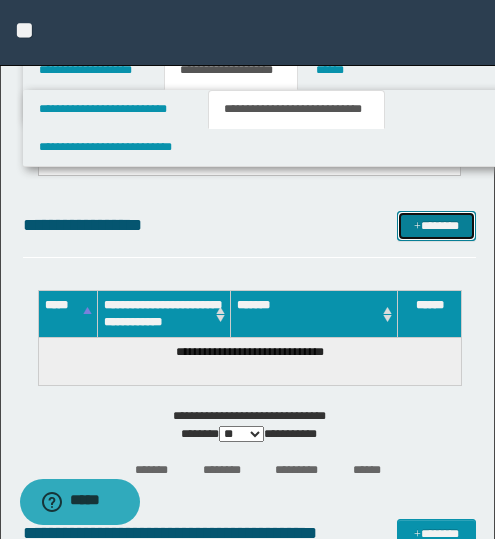 click on "*******" at bounding box center [436, 226] 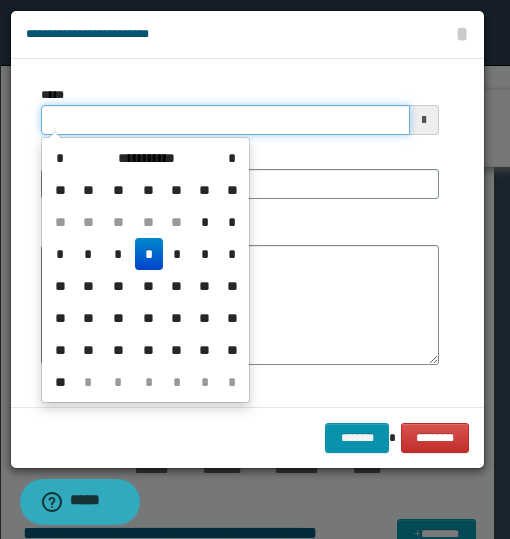 click on "*****" at bounding box center [225, 120] 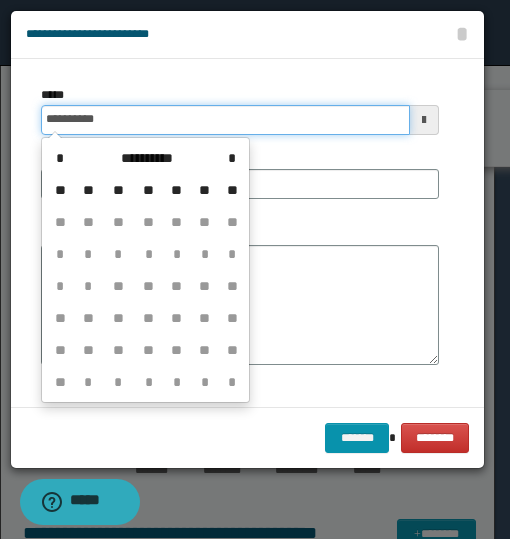 type on "**********" 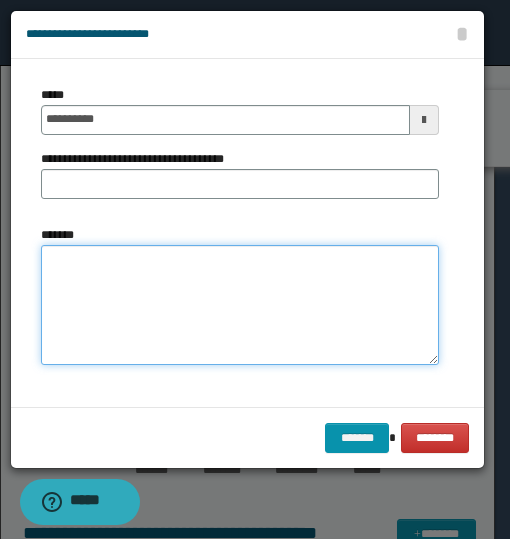 click on "*******" at bounding box center [240, 305] 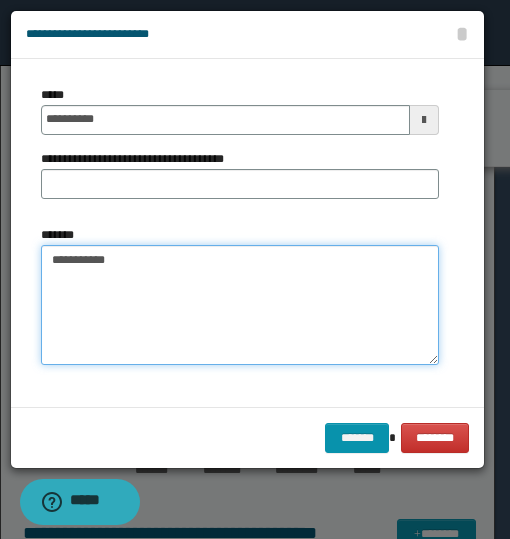 type on "**********" 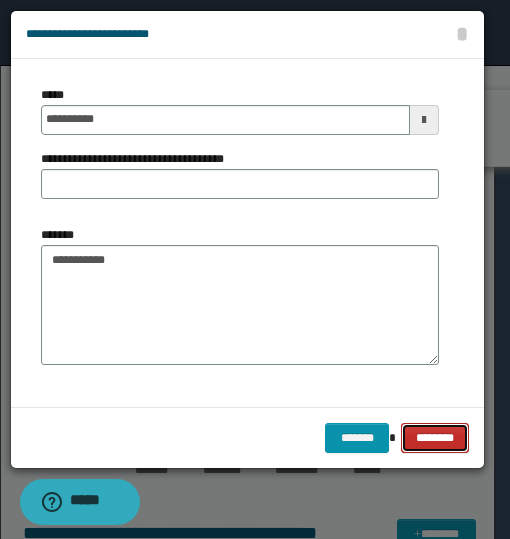 click on "********" at bounding box center (435, 438) 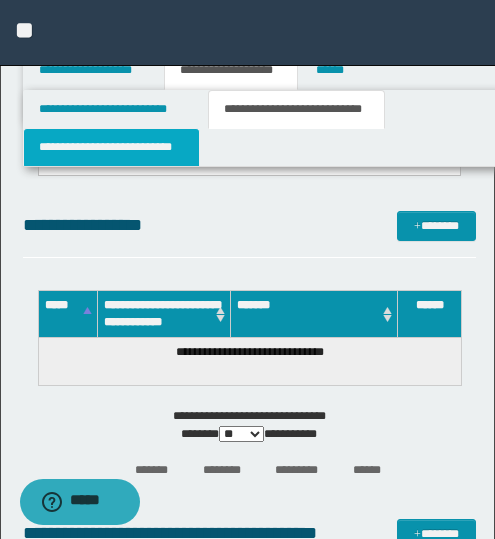 click on "**********" at bounding box center (111, 147) 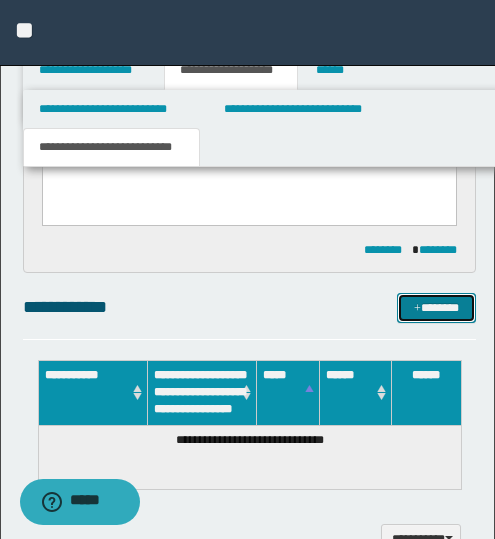 click on "*******" at bounding box center [436, 308] 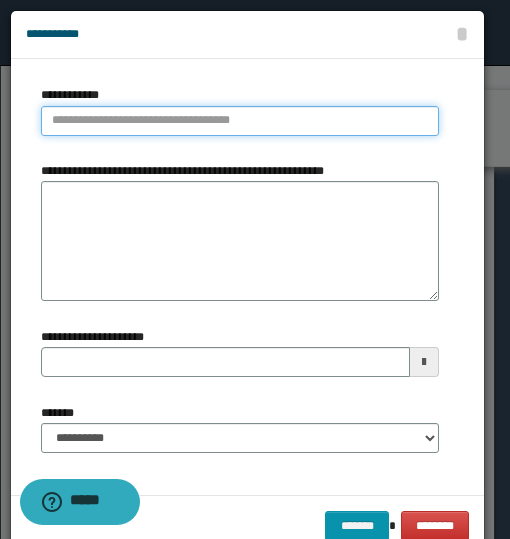 click on "**********" at bounding box center (240, 121) 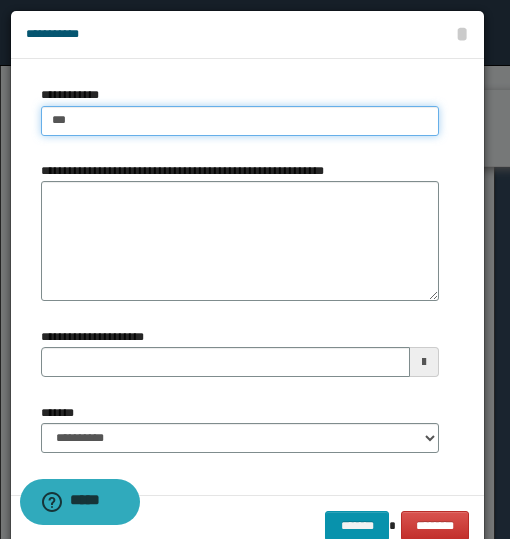 type on "****" 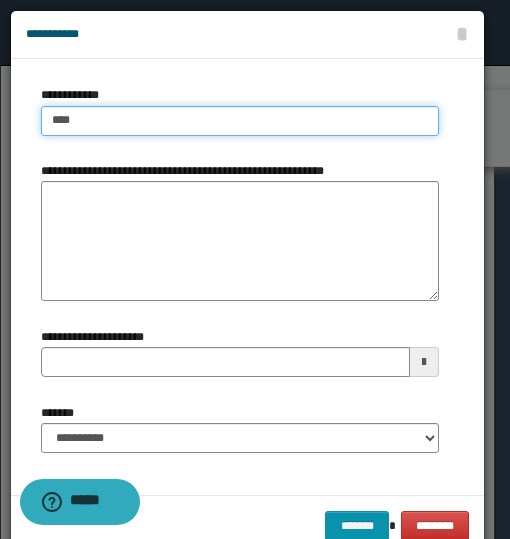 type on "****" 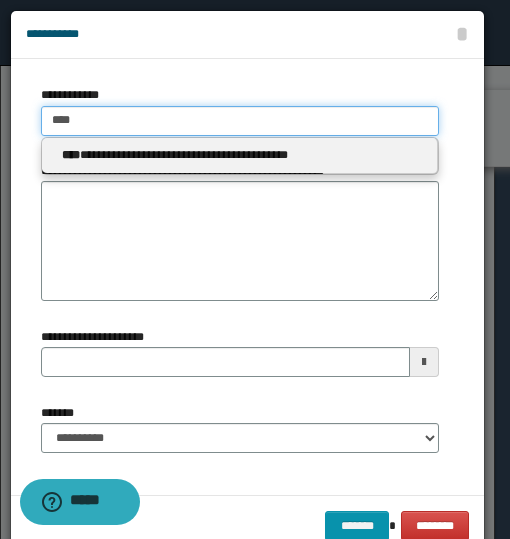 type on "****" 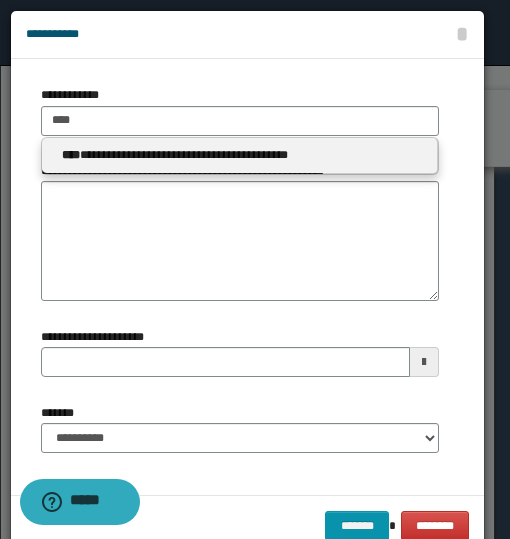 click on "**********" at bounding box center [239, 155] 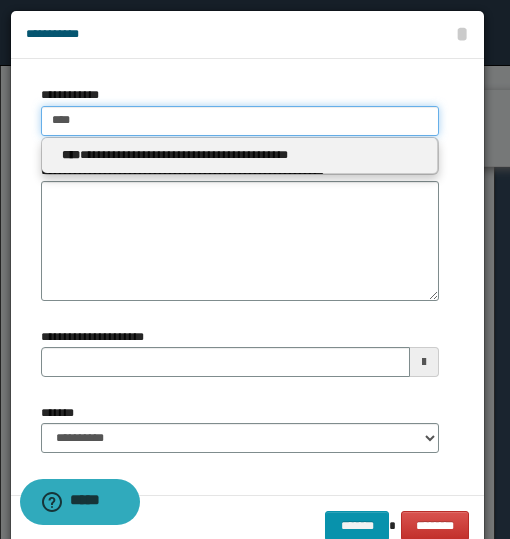 type 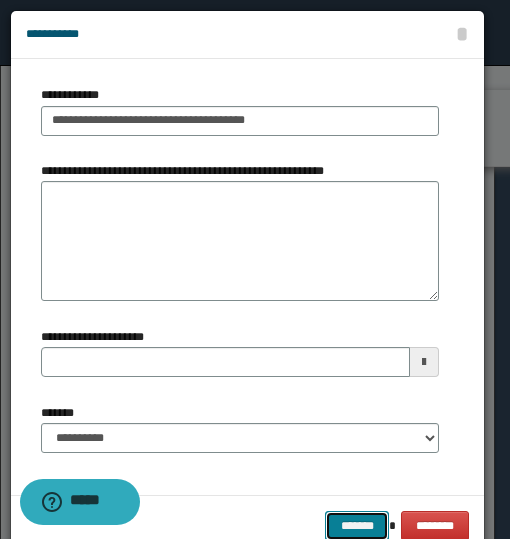 click on "*******" at bounding box center [357, 526] 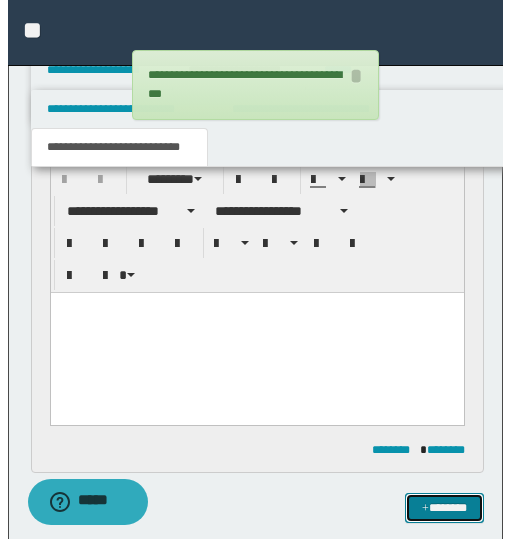 scroll, scrollTop: 422, scrollLeft: 0, axis: vertical 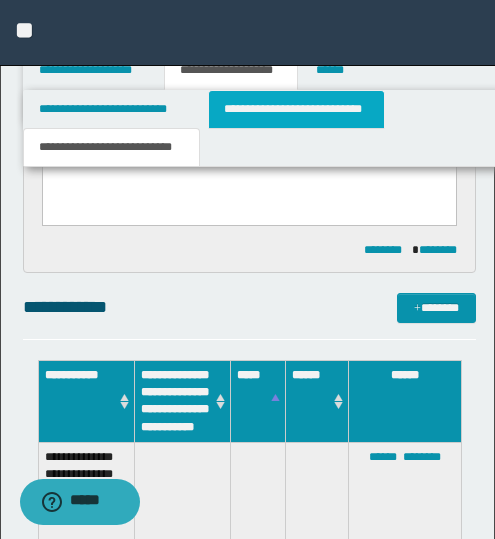 click on "**********" at bounding box center (296, 109) 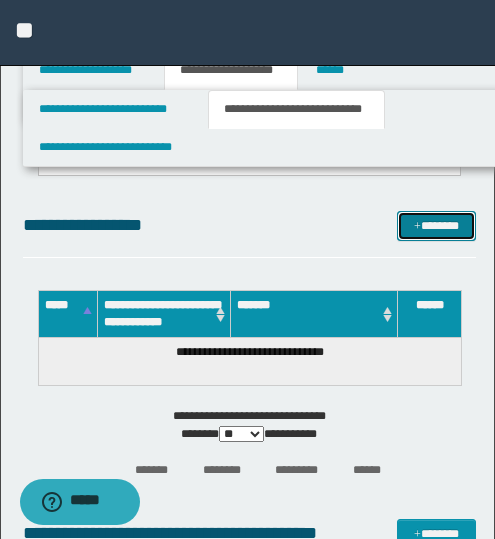 click at bounding box center (417, 227) 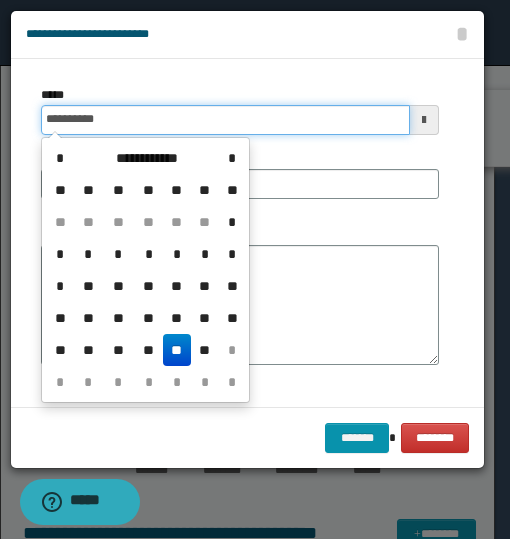 click on "**********" at bounding box center [225, 120] 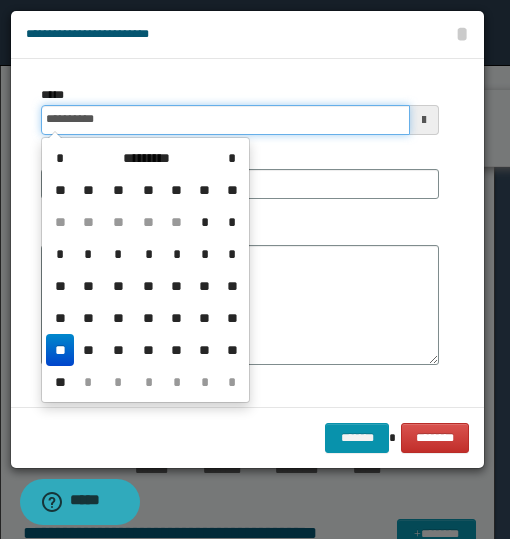 type on "**********" 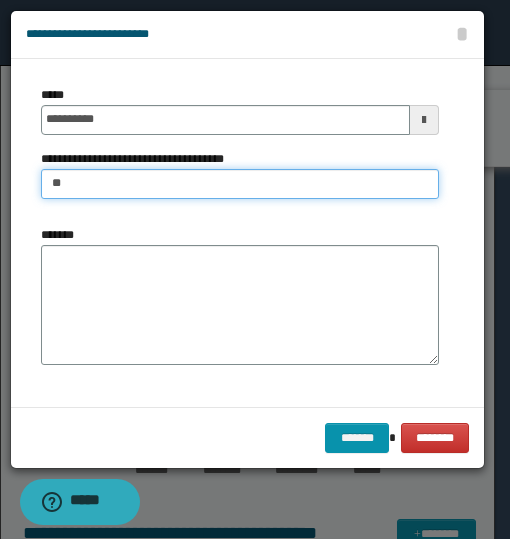 type on "**********" 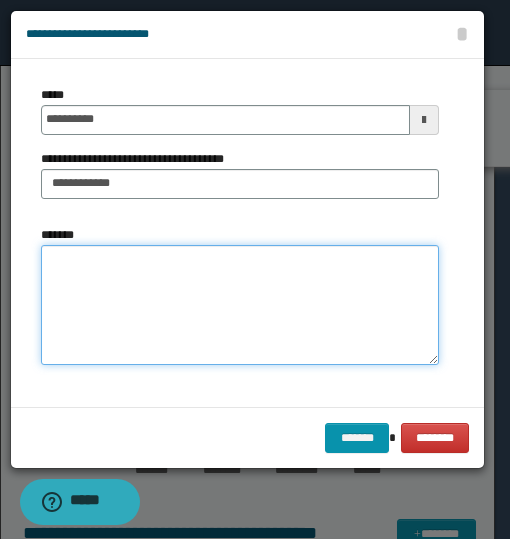 click on "*******" at bounding box center (240, 305) 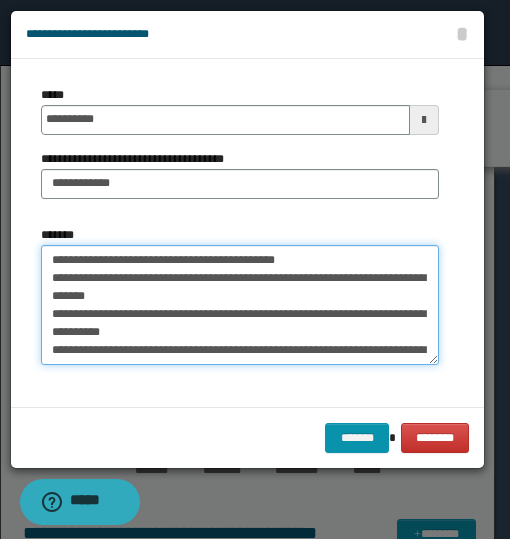 scroll, scrollTop: 605, scrollLeft: 0, axis: vertical 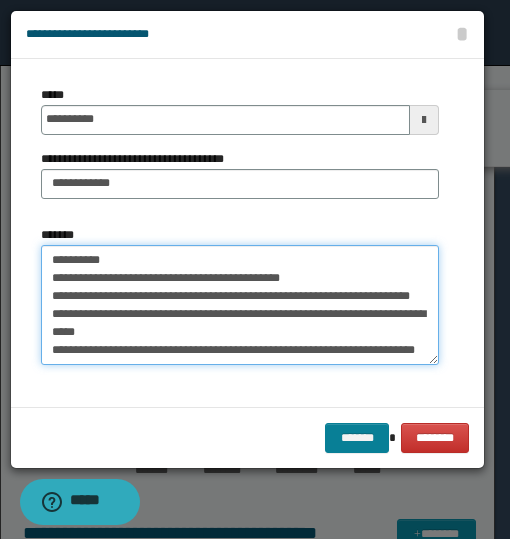 type on "**********" 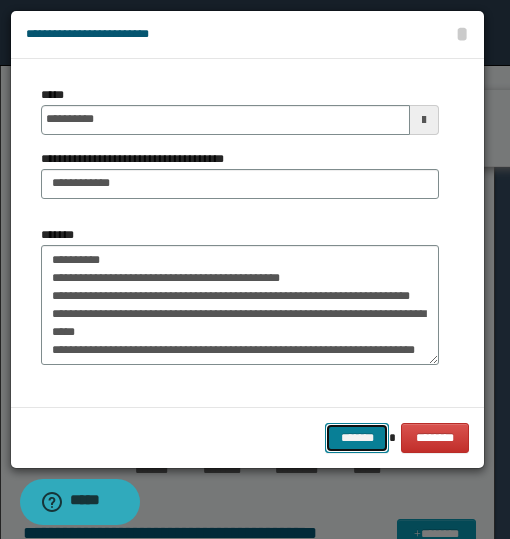 click on "*******" at bounding box center [357, 438] 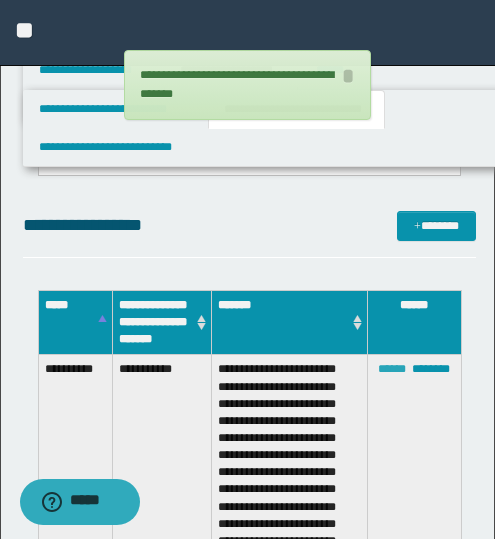 click on "******" at bounding box center (392, 369) 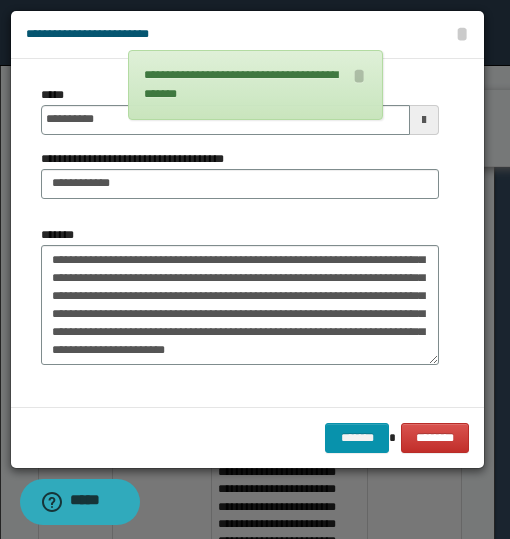scroll, scrollTop: 324, scrollLeft: 0, axis: vertical 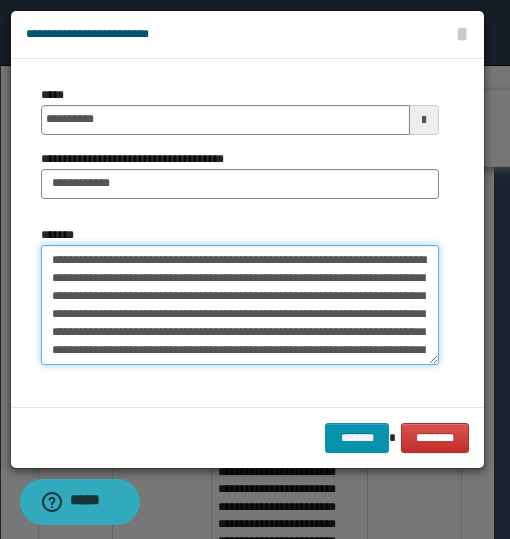 click on "*******" at bounding box center (240, 305) 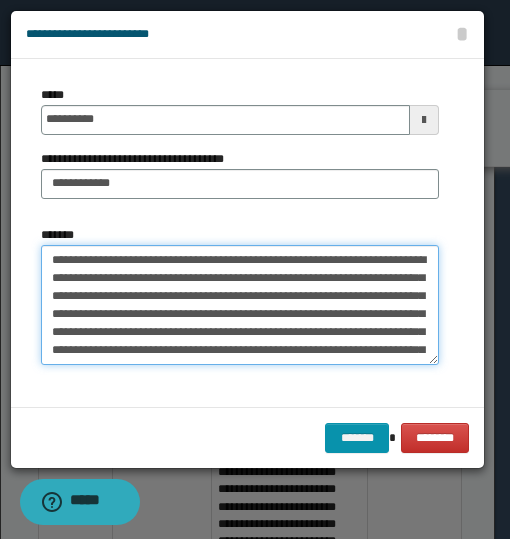 scroll, scrollTop: 100, scrollLeft: 0, axis: vertical 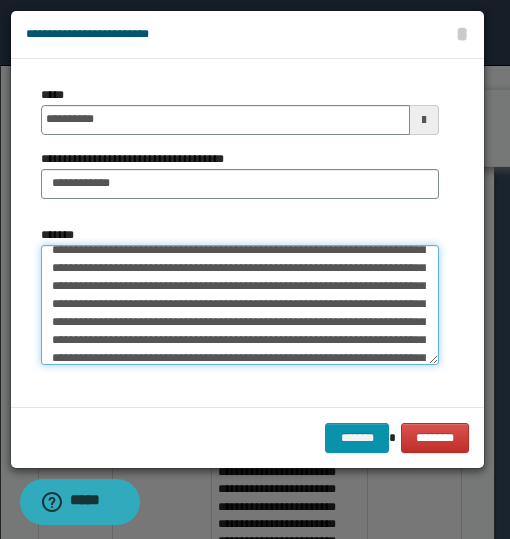 drag, startPoint x: 159, startPoint y: 290, endPoint x: 92, endPoint y: 315, distance: 71.51224 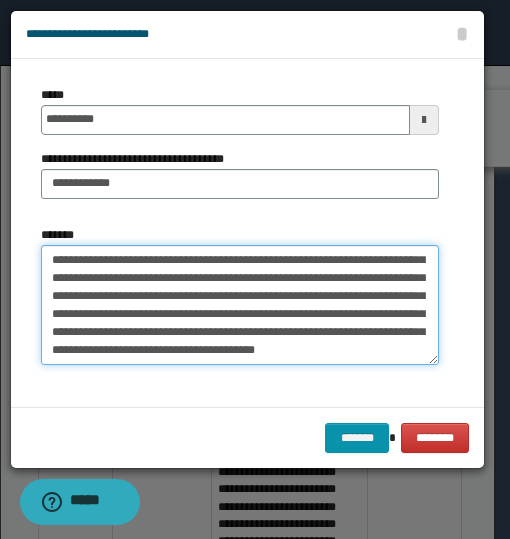 scroll, scrollTop: 360, scrollLeft: 0, axis: vertical 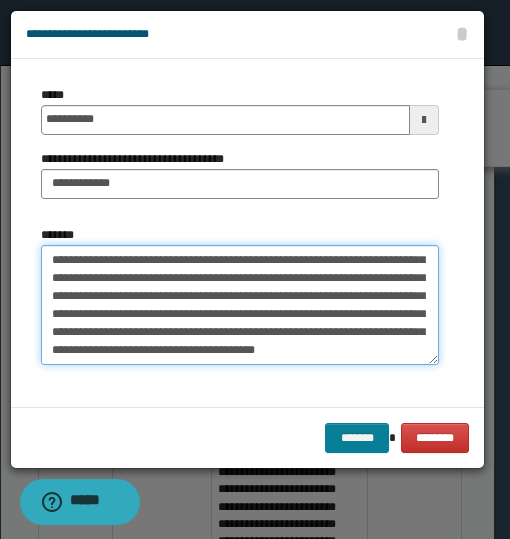 type on "**********" 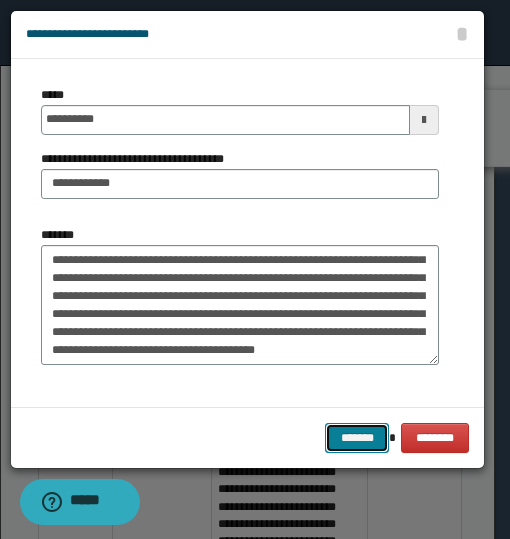 click on "*******" at bounding box center [357, 438] 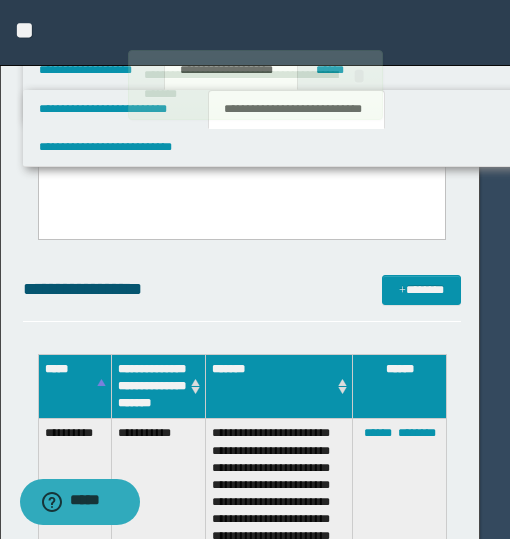 type 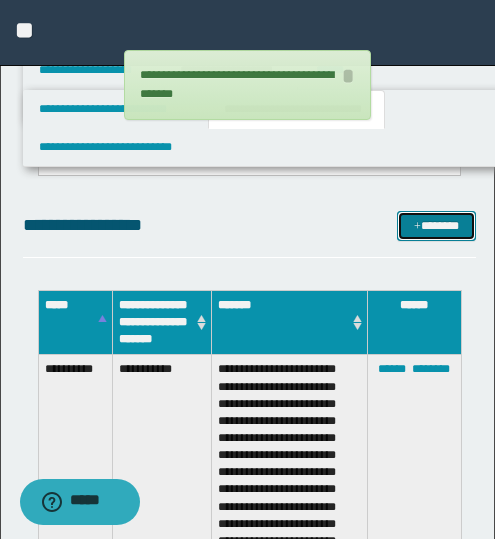 click at bounding box center (417, 227) 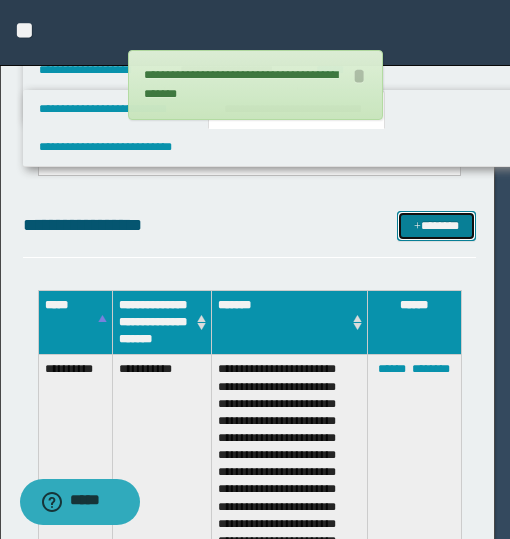 scroll, scrollTop: 0, scrollLeft: 0, axis: both 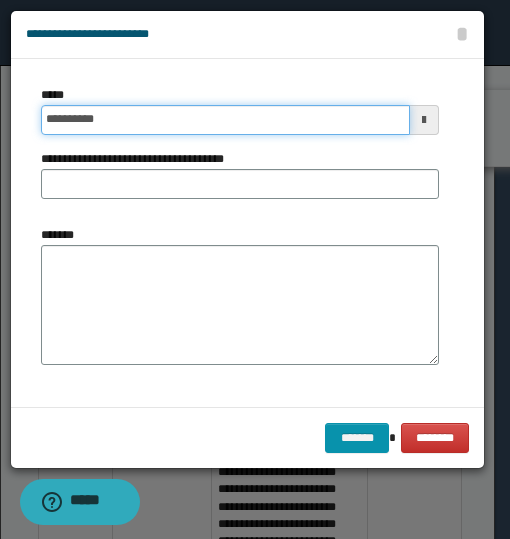 click on "**********" at bounding box center (225, 120) 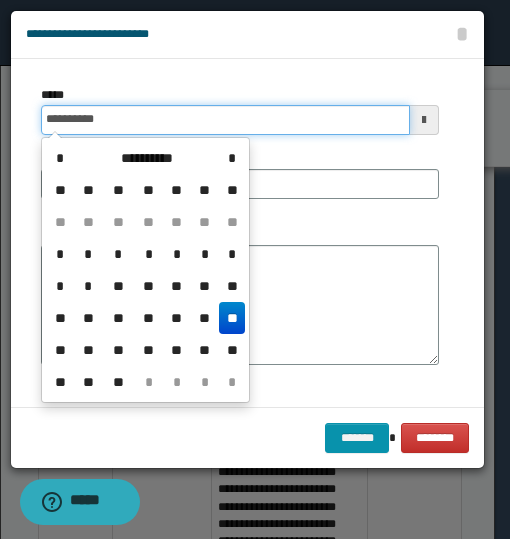 type on "**********" 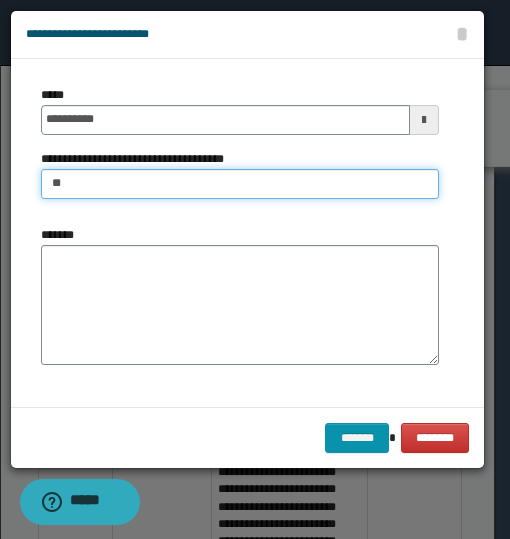type on "**********" 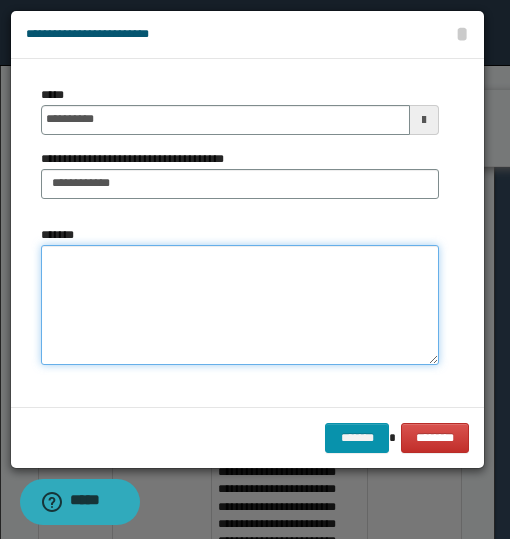 click on "*******" at bounding box center (240, 305) 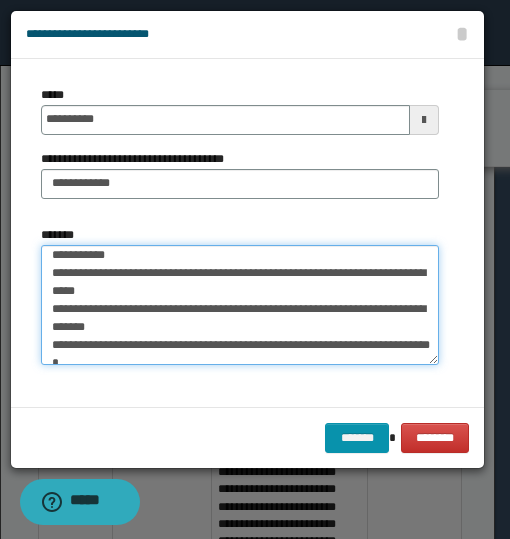scroll, scrollTop: 0, scrollLeft: 0, axis: both 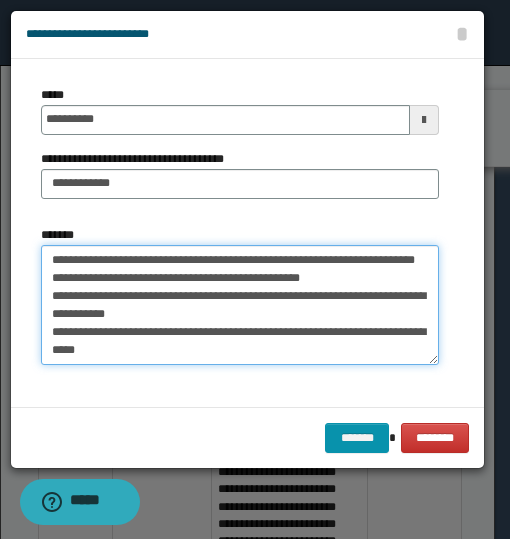 click on "*******" at bounding box center [240, 305] 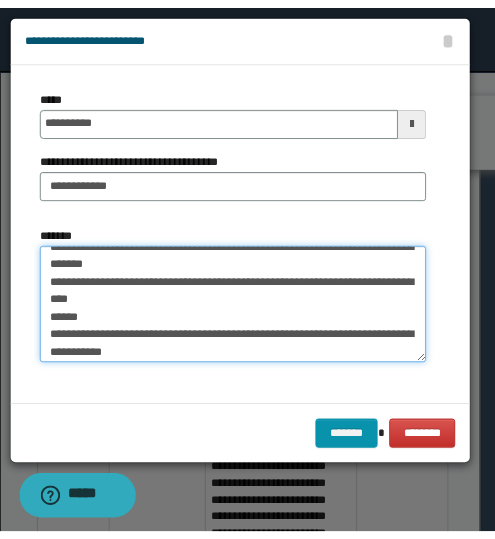 scroll, scrollTop: 666, scrollLeft: 0, axis: vertical 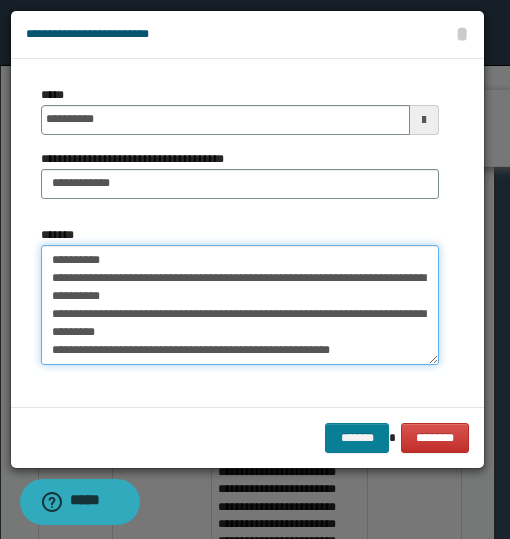 type on "**********" 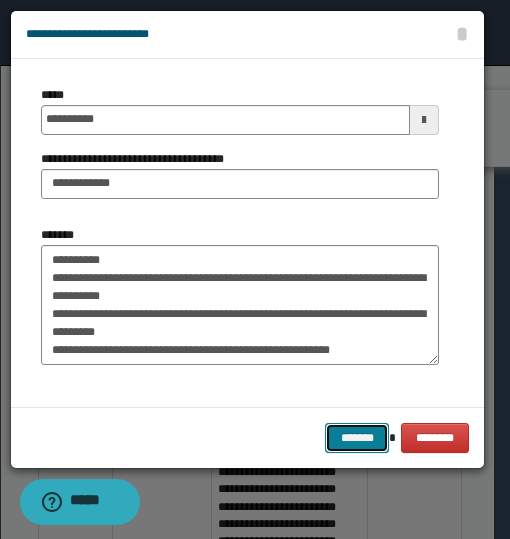 click on "*******" at bounding box center (357, 438) 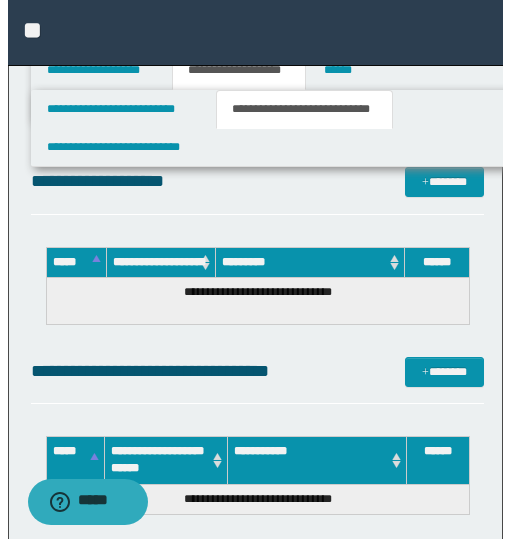 scroll, scrollTop: 3022, scrollLeft: 0, axis: vertical 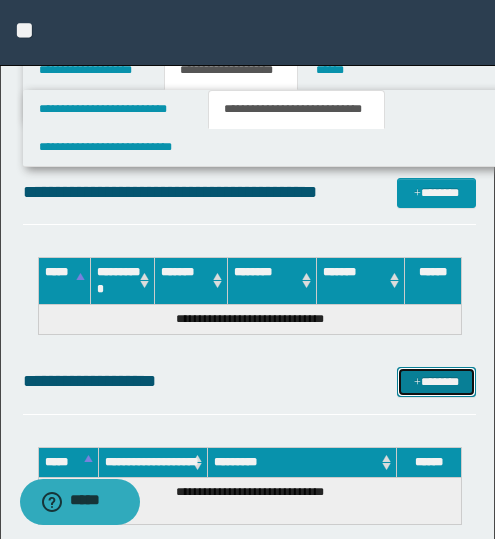click on "*******" at bounding box center (436, 382) 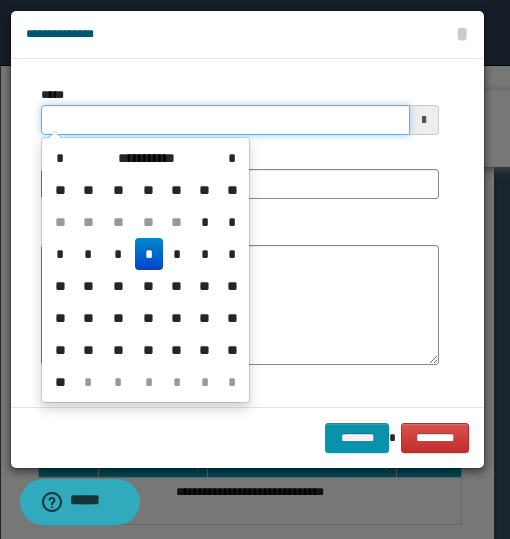 click on "*****" at bounding box center (225, 120) 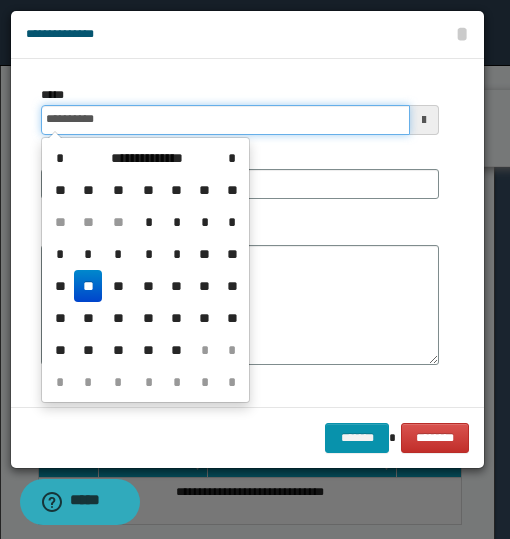 type on "**********" 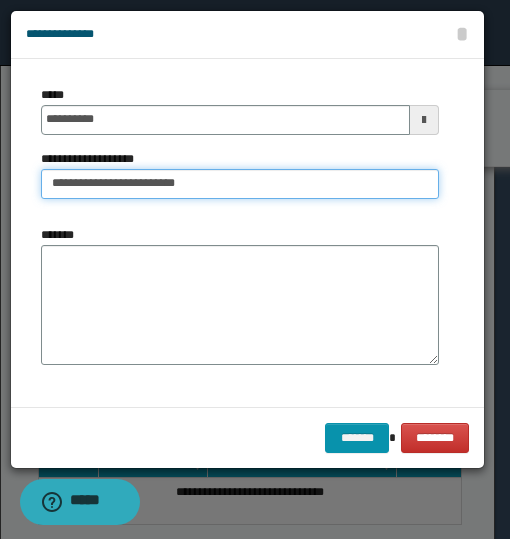 type on "**********" 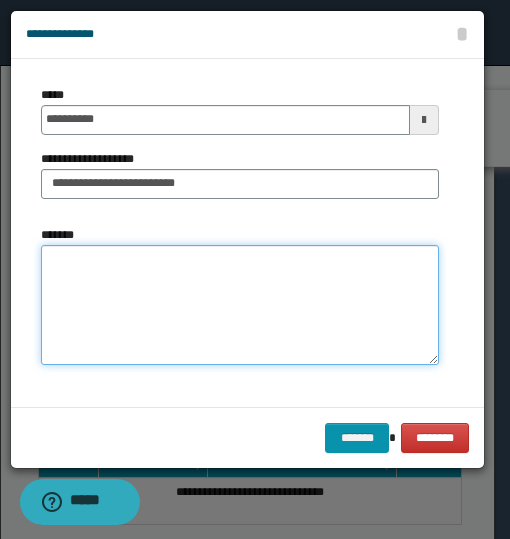 type on "*" 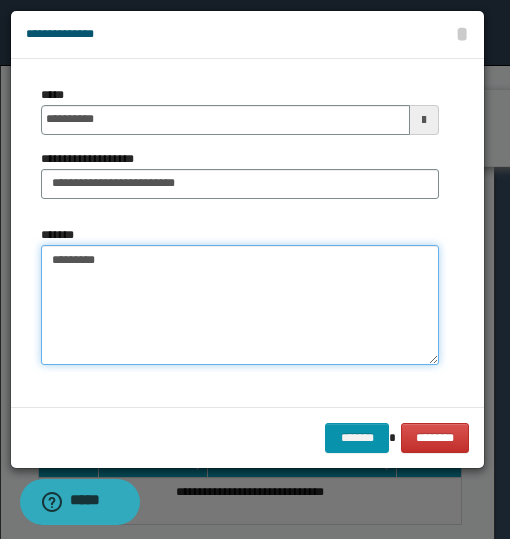 click on "********" at bounding box center [240, 305] 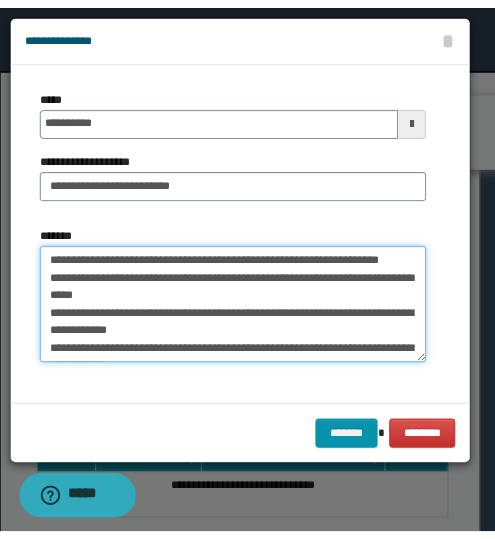 scroll, scrollTop: 227, scrollLeft: 0, axis: vertical 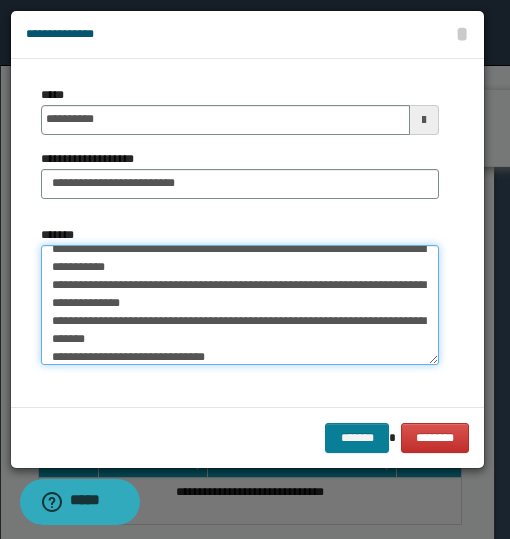 type on "**********" 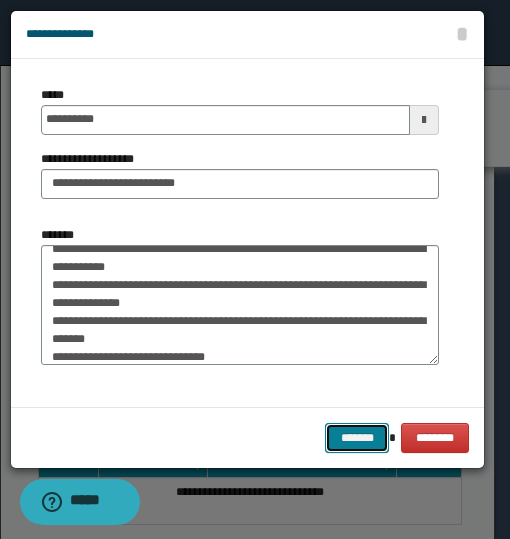 click on "*******" at bounding box center (357, 438) 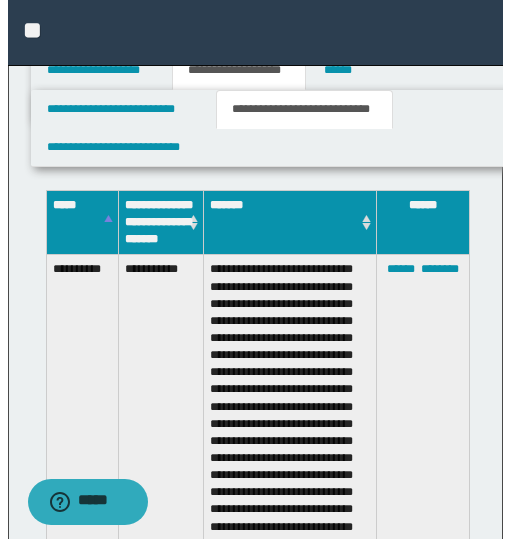 scroll, scrollTop: 422, scrollLeft: 0, axis: vertical 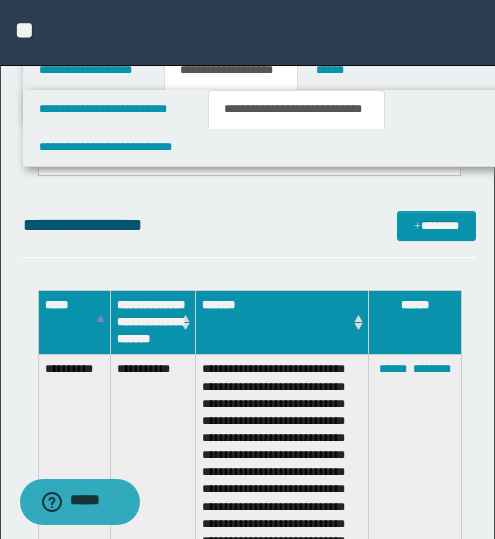 click on "**********" at bounding box center (249, 2038) 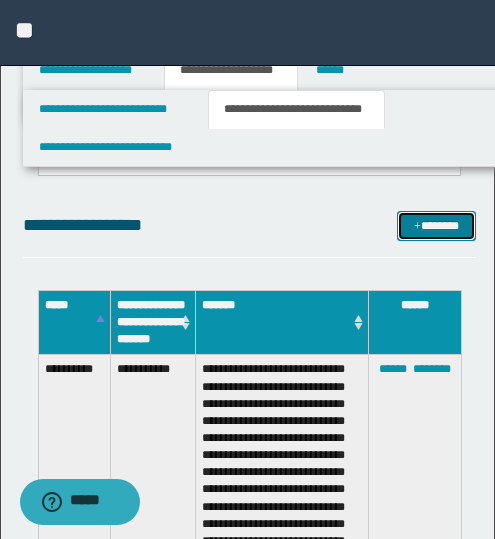 click on "*******" at bounding box center [436, 226] 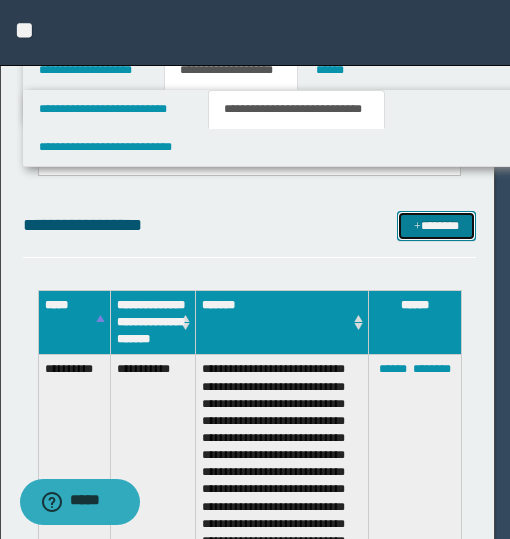 scroll, scrollTop: 0, scrollLeft: 0, axis: both 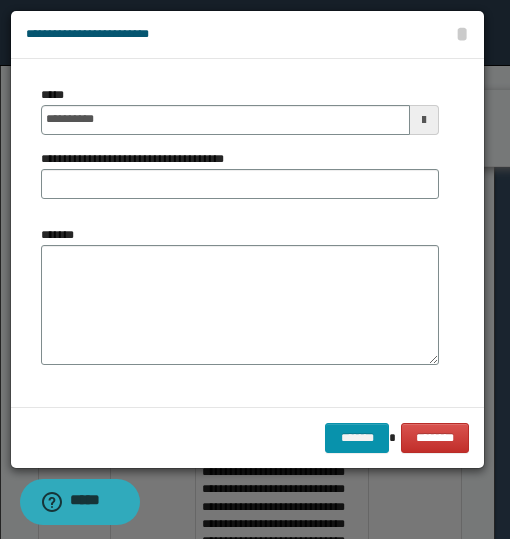 click on "**********" at bounding box center [240, 110] 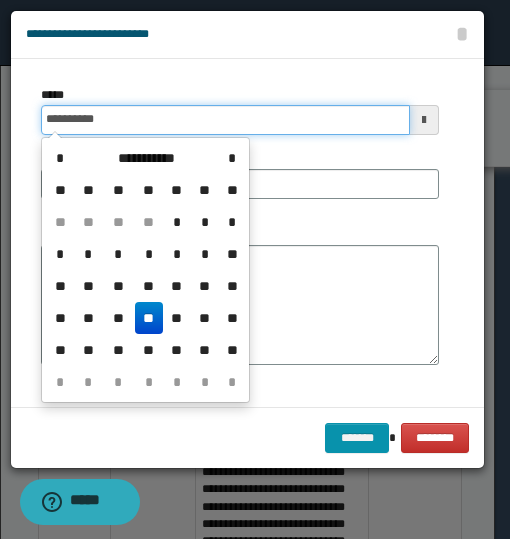 click on "**********" at bounding box center (225, 120) 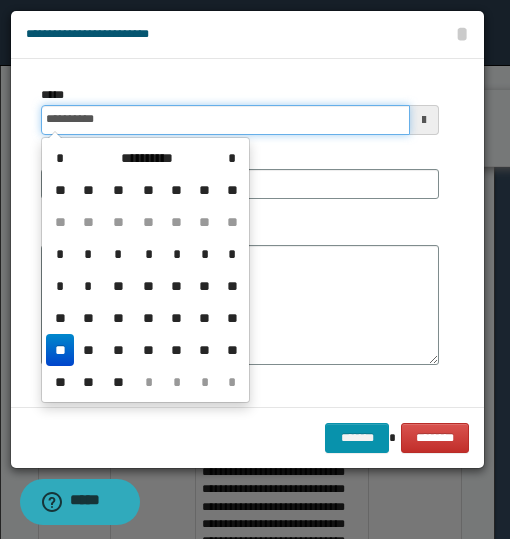 type on "**********" 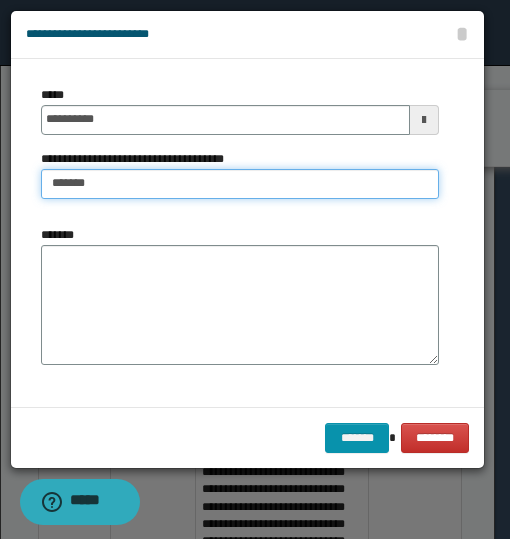 type on "**********" 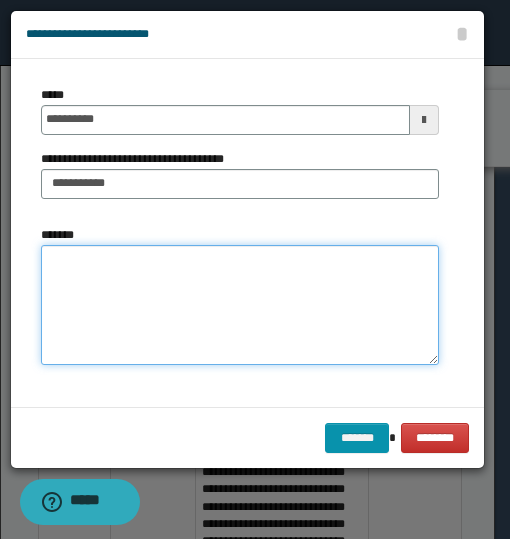 click on "*******" at bounding box center (240, 305) 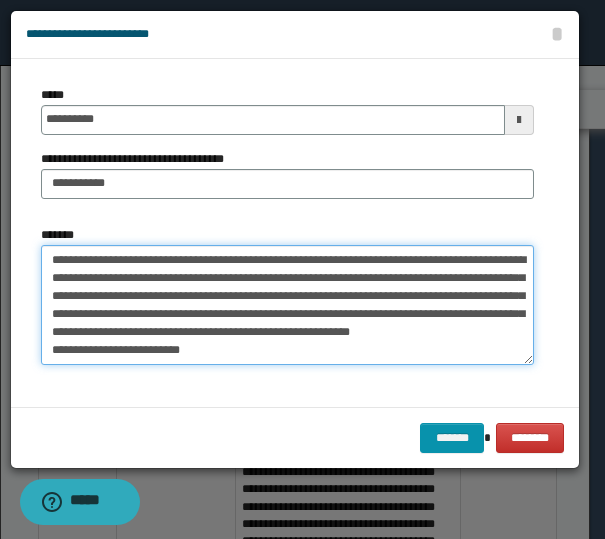 scroll, scrollTop: 0, scrollLeft: 0, axis: both 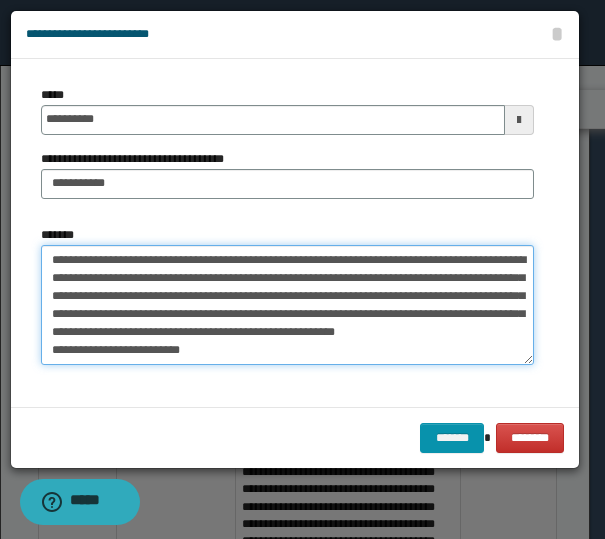 click on "**********" at bounding box center (287, 305) 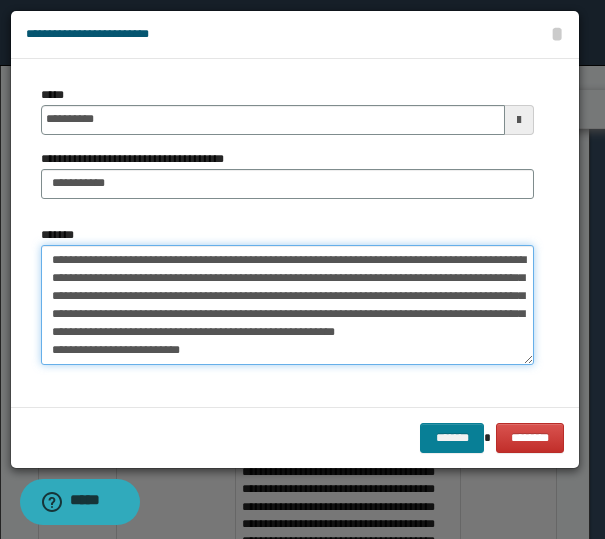 type on "**********" 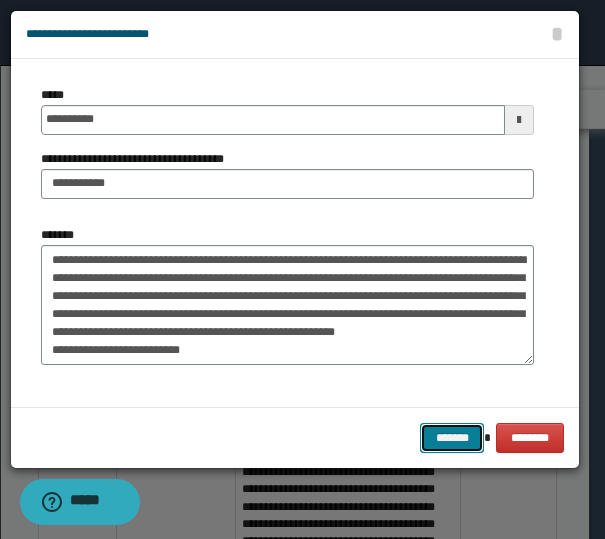click on "*******" at bounding box center (452, 438) 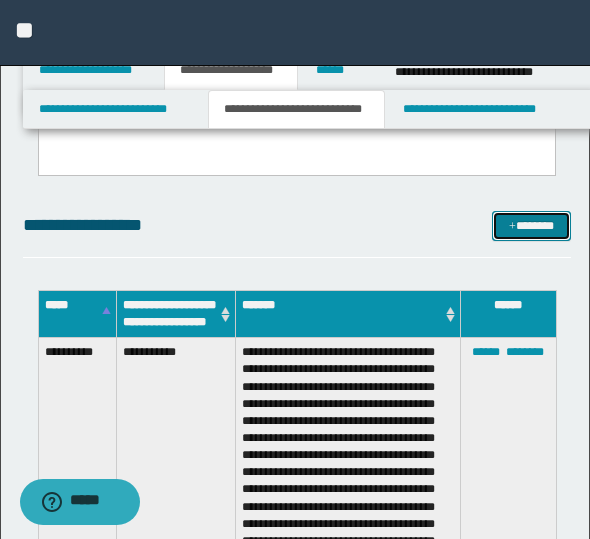 click at bounding box center (512, 227) 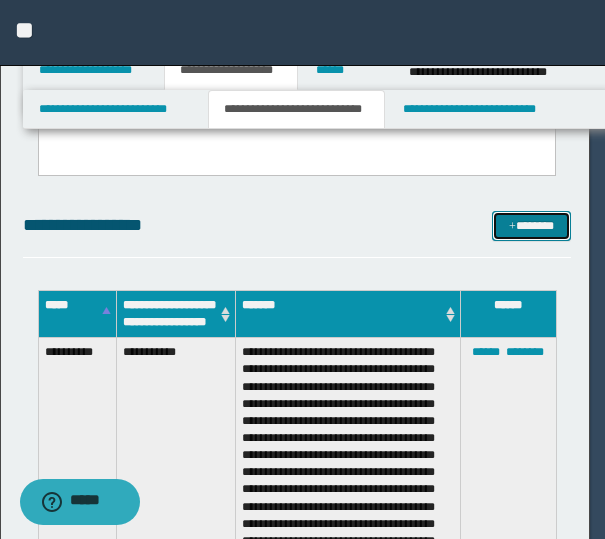 scroll, scrollTop: 0, scrollLeft: 0, axis: both 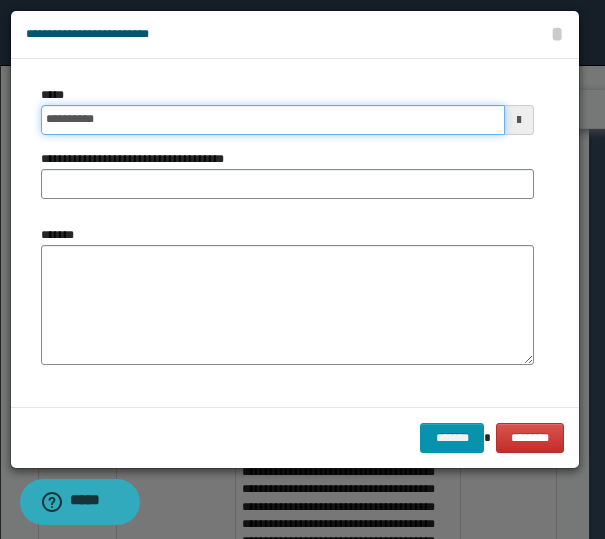 click on "**********" at bounding box center [273, 120] 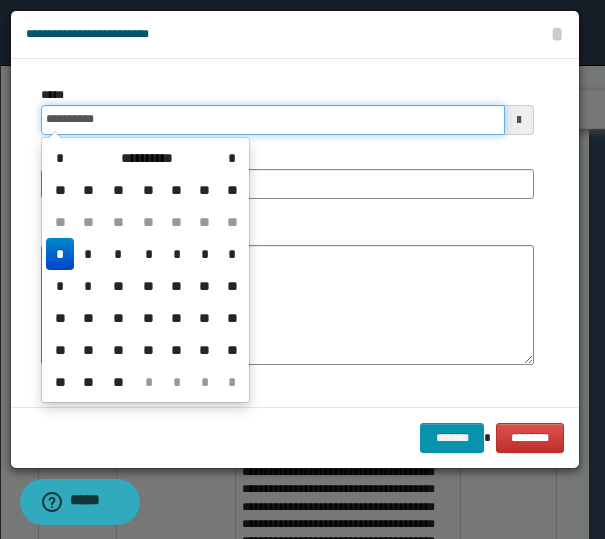 type on "**********" 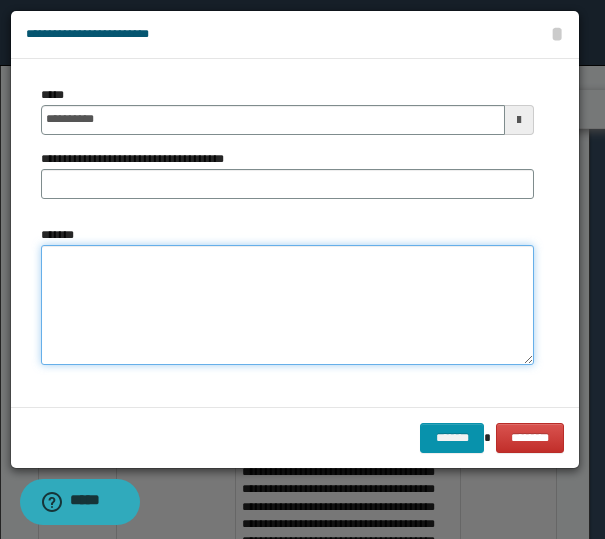 click on "*******" at bounding box center (287, 305) 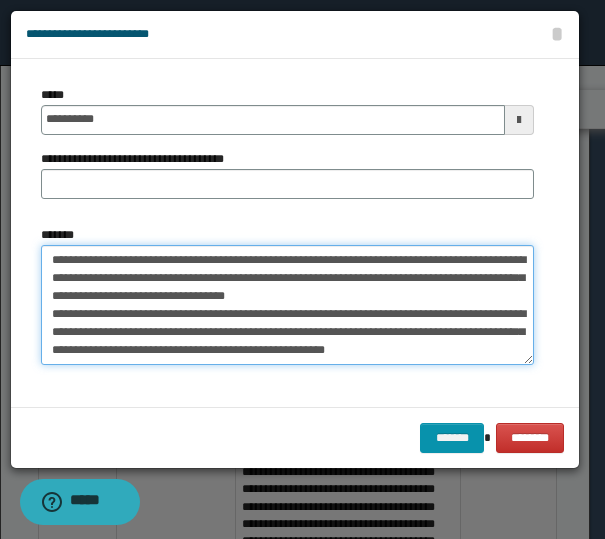 scroll, scrollTop: 209, scrollLeft: 0, axis: vertical 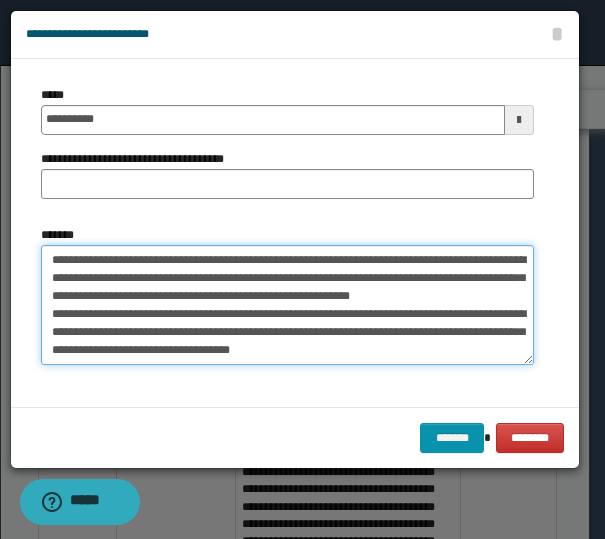 type on "**********" 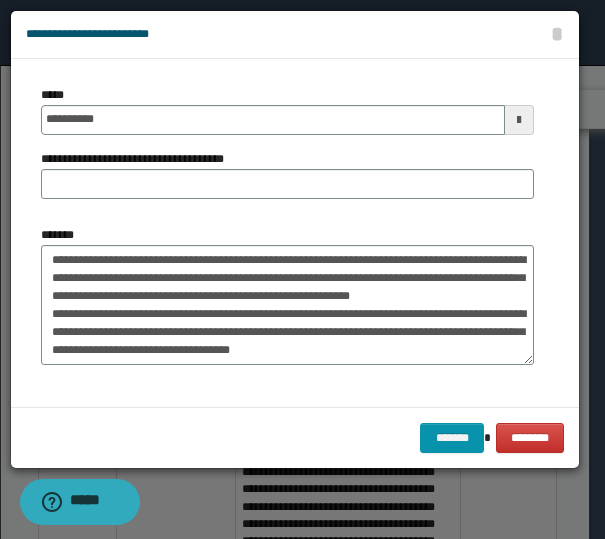 click on "**********" at bounding box center [140, 159] 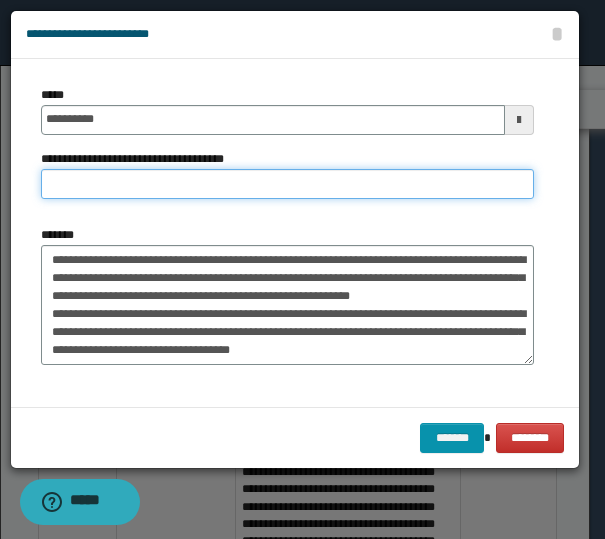 click on "**********" at bounding box center [287, 184] 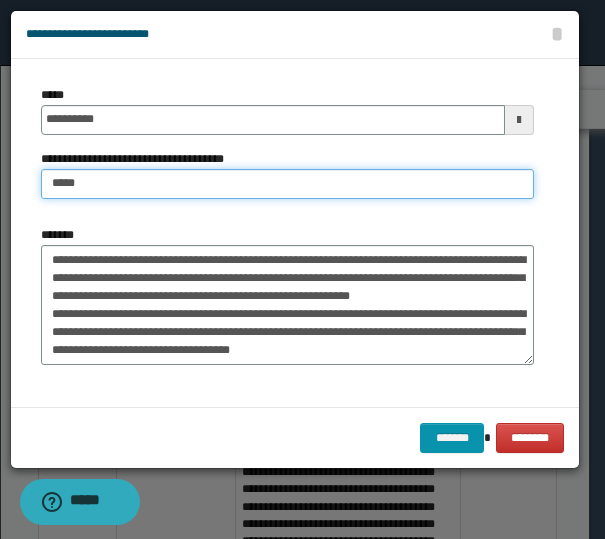 type on "**********" 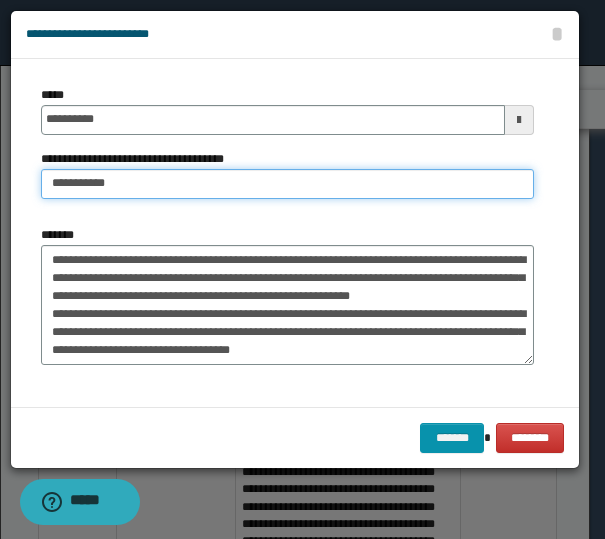 scroll, scrollTop: 0, scrollLeft: 0, axis: both 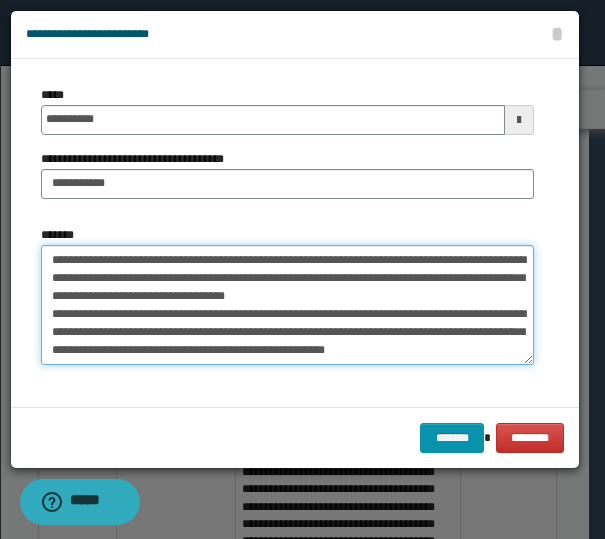 click on "*******" at bounding box center [287, 305] 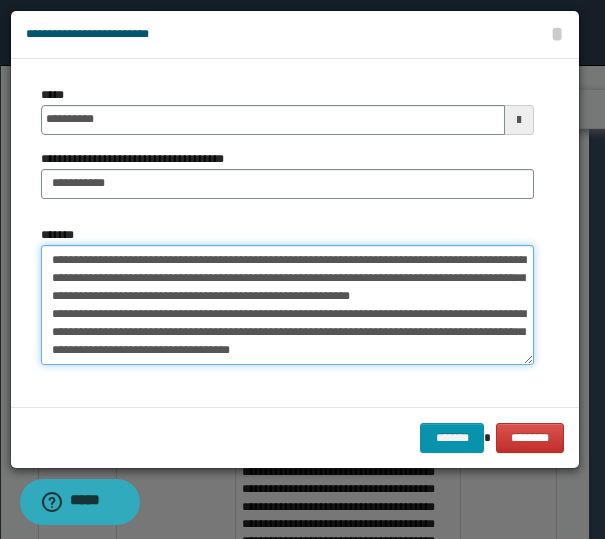 scroll, scrollTop: 100, scrollLeft: 0, axis: vertical 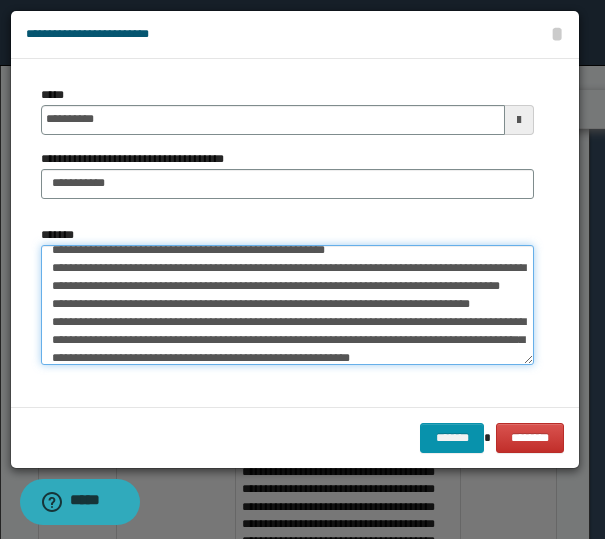 drag, startPoint x: 74, startPoint y: 281, endPoint x: 354, endPoint y: 344, distance: 287 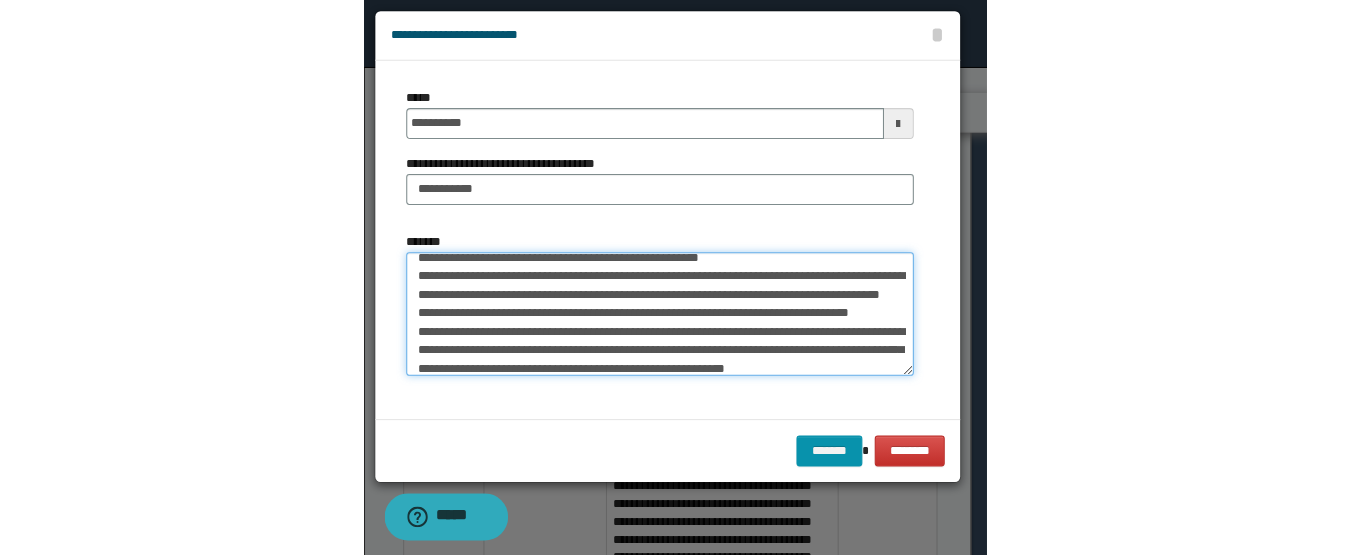 scroll, scrollTop: 0, scrollLeft: 0, axis: both 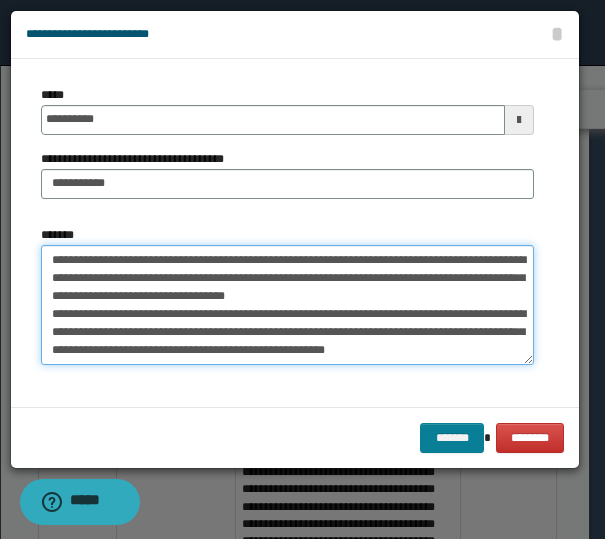 type on "**********" 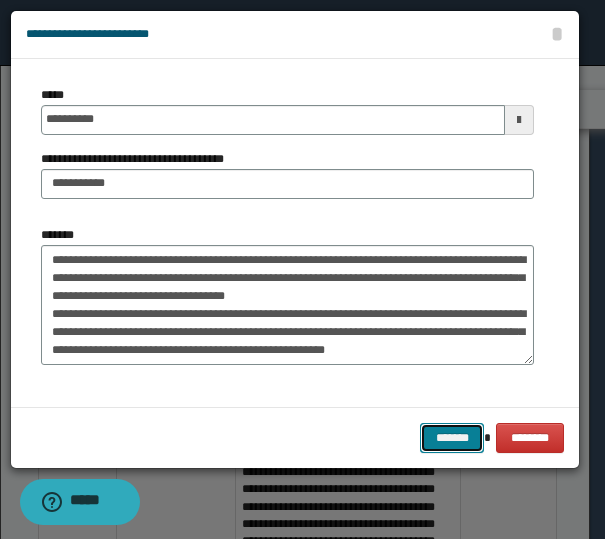 click on "*******" at bounding box center (452, 438) 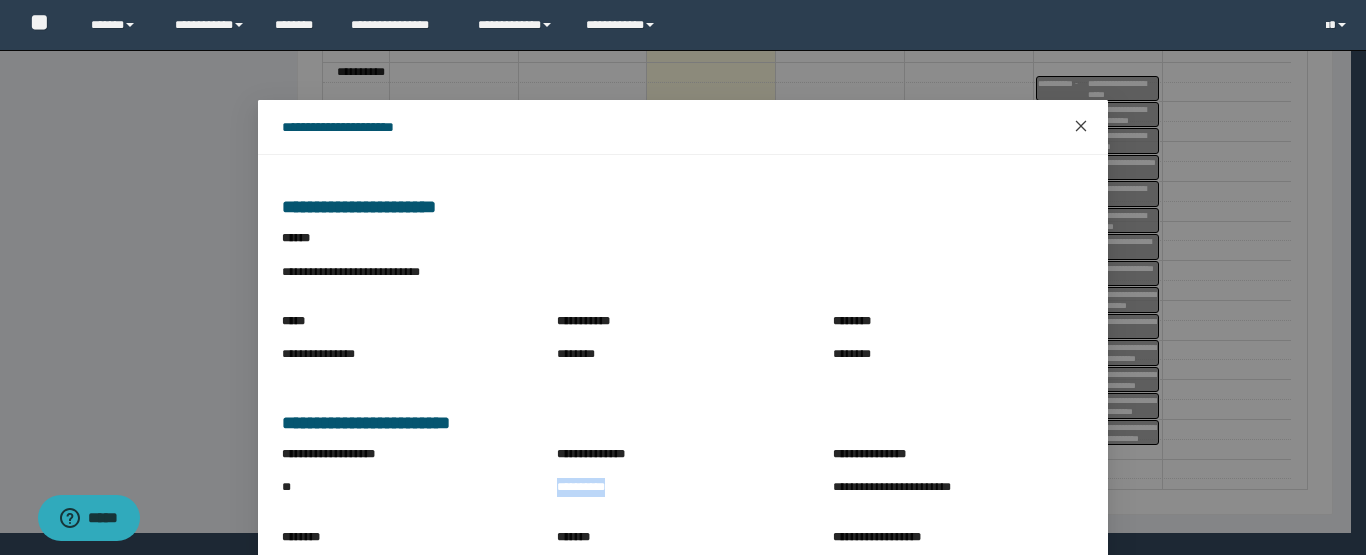 click at bounding box center [1081, 127] 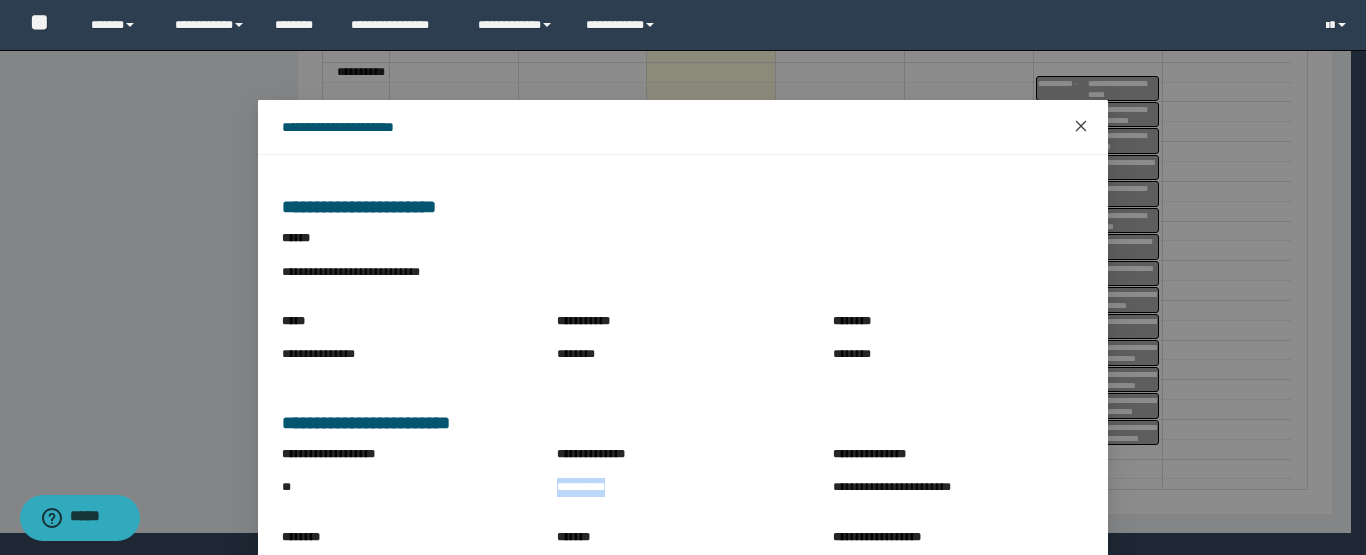 scroll, scrollTop: 432, scrollLeft: 0, axis: vertical 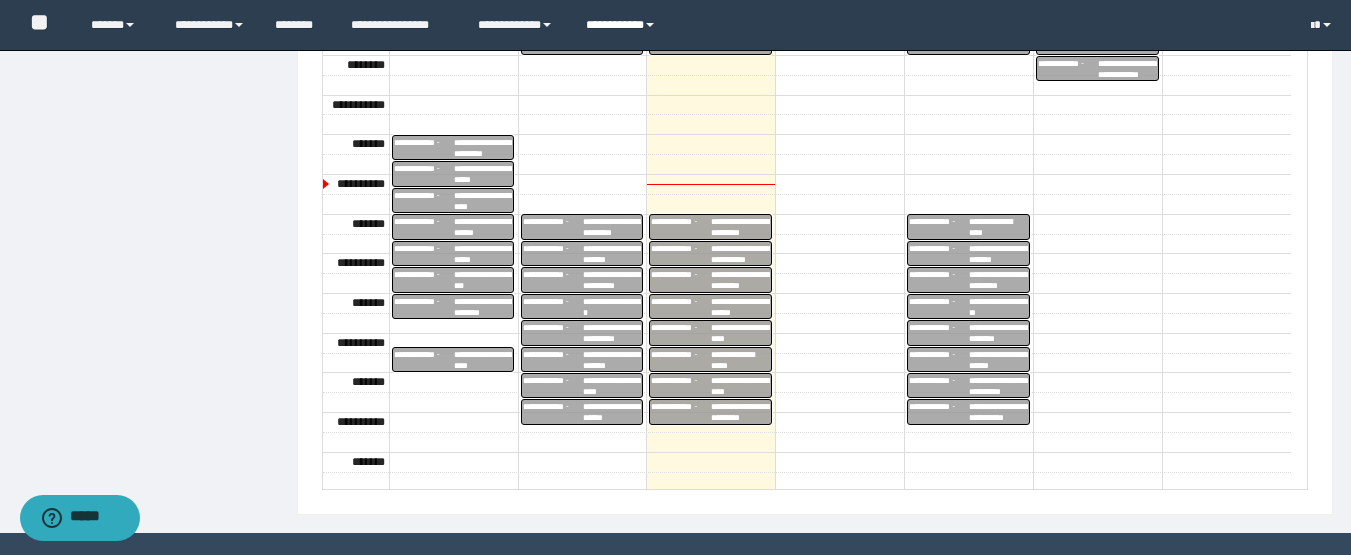 click on "**********" at bounding box center [681, 306] 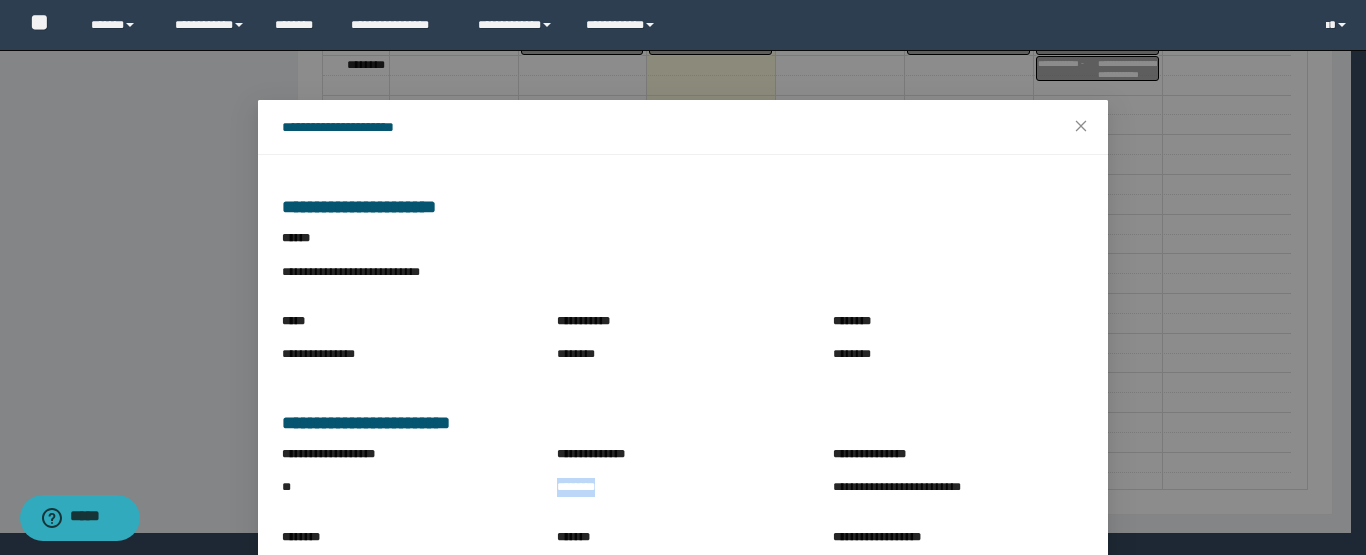 drag, startPoint x: 539, startPoint y: 492, endPoint x: 617, endPoint y: 493, distance: 78.00641 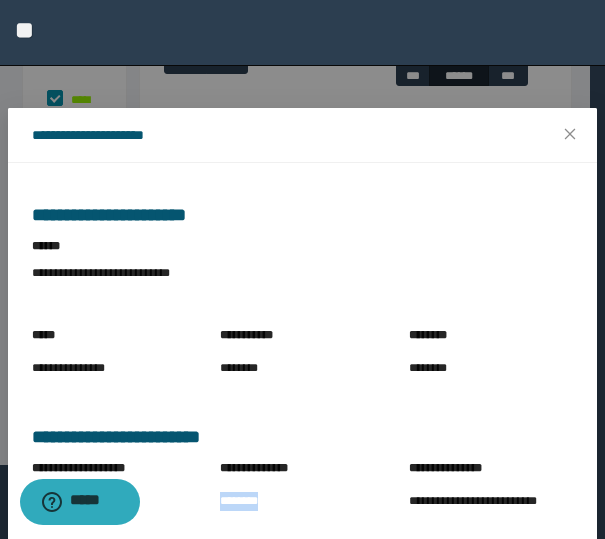 scroll, scrollTop: 113, scrollLeft: 0, axis: vertical 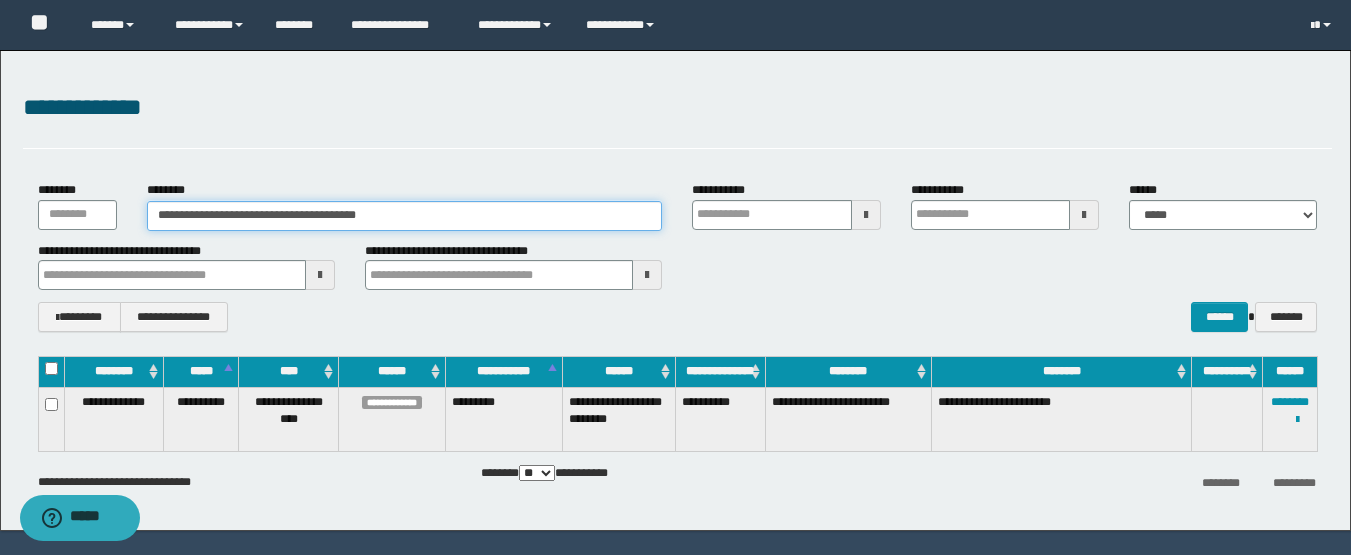 click on "**********" at bounding box center (405, 216) 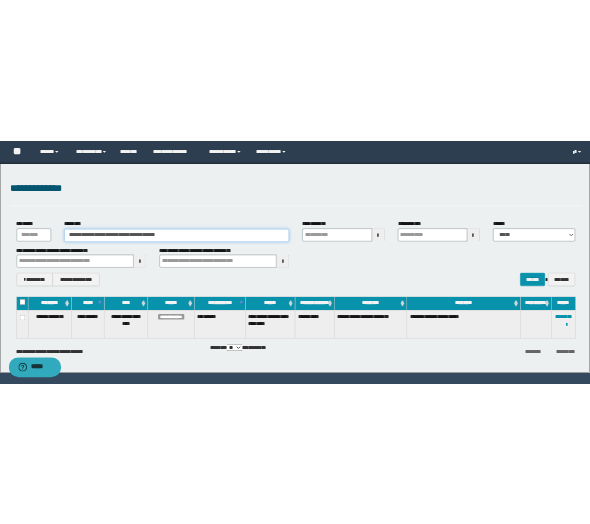 scroll, scrollTop: 0, scrollLeft: 0, axis: both 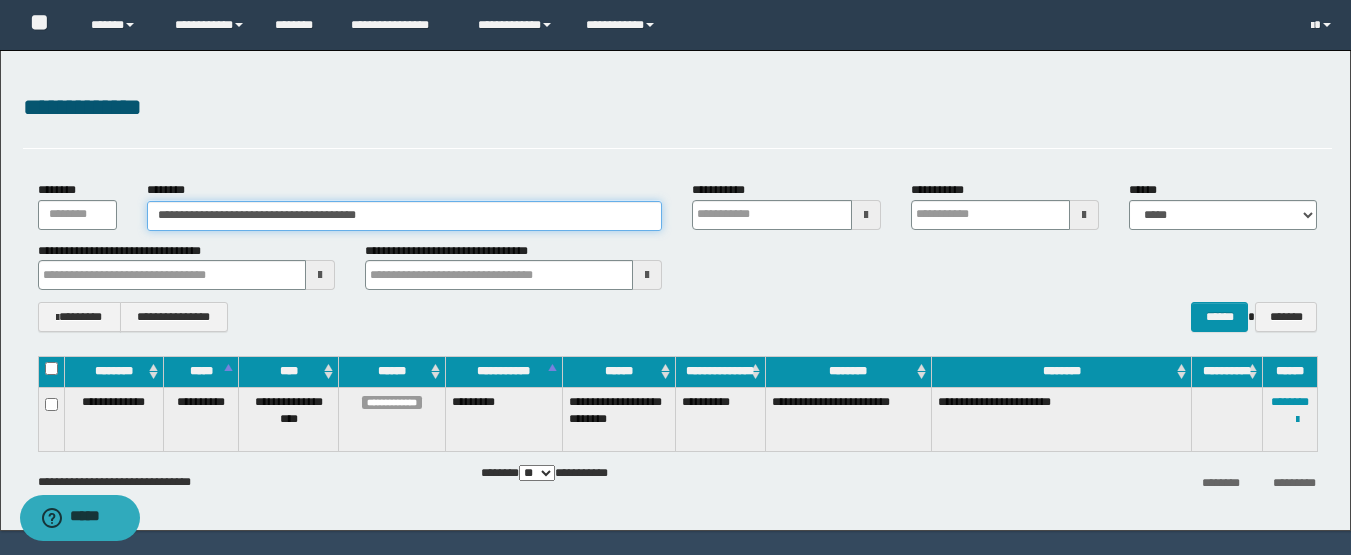 click on "**********" at bounding box center (405, 216) 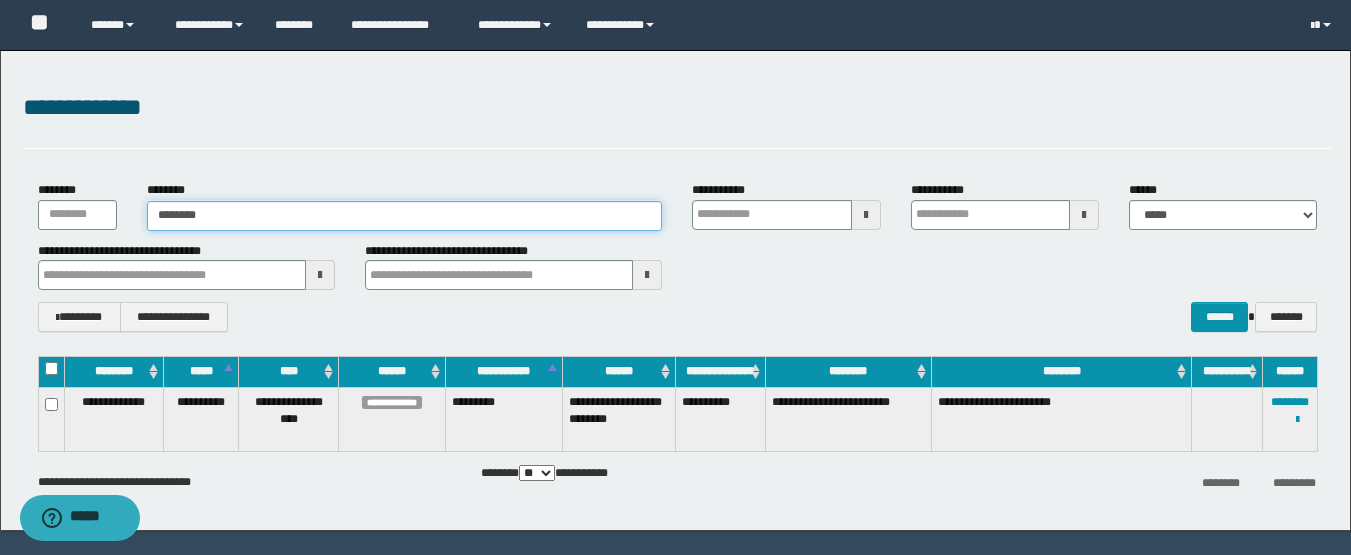 type on "********" 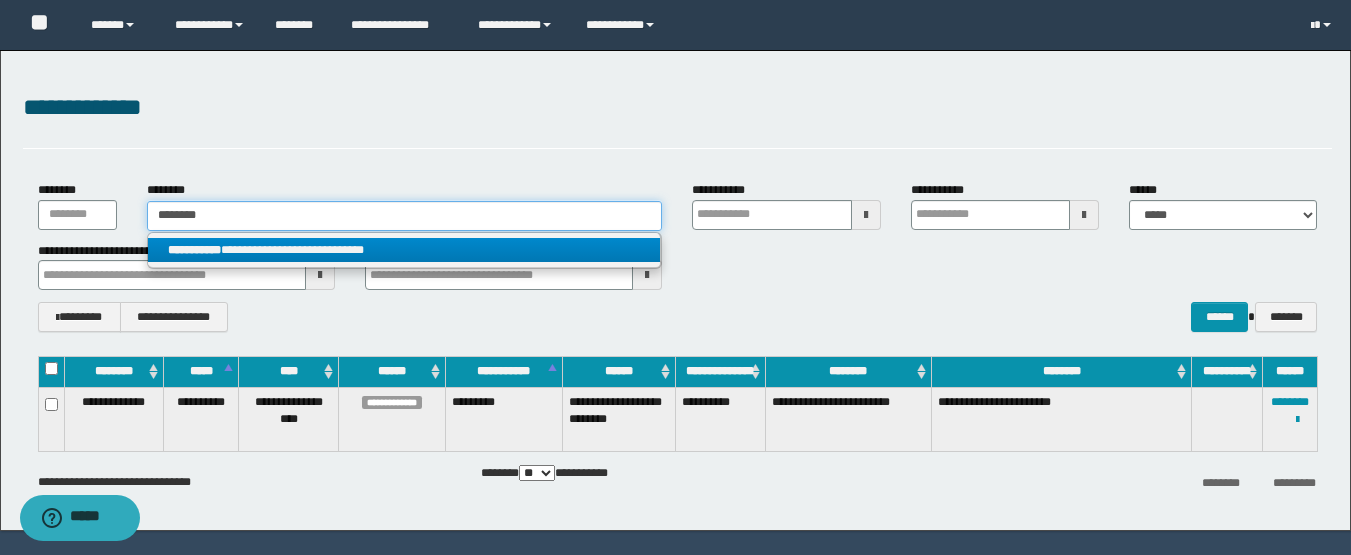 type on "********" 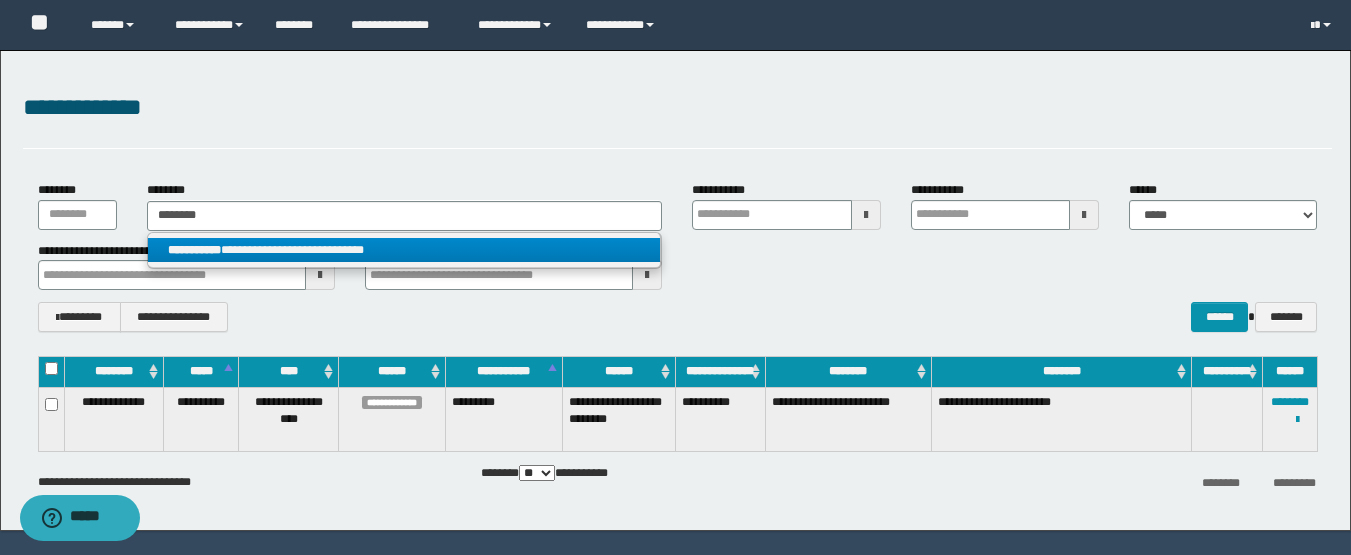 click on "**********" at bounding box center (404, 250) 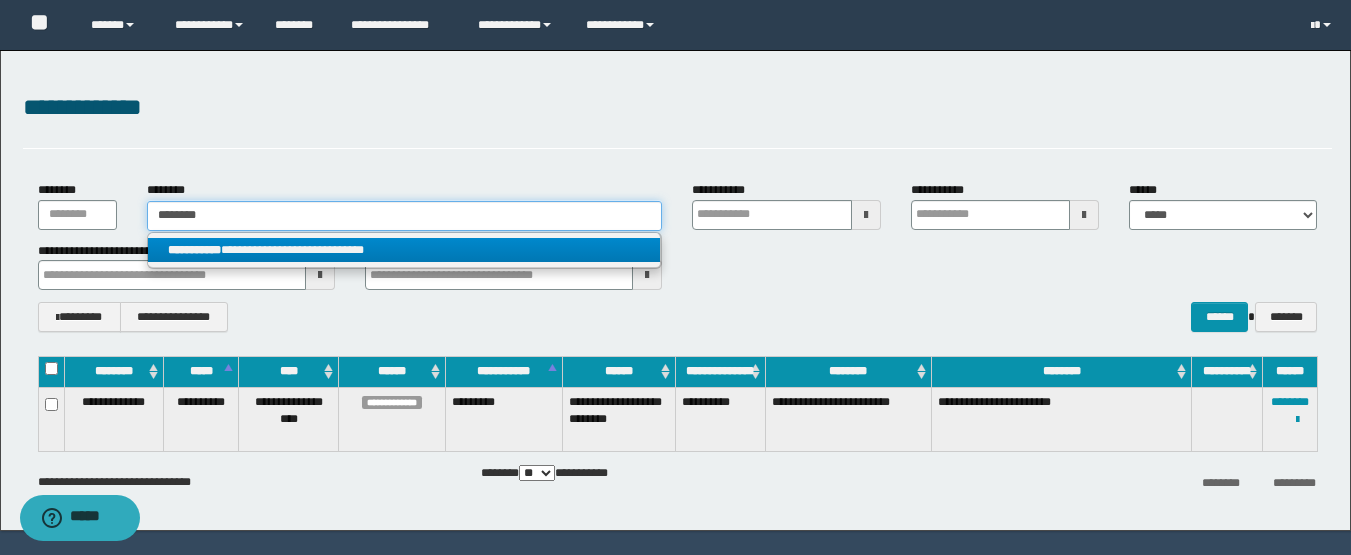 type 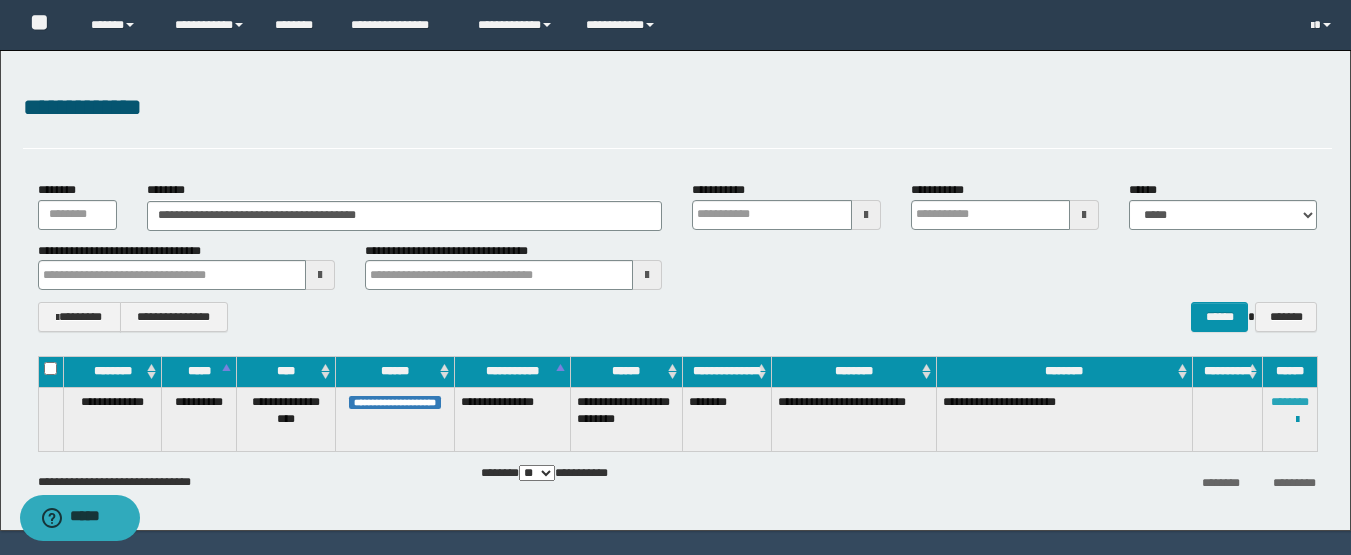 click on "********" at bounding box center [1290, 402] 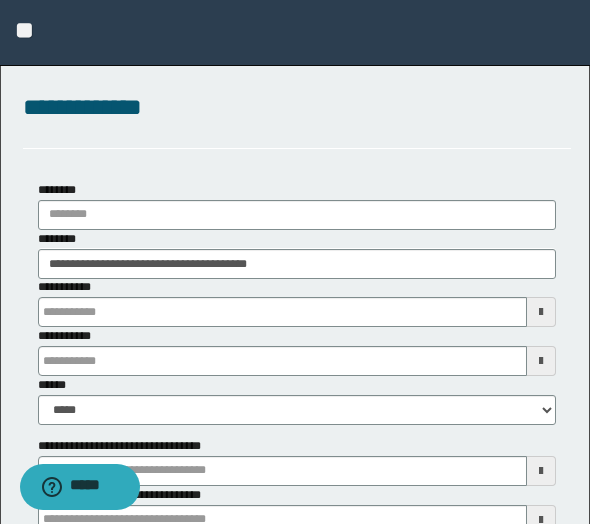 scroll, scrollTop: 400, scrollLeft: 0, axis: vertical 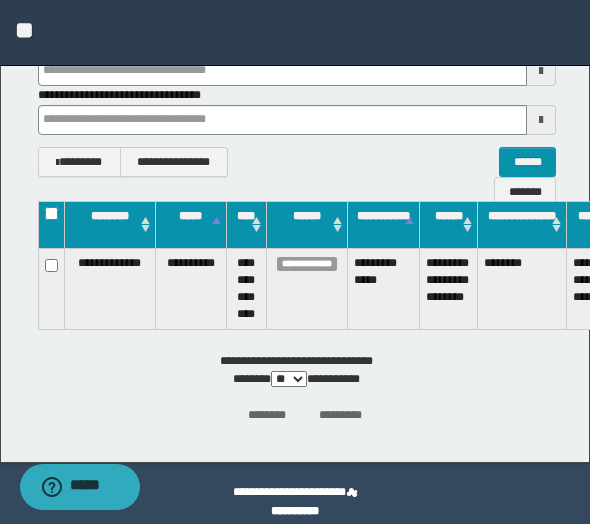 drag, startPoint x: 346, startPoint y: 521, endPoint x: 554, endPoint y: 541, distance: 208.95932 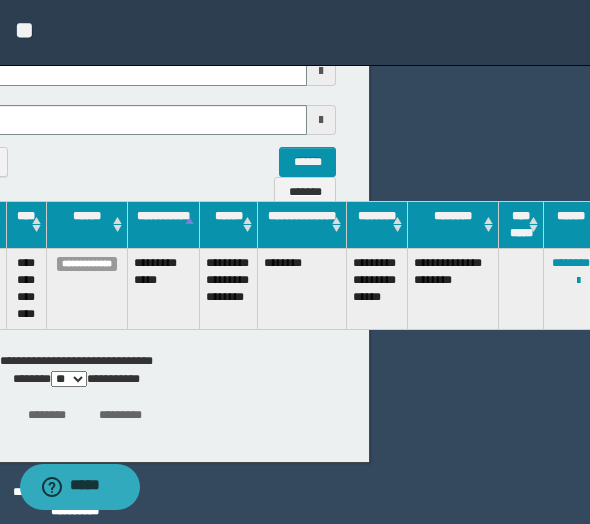 scroll, scrollTop: 400, scrollLeft: 225, axis: both 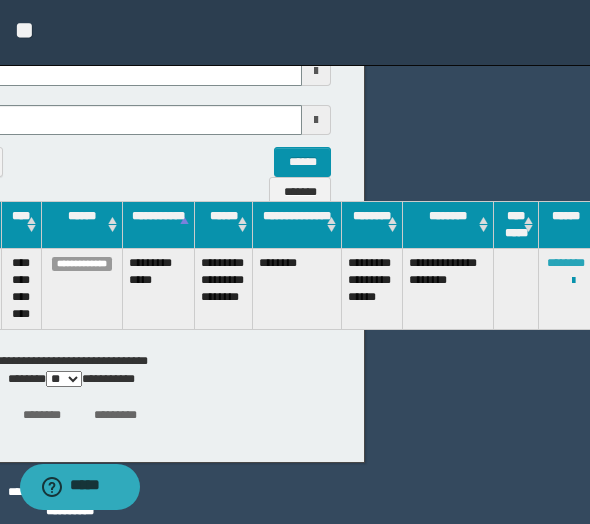 click on "********" at bounding box center [566, 263] 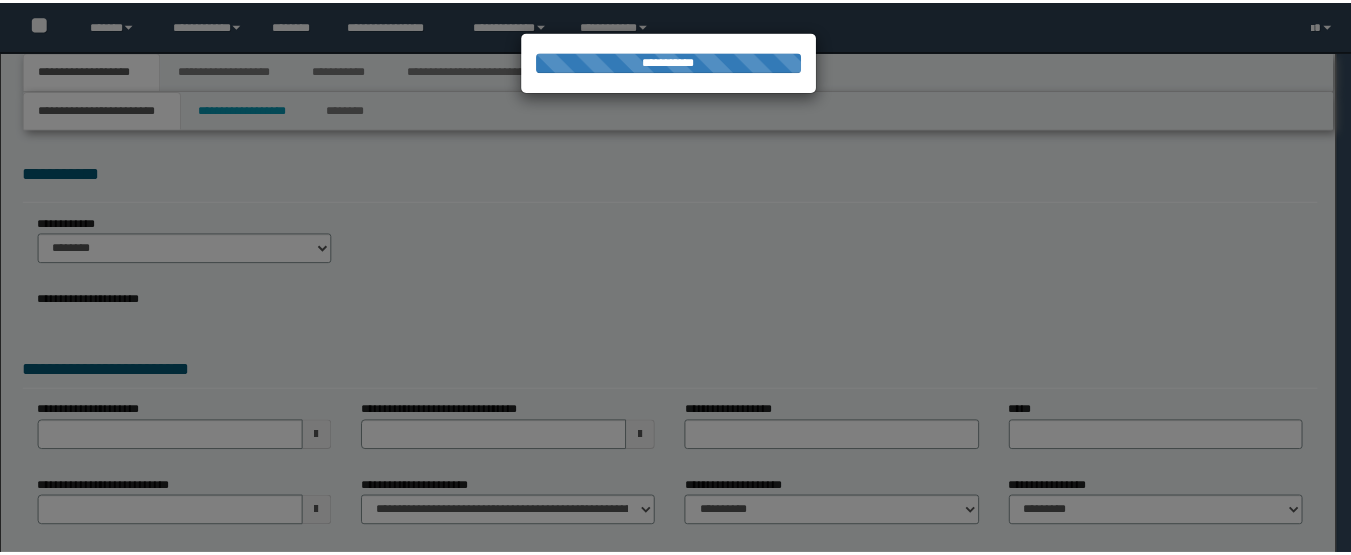 scroll, scrollTop: 0, scrollLeft: 0, axis: both 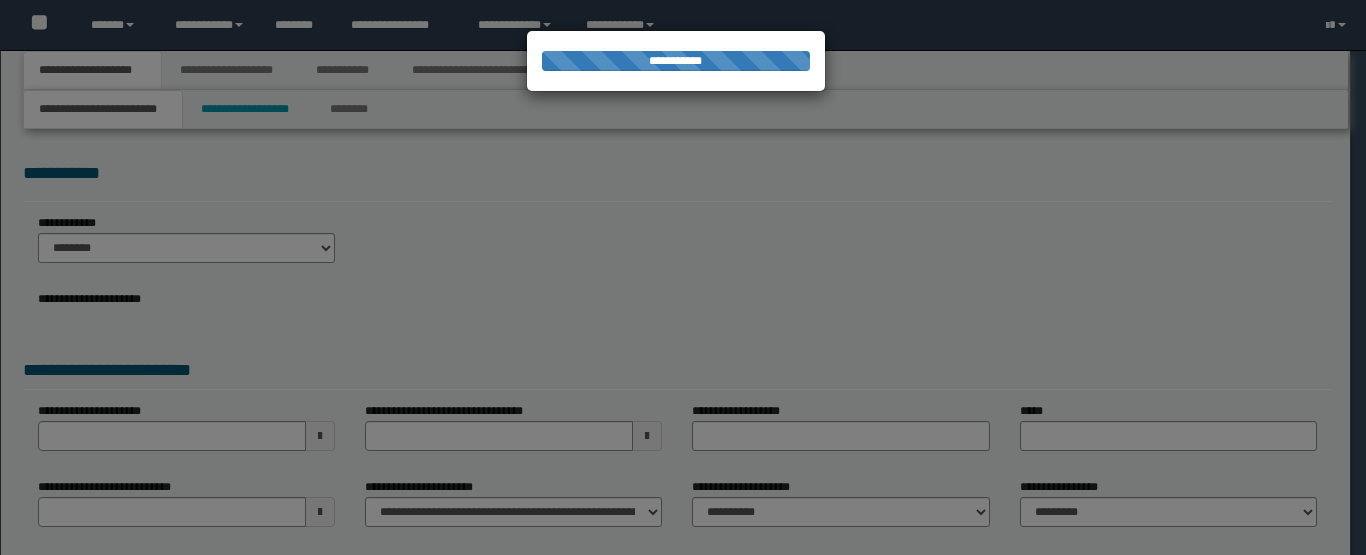 select on "*" 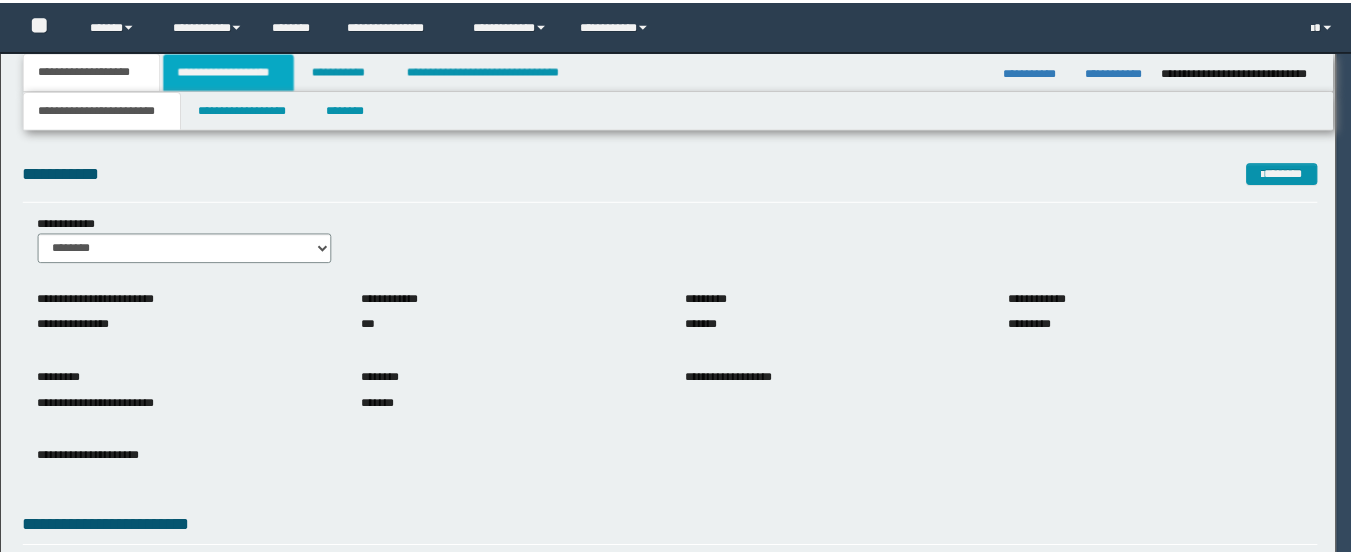 scroll, scrollTop: 0, scrollLeft: 0, axis: both 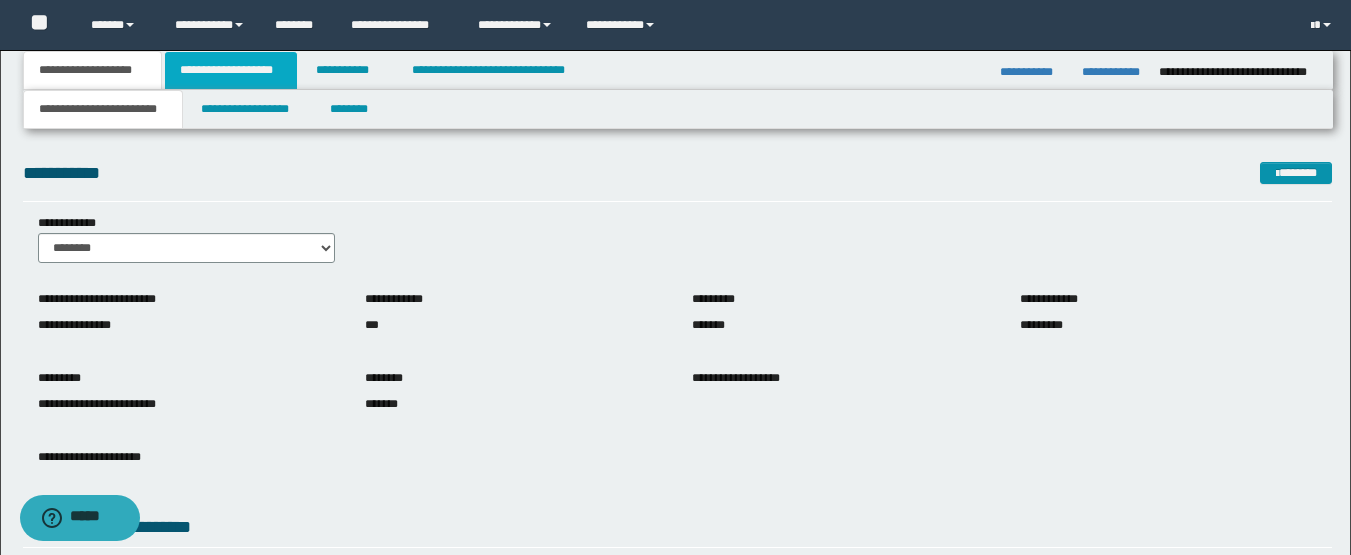 click on "**********" at bounding box center (231, 70) 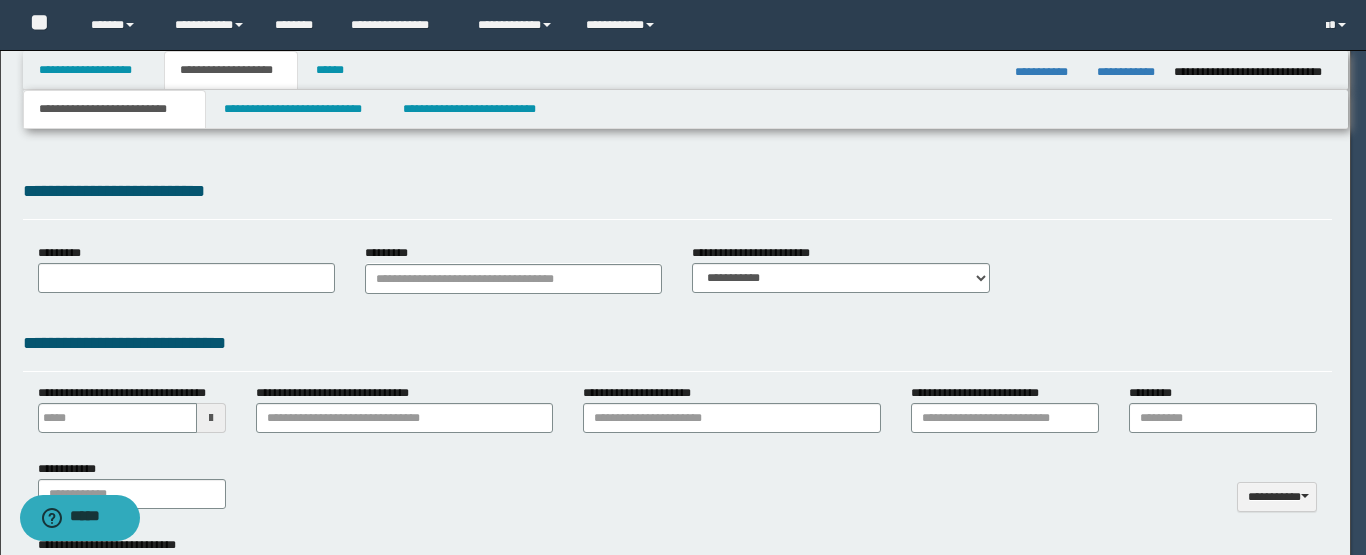 scroll, scrollTop: 0, scrollLeft: 0, axis: both 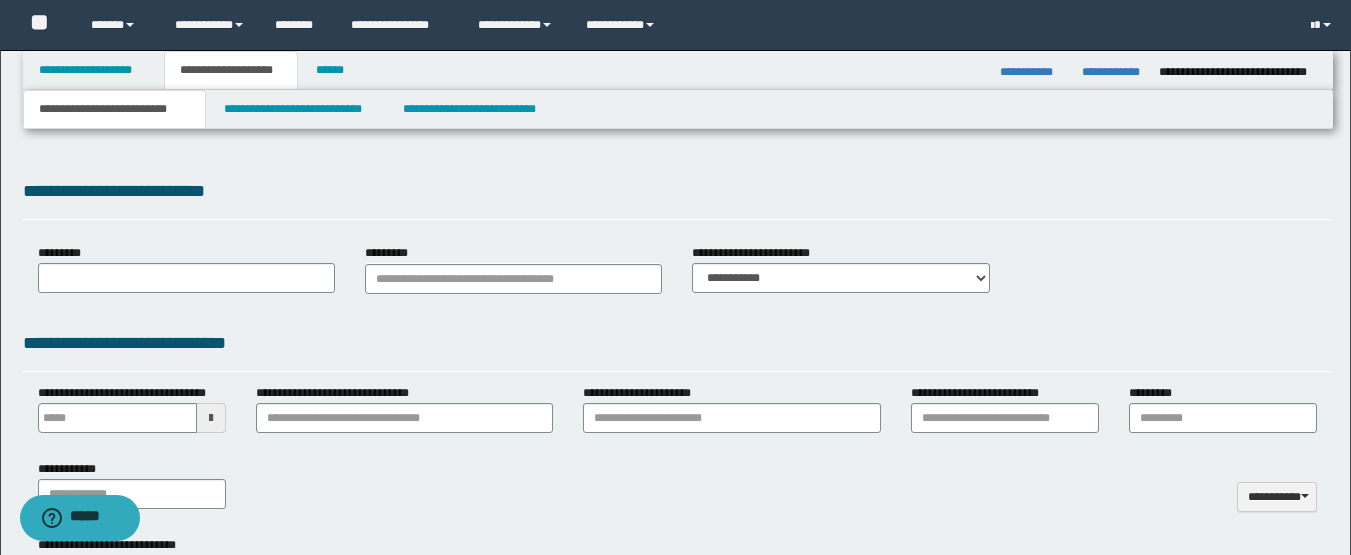 type 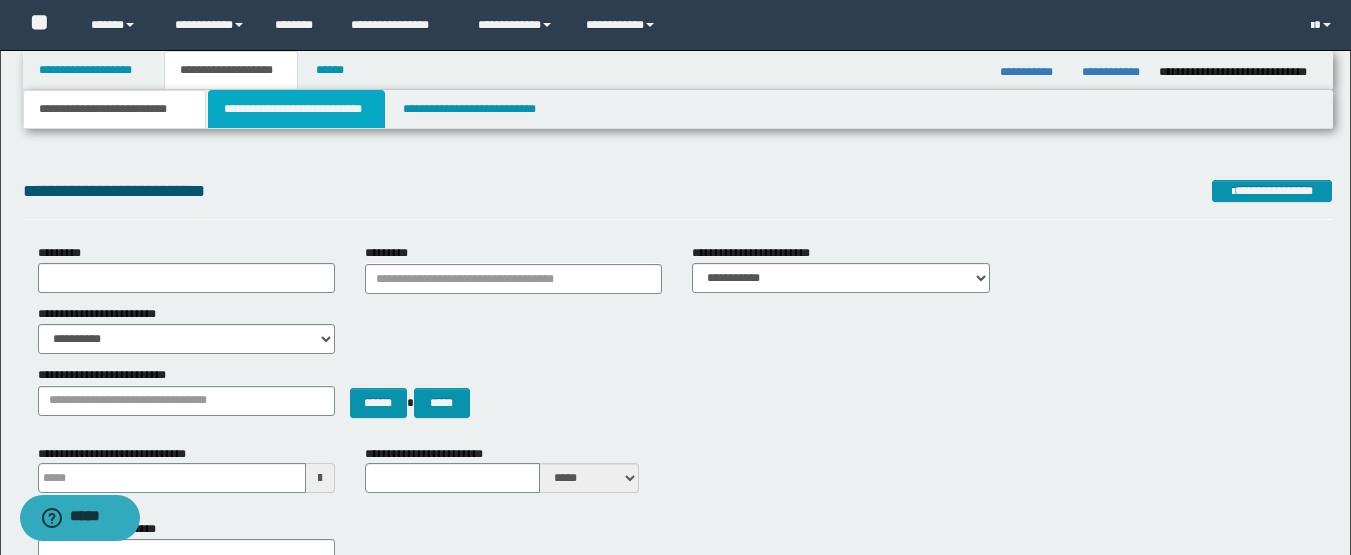 click on "**********" at bounding box center (296, 109) 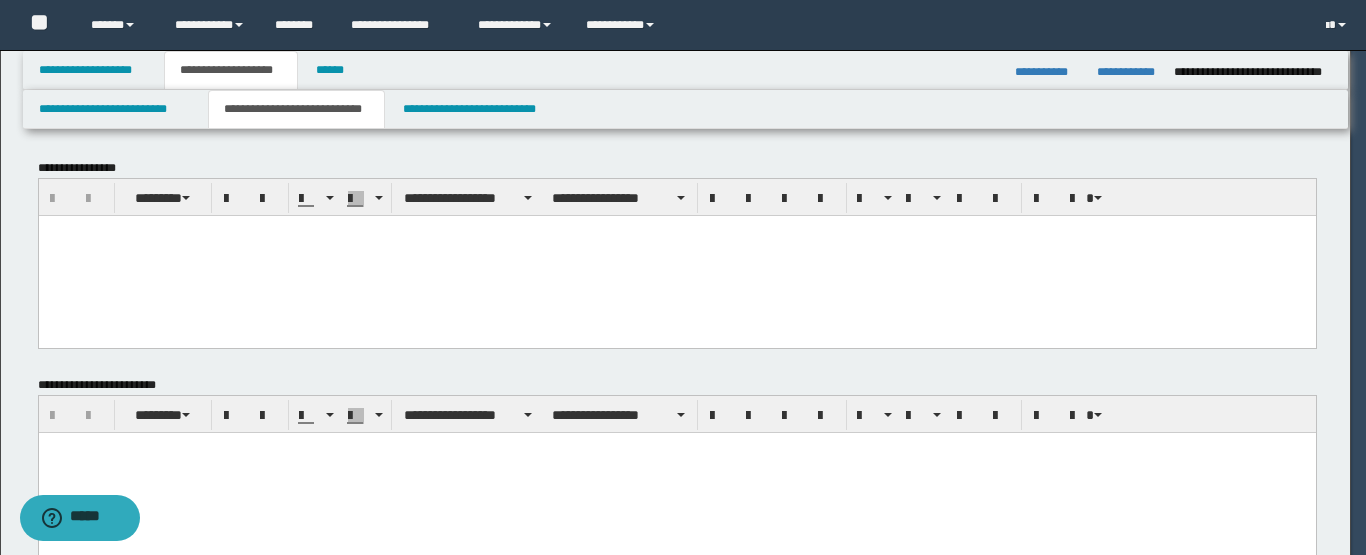 scroll, scrollTop: 0, scrollLeft: 0, axis: both 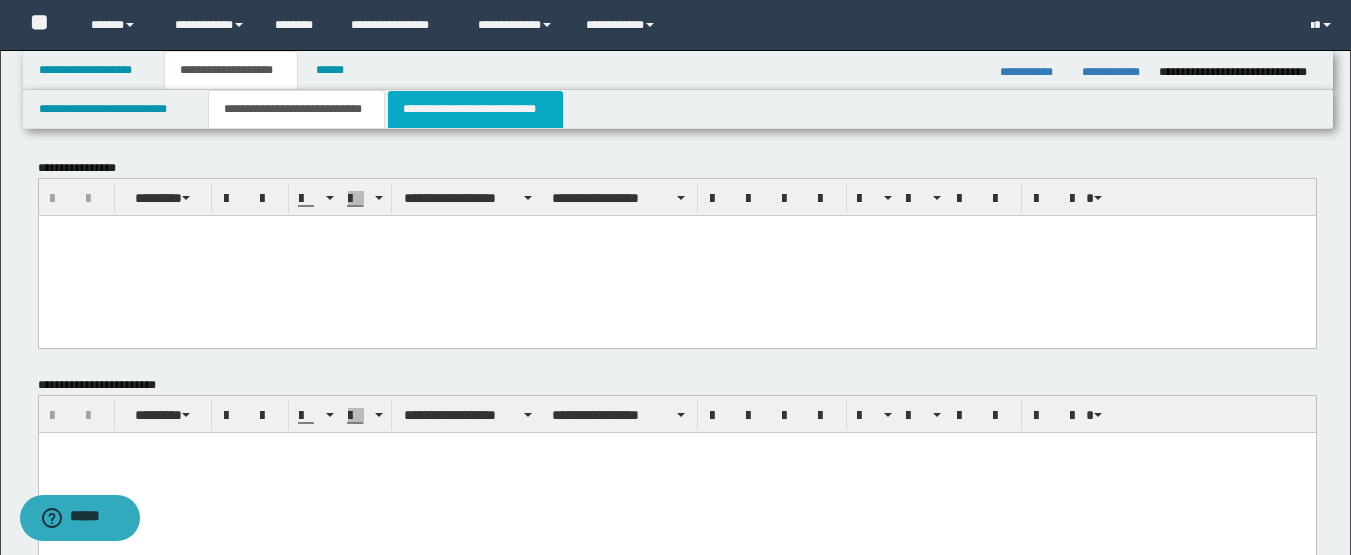click on "**********" at bounding box center [475, 109] 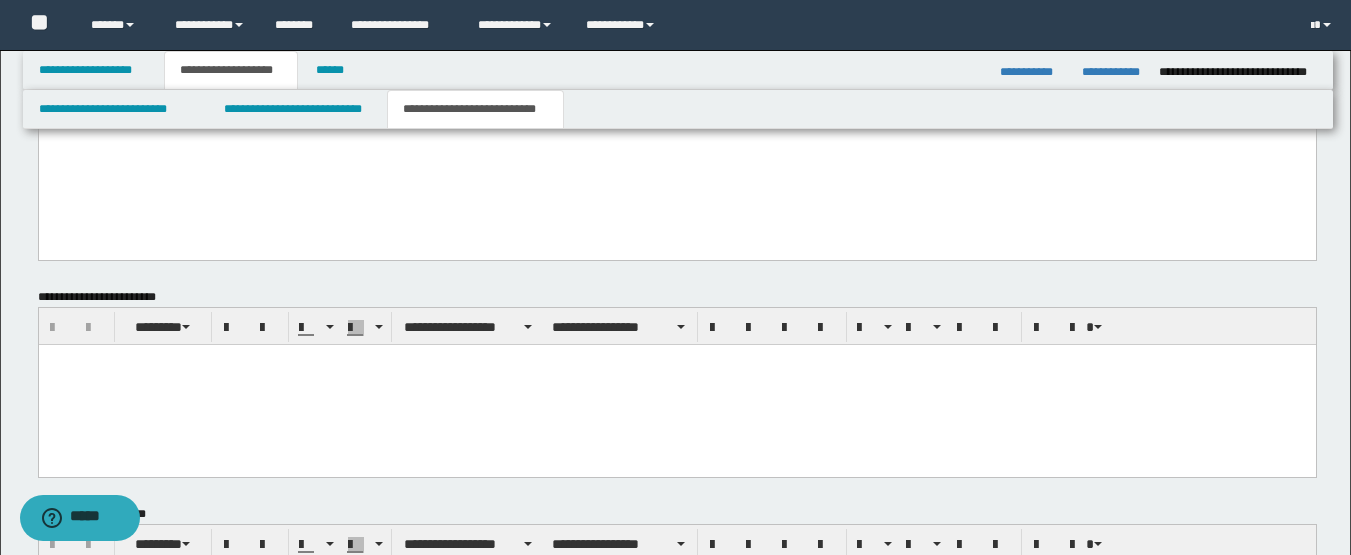 scroll, scrollTop: 963, scrollLeft: 0, axis: vertical 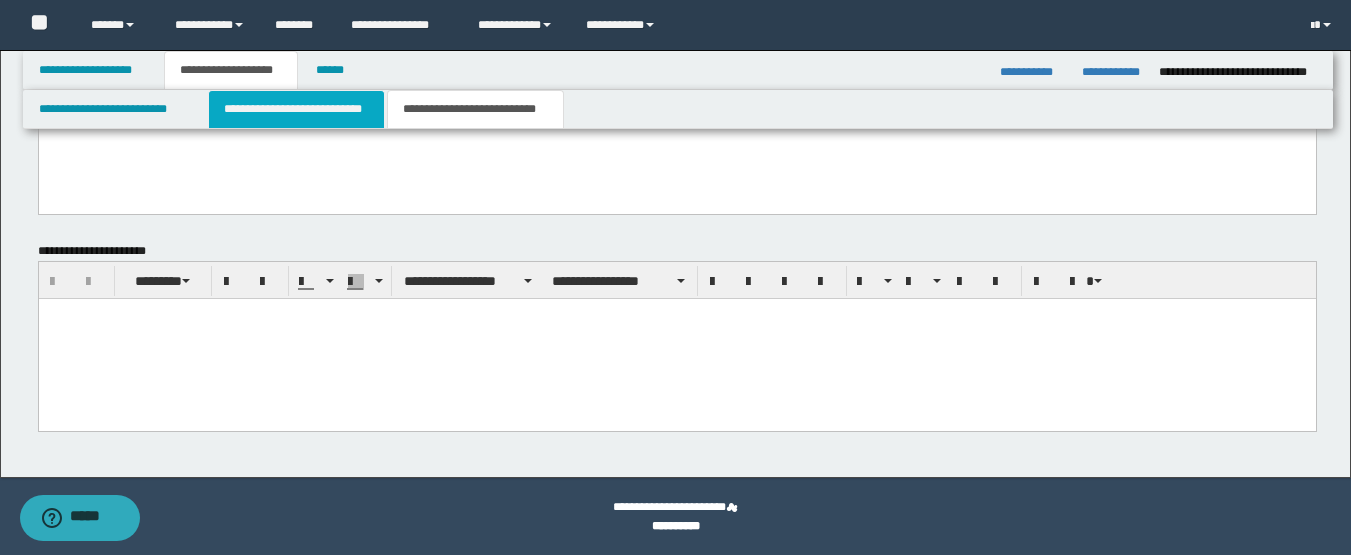 click on "**********" at bounding box center [296, 109] 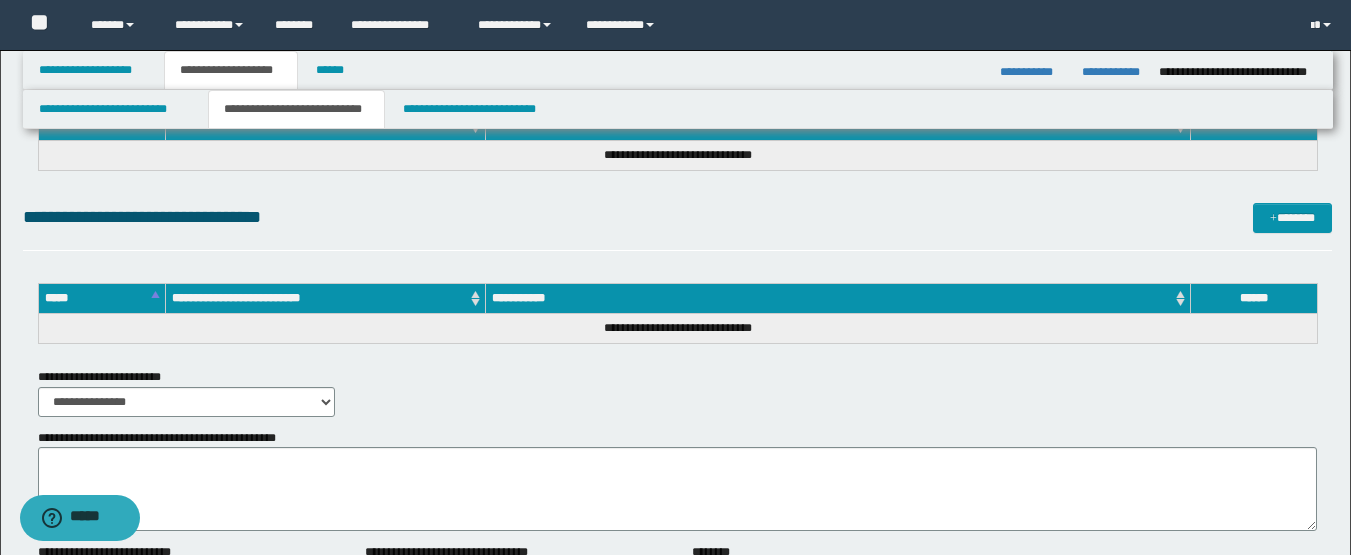 scroll, scrollTop: 863, scrollLeft: 0, axis: vertical 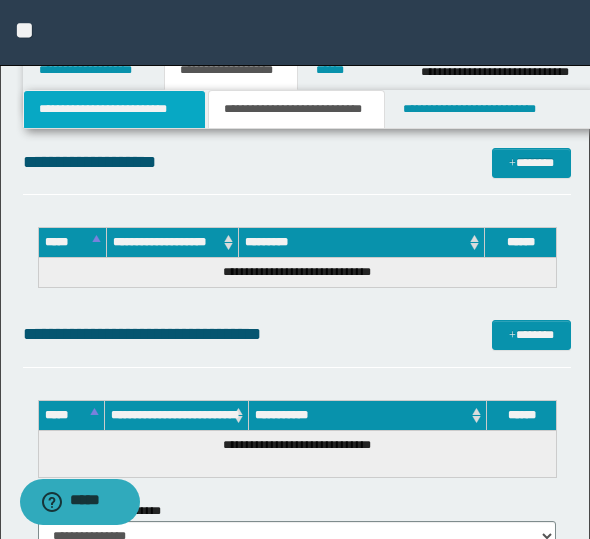 click on "**********" at bounding box center (114, 109) 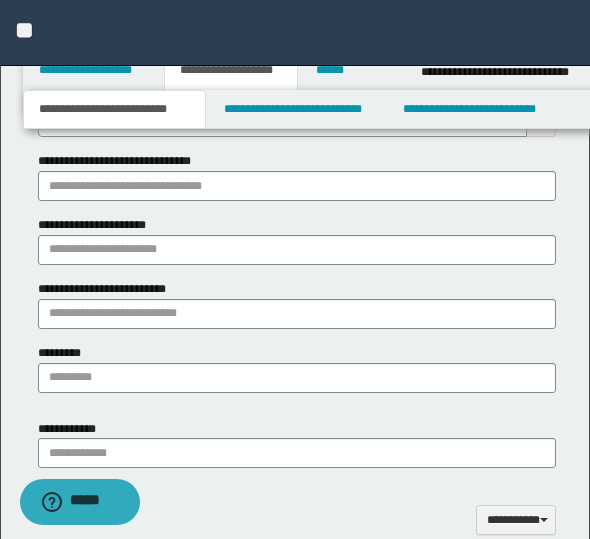 type 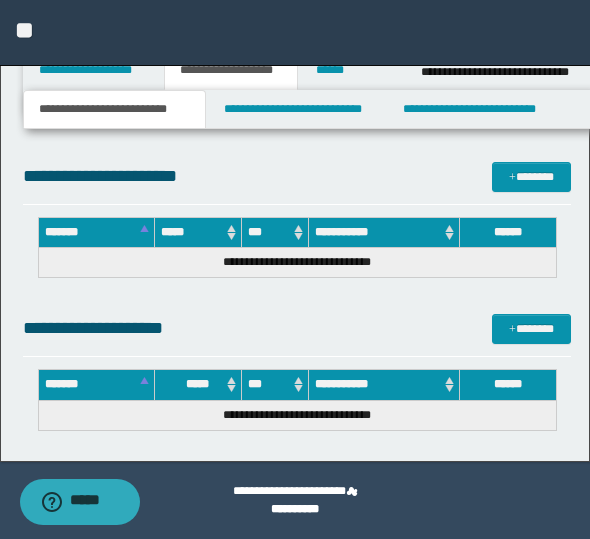 scroll, scrollTop: 1474, scrollLeft: 0, axis: vertical 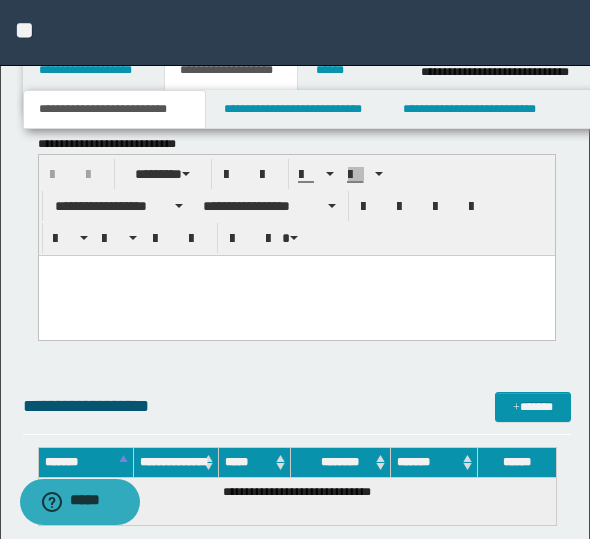 click at bounding box center (296, 295) 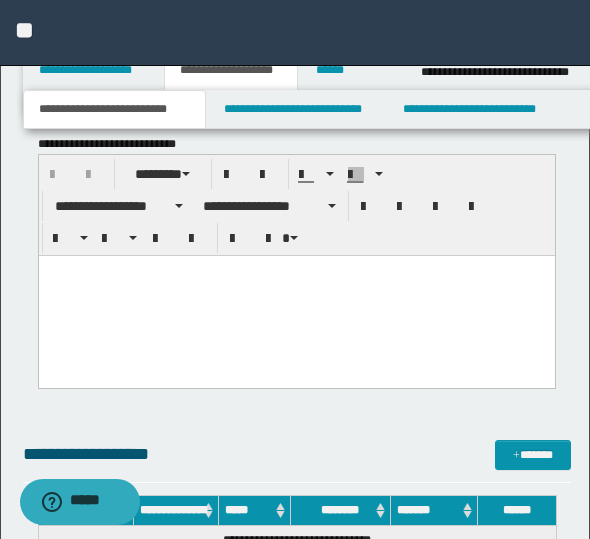 type 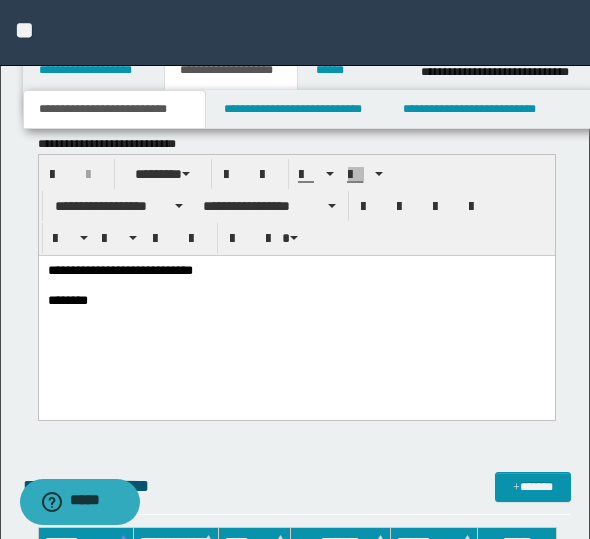 click on "**********" at bounding box center [296, 311] 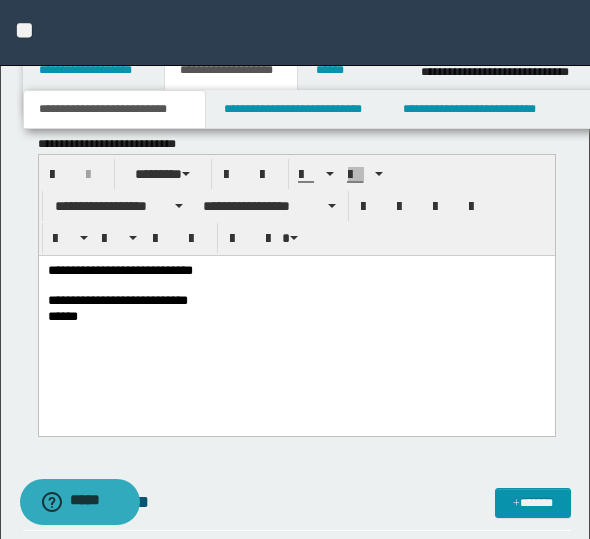 click on "******" at bounding box center [296, 317] 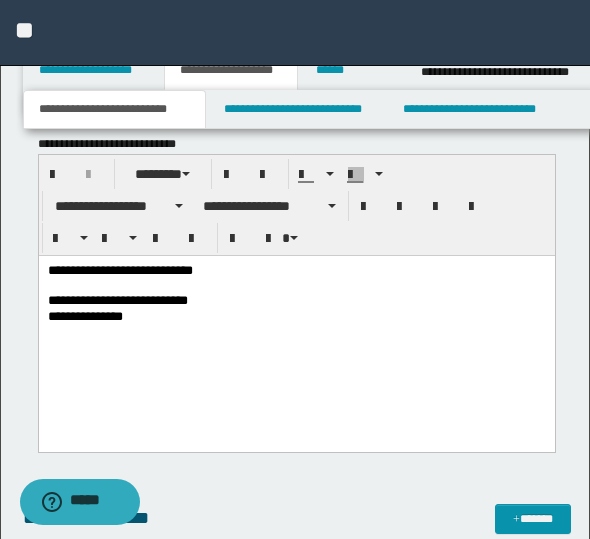 click on "**********" at bounding box center [296, 326] 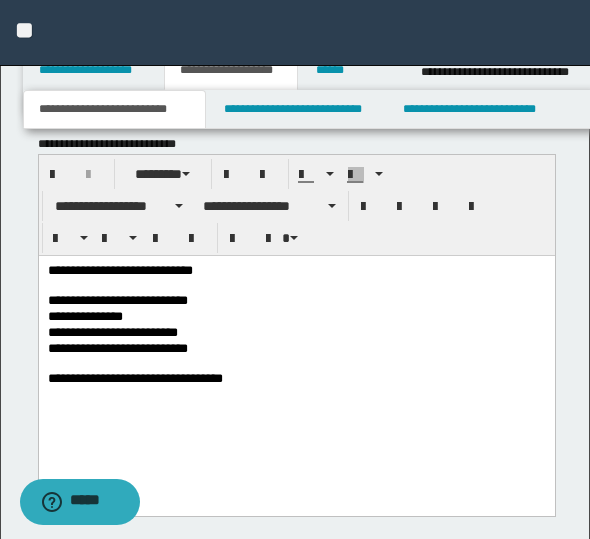 click at bounding box center (296, 394) 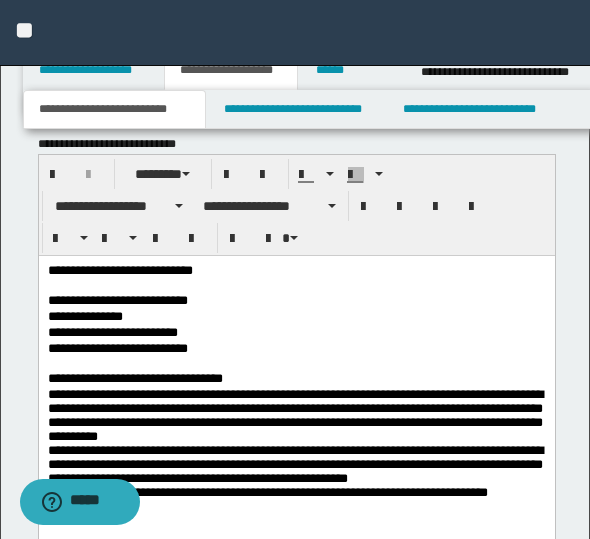 scroll, scrollTop: 1774, scrollLeft: 0, axis: vertical 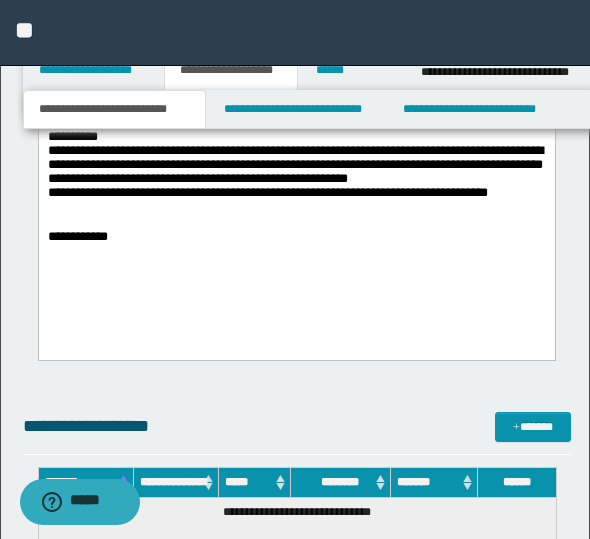 click on "**********" at bounding box center [296, 130] 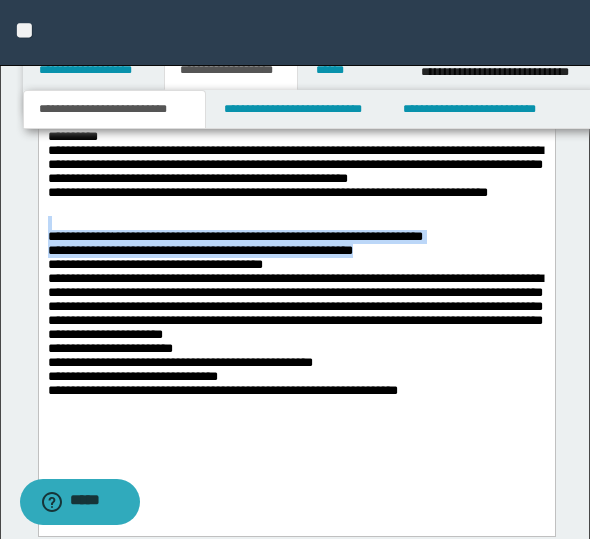 drag, startPoint x: 398, startPoint y: 263, endPoint x: 41, endPoint y: 231, distance: 358.4313 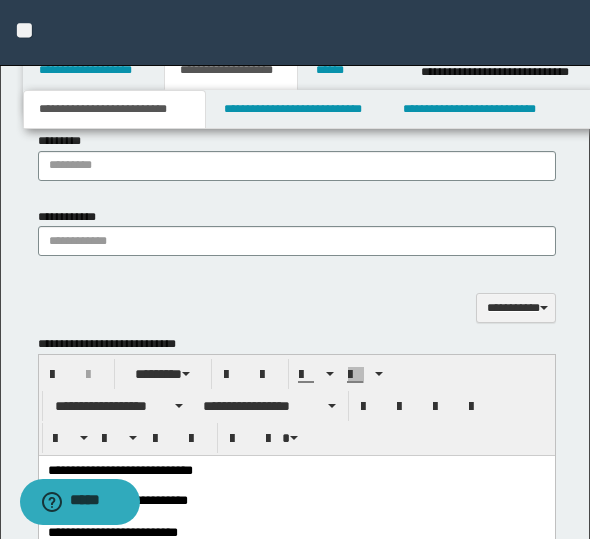 scroll, scrollTop: 1174, scrollLeft: 0, axis: vertical 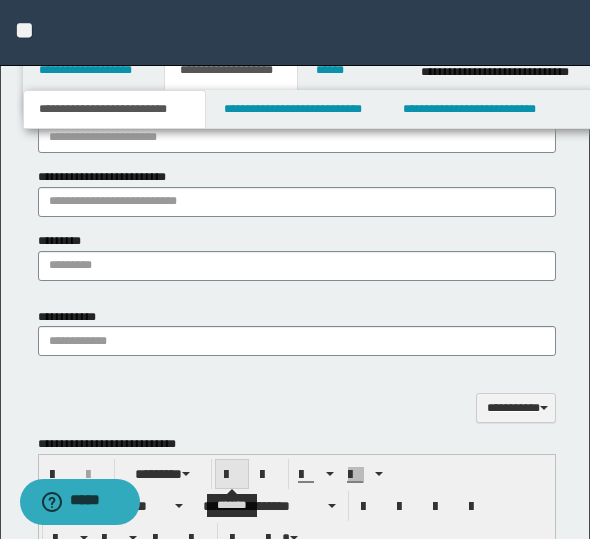 click at bounding box center [232, 475] 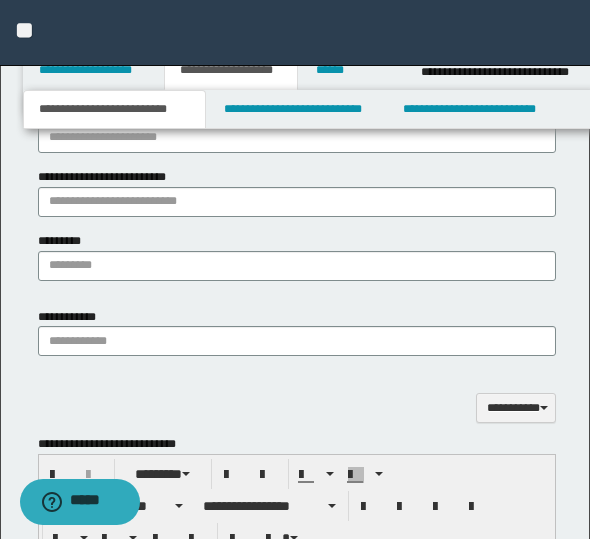 scroll, scrollTop: 1774, scrollLeft: 0, axis: vertical 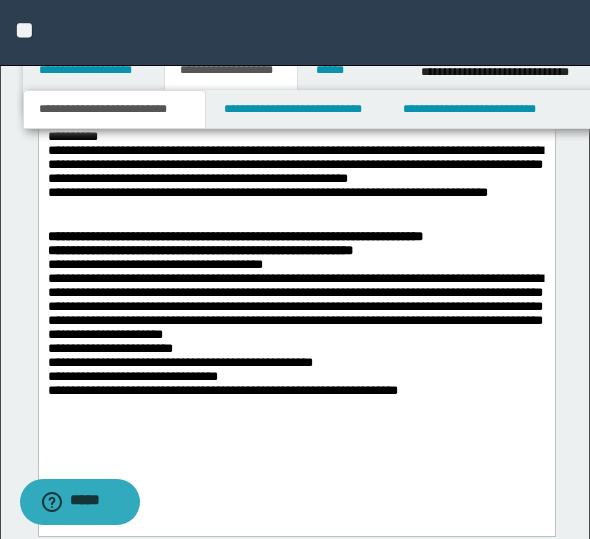 click on "**********" at bounding box center [296, 218] 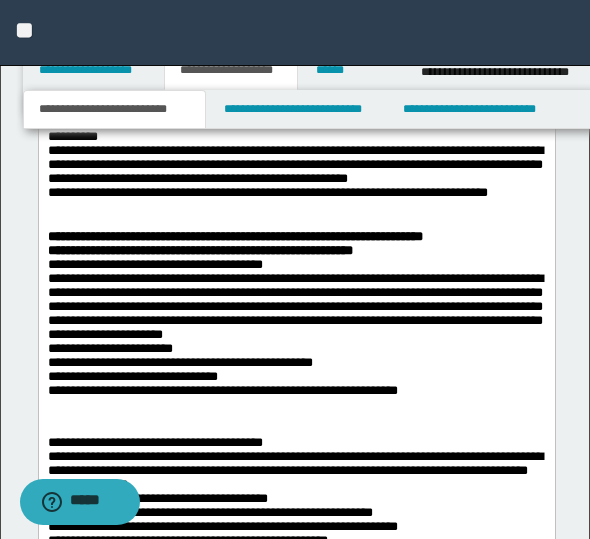 click on "**********" at bounding box center [296, 508] 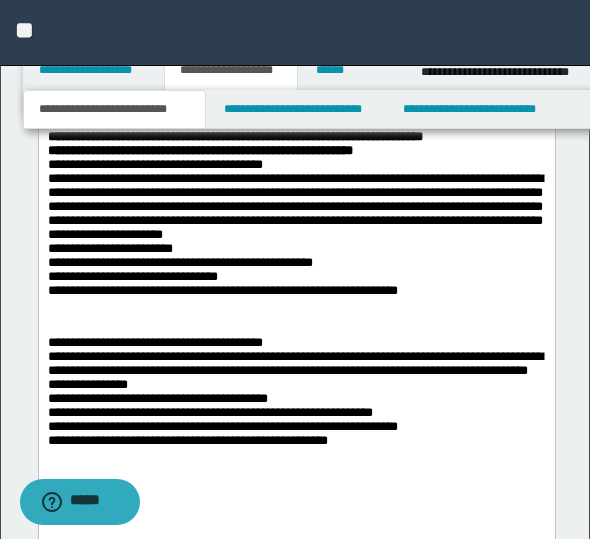 scroll, scrollTop: 1974, scrollLeft: 0, axis: vertical 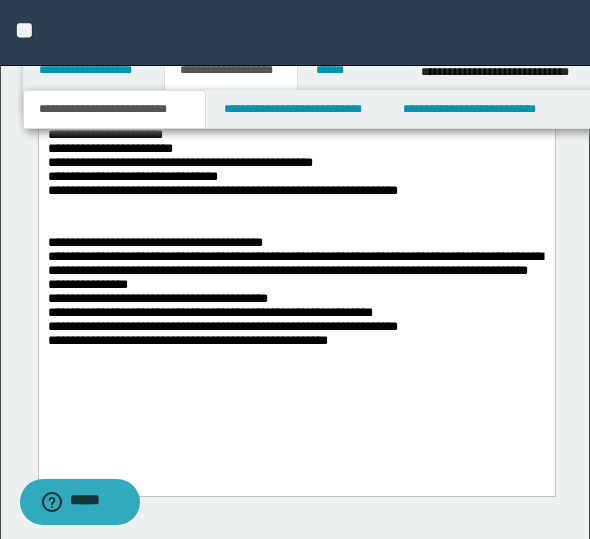 drag, startPoint x: 42, startPoint y: 245, endPoint x: 185, endPoint y: 281, distance: 147.46185 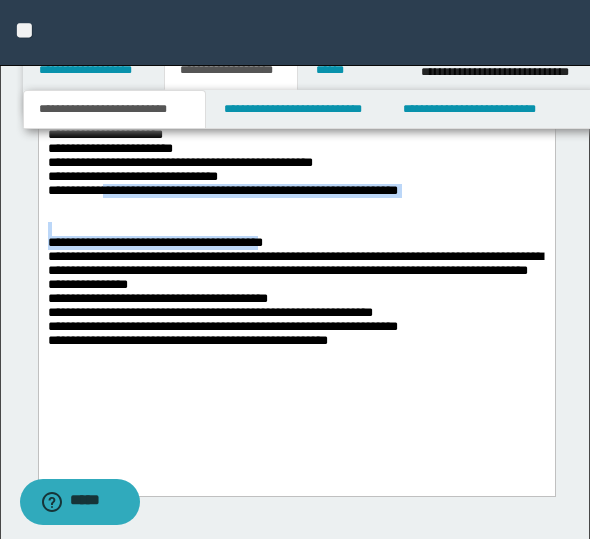 drag, startPoint x: 278, startPoint y: 254, endPoint x: 111, endPoint y: 224, distance: 169.67322 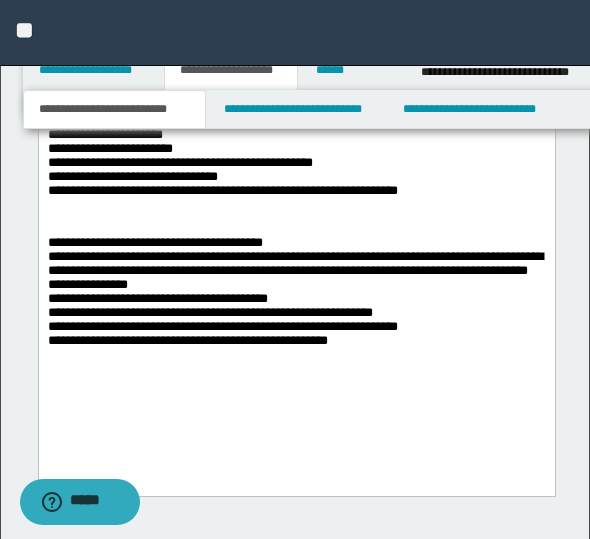 click on "**********" at bounding box center (296, 308) 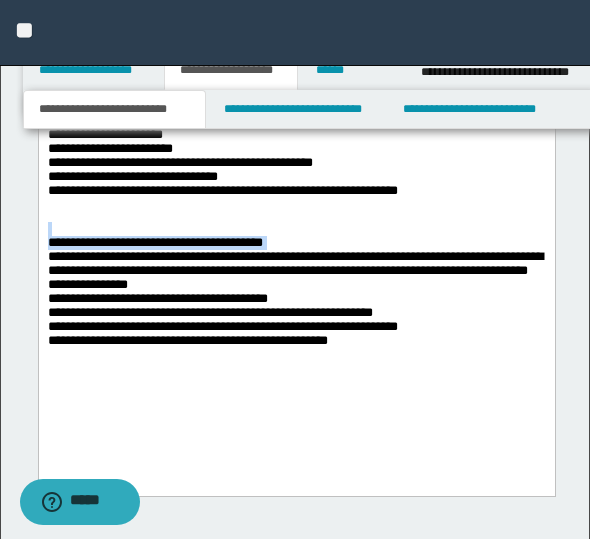 drag, startPoint x: 294, startPoint y: 252, endPoint x: 94, endPoint y: 238, distance: 200.4894 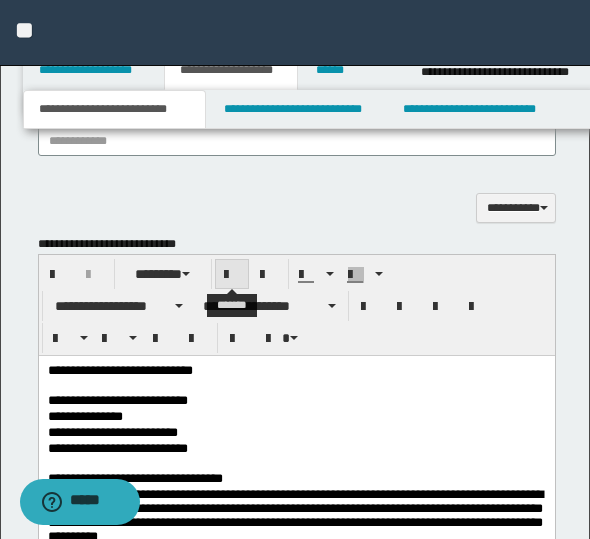 click at bounding box center (232, 275) 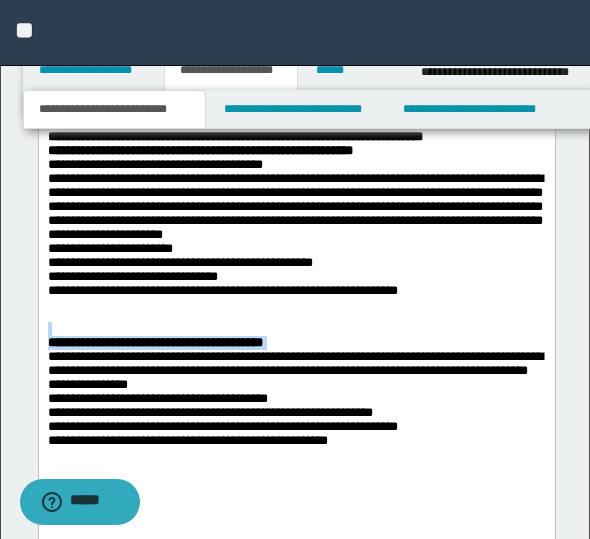 scroll, scrollTop: 2074, scrollLeft: 0, axis: vertical 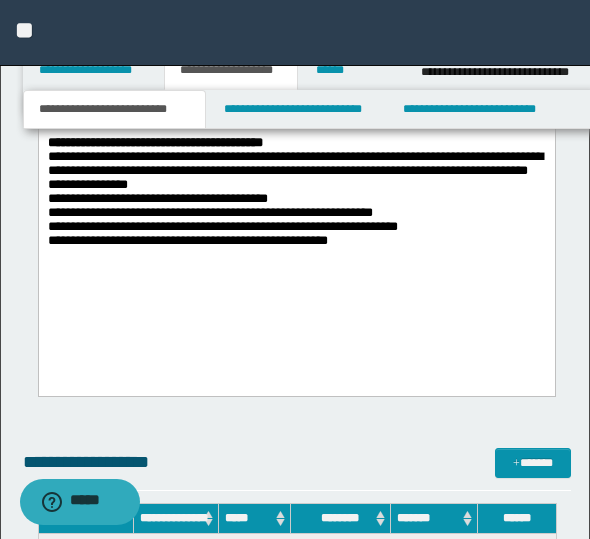 click on "**********" at bounding box center (296, 208) 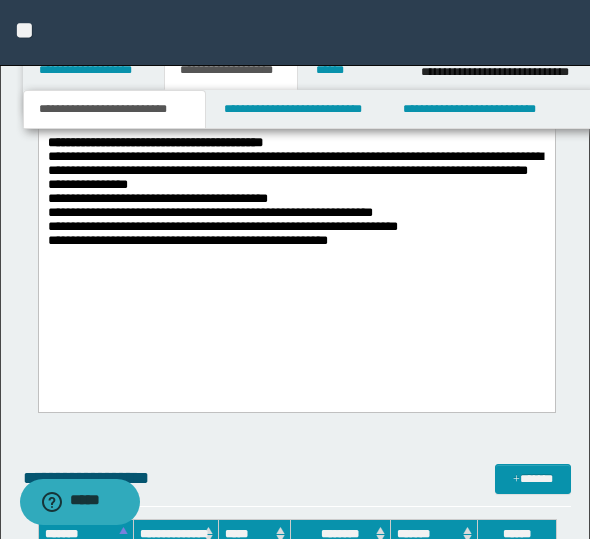 click on "**********" at bounding box center [296, 4] 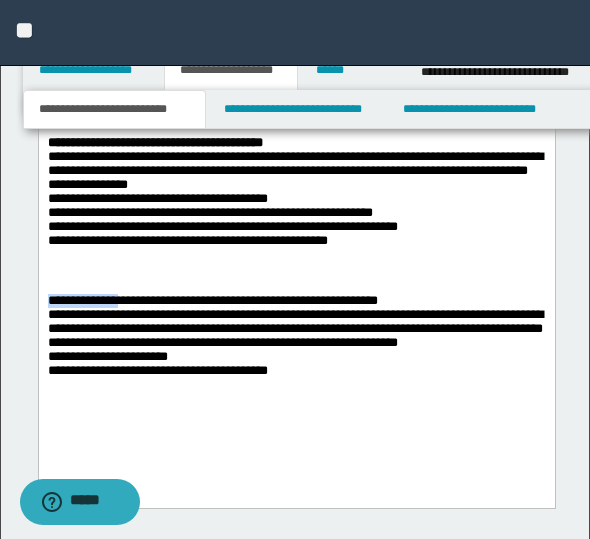 drag, startPoint x: 126, startPoint y: 316, endPoint x: 49, endPoint y: 316, distance: 77 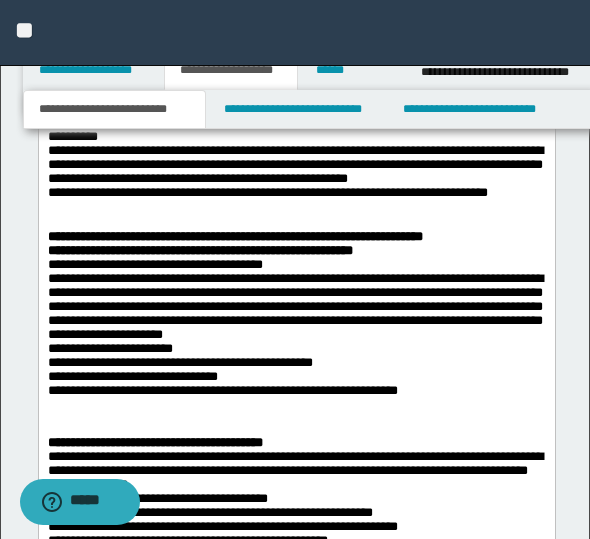 scroll, scrollTop: 1374, scrollLeft: 0, axis: vertical 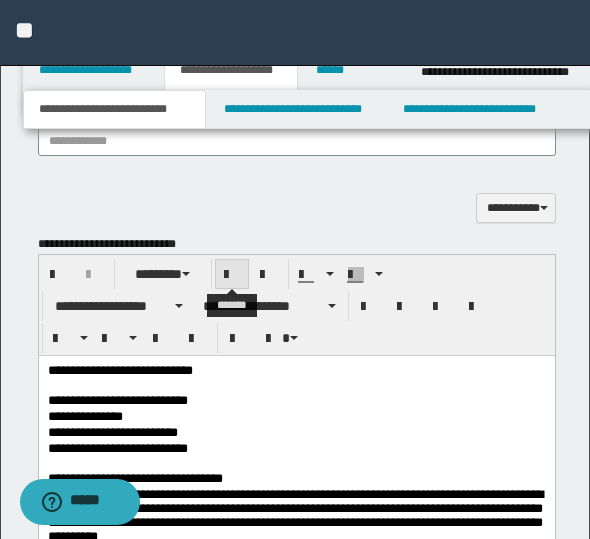 click at bounding box center (232, 274) 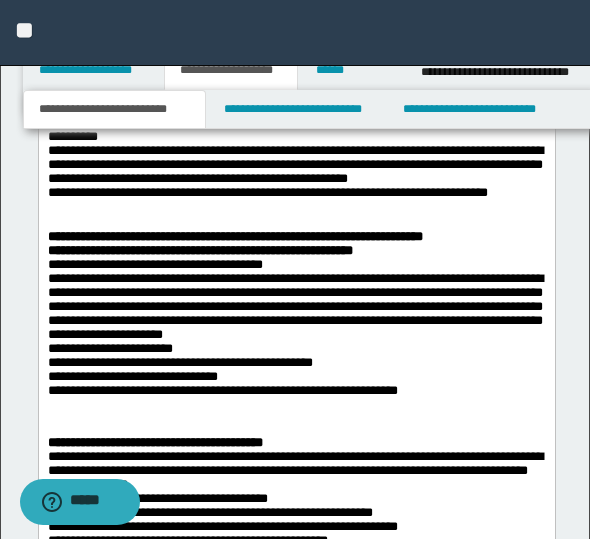 scroll, scrollTop: 2074, scrollLeft: 0, axis: vertical 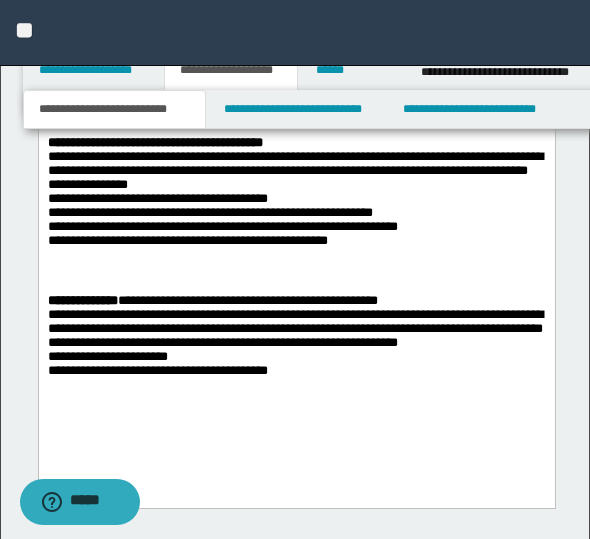 click on "**********" at bounding box center (296, 52) 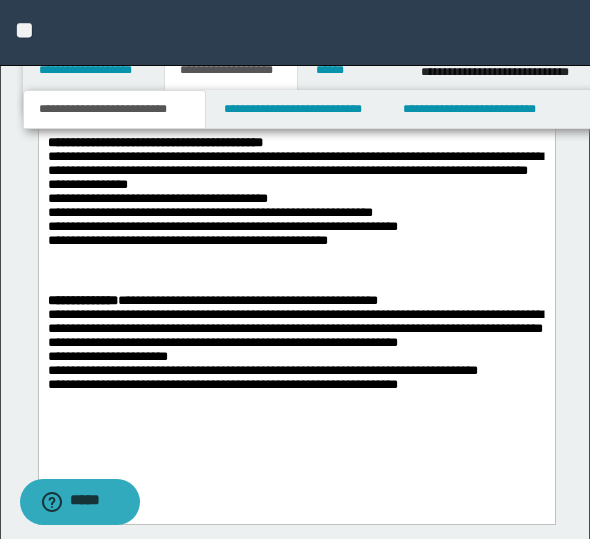 click on "**********" at bounding box center (296, 350) 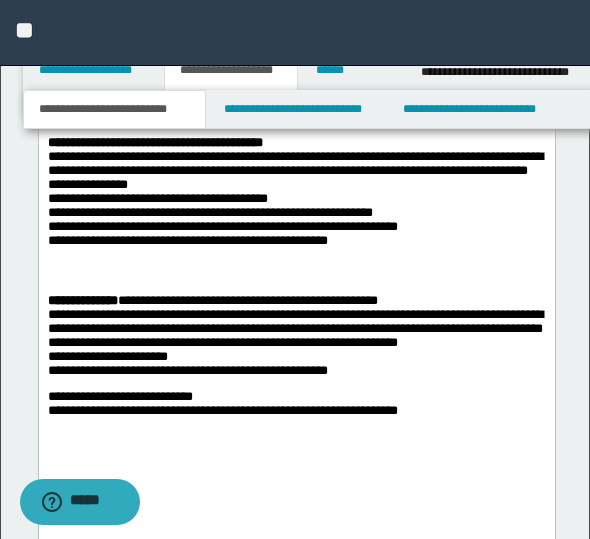 click on "**********" at bounding box center [296, 342] 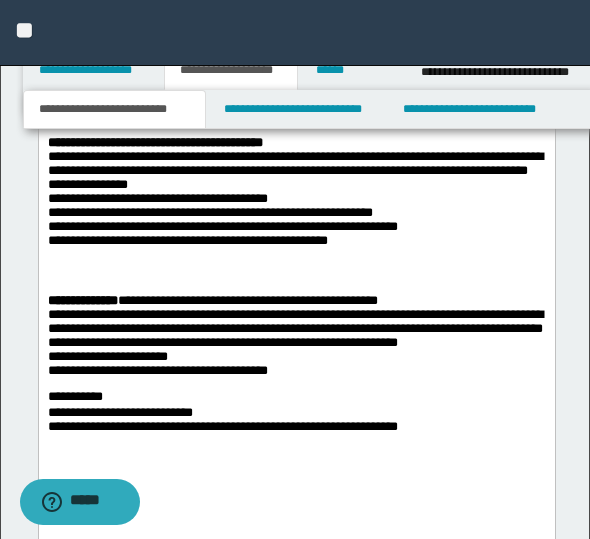 click on "**********" at bounding box center (296, 76) 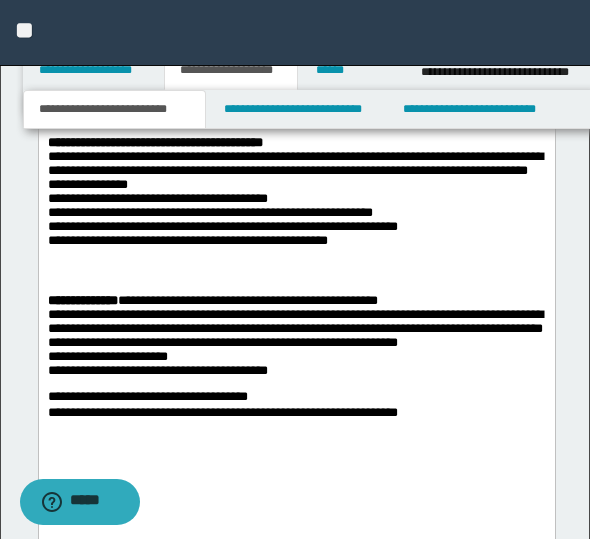 click on "**********" at bounding box center (296, 68) 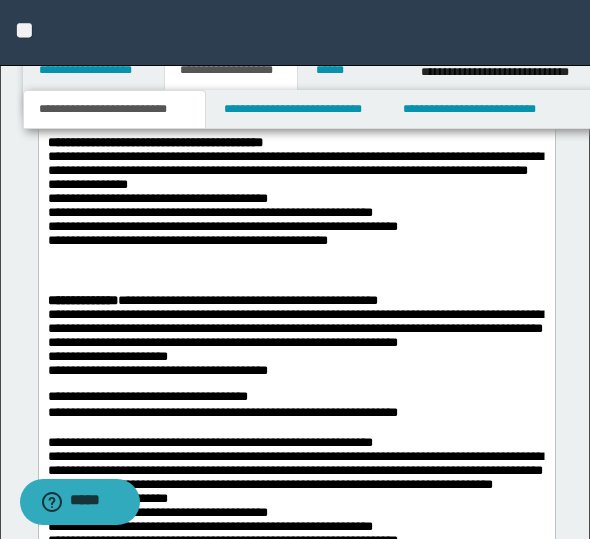 scroll, scrollTop: 2274, scrollLeft: 0, axis: vertical 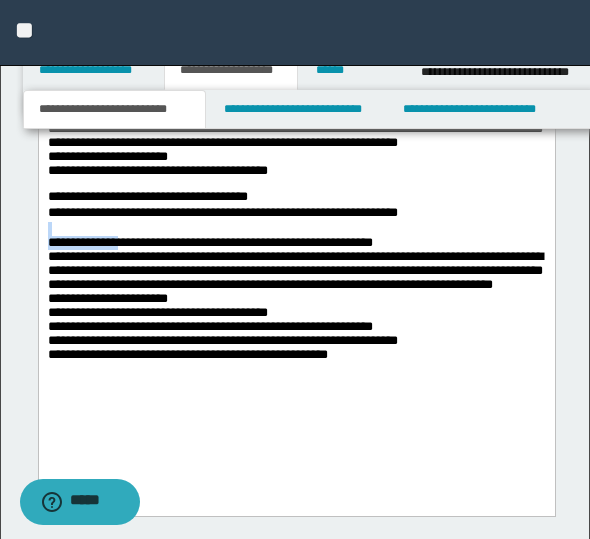drag, startPoint x: 126, startPoint y: 252, endPoint x: 41, endPoint y: 247, distance: 85.146935 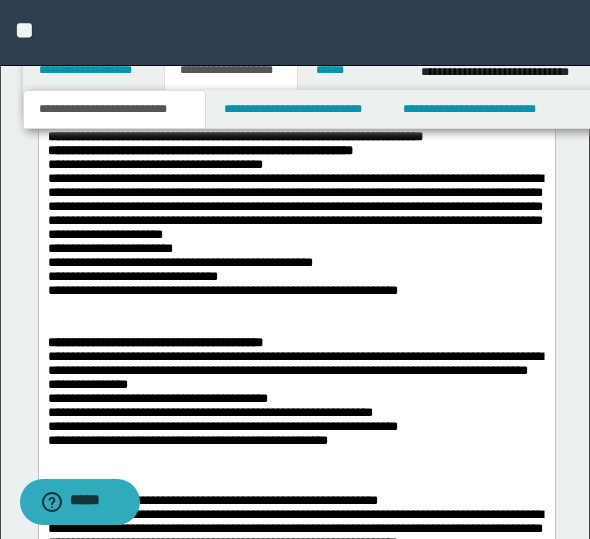 scroll, scrollTop: 1974, scrollLeft: 0, axis: vertical 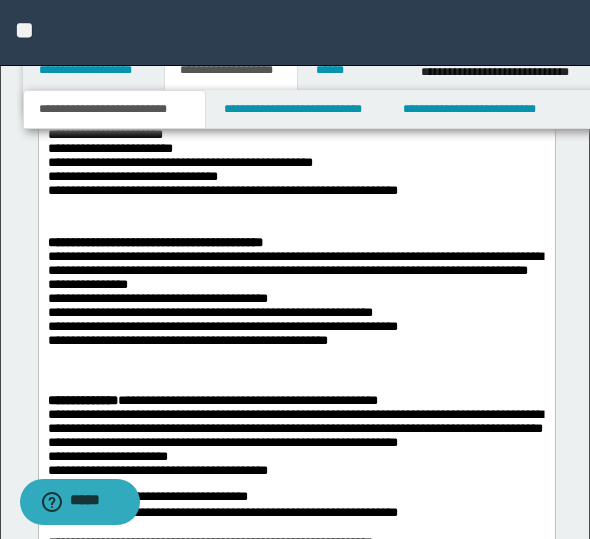 click on "**********" at bounding box center (296, 442) 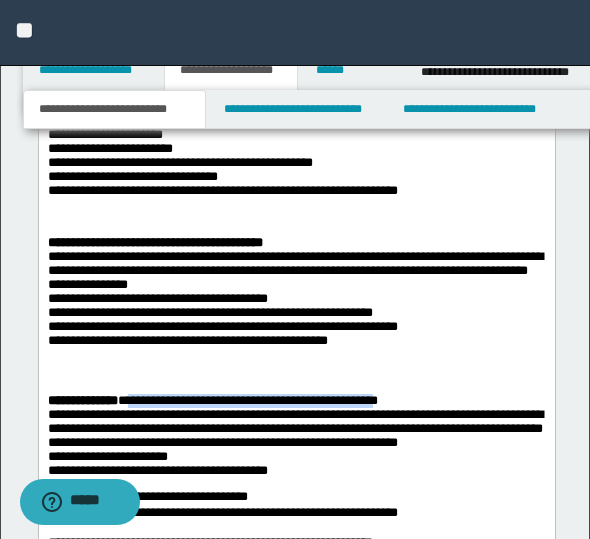 drag, startPoint x: 404, startPoint y: 412, endPoint x: 128, endPoint y: 407, distance: 276.0453 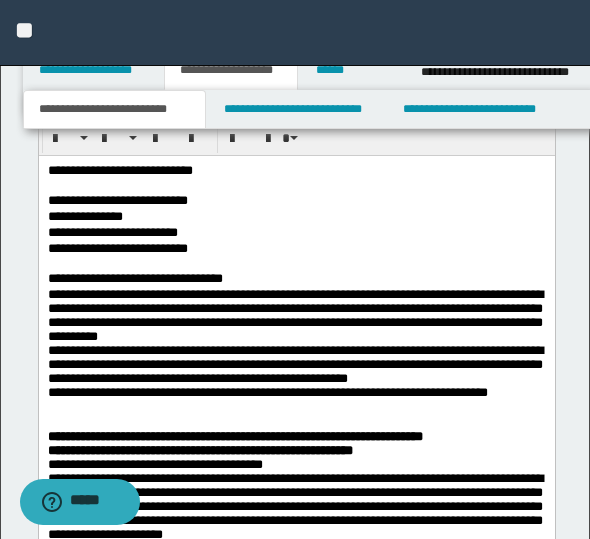 scroll, scrollTop: 1274, scrollLeft: 0, axis: vertical 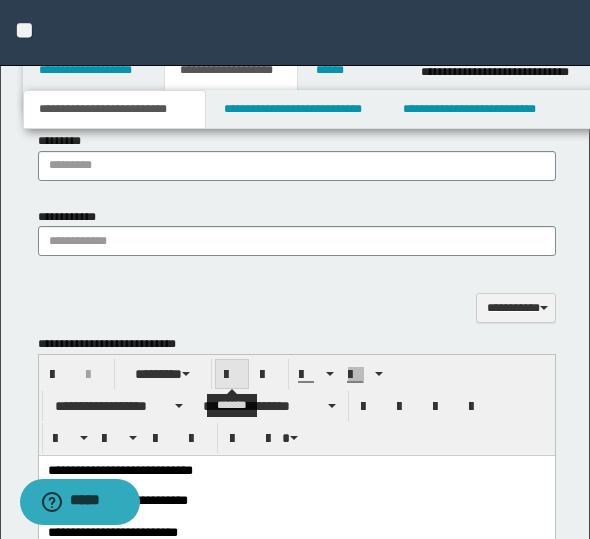 click at bounding box center (232, 374) 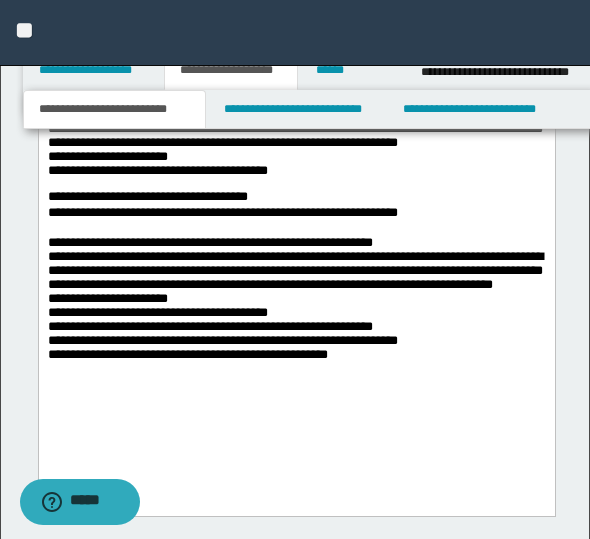 scroll, scrollTop: 2174, scrollLeft: 0, axis: vertical 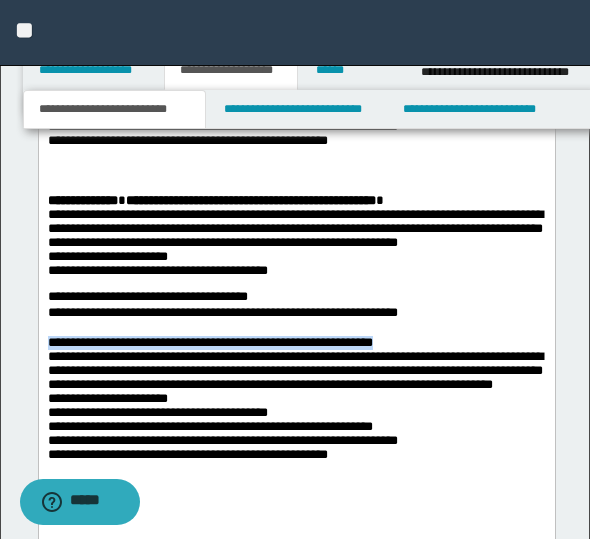 drag, startPoint x: 49, startPoint y: 356, endPoint x: 402, endPoint y: 360, distance: 353.02267 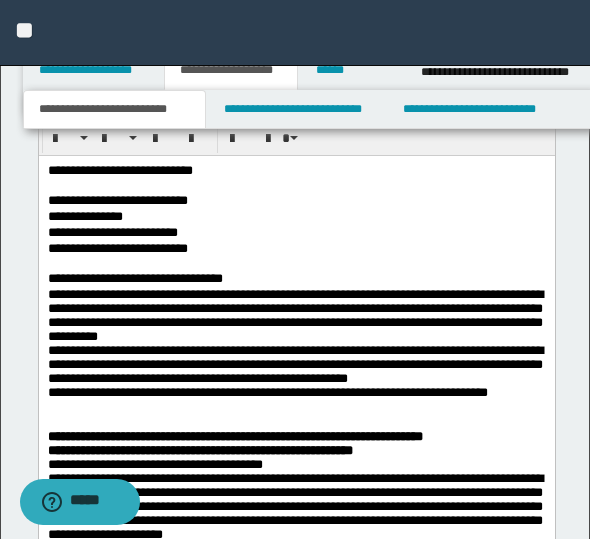 scroll, scrollTop: 1474, scrollLeft: 0, axis: vertical 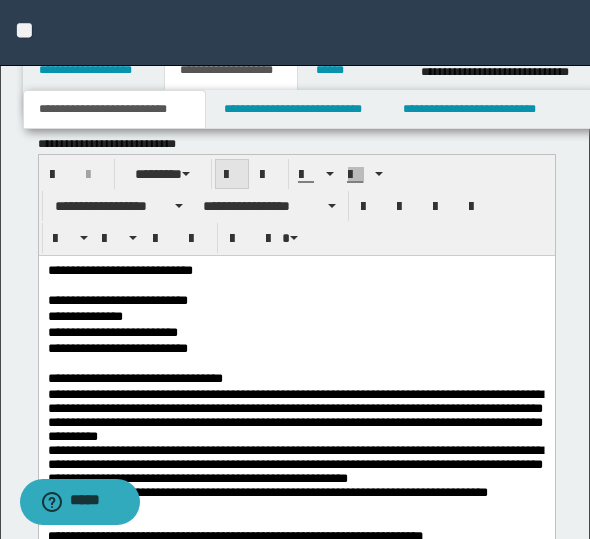 click at bounding box center [232, 174] 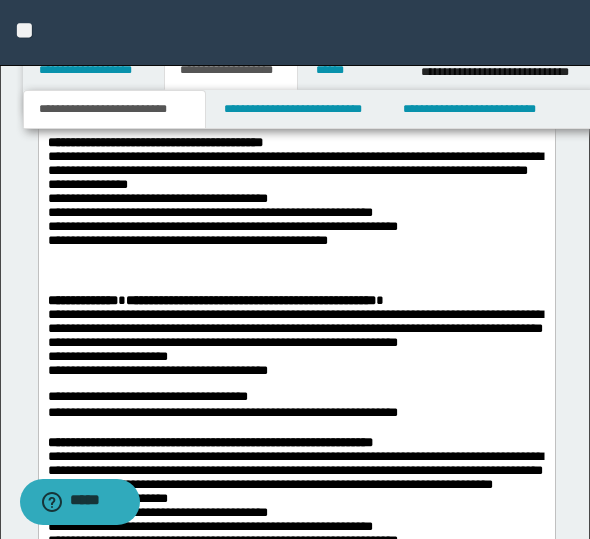 scroll, scrollTop: 2374, scrollLeft: 0, axis: vertical 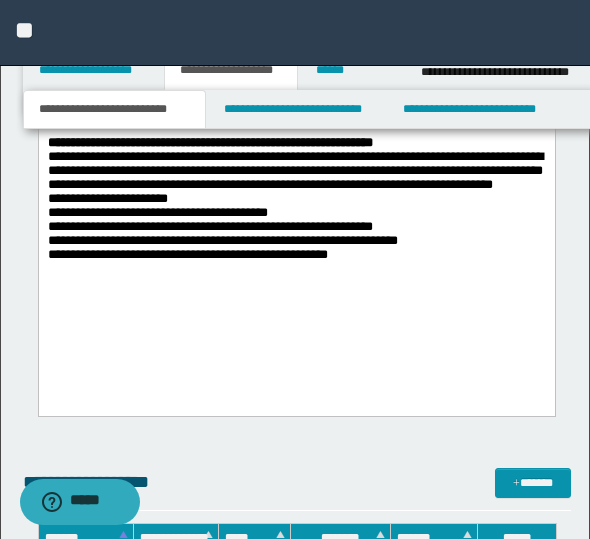 click on "**********" at bounding box center [296, -145] 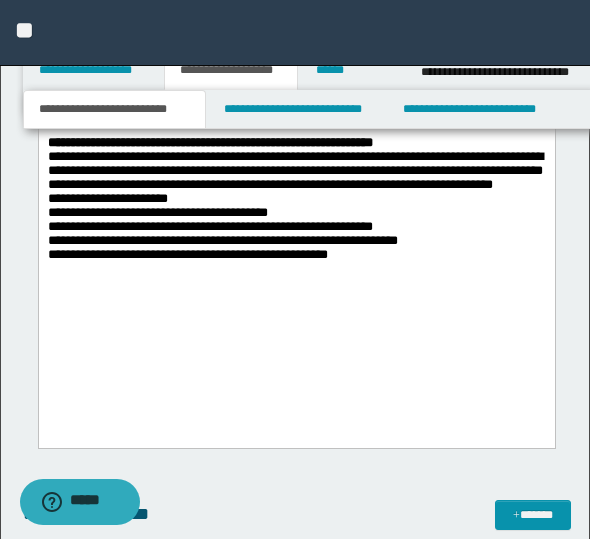 click on "**********" at bounding box center (296, -131) 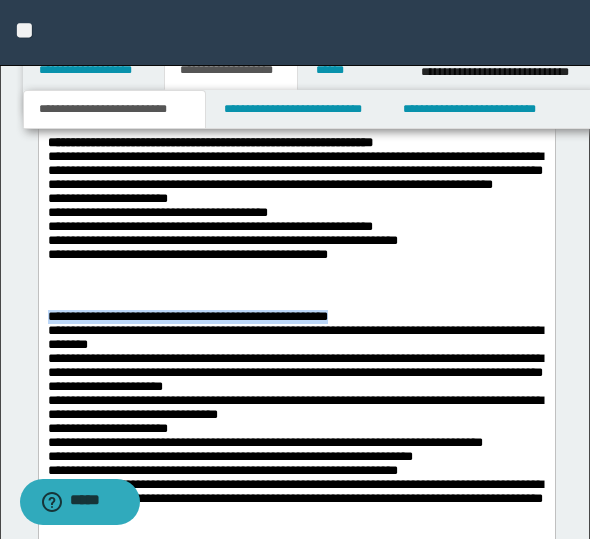 drag, startPoint x: 49, startPoint y: 324, endPoint x: 356, endPoint y: 335, distance: 307.197 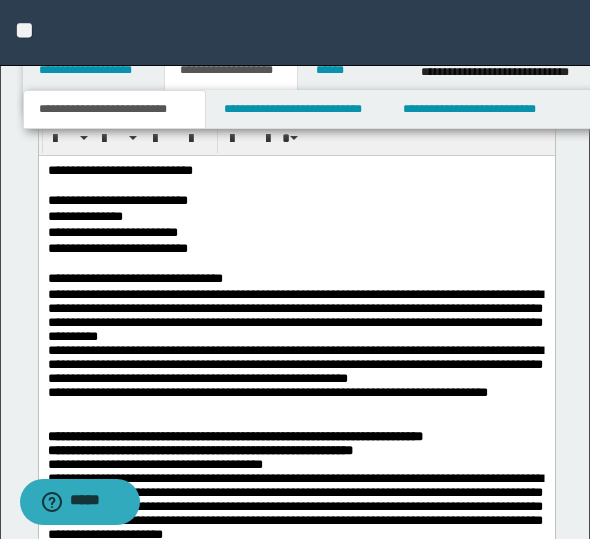 scroll, scrollTop: 1374, scrollLeft: 0, axis: vertical 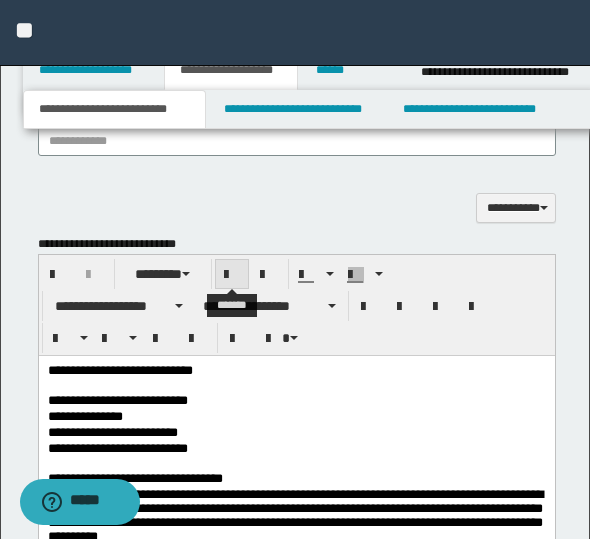 click at bounding box center (232, 275) 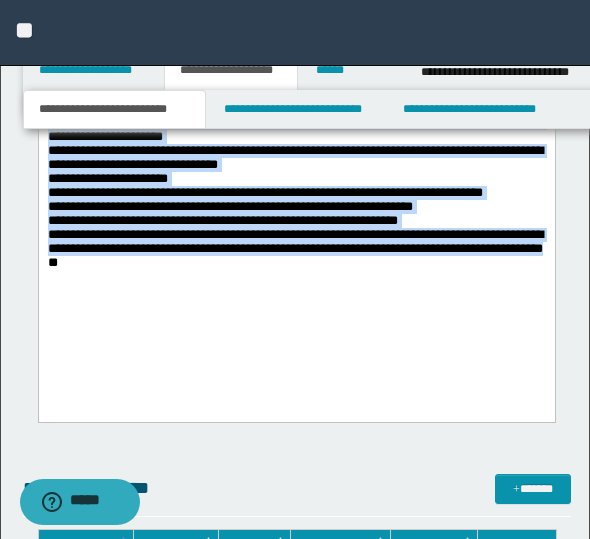 scroll, scrollTop: 2631, scrollLeft: 0, axis: vertical 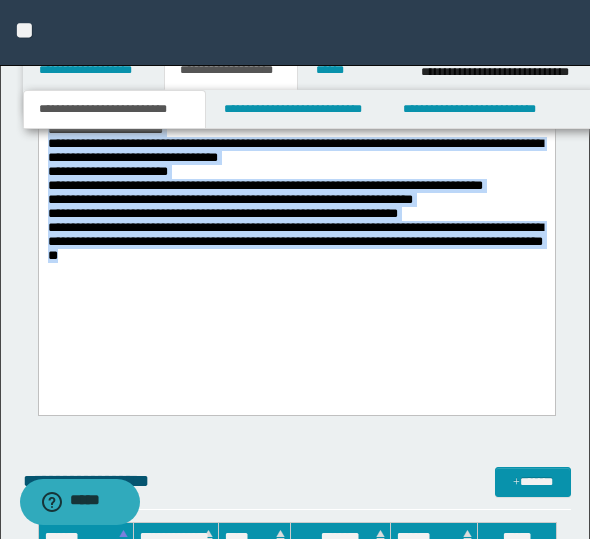 drag, startPoint x: 45, startPoint y: -620, endPoint x: 193, endPoint y: 294, distance: 925.90497 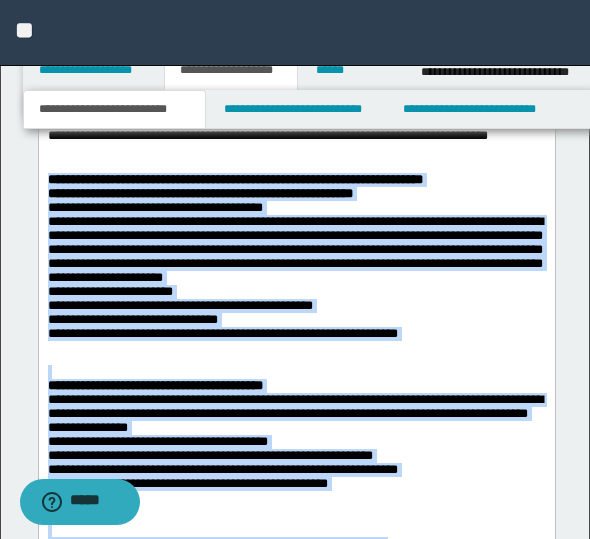 scroll, scrollTop: 1431, scrollLeft: 0, axis: vertical 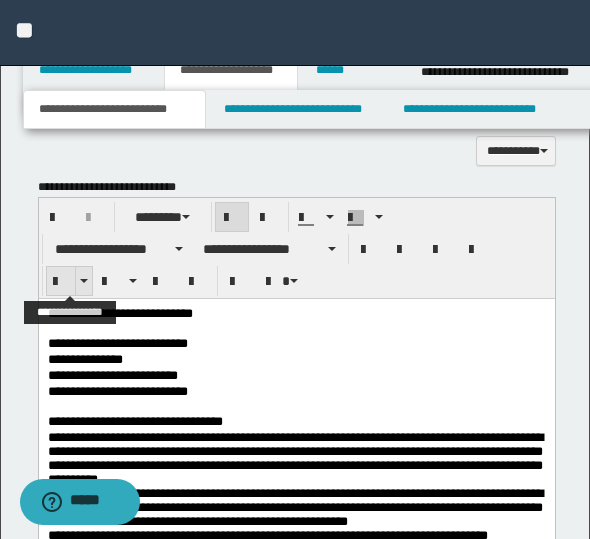 click at bounding box center (61, 282) 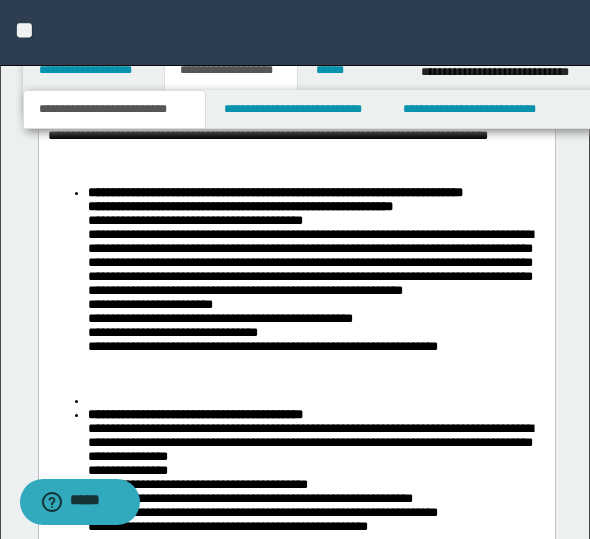 scroll, scrollTop: 2031, scrollLeft: 0, axis: vertical 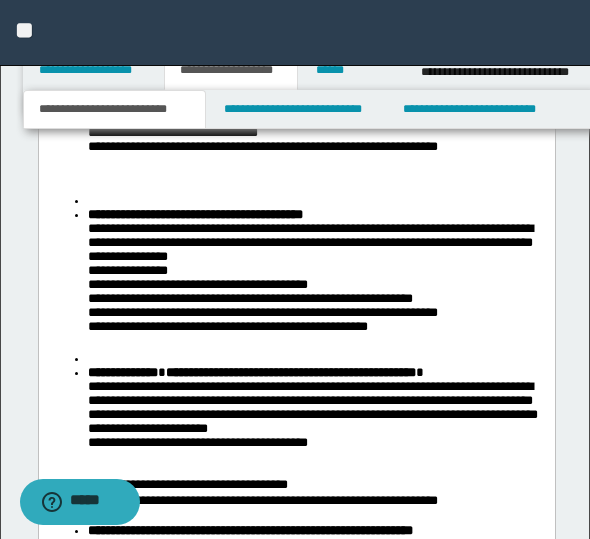 click on "**********" at bounding box center [316, 280] 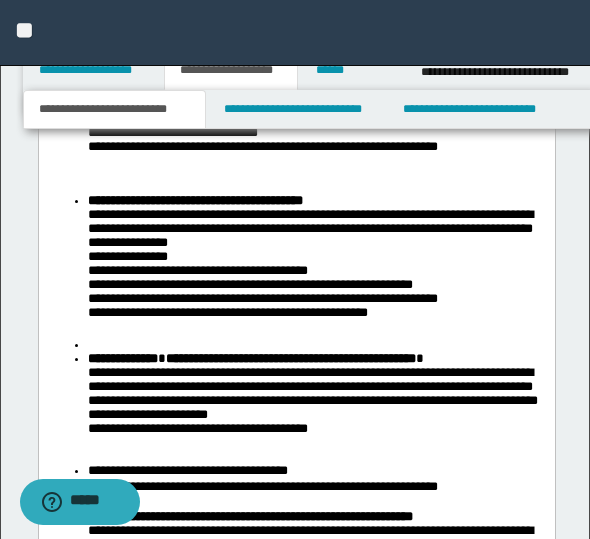 click at bounding box center (316, 345) 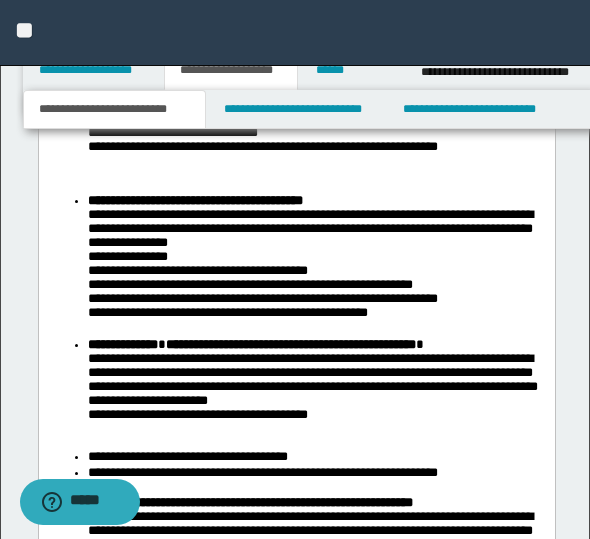 scroll, scrollTop: 2131, scrollLeft: 0, axis: vertical 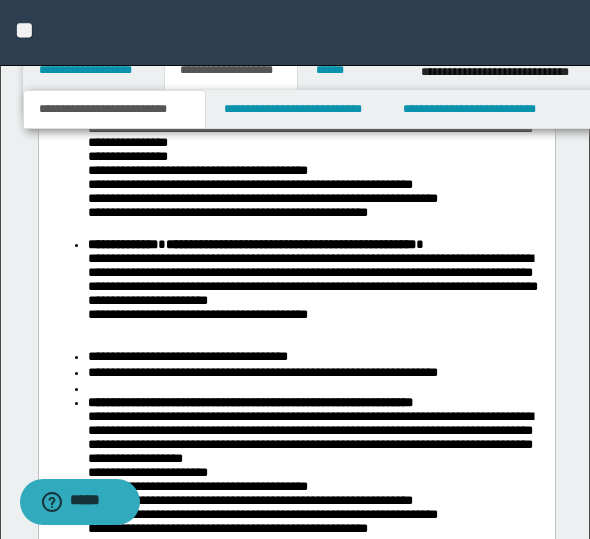 click at bounding box center [316, 389] 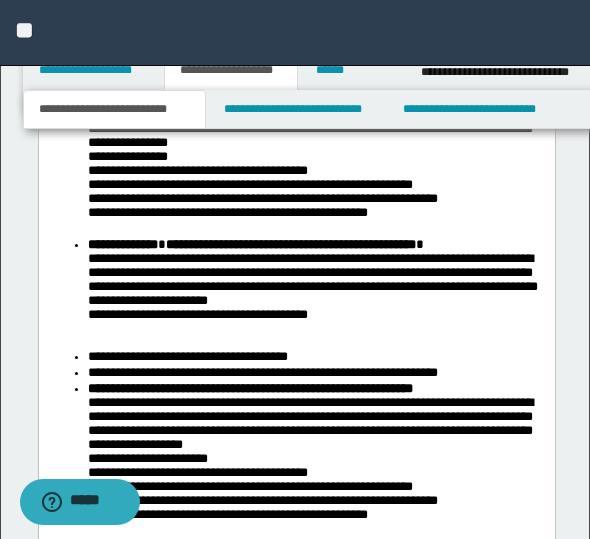scroll, scrollTop: 2231, scrollLeft: 0, axis: vertical 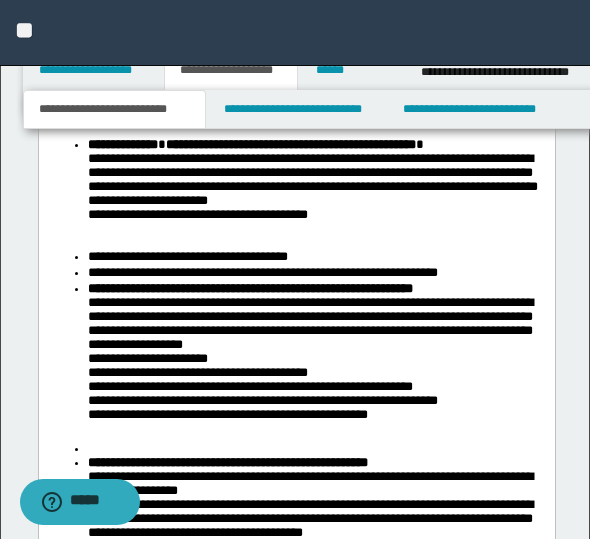 click on "**********" at bounding box center [296, 249] 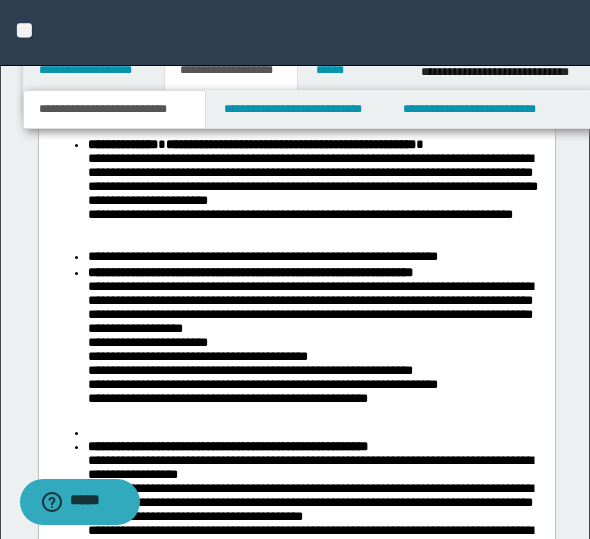 click on "**********" at bounding box center (296, 241) 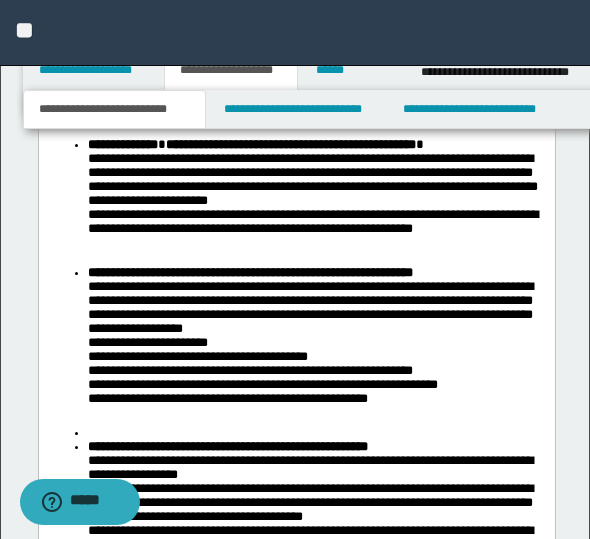 scroll, scrollTop: 2431, scrollLeft: 0, axis: vertical 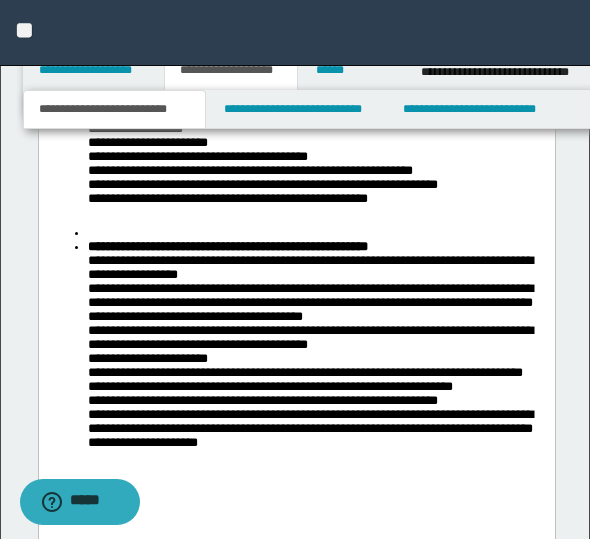 click at bounding box center (316, 233) 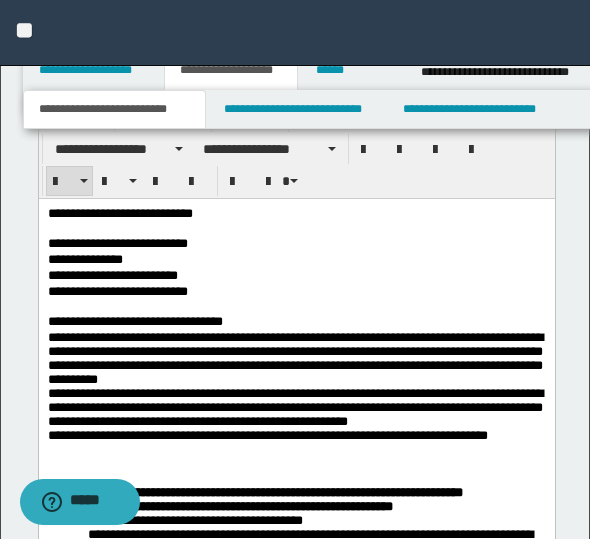 scroll, scrollTop: 1731, scrollLeft: 0, axis: vertical 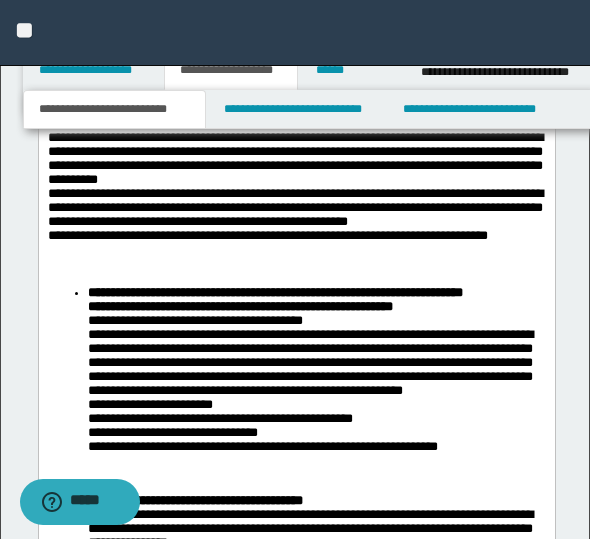 click on "**********" at bounding box center (274, 292) 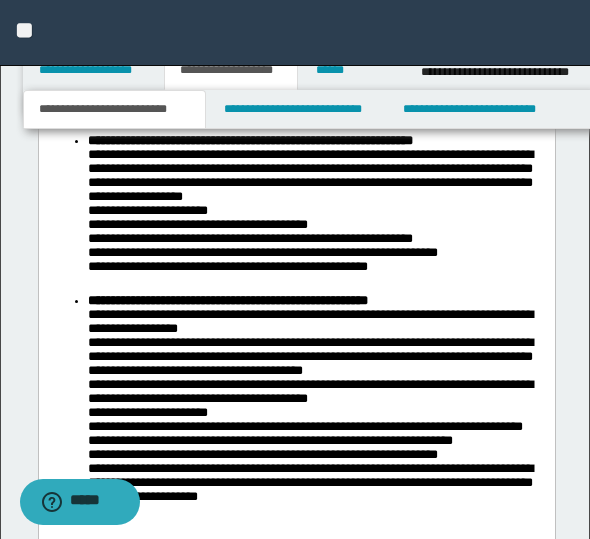 scroll, scrollTop: 2631, scrollLeft: 0, axis: vertical 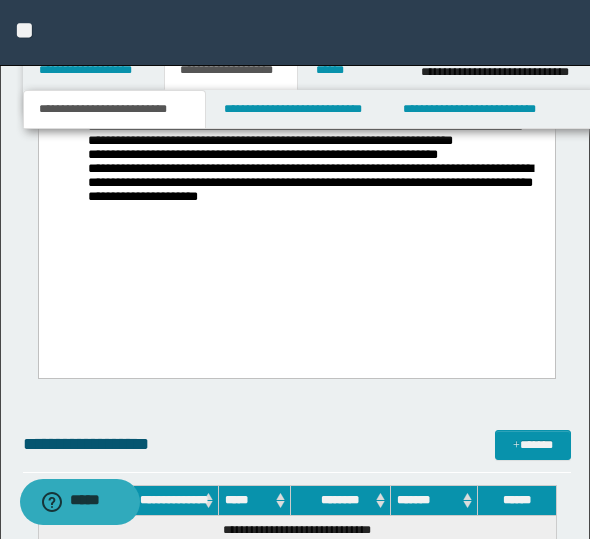 click on "**********" at bounding box center (296, -290) 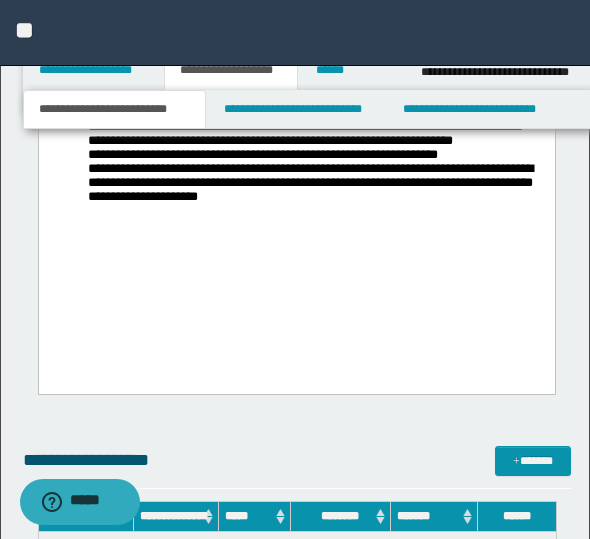 click on "**********" at bounding box center [296, -283] 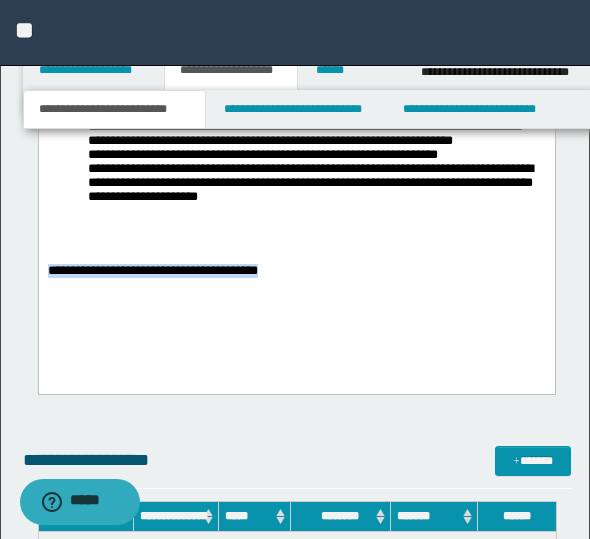 drag, startPoint x: 278, startPoint y: 283, endPoint x: 52, endPoint y: 271, distance: 226.31836 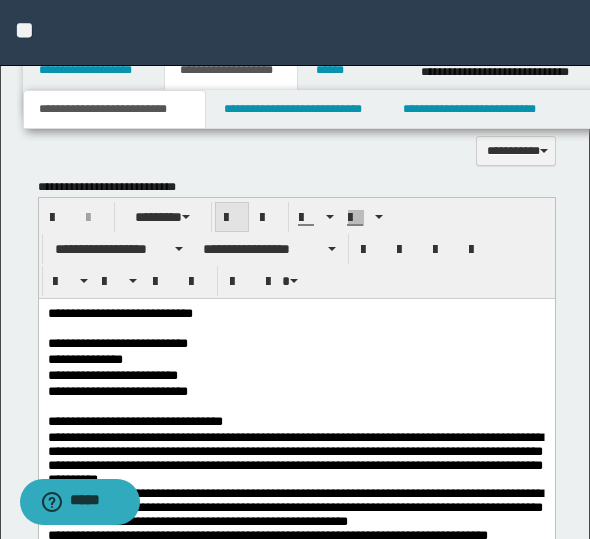 click at bounding box center [232, 218] 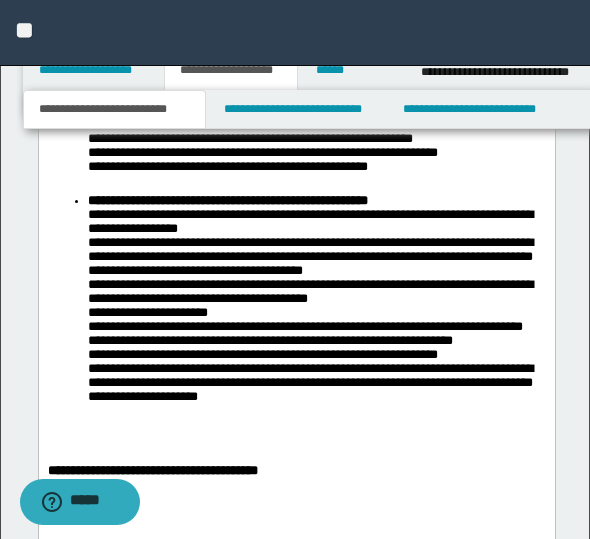 scroll, scrollTop: 2731, scrollLeft: 0, axis: vertical 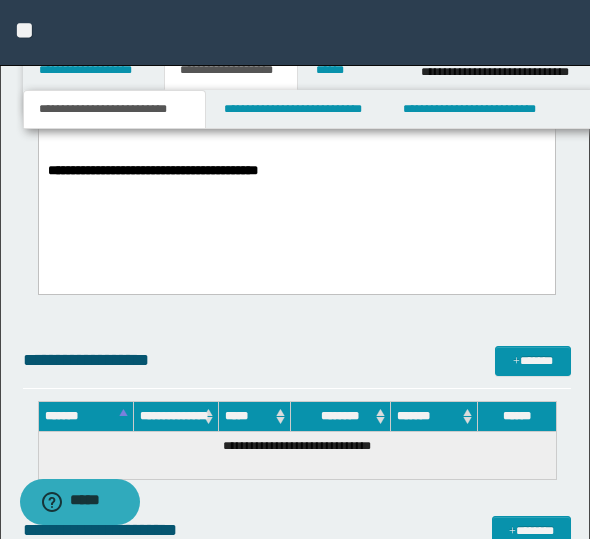 click on "**********" at bounding box center [296, -382] 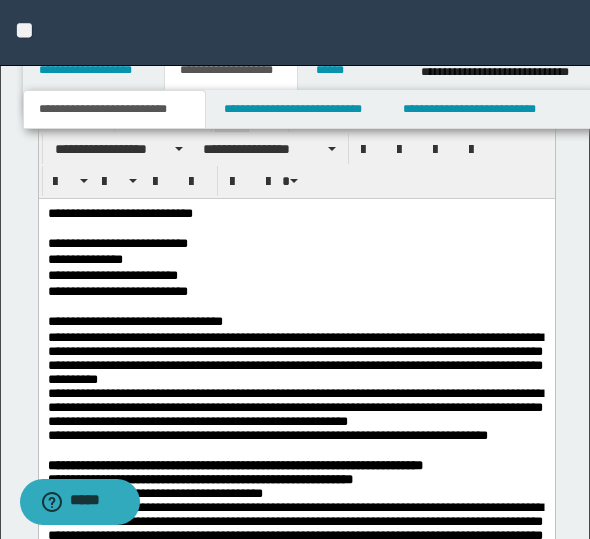 scroll, scrollTop: 1431, scrollLeft: 0, axis: vertical 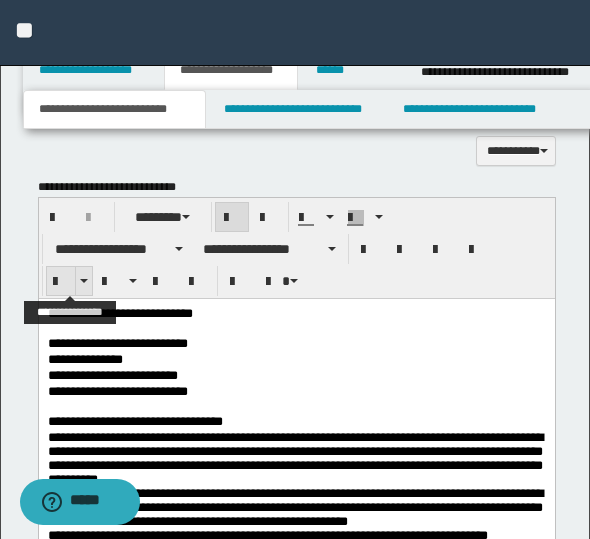 click at bounding box center [61, 282] 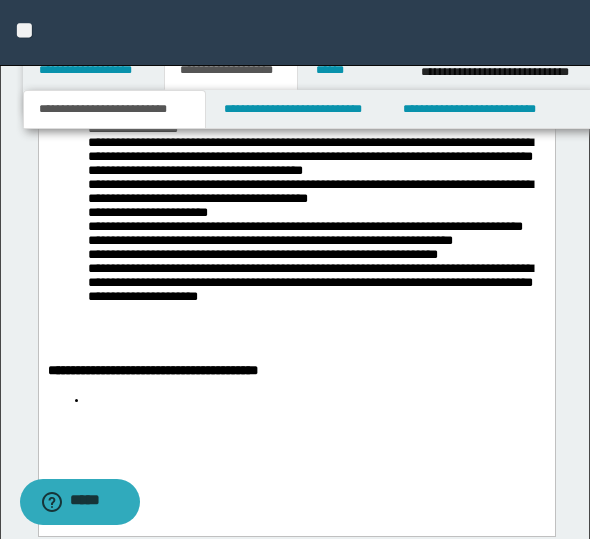 scroll, scrollTop: 2831, scrollLeft: 0, axis: vertical 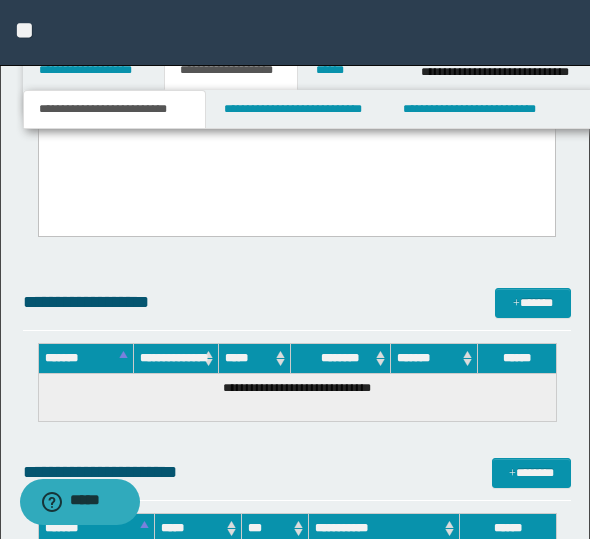 click on "**********" at bounding box center [296, -462] 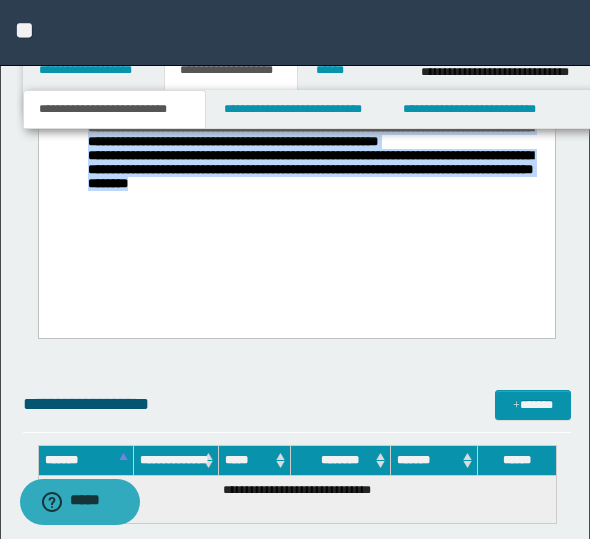 scroll, scrollTop: 3122, scrollLeft: 0, axis: vertical 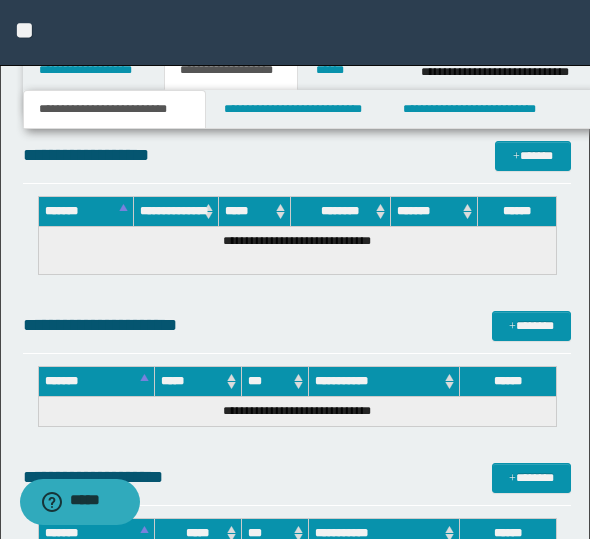 drag, startPoint x: 94, startPoint y: -188, endPoint x: 226, endPoint y: -1227, distance: 1047.3514 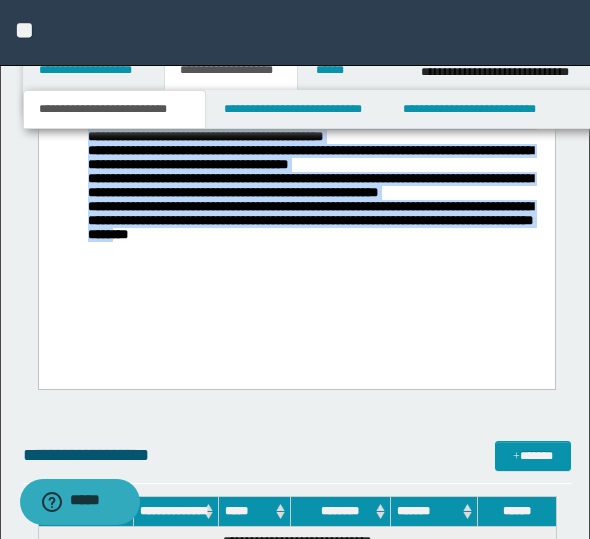 scroll, scrollTop: 2722, scrollLeft: 0, axis: vertical 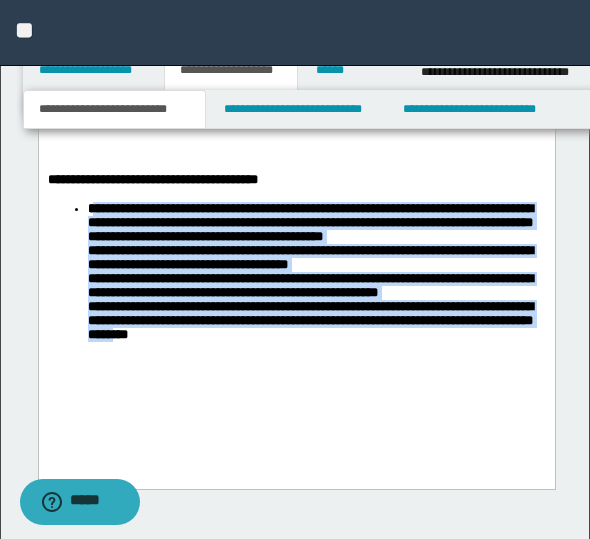 click on "**********" at bounding box center [309, 271] 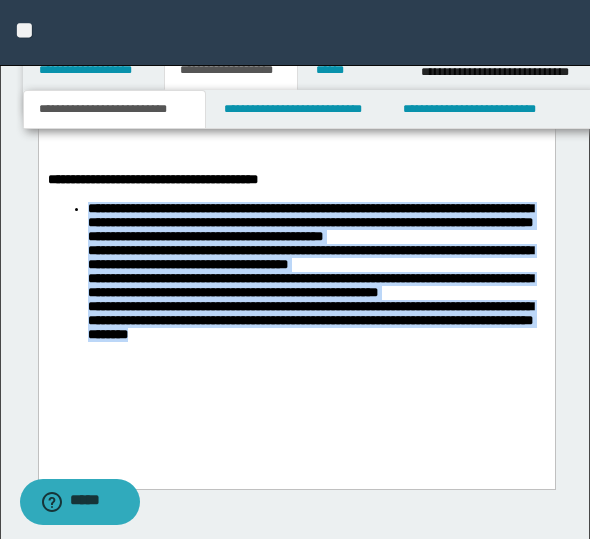 drag, startPoint x: 88, startPoint y: 215, endPoint x: 206, endPoint y: 359, distance: 186.17197 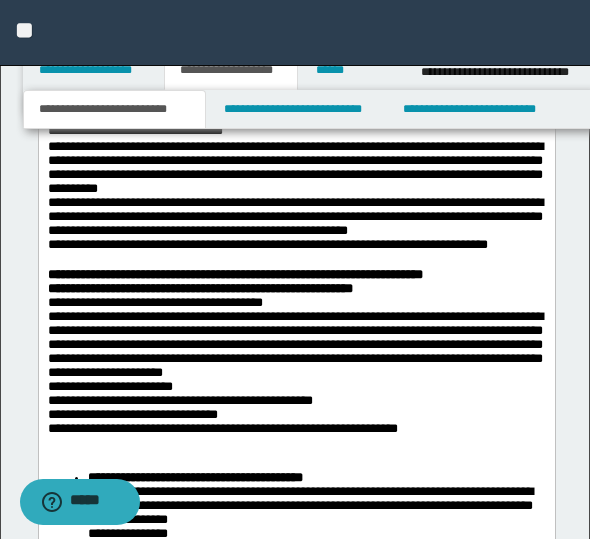 scroll, scrollTop: 1322, scrollLeft: 0, axis: vertical 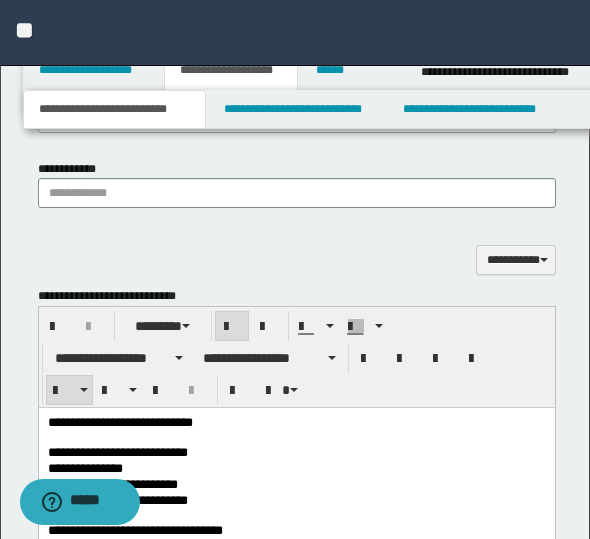 click at bounding box center [232, 327] 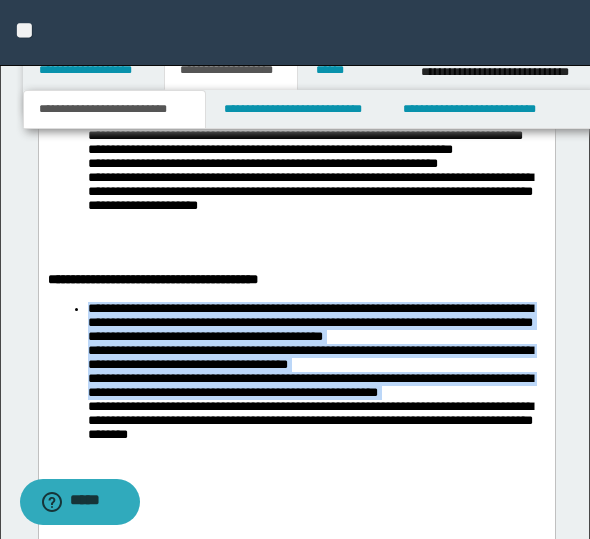 scroll, scrollTop: 2722, scrollLeft: 0, axis: vertical 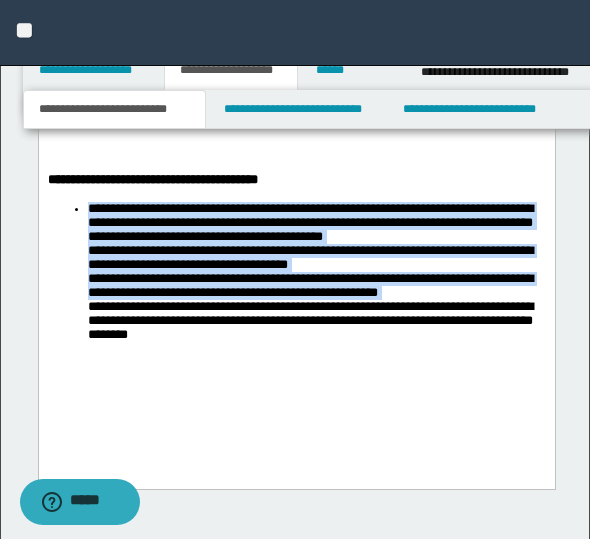 click on "**********" at bounding box center [316, 282] 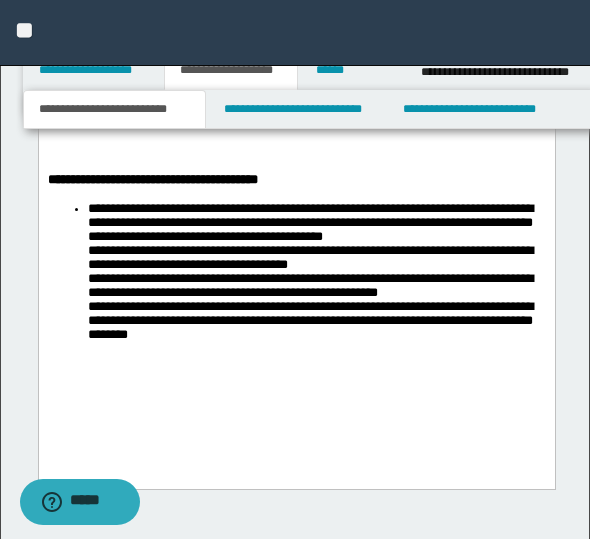 click on "**********" at bounding box center (316, 282) 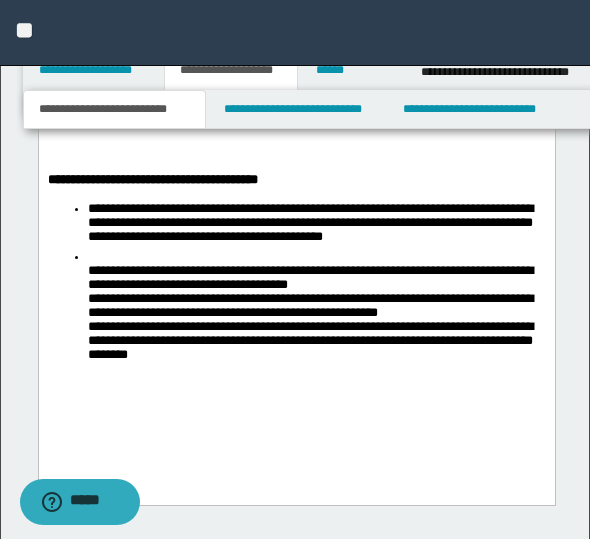 click on "**********" at bounding box center (296, 290) 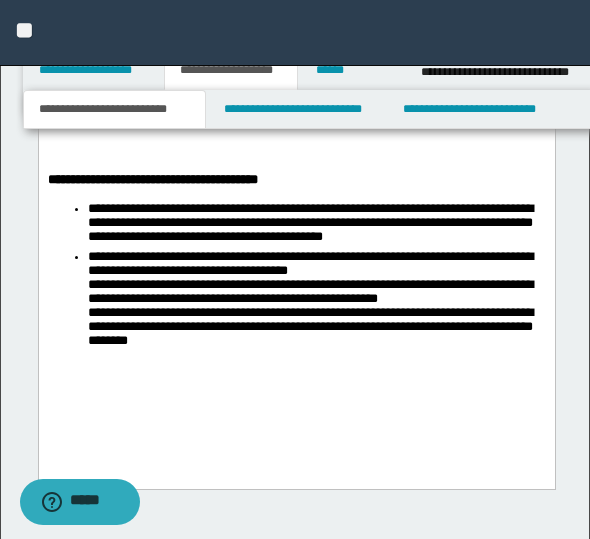 click on "**********" at bounding box center (316, 306) 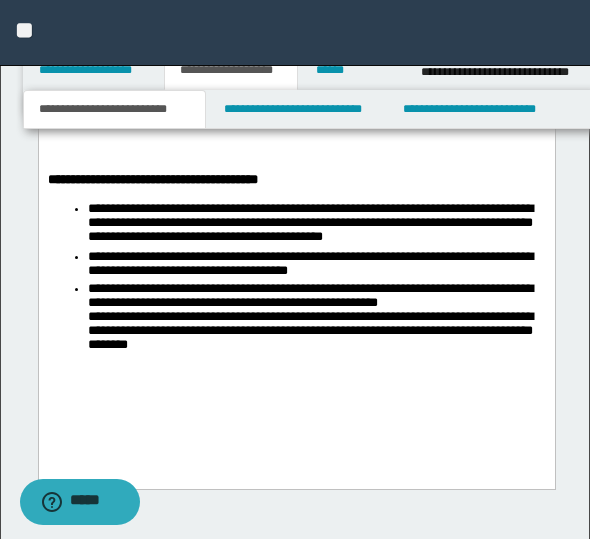 click on "**********" at bounding box center (297, -302) 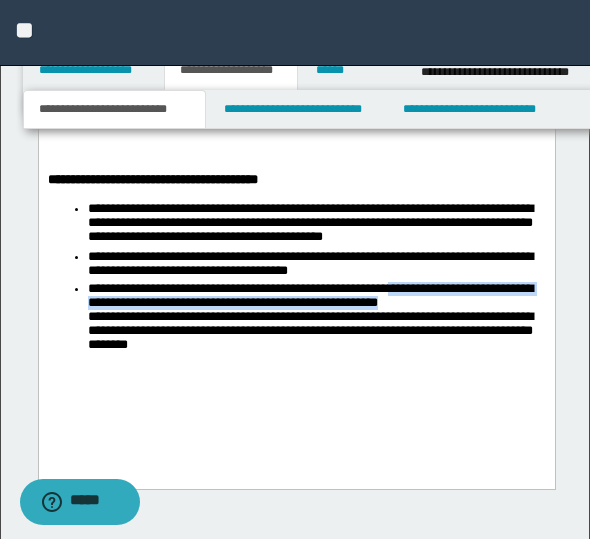 click on "**********" at bounding box center (316, 322) 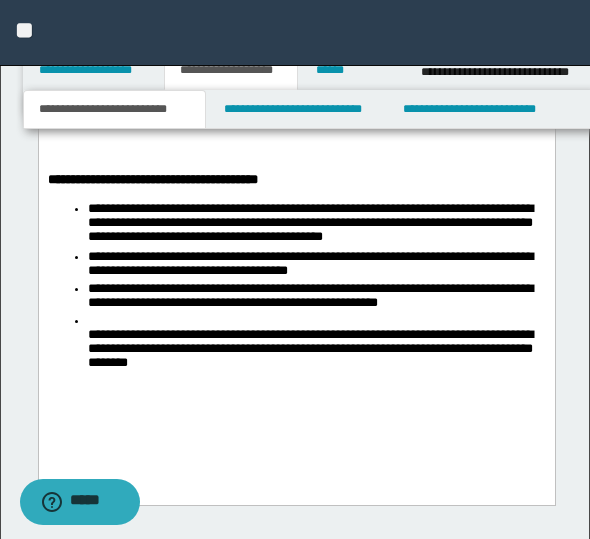 click on "**********" at bounding box center (296, 290) 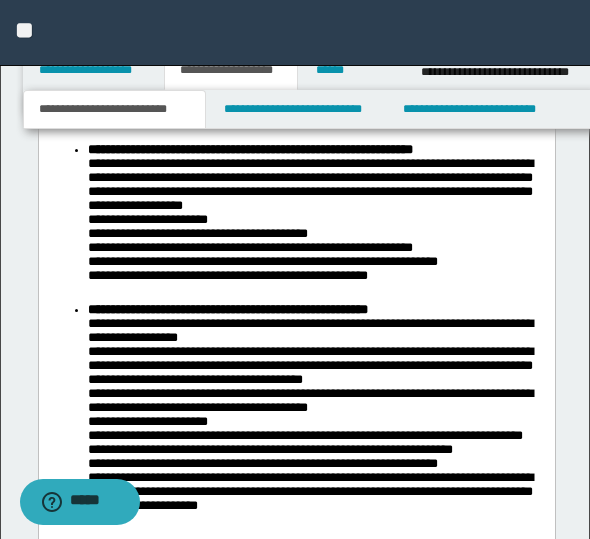scroll, scrollTop: 2622, scrollLeft: 0, axis: vertical 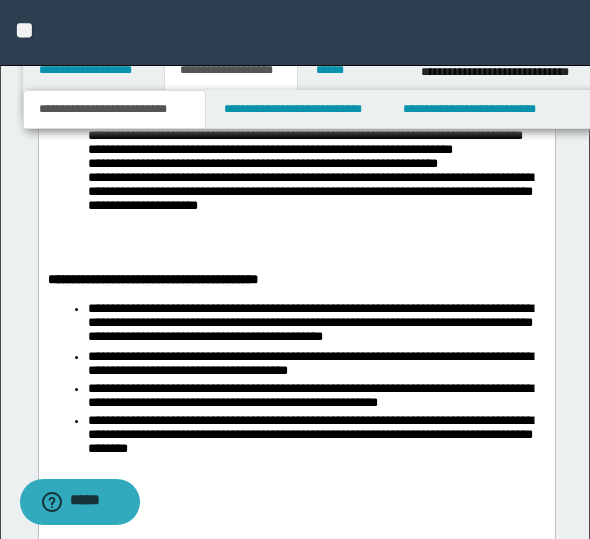 click on "**********" at bounding box center (296, -180) 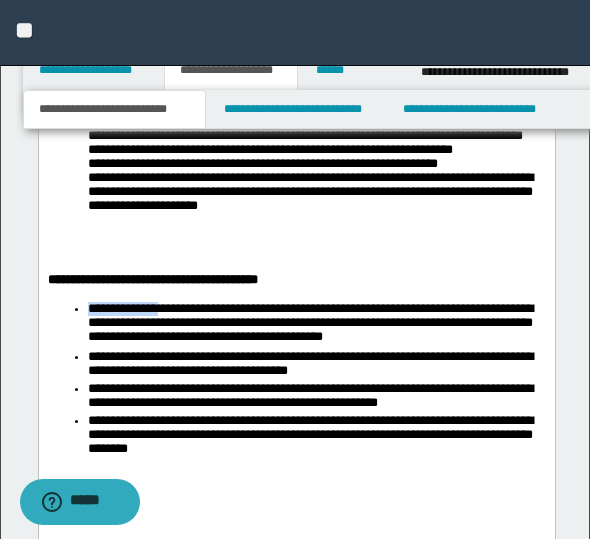 drag, startPoint x: 86, startPoint y: 319, endPoint x: 167, endPoint y: 315, distance: 81.09871 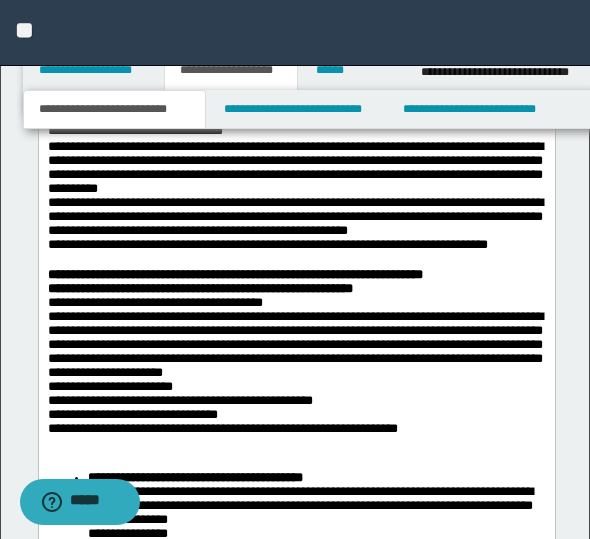 scroll, scrollTop: 1222, scrollLeft: 0, axis: vertical 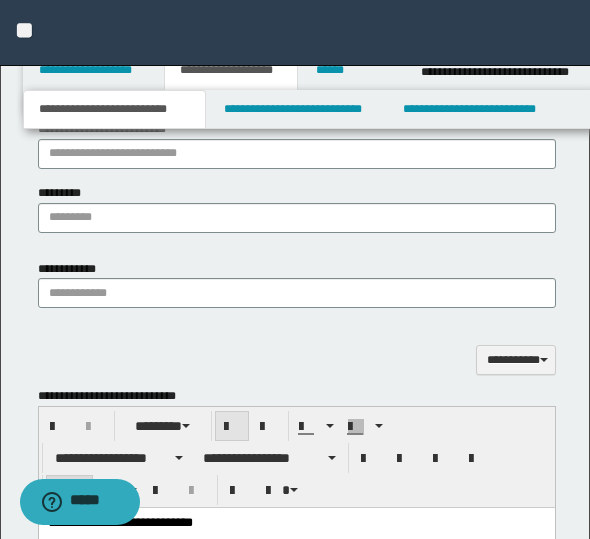 click at bounding box center (232, 426) 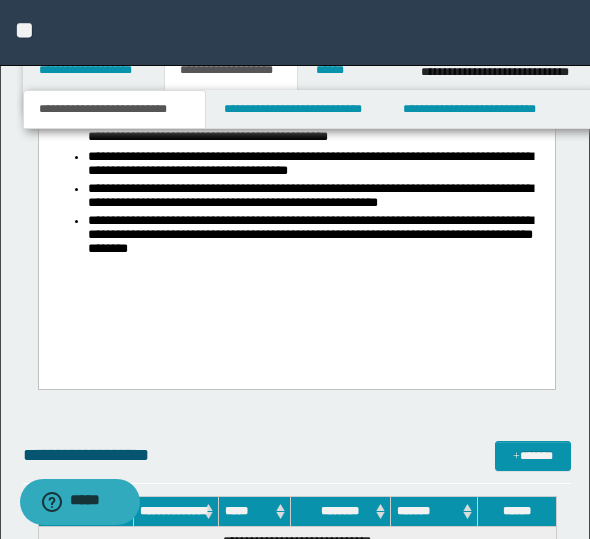 scroll, scrollTop: 2722, scrollLeft: 0, axis: vertical 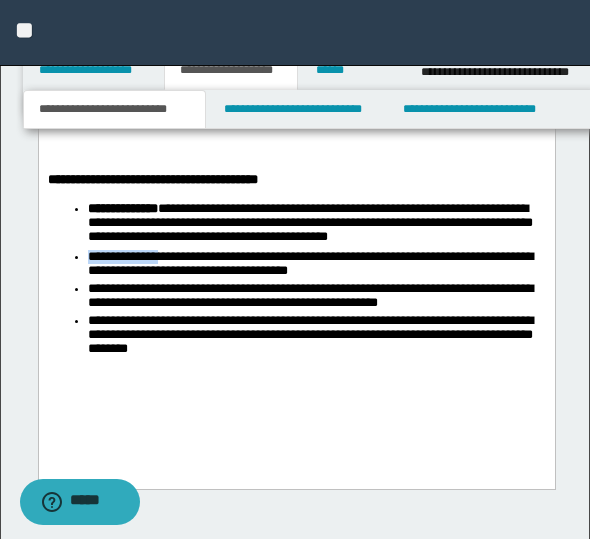 drag, startPoint x: 88, startPoint y: 266, endPoint x: 167, endPoint y: 267, distance: 79.00633 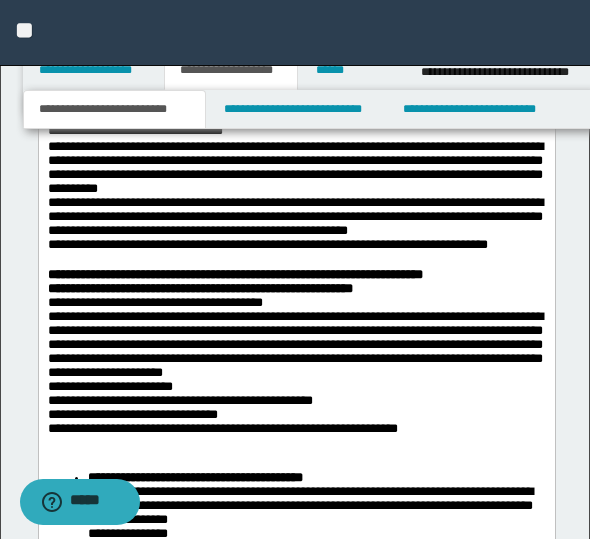 scroll, scrollTop: 1422, scrollLeft: 0, axis: vertical 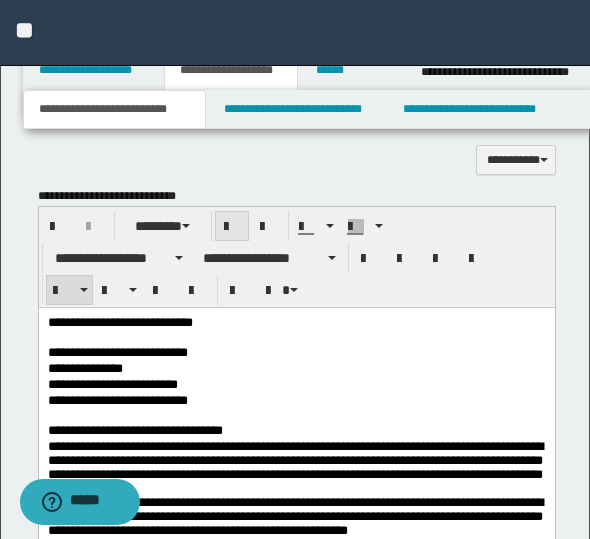 click at bounding box center [232, 226] 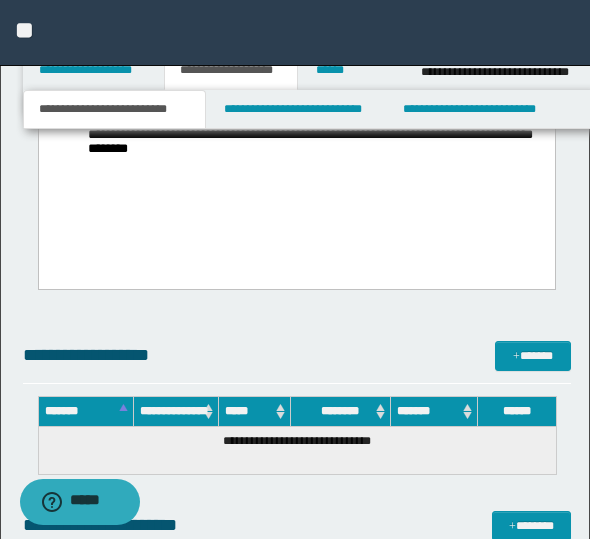 scroll, scrollTop: 2722, scrollLeft: 0, axis: vertical 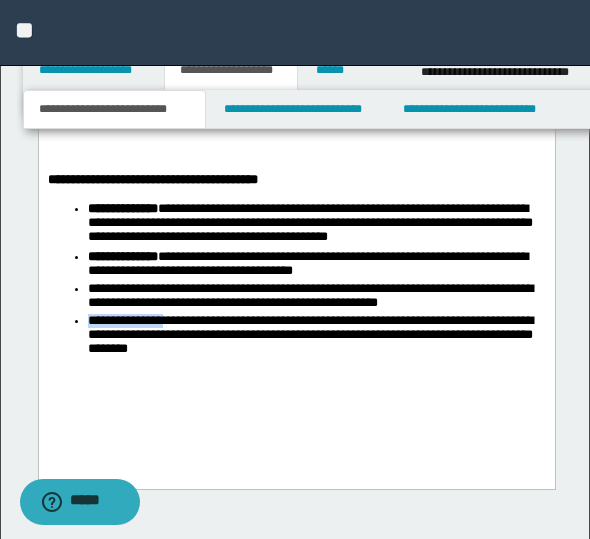 drag, startPoint x: 93, startPoint y: 331, endPoint x: 168, endPoint y: 324, distance: 75.32596 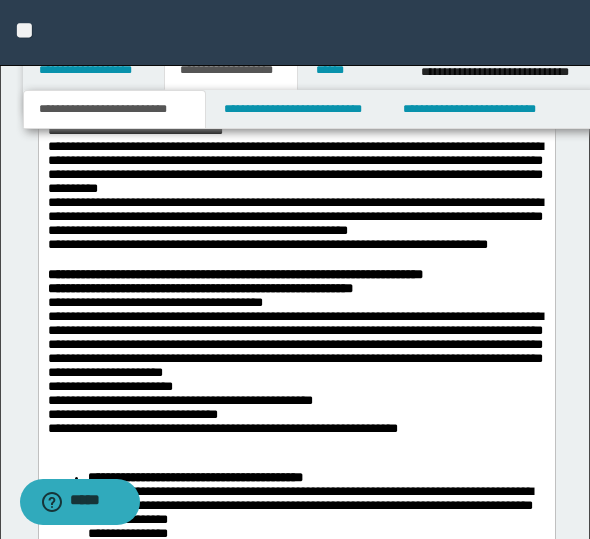 scroll, scrollTop: 1322, scrollLeft: 0, axis: vertical 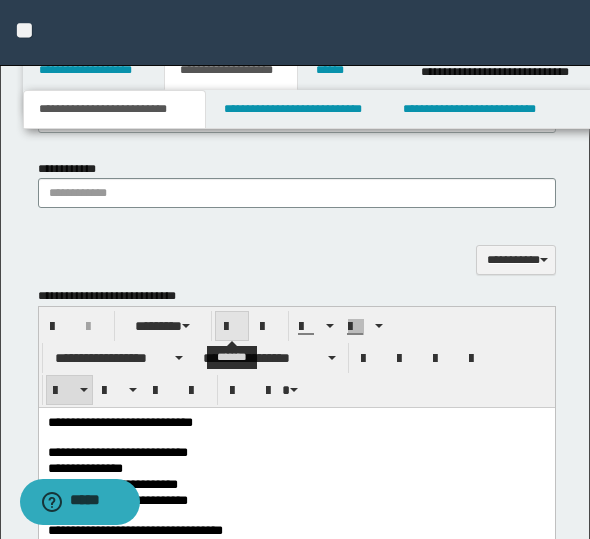 click at bounding box center (232, 326) 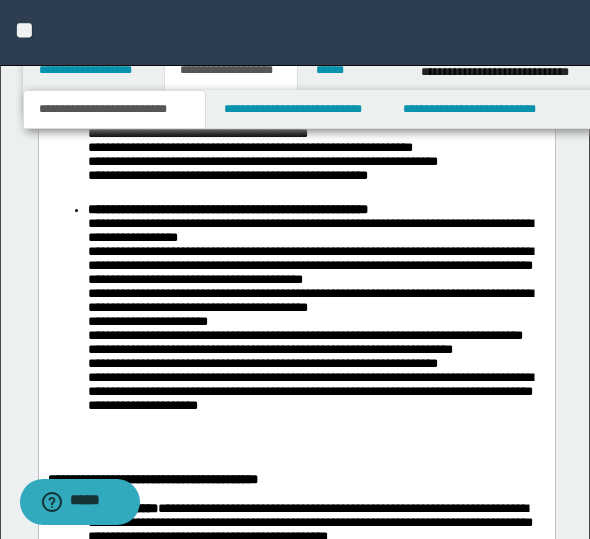 scroll, scrollTop: 2722, scrollLeft: 0, axis: vertical 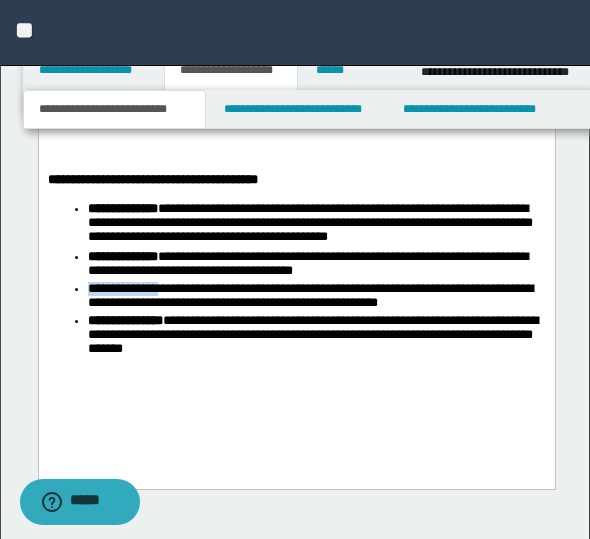 drag, startPoint x: 91, startPoint y: 296, endPoint x: 165, endPoint y: 299, distance: 74.06078 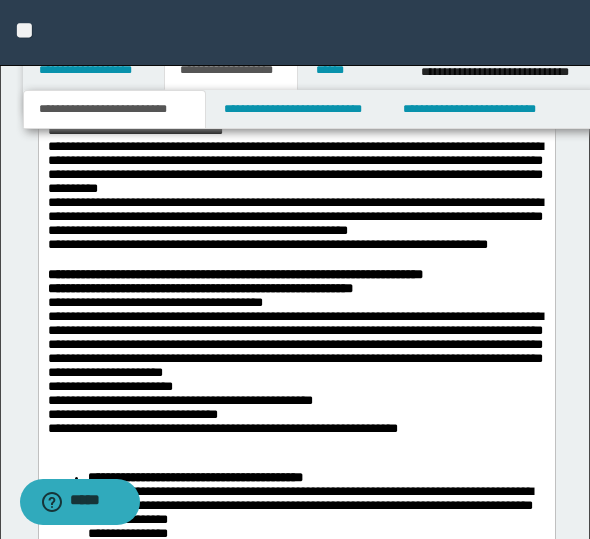 scroll, scrollTop: 1322, scrollLeft: 0, axis: vertical 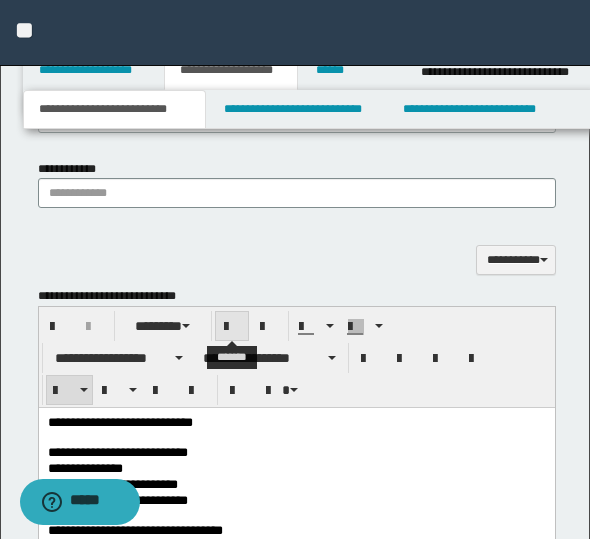 click at bounding box center (232, 327) 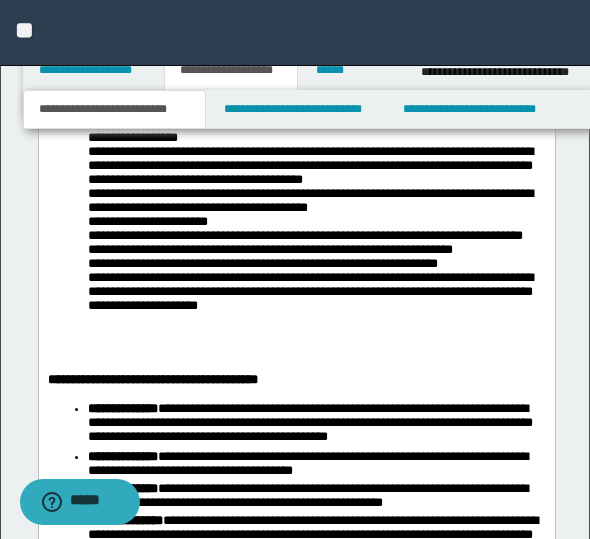scroll, scrollTop: 2822, scrollLeft: 0, axis: vertical 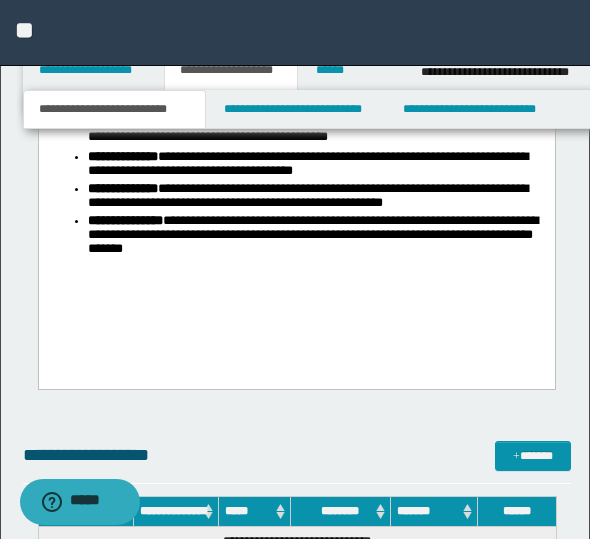 click on "**********" at bounding box center [296, -380] 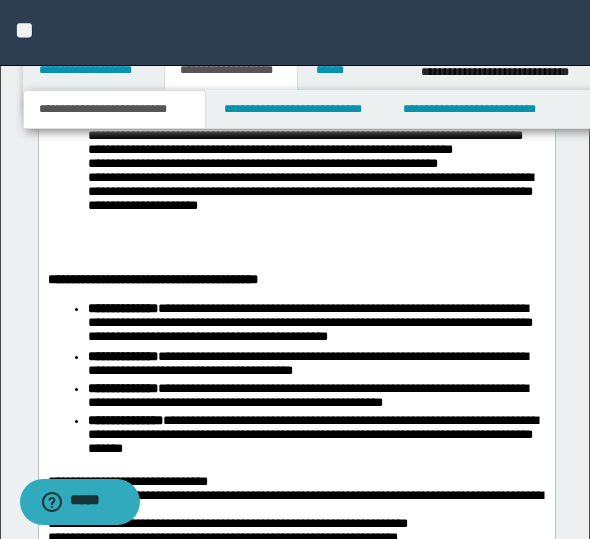 scroll, scrollTop: 2522, scrollLeft: 0, axis: vertical 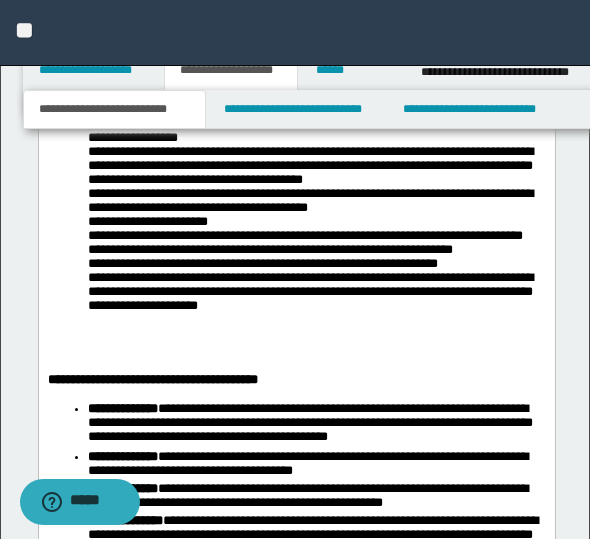 click on "**********" at bounding box center [316, 231] 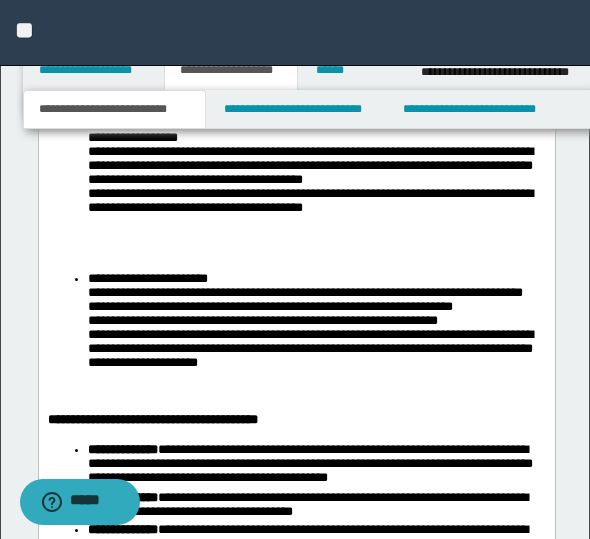 click on "**********" at bounding box center (296, 336) 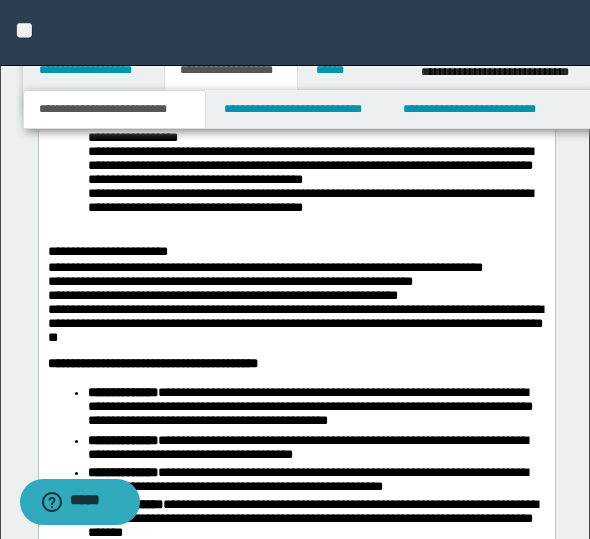 scroll, scrollTop: 2622, scrollLeft: 0, axis: vertical 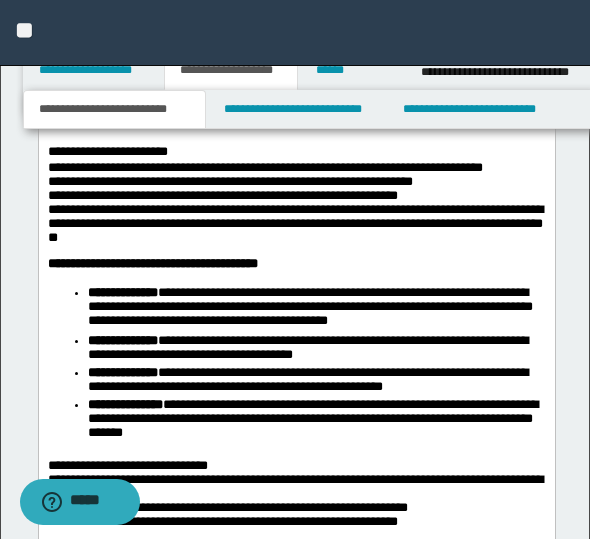 click on "**********" at bounding box center [296, 209] 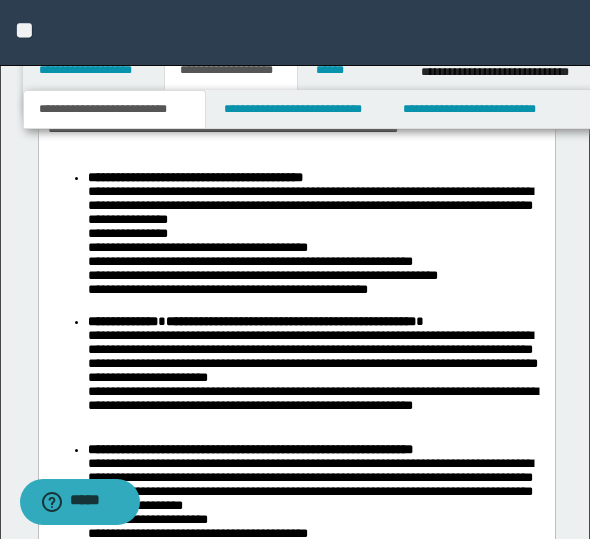 scroll, scrollTop: 1422, scrollLeft: 0, axis: vertical 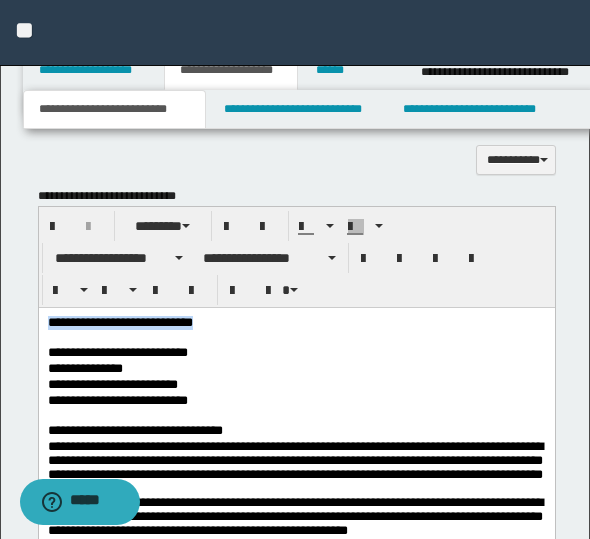 drag, startPoint x: 258, startPoint y: 326, endPoint x: 43, endPoint y: 312, distance: 215.45534 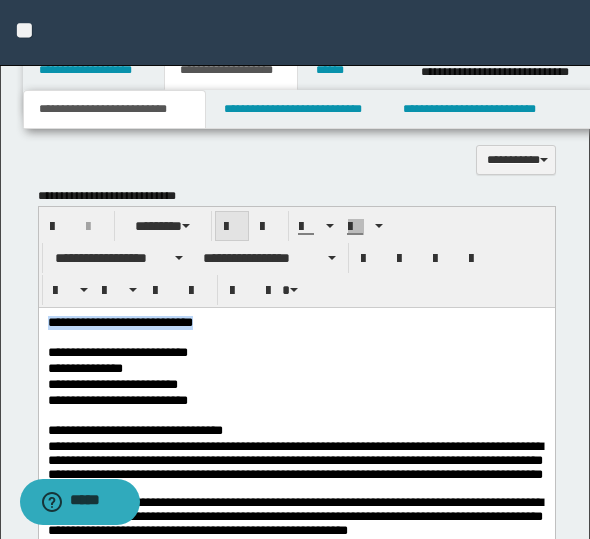 click at bounding box center [232, 226] 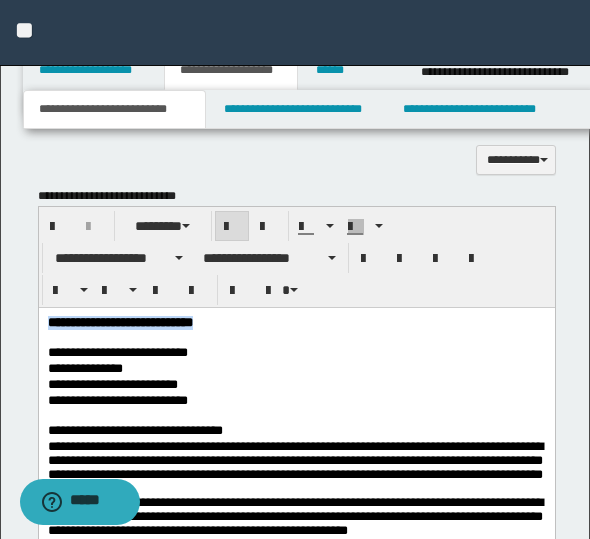 drag, startPoint x: 410, startPoint y: 267, endPoint x: 387, endPoint y: 304, distance: 43.56604 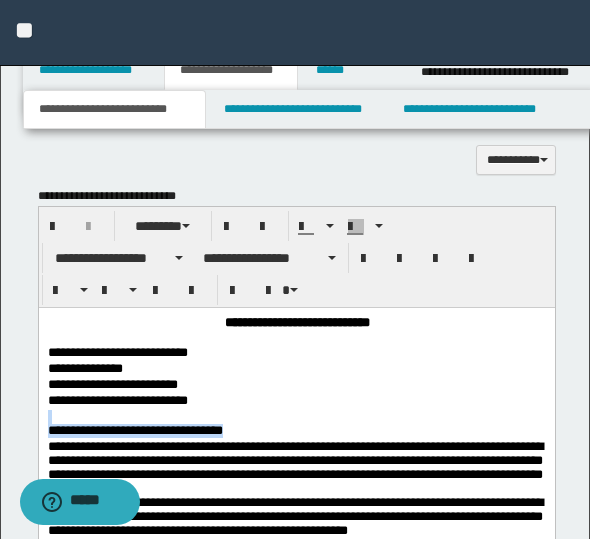 drag, startPoint x: 291, startPoint y: 430, endPoint x: 38, endPoint y: 418, distance: 253.28442 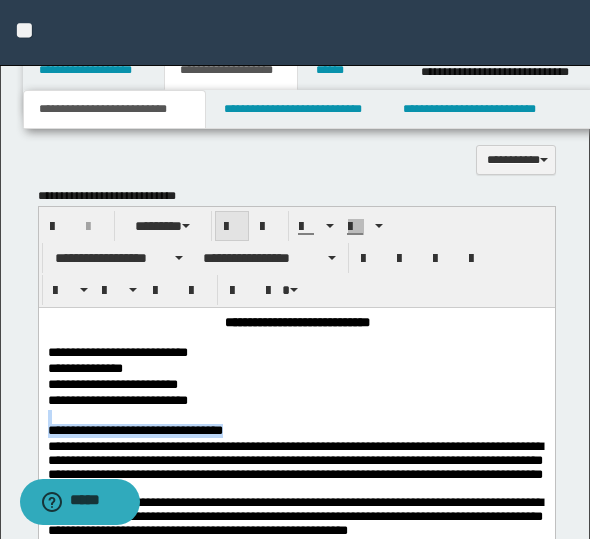 click at bounding box center [232, 227] 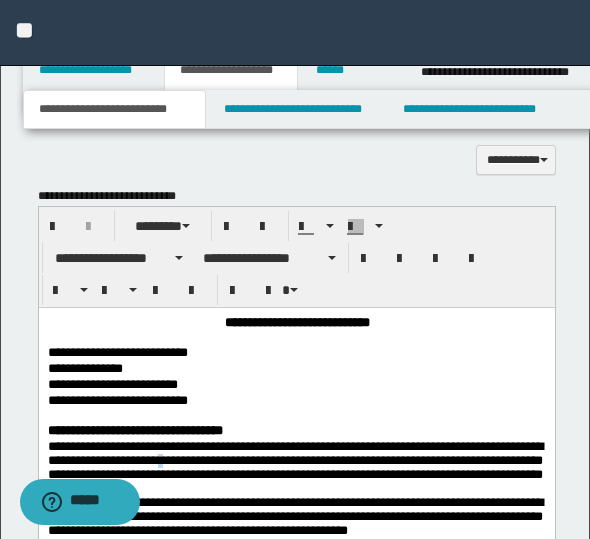 click on "**********" at bounding box center (296, 503) 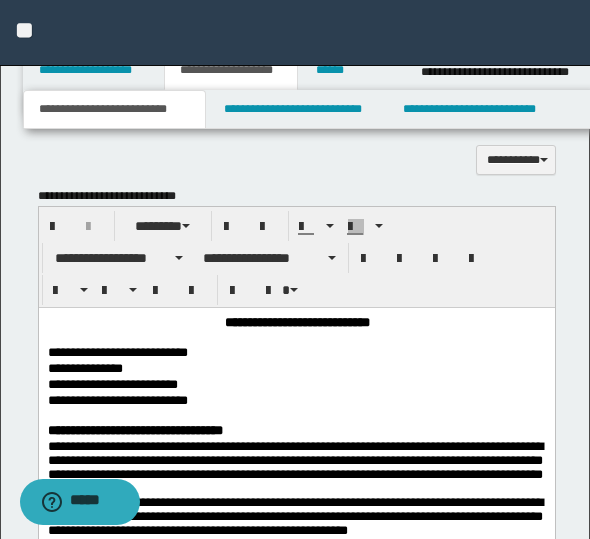 click on "**********" at bounding box center [296, 385] 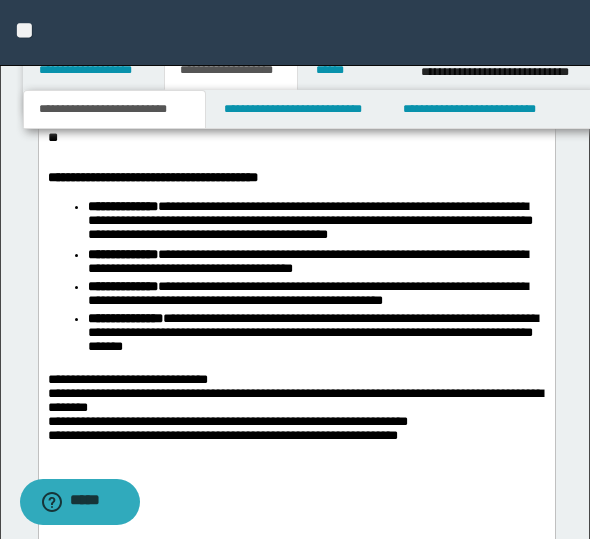 scroll, scrollTop: 2822, scrollLeft: 0, axis: vertical 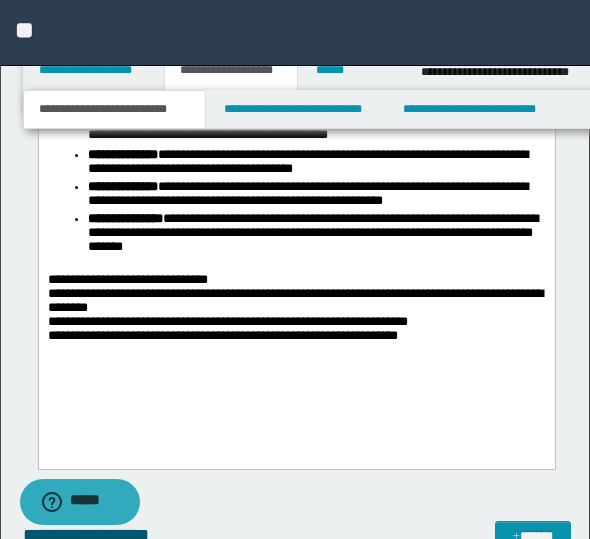 click on "**********" at bounding box center (296, -341) 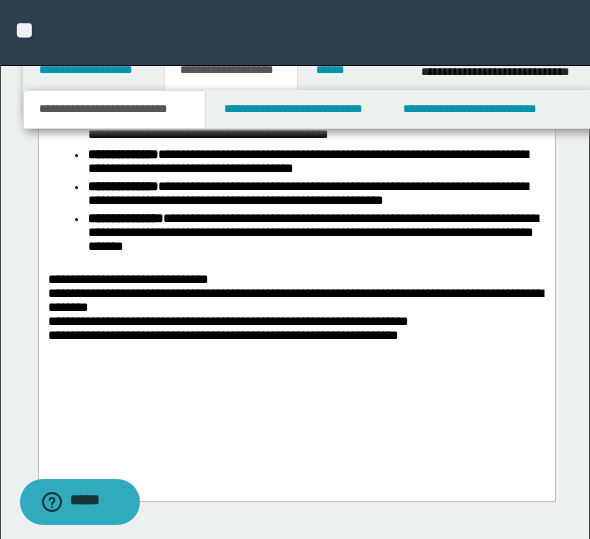click on "**********" at bounding box center [296, -327] 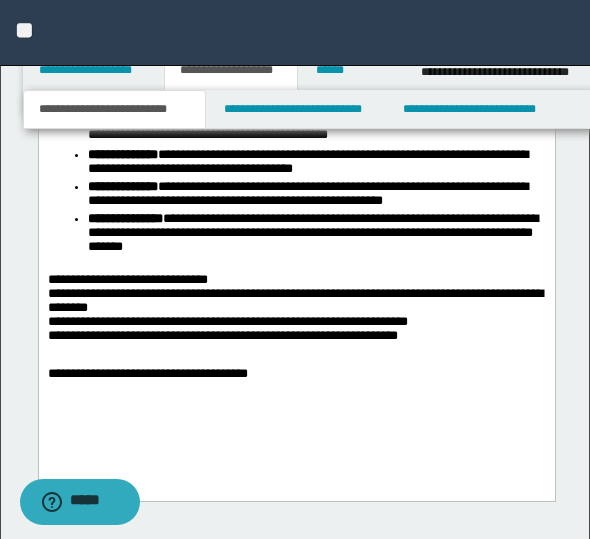 click on "**********" at bounding box center (296, -326) 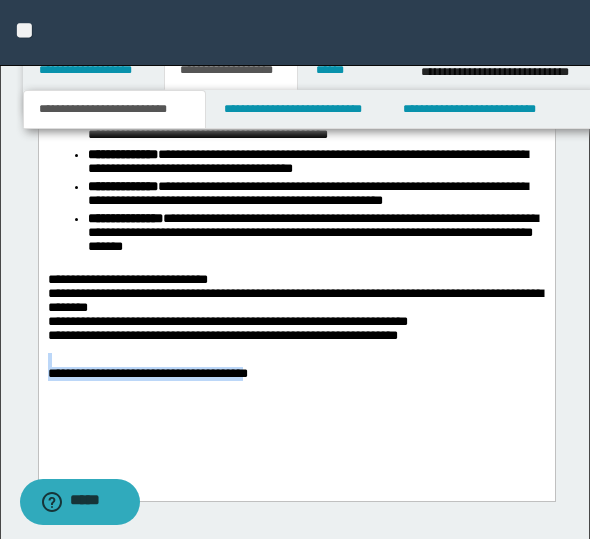 drag, startPoint x: 266, startPoint y: 389, endPoint x: 61, endPoint y: 375, distance: 205.4775 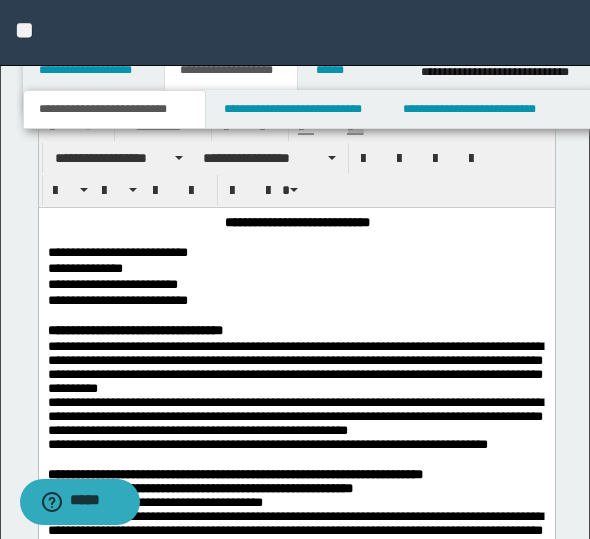 scroll, scrollTop: 1422, scrollLeft: 0, axis: vertical 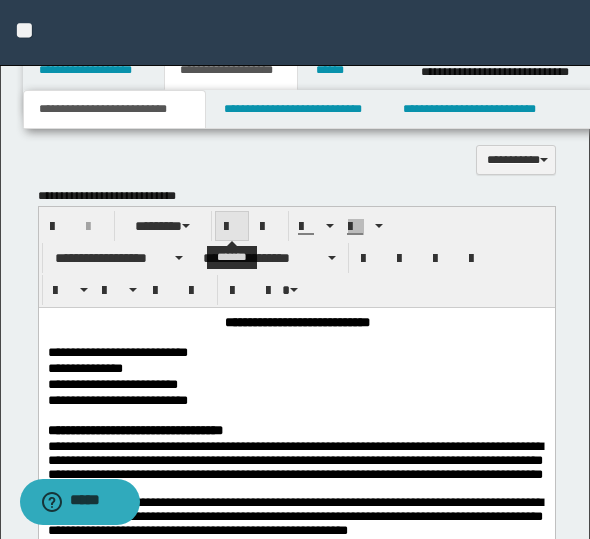 click at bounding box center (232, 227) 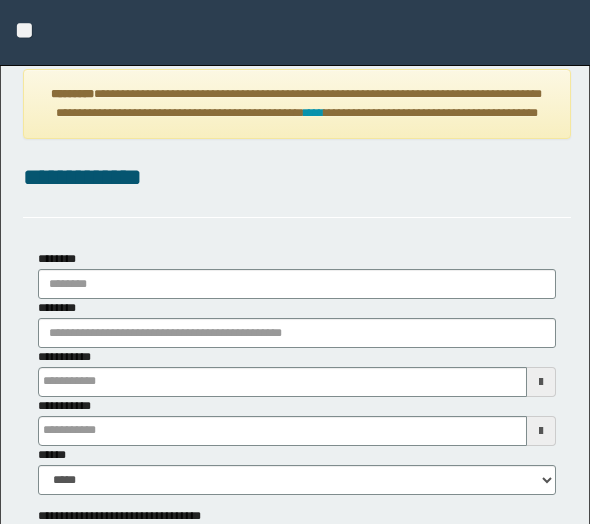 type on "**********" 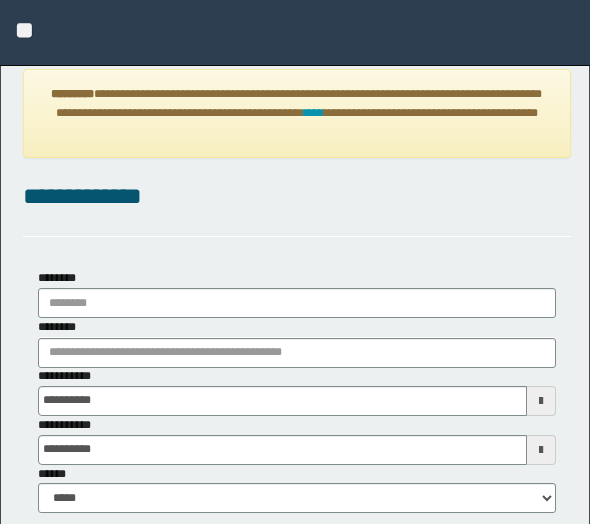scroll, scrollTop: 0, scrollLeft: 0, axis: both 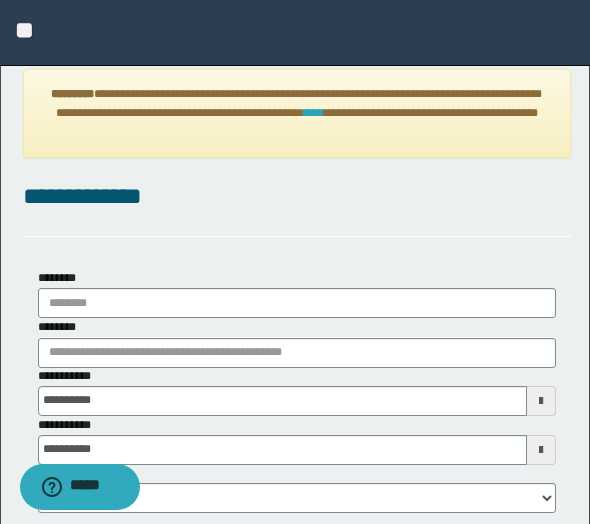 click on "****" at bounding box center [314, 113] 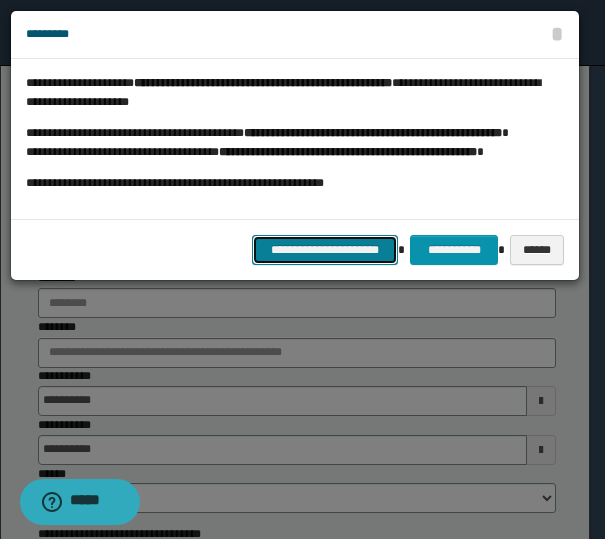 click on "**********" at bounding box center (325, 250) 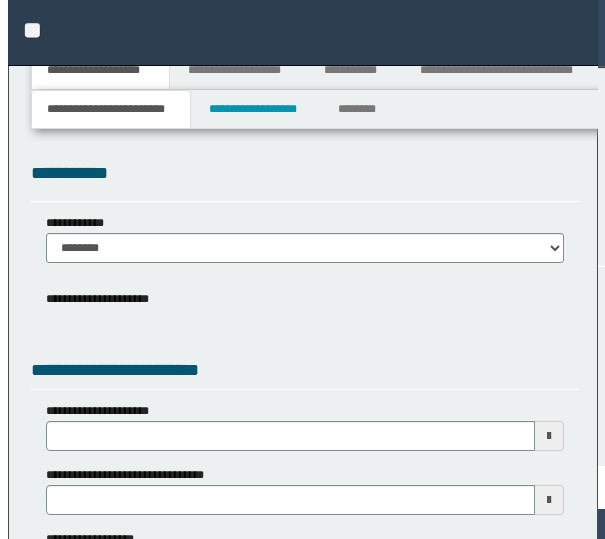 scroll, scrollTop: 0, scrollLeft: 0, axis: both 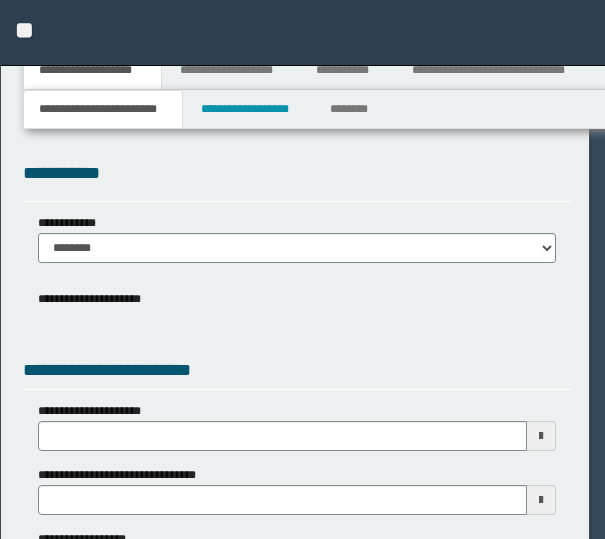 select on "*" 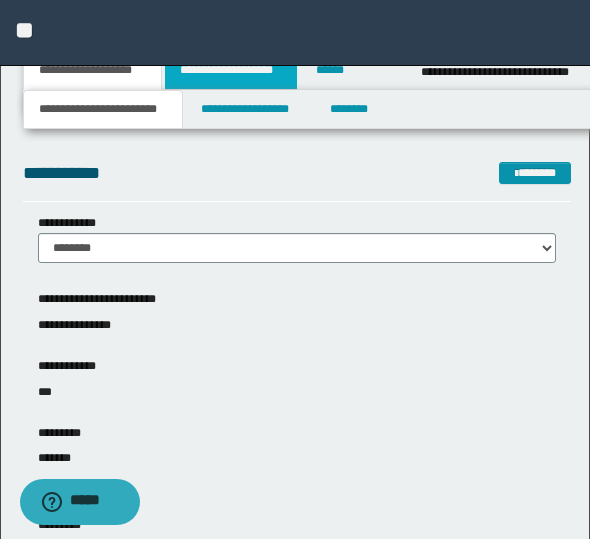 click on "**********" at bounding box center [231, 70] 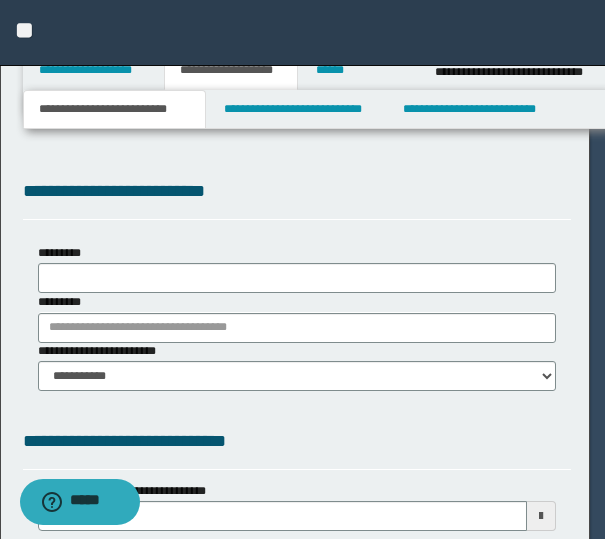 type 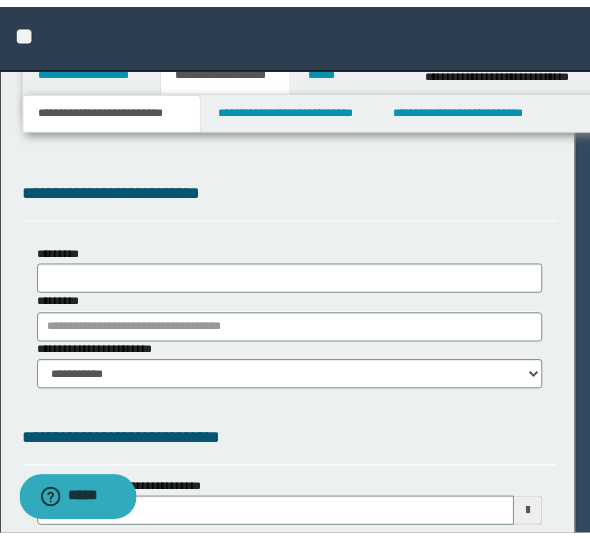 scroll, scrollTop: 0, scrollLeft: 0, axis: both 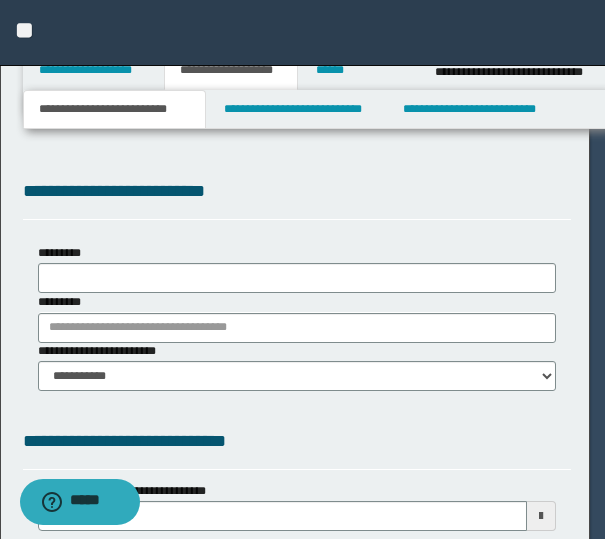 select on "*" 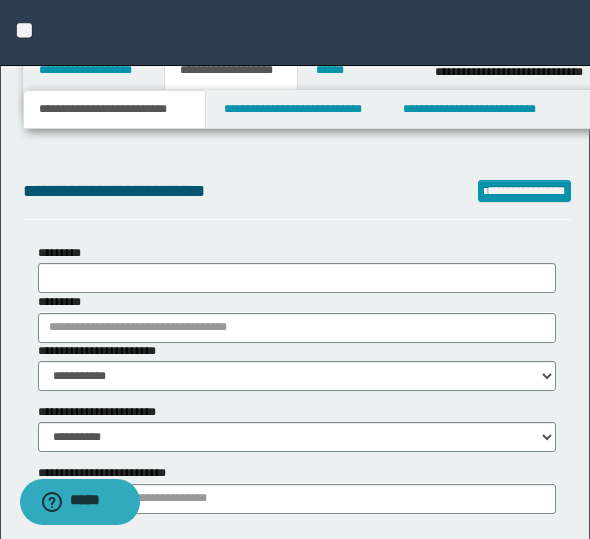 click on "**********" at bounding box center (114, 109) 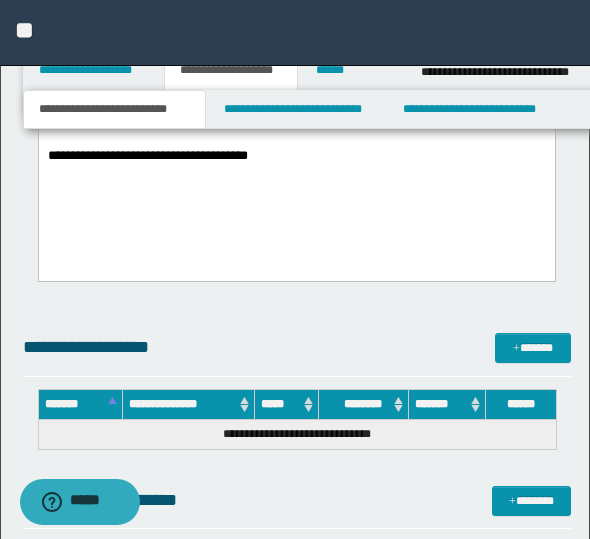 scroll, scrollTop: 3300, scrollLeft: 0, axis: vertical 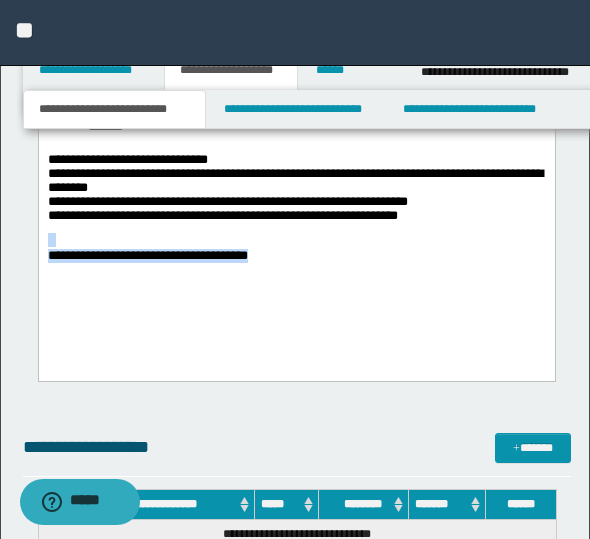 drag, startPoint x: 281, startPoint y: 264, endPoint x: 50, endPoint y: 256, distance: 231.13849 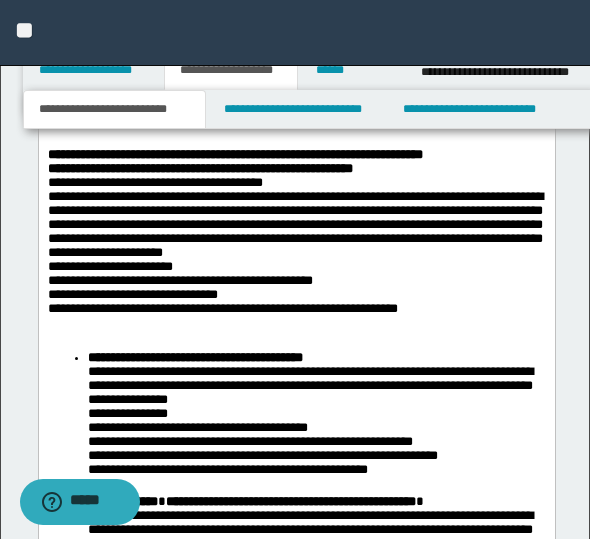 scroll, scrollTop: 1700, scrollLeft: 0, axis: vertical 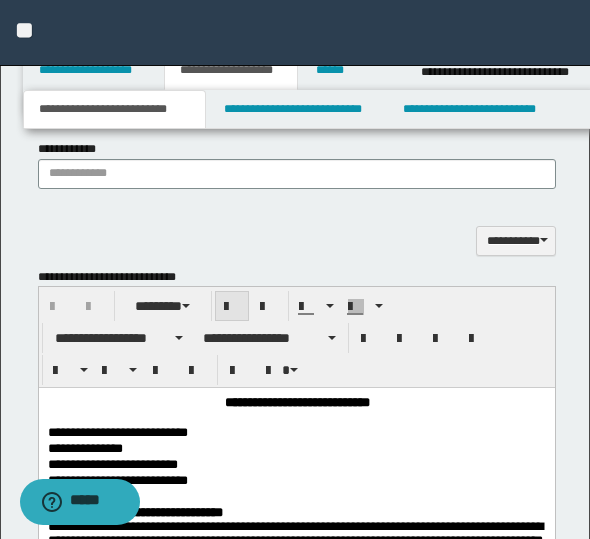 drag, startPoint x: 232, startPoint y: 290, endPoint x: 234, endPoint y: 303, distance: 13.152946 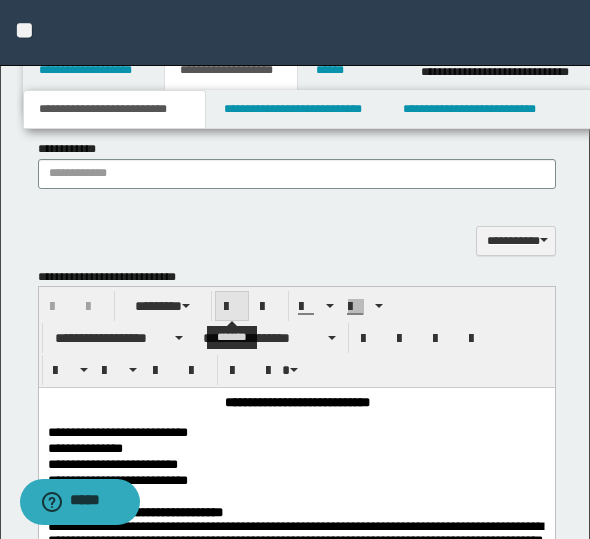 click at bounding box center [232, 307] 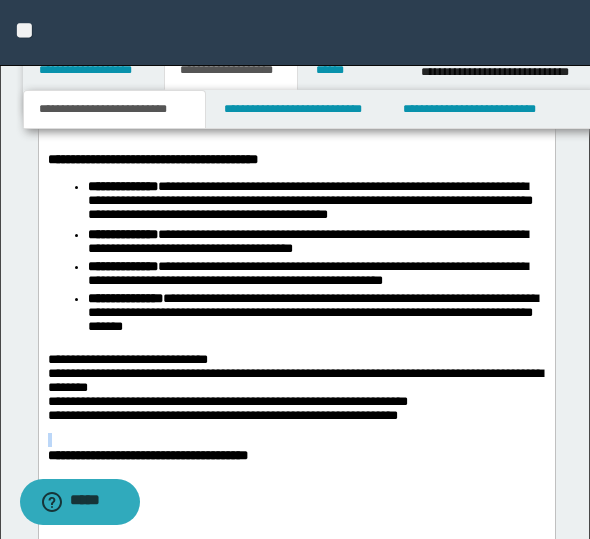 scroll, scrollTop: 3400, scrollLeft: 0, axis: vertical 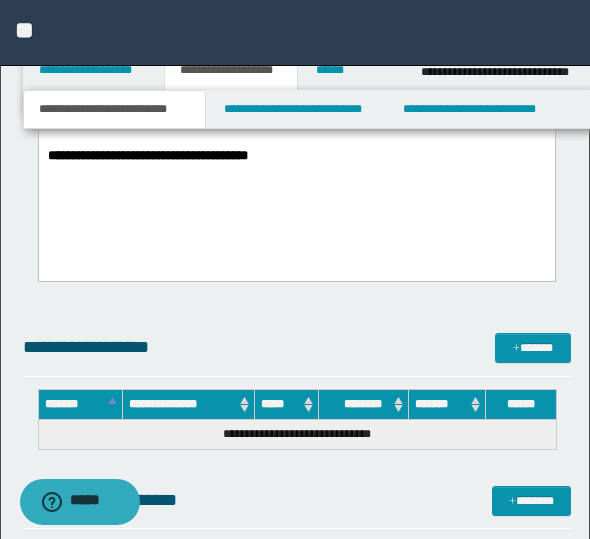 click on "**********" at bounding box center (296, -544) 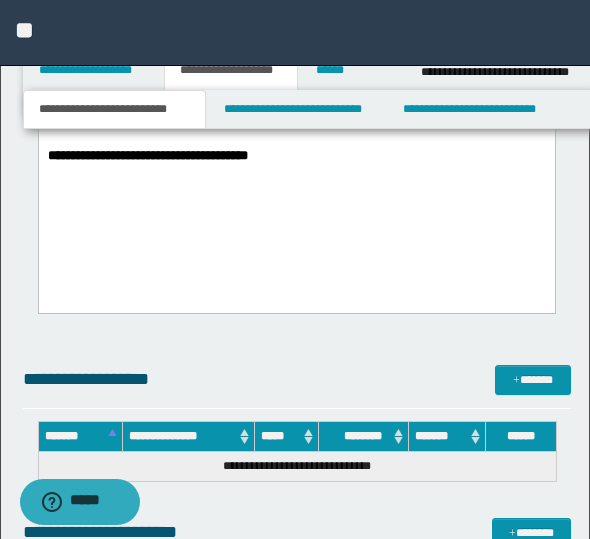click on "**********" at bounding box center [296, -530] 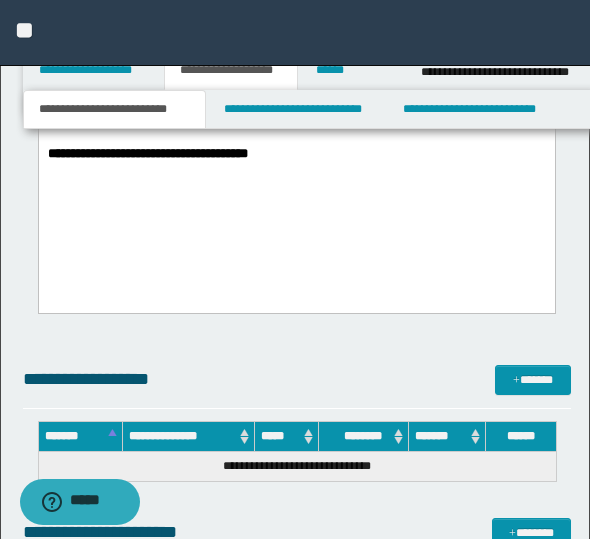click on "**********" at bounding box center (296, -532) 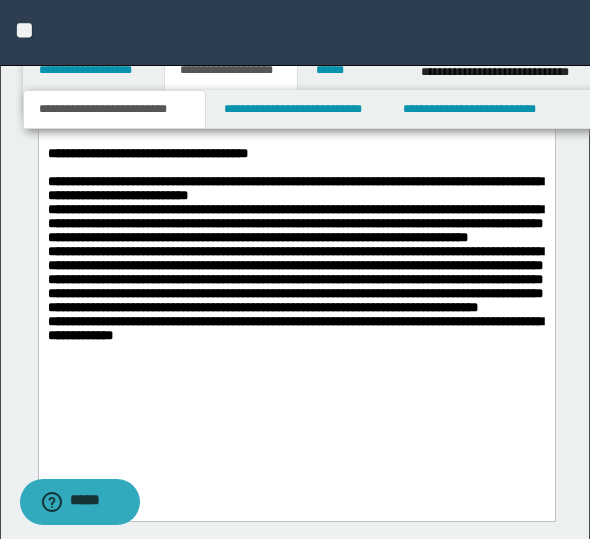 click on "**********" at bounding box center (294, 259) 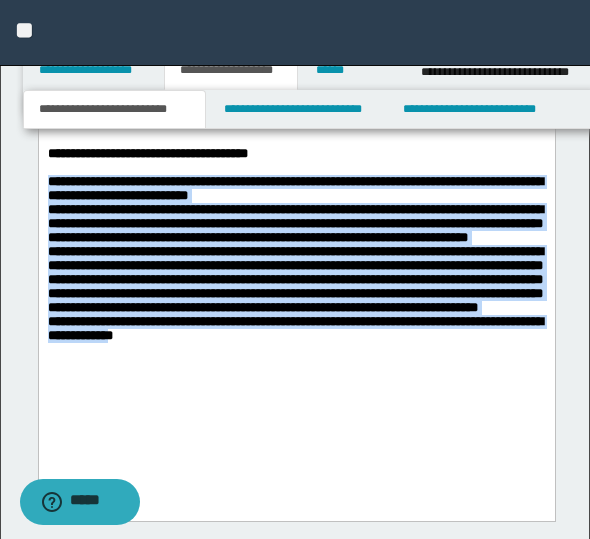 drag, startPoint x: 50, startPoint y: 197, endPoint x: 166, endPoint y: 402, distance: 235.54405 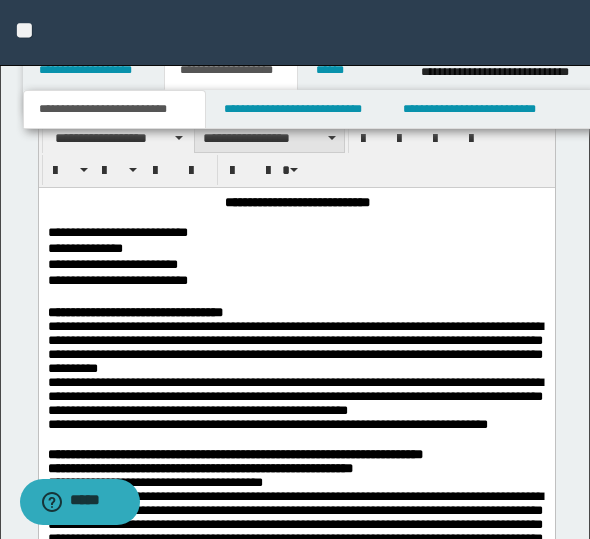 scroll, scrollTop: 1800, scrollLeft: 0, axis: vertical 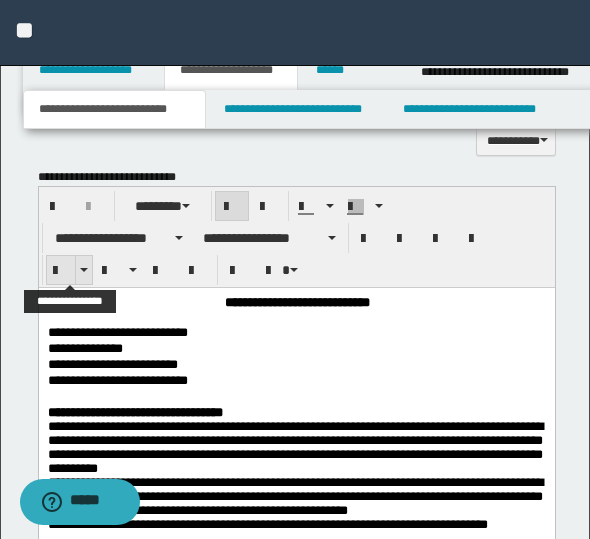 click at bounding box center (61, 271) 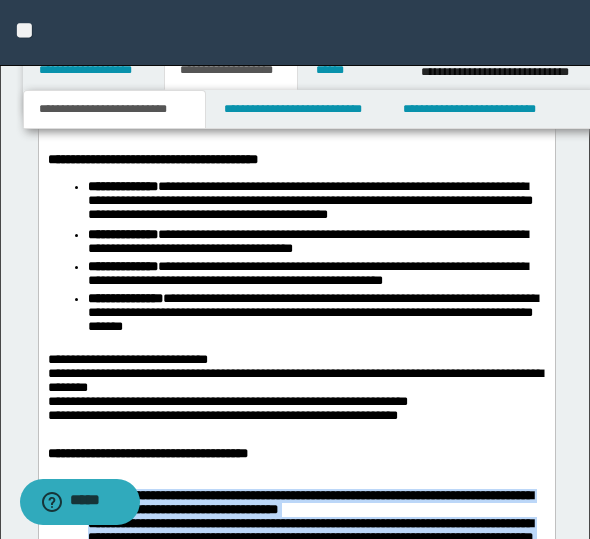 scroll, scrollTop: 3400, scrollLeft: 0, axis: vertical 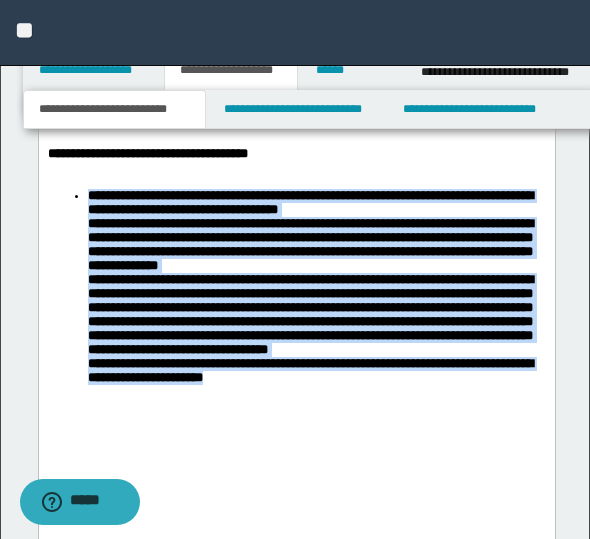 click on "**********" at bounding box center [309, 287] 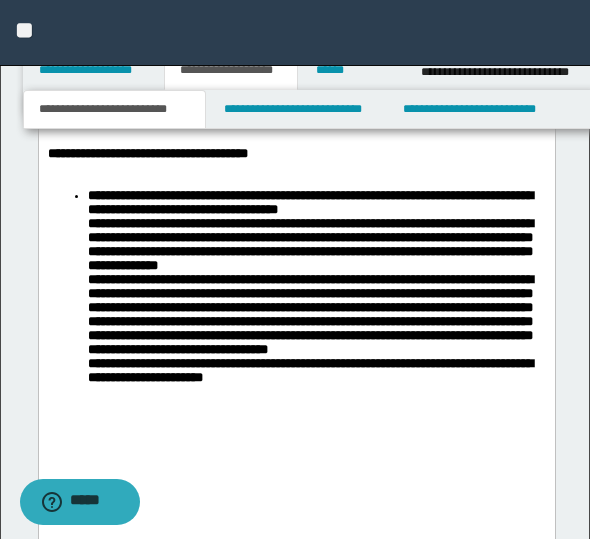 click on "**********" at bounding box center (316, 288) 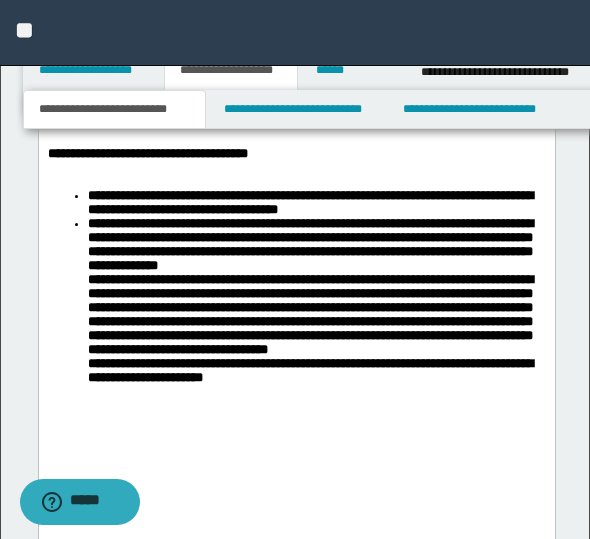 click on "**********" at bounding box center [316, 302] 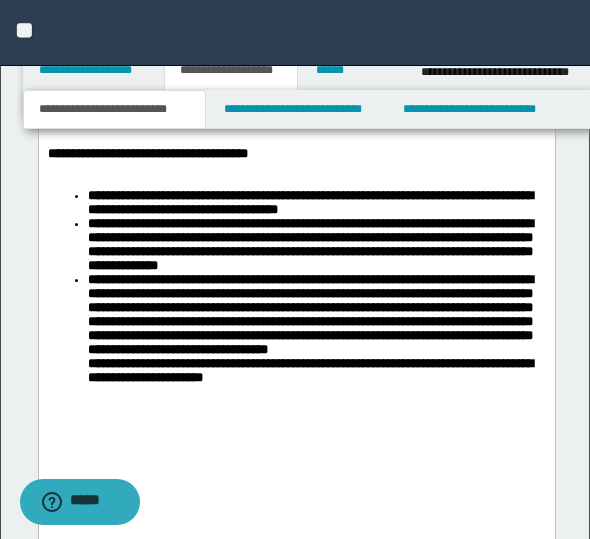 click on "**********" at bounding box center [316, 330] 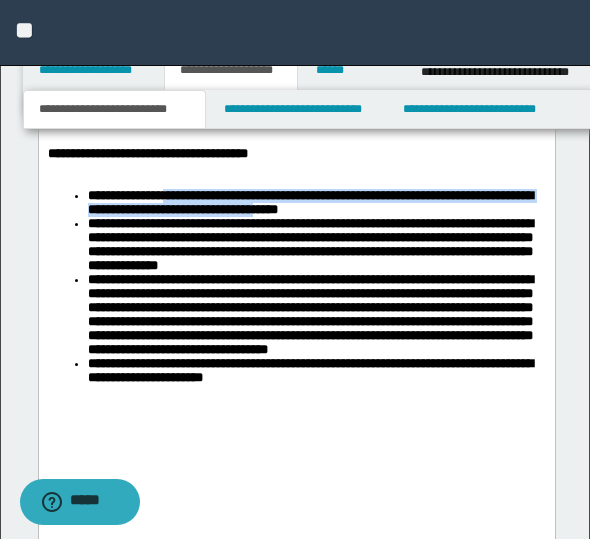 drag, startPoint x: 169, startPoint y: 212, endPoint x: 276, endPoint y: 231, distance: 108.67382 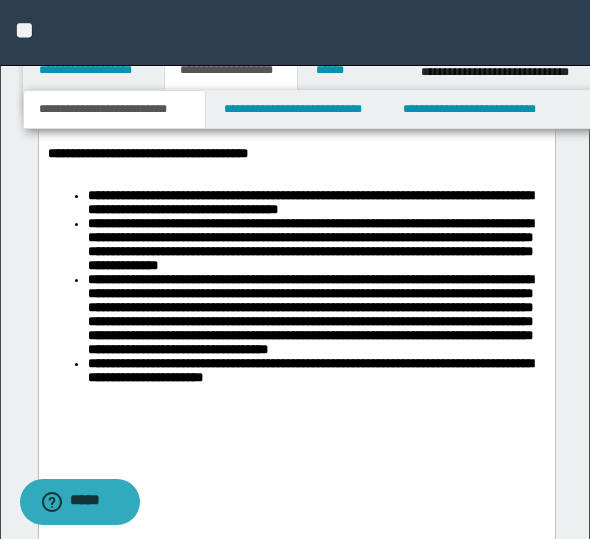click on "**********" at bounding box center (309, 245) 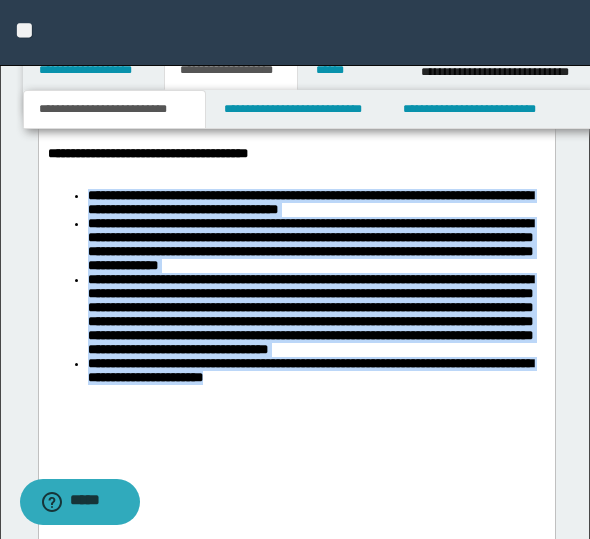 drag, startPoint x: 88, startPoint y: 213, endPoint x: 283, endPoint y: 422, distance: 285.84262 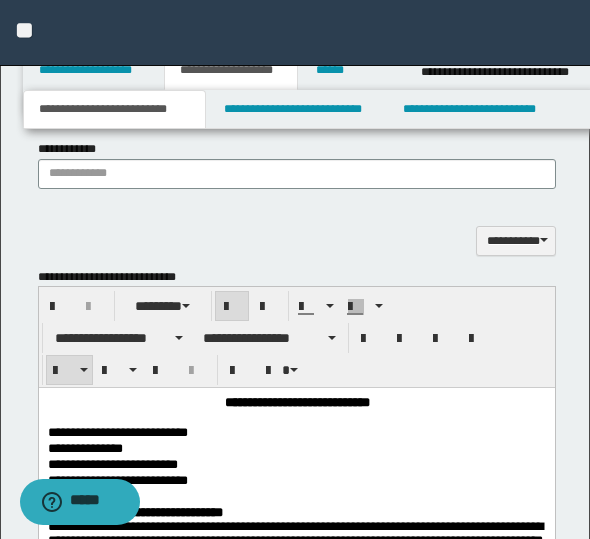 click at bounding box center (232, 307) 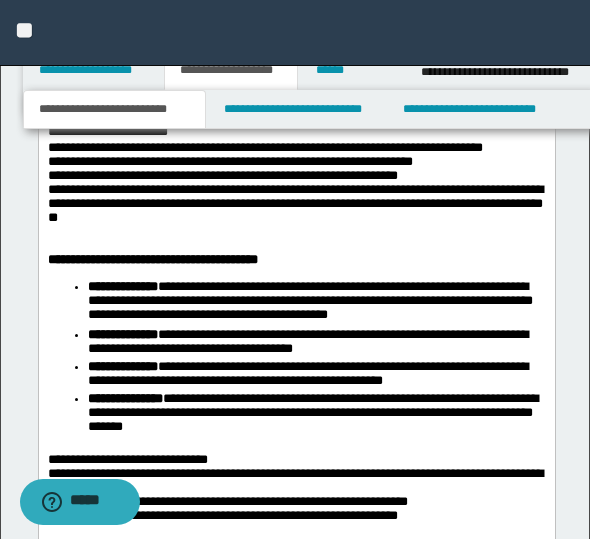 scroll, scrollTop: 3300, scrollLeft: 0, axis: vertical 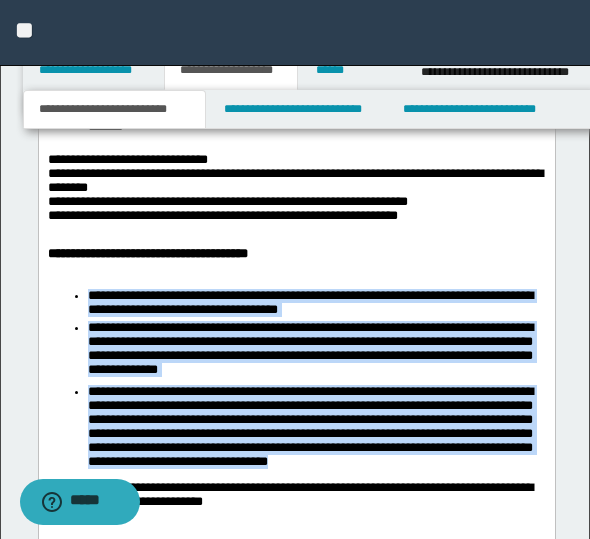 click on "**********" at bounding box center (316, 354) 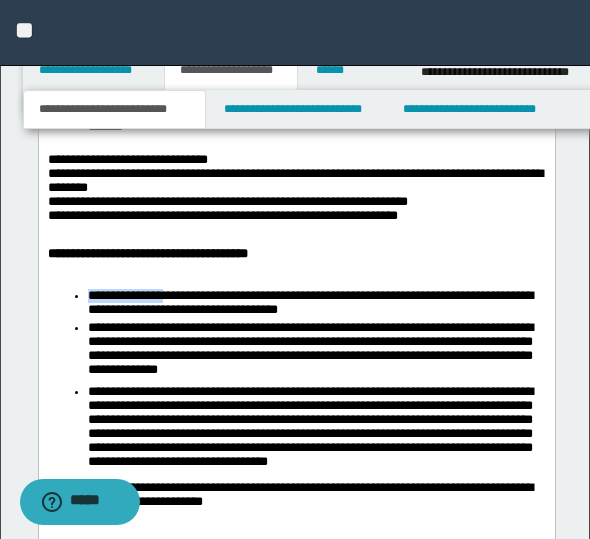 drag, startPoint x: 85, startPoint y: 309, endPoint x: 170, endPoint y: 313, distance: 85.09406 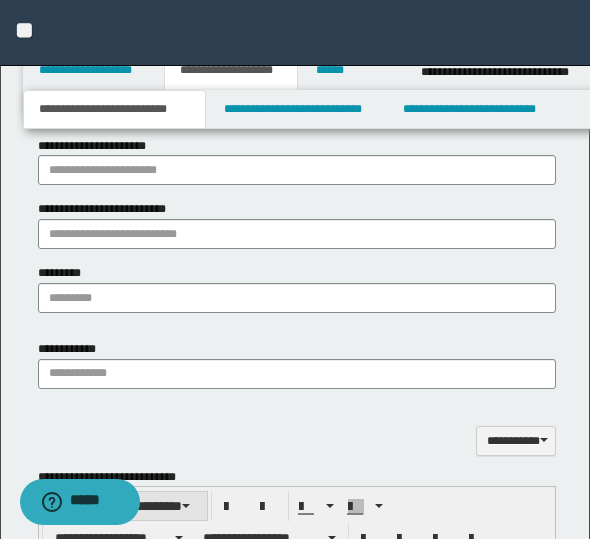 scroll, scrollTop: 1800, scrollLeft: 0, axis: vertical 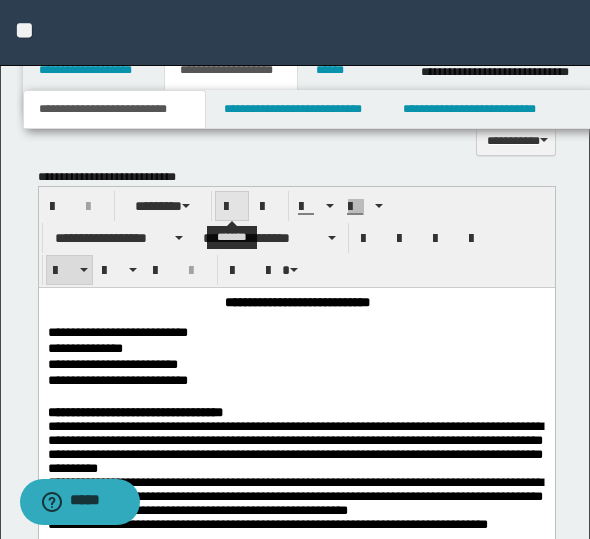 click at bounding box center (232, 207) 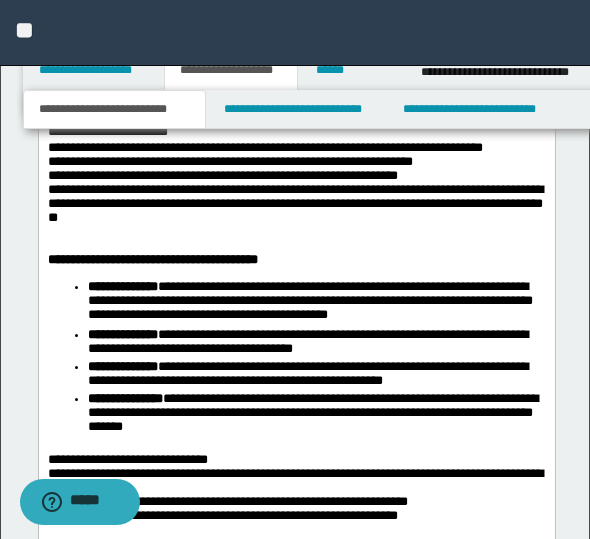 scroll, scrollTop: 3300, scrollLeft: 0, axis: vertical 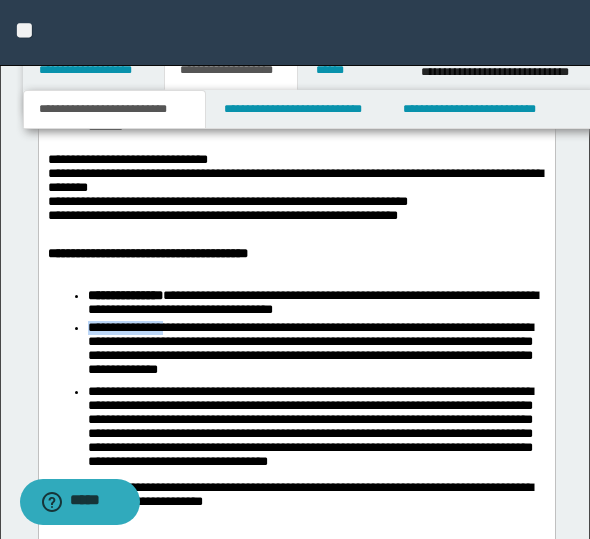 drag, startPoint x: 169, startPoint y: 336, endPoint x: 89, endPoint y: 346, distance: 80.622574 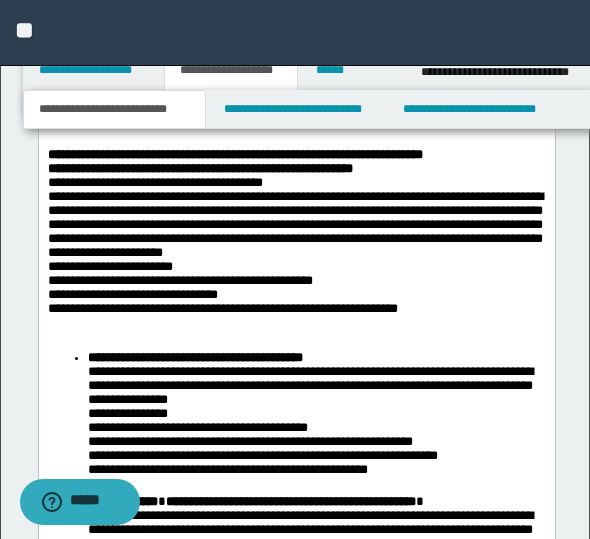 scroll, scrollTop: 1700, scrollLeft: 0, axis: vertical 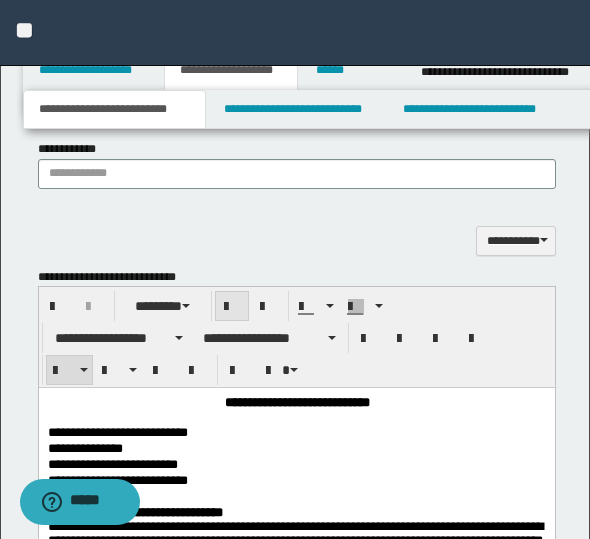 click at bounding box center [232, 307] 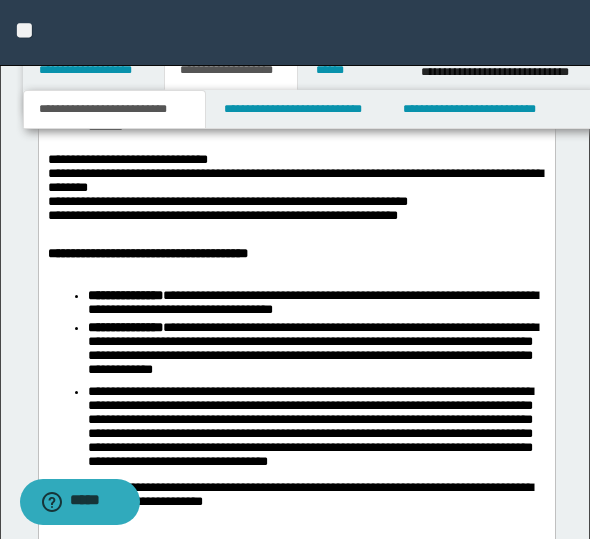 scroll, scrollTop: 3400, scrollLeft: 0, axis: vertical 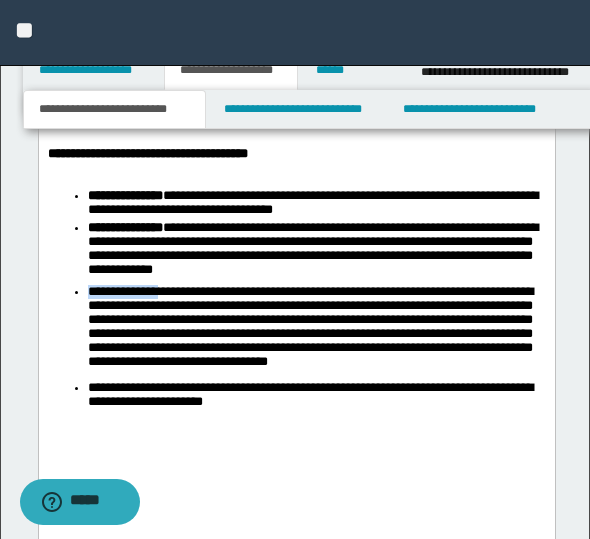 drag, startPoint x: 164, startPoint y: 309, endPoint x: 86, endPoint y: 308, distance: 78.00641 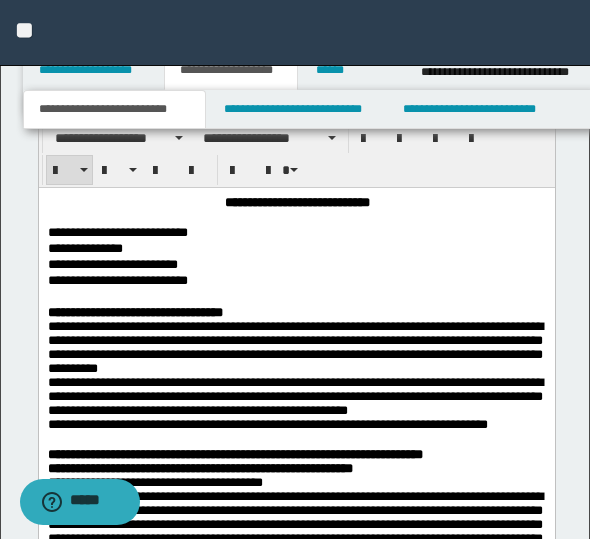 scroll, scrollTop: 1800, scrollLeft: 0, axis: vertical 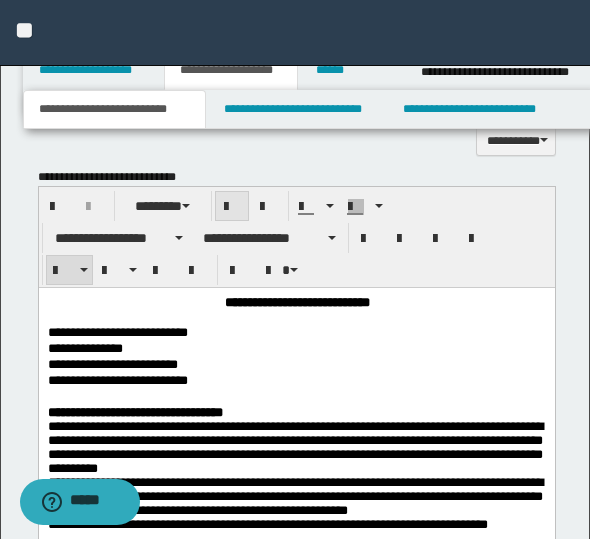 click at bounding box center (232, 207) 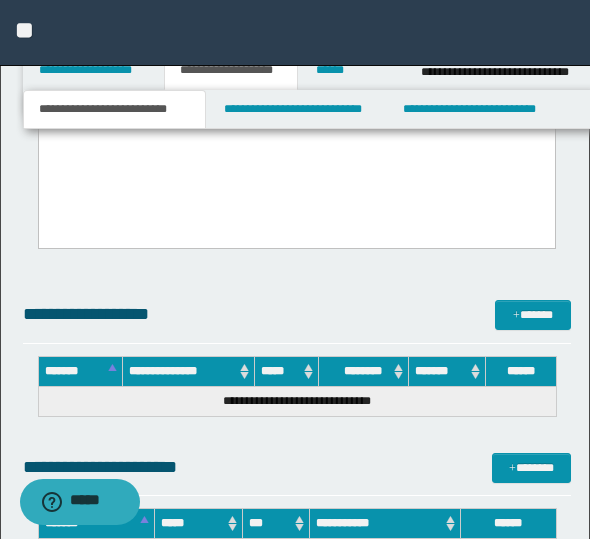 scroll, scrollTop: 3500, scrollLeft: 0, axis: vertical 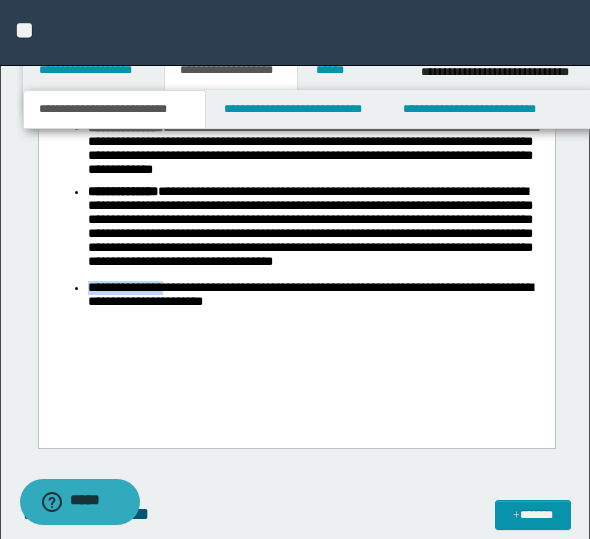 drag, startPoint x: 169, startPoint y: 301, endPoint x: 80, endPoint y: 306, distance: 89.140335 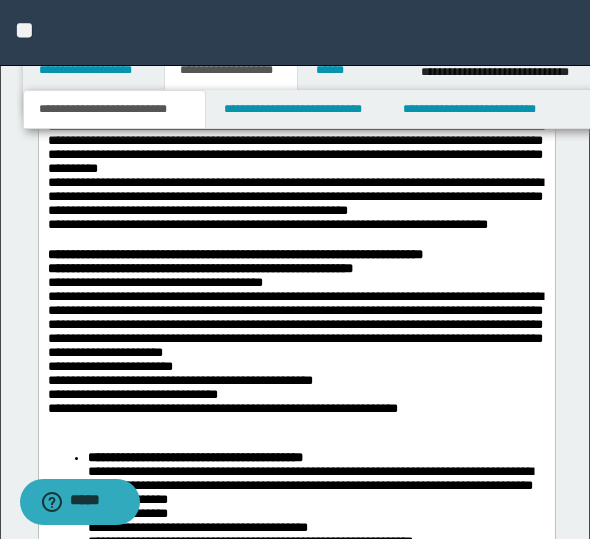 scroll, scrollTop: 1600, scrollLeft: 0, axis: vertical 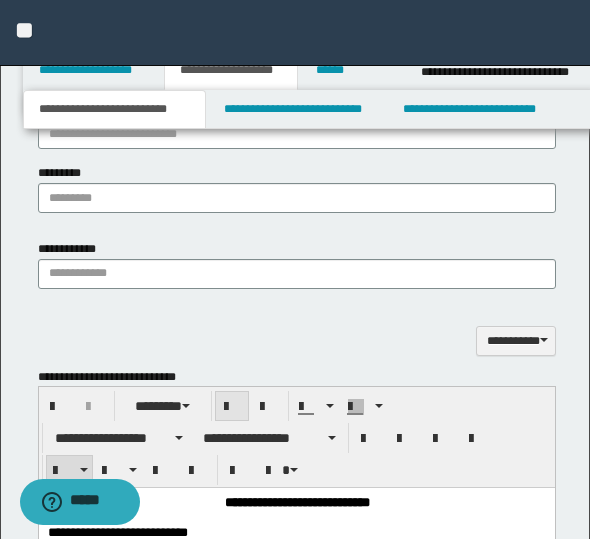 click at bounding box center [232, 407] 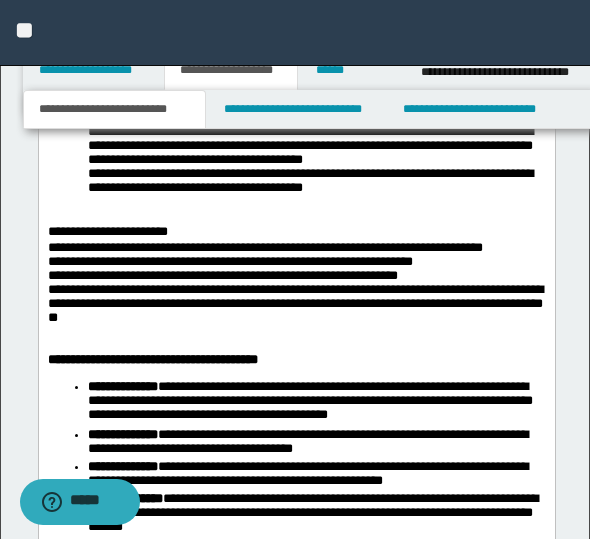 scroll, scrollTop: 3500, scrollLeft: 0, axis: vertical 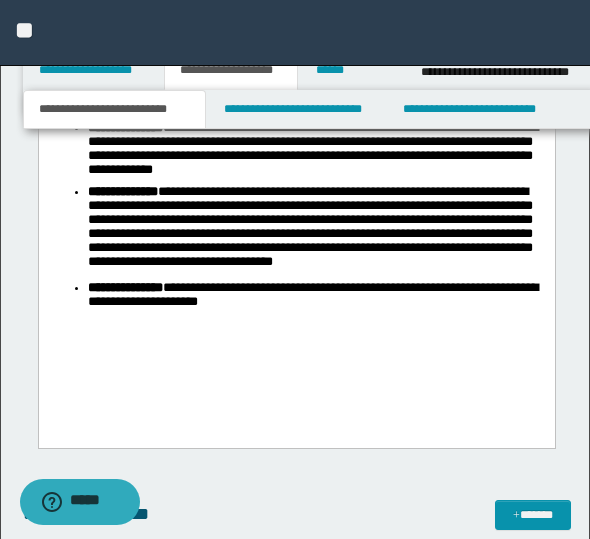 click on "**********" at bounding box center (296, -513) 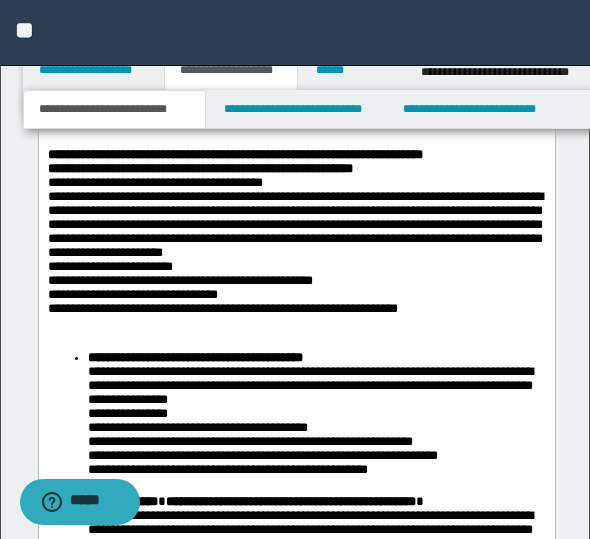 scroll, scrollTop: 2500, scrollLeft: 0, axis: vertical 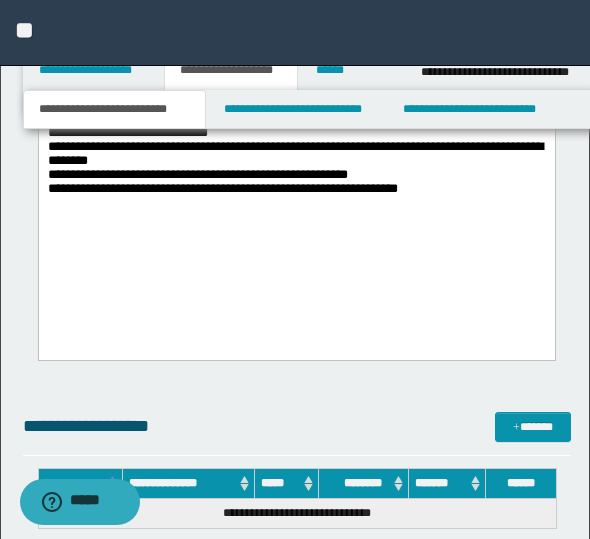 click on "**********" at bounding box center (296, -659) 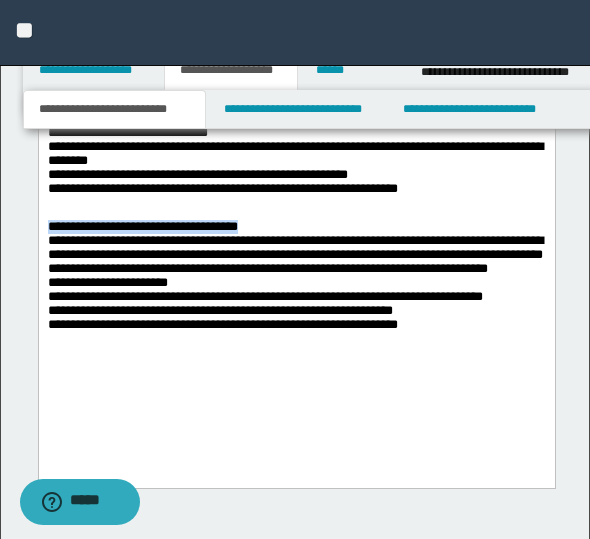 drag, startPoint x: 48, startPoint y: 247, endPoint x: 259, endPoint y: 245, distance: 211.00948 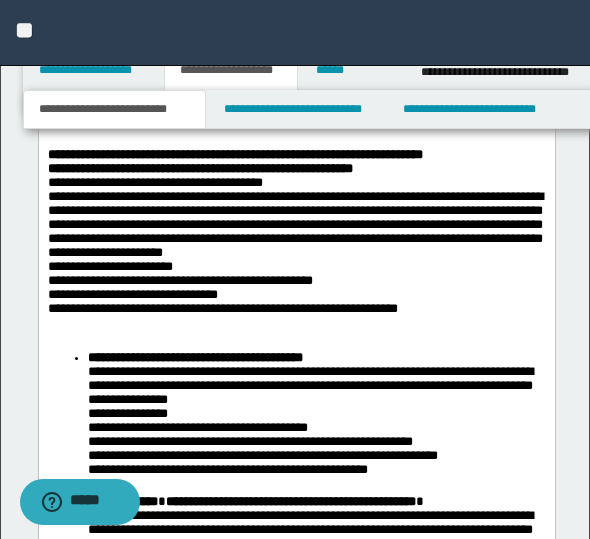 scroll, scrollTop: 1800, scrollLeft: 0, axis: vertical 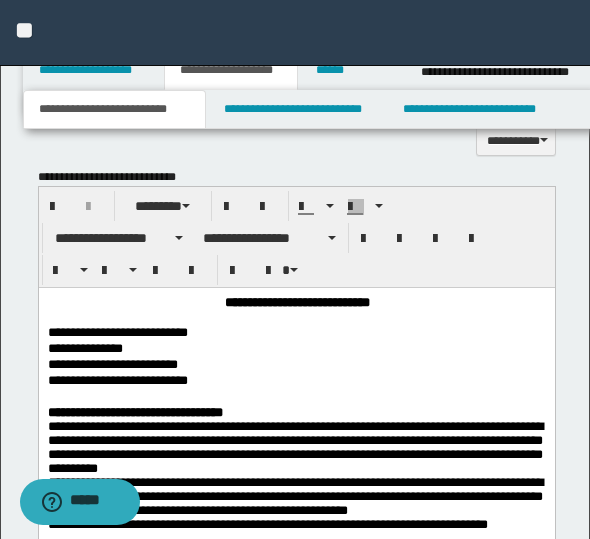 click at bounding box center (248, 206) 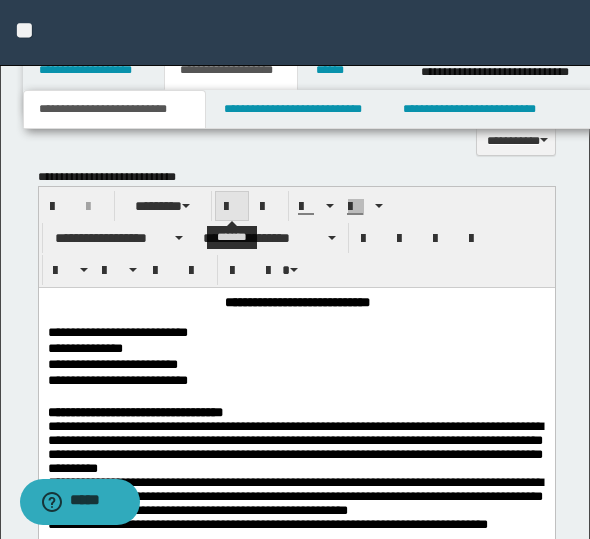 click at bounding box center (232, 207) 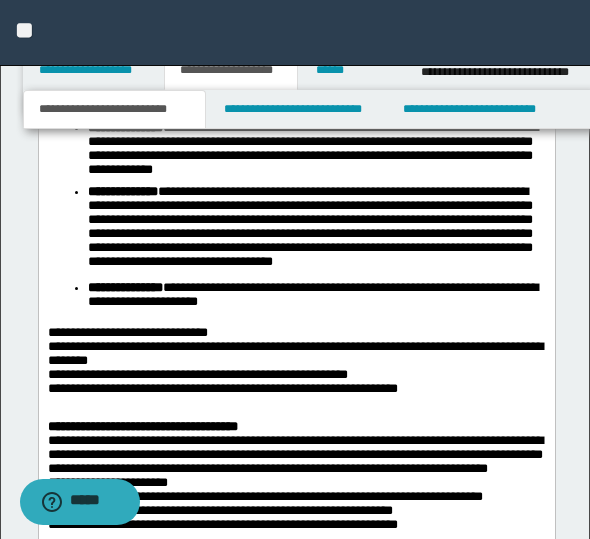 scroll, scrollTop: 3700, scrollLeft: 0, axis: vertical 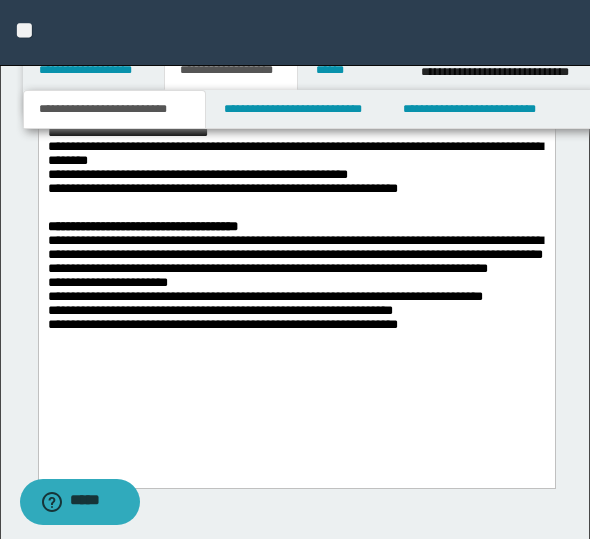 click on "**********" at bounding box center [296, 293] 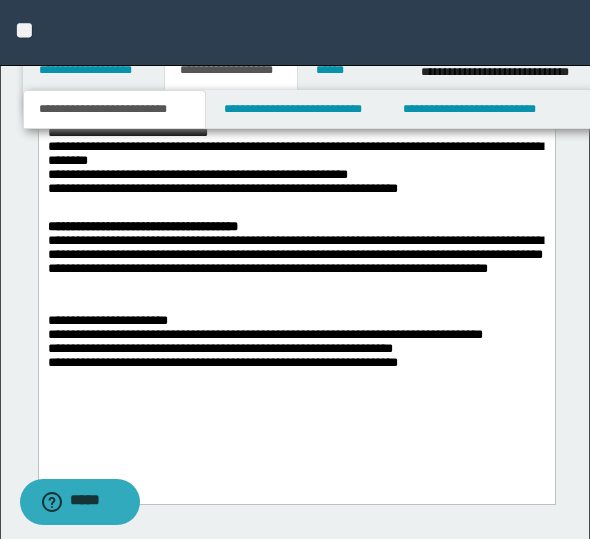 scroll, scrollTop: 3800, scrollLeft: 0, axis: vertical 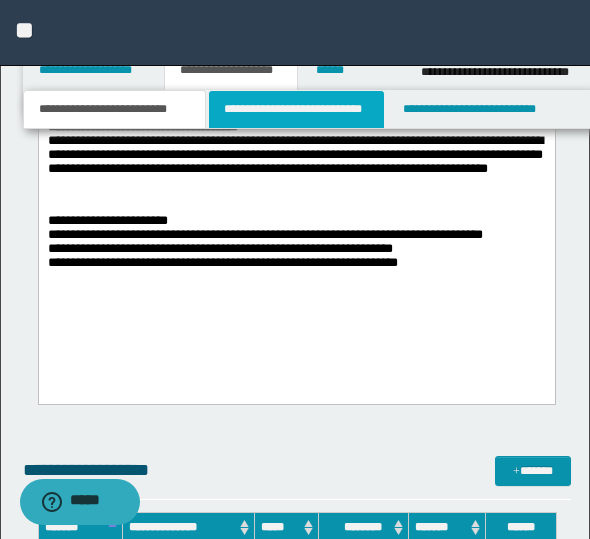 click on "**********" at bounding box center (296, 109) 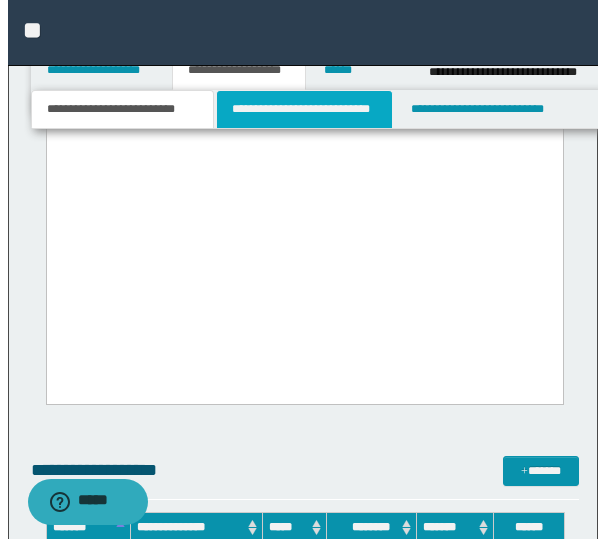 scroll, scrollTop: 0, scrollLeft: 0, axis: both 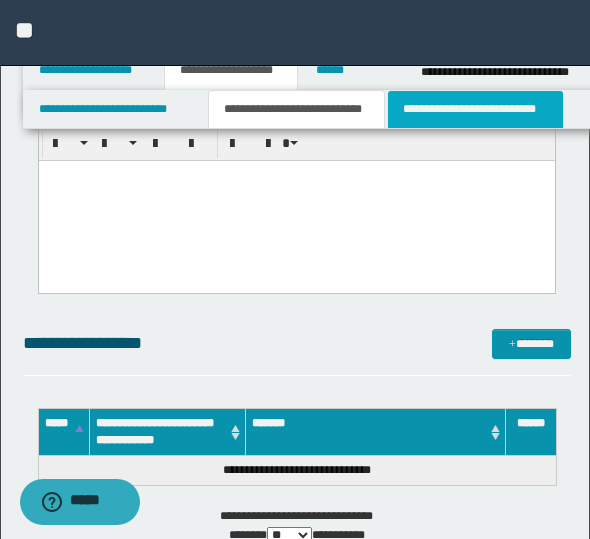 click on "**********" at bounding box center (475, 109) 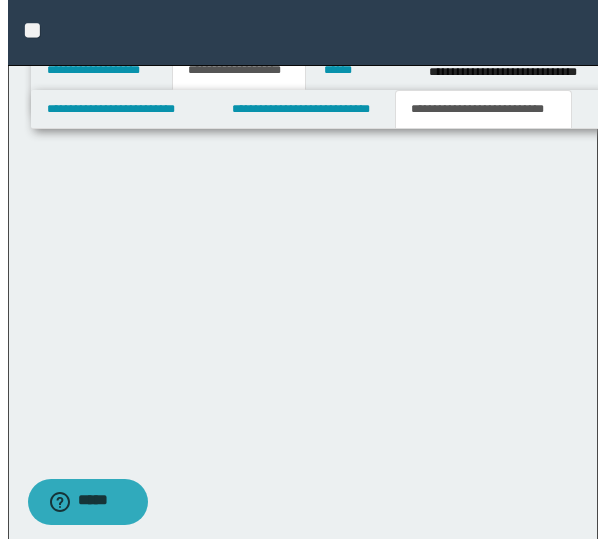 scroll, scrollTop: 0, scrollLeft: 0, axis: both 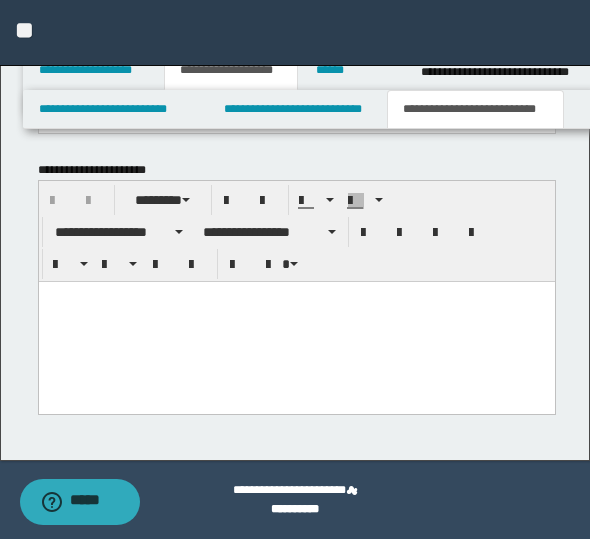 click at bounding box center [296, 321] 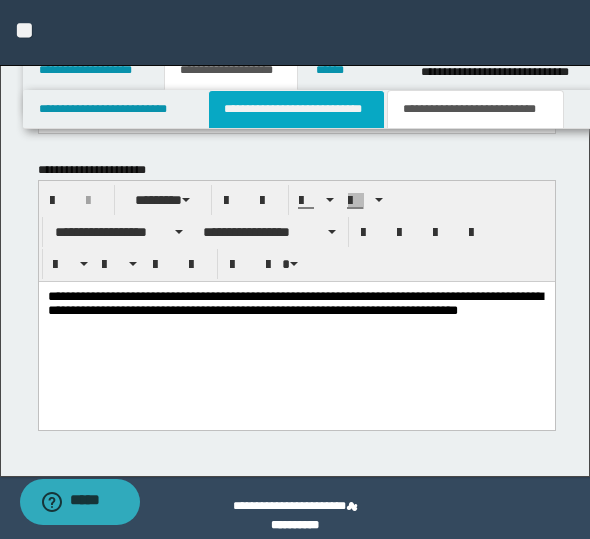 click on "**********" at bounding box center (296, 109) 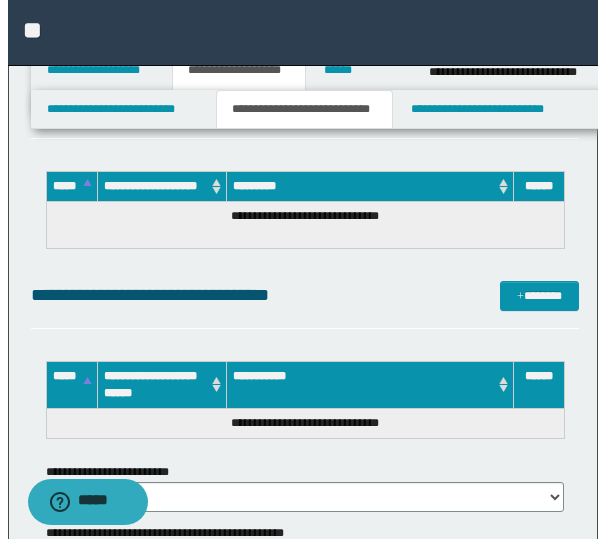 scroll, scrollTop: 918, scrollLeft: 0, axis: vertical 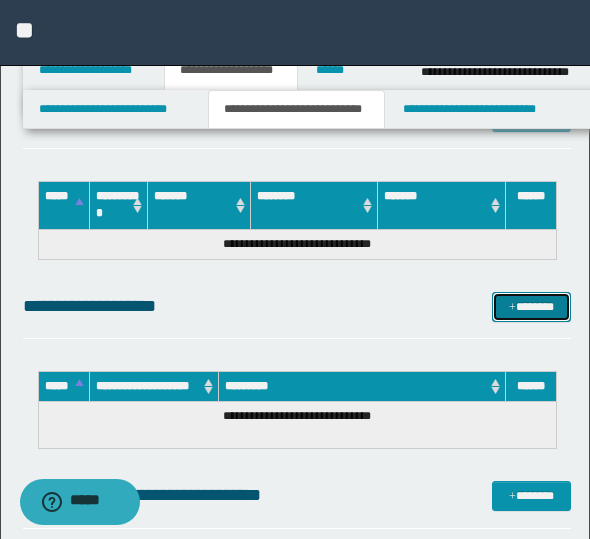 click on "*******" at bounding box center (531, 307) 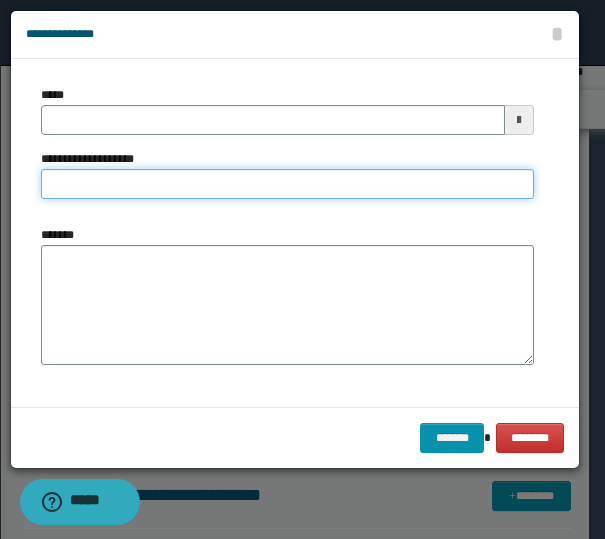 click on "**********" at bounding box center [287, 184] 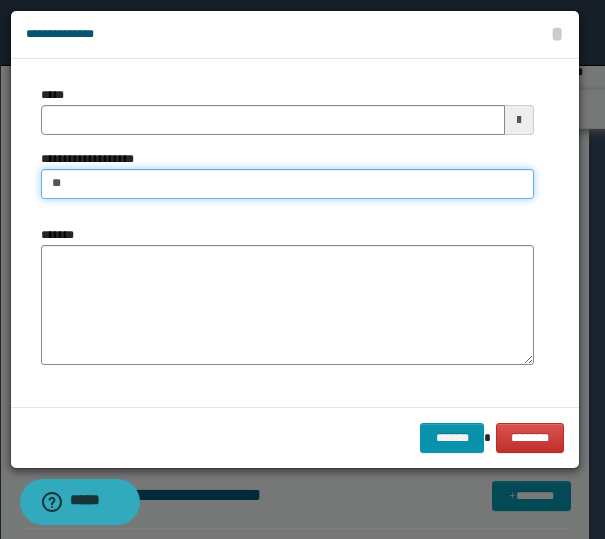 type on "*" 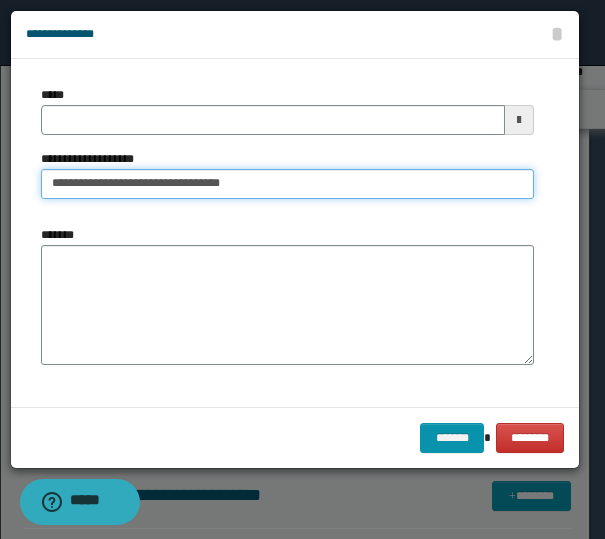 type on "**********" 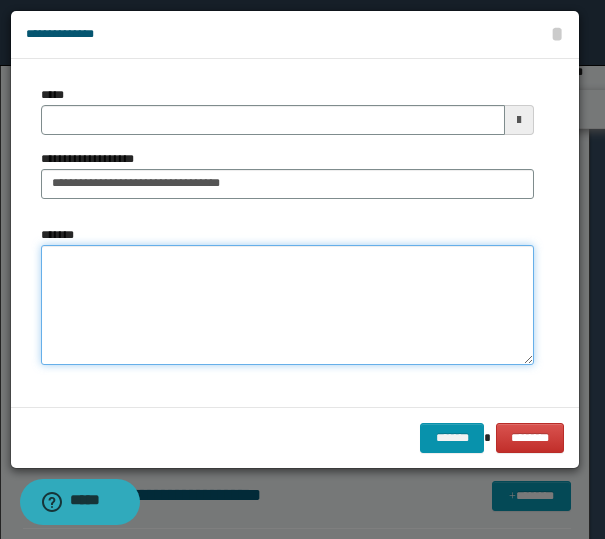 click on "*******" at bounding box center [287, 305] 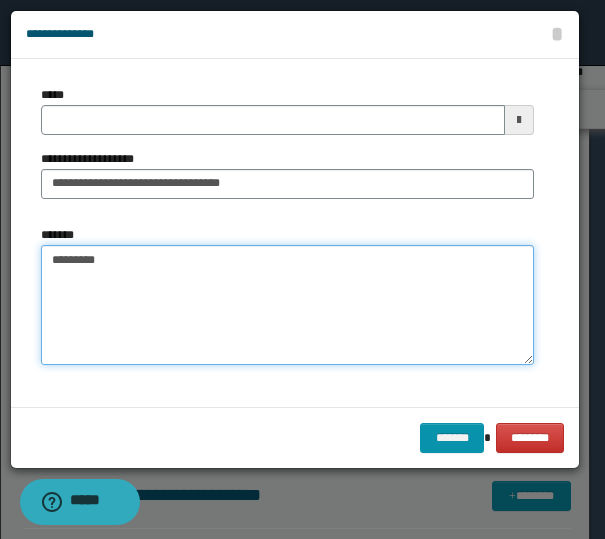 type on "********" 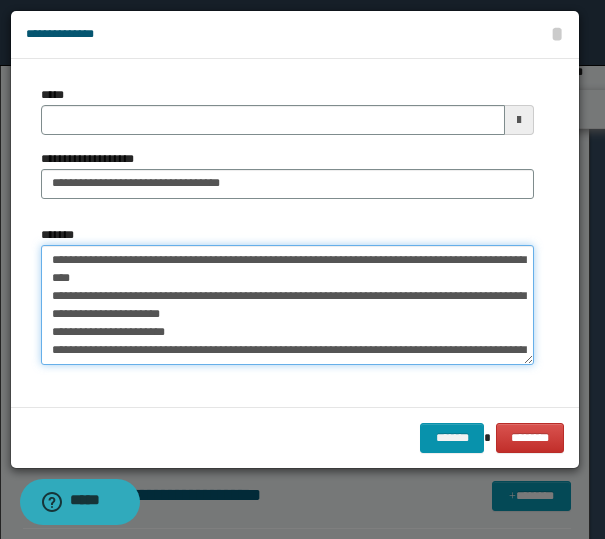 scroll, scrollTop: 65, scrollLeft: 0, axis: vertical 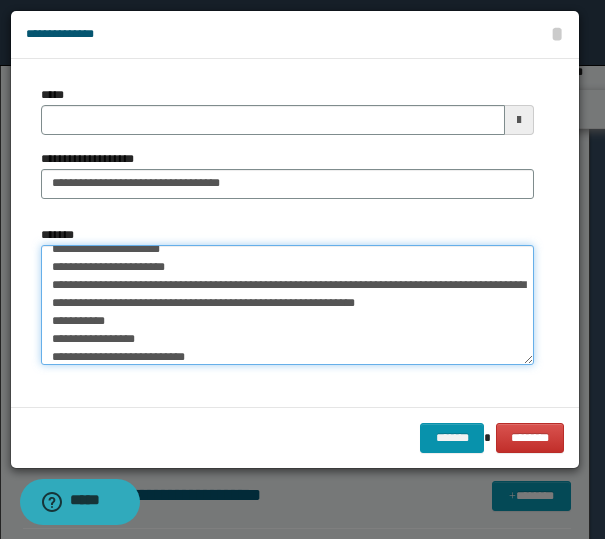 type 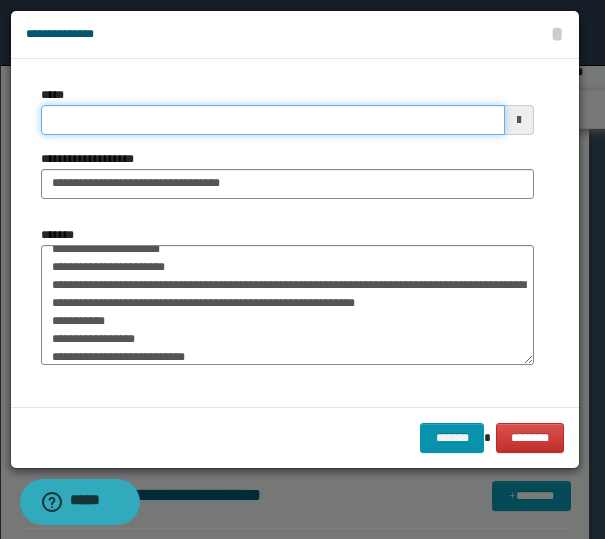 click on "*****" at bounding box center (273, 120) 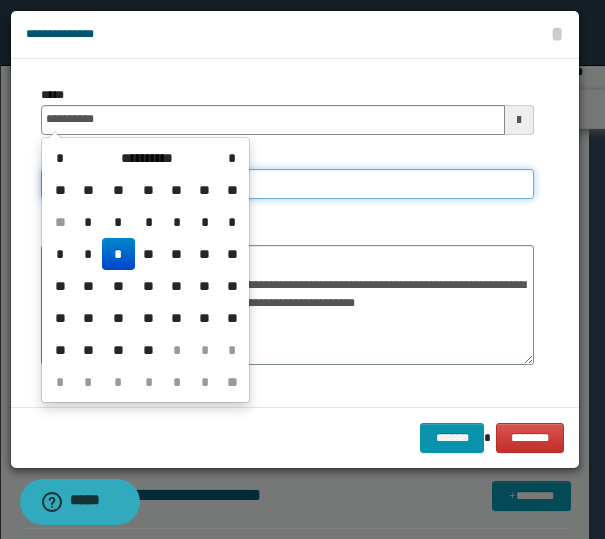 type on "**********" 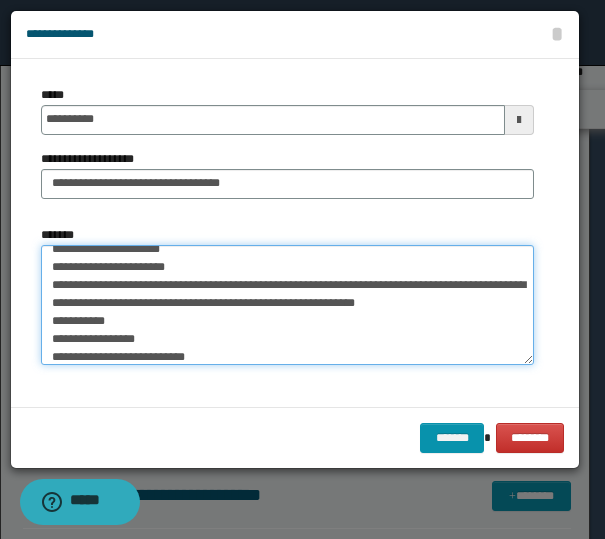 click on "**********" at bounding box center (287, 305) 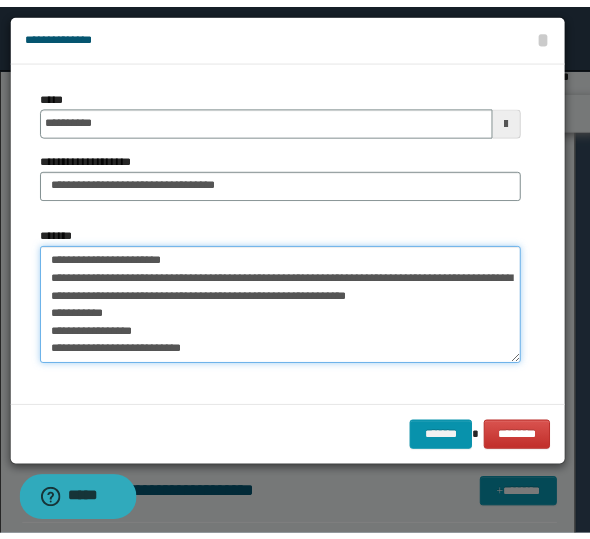 scroll, scrollTop: 0, scrollLeft: 0, axis: both 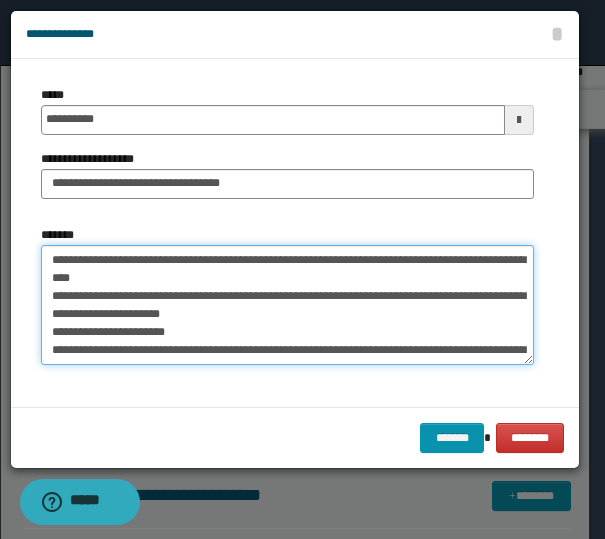 drag, startPoint x: 133, startPoint y: 297, endPoint x: 252, endPoint y: 336, distance: 125.22779 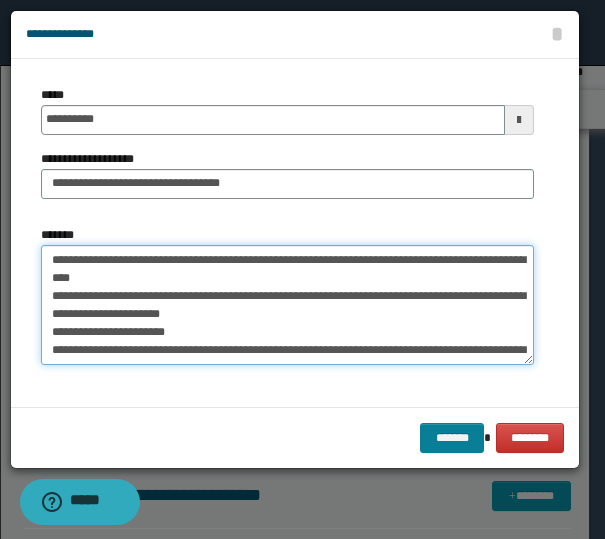 type on "**********" 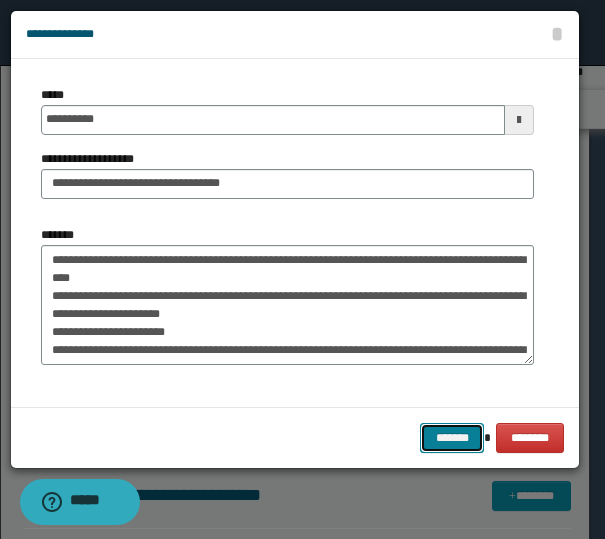 click on "*******" at bounding box center [452, 438] 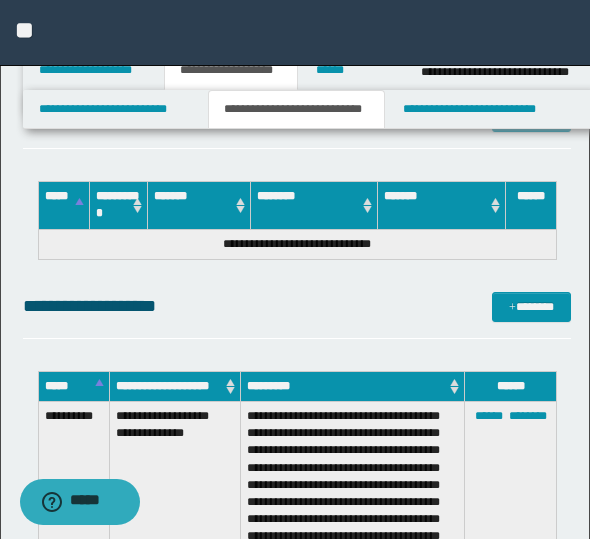 click on "**********" at bounding box center (297, 230) 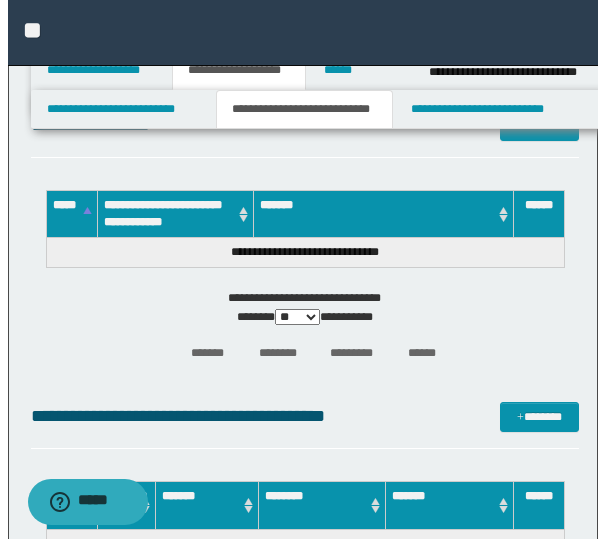scroll, scrollTop: 318, scrollLeft: 0, axis: vertical 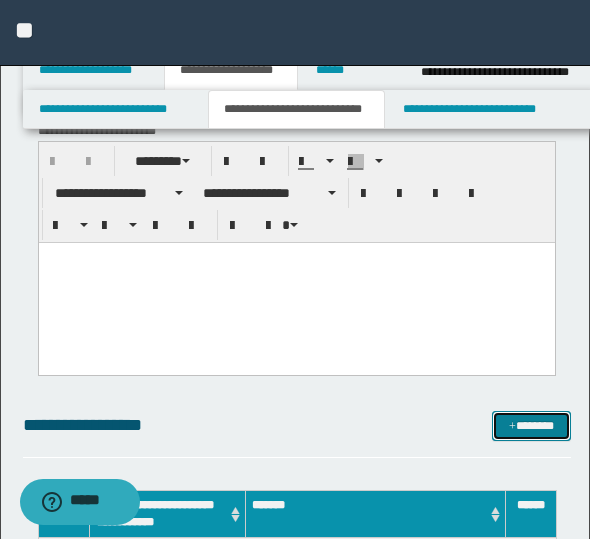 click on "*******" at bounding box center [531, 426] 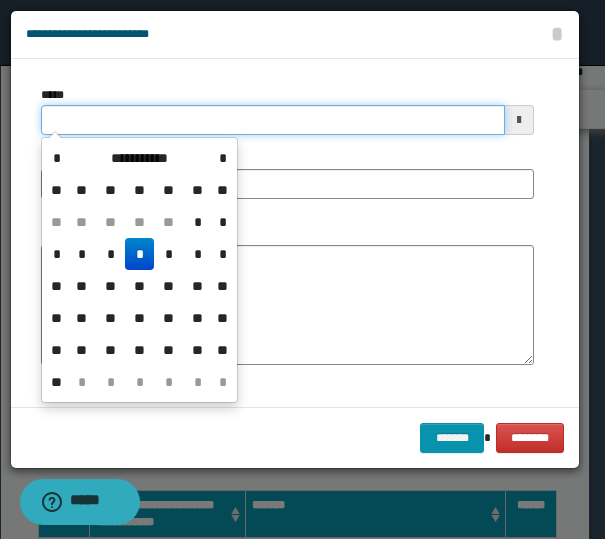click on "*****" at bounding box center (273, 120) 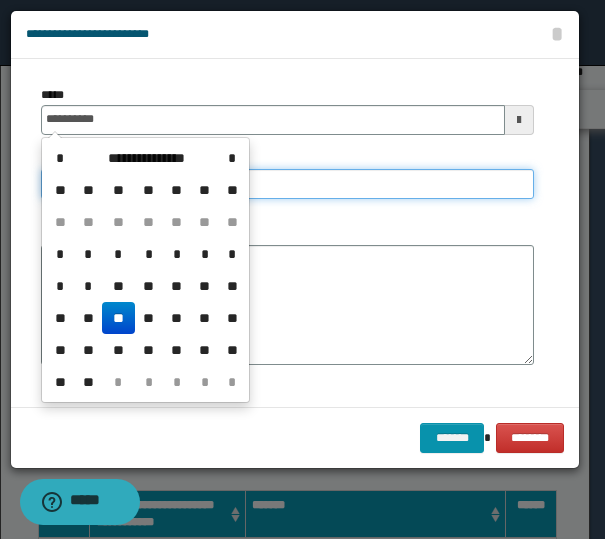 type on "**********" 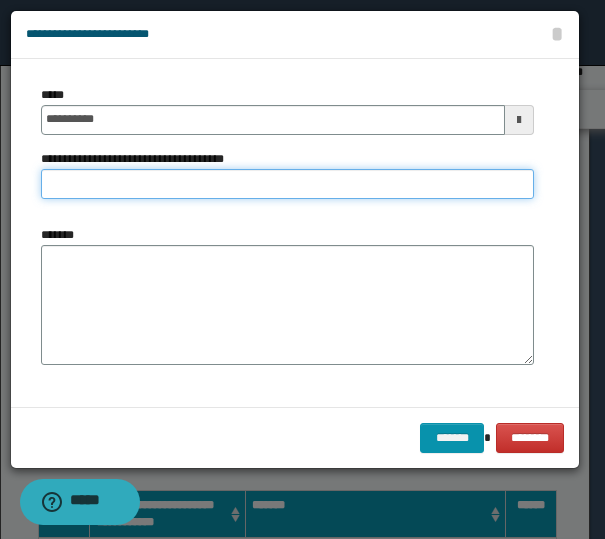 click on "**********" at bounding box center [287, 184] 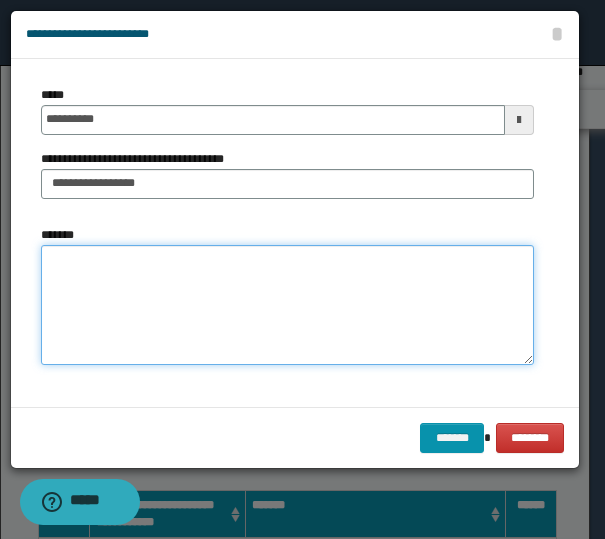 click on "*******" at bounding box center (287, 305) 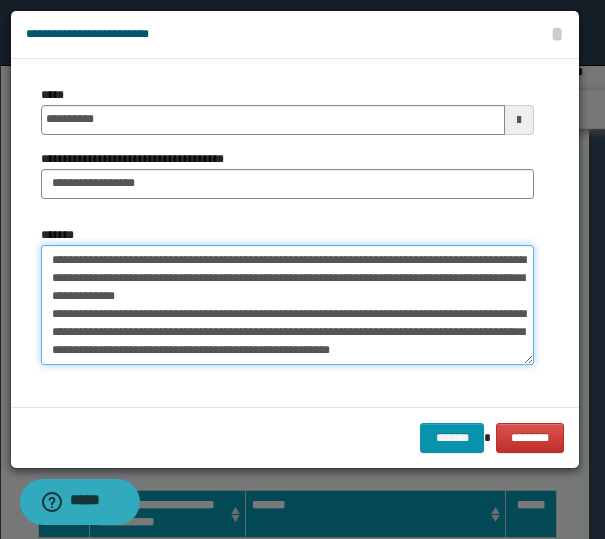 scroll, scrollTop: 144, scrollLeft: 0, axis: vertical 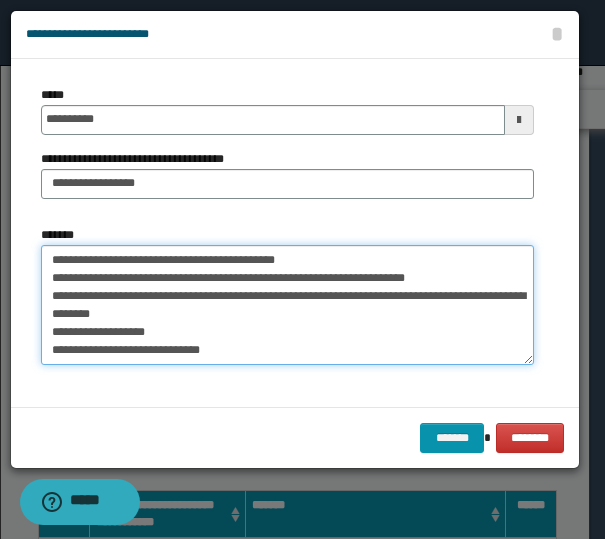 click on "**********" at bounding box center (287, 305) 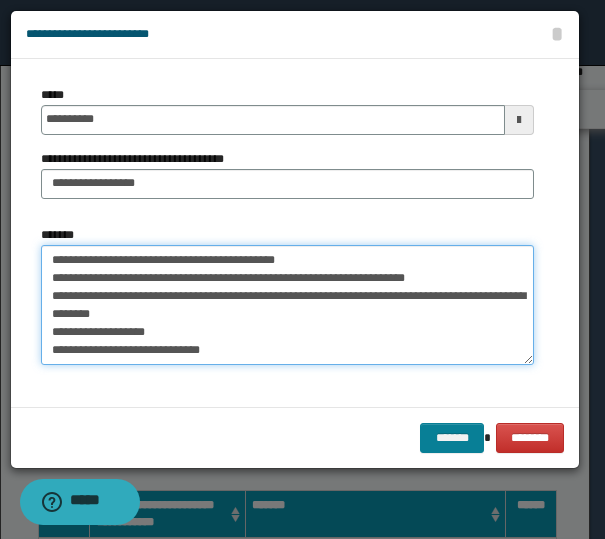 type on "**********" 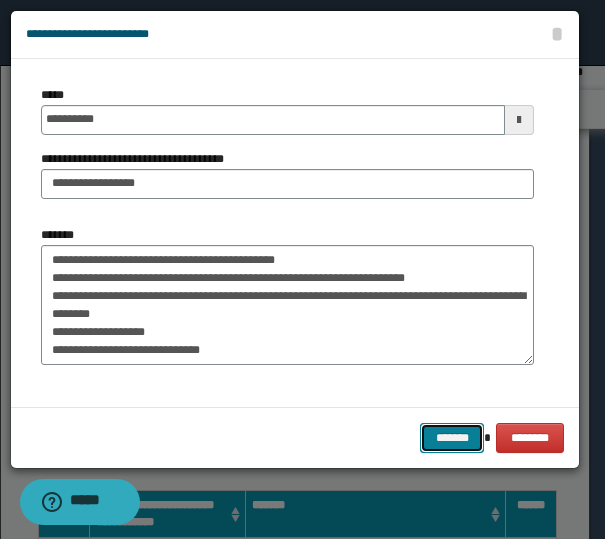click on "*******" at bounding box center (452, 438) 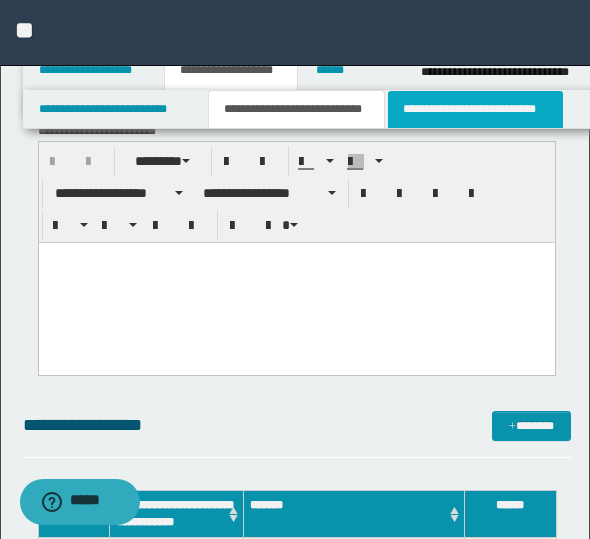 click on "**********" at bounding box center [475, 109] 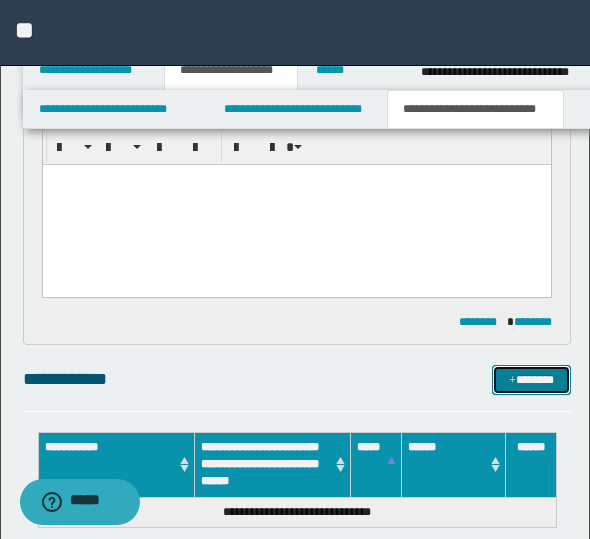 click on "*******" at bounding box center [531, 380] 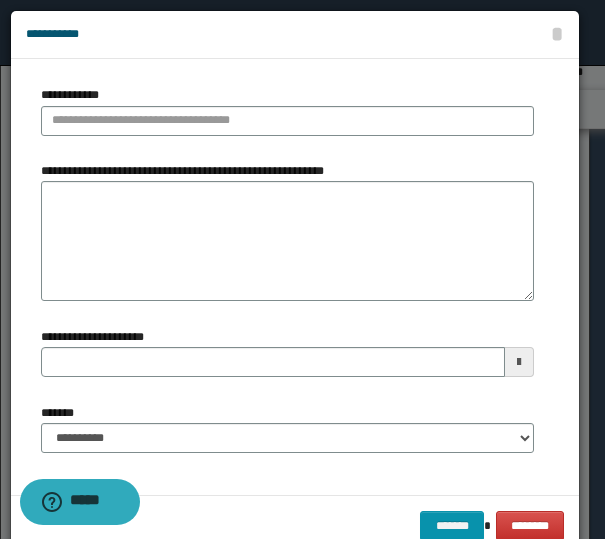 type 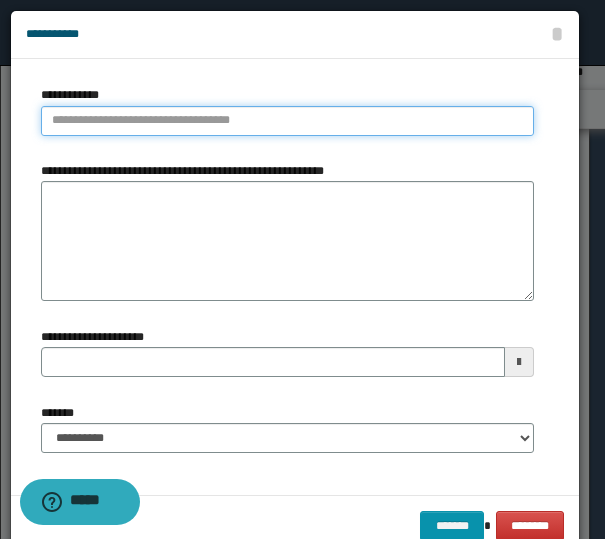 click on "**********" at bounding box center [287, 121] 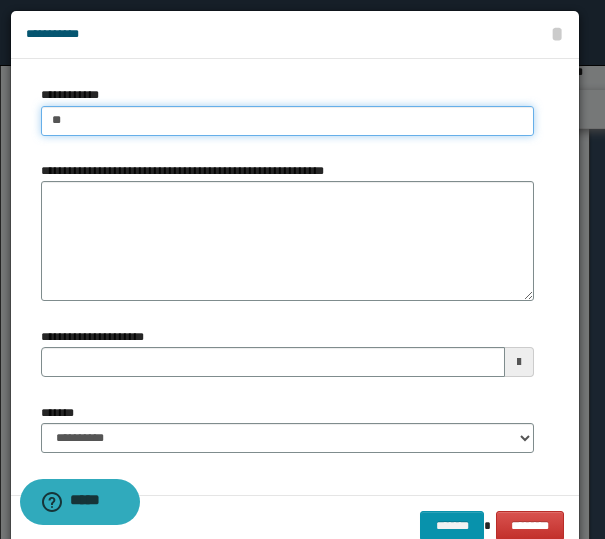 type on "***" 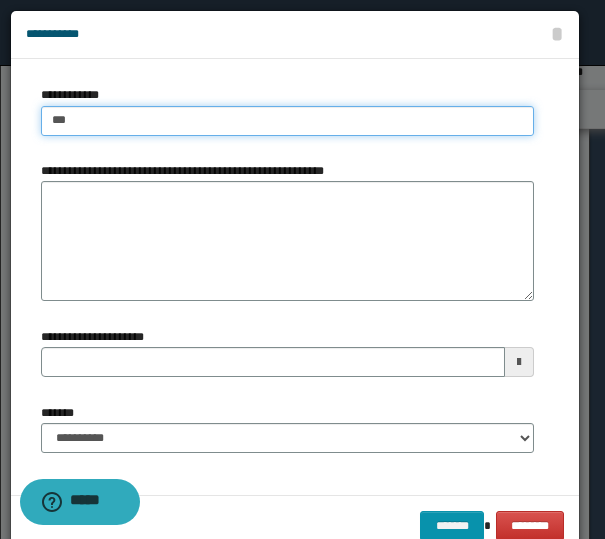 type on "***" 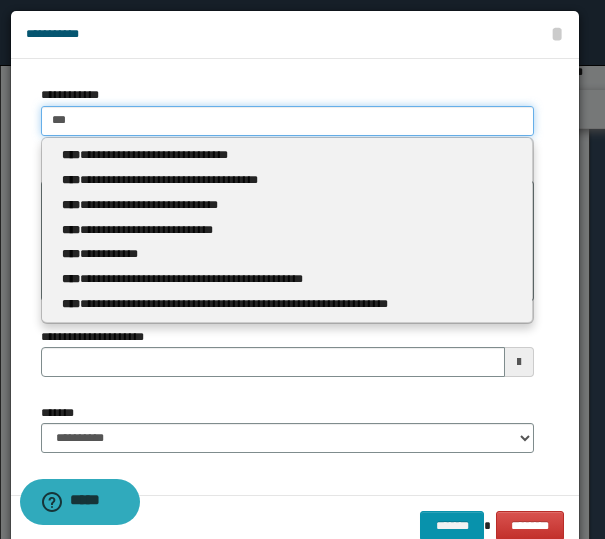 type 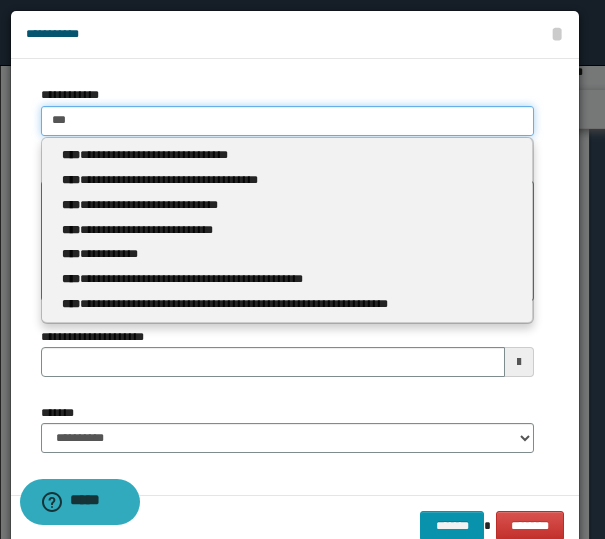 type on "****" 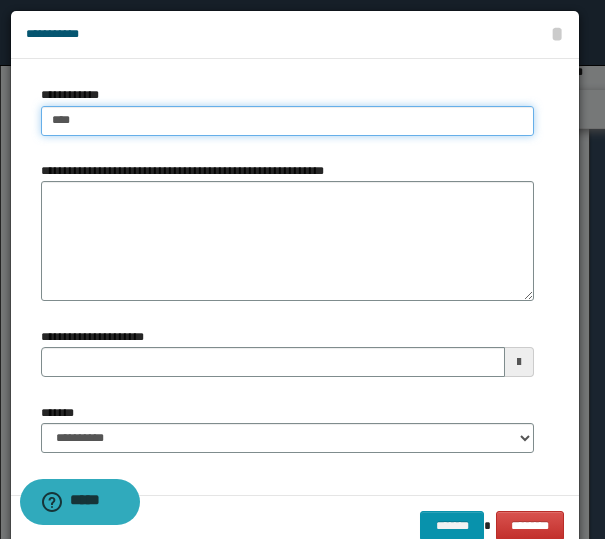 type on "****" 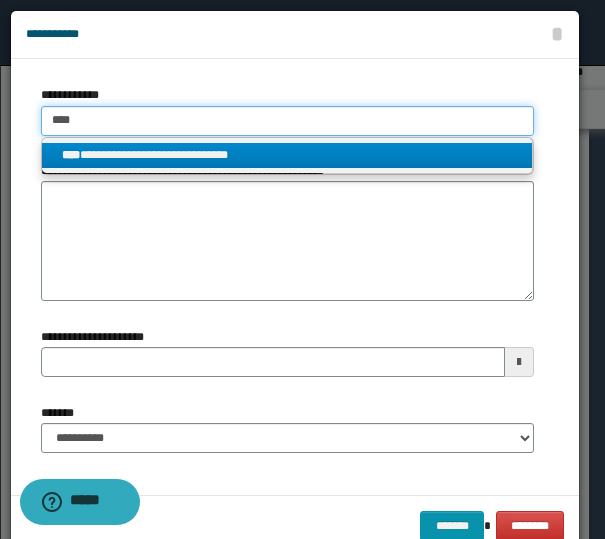 type on "****" 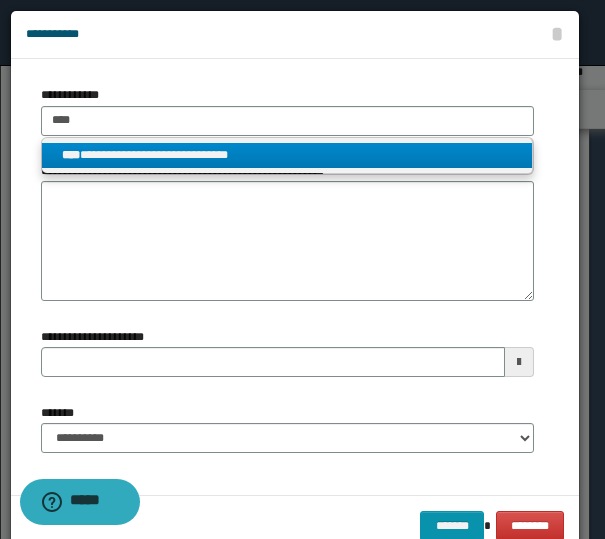 click on "**********" at bounding box center [287, 155] 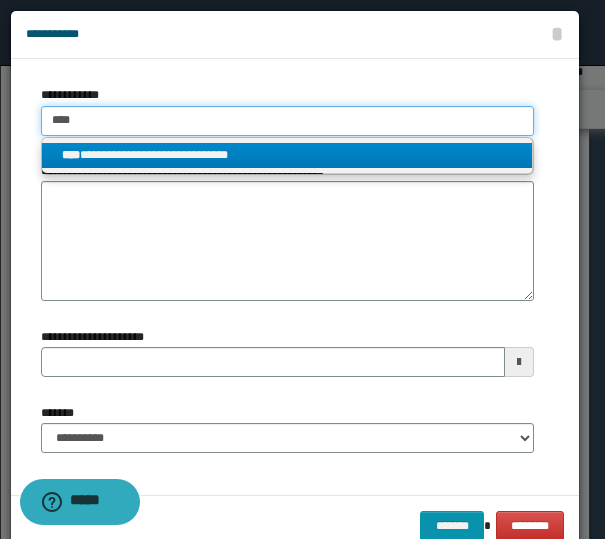 type 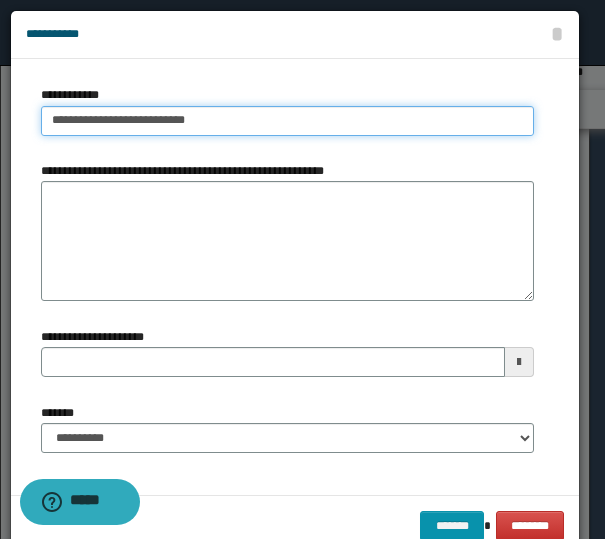 type 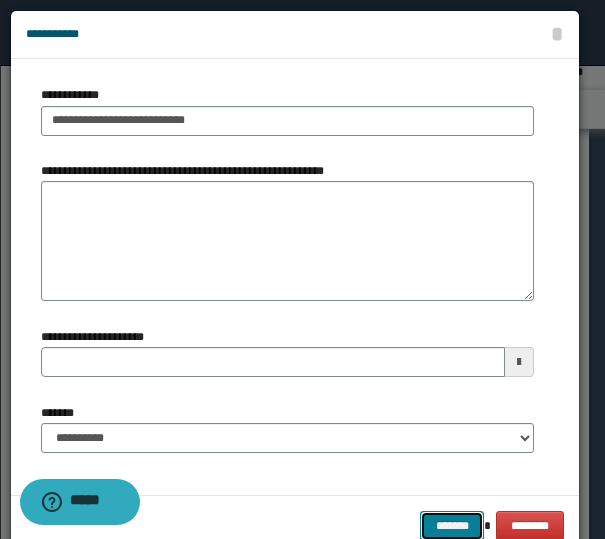 click on "*******" at bounding box center (452, 526) 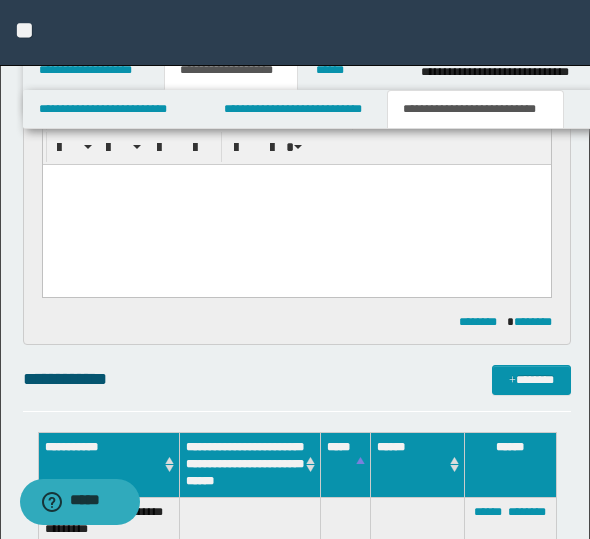 click on "**********" at bounding box center [297, 178] 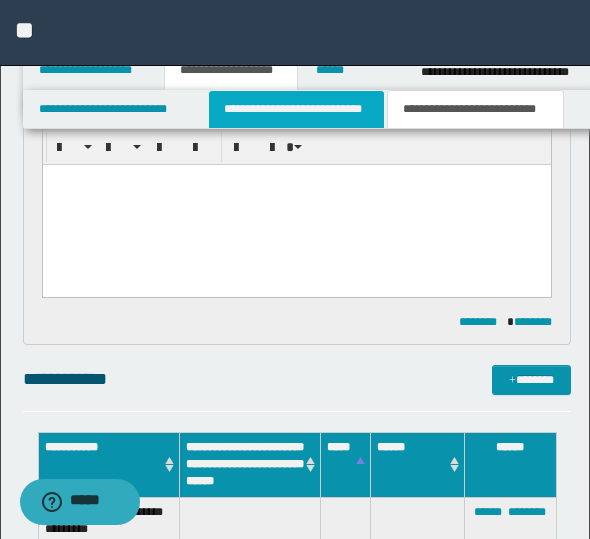 click on "**********" at bounding box center [296, 109] 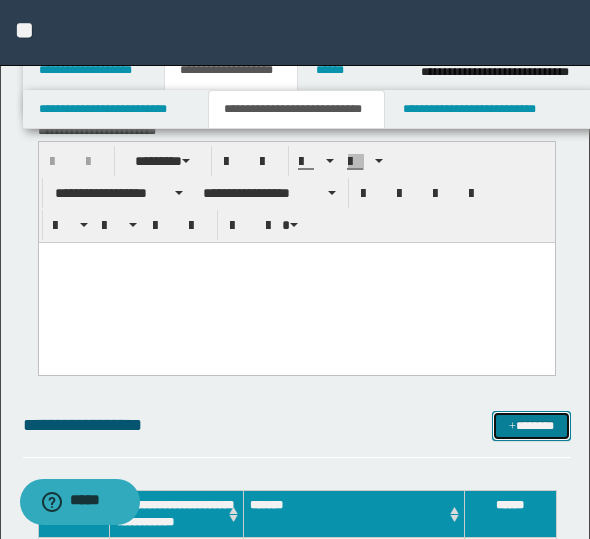 click on "*******" at bounding box center [531, 426] 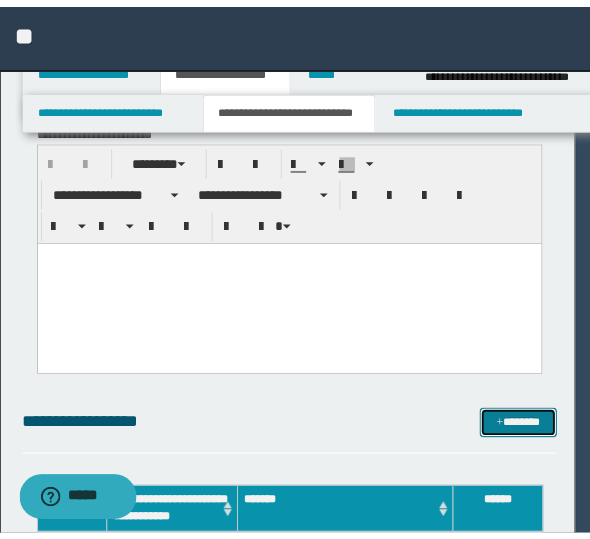 scroll, scrollTop: 0, scrollLeft: 0, axis: both 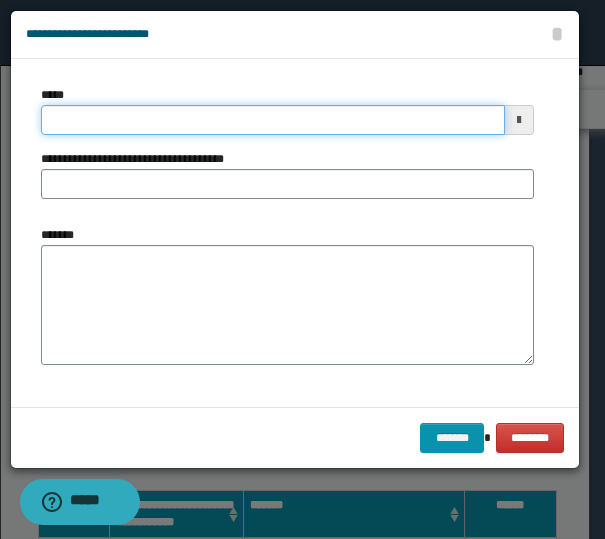 click on "*****" at bounding box center (273, 120) 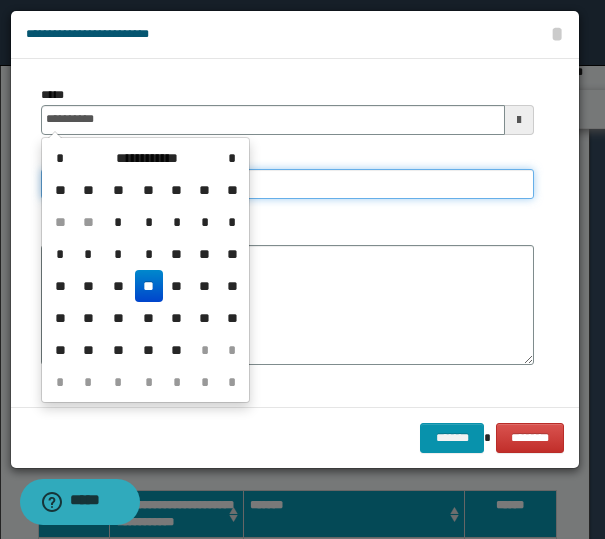 type on "**********" 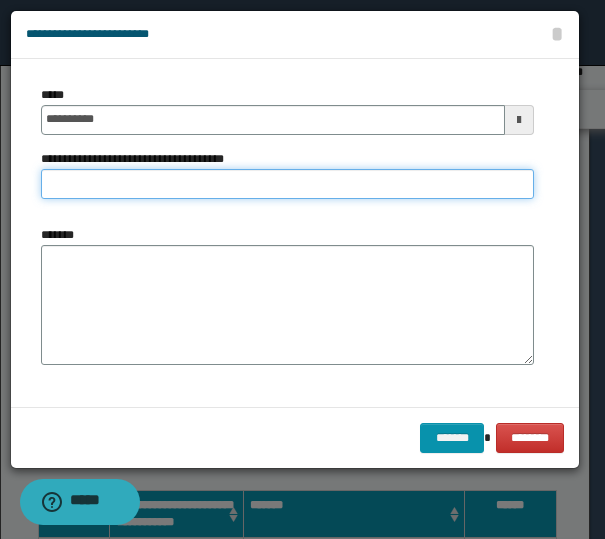 type on "*" 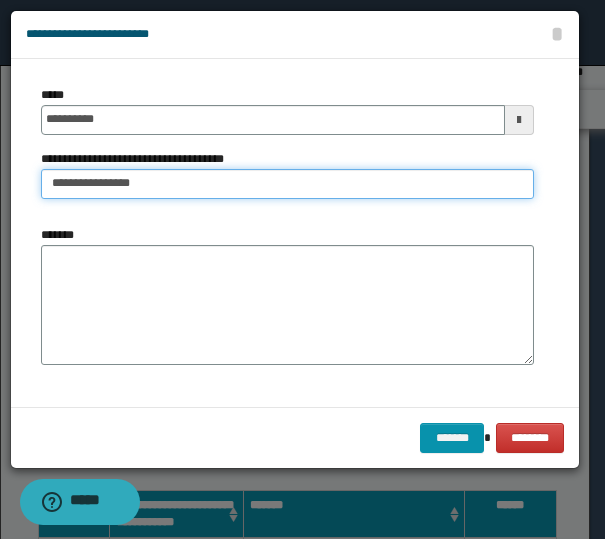 type on "**********" 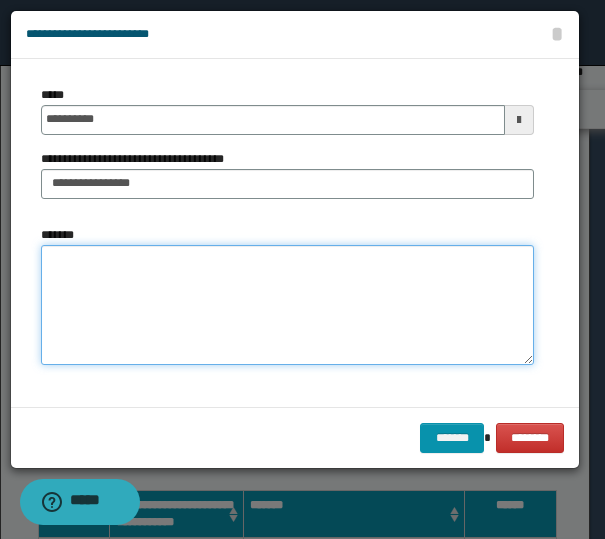 type on "*" 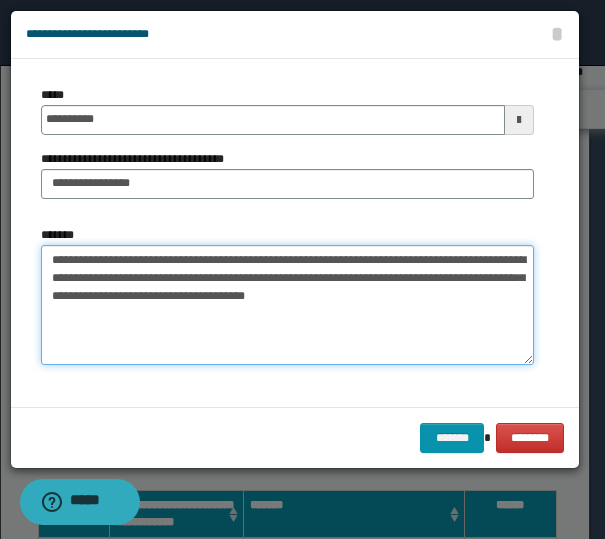 click on "**********" at bounding box center [287, 305] 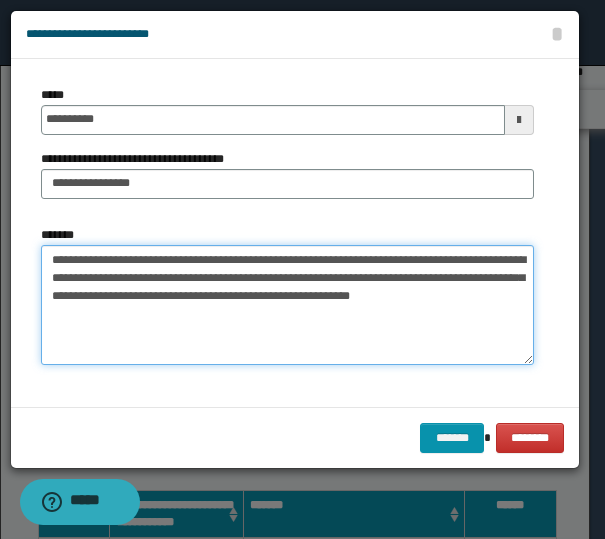 click on "**********" at bounding box center (287, 305) 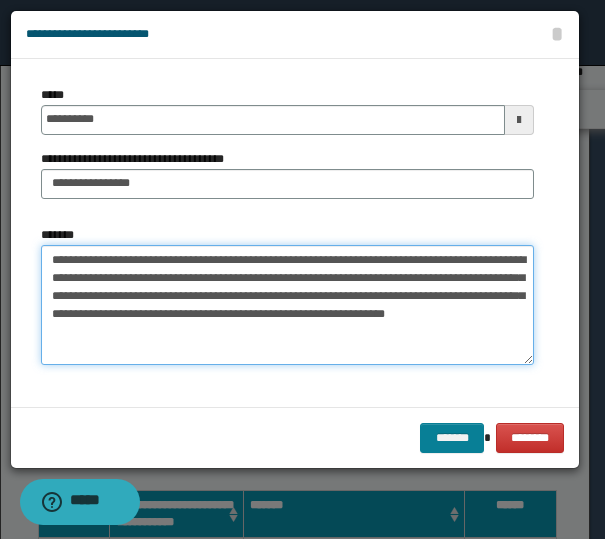type on "**********" 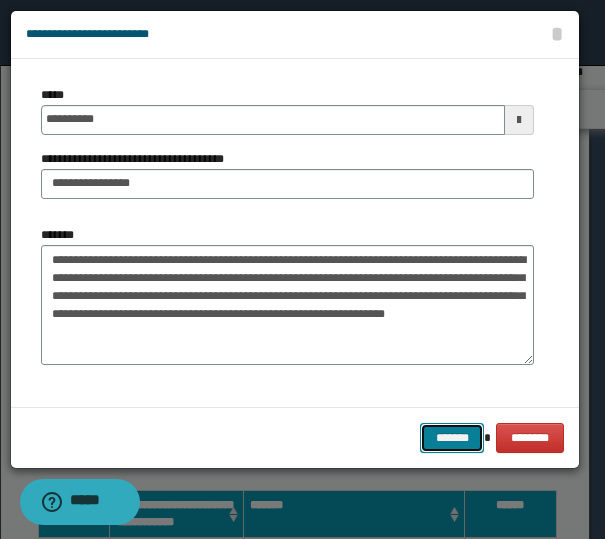 click on "*******" at bounding box center [452, 438] 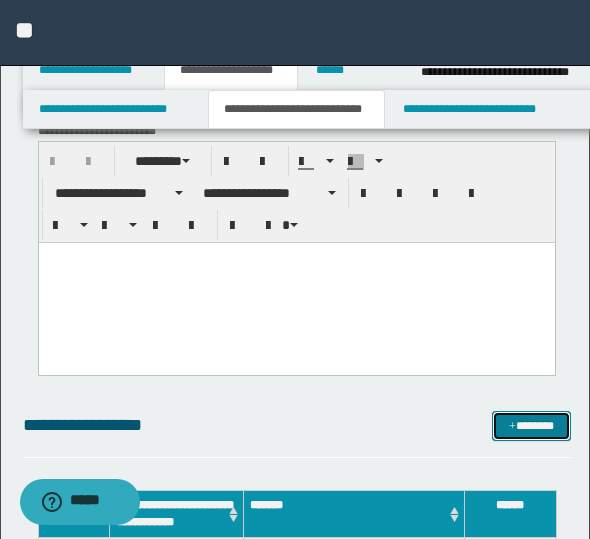 scroll, scrollTop: 418, scrollLeft: 0, axis: vertical 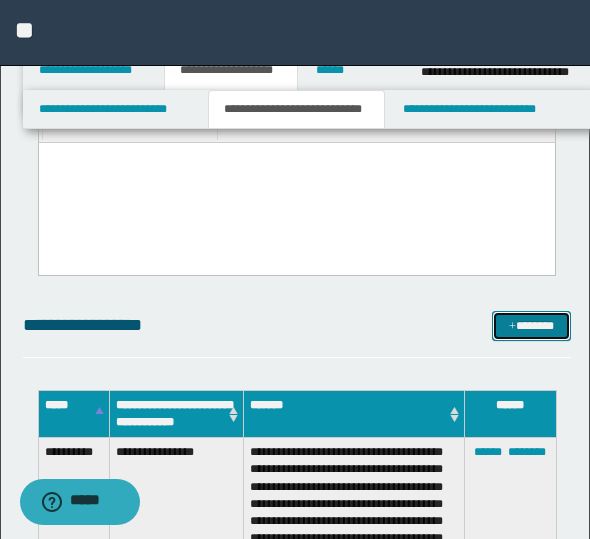 click on "*******" at bounding box center [531, 326] 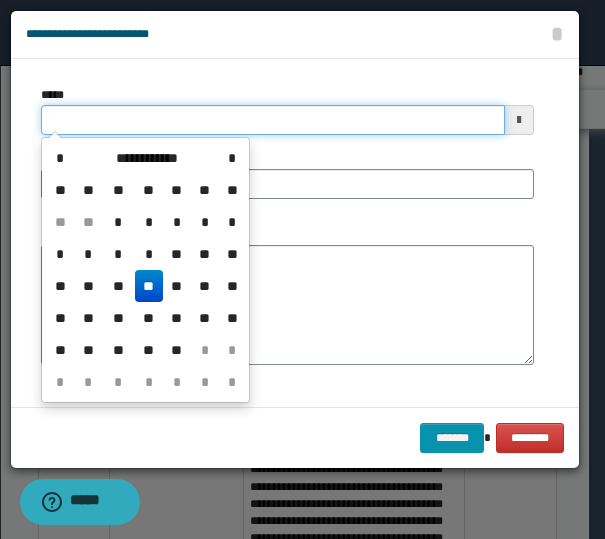 click on "*****" at bounding box center (273, 120) 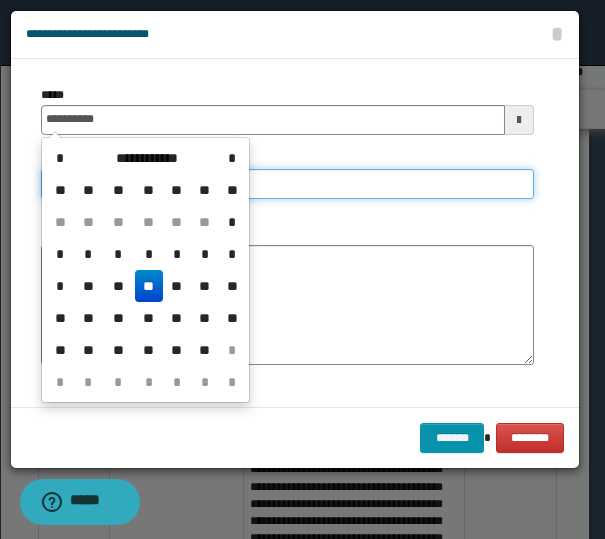 type on "**********" 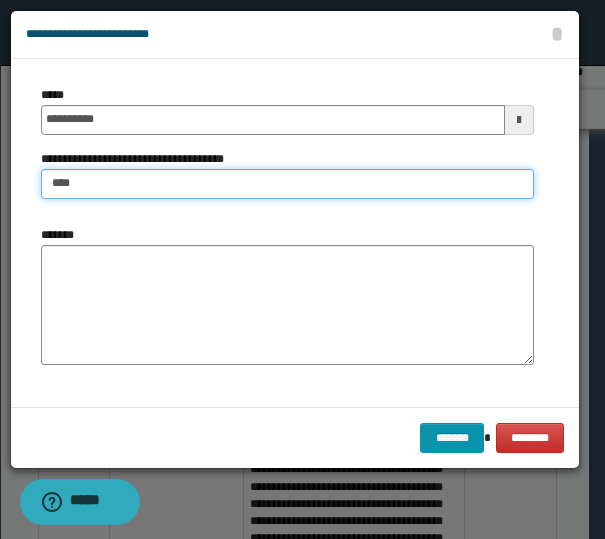 type on "**********" 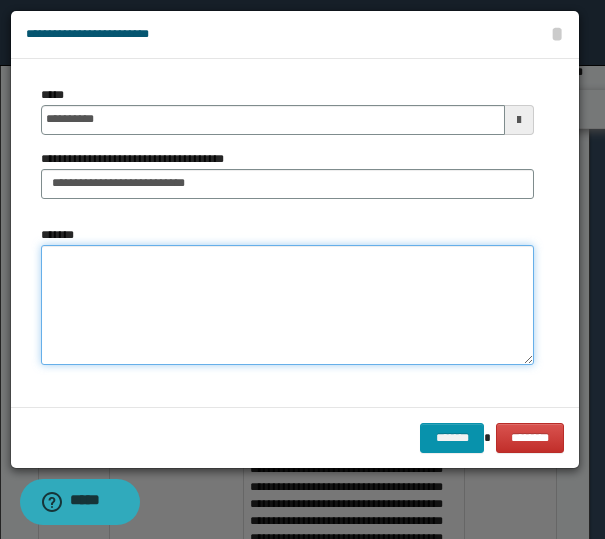 click on "*******" at bounding box center [287, 305] 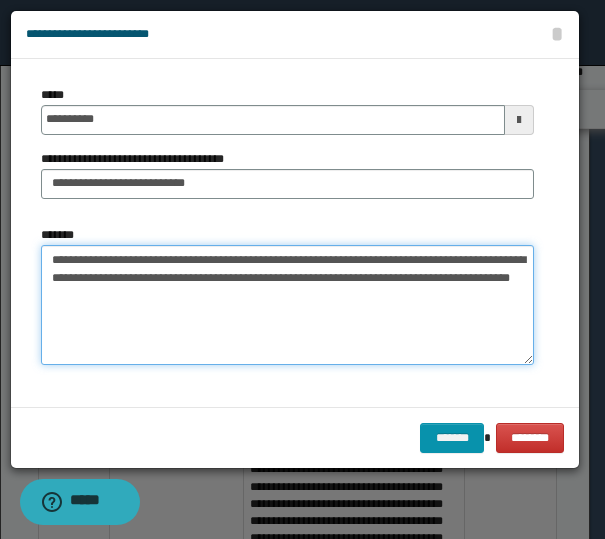 click on "**********" at bounding box center (287, 305) 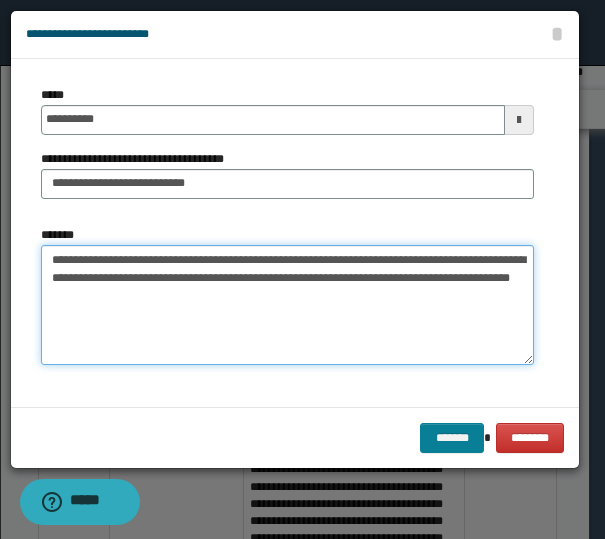 type on "**********" 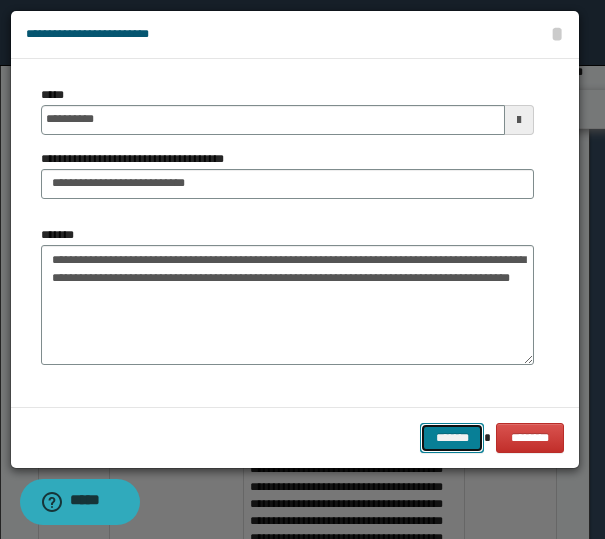 click on "*******" at bounding box center (452, 438) 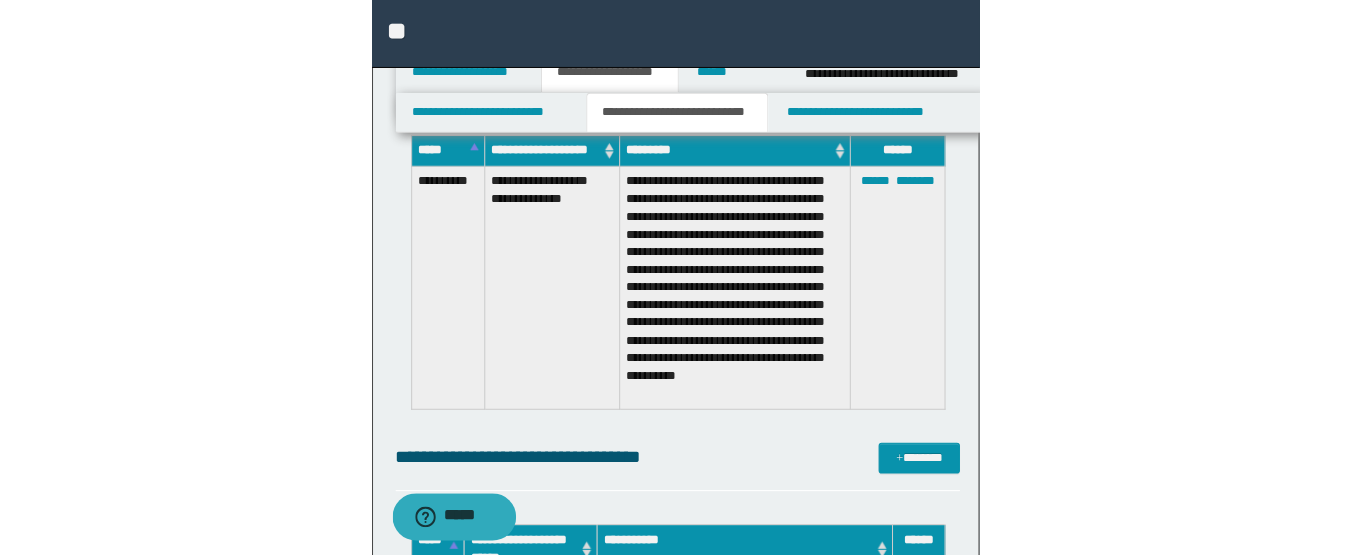 scroll, scrollTop: 1418, scrollLeft: 0, axis: vertical 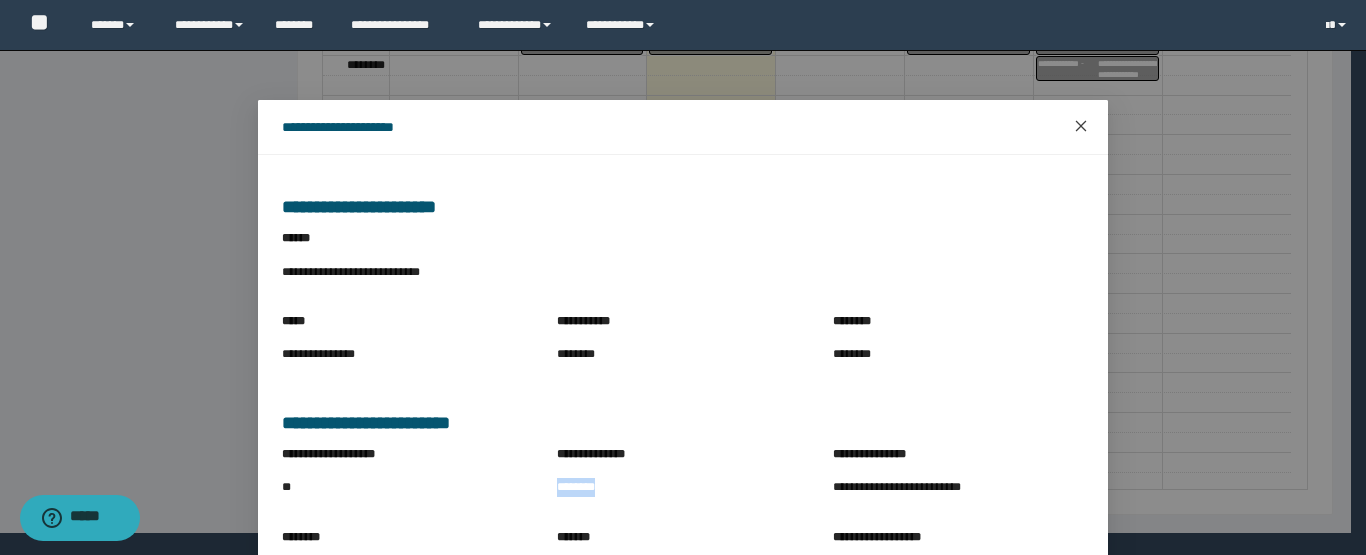 click at bounding box center (1081, 127) 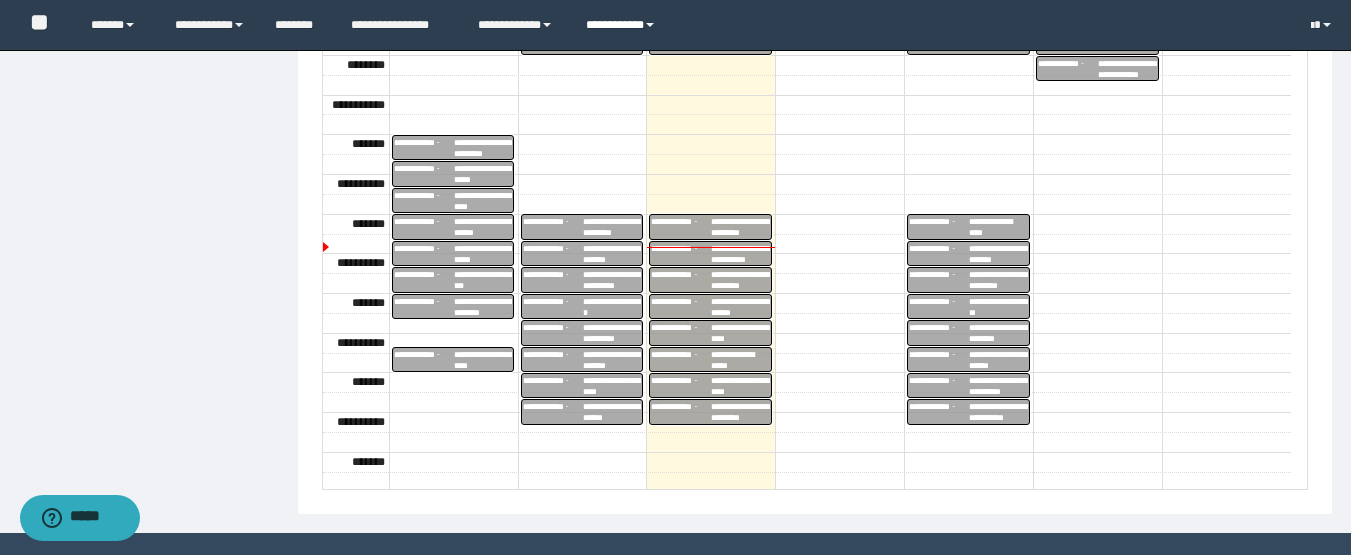 click on "**********" at bounding box center (740, 280) 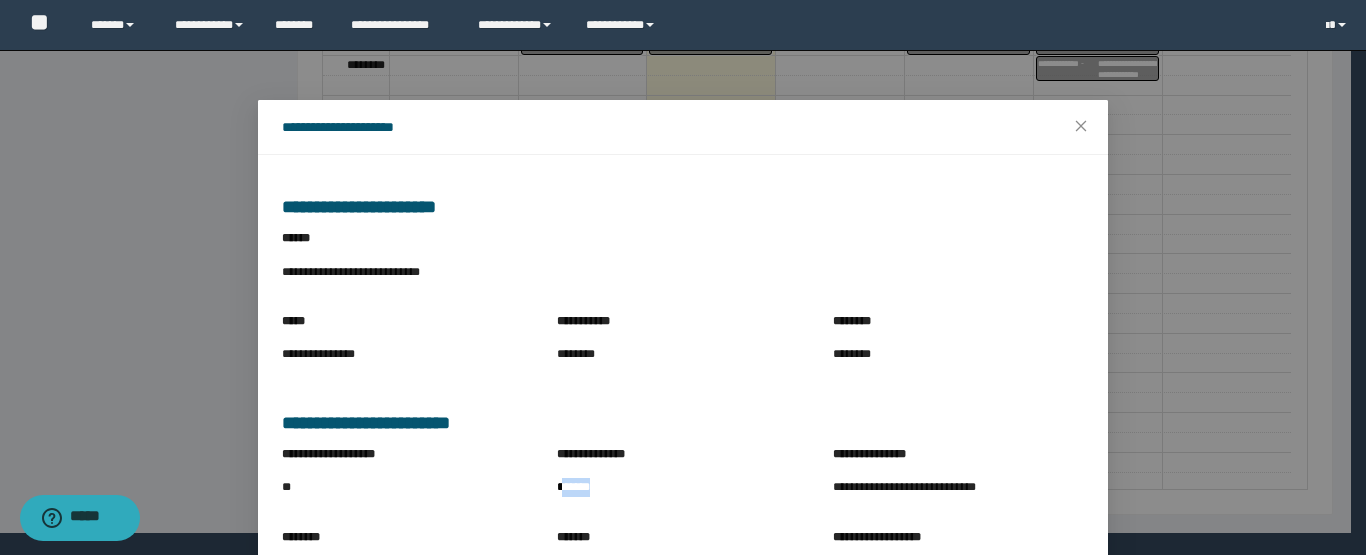 drag, startPoint x: 555, startPoint y: 487, endPoint x: 613, endPoint y: 482, distance: 58.21512 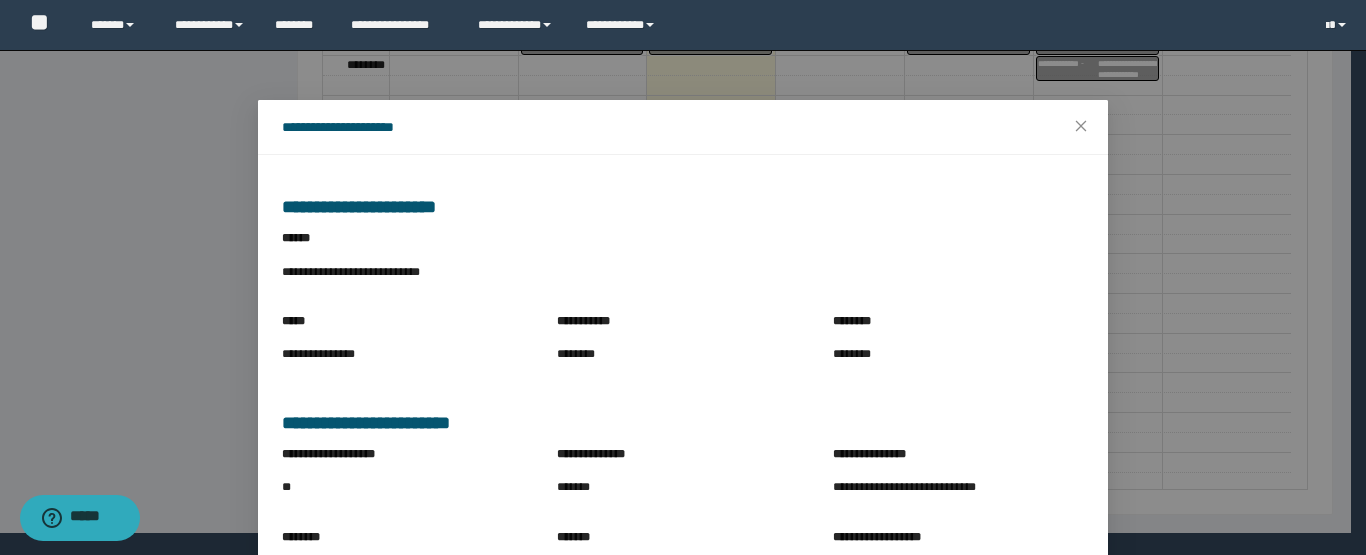 click on "**********" at bounding box center [682, 458] 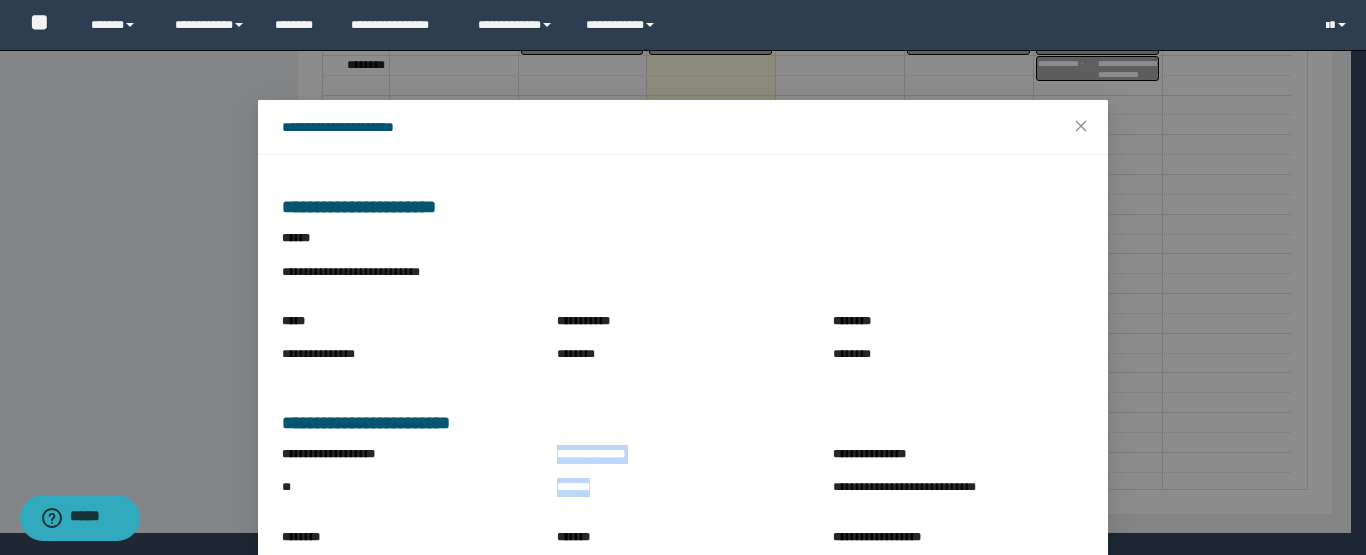 drag, startPoint x: 536, startPoint y: 486, endPoint x: 598, endPoint y: 492, distance: 62.289646 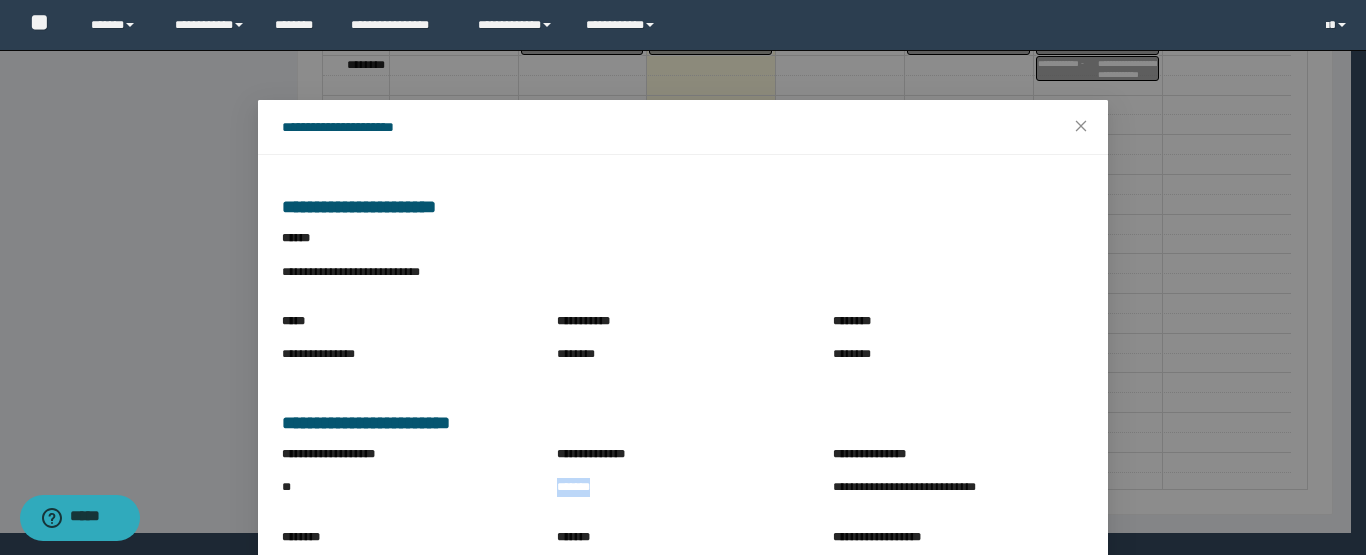 drag, startPoint x: 562, startPoint y: 490, endPoint x: 604, endPoint y: 496, distance: 42.426407 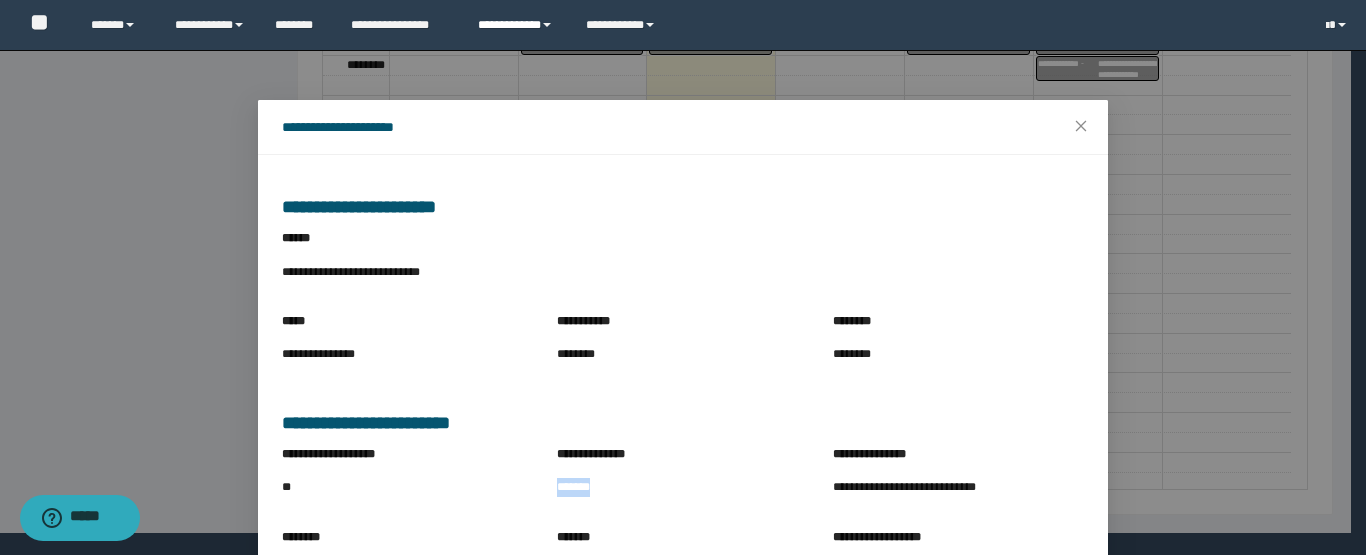 copy on "*******" 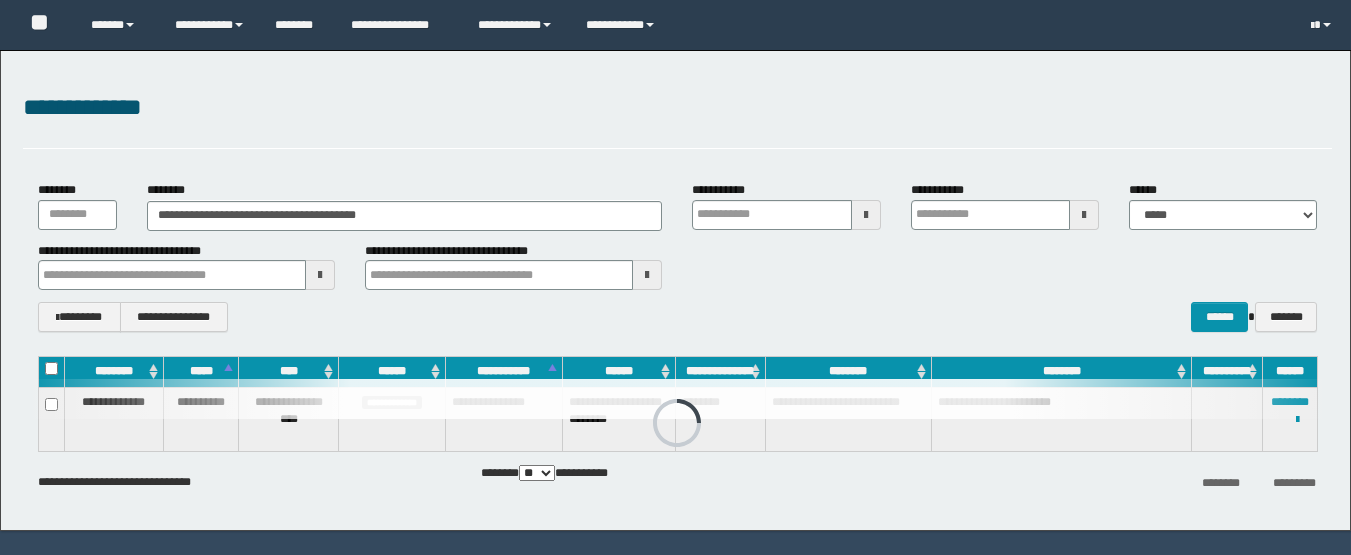 scroll, scrollTop: 53, scrollLeft: 0, axis: vertical 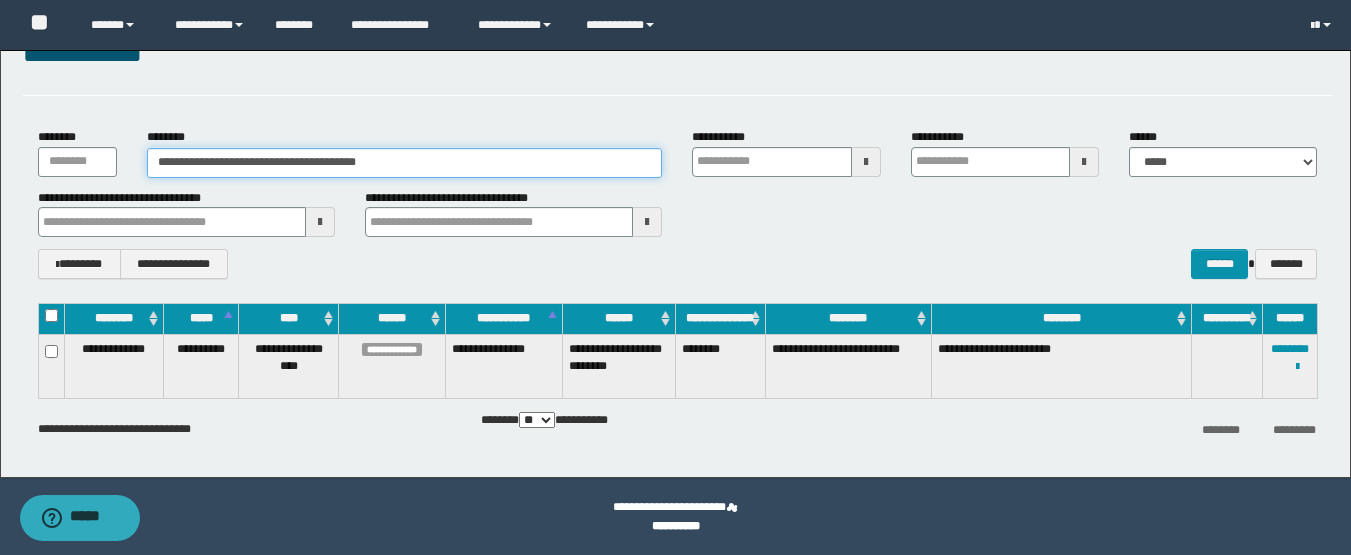 click on "**********" at bounding box center (405, 163) 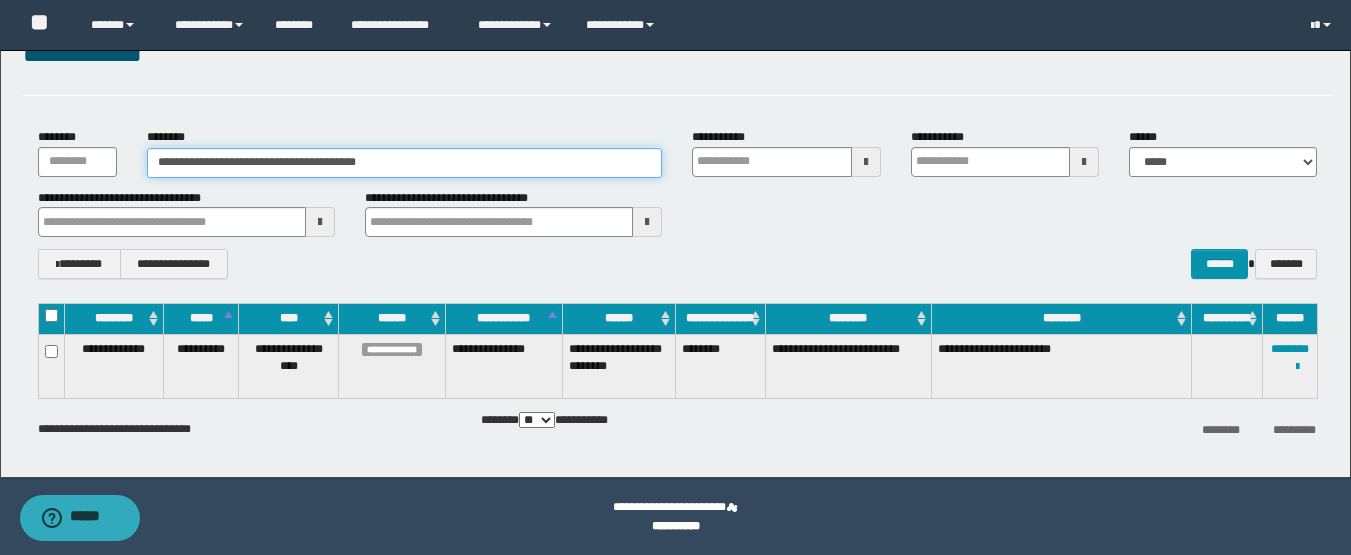 click on "**********" at bounding box center [405, 163] 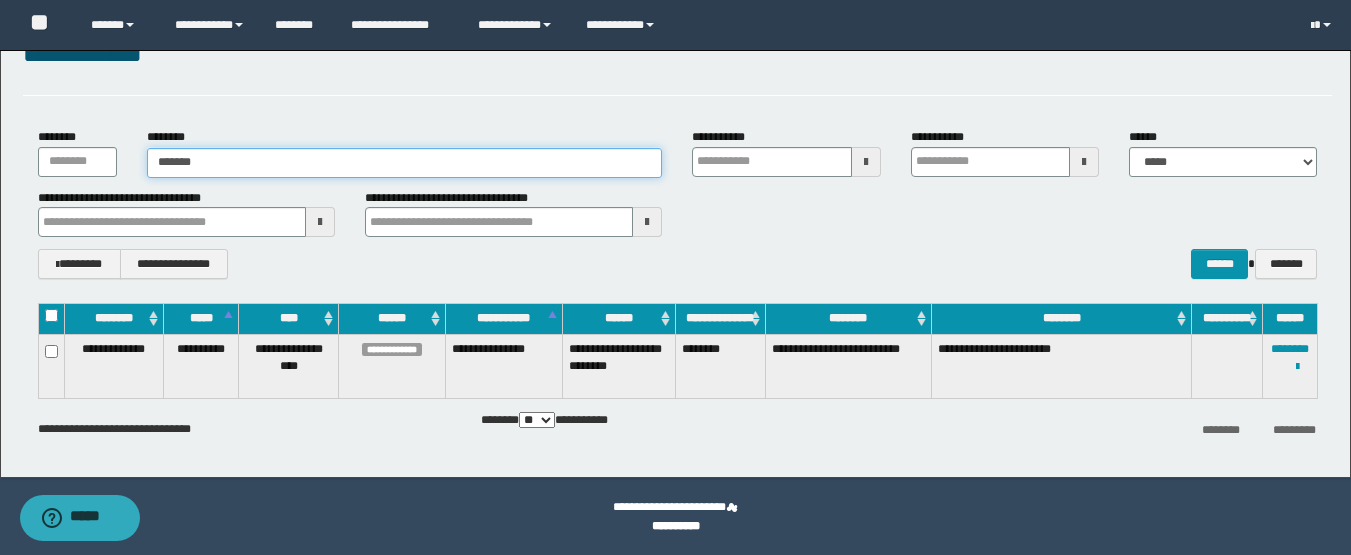 type on "*******" 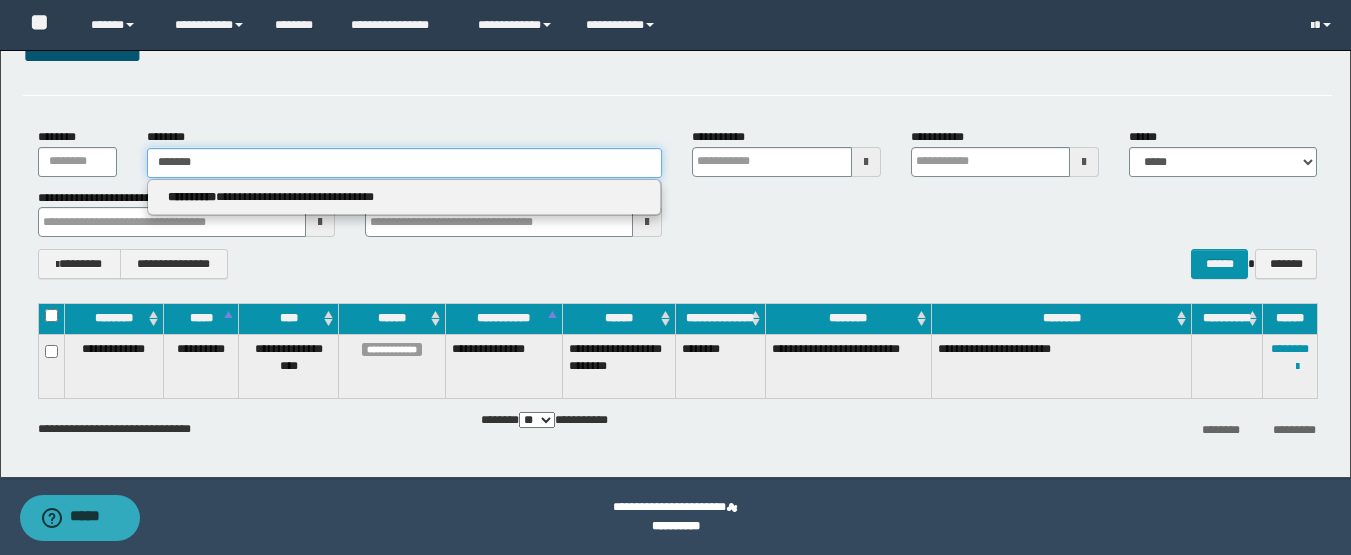 type on "*******" 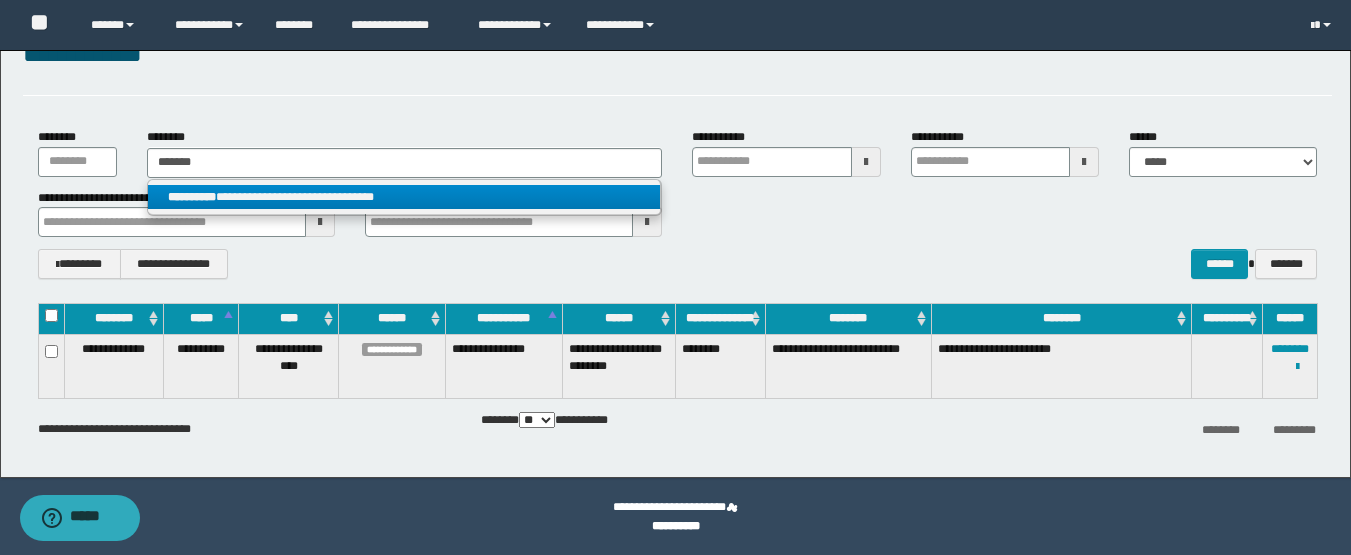 click on "**********" at bounding box center [404, 197] 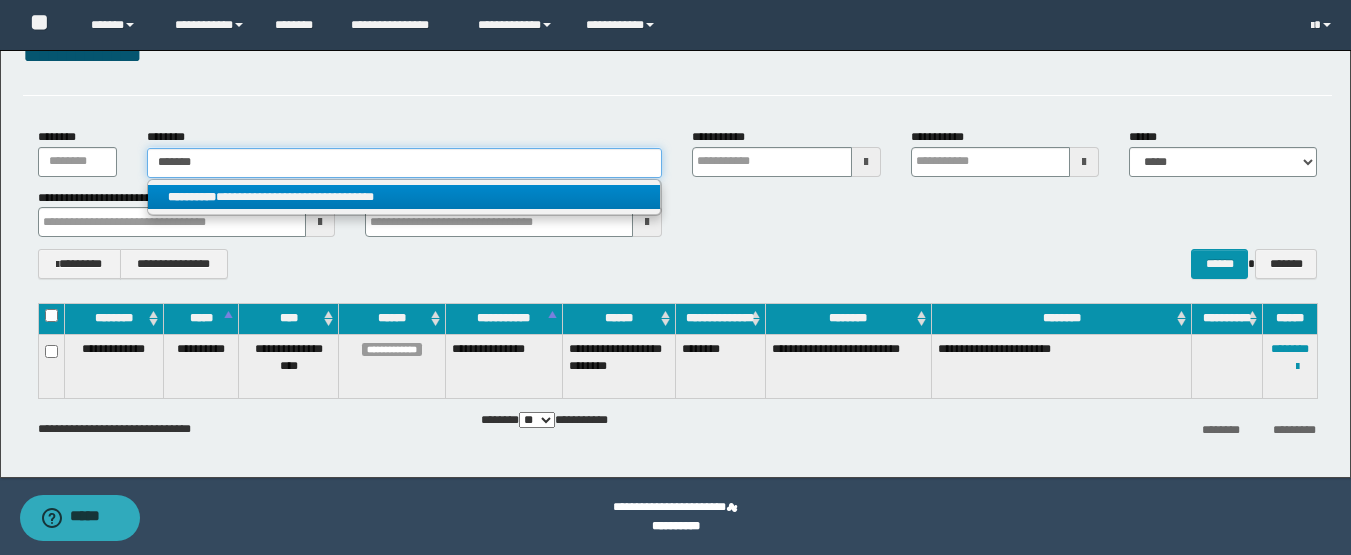 type 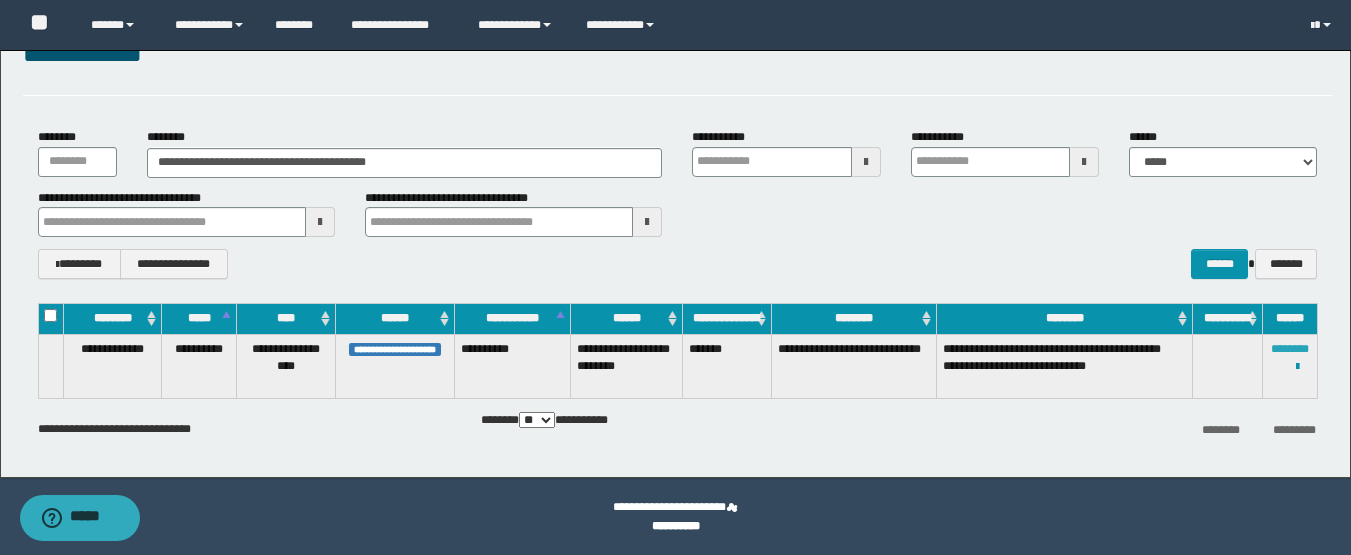 click on "********" at bounding box center [1290, 349] 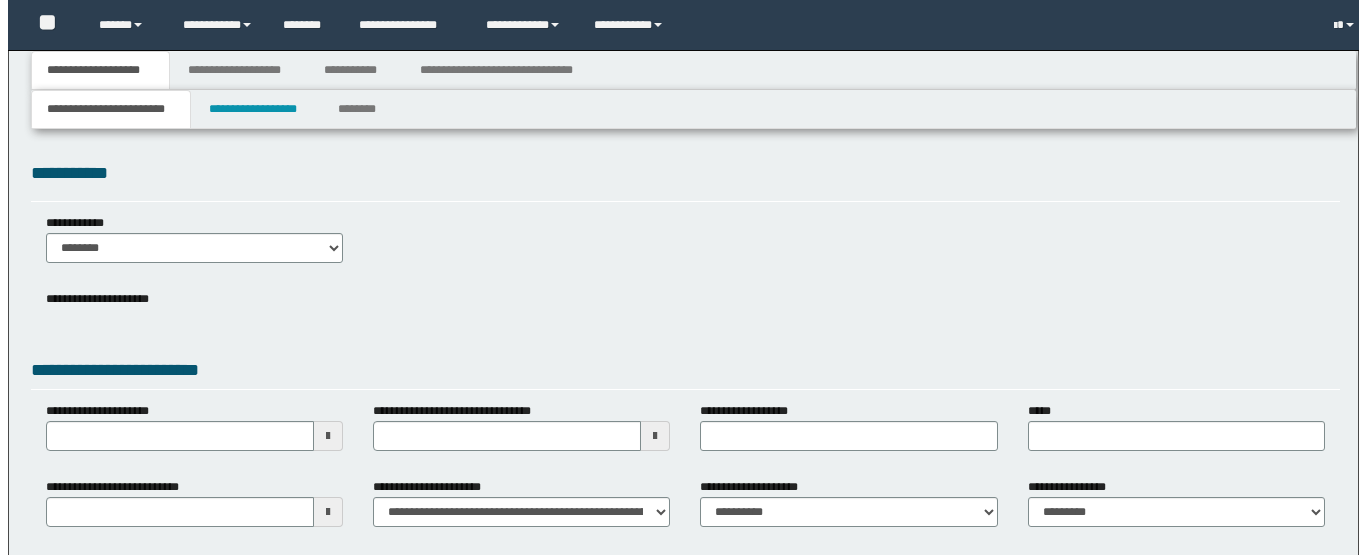 scroll, scrollTop: 0, scrollLeft: 0, axis: both 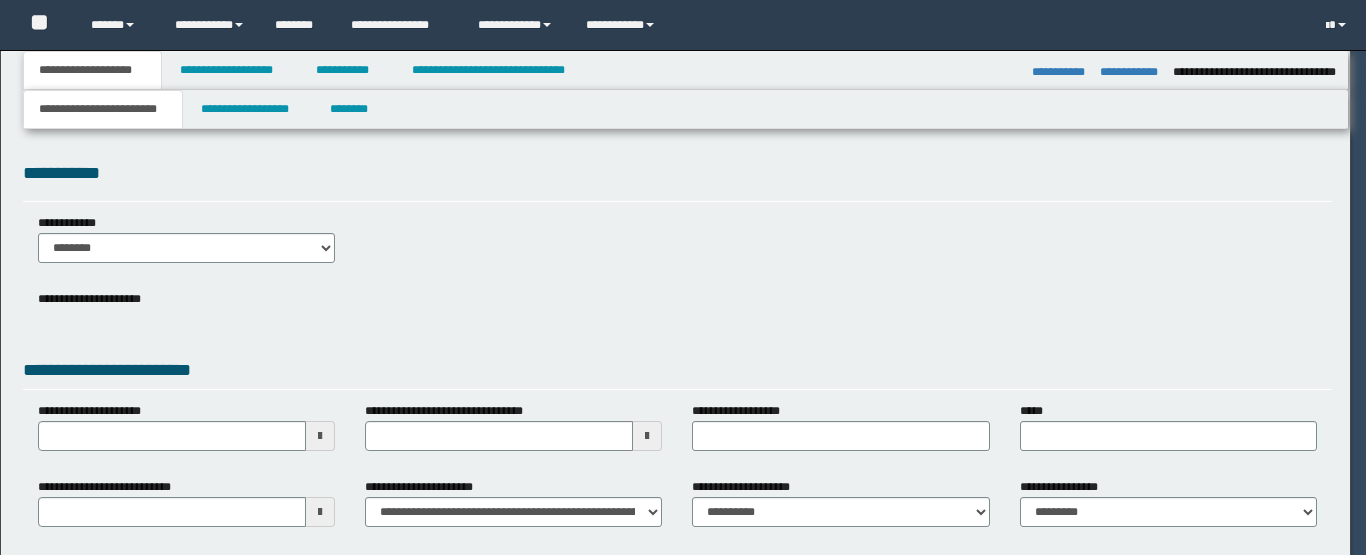 select on "*" 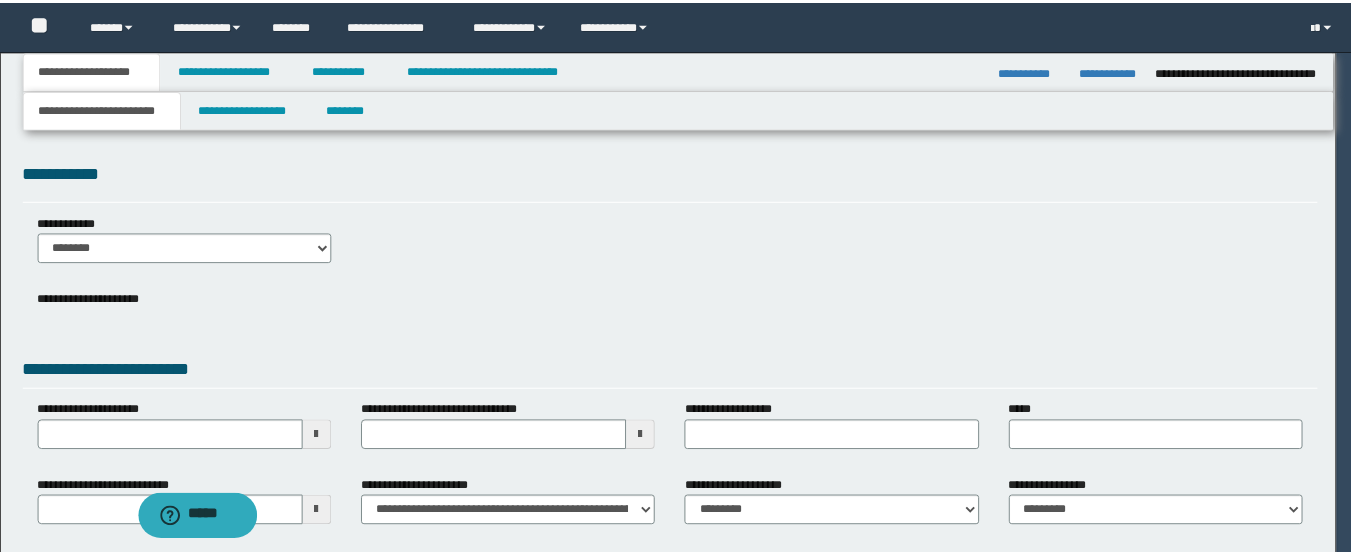 scroll, scrollTop: 0, scrollLeft: 0, axis: both 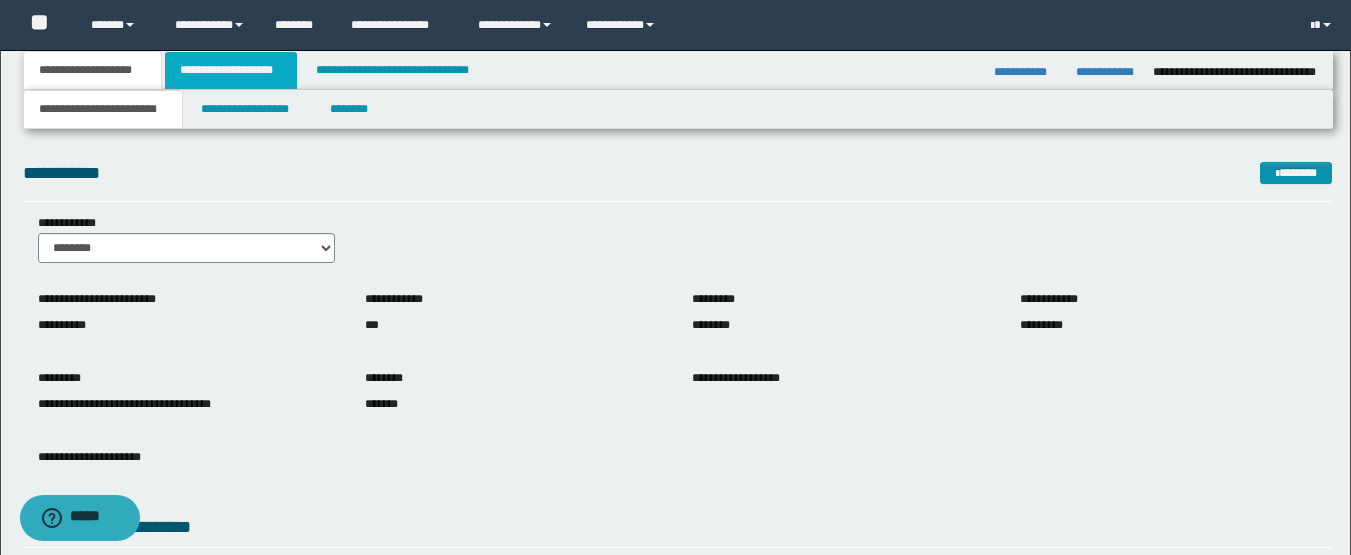 click on "**********" at bounding box center [231, 70] 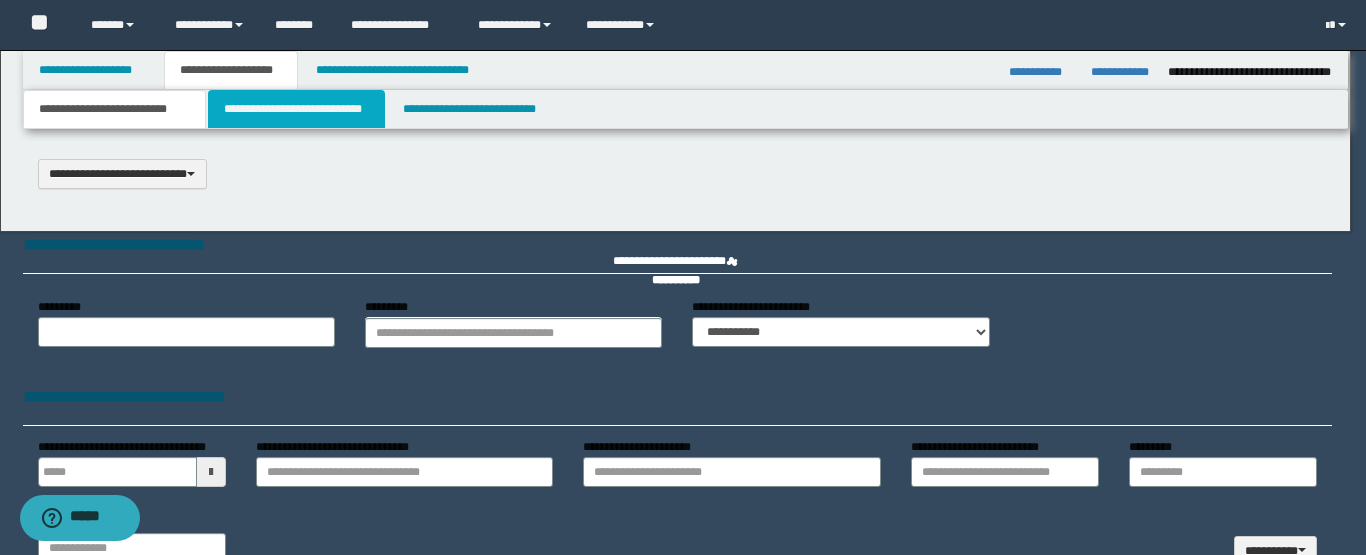 select on "*" 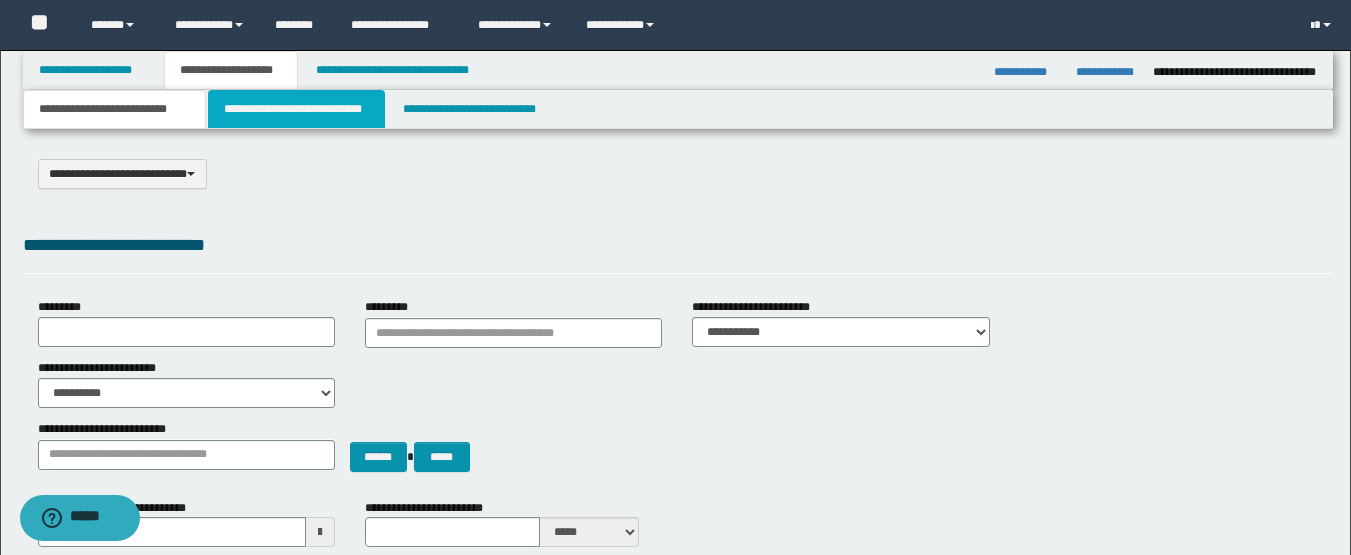 click on "**********" at bounding box center (296, 109) 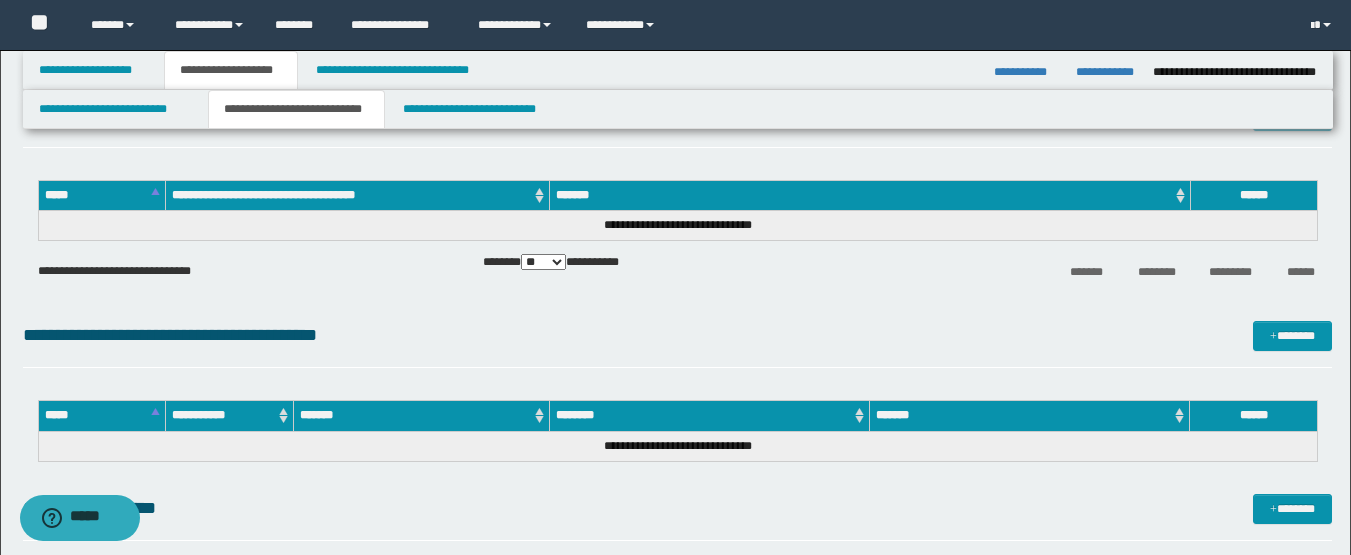scroll, scrollTop: 200, scrollLeft: 0, axis: vertical 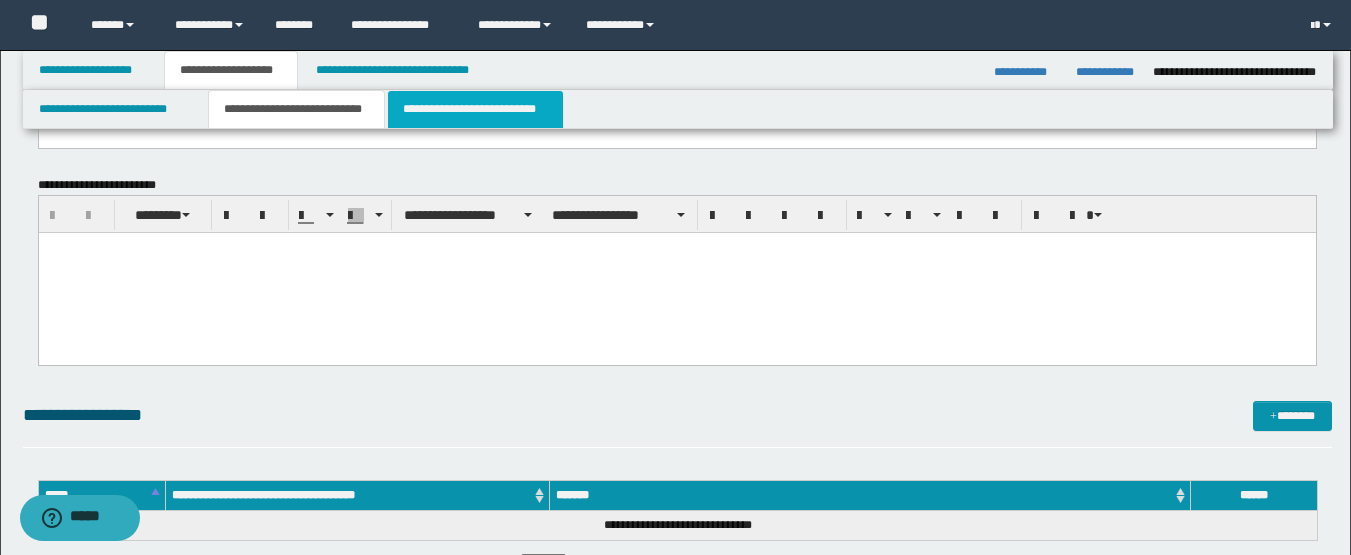 click on "**********" at bounding box center [475, 109] 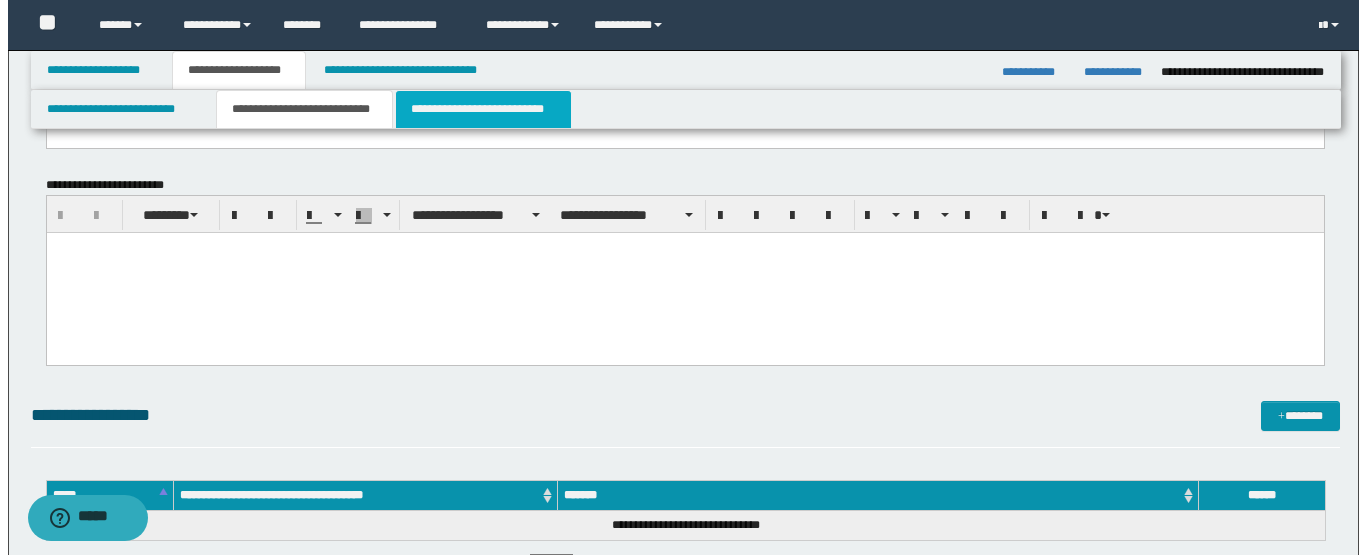 scroll, scrollTop: 0, scrollLeft: 0, axis: both 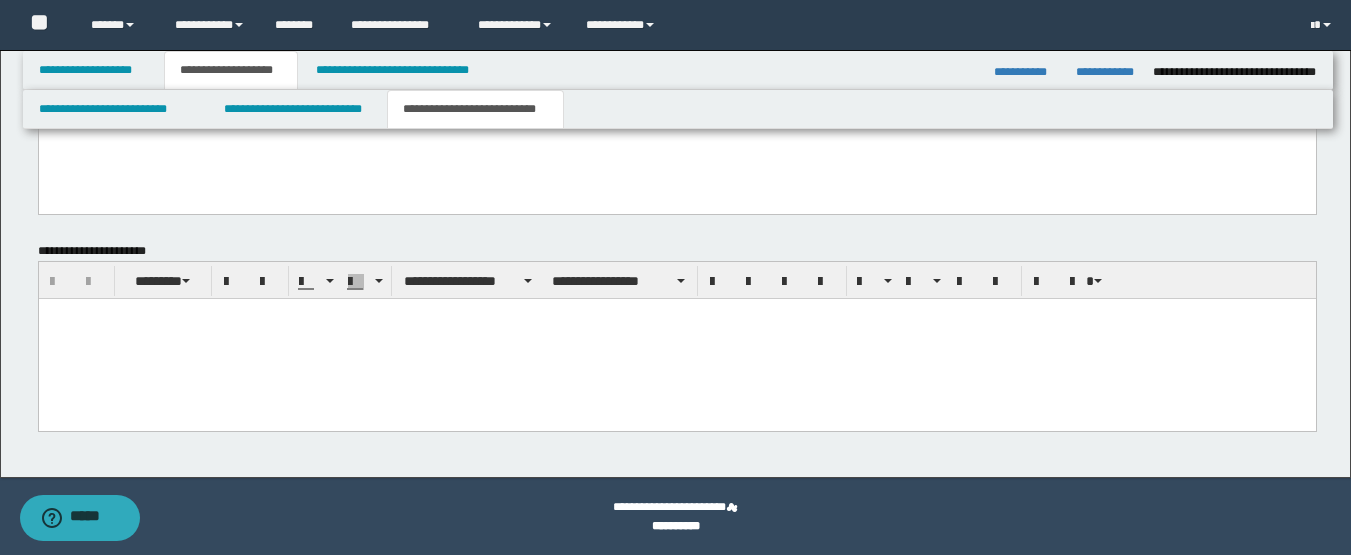 click at bounding box center [676, 338] 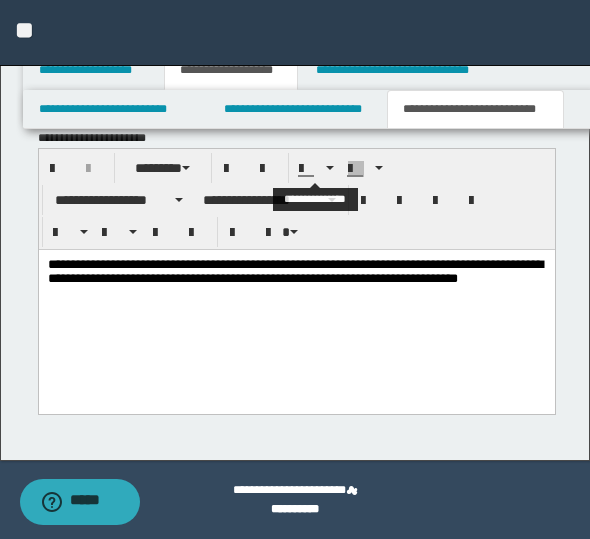 scroll, scrollTop: 1054, scrollLeft: 0, axis: vertical 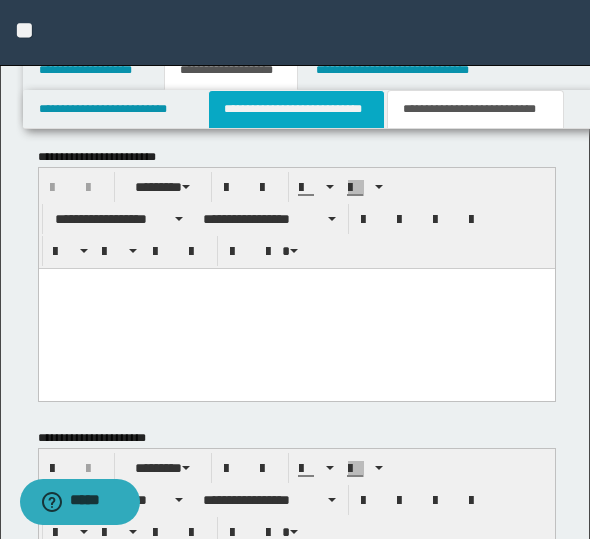 click on "**********" at bounding box center (296, 109) 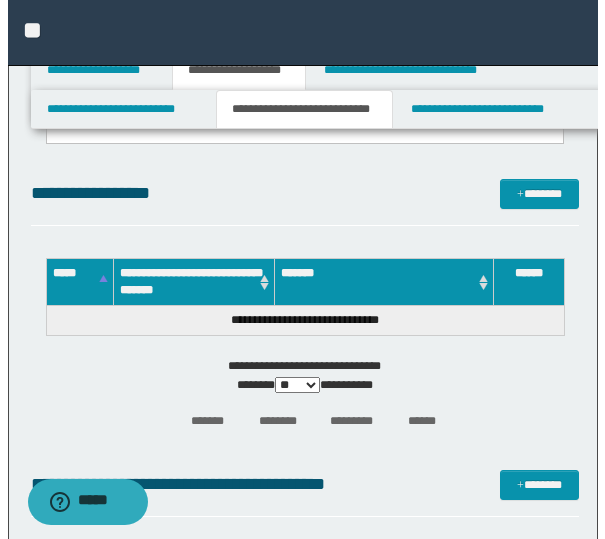 scroll, scrollTop: 354, scrollLeft: 0, axis: vertical 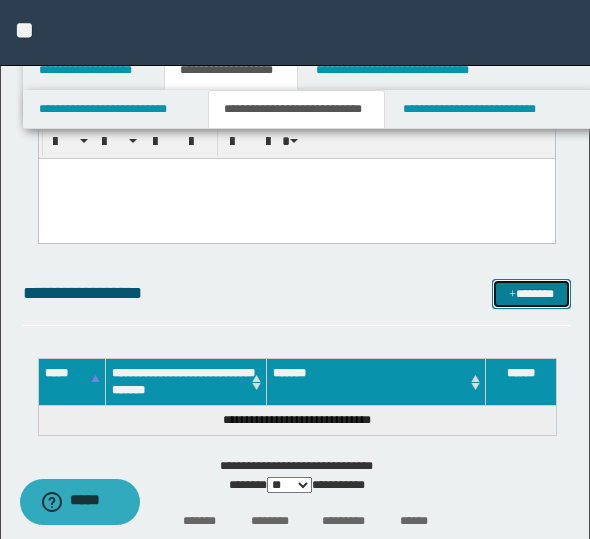 click on "*******" at bounding box center [531, 294] 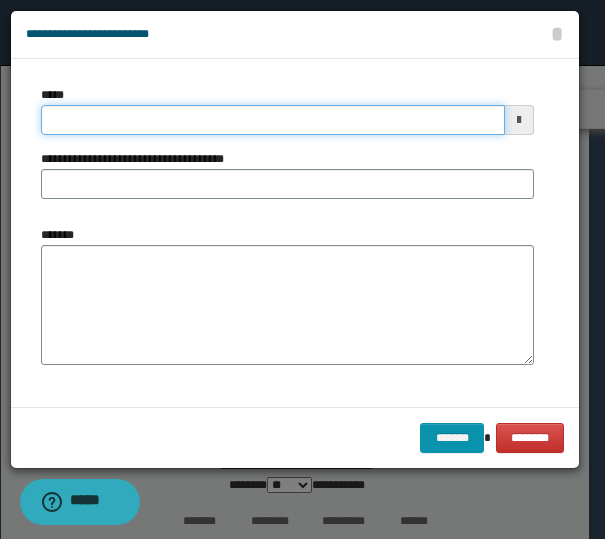 click on "*****" at bounding box center (273, 120) 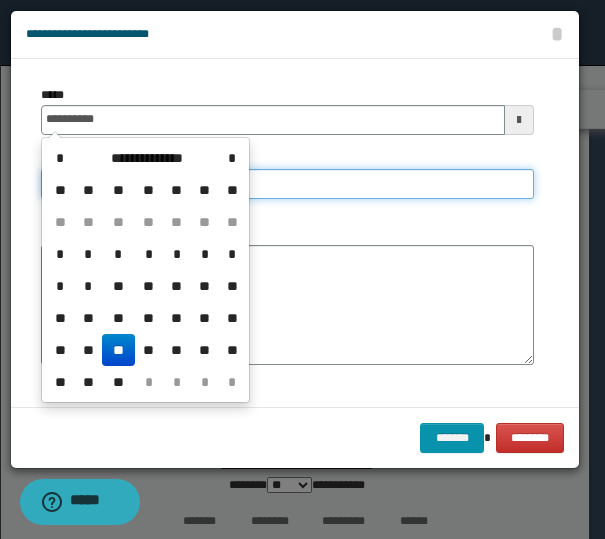 type on "**********" 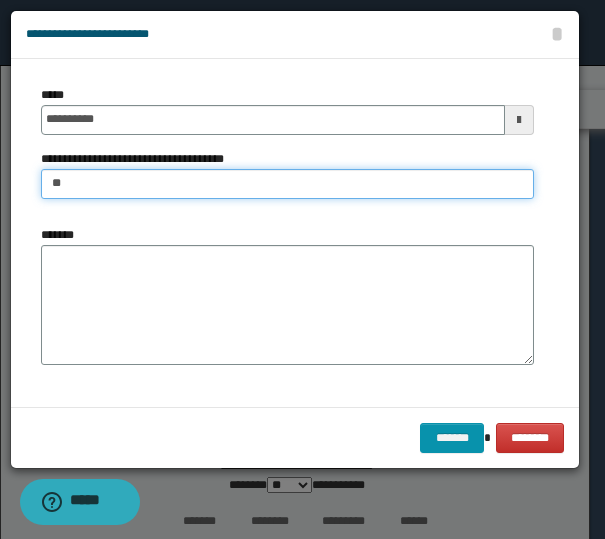 type on "*" 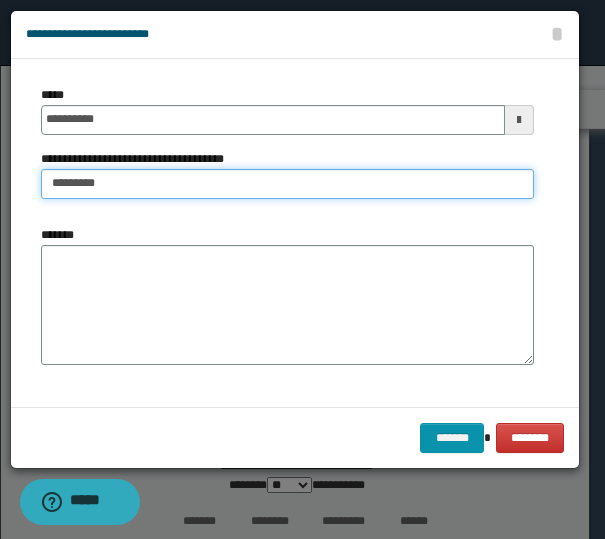 click on "********" at bounding box center [287, 184] 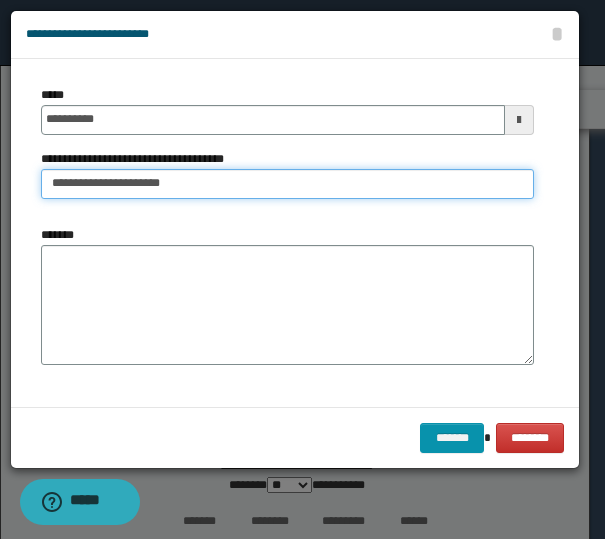type on "**********" 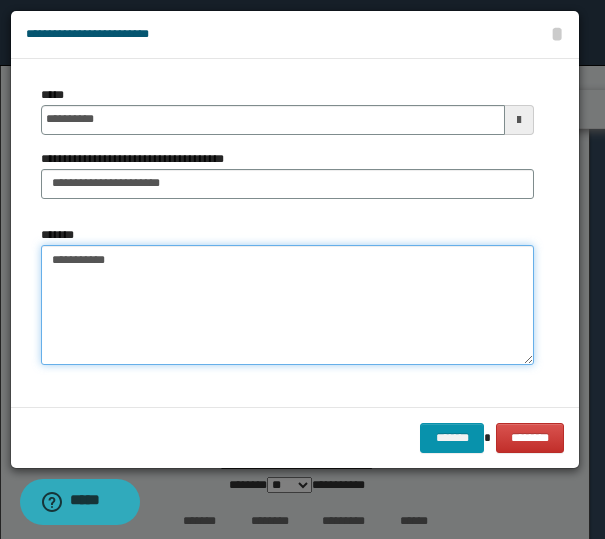 drag, startPoint x: 134, startPoint y: 261, endPoint x: 160, endPoint y: 257, distance: 26.305893 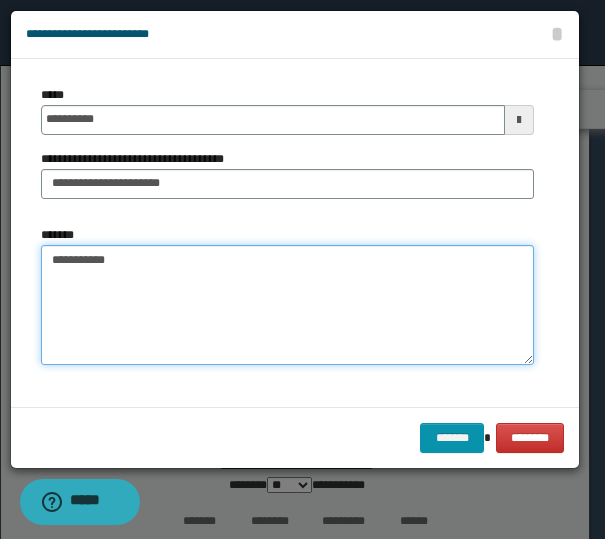 click on "**********" at bounding box center [287, 305] 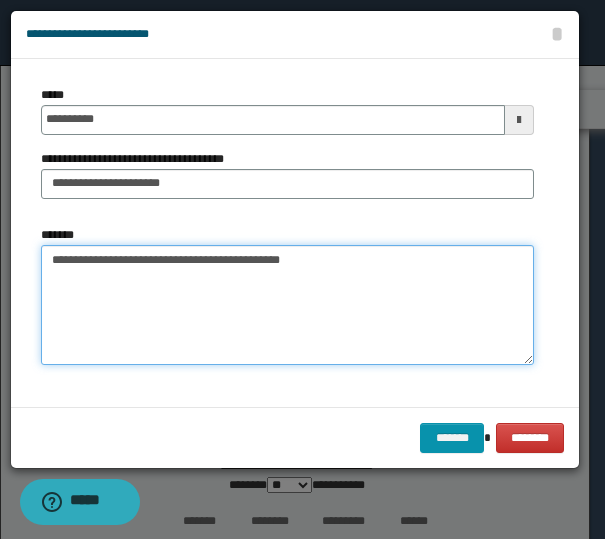 click on "**********" at bounding box center (287, 305) 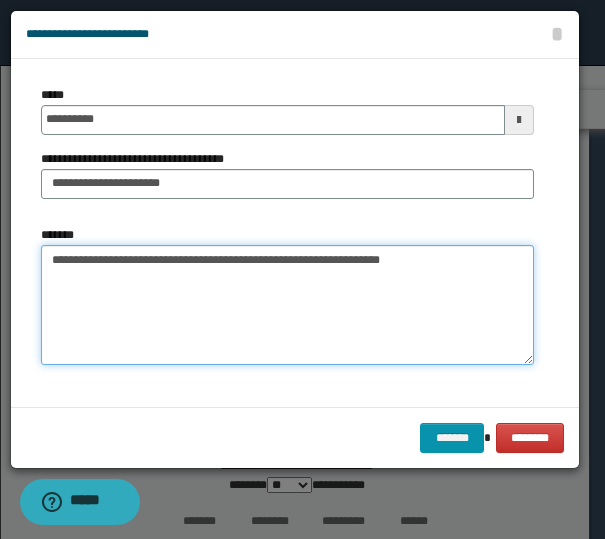 click on "**********" at bounding box center (287, 305) 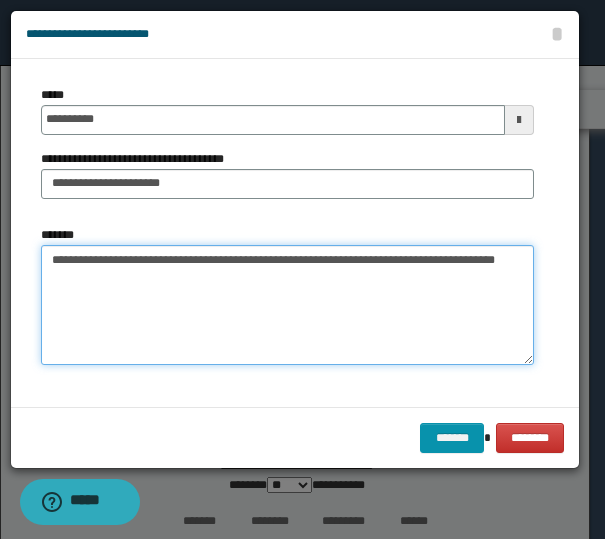 drag, startPoint x: 311, startPoint y: 307, endPoint x: 224, endPoint y: 340, distance: 93.04838 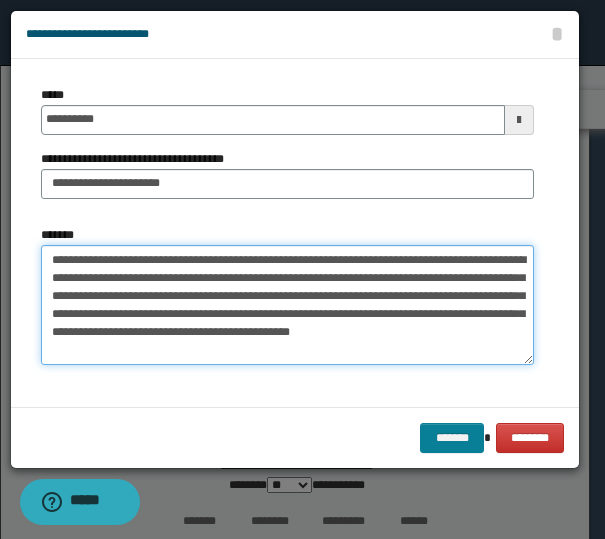 type on "**********" 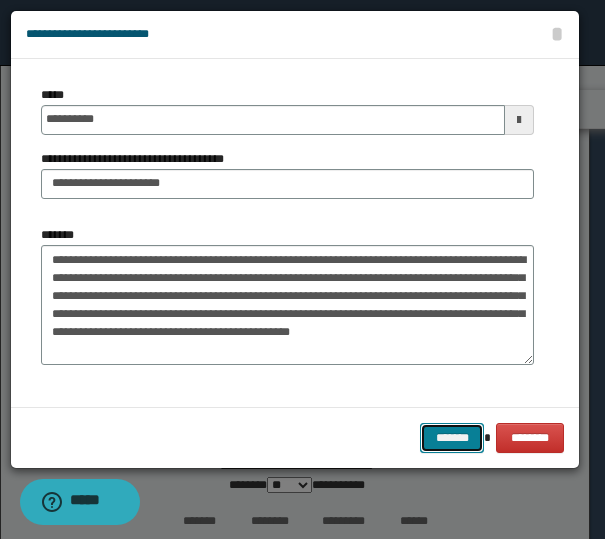 click on "*******" at bounding box center (452, 438) 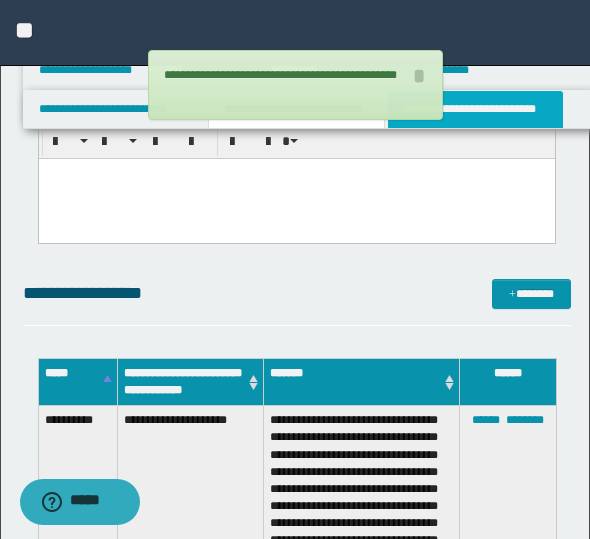 click on "**********" at bounding box center [475, 109] 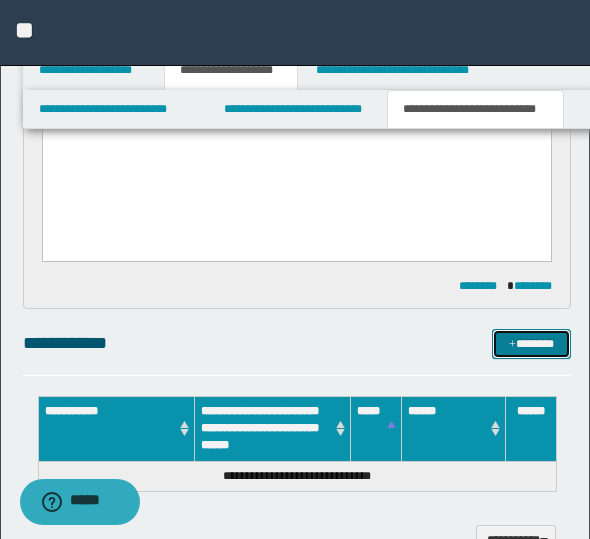 click on "*******" at bounding box center (531, 344) 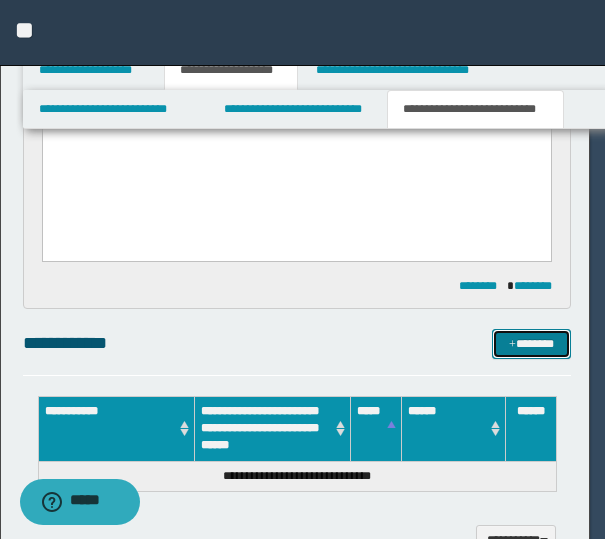type 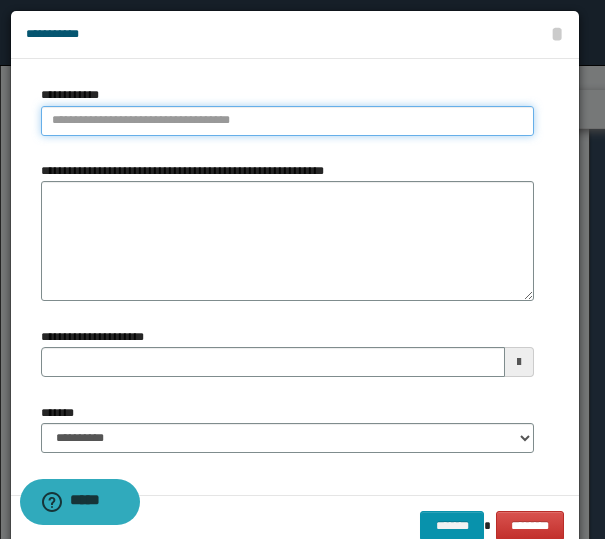 click on "**********" at bounding box center [287, 121] 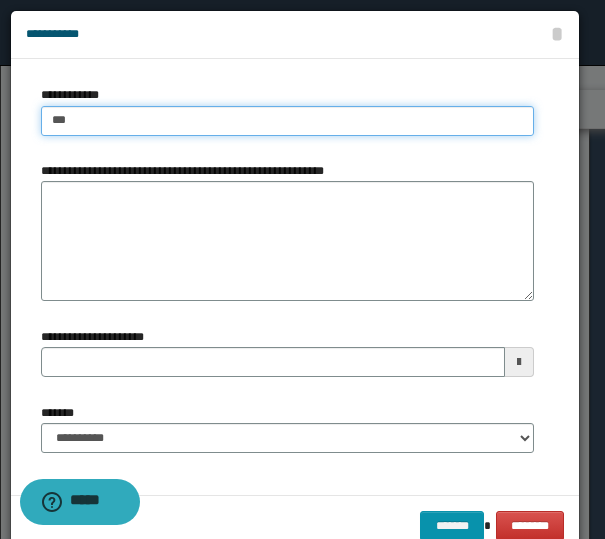 type on "****" 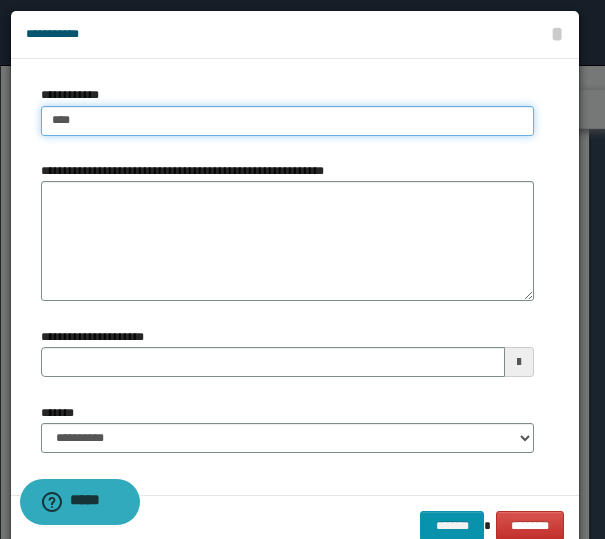type on "****" 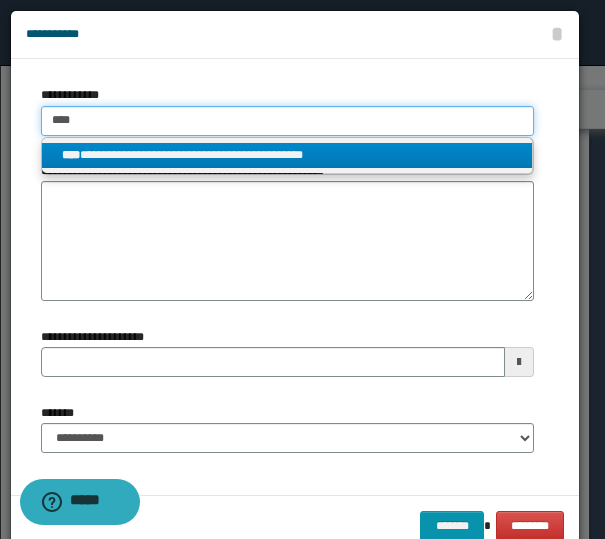 type on "****" 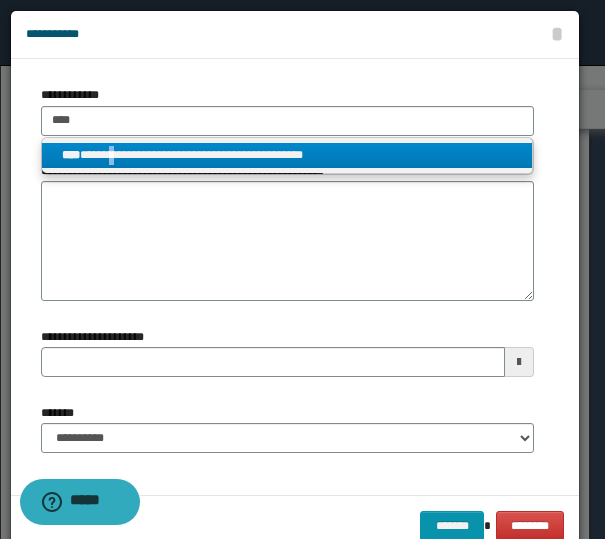 click on "**********" at bounding box center [287, 155] 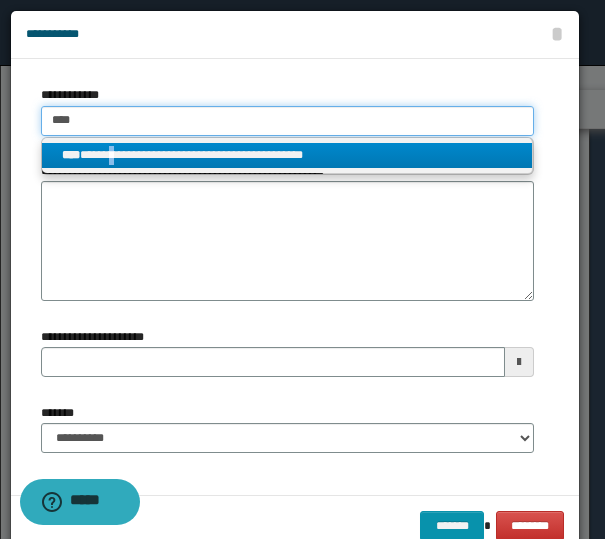 type 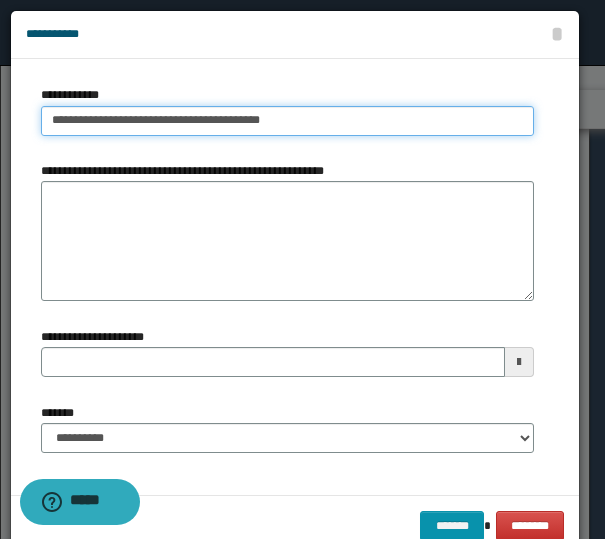type 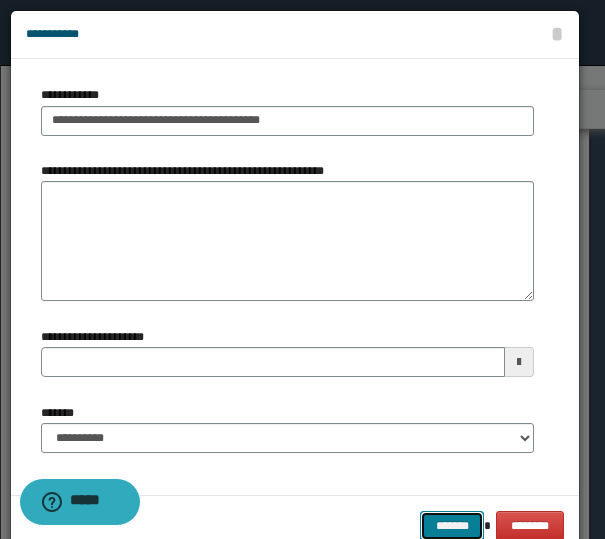 click on "*******" at bounding box center (452, 526) 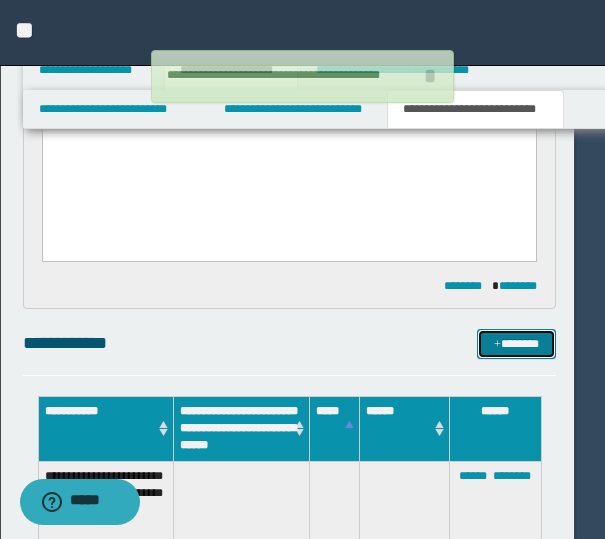 type 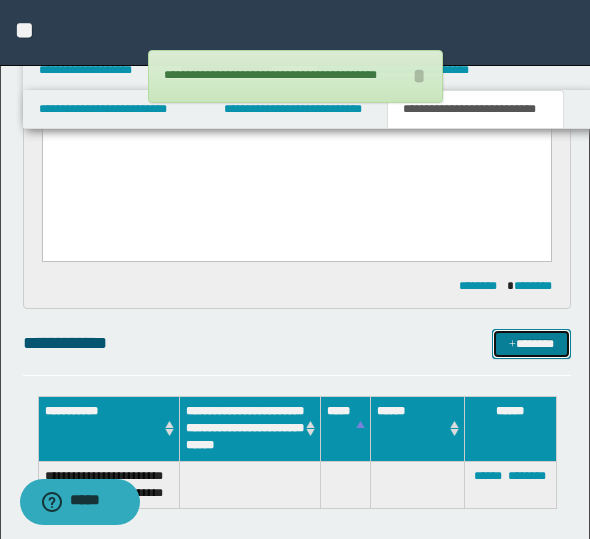 click at bounding box center (512, 345) 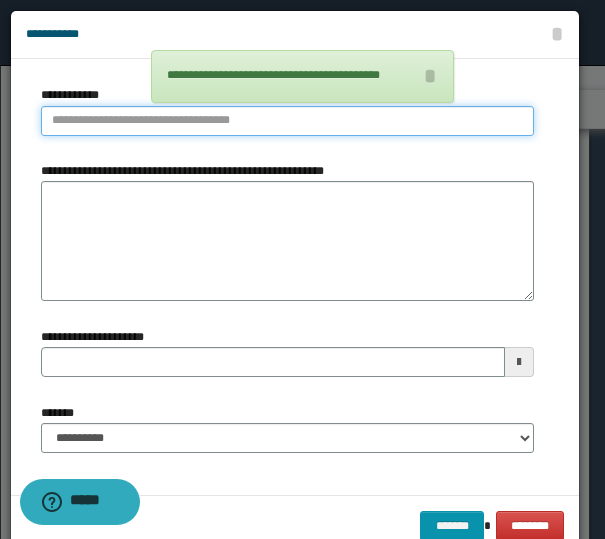 type on "**********" 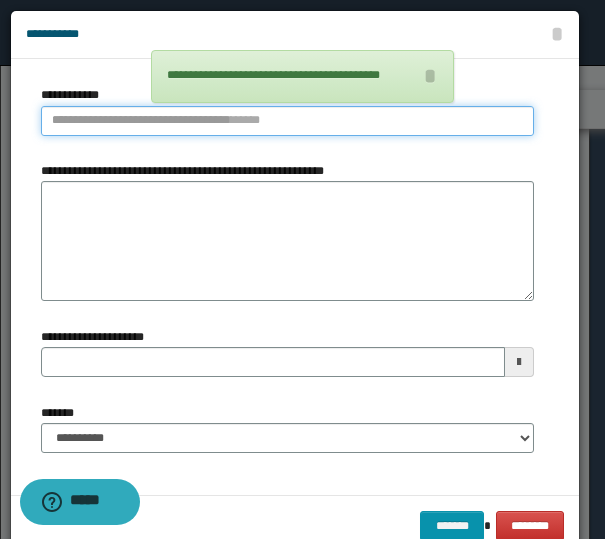 click on "**********" at bounding box center [287, 121] 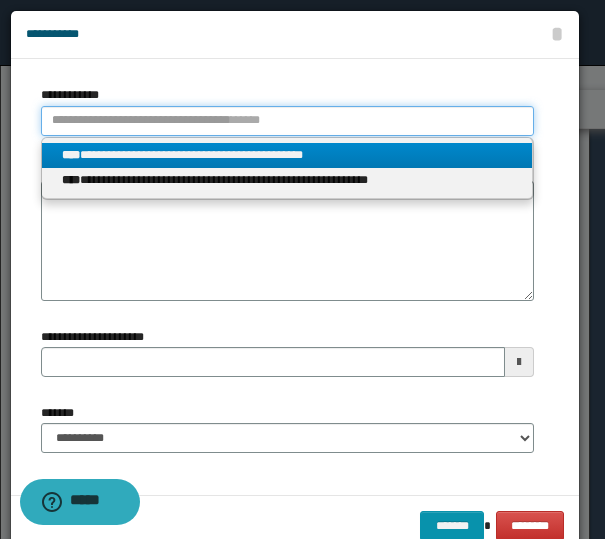 type 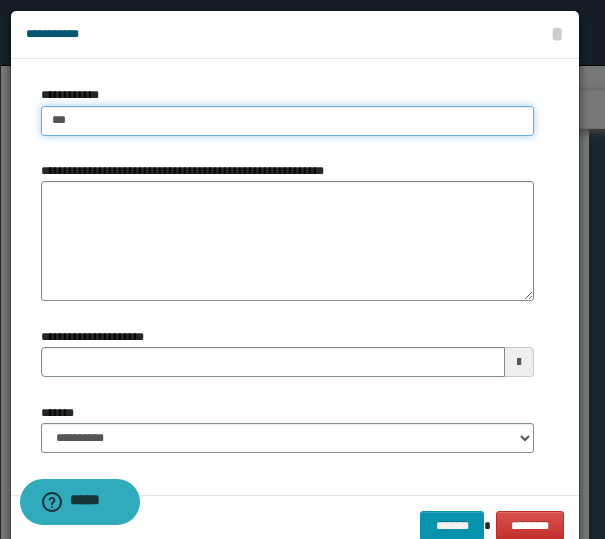 type on "****" 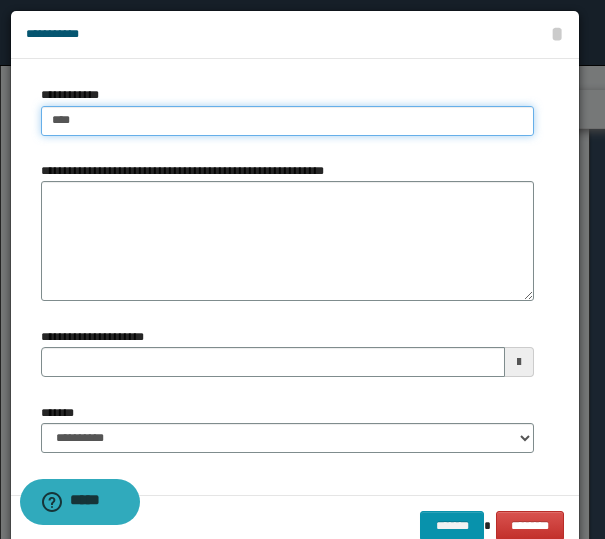 type on "****" 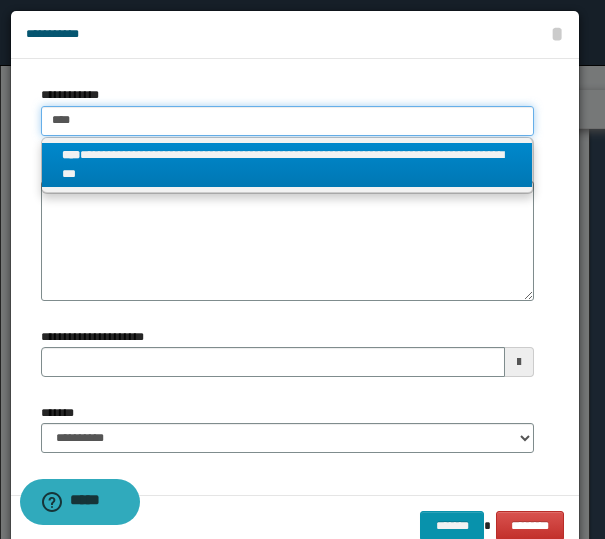type on "****" 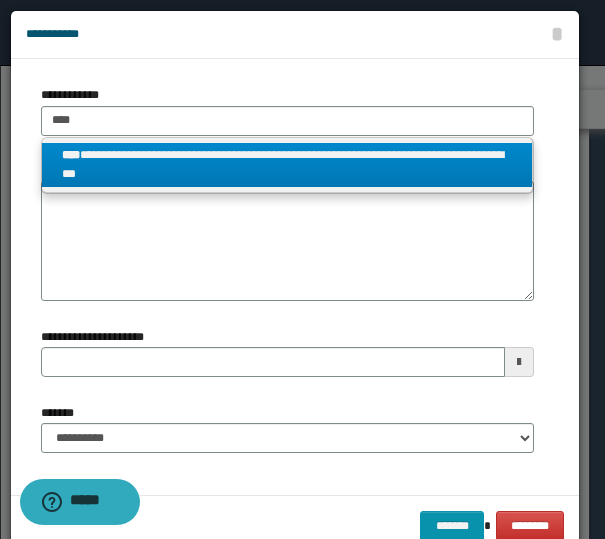 drag, startPoint x: 118, startPoint y: 162, endPoint x: 177, endPoint y: 207, distance: 74.20242 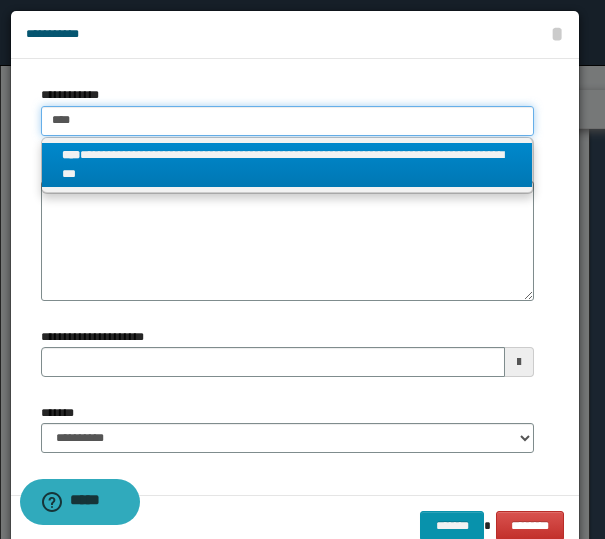 type 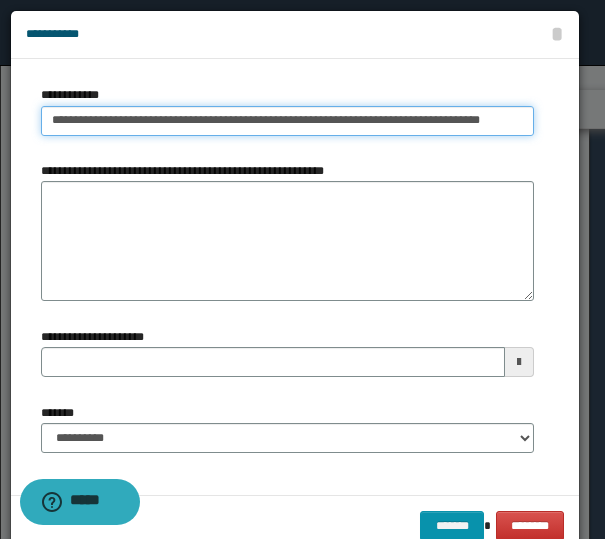 type 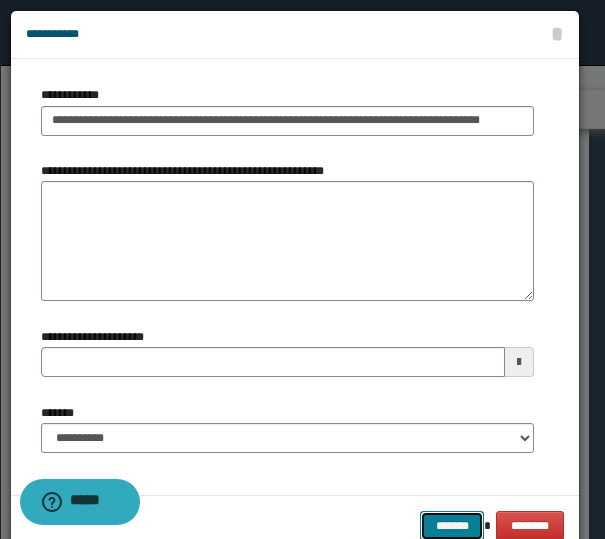click on "*******" at bounding box center [452, 526] 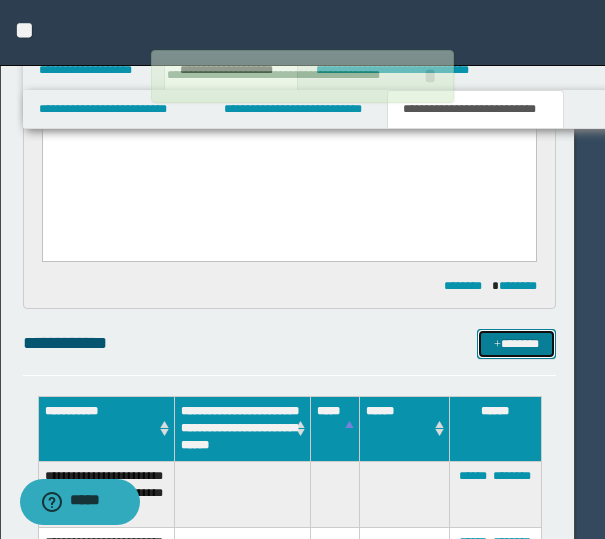 type 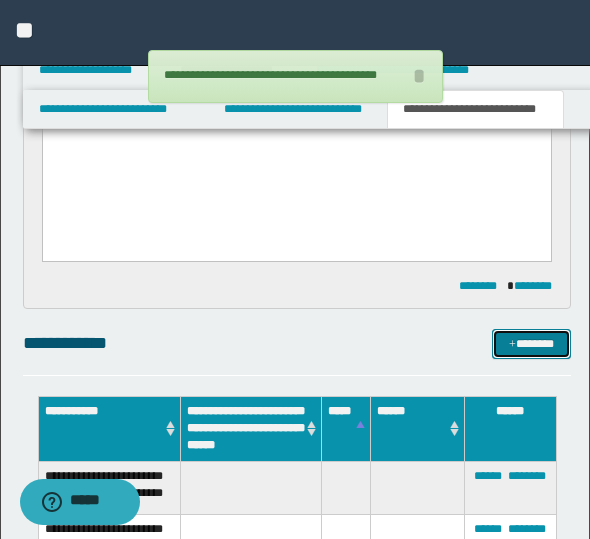 click on "*******" at bounding box center [531, 344] 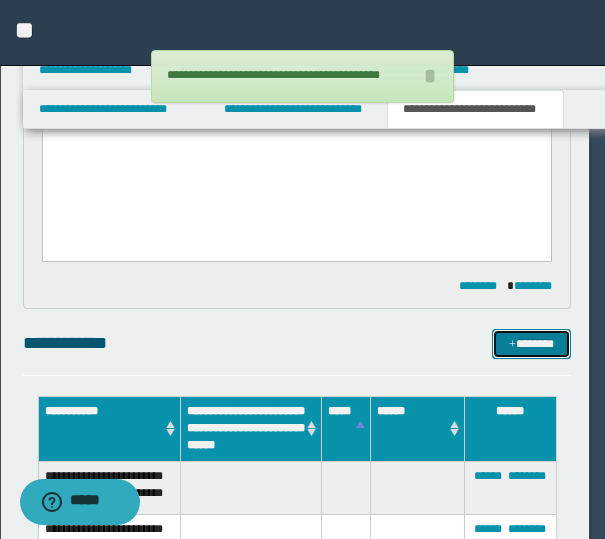 type 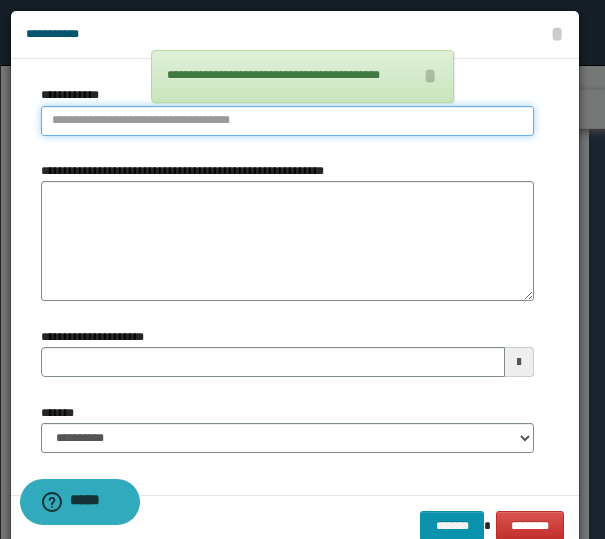 type on "**********" 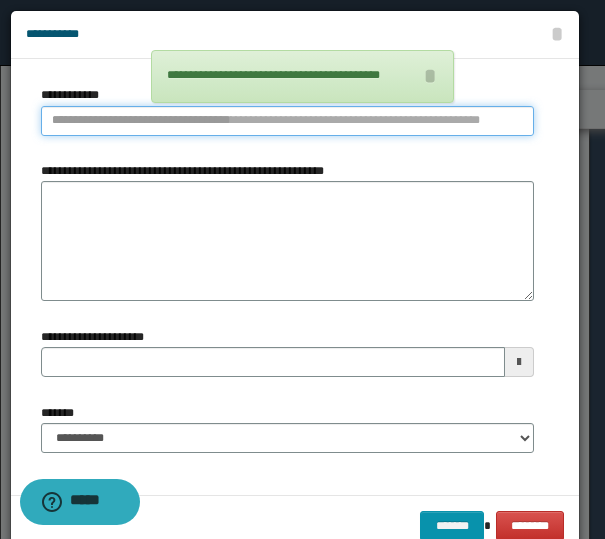 click on "**********" at bounding box center [287, 121] 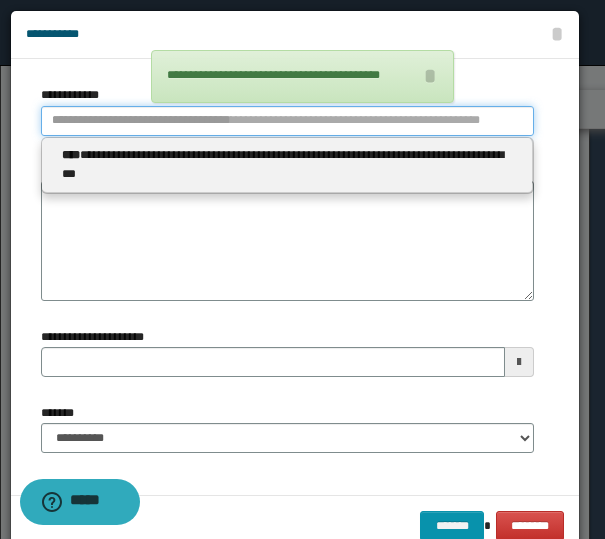 type 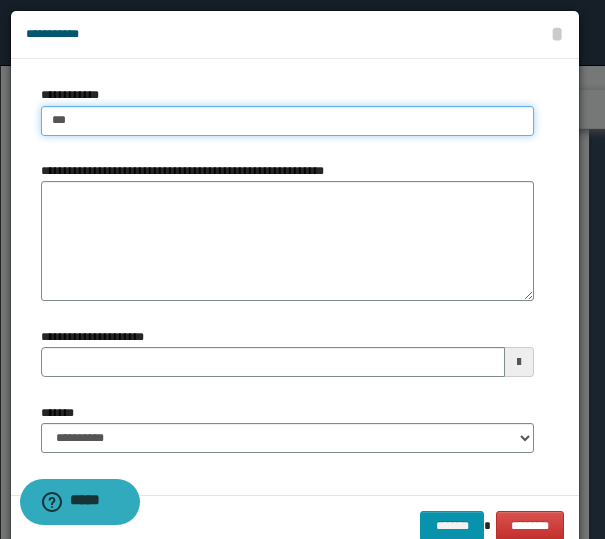 type on "****" 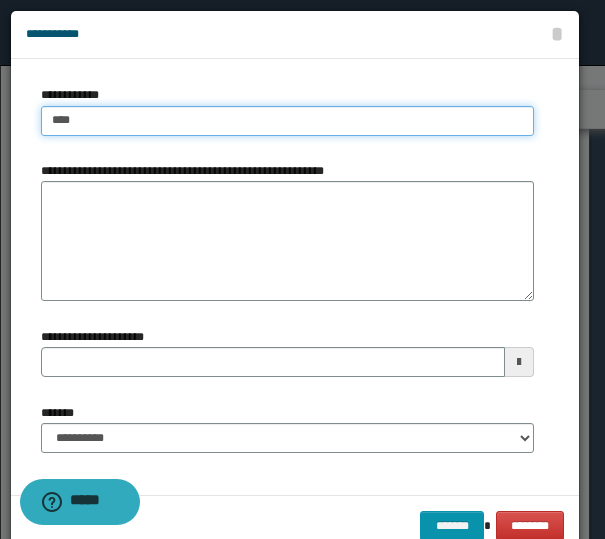 type on "****" 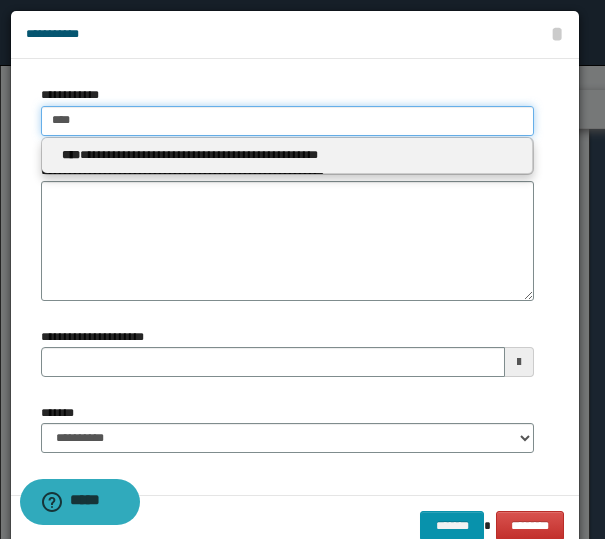 type on "****" 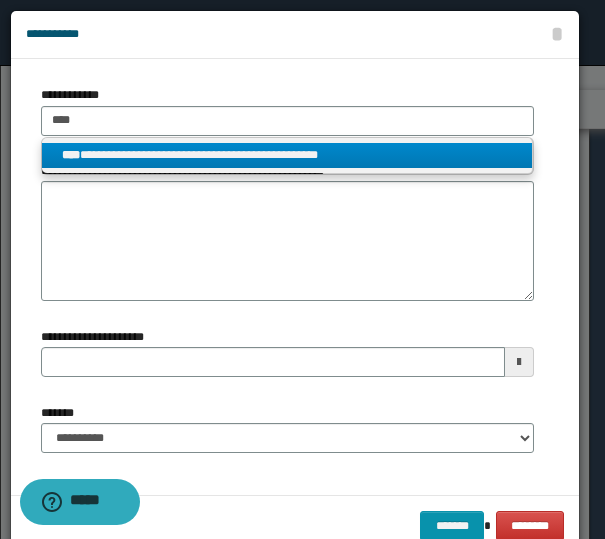 click on "**********" at bounding box center (287, 155) 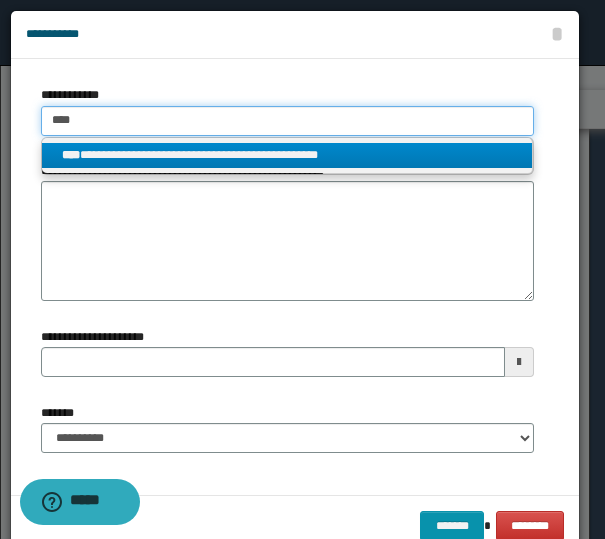 type 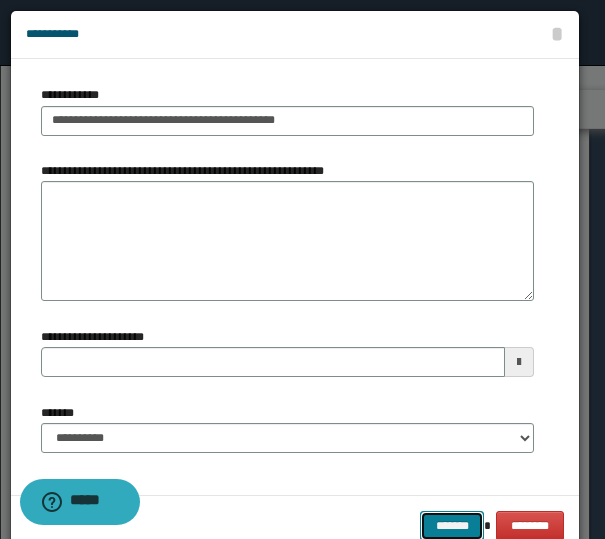 click on "*******" at bounding box center (452, 526) 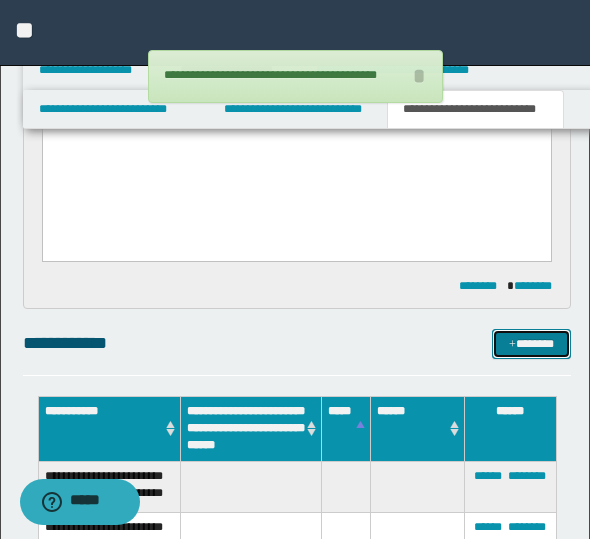 click on "*******" at bounding box center [531, 344] 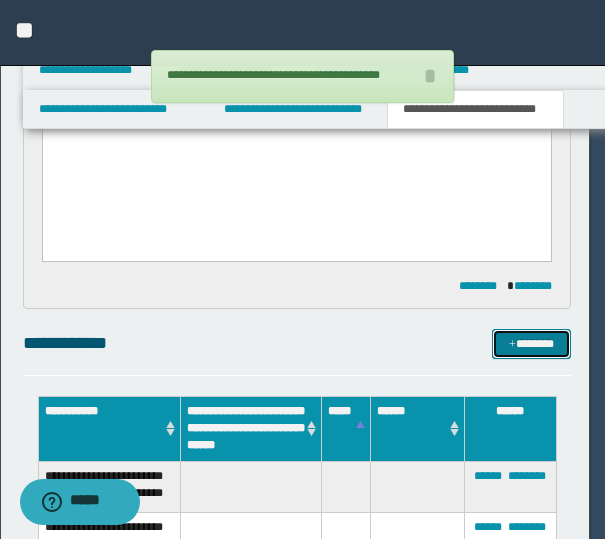type 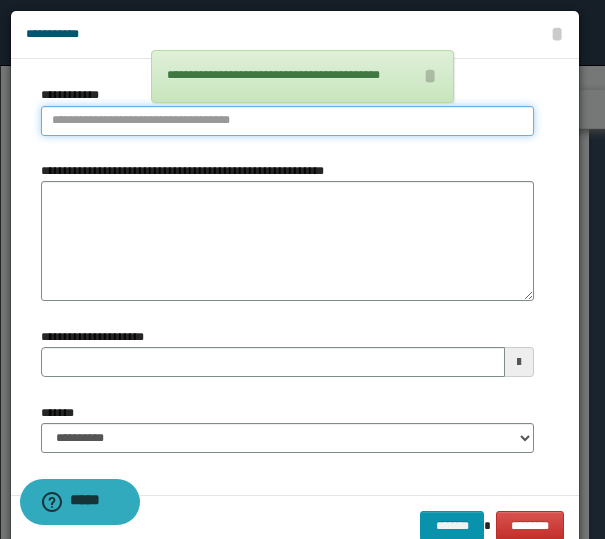 type on "**********" 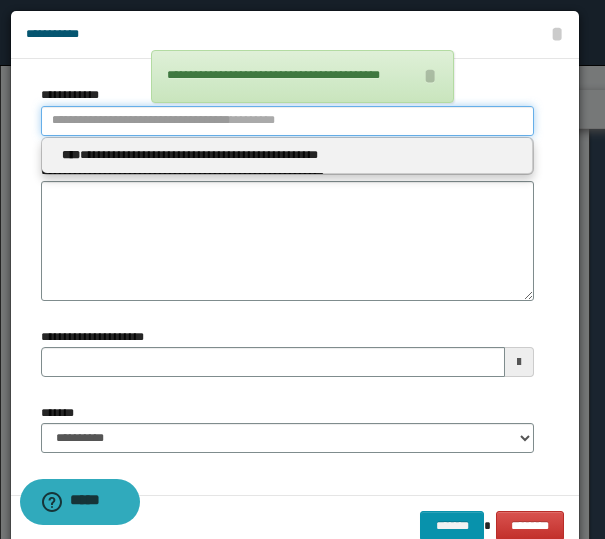 click on "**********" at bounding box center [287, 121] 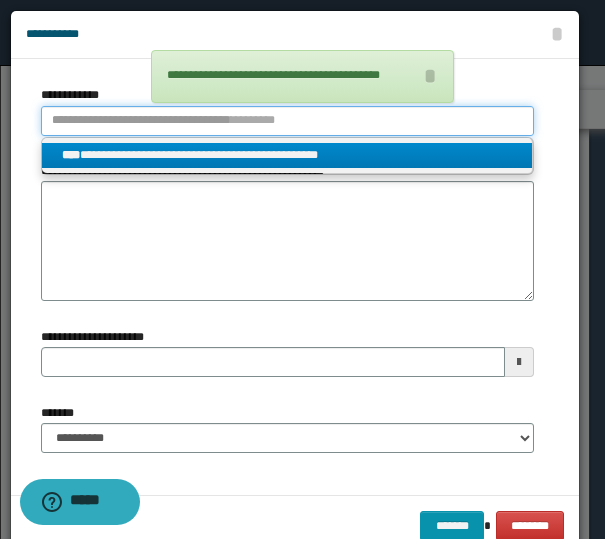 type 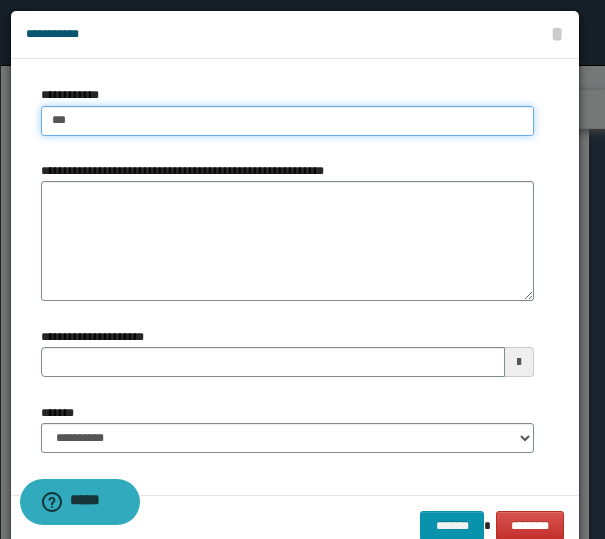 type on "****" 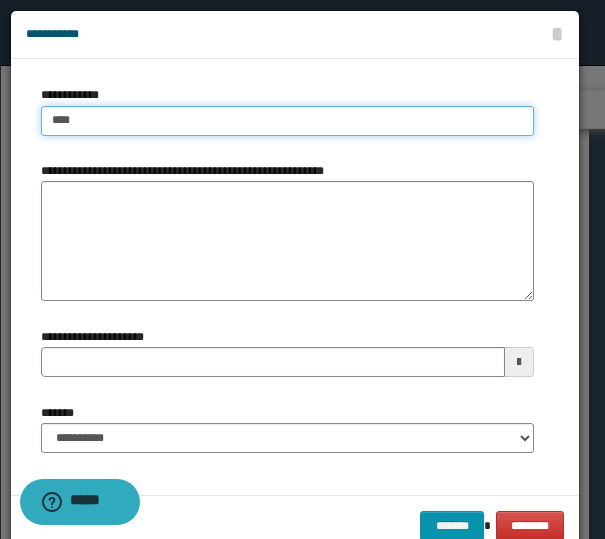 type on "****" 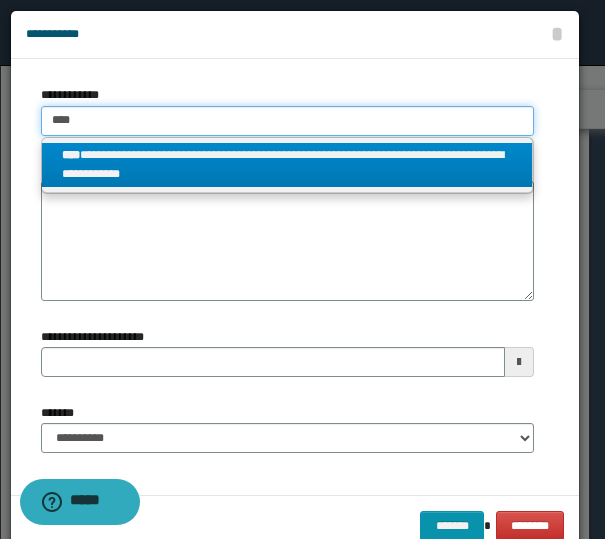 click on "****" at bounding box center (287, 121) 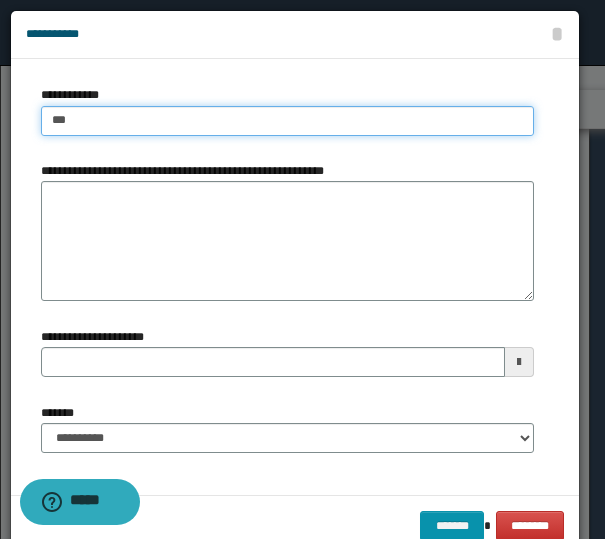 type on "***" 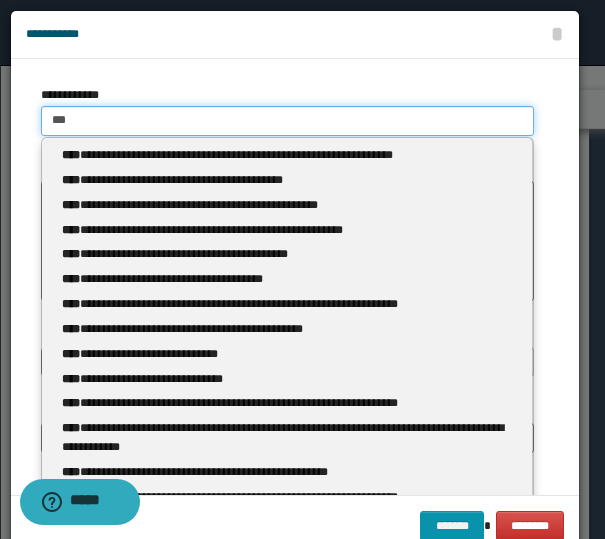 type 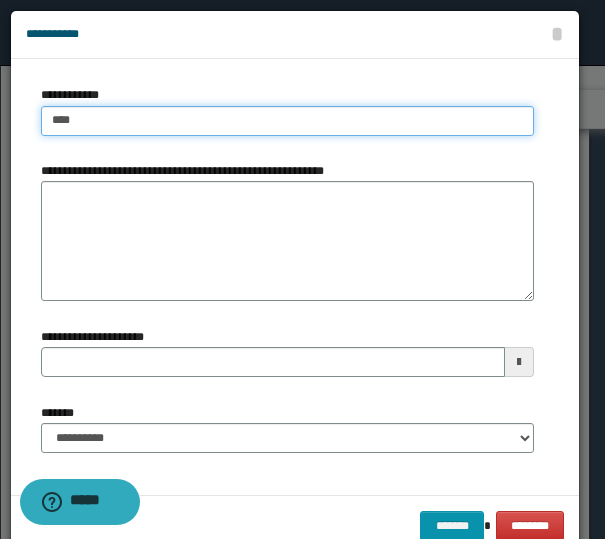 type on "****" 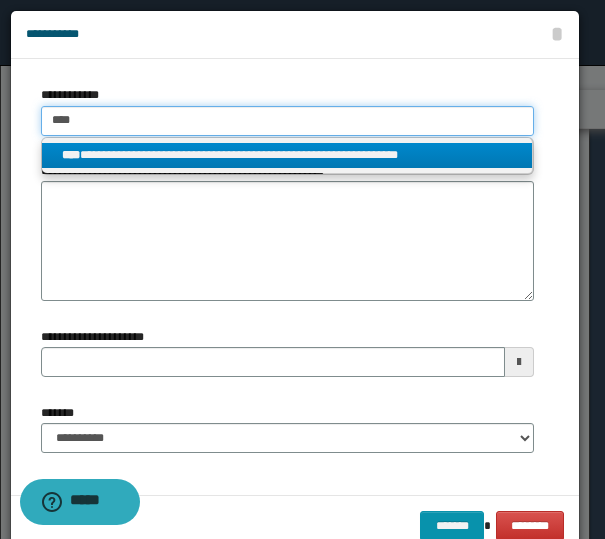 type on "****" 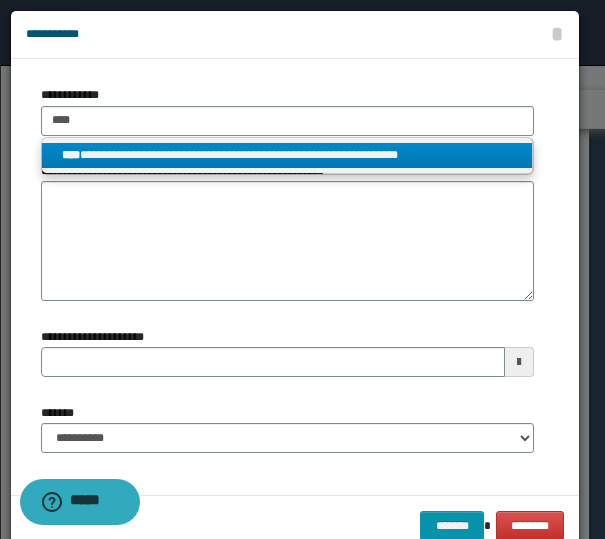 click on "**********" at bounding box center [287, 155] 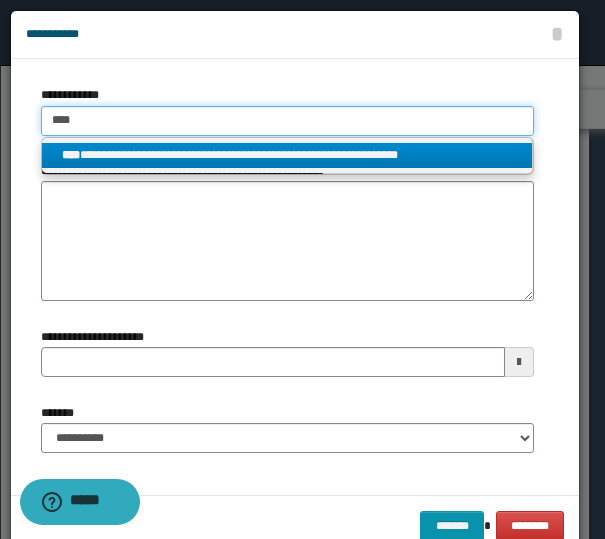 type 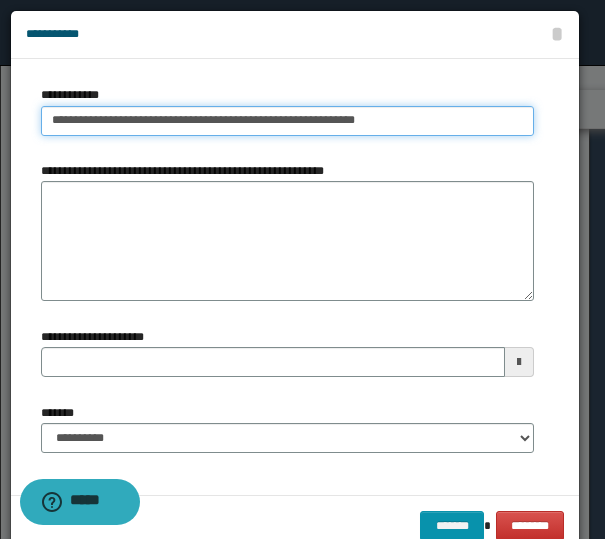 type 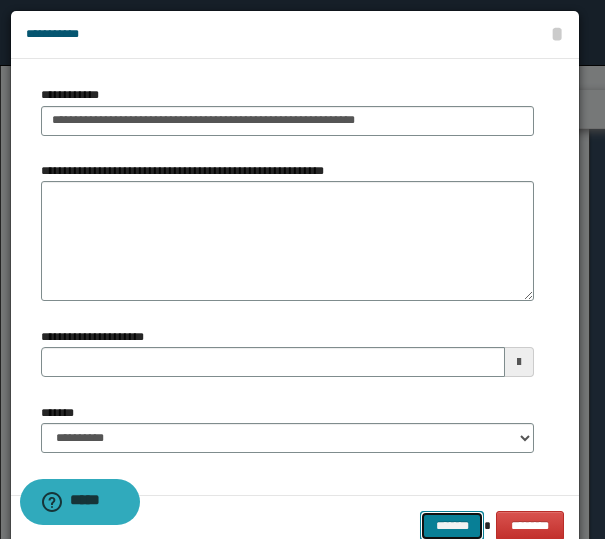 click on "*******" at bounding box center (452, 526) 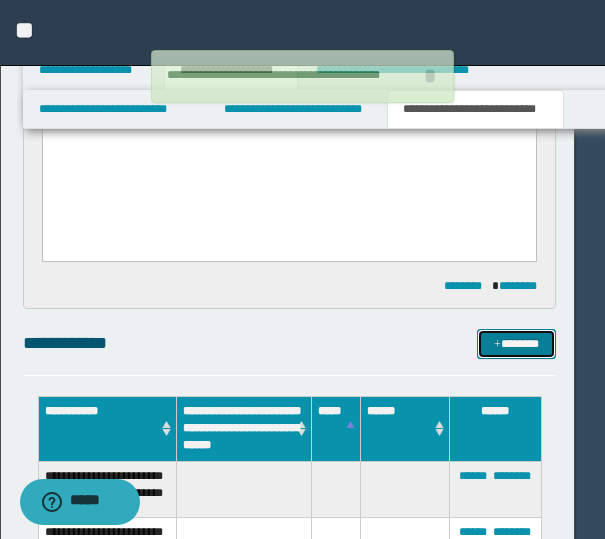 type 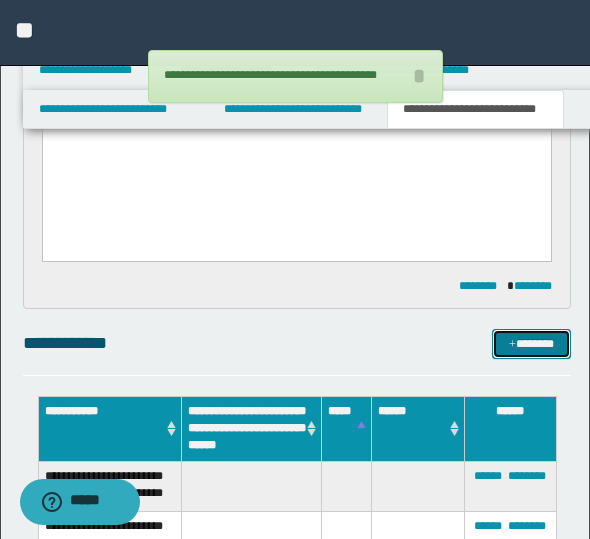 click on "*******" at bounding box center [531, 344] 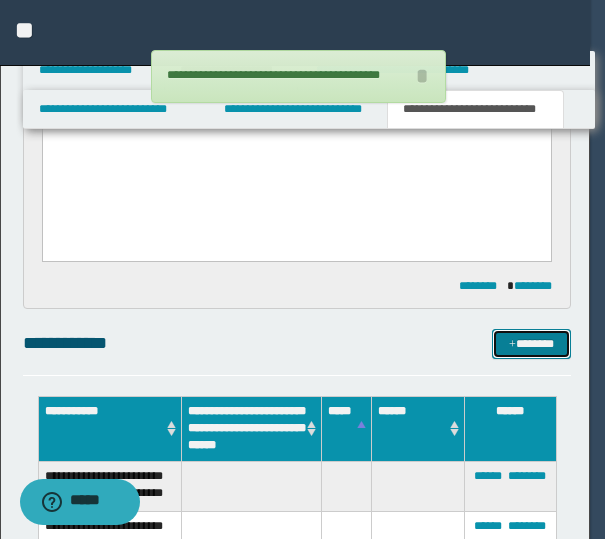 type 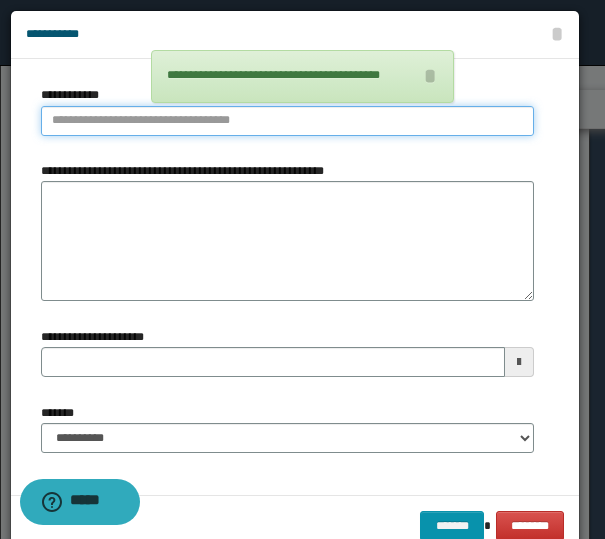 type on "**********" 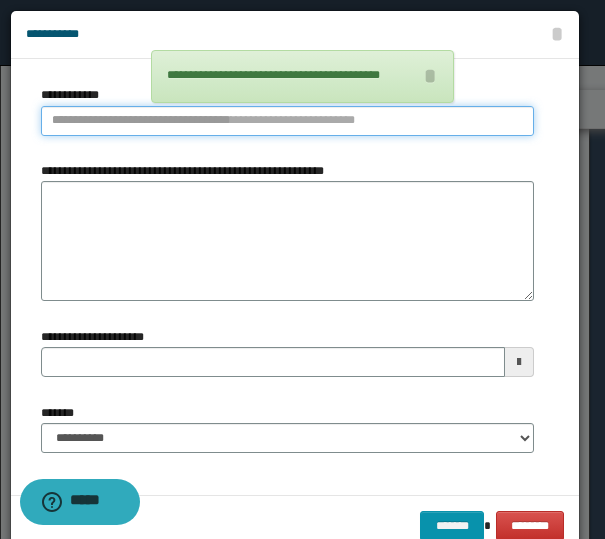 click on "**********" at bounding box center [287, 121] 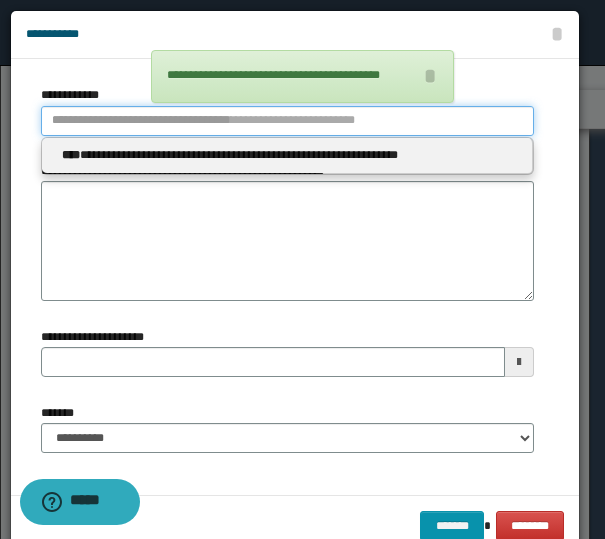 type 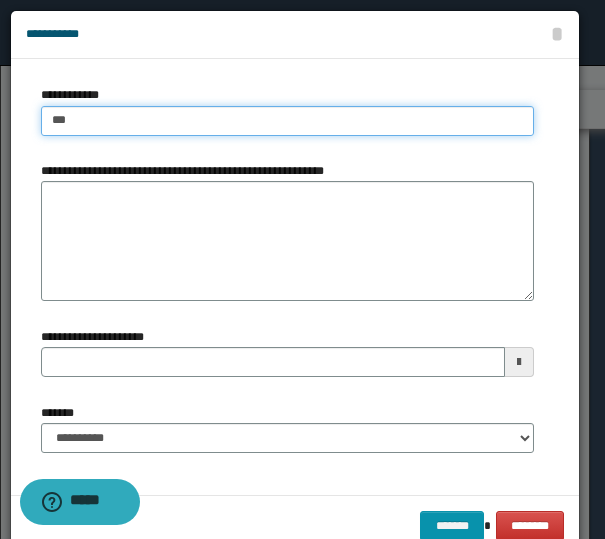 type on "****" 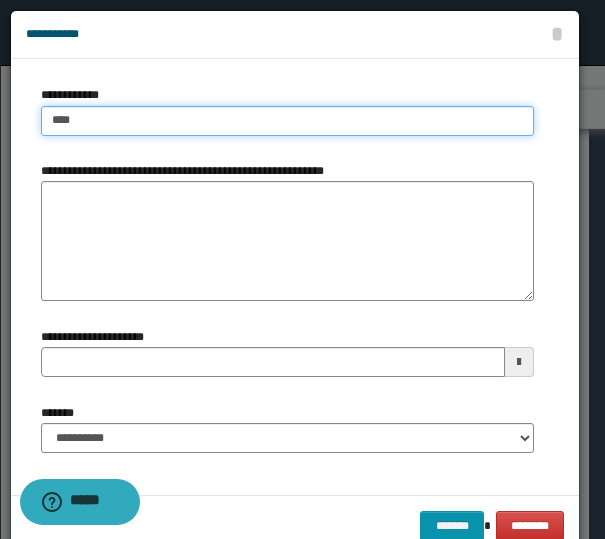 type on "****" 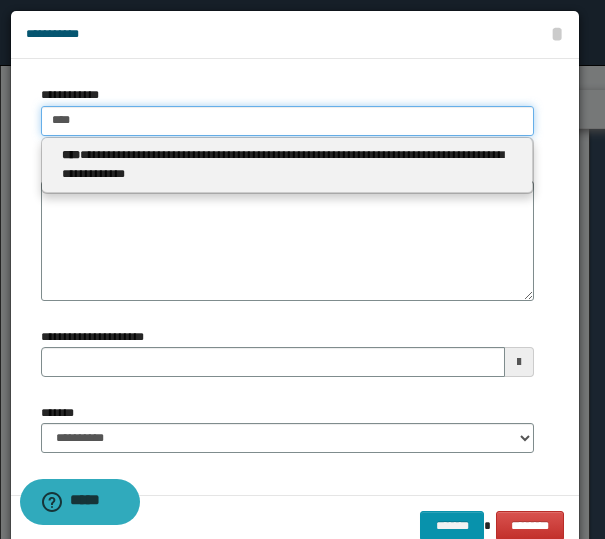 type on "****" 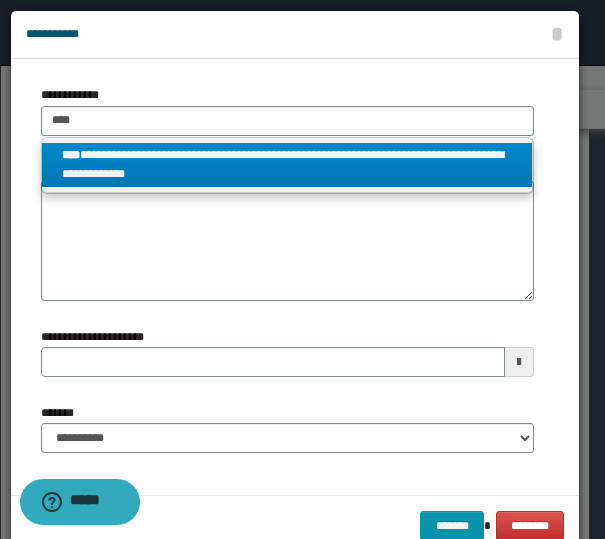 click on "**********" at bounding box center [287, 165] 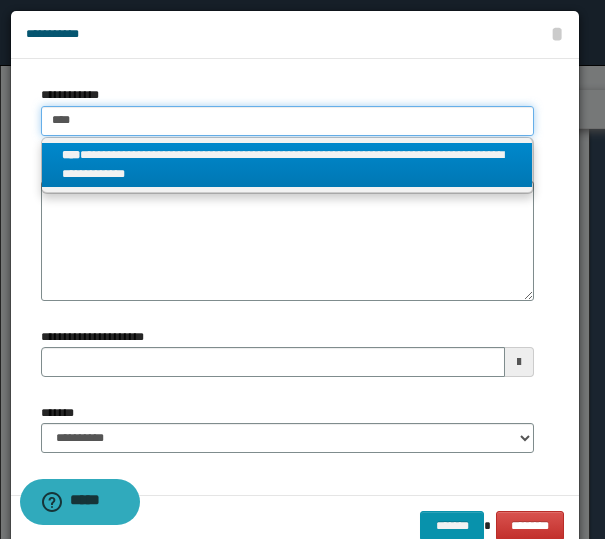 type 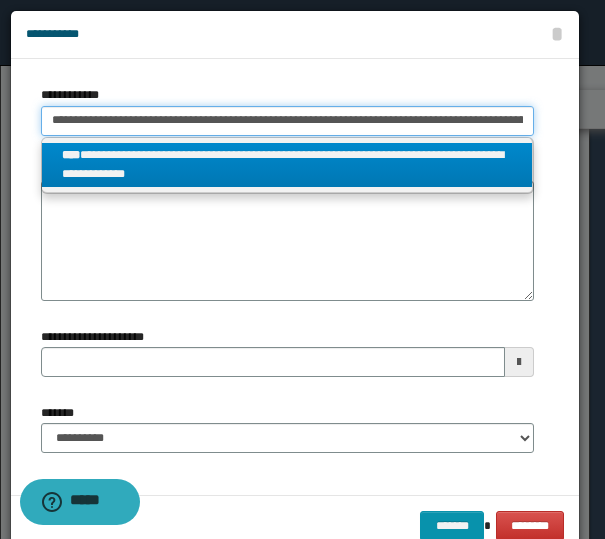 scroll, scrollTop: 0, scrollLeft: 39, axis: horizontal 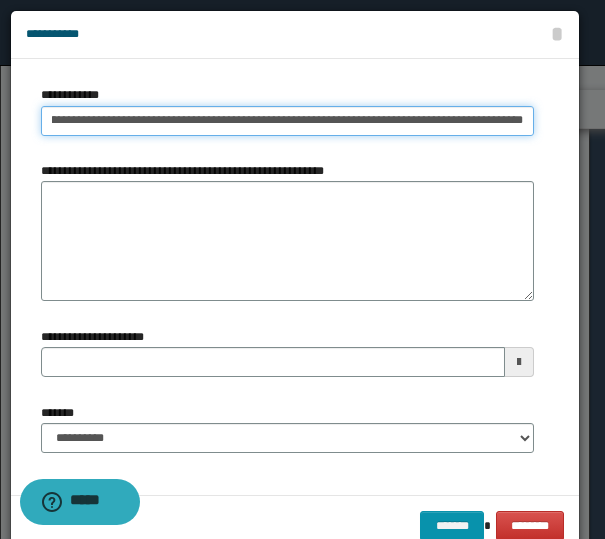 type 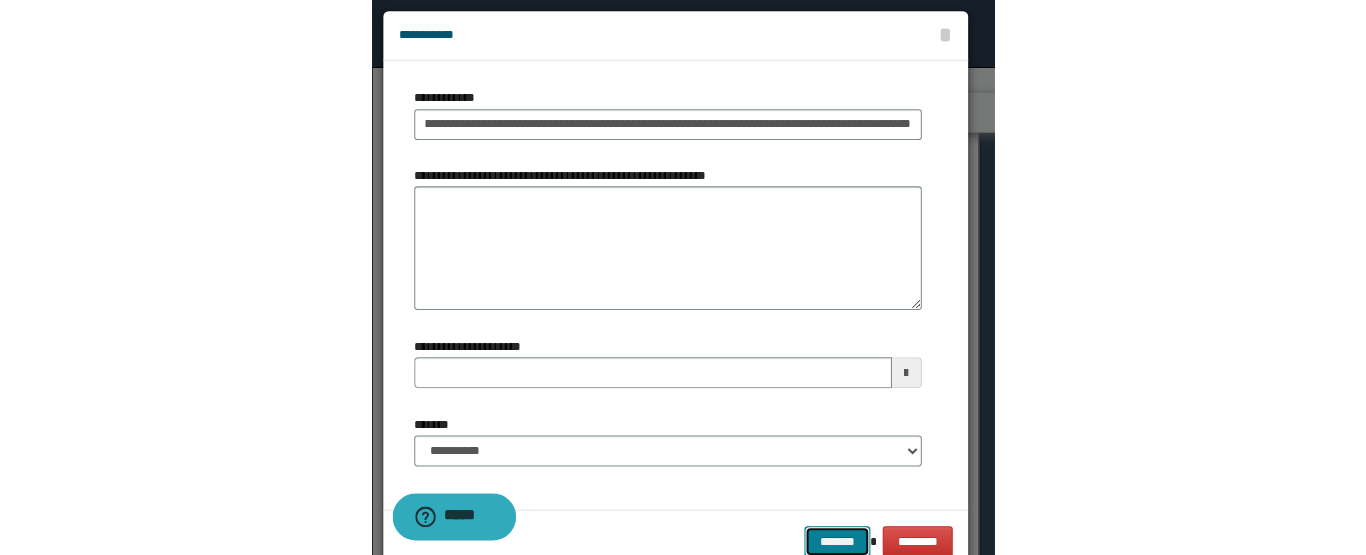 scroll, scrollTop: 0, scrollLeft: 0, axis: both 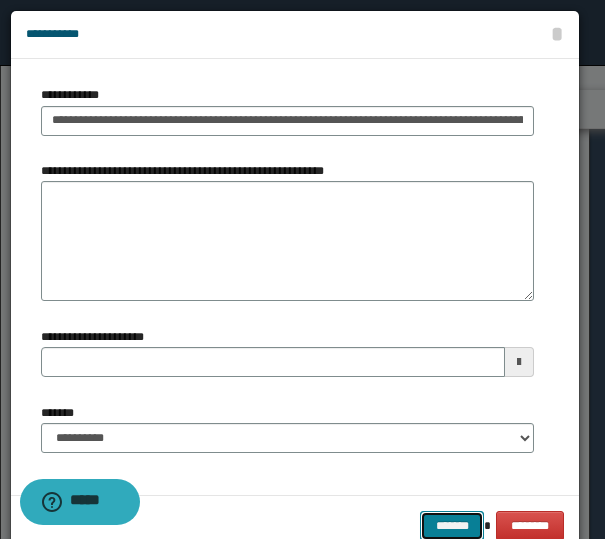 click on "*******" at bounding box center [452, 526] 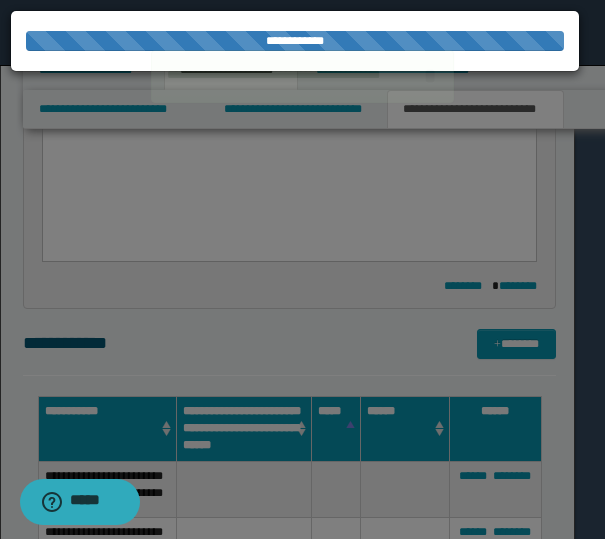 type 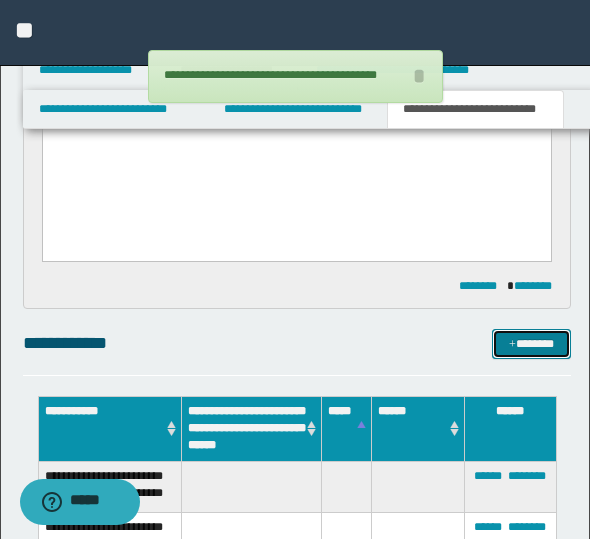 click on "*******" at bounding box center (531, 344) 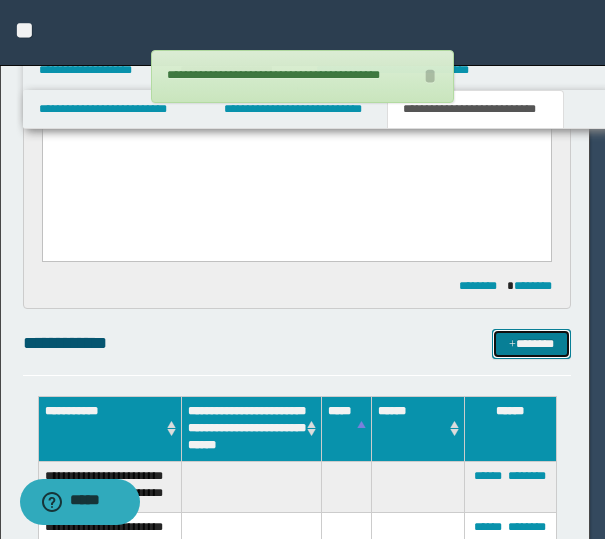 type 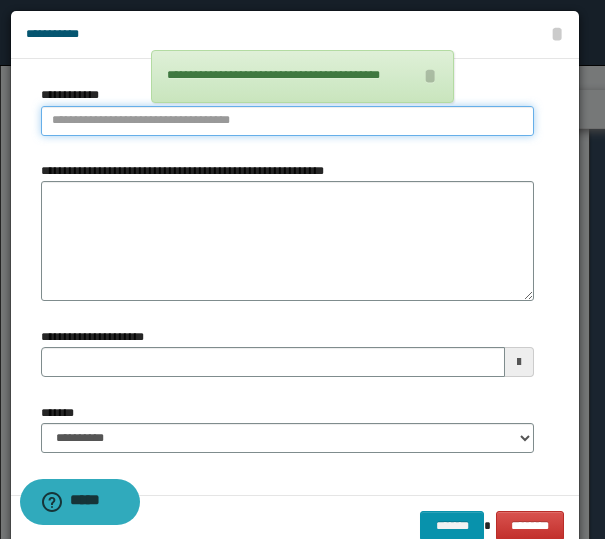 type on "**********" 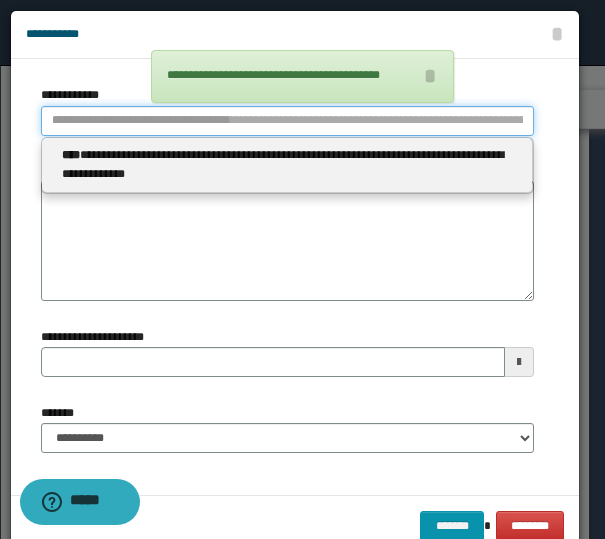 click on "**********" at bounding box center [287, 121] 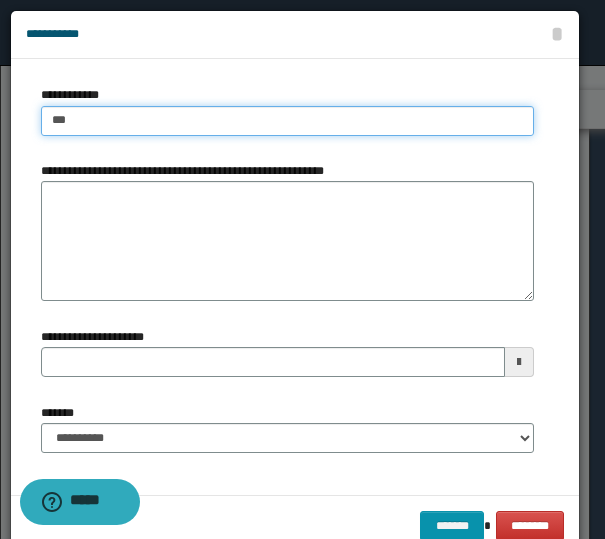 type on "****" 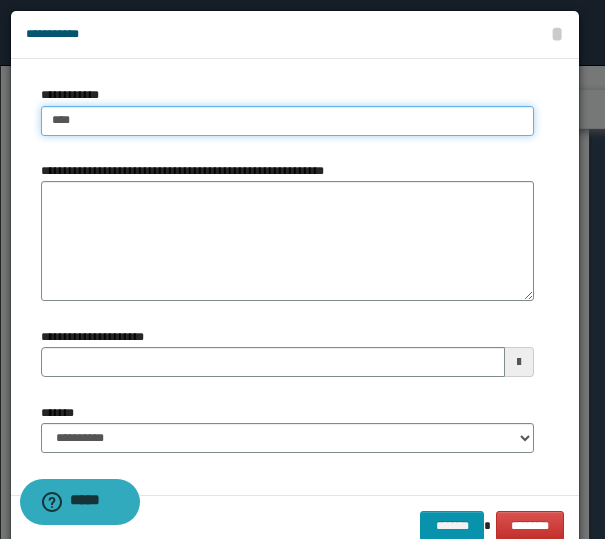 type on "****" 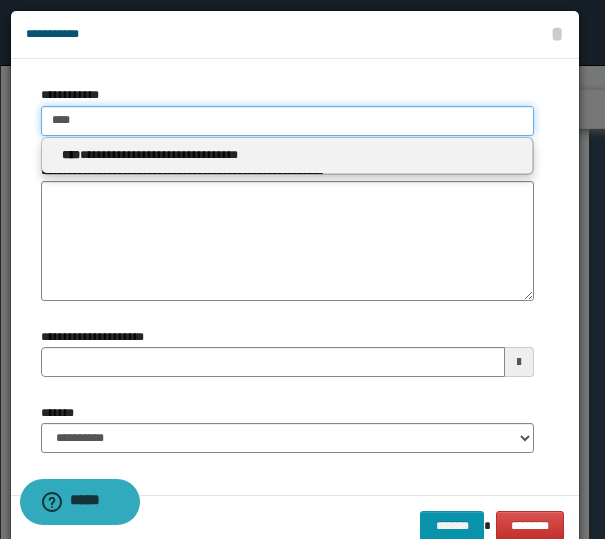 type on "****" 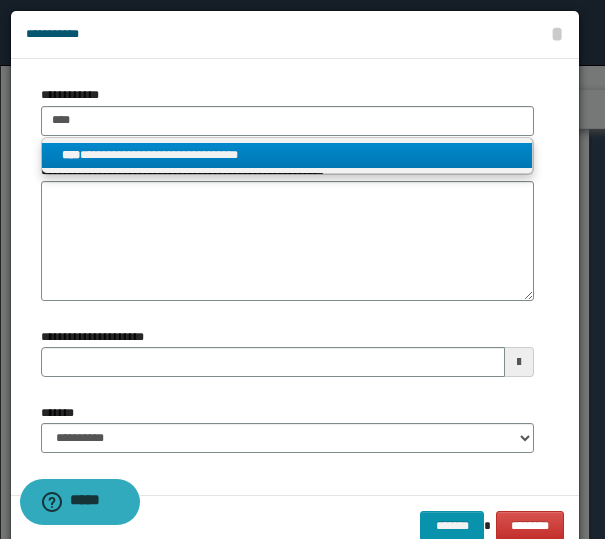 drag, startPoint x: 155, startPoint y: 163, endPoint x: 149, endPoint y: 203, distance: 40.4475 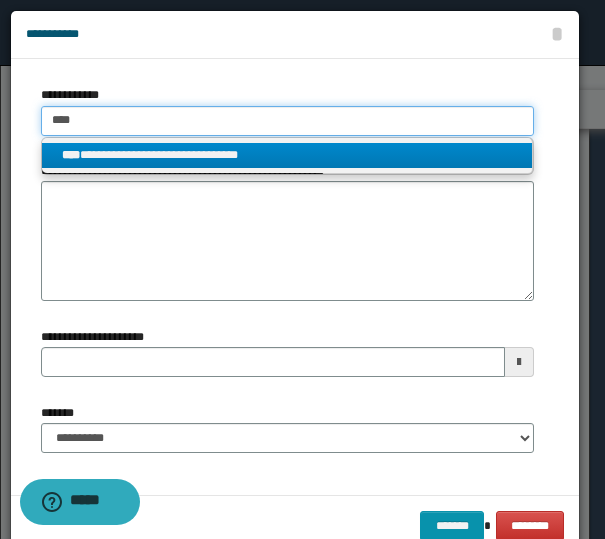 type 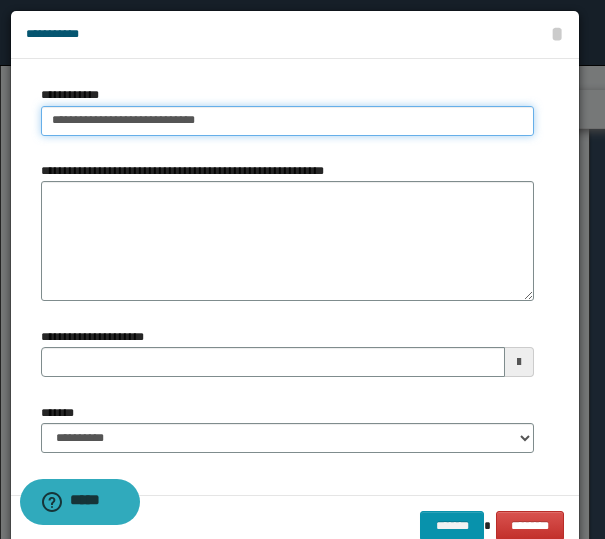 type 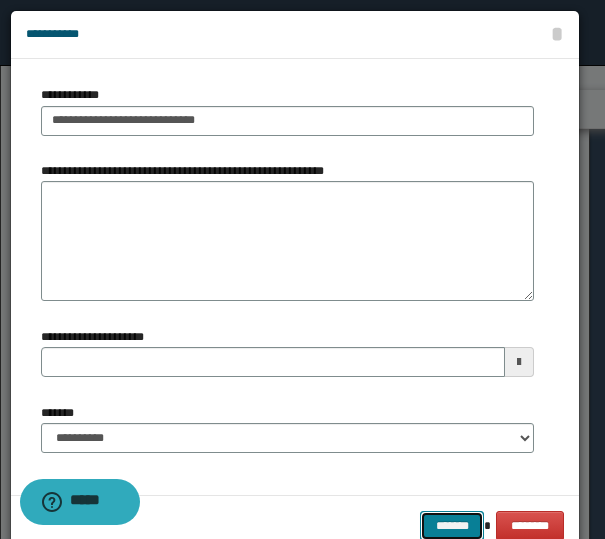 click on "*******" at bounding box center (452, 526) 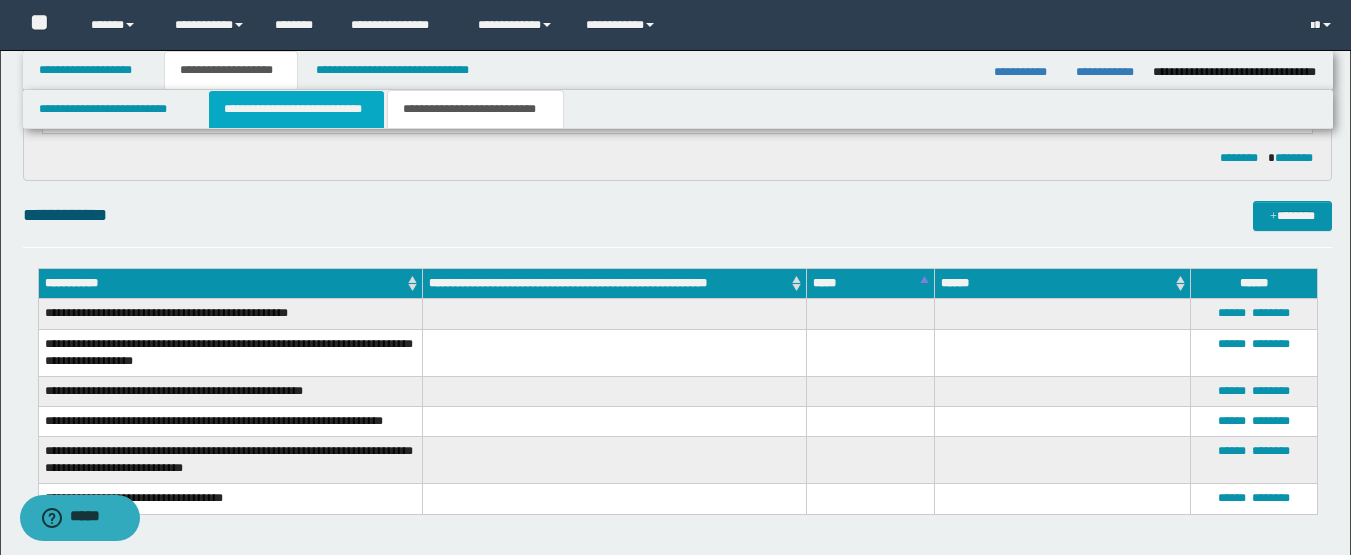 click on "**********" at bounding box center (296, 109) 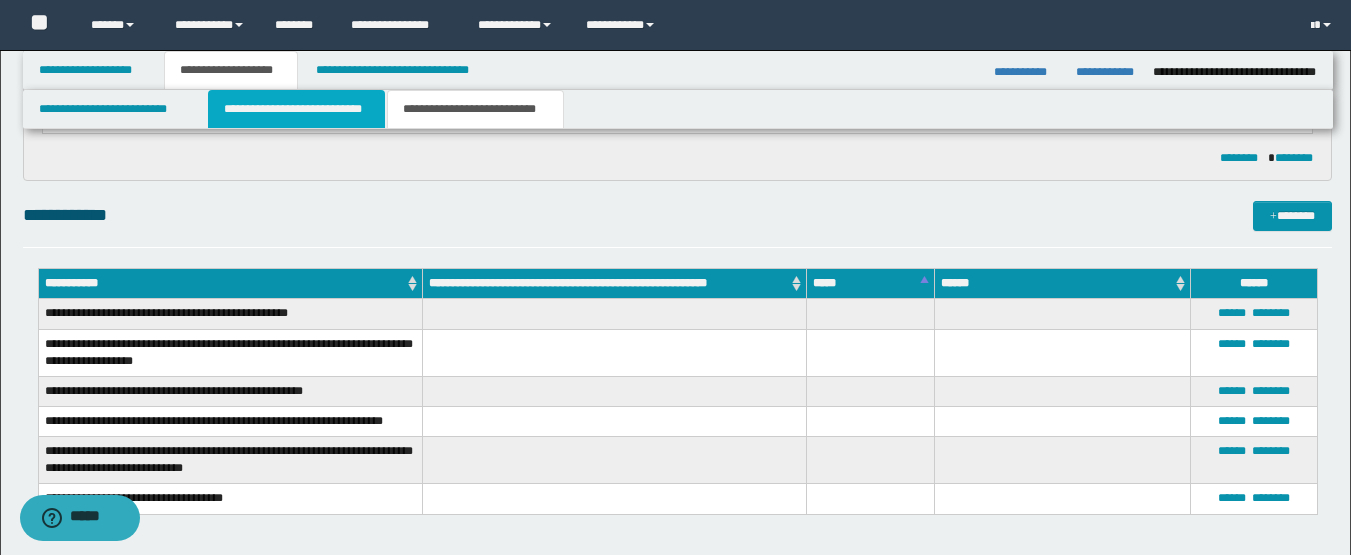 type 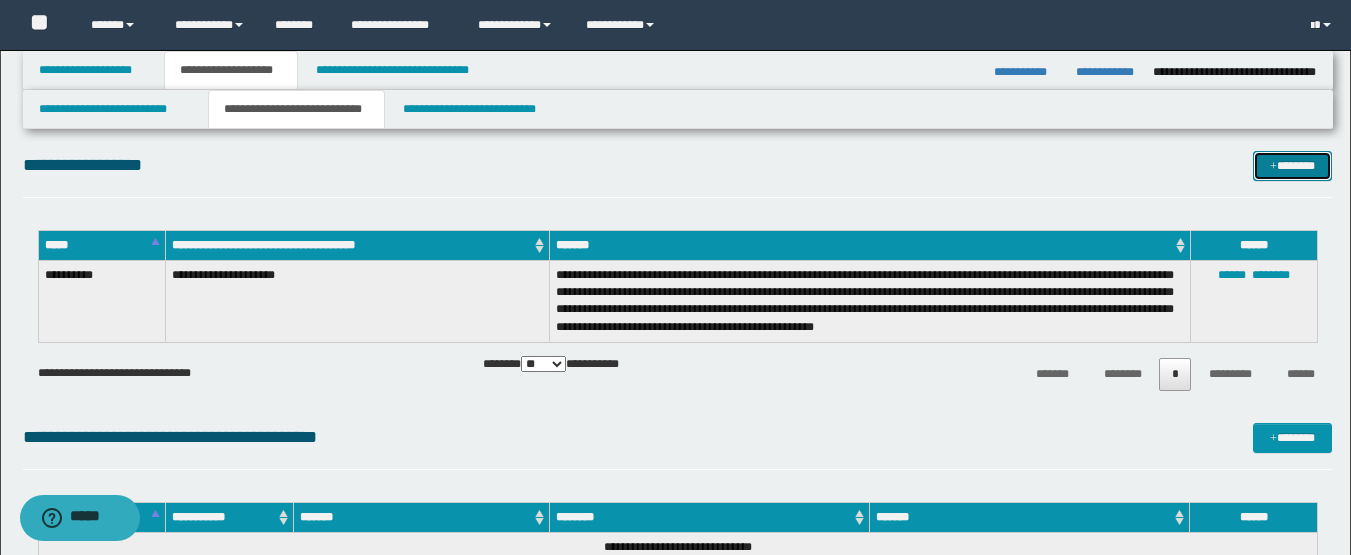 drag, startPoint x: 1271, startPoint y: 167, endPoint x: 1066, endPoint y: 160, distance: 205.11948 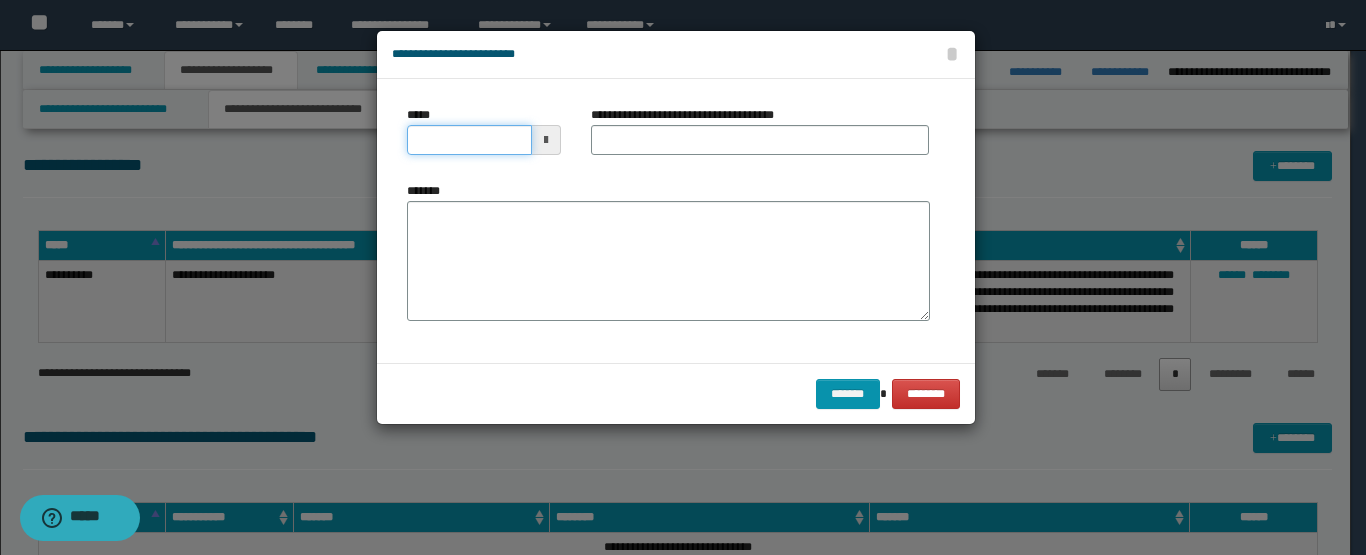 click on "*****" at bounding box center [469, 140] 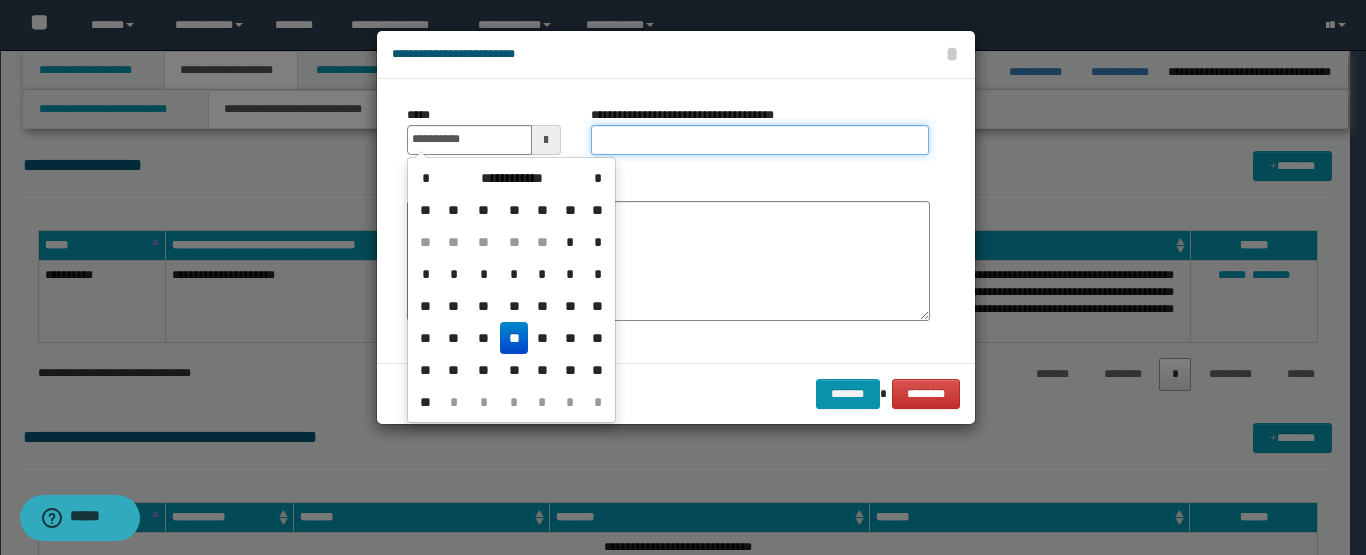 type on "**********" 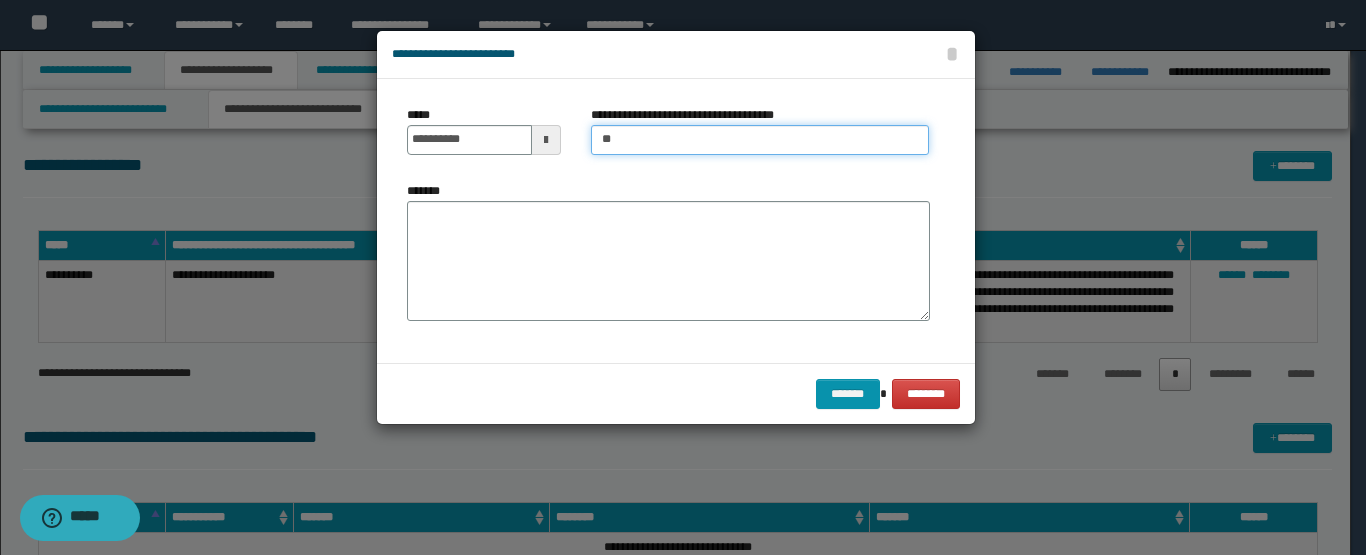 type on "**********" 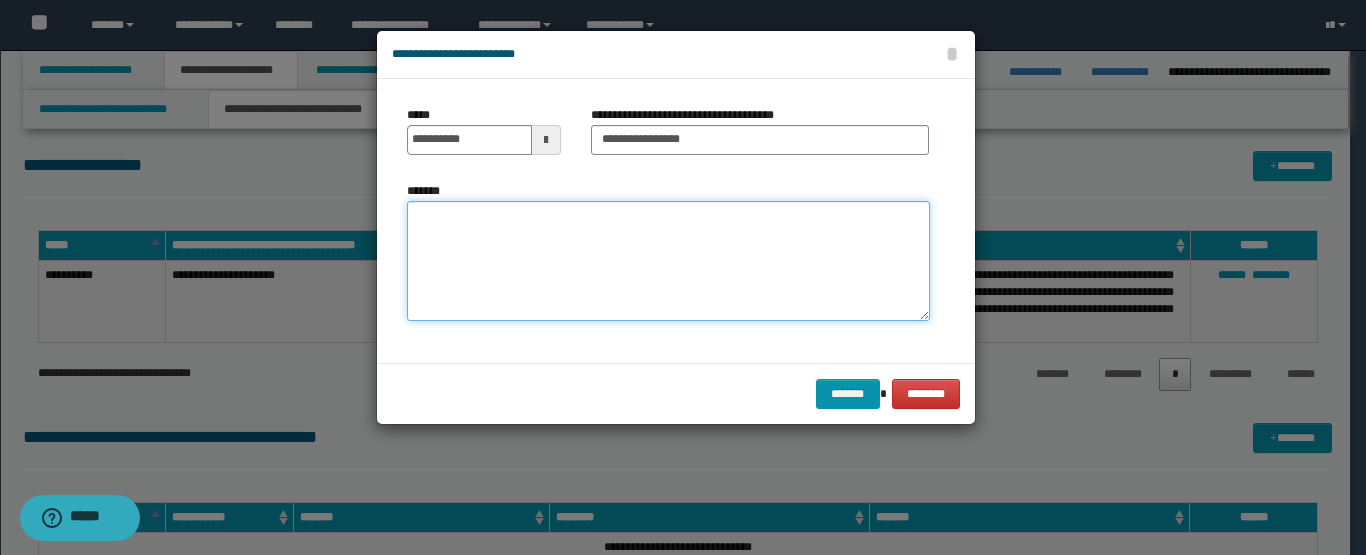 click on "*******" at bounding box center (668, 261) 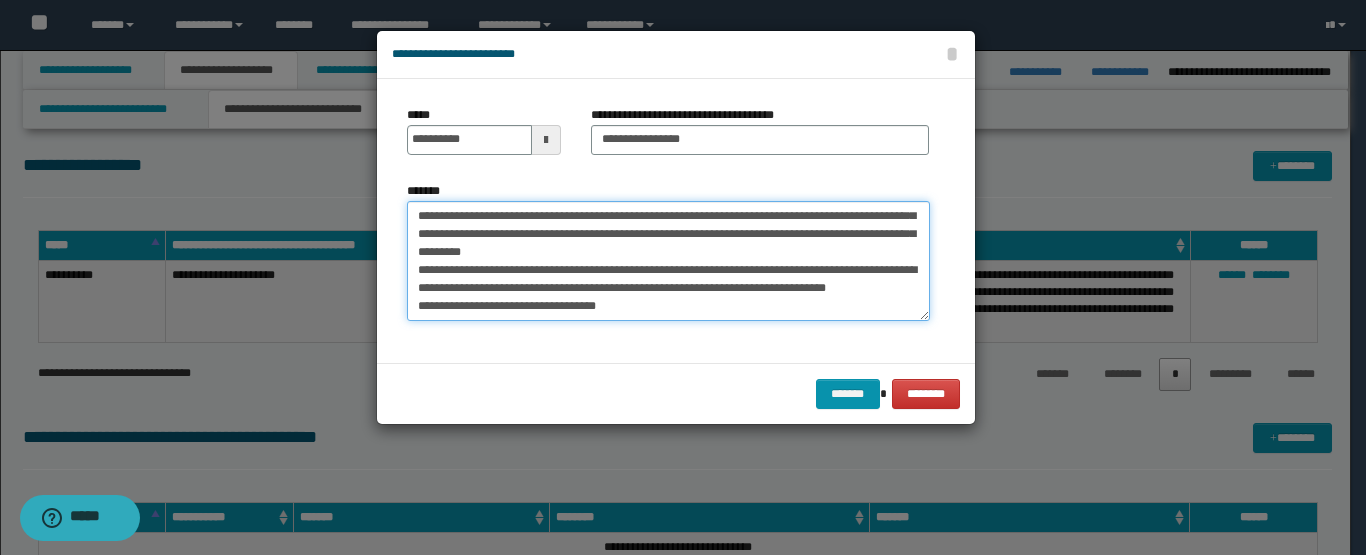 scroll, scrollTop: 0, scrollLeft: 0, axis: both 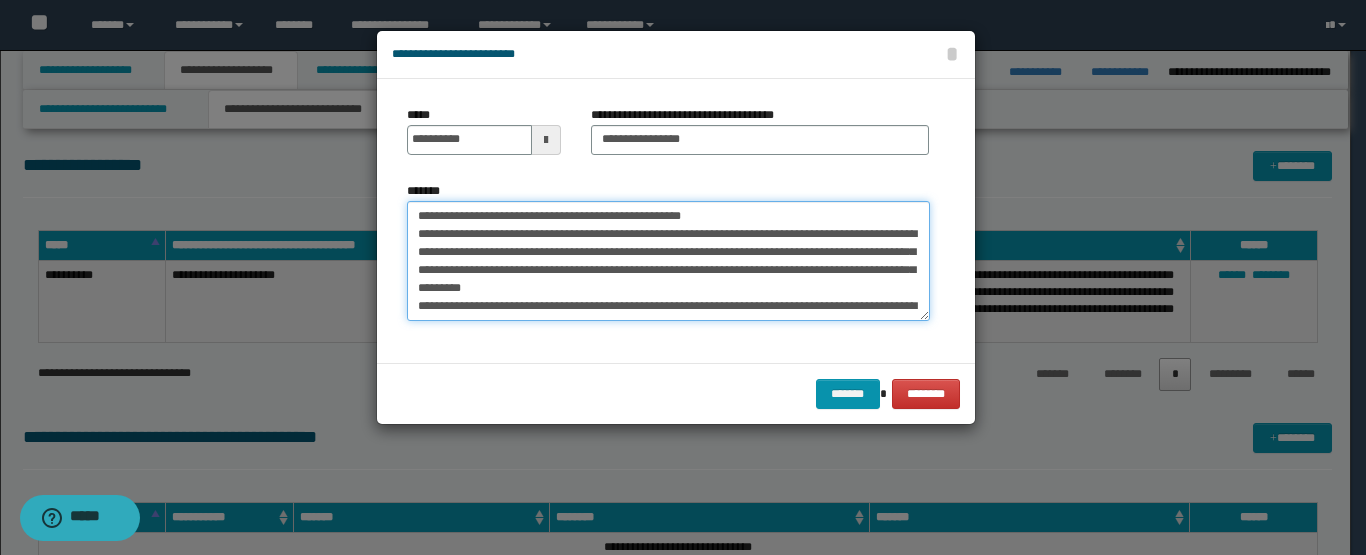 click on "**********" at bounding box center [668, 261] 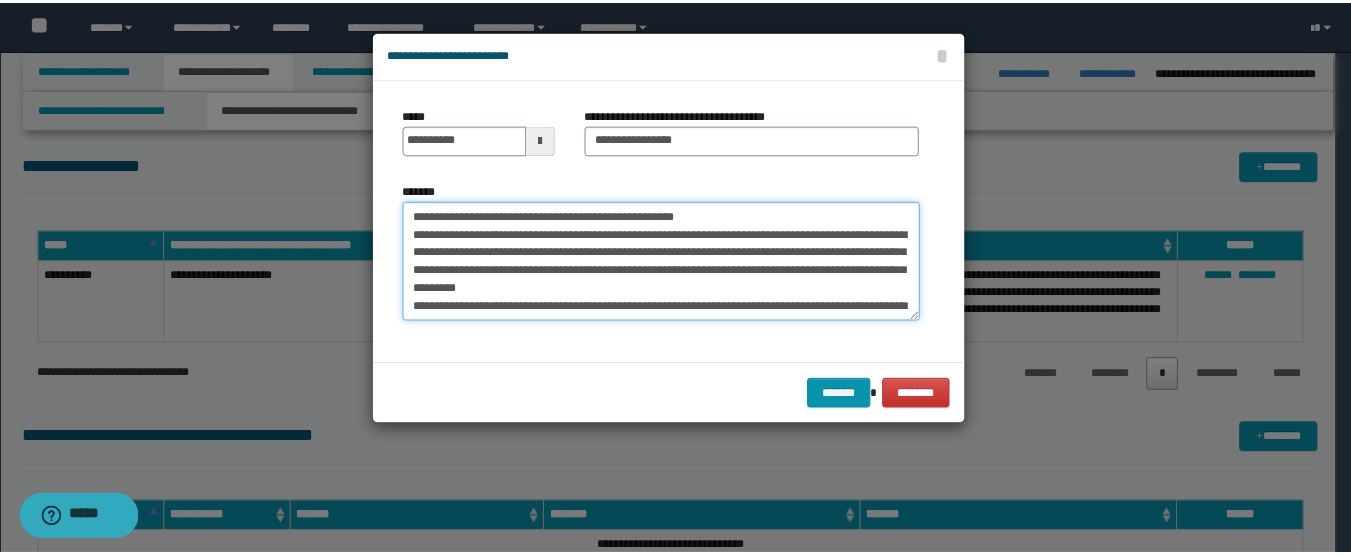 scroll, scrollTop: 72, scrollLeft: 0, axis: vertical 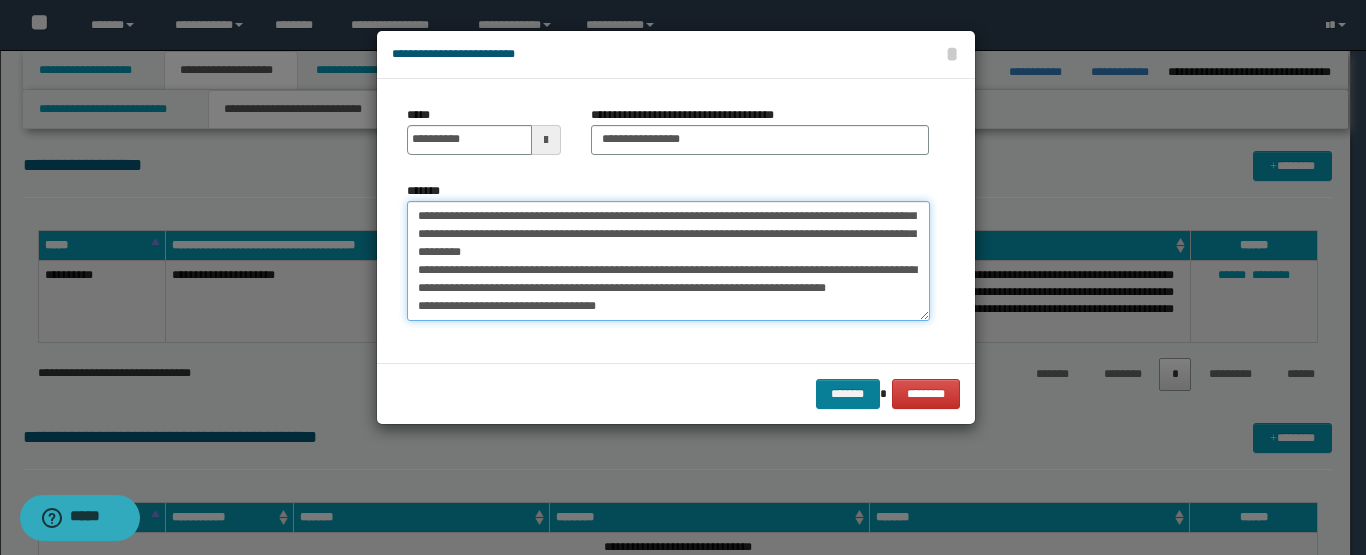type on "**********" 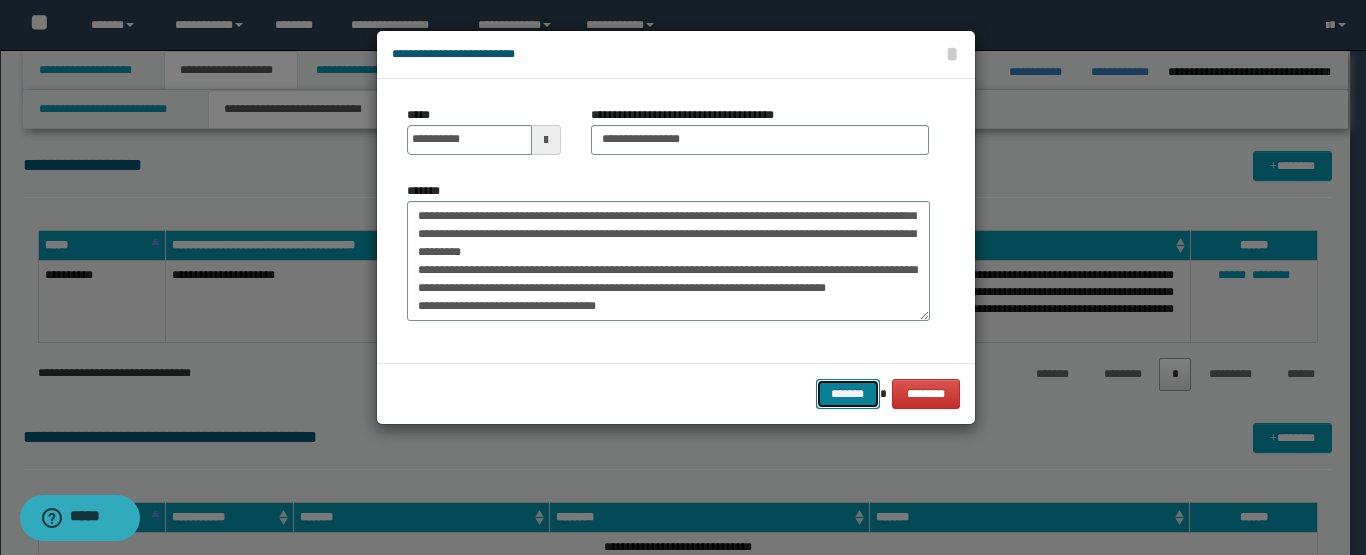 click on "*******" at bounding box center (848, 394) 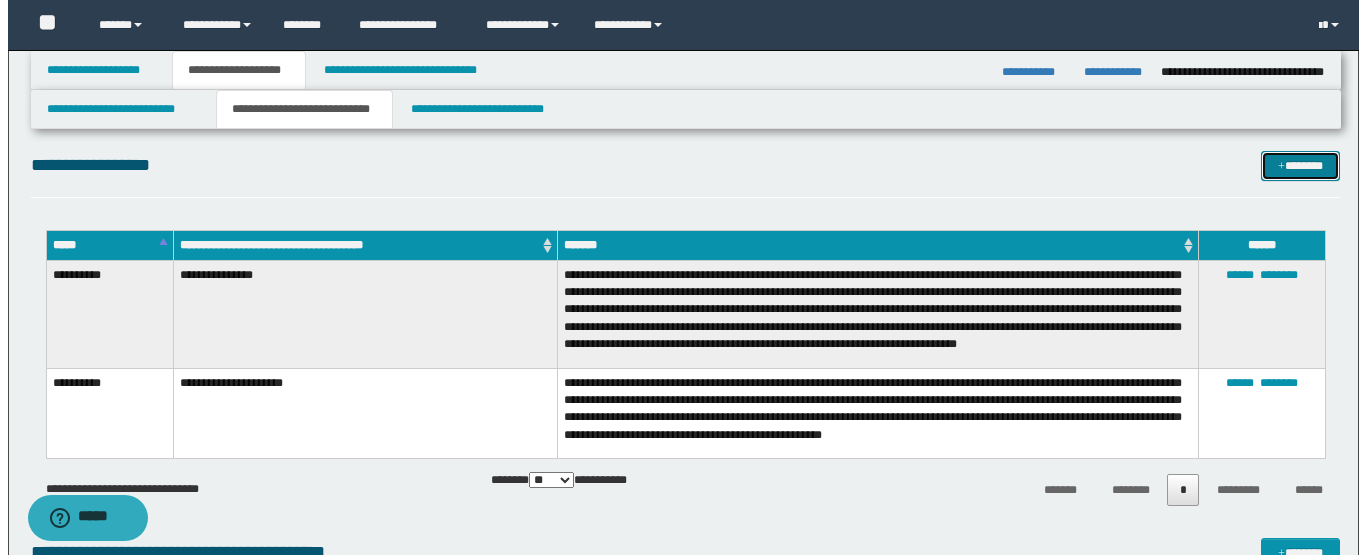 scroll, scrollTop: 254, scrollLeft: 0, axis: vertical 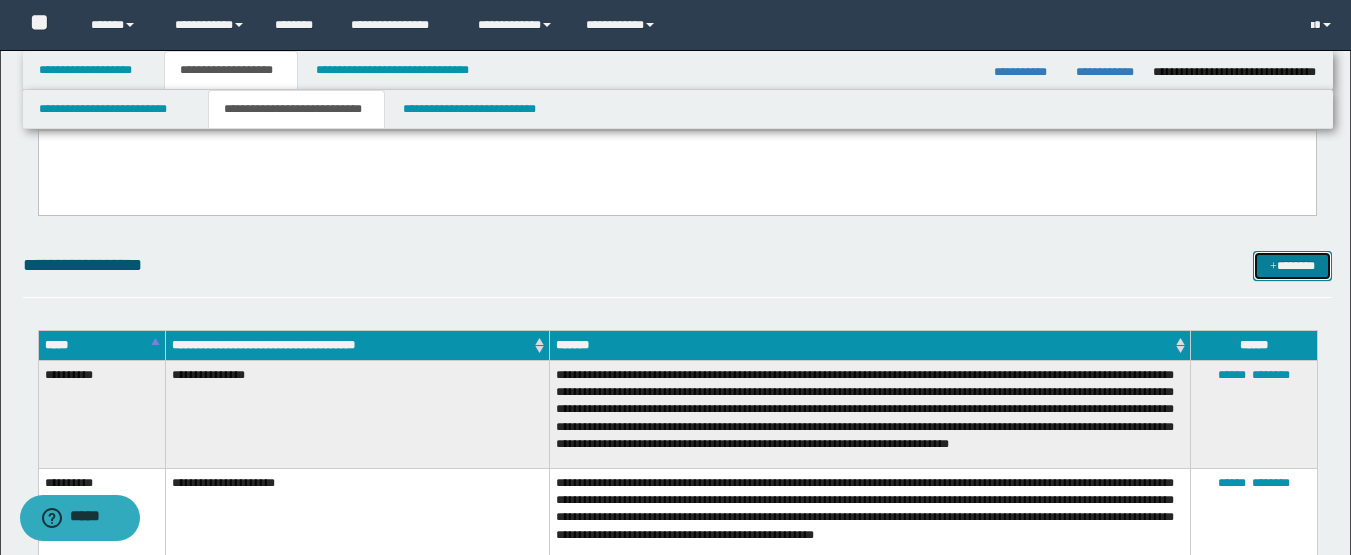click at bounding box center [1273, 267] 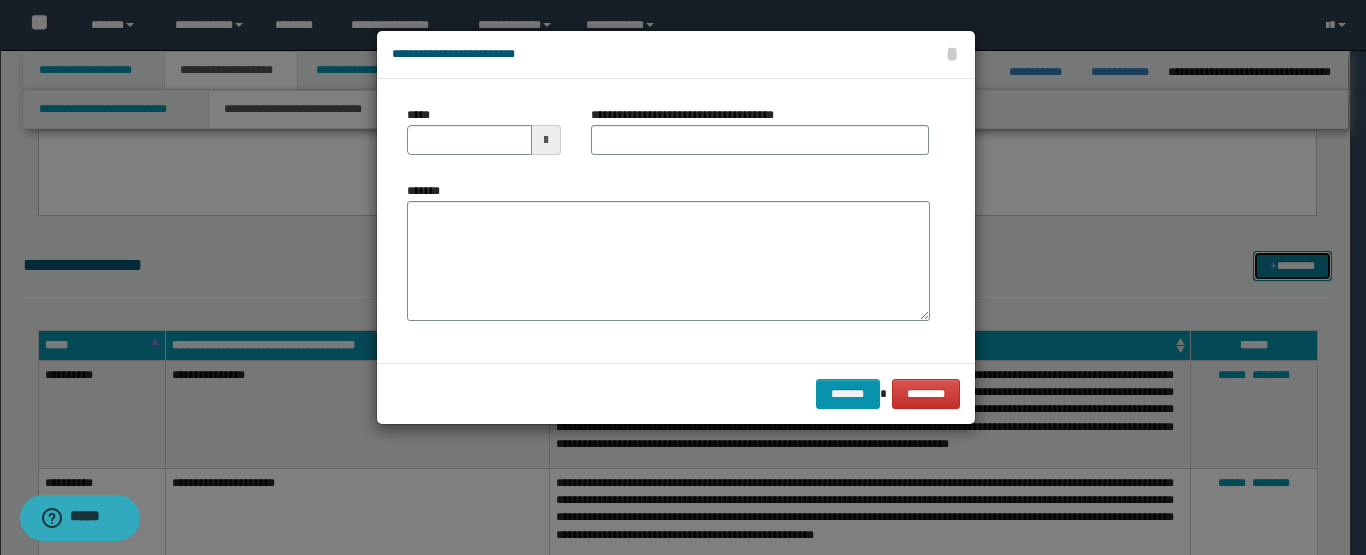 scroll, scrollTop: 0, scrollLeft: 0, axis: both 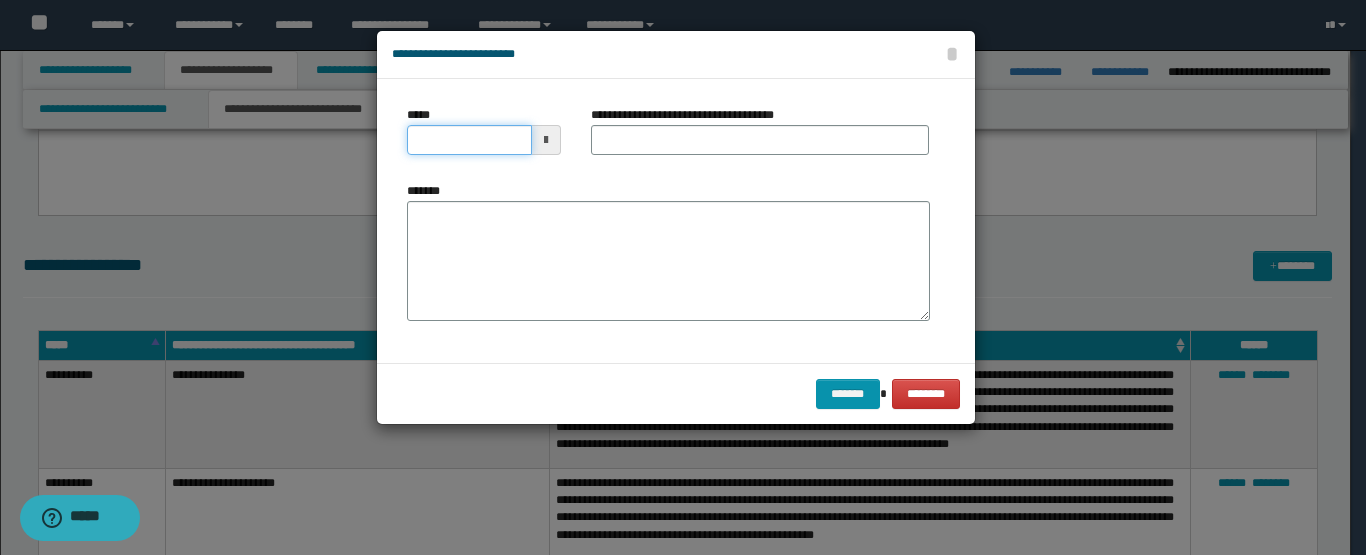 click on "*****" at bounding box center [469, 140] 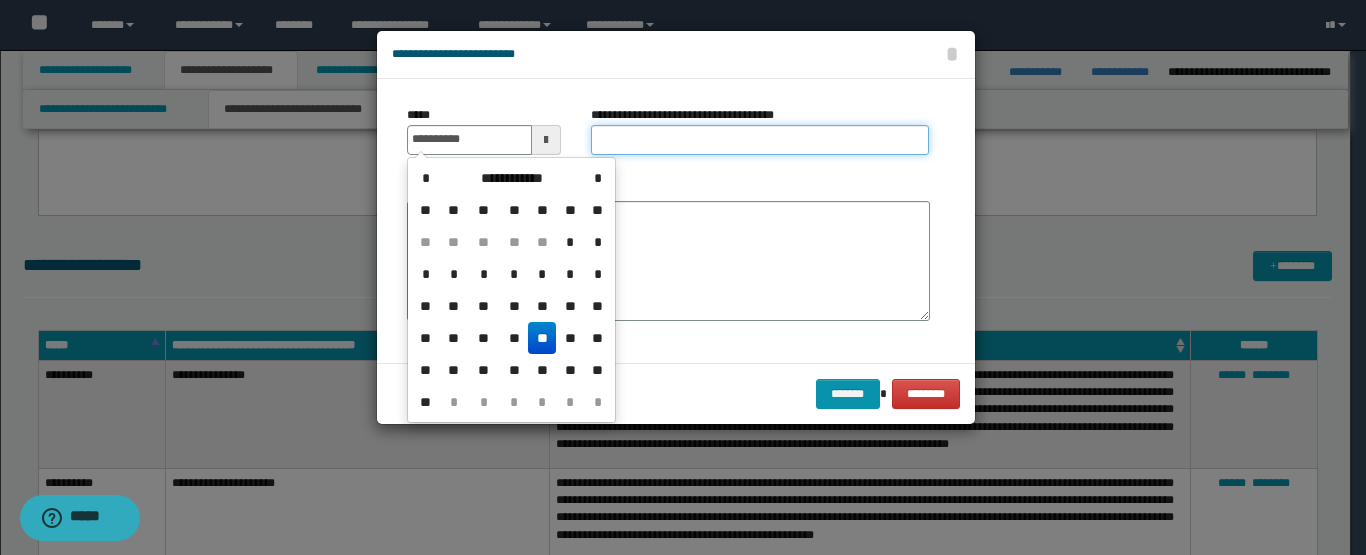 type on "**********" 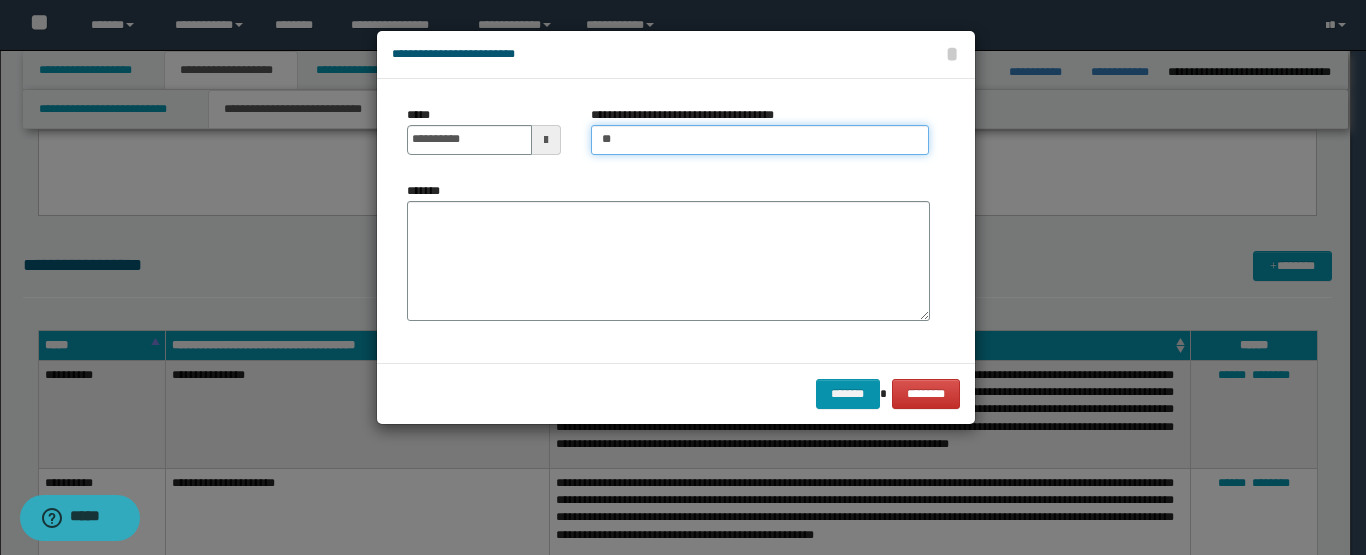 type on "**********" 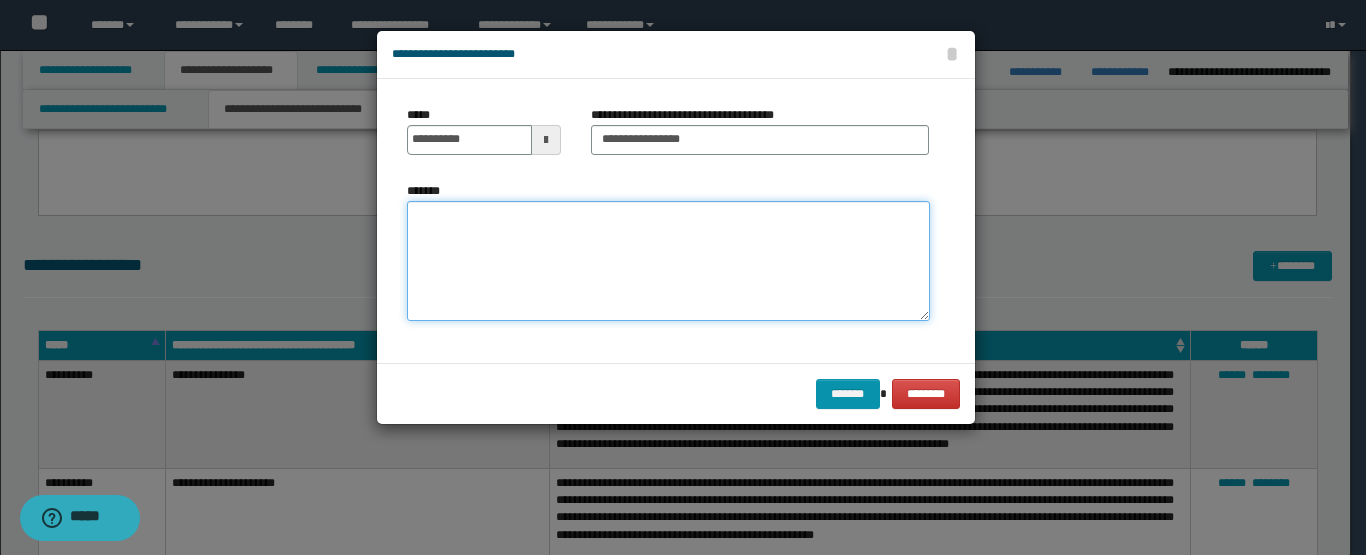 click on "*******" at bounding box center [668, 261] 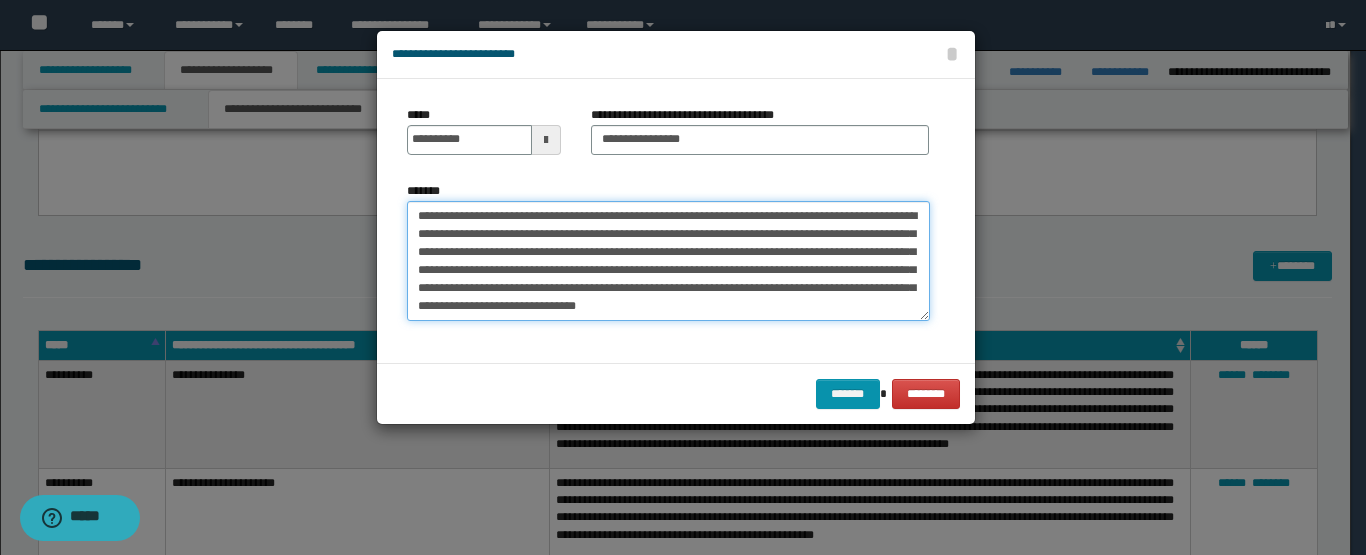 scroll, scrollTop: 0, scrollLeft: 0, axis: both 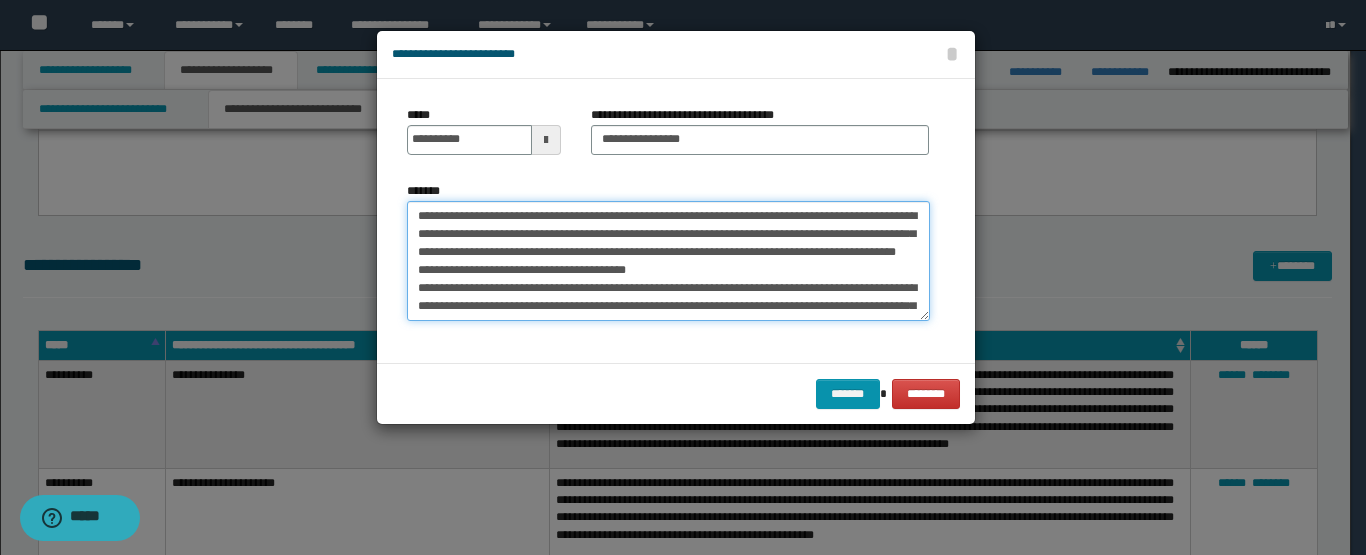 click on "**********" at bounding box center [668, 261] 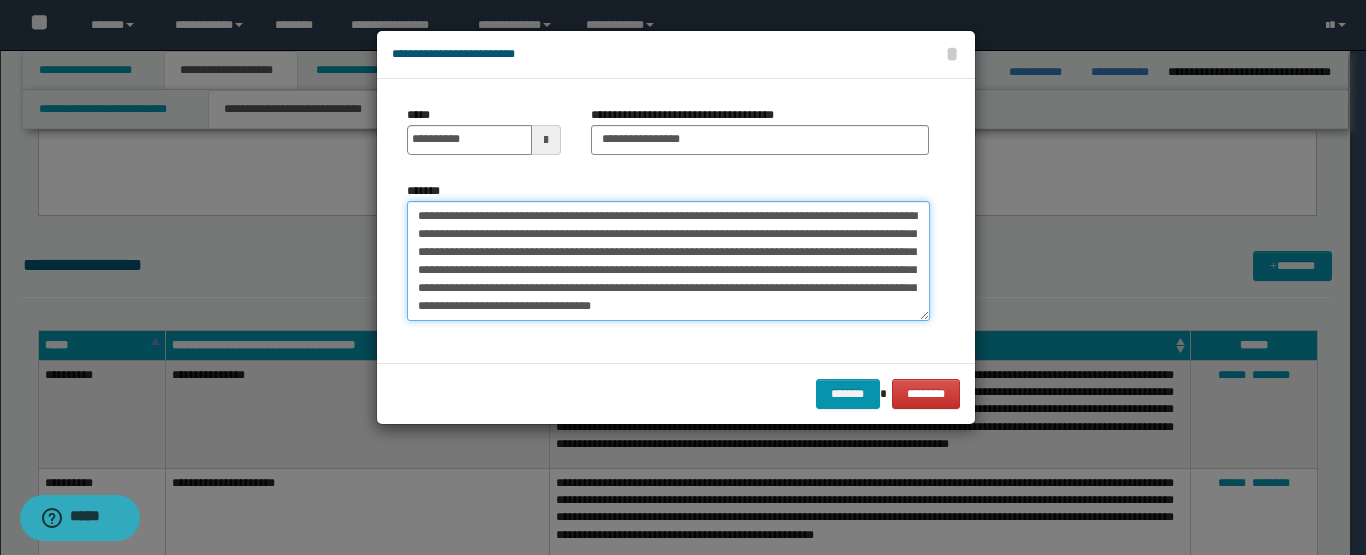 scroll, scrollTop: 126, scrollLeft: 0, axis: vertical 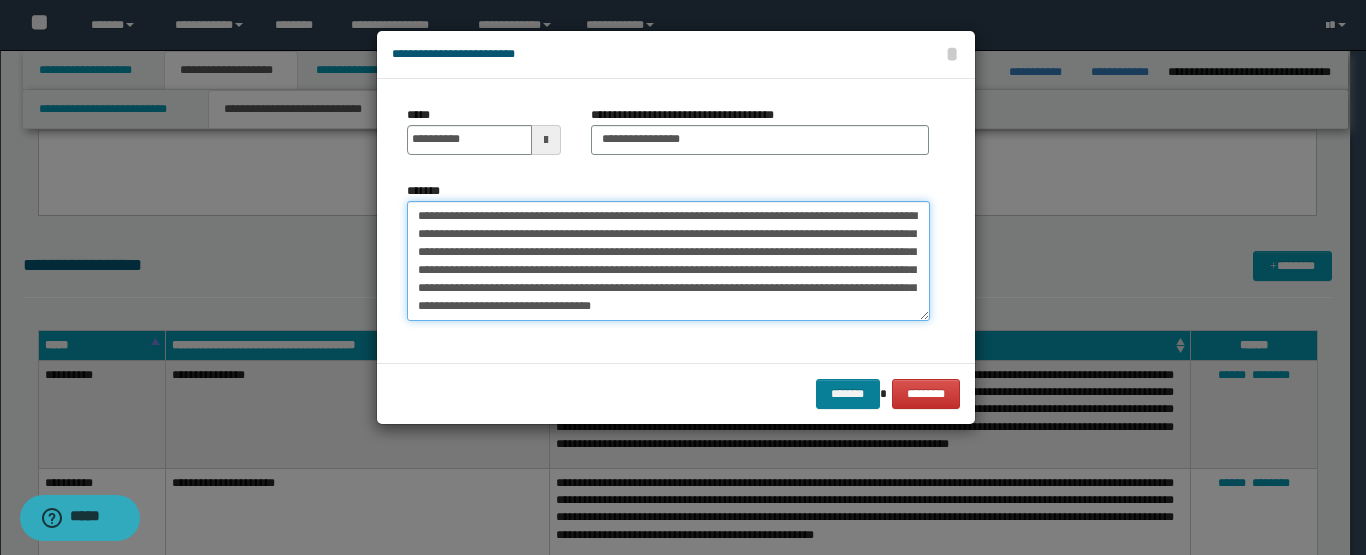type on "**********" 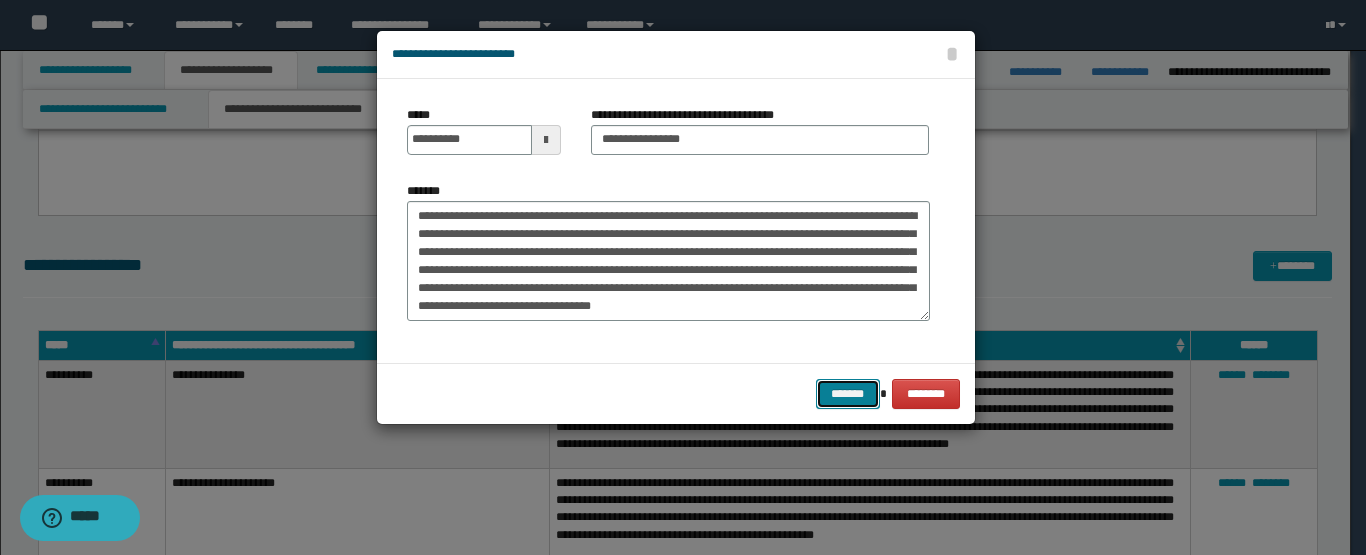 click on "*******" at bounding box center (848, 394) 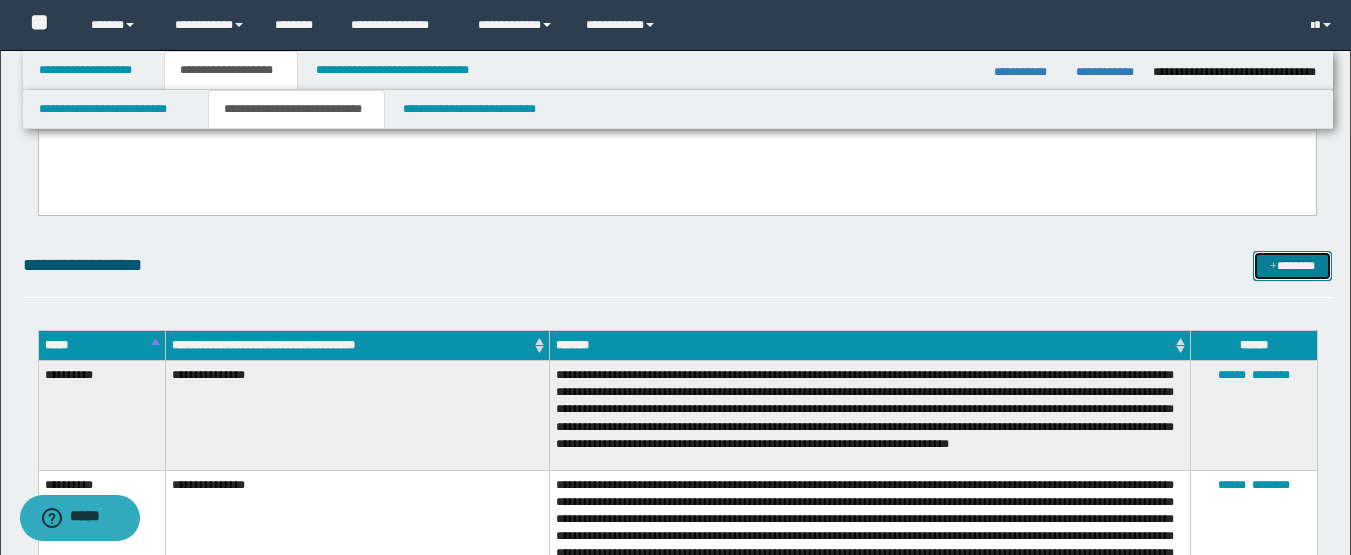 click on "*******" at bounding box center (1292, 266) 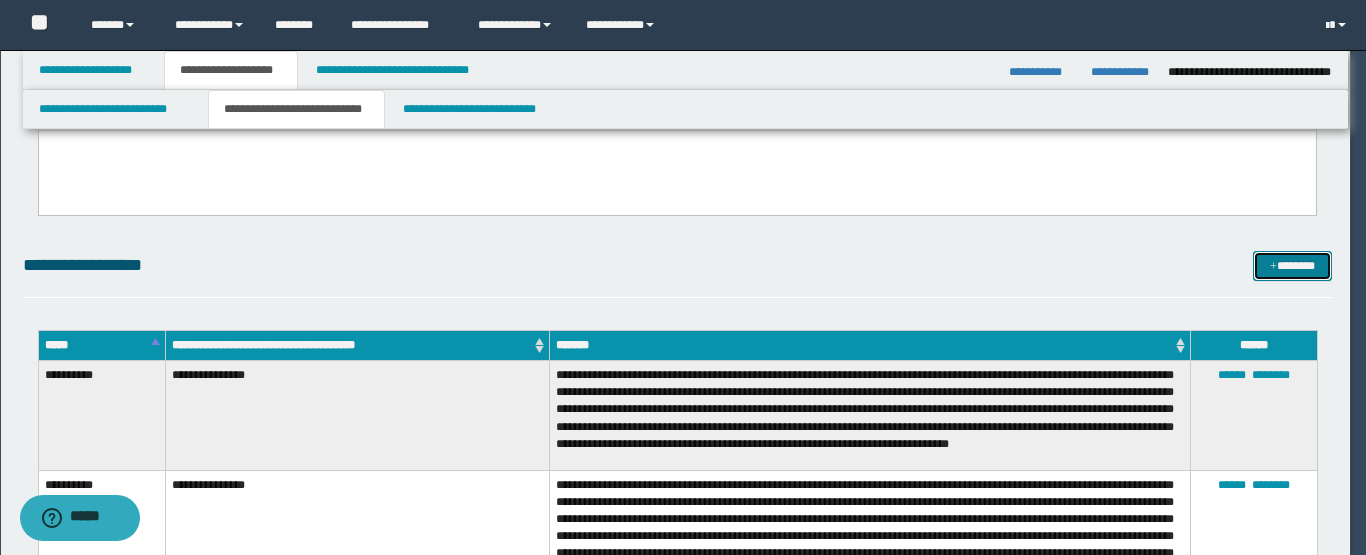scroll, scrollTop: 0, scrollLeft: 0, axis: both 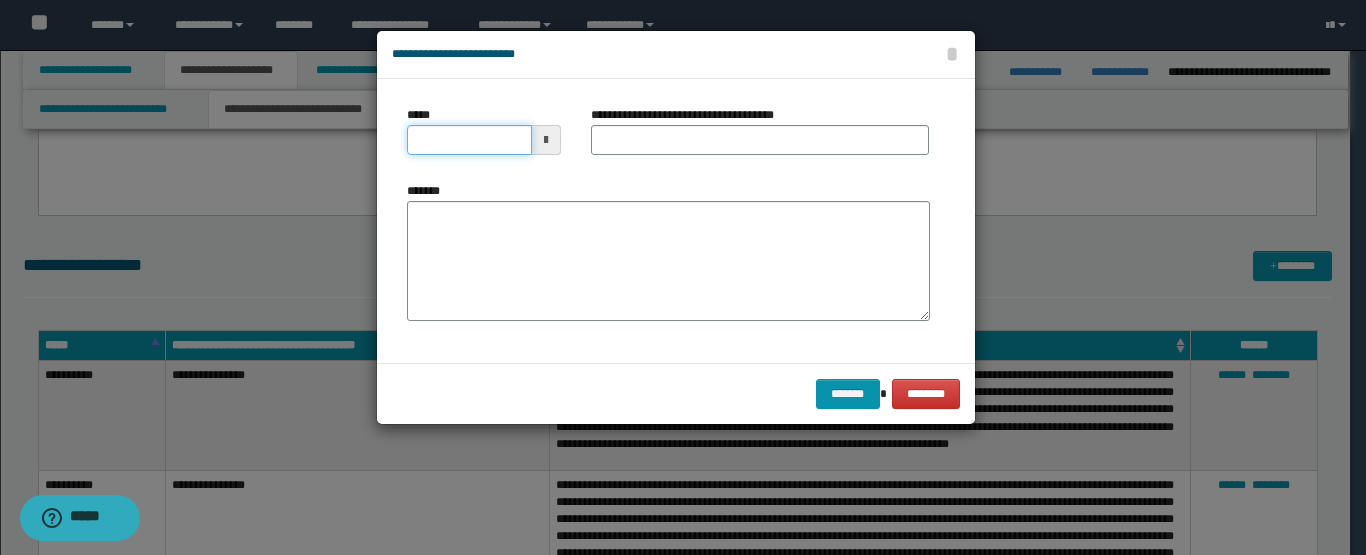 click on "*****" at bounding box center [469, 140] 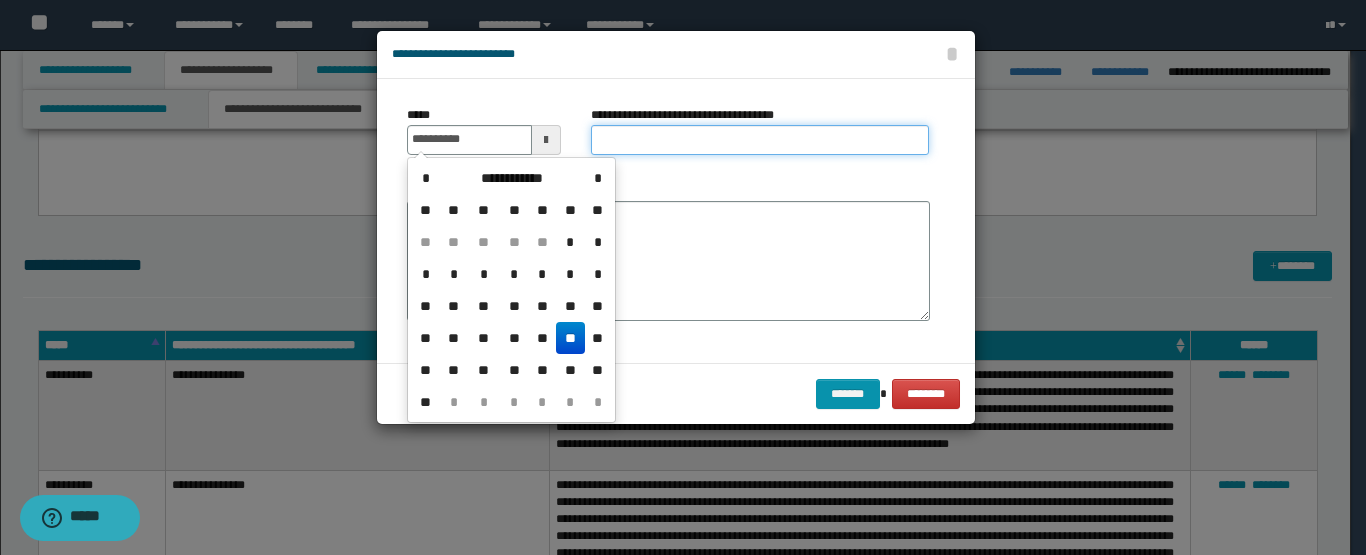 type on "**********" 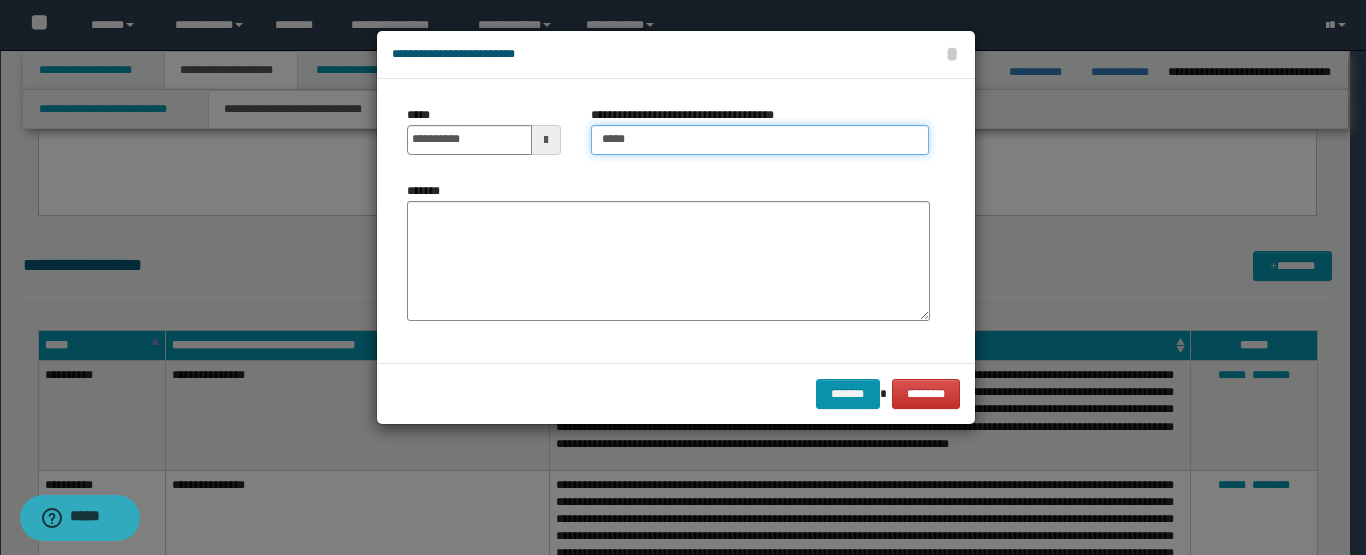 type on "**********" 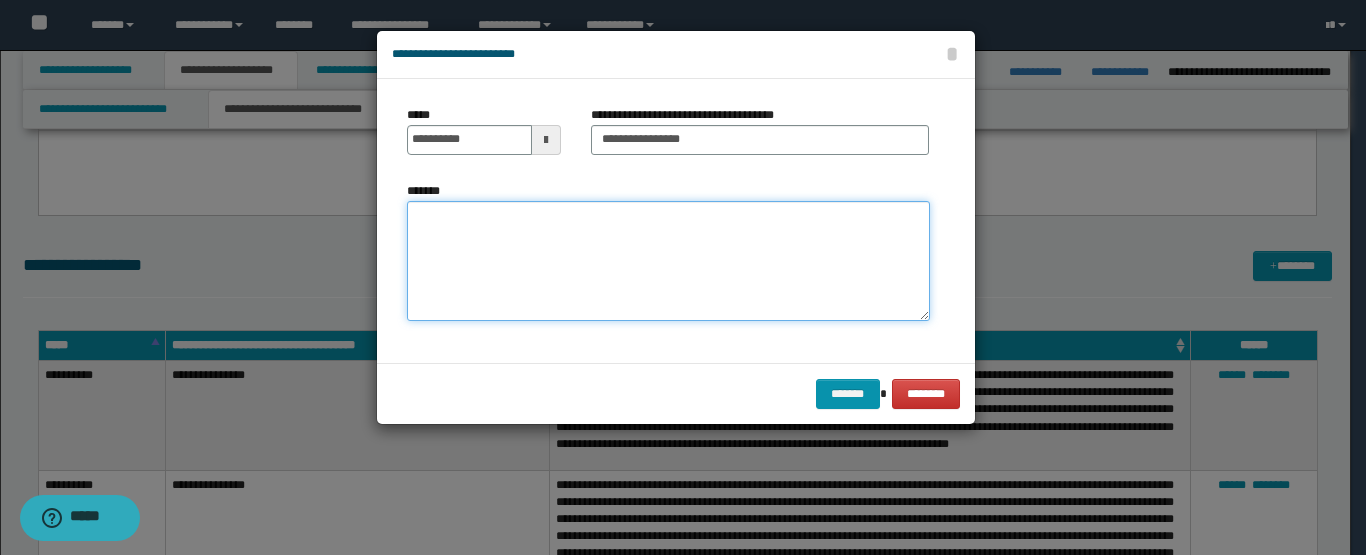 click on "*******" at bounding box center (668, 261) 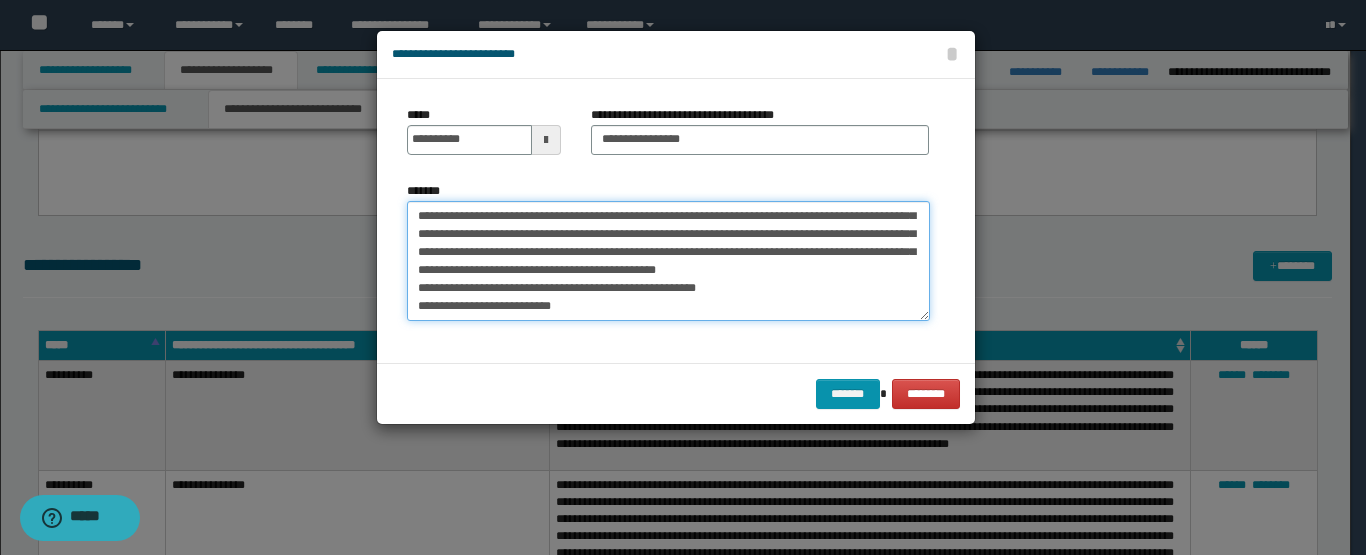 scroll, scrollTop: 0, scrollLeft: 0, axis: both 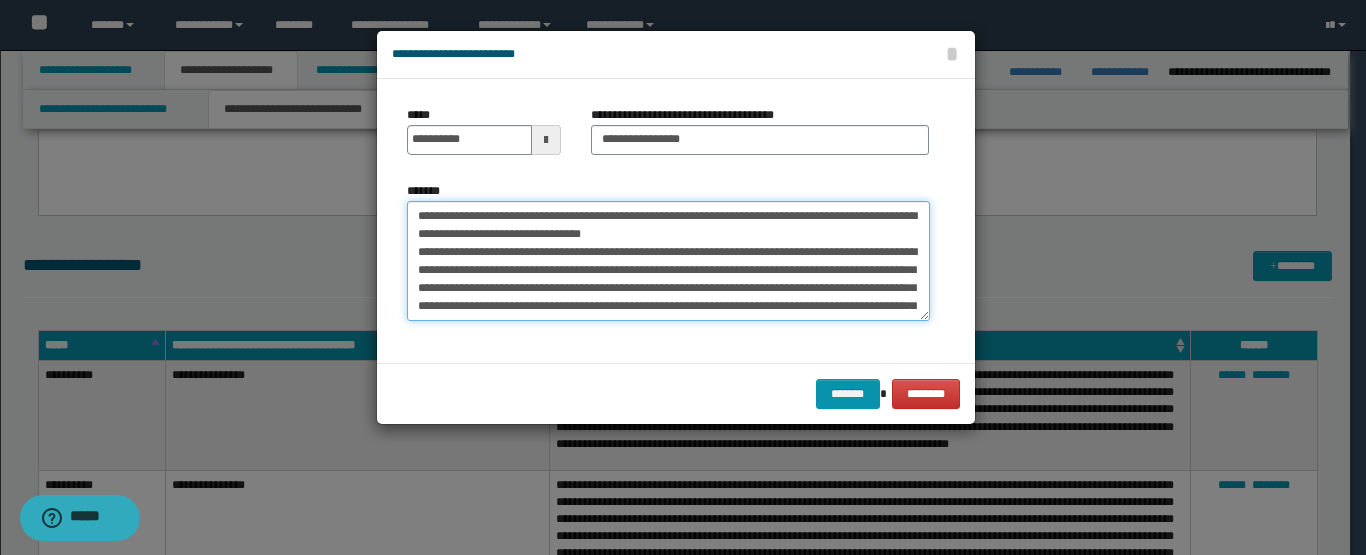 drag, startPoint x: 423, startPoint y: 218, endPoint x: 412, endPoint y: 226, distance: 13.601471 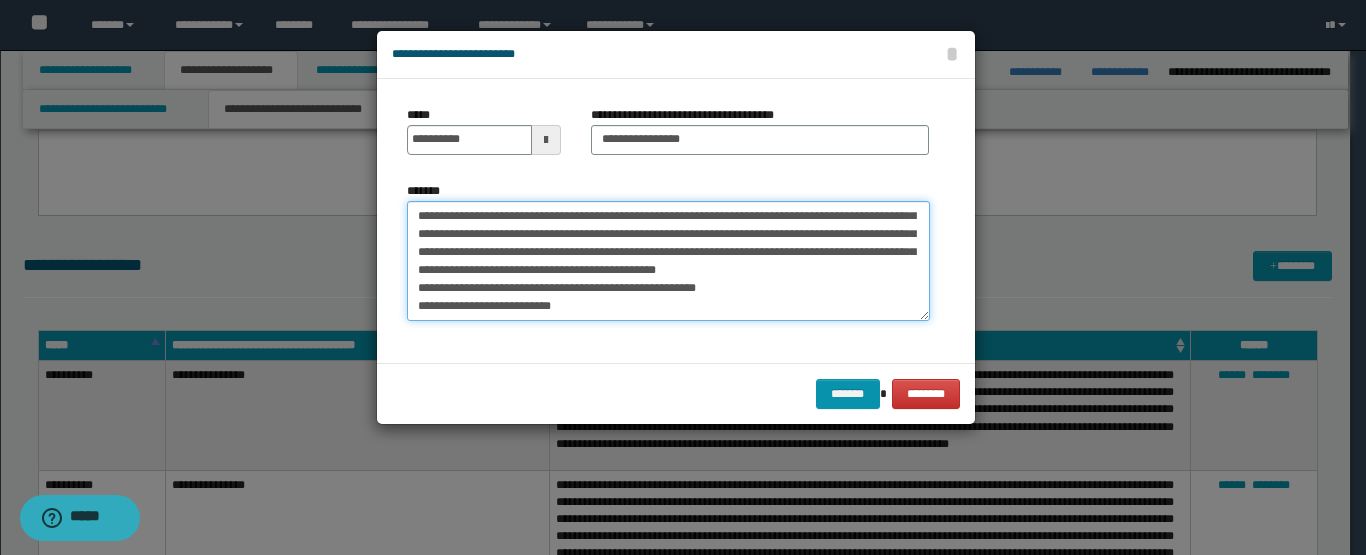 scroll, scrollTop: 131, scrollLeft: 0, axis: vertical 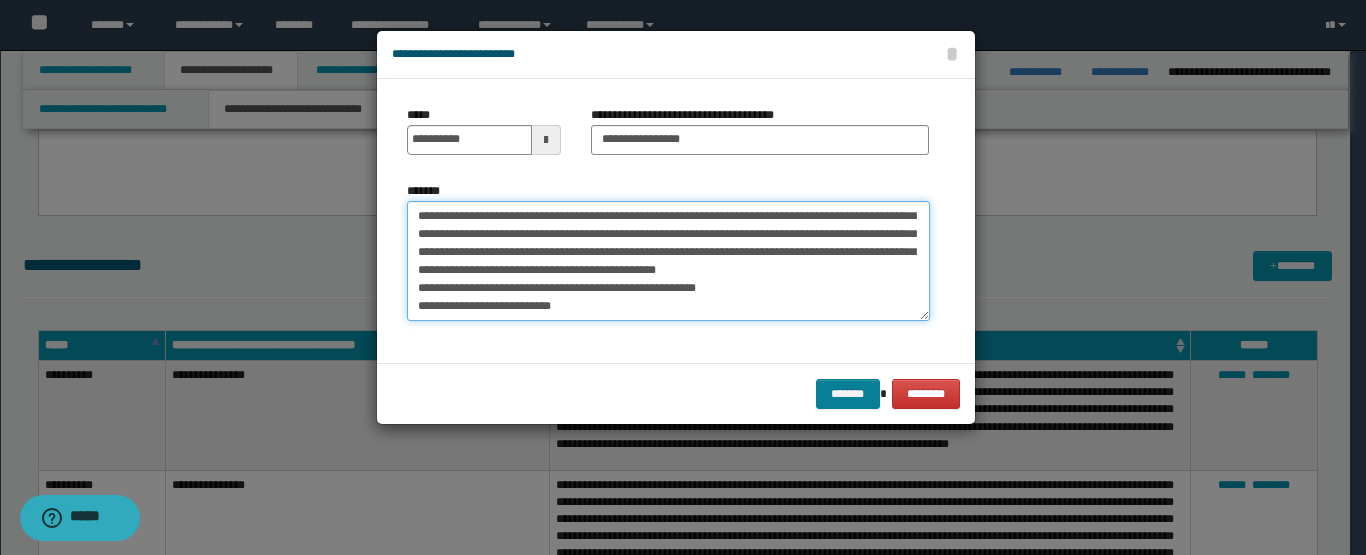 type on "**********" 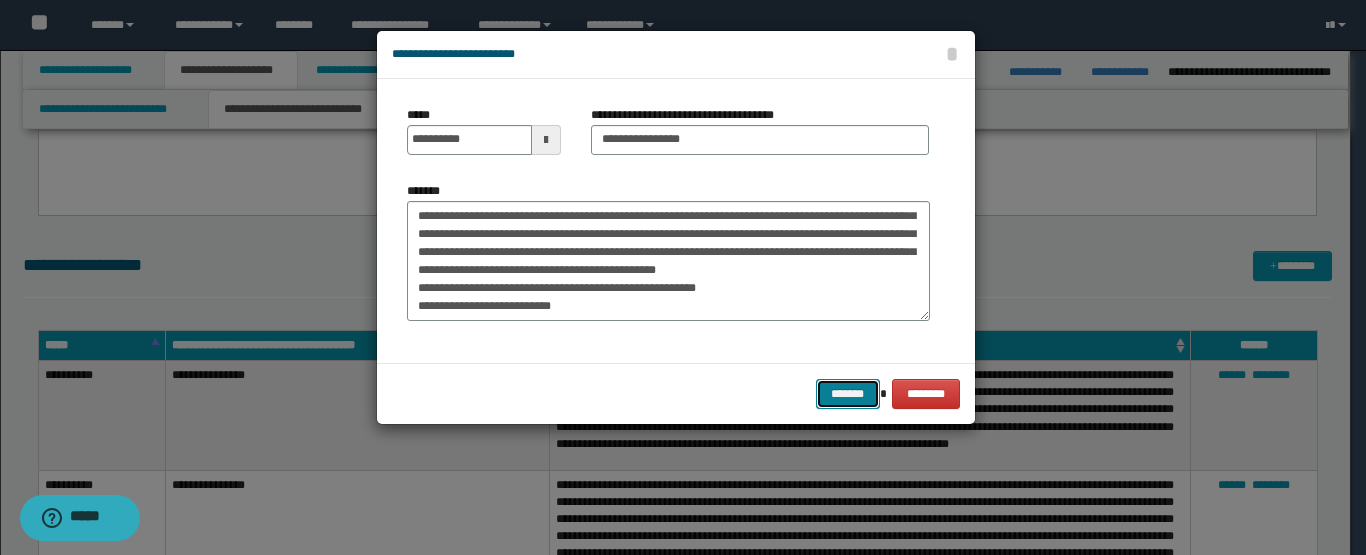 click on "*******" at bounding box center [848, 394] 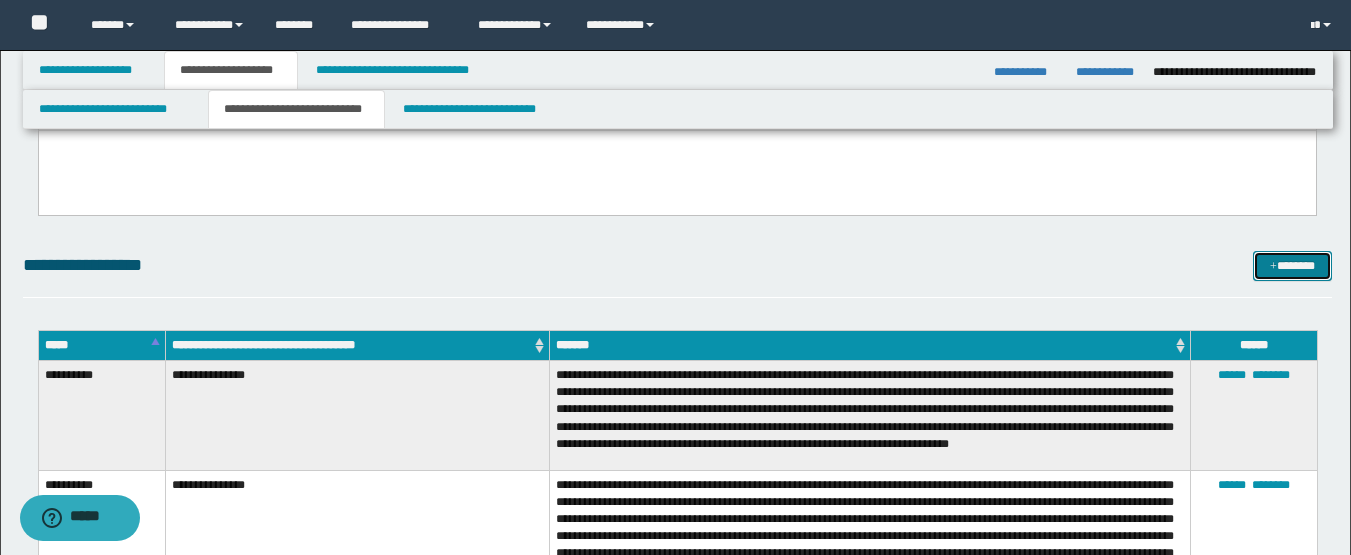 click on "*******" at bounding box center [1292, 266] 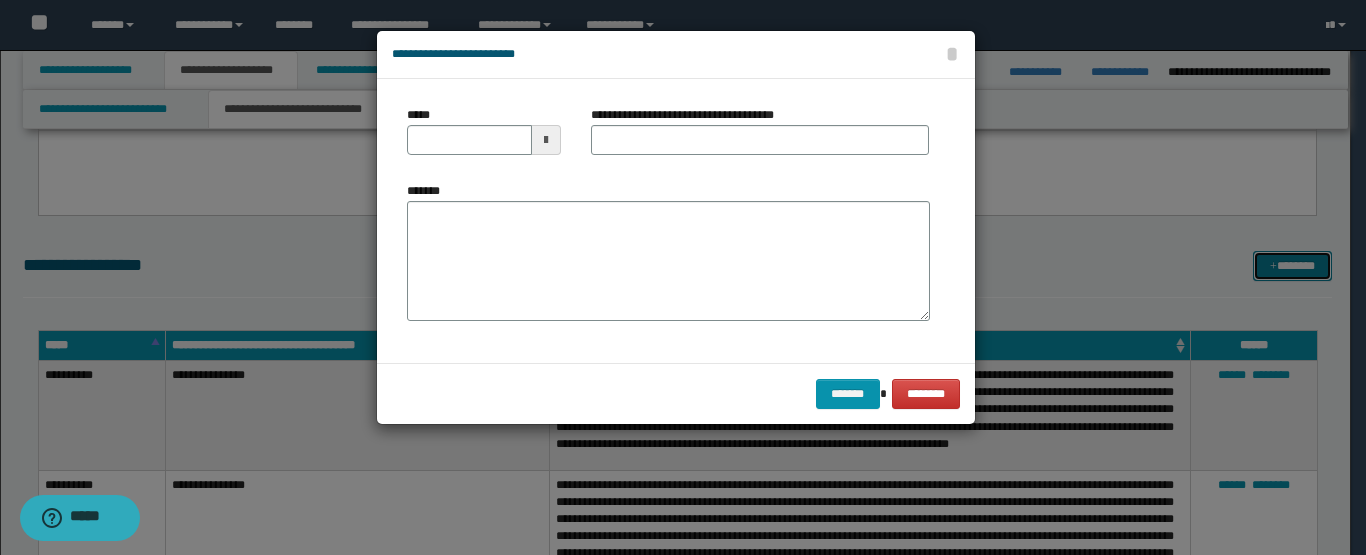 scroll, scrollTop: 0, scrollLeft: 0, axis: both 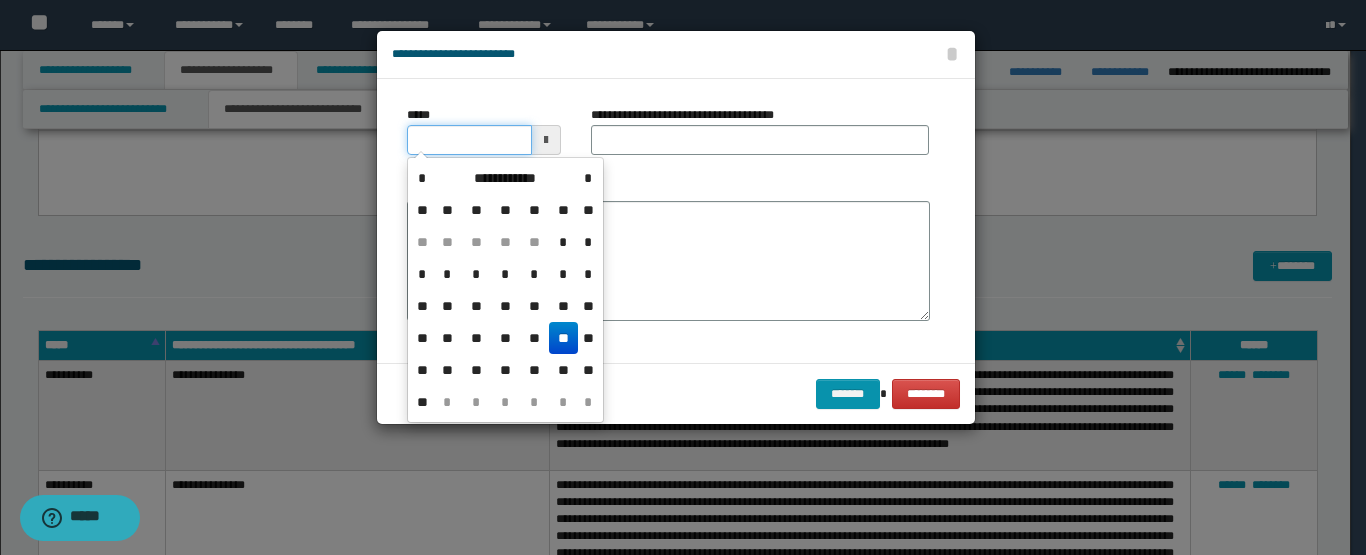 click on "*****" at bounding box center [469, 140] 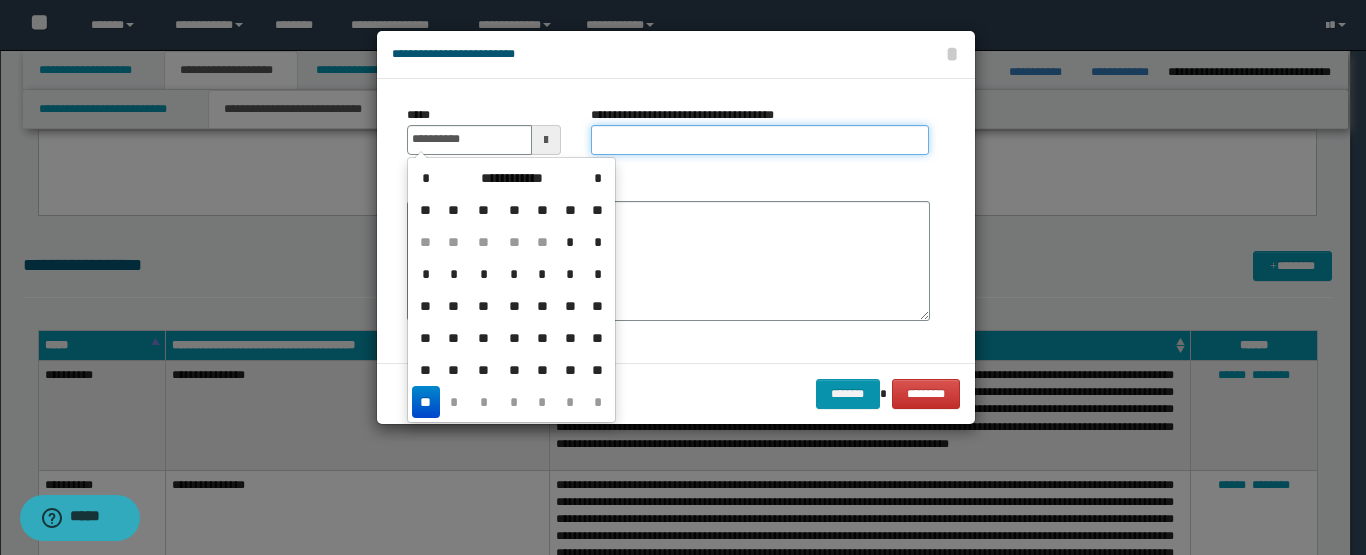 type on "**********" 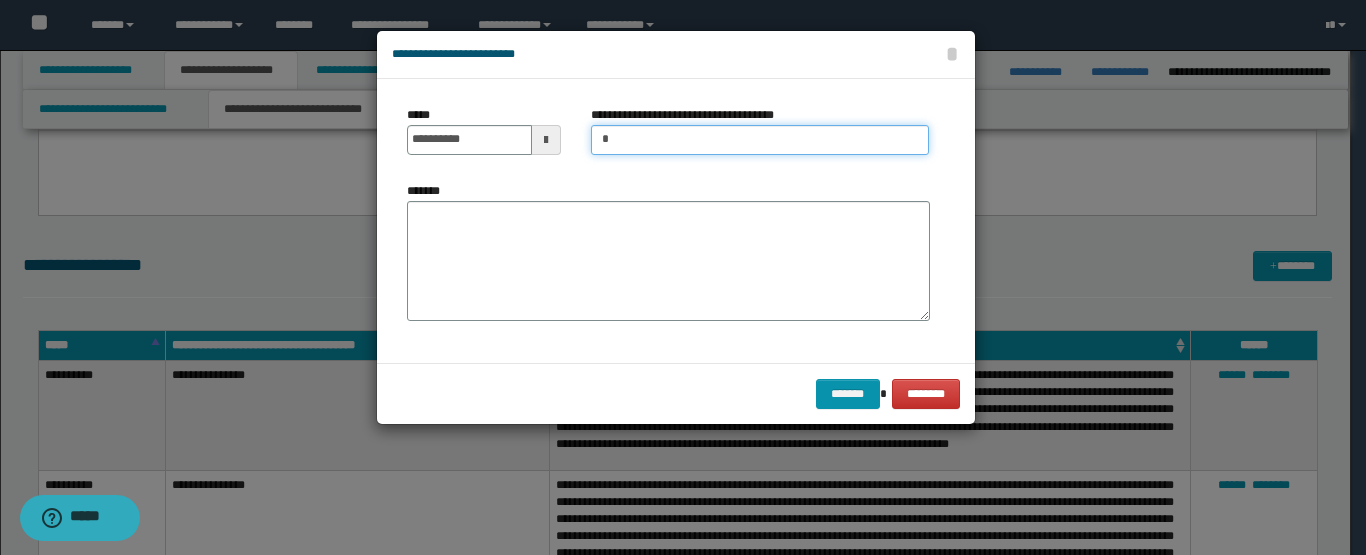 type on "**********" 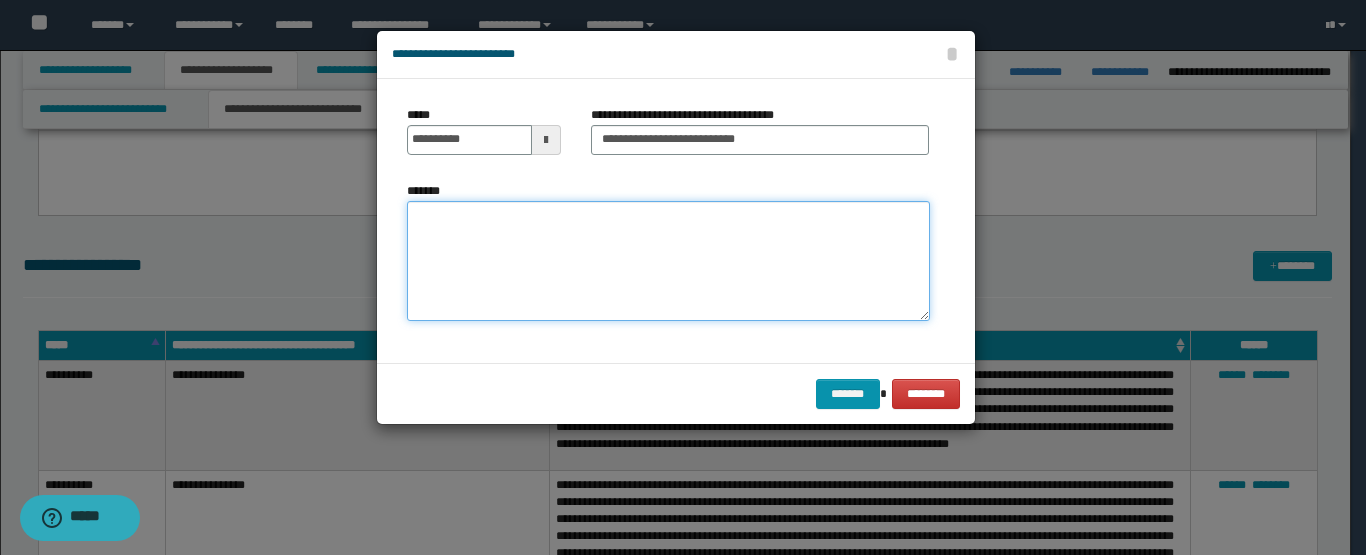 click on "*******" at bounding box center (668, 261) 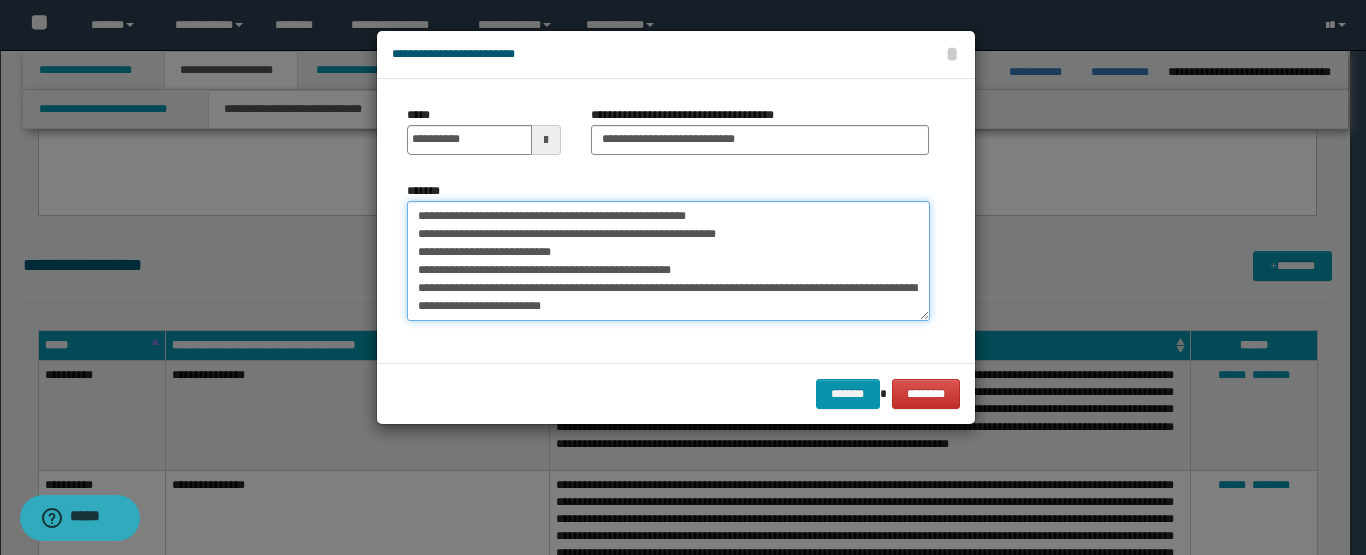 scroll, scrollTop: 0, scrollLeft: 0, axis: both 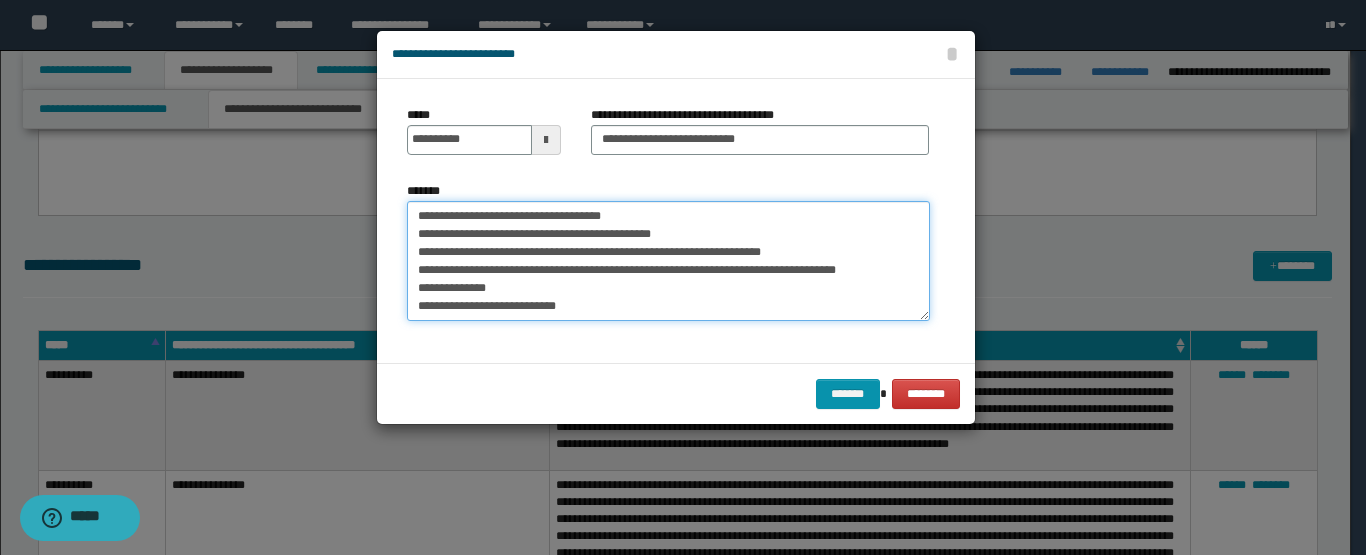 click on "**********" at bounding box center [668, 261] 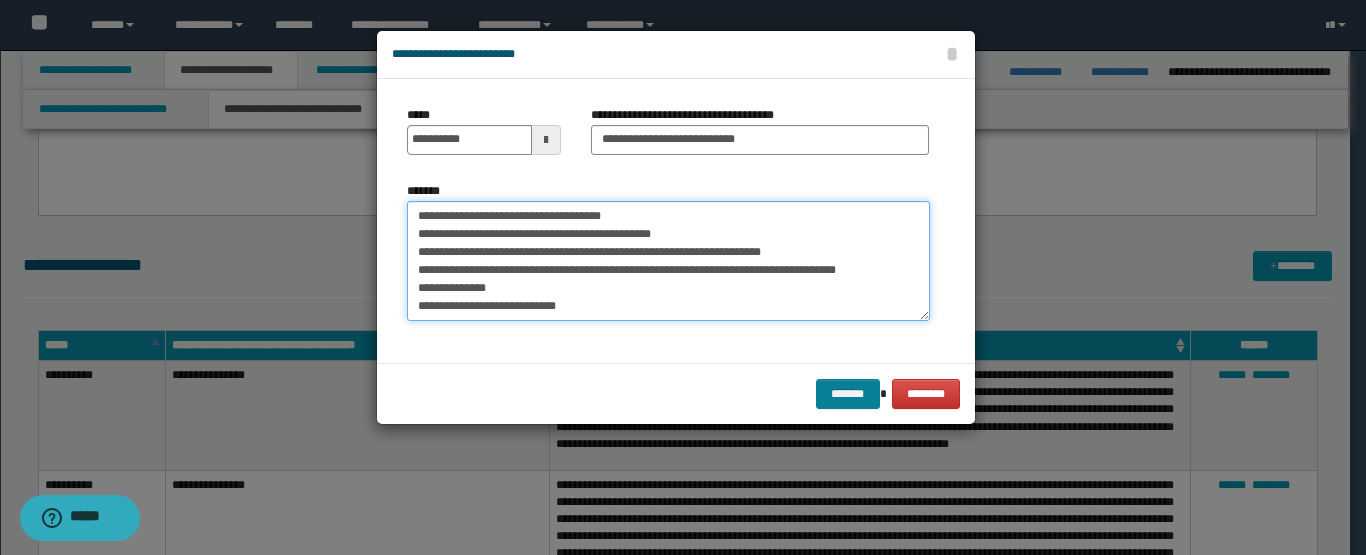 type on "**********" 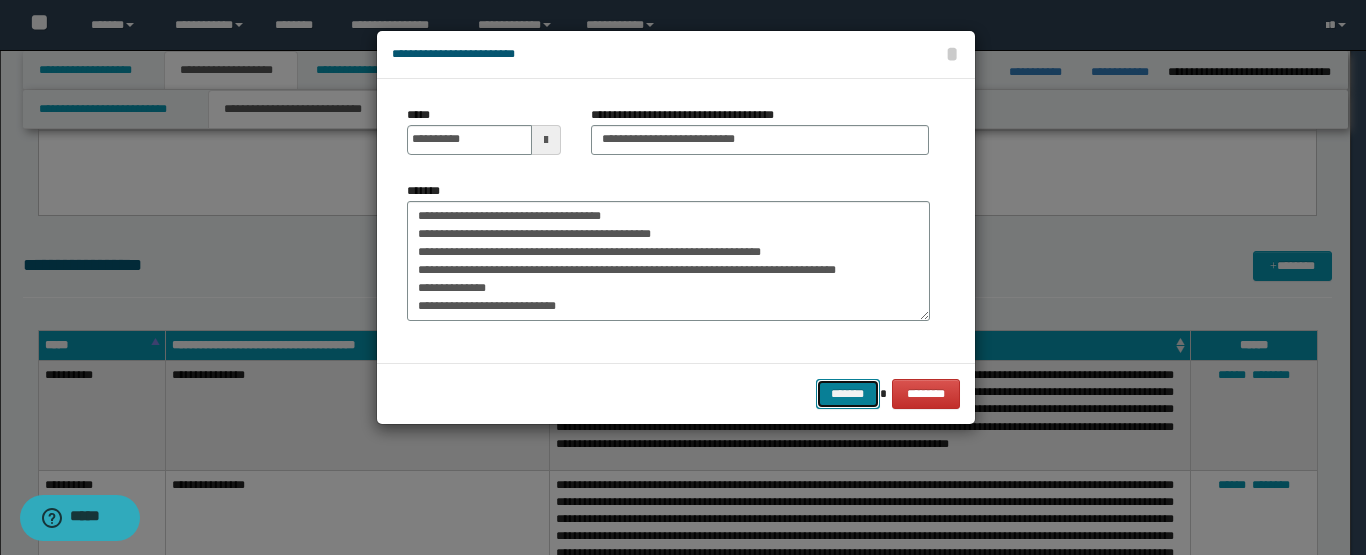 click on "*******" at bounding box center (848, 394) 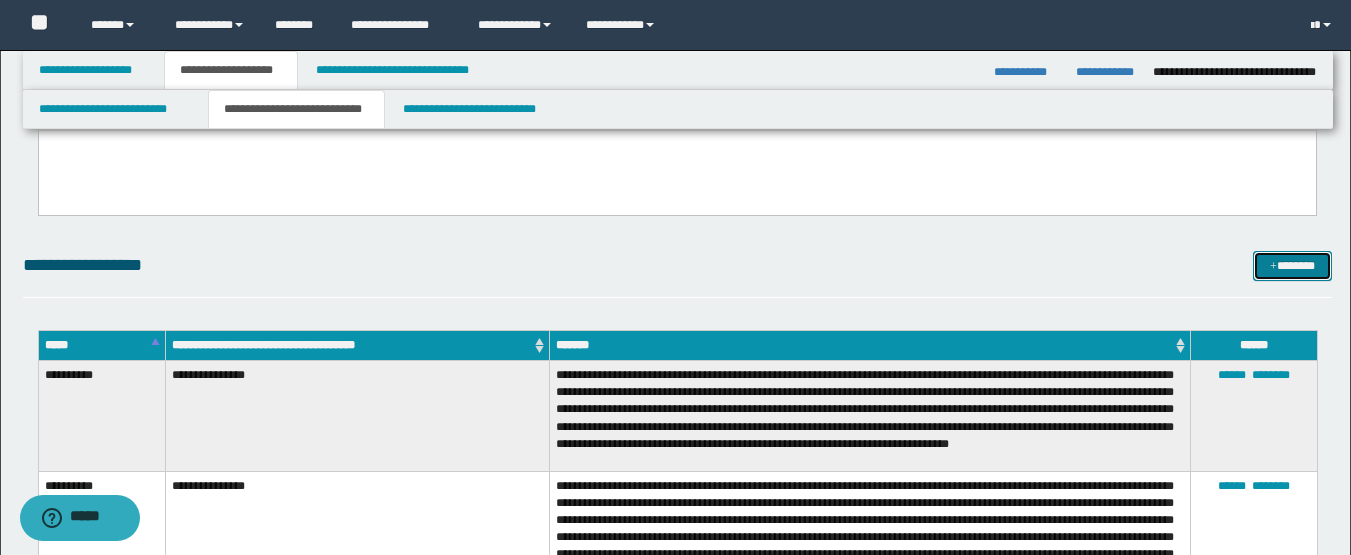 click on "**********" at bounding box center (677, 274) 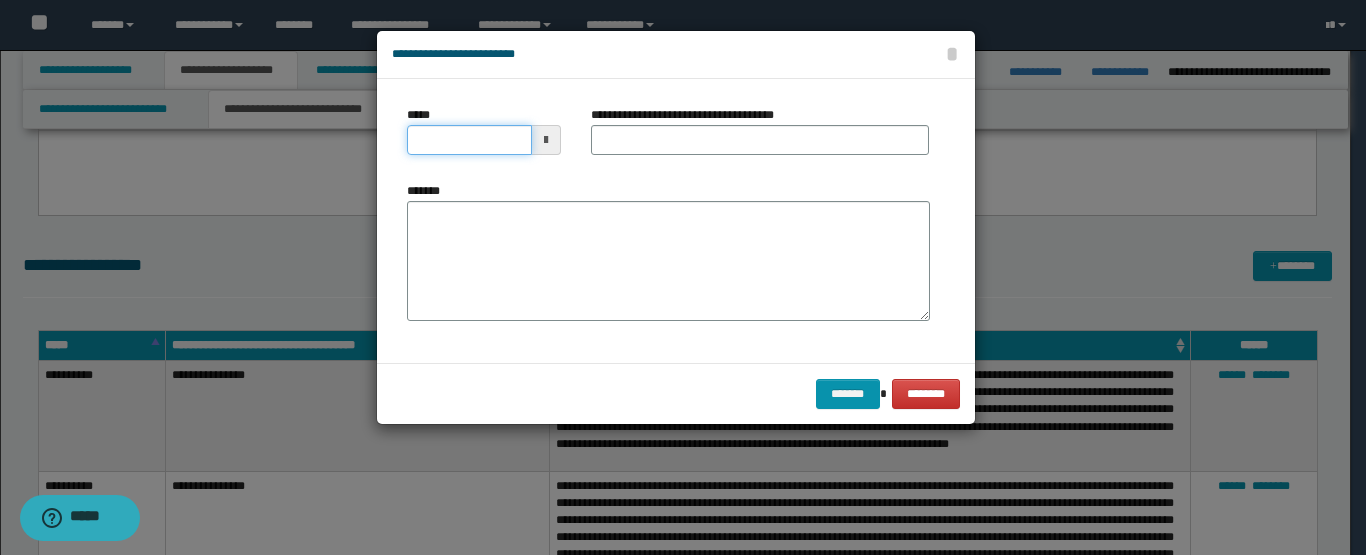 click on "*****" at bounding box center [469, 140] 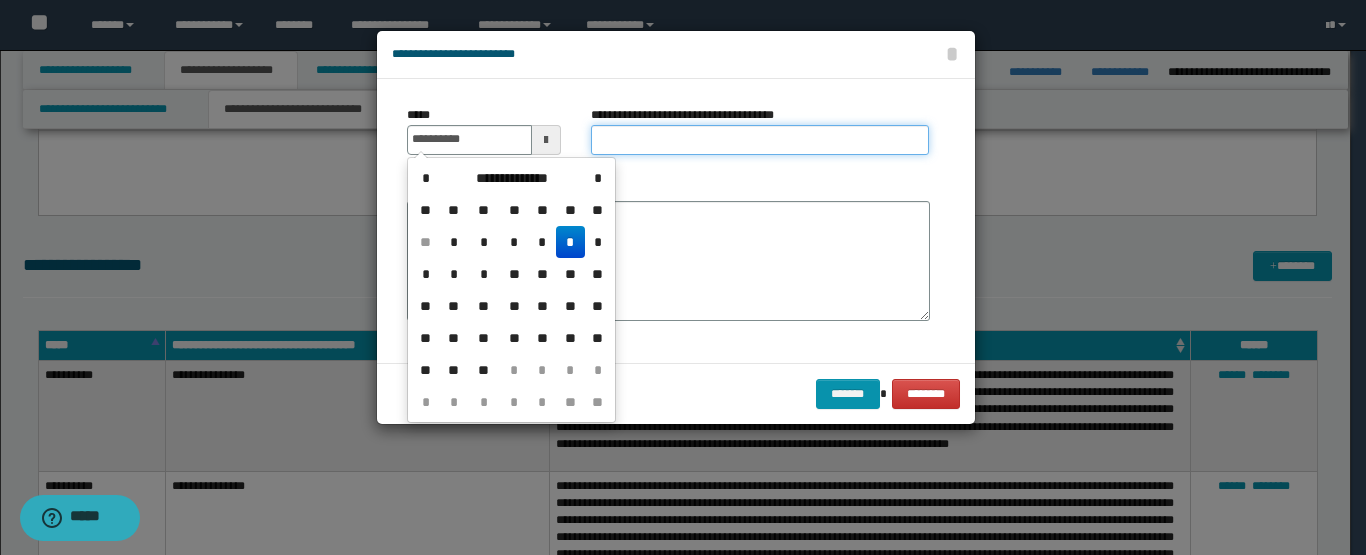type on "**********" 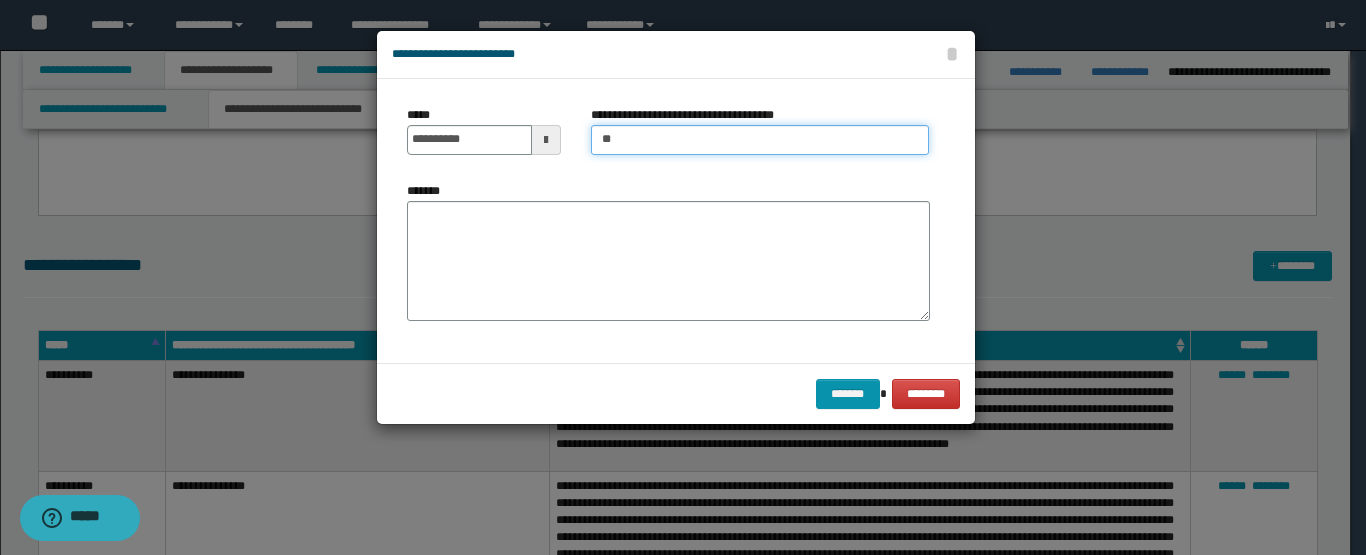 type on "*" 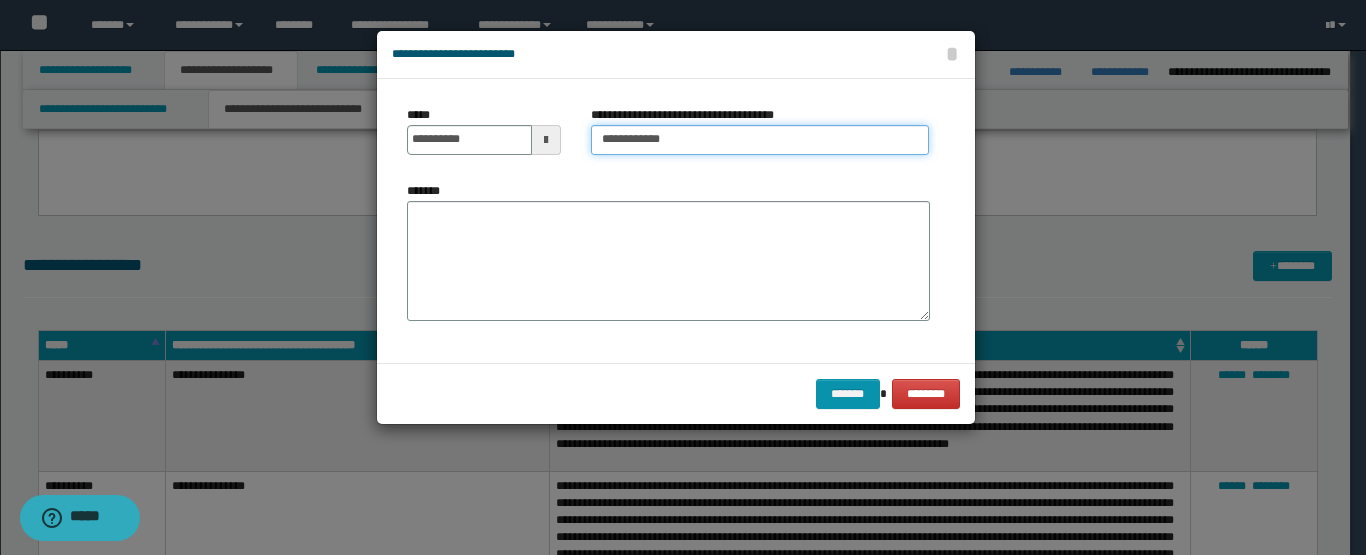 type on "**********" 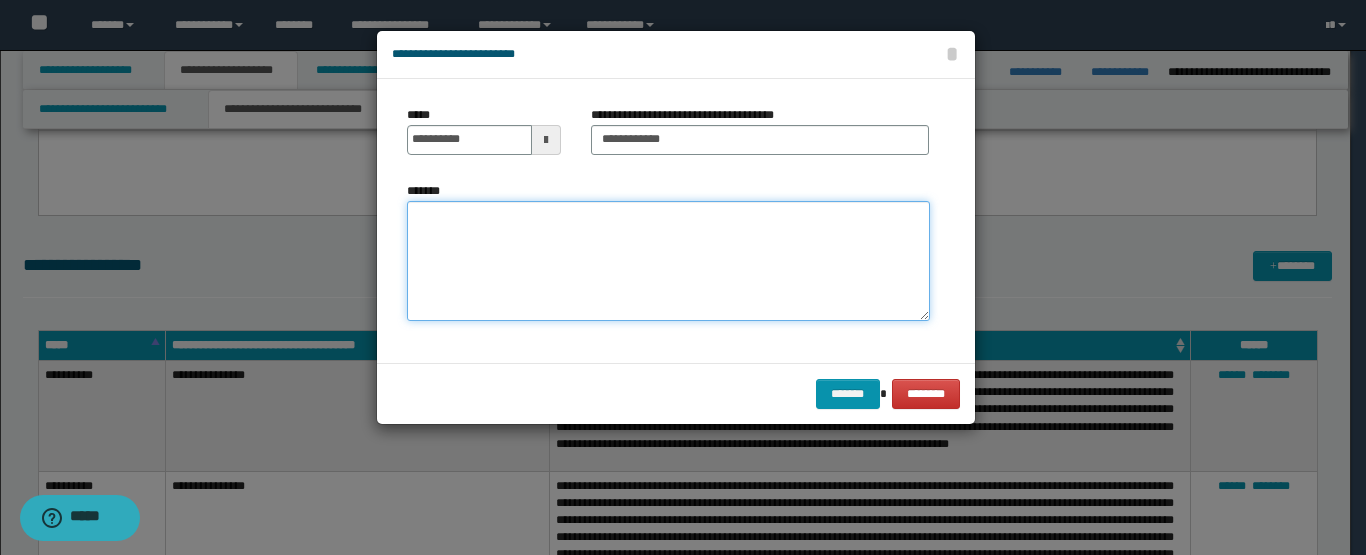 click on "*******" at bounding box center [668, 261] 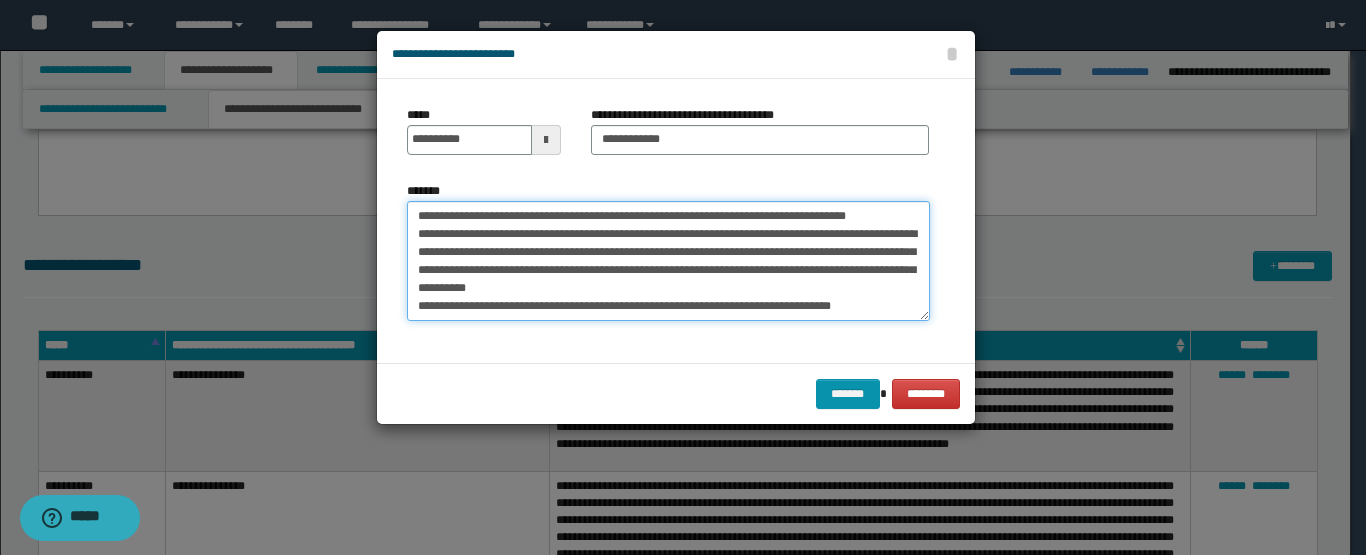 scroll, scrollTop: 0, scrollLeft: 0, axis: both 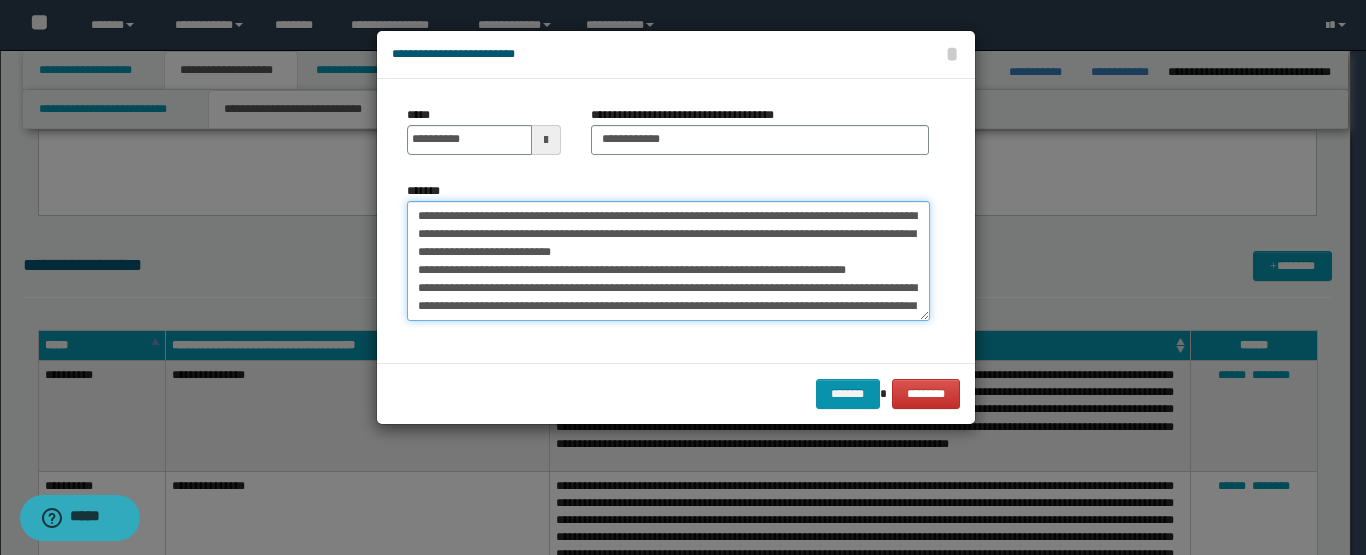 click on "**********" at bounding box center (668, 261) 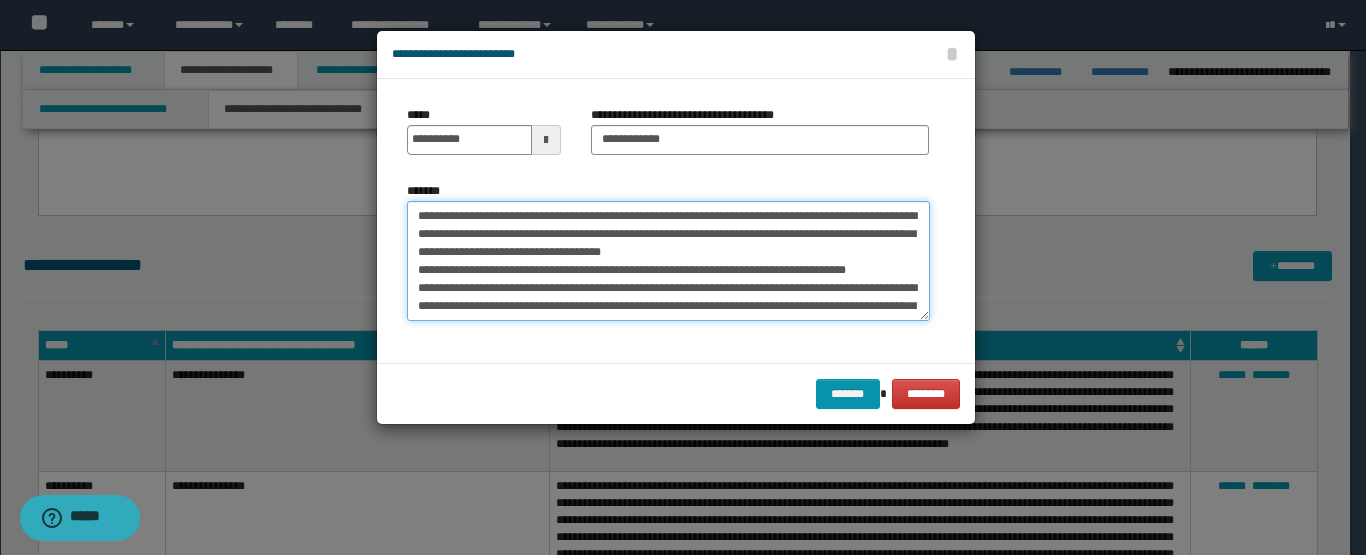 drag, startPoint x: 763, startPoint y: 271, endPoint x: 736, endPoint y: 266, distance: 27.45906 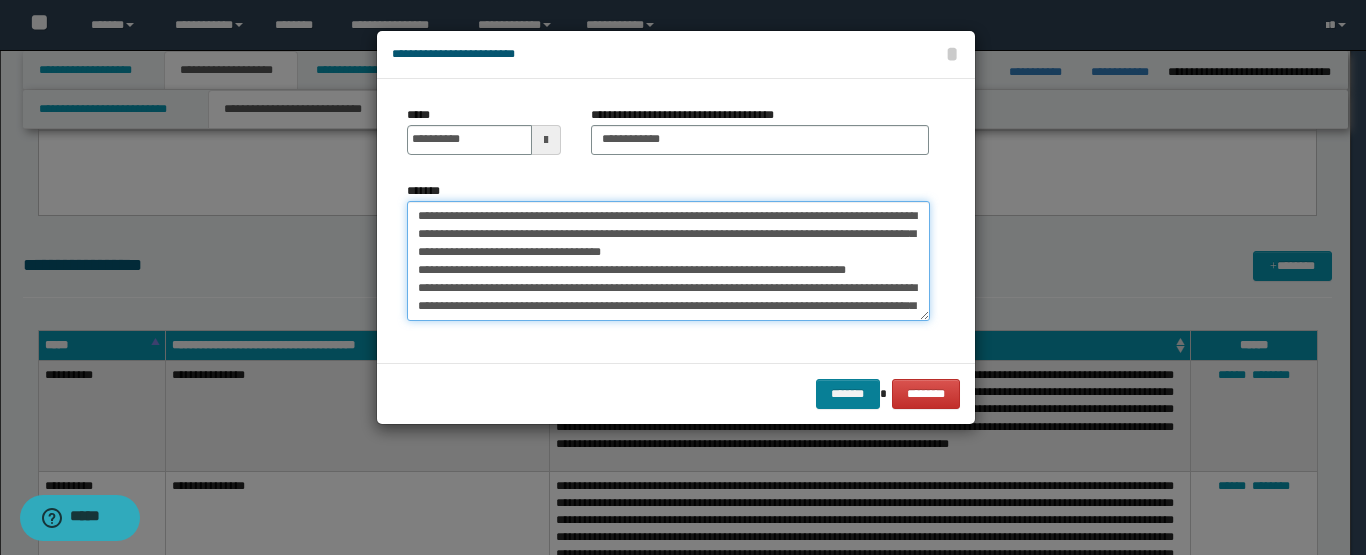 type on "**********" 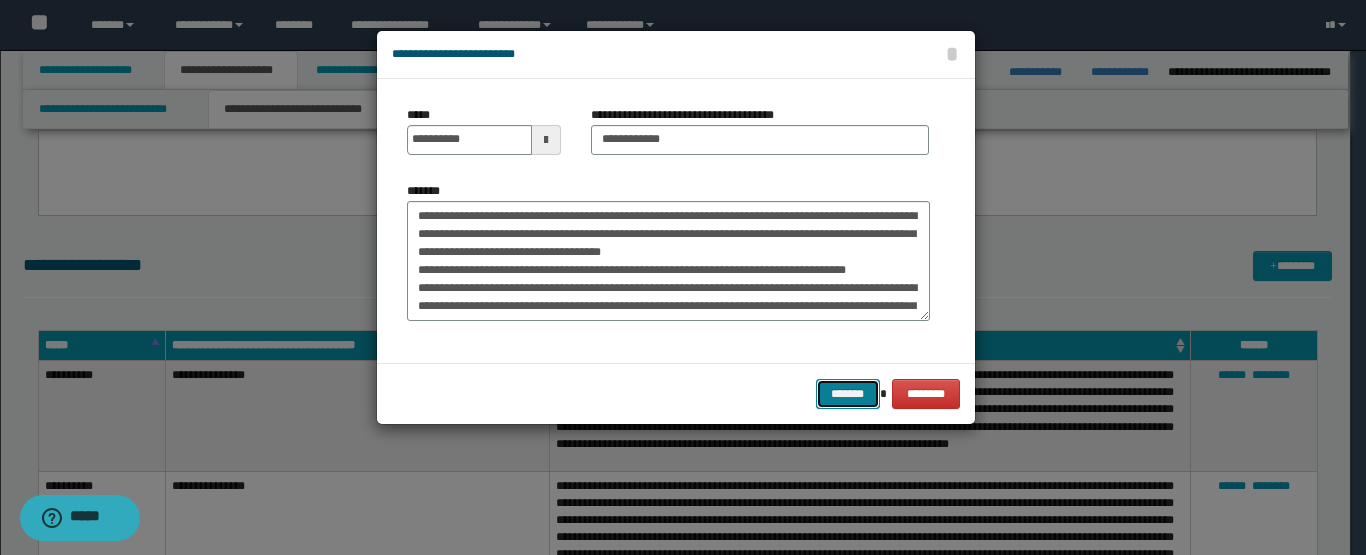 click on "*******" at bounding box center (848, 394) 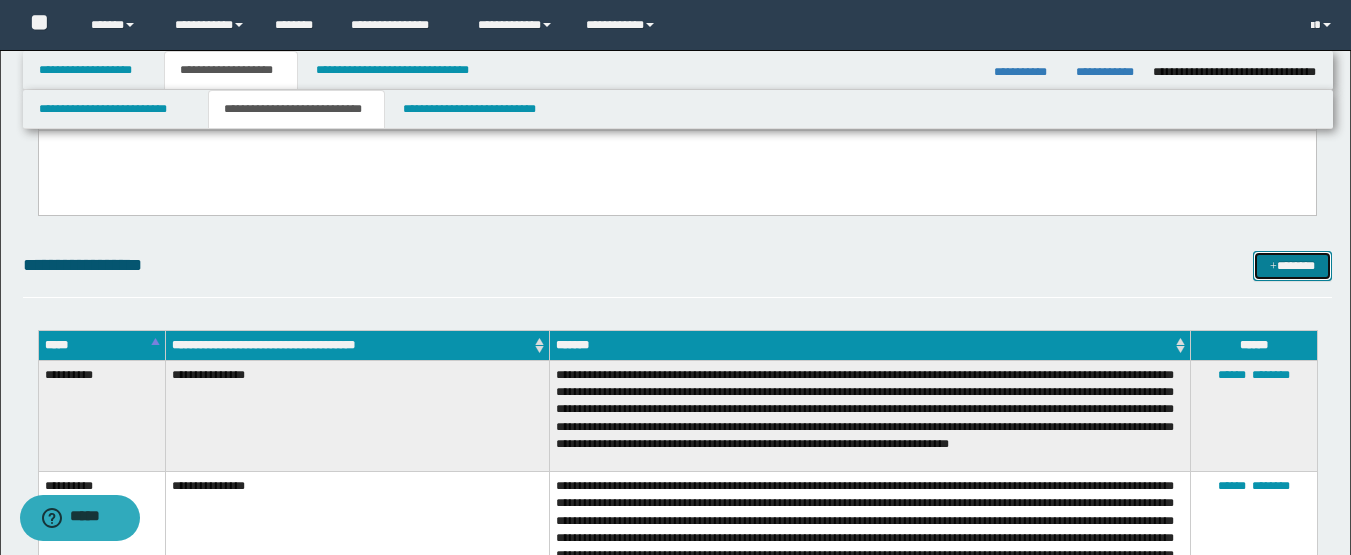 click on "*******" at bounding box center [1292, 266] 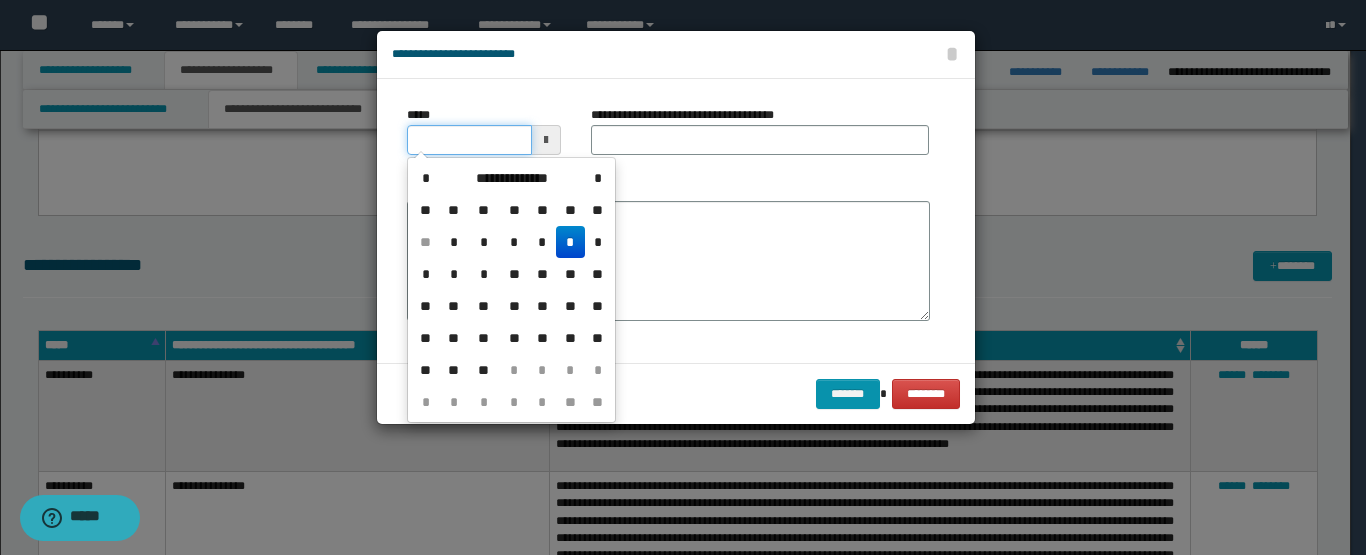click on "*****" at bounding box center [469, 140] 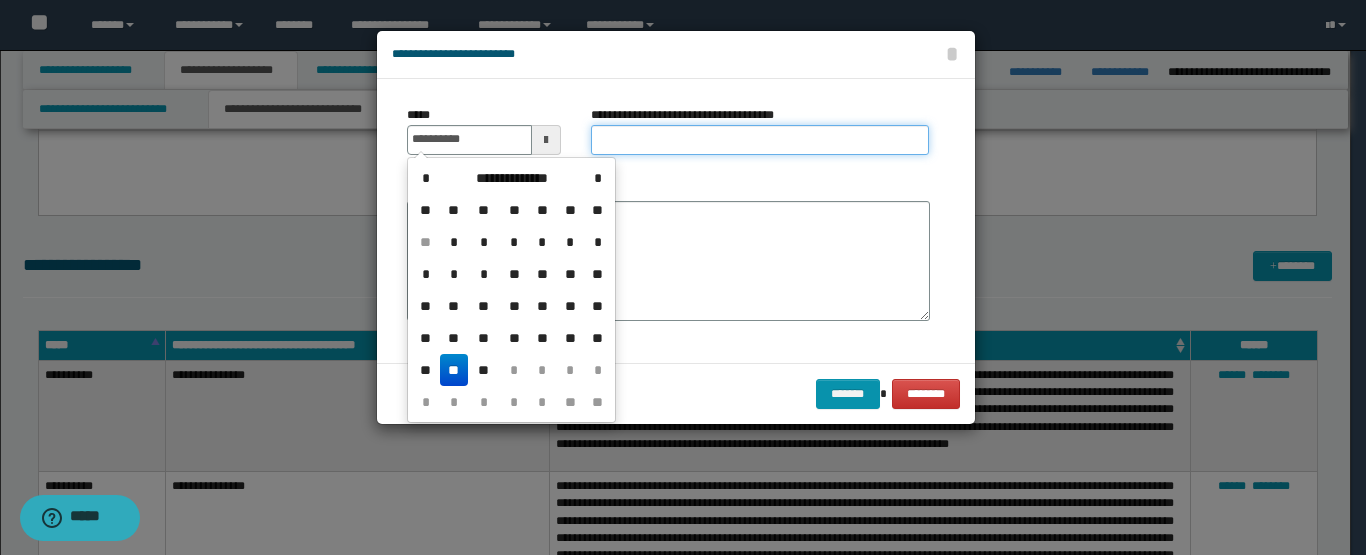 type on "**********" 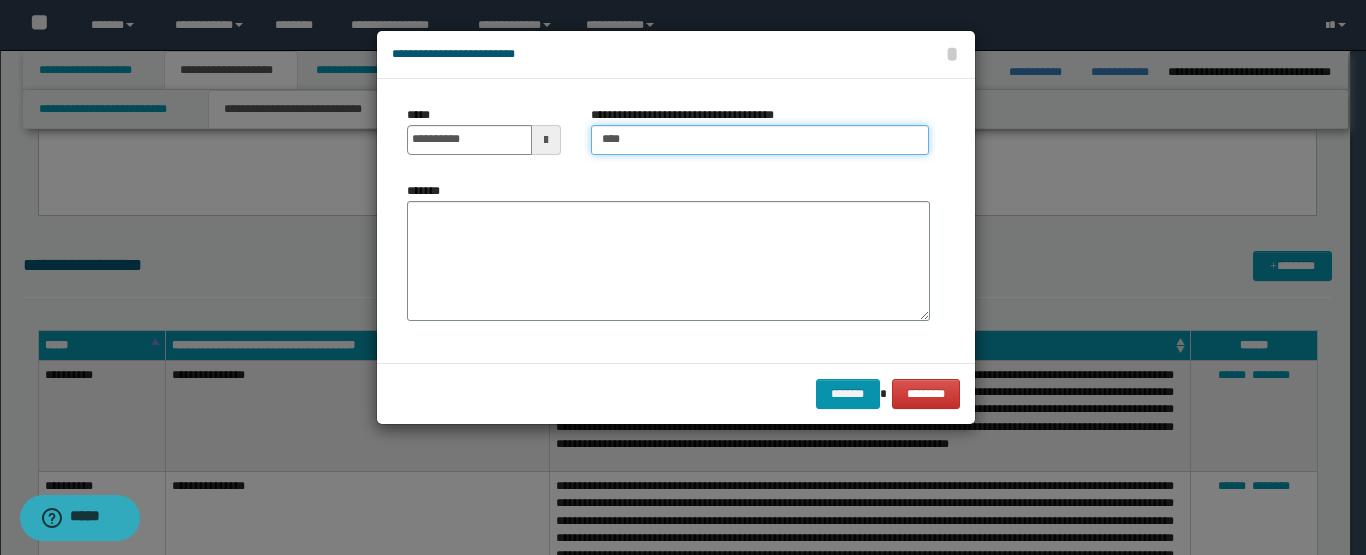 type on "**********" 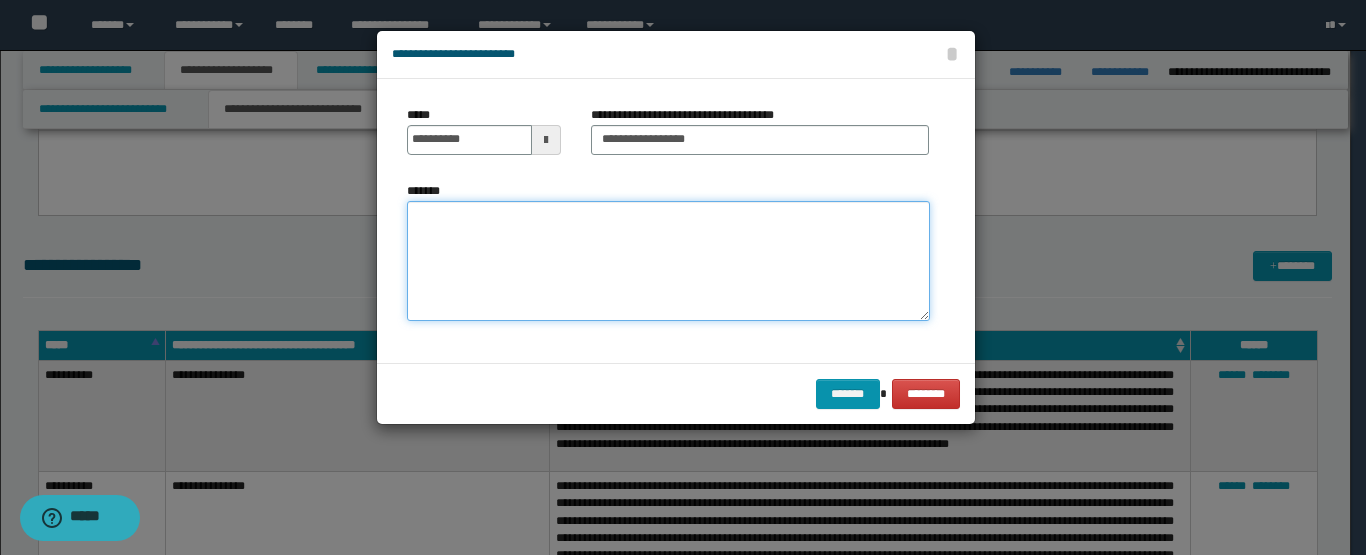 click on "*******" at bounding box center (668, 261) 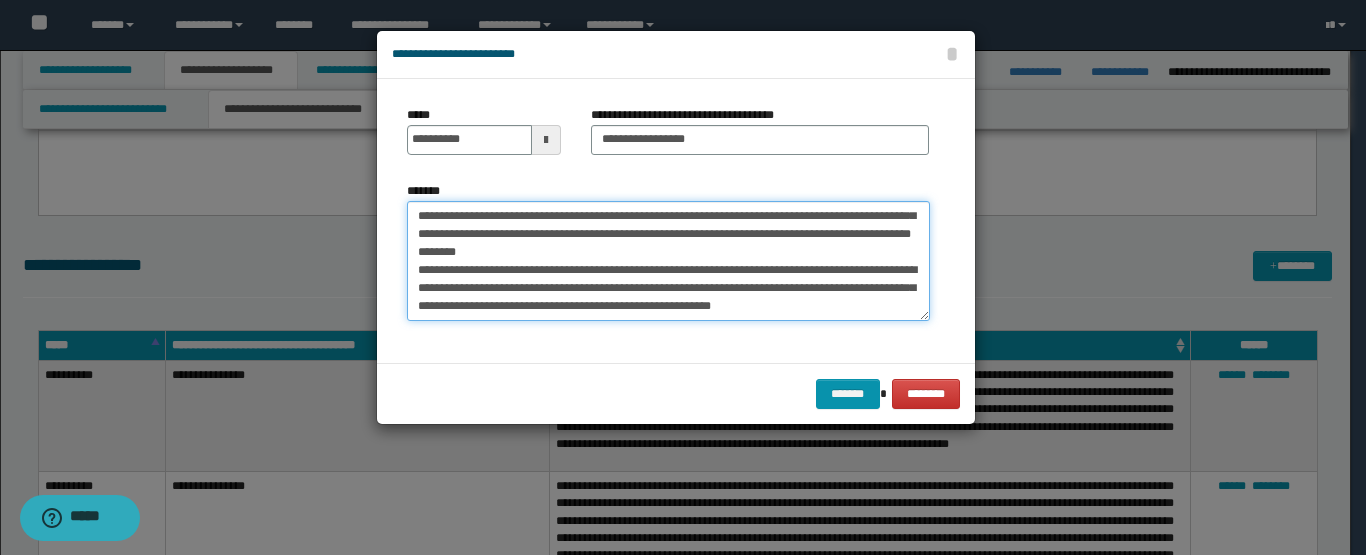 scroll, scrollTop: 0, scrollLeft: 0, axis: both 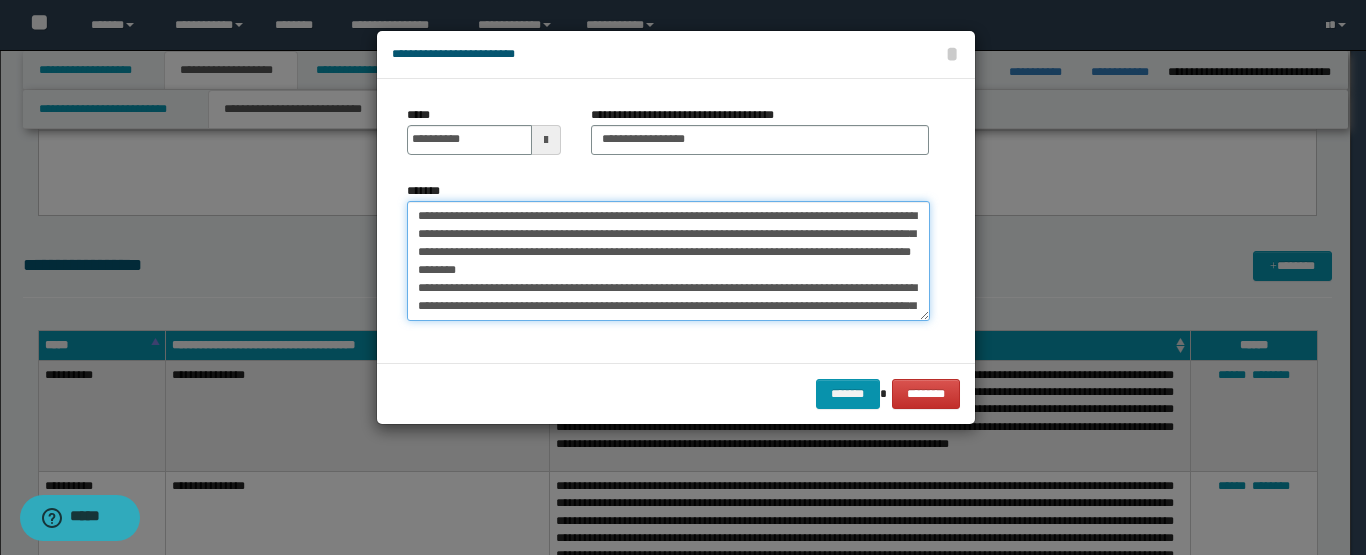 click on "**********" at bounding box center [668, 261] 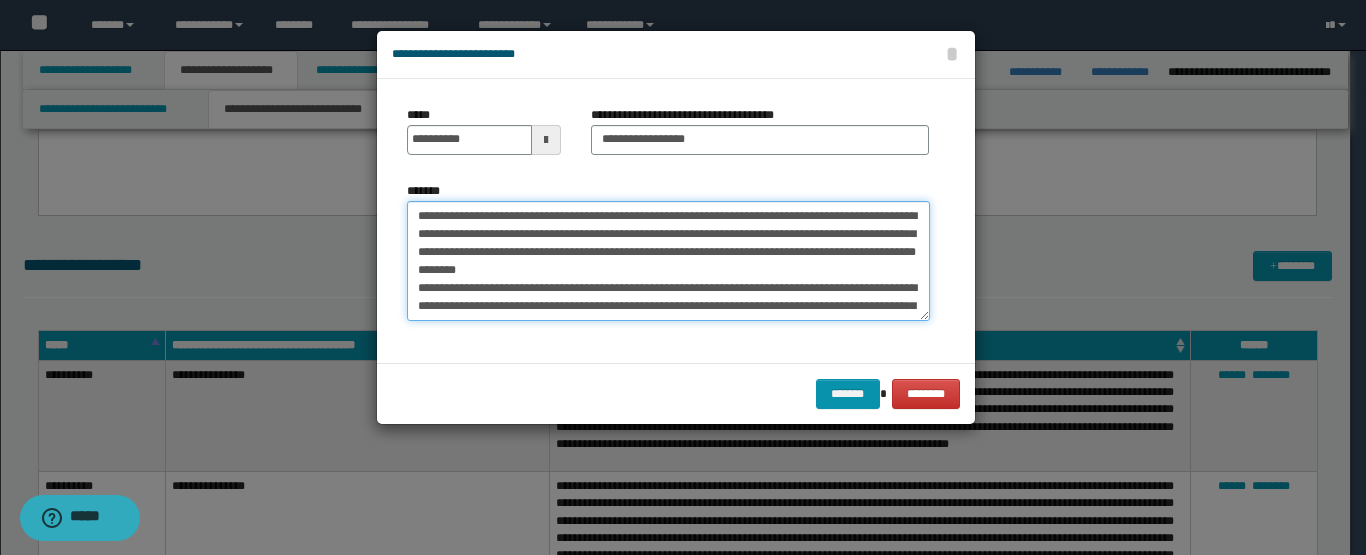 drag, startPoint x: 438, startPoint y: 261, endPoint x: 430, endPoint y: 251, distance: 12.806249 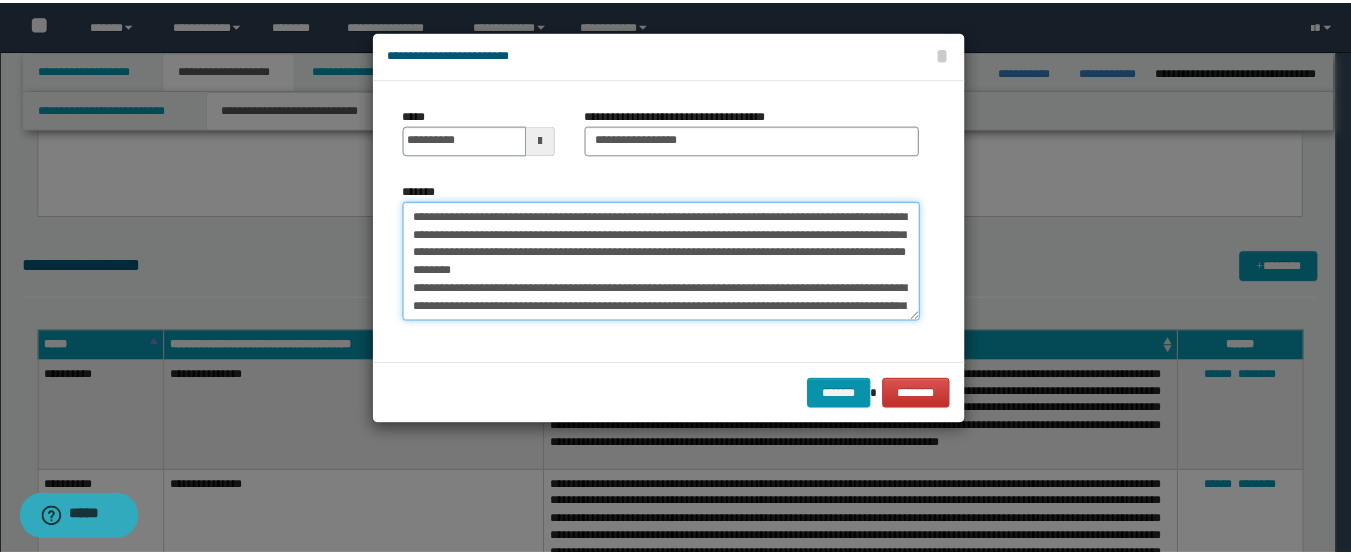 scroll, scrollTop: 54, scrollLeft: 0, axis: vertical 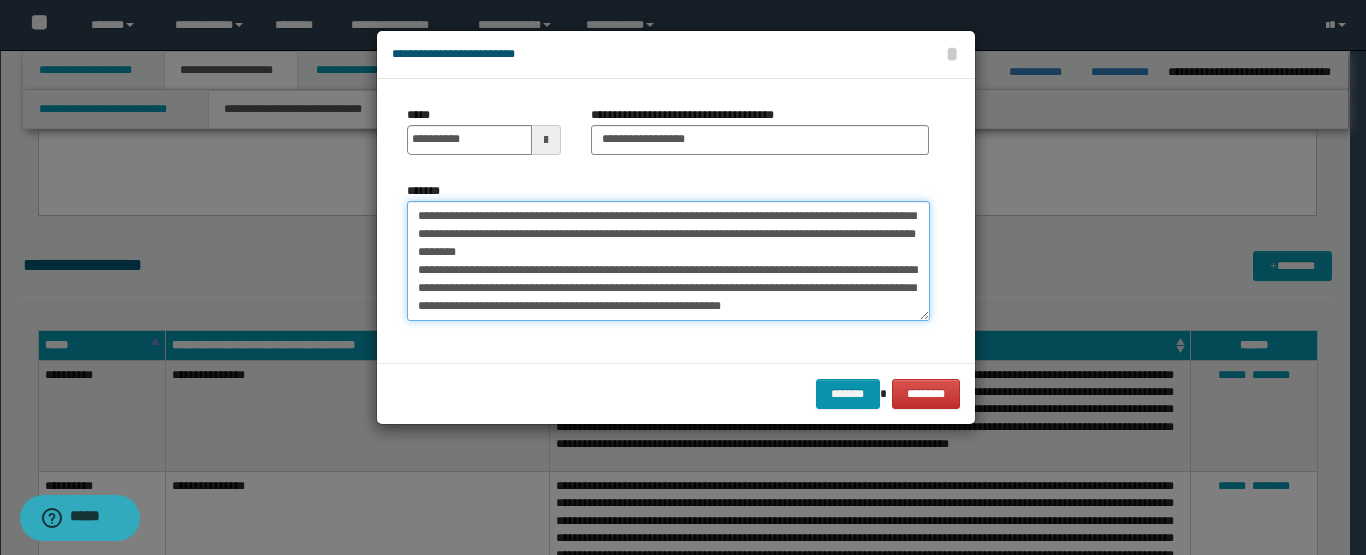 click on "**********" at bounding box center (668, 261) 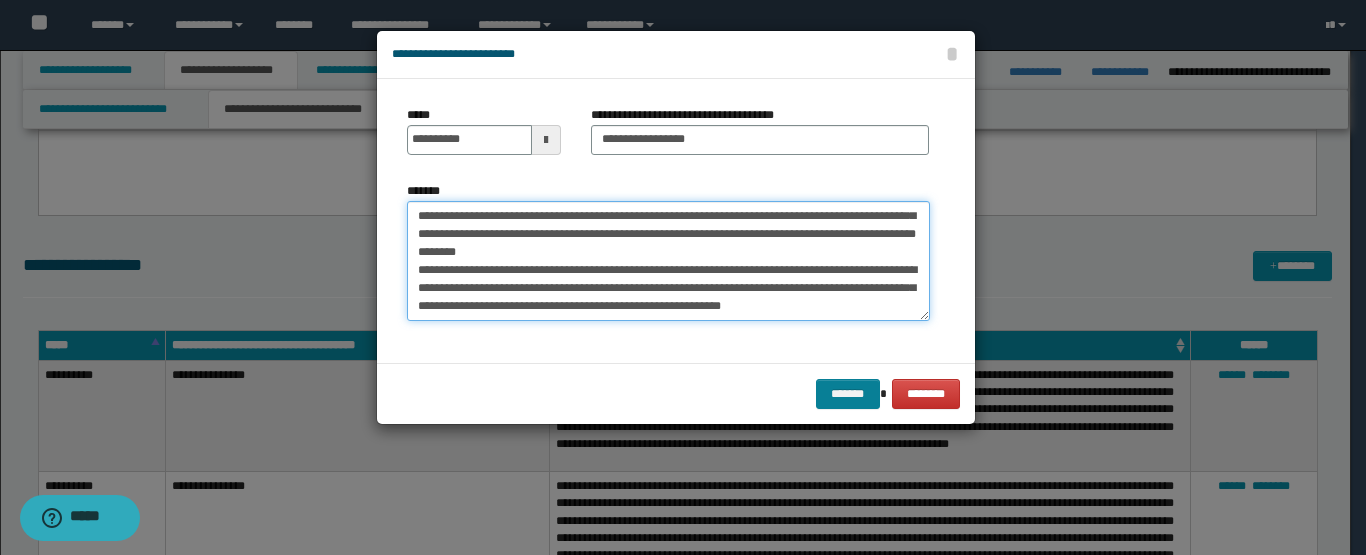 type on "**********" 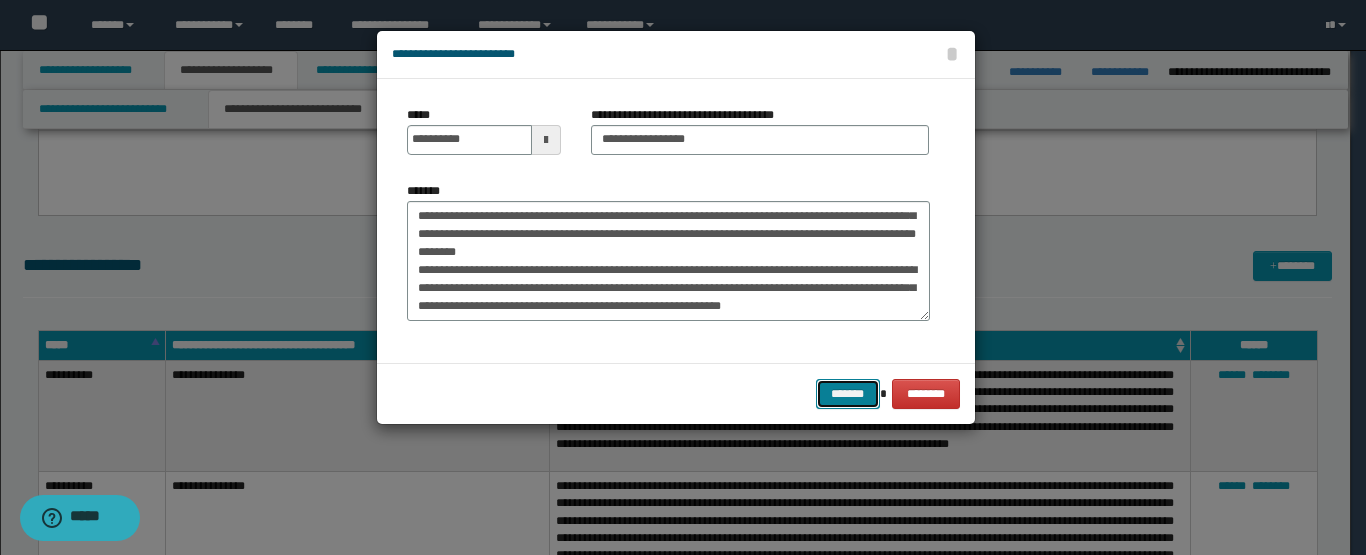 click on "*******" at bounding box center (848, 394) 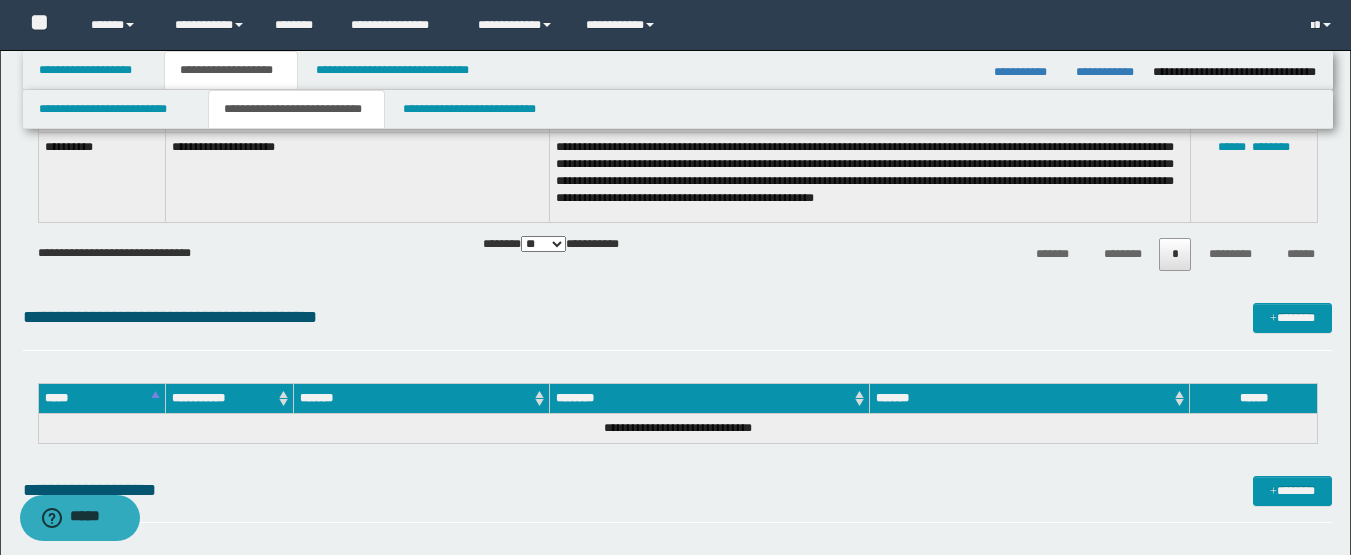 scroll, scrollTop: 954, scrollLeft: 0, axis: vertical 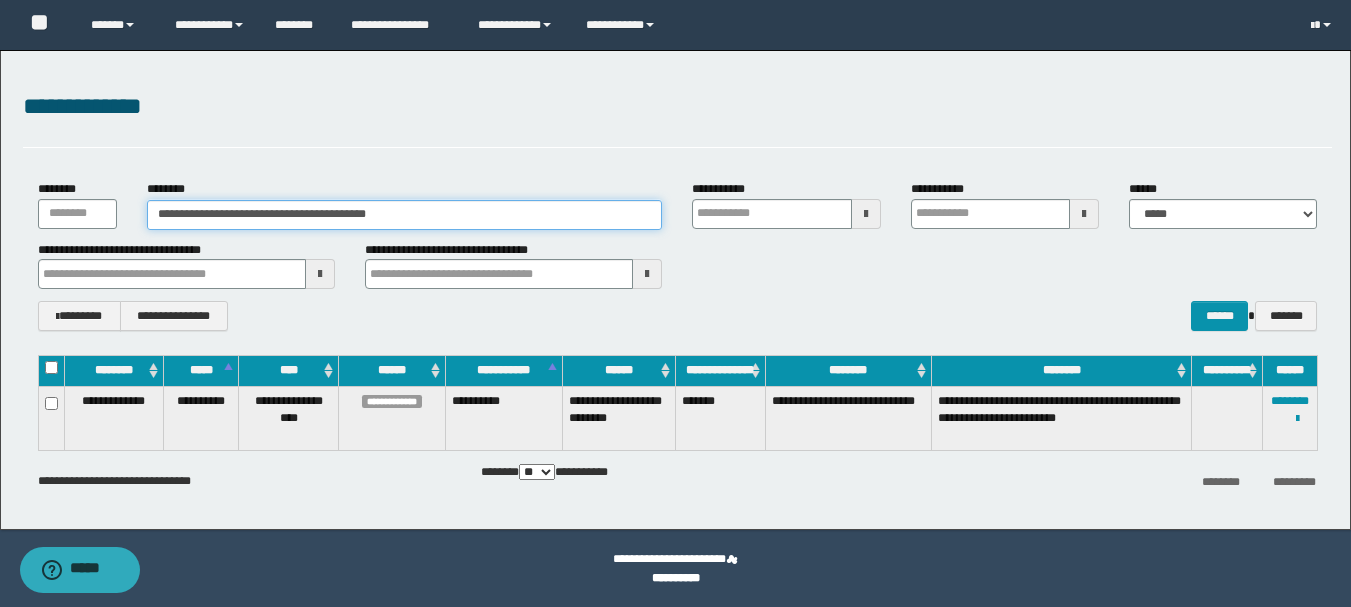 click on "**********" at bounding box center (405, 215) 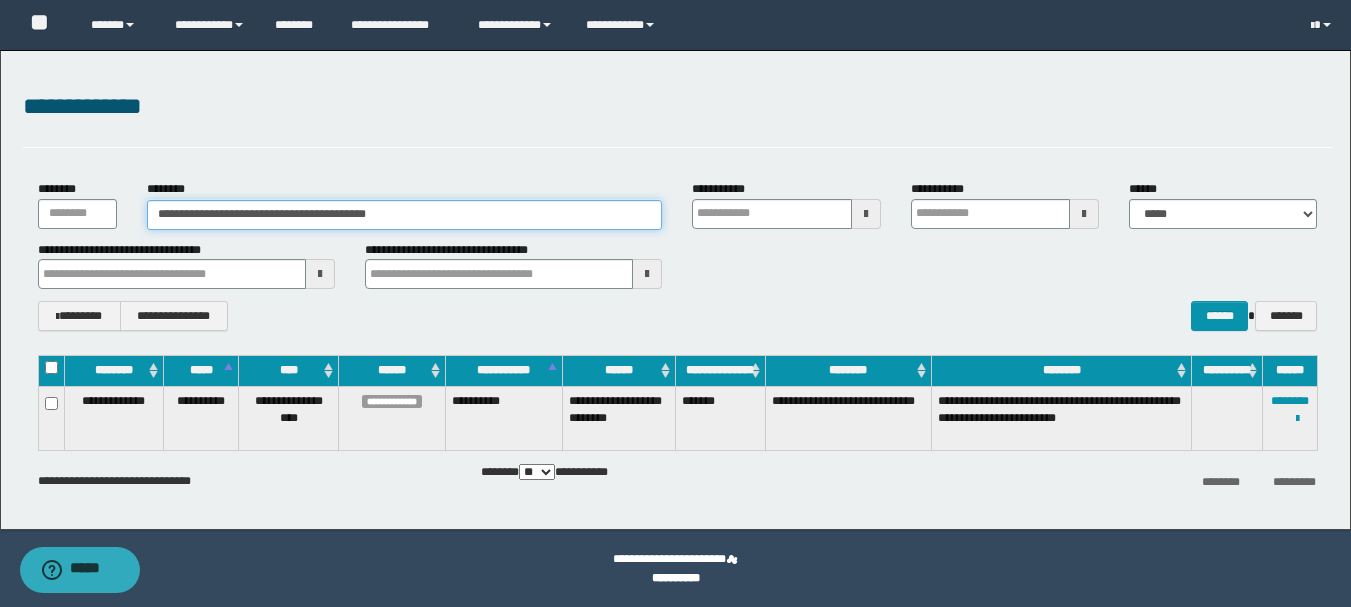 click on "**********" at bounding box center [405, 215] 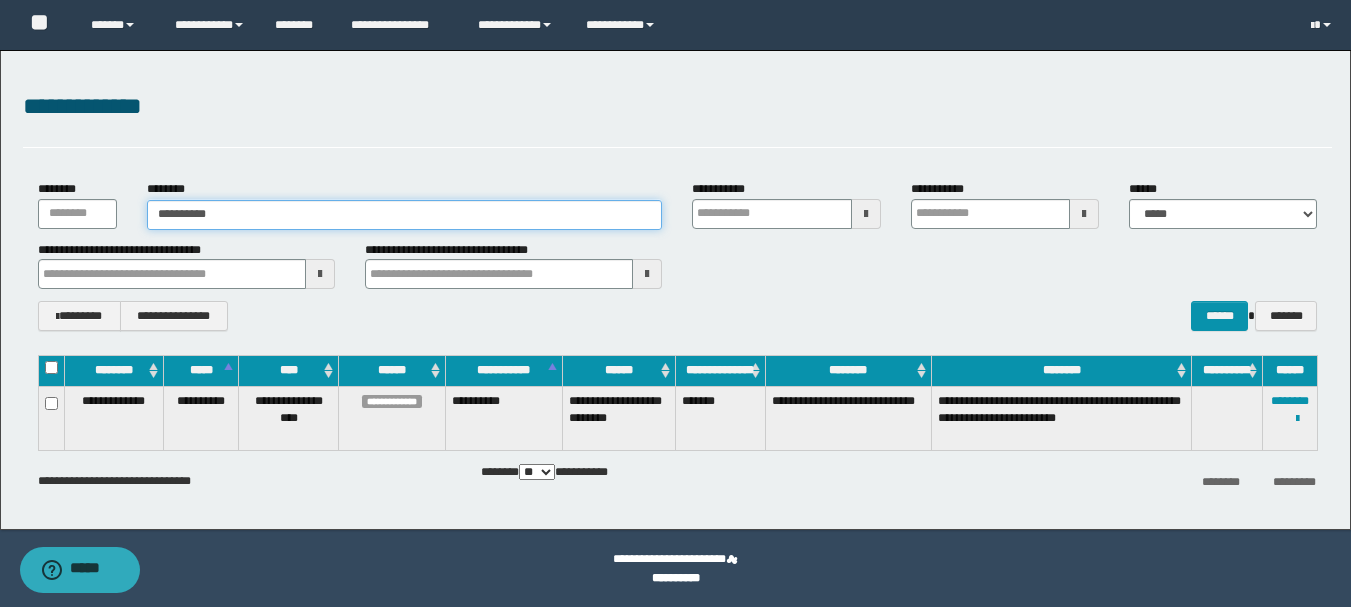 type on "**********" 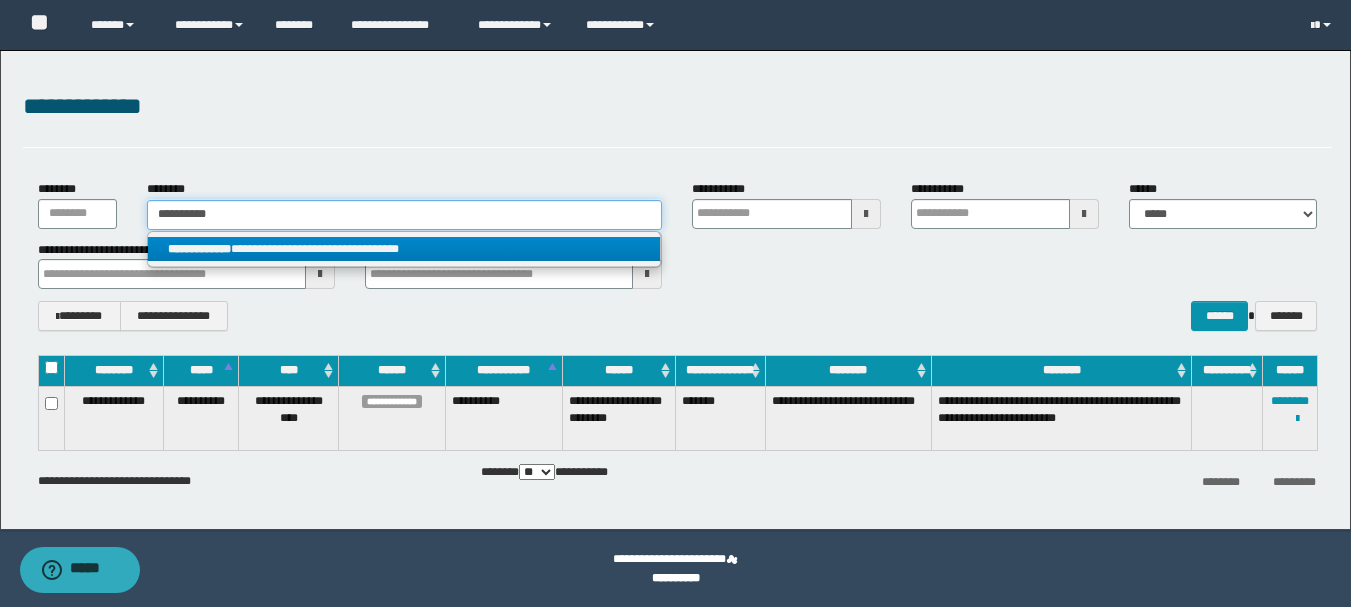 type on "**********" 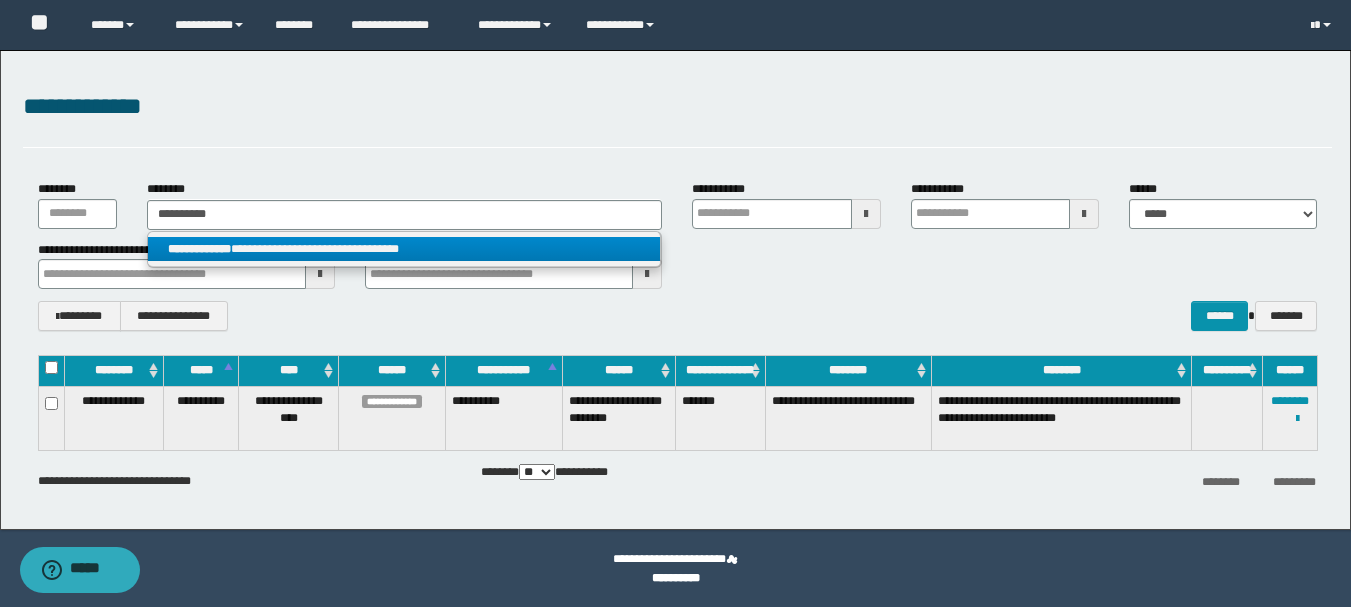 click on "**********" at bounding box center [404, 249] 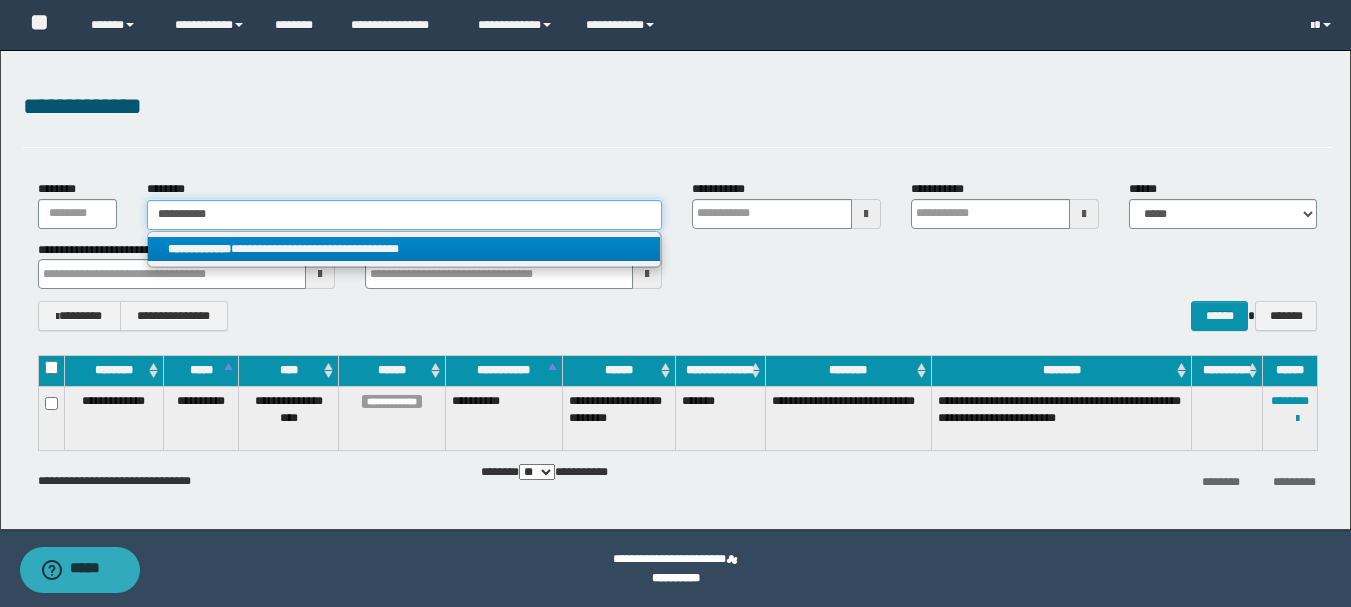type 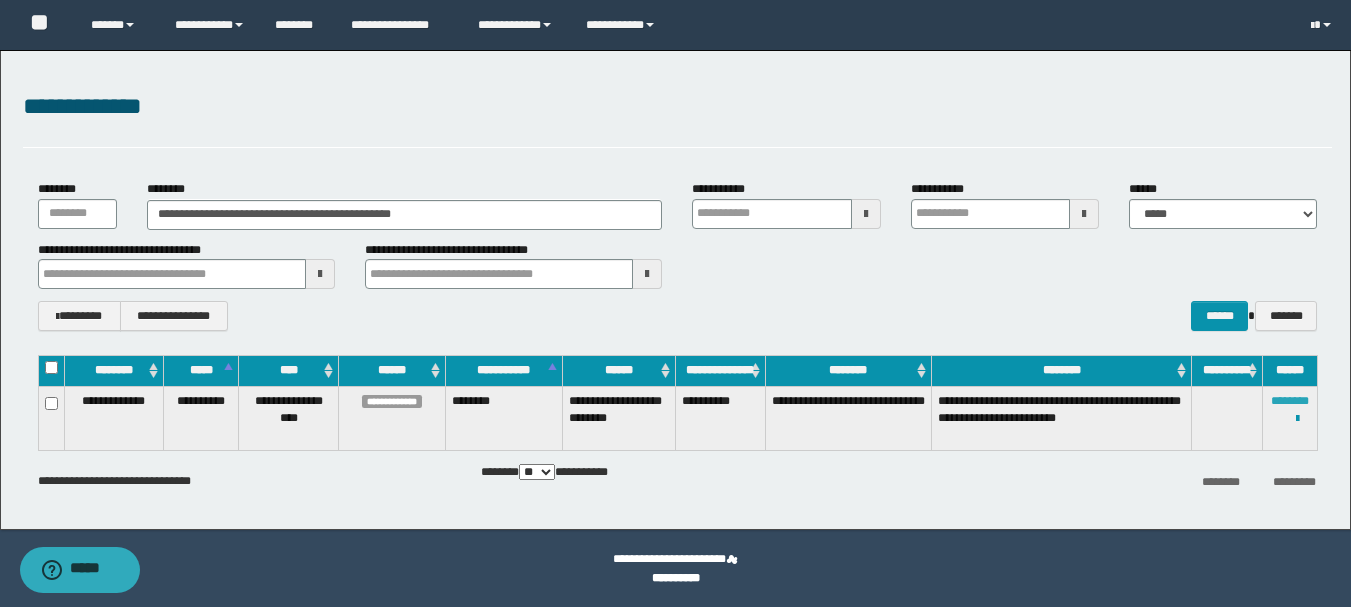 click on "********" at bounding box center [1290, 401] 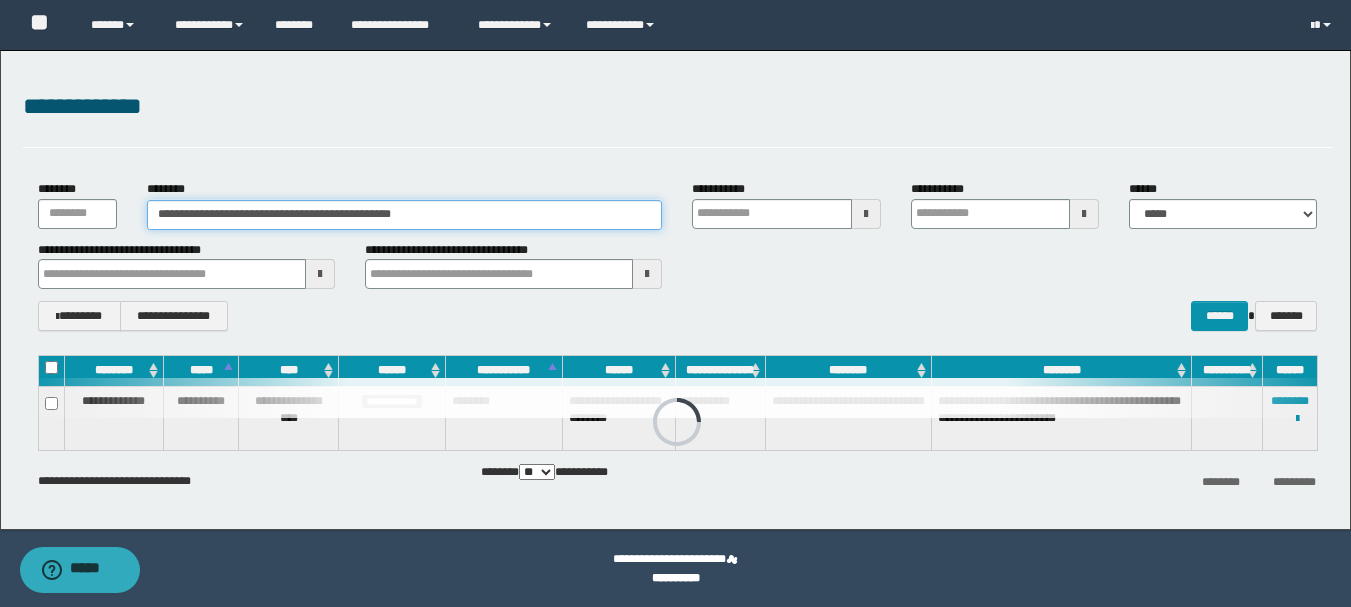 click on "**********" at bounding box center (405, 215) 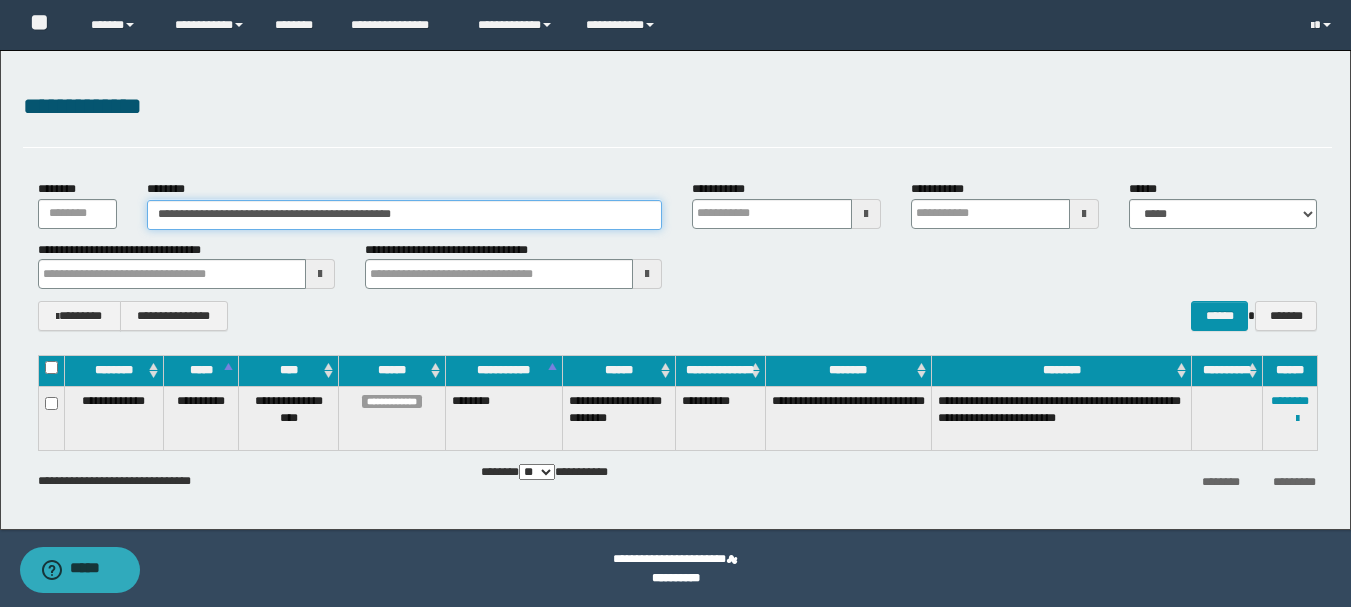 click on "**********" at bounding box center [405, 215] 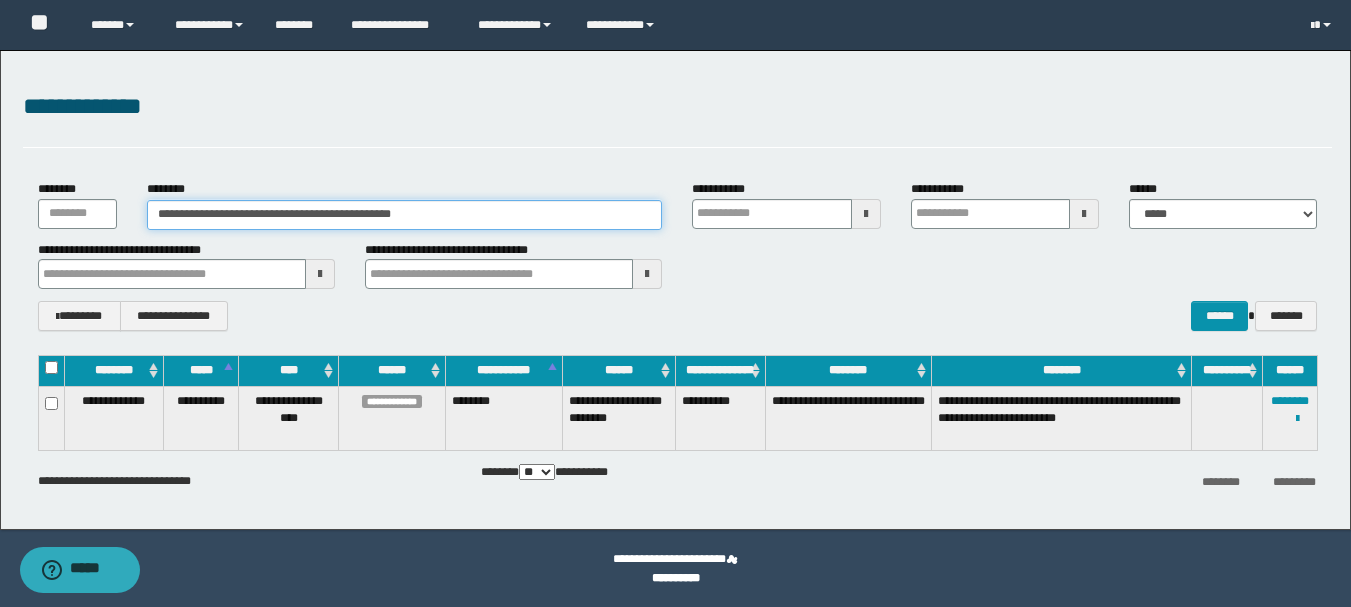 paste 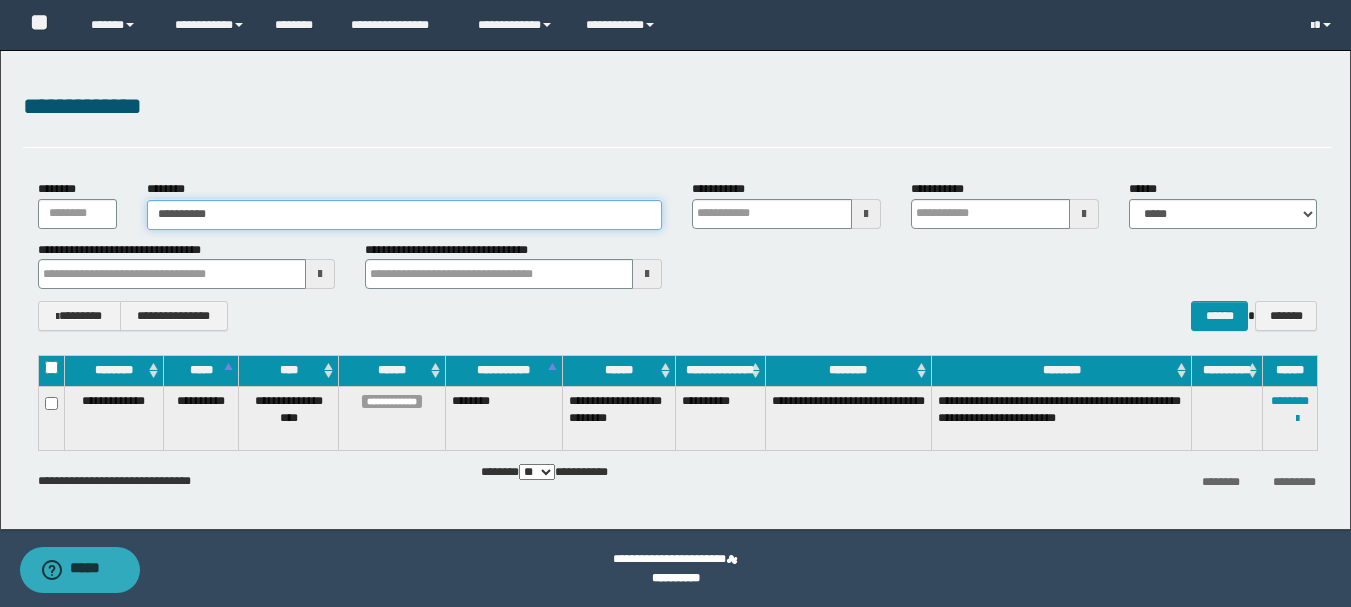 type on "**********" 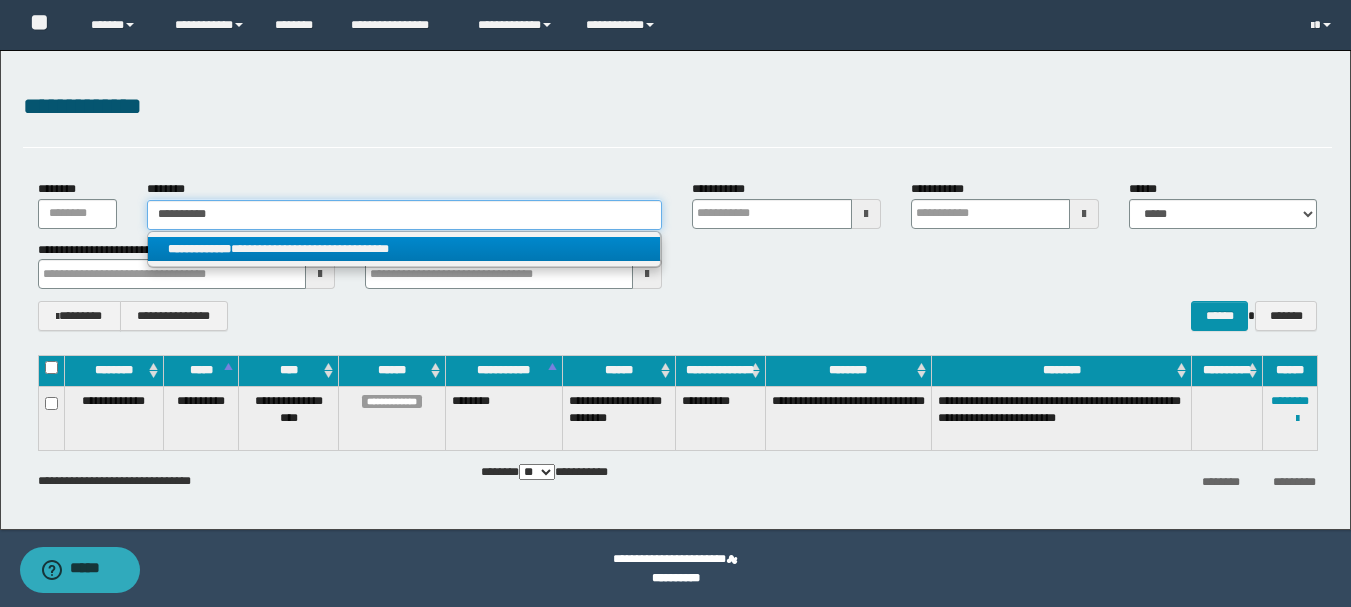 type on "**********" 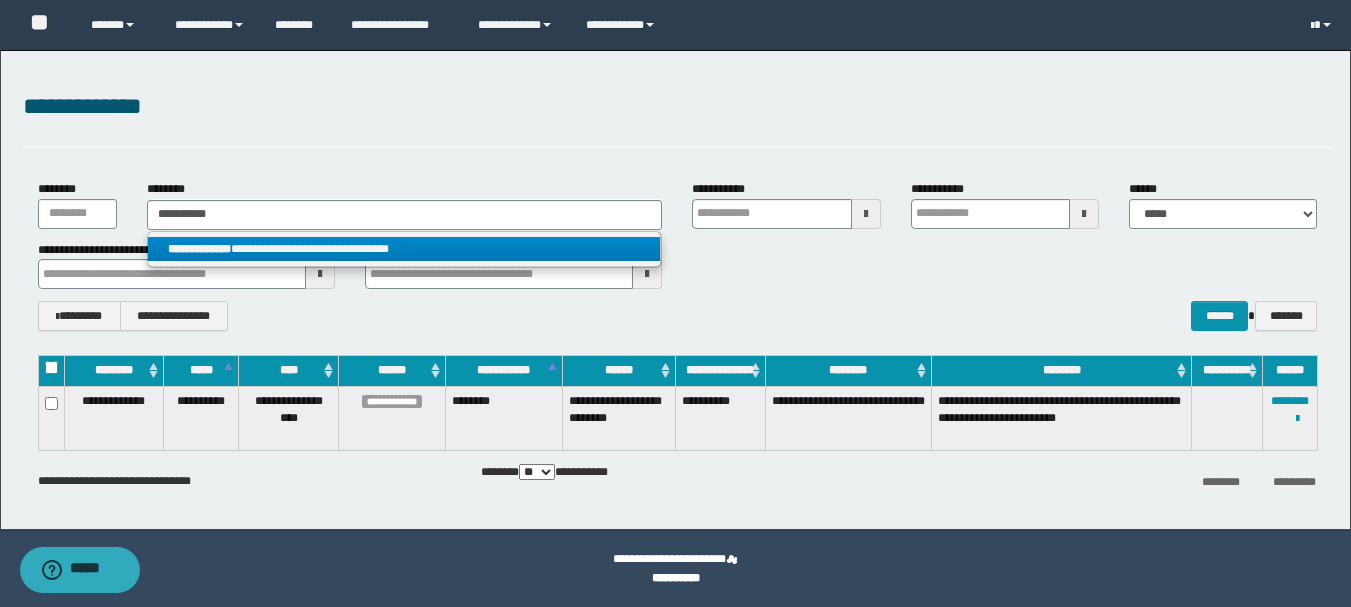 click on "**********" at bounding box center (404, 249) 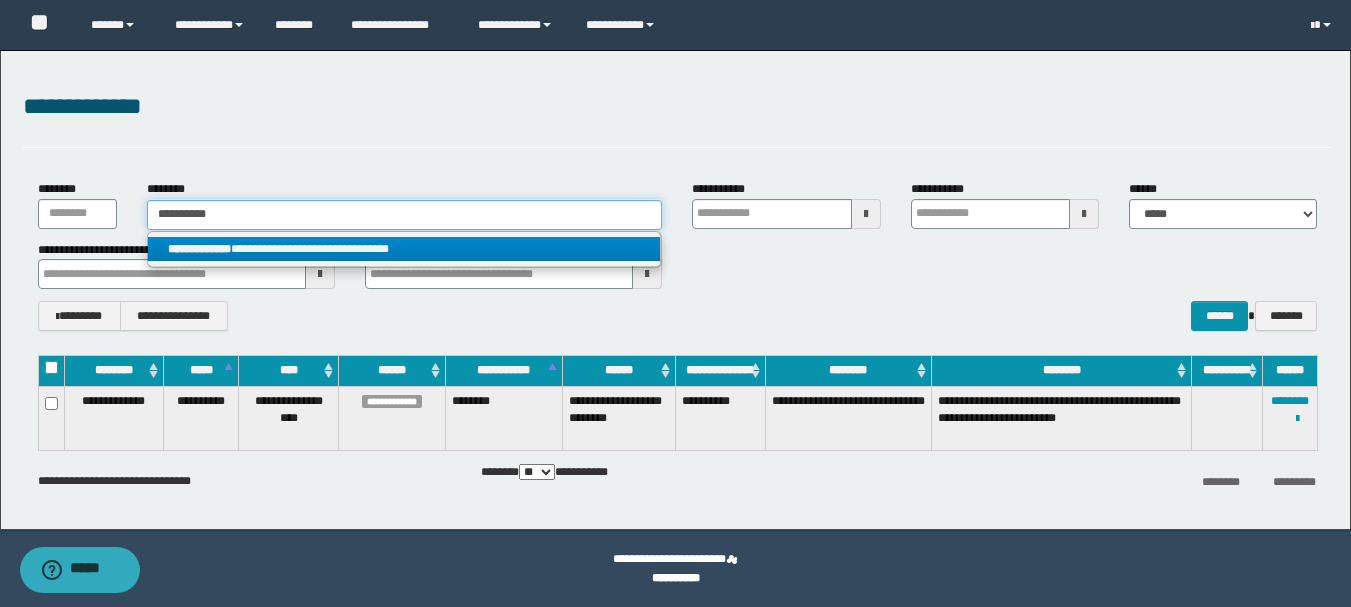 type 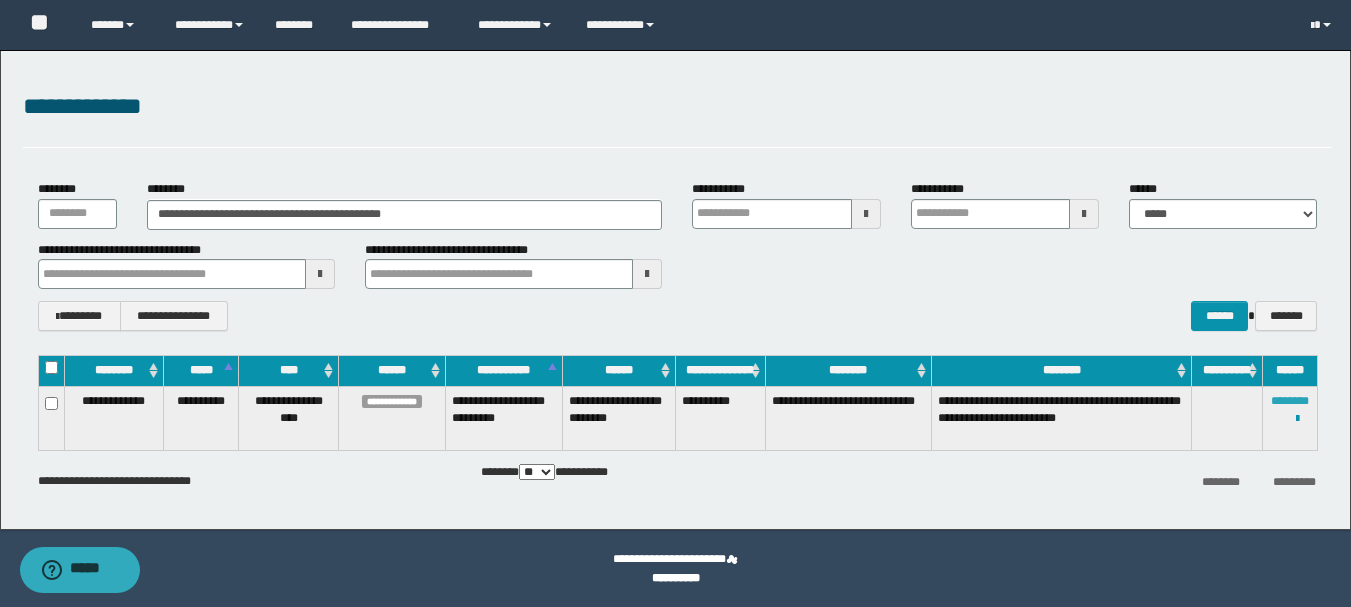 click on "********" at bounding box center (1290, 401) 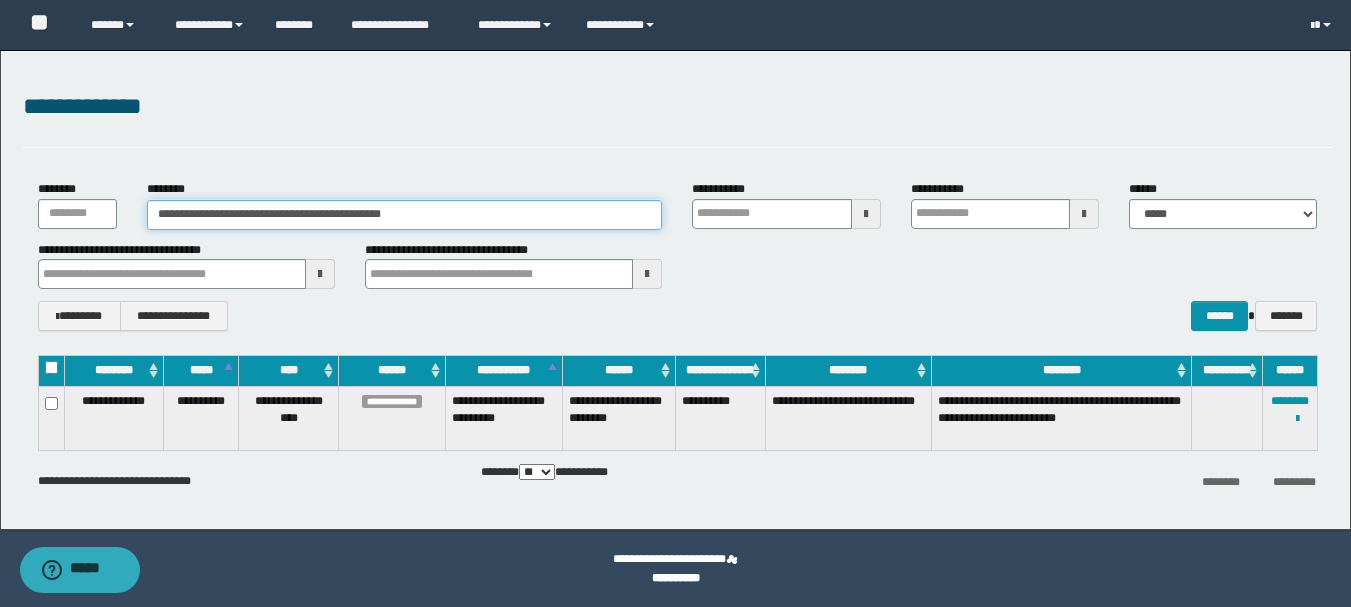 click on "**********" at bounding box center (405, 215) 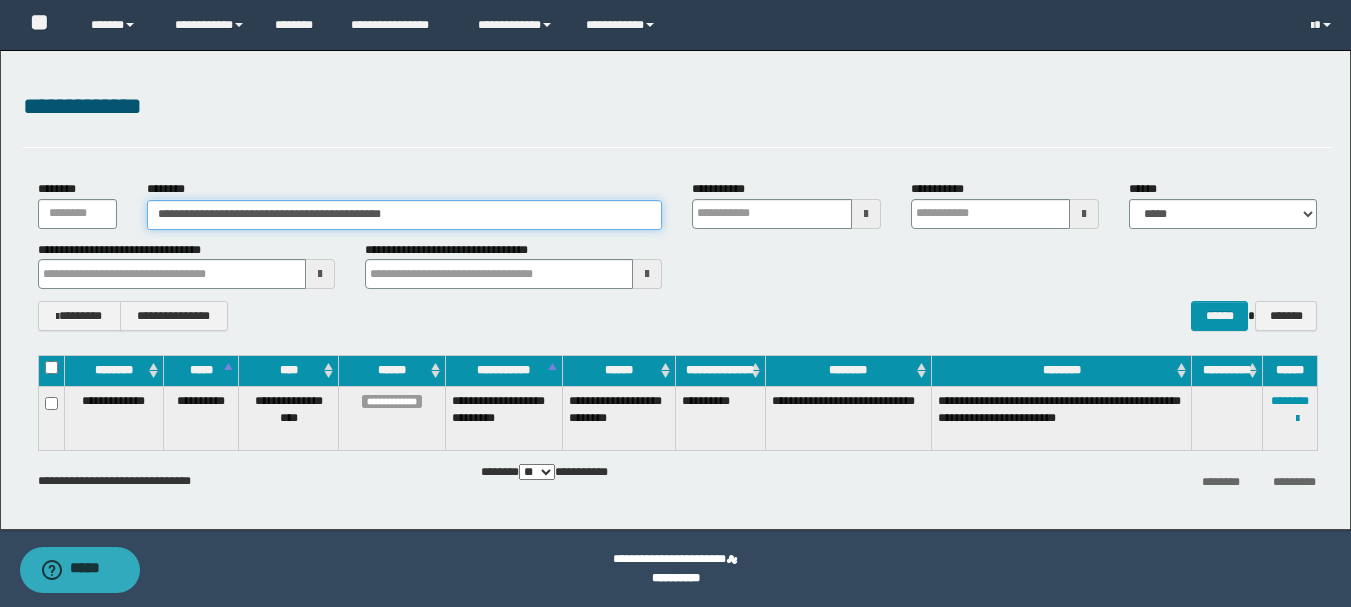 click on "**********" at bounding box center (405, 215) 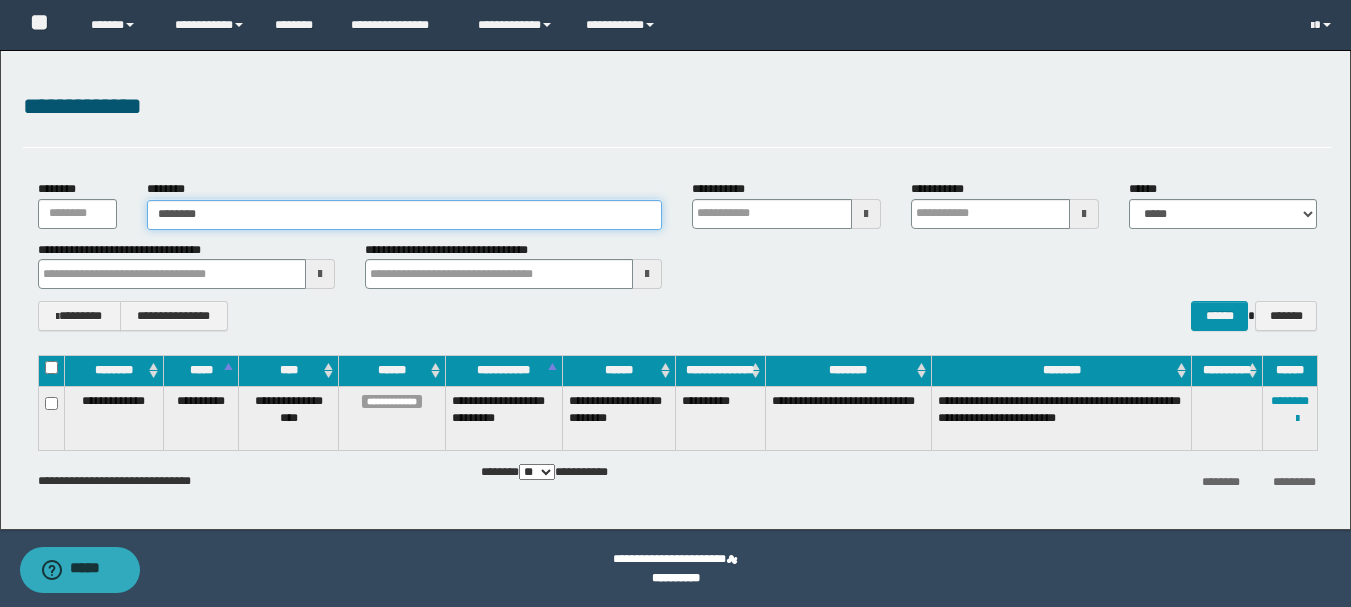 type on "********" 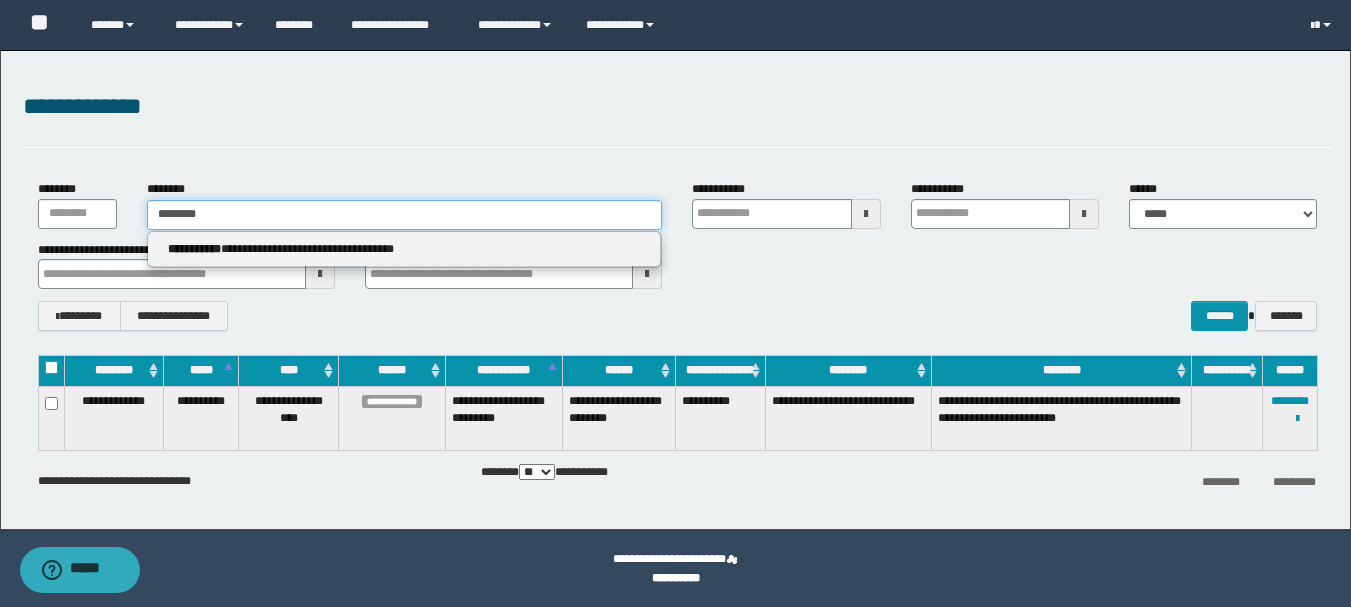 type on "********" 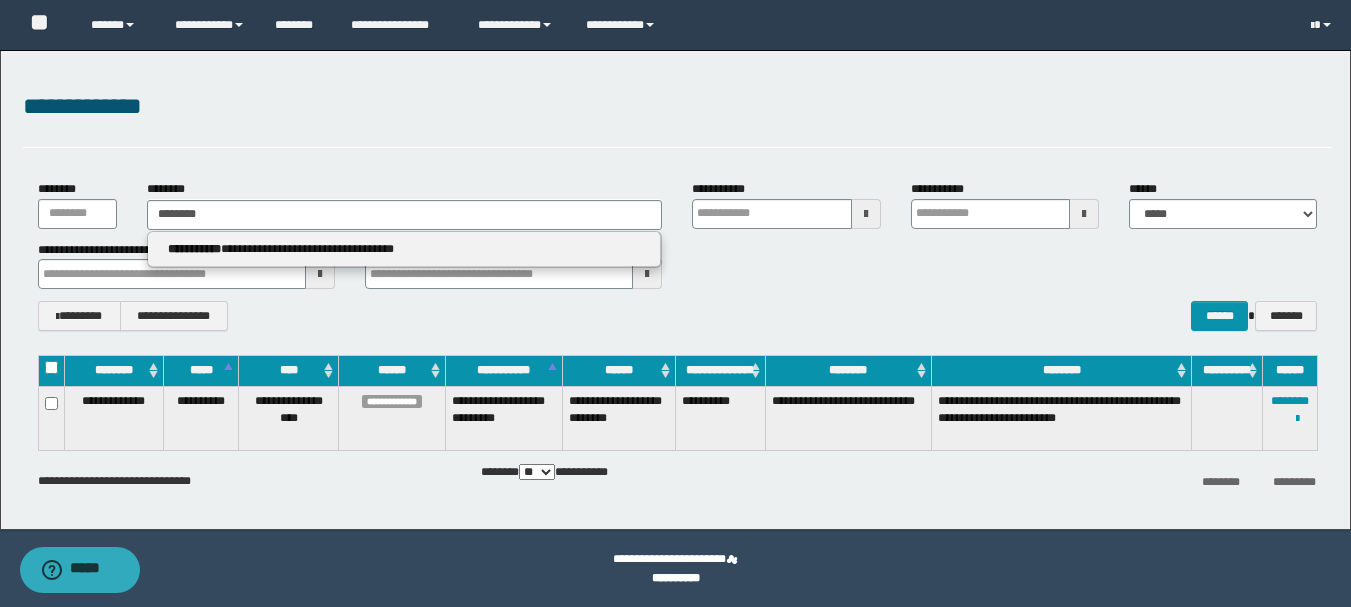 click on "**********" at bounding box center [404, 249] 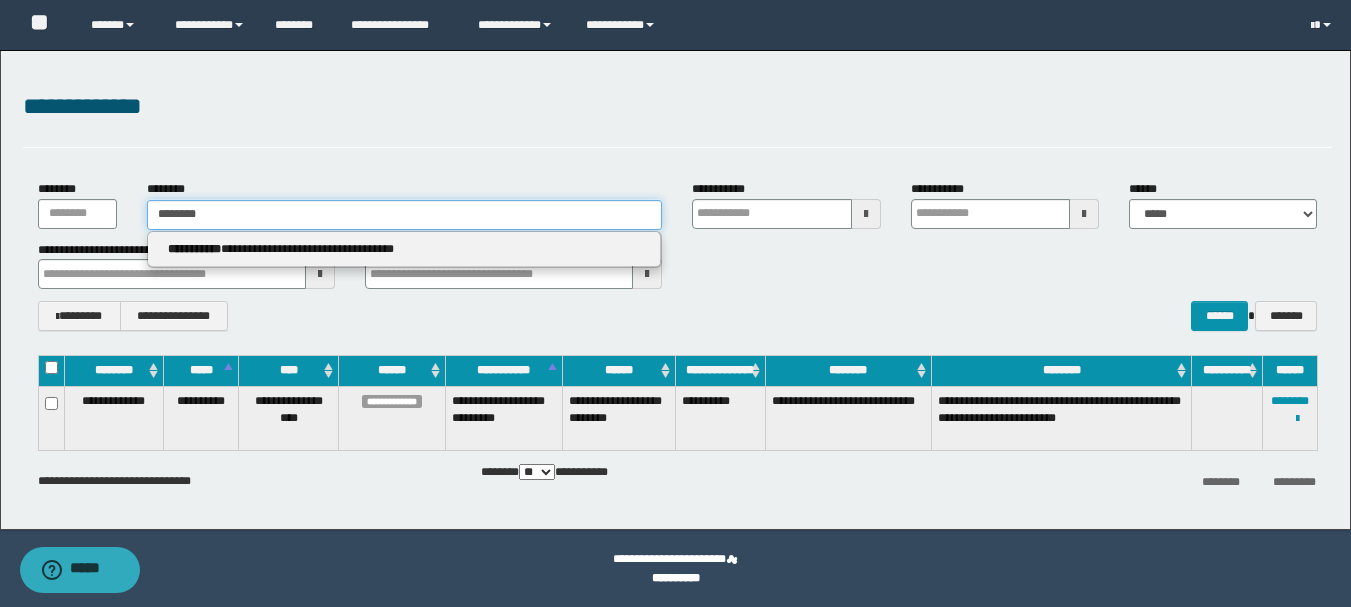 type 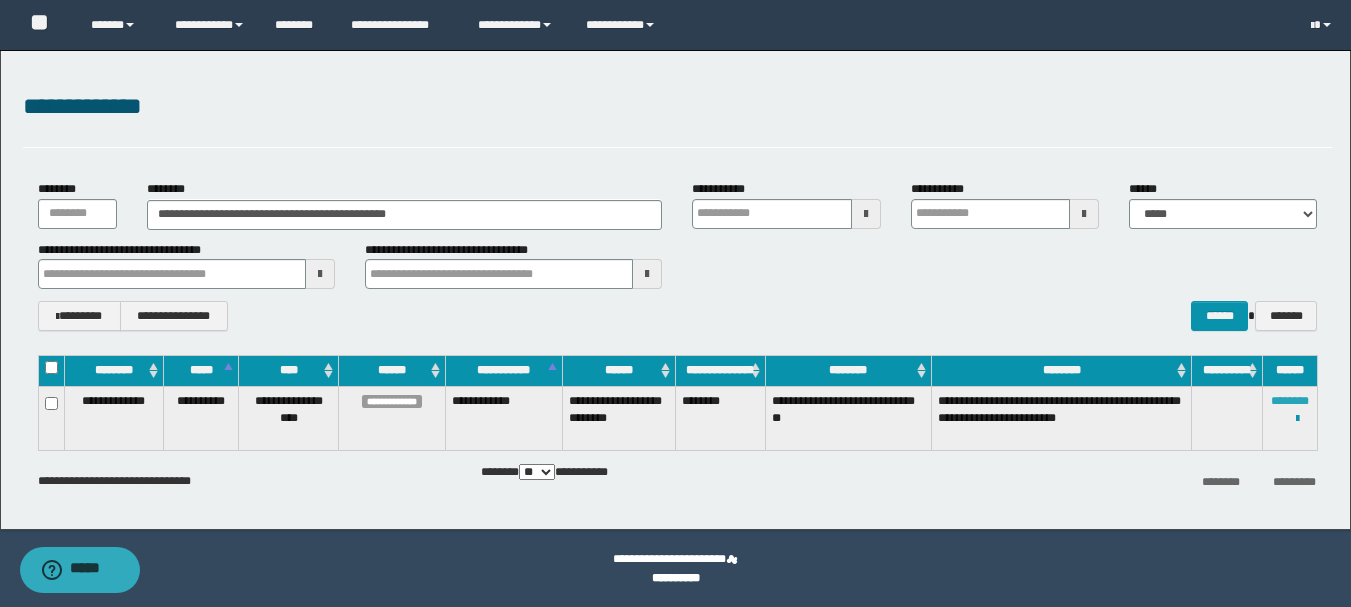 click on "********" at bounding box center [1290, 401] 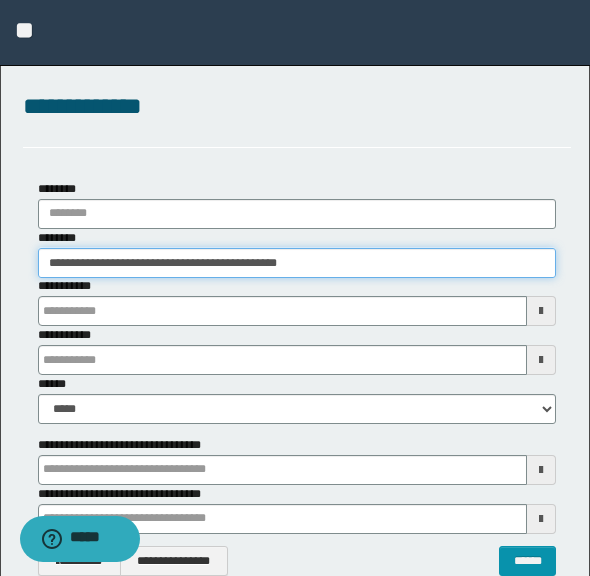click on "**********" at bounding box center (297, 263) 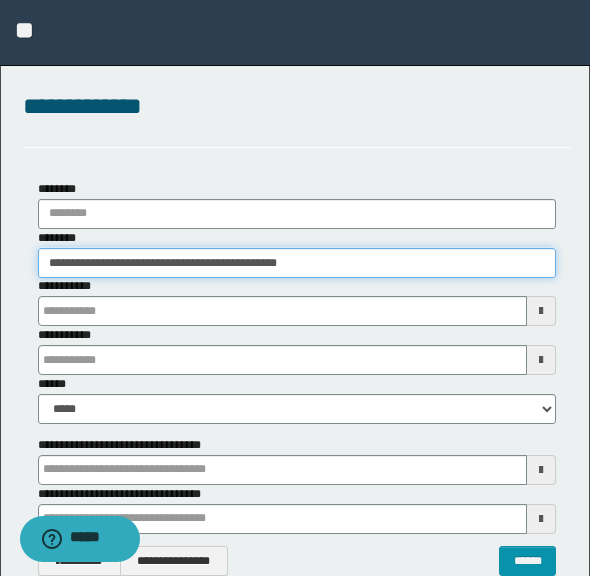 click on "**********" at bounding box center [297, 263] 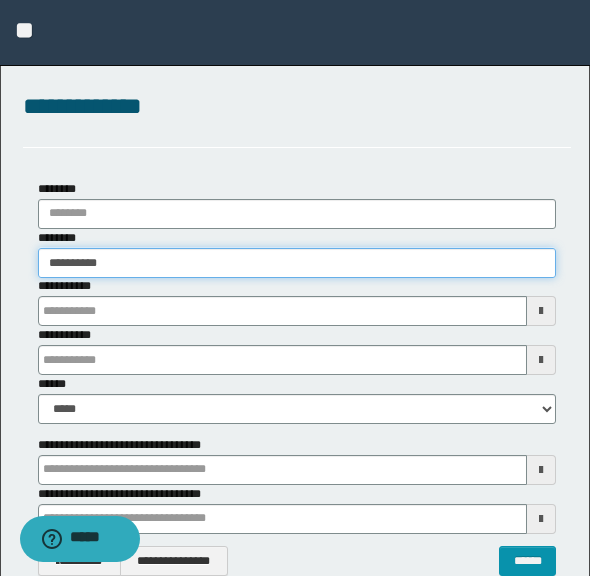 type on "**********" 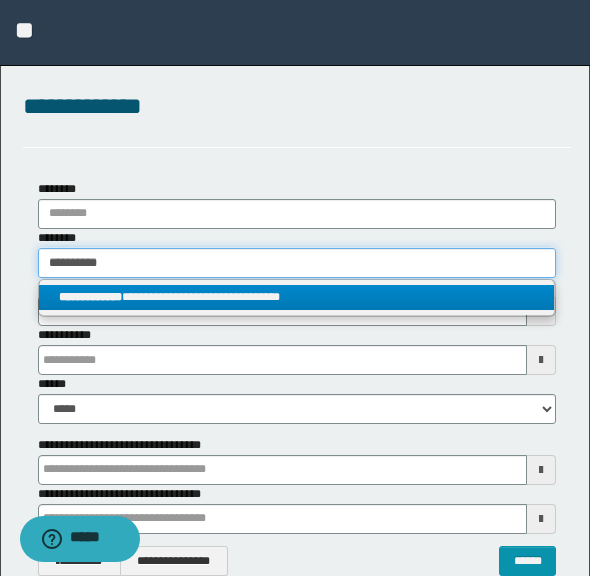 type on "**********" 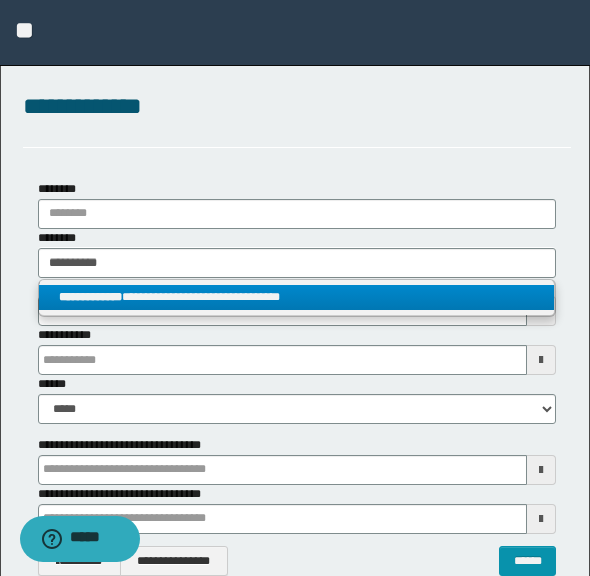click on "**********" at bounding box center (296, 297) 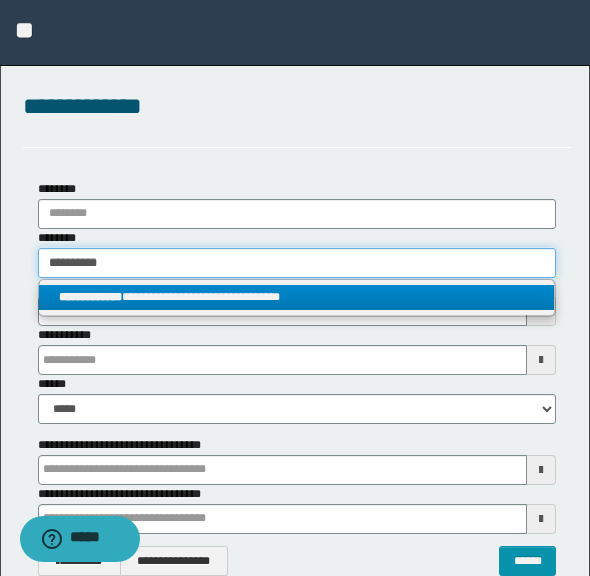 type 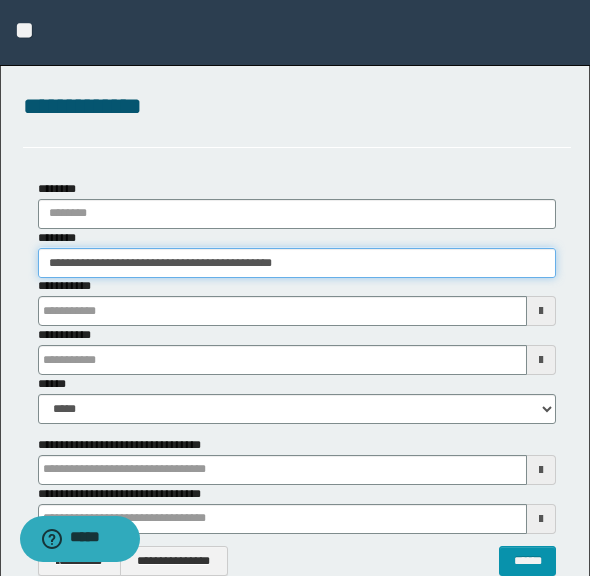 scroll, scrollTop: 301, scrollLeft: 0, axis: vertical 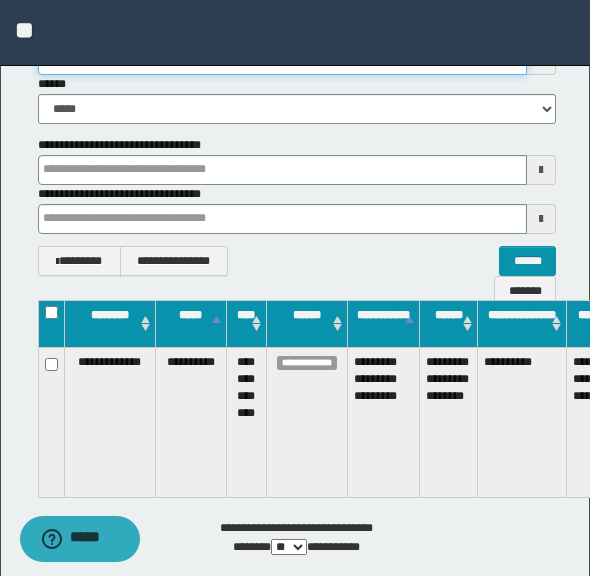 click on "**********" at bounding box center [282, 60] 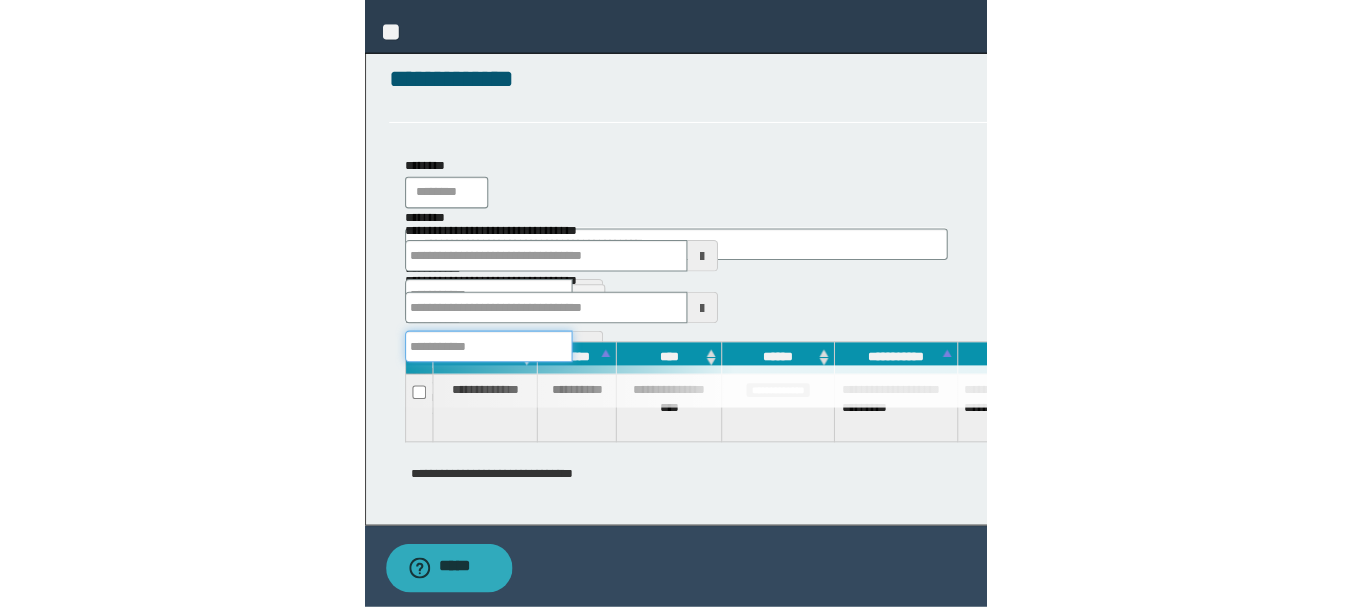 scroll, scrollTop: 1, scrollLeft: 0, axis: vertical 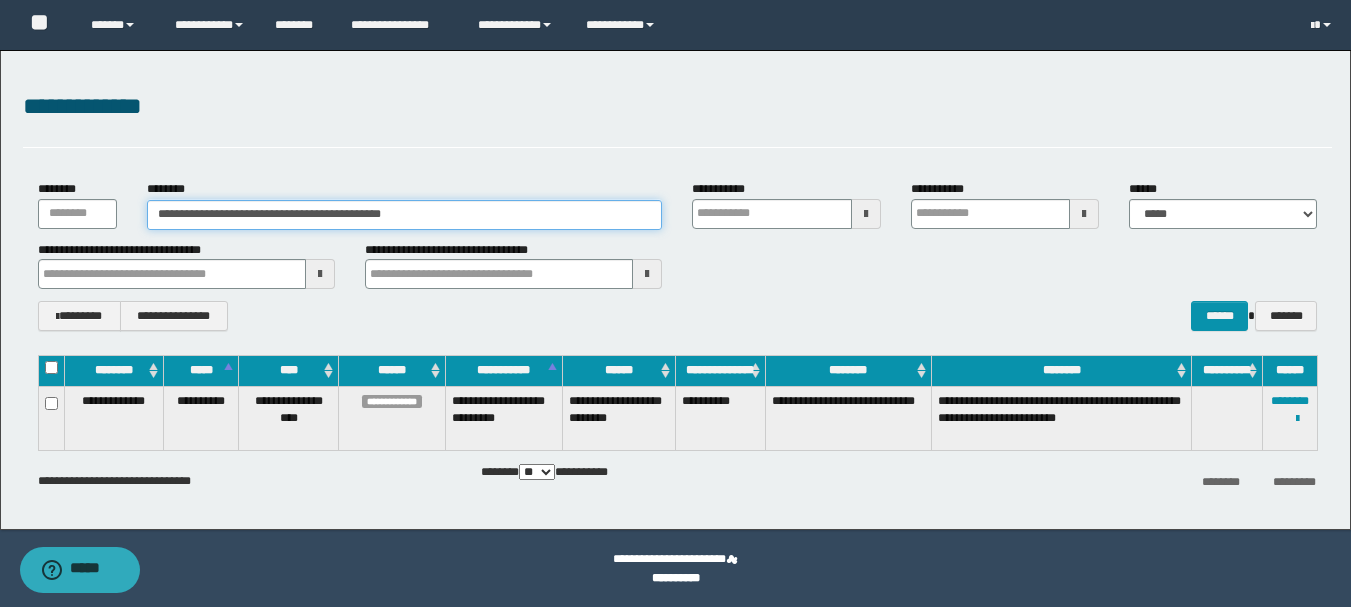 click on "**********" at bounding box center (405, 215) 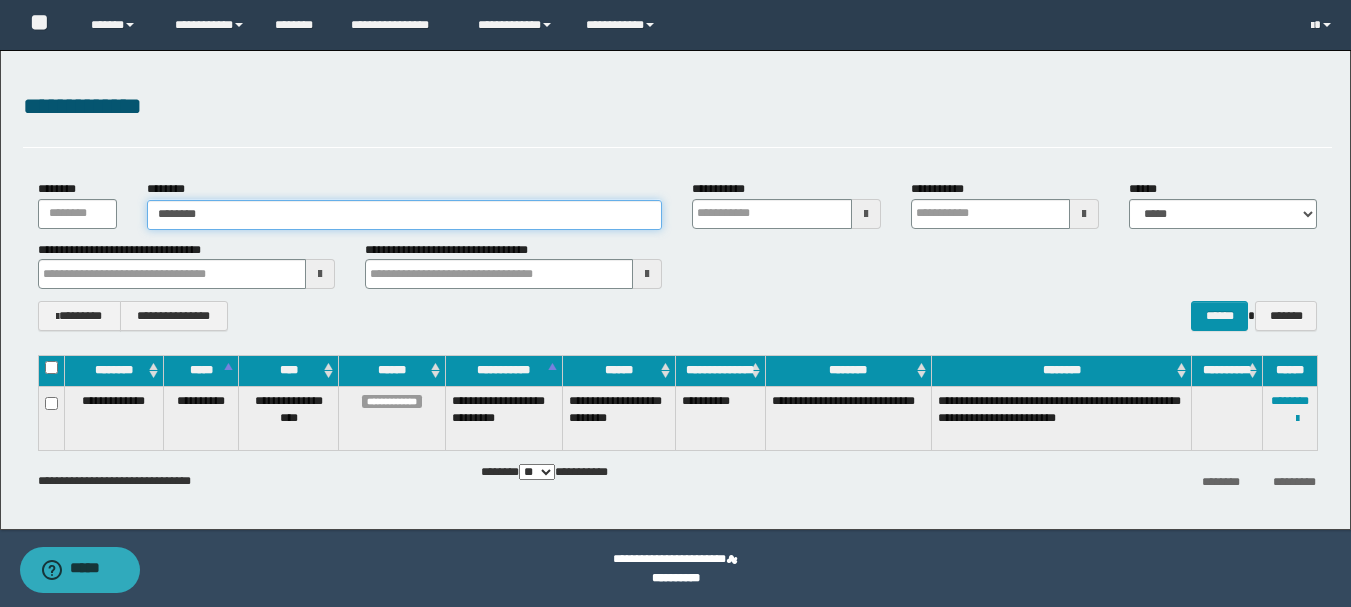 type on "********" 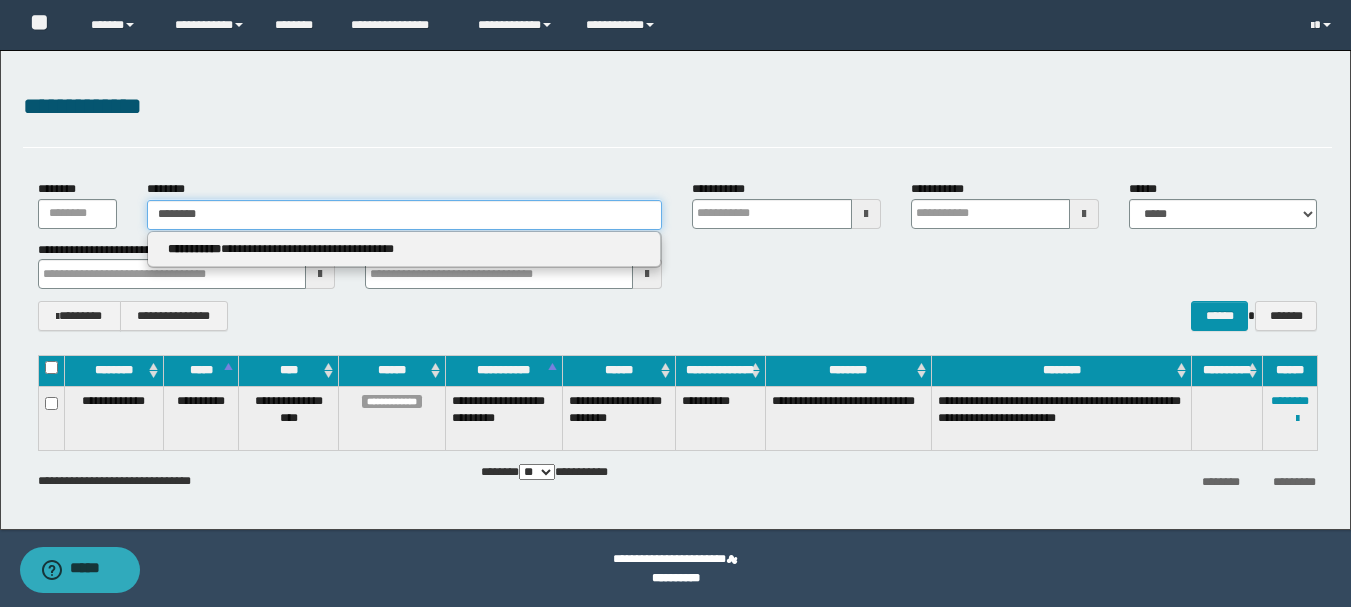 type on "********" 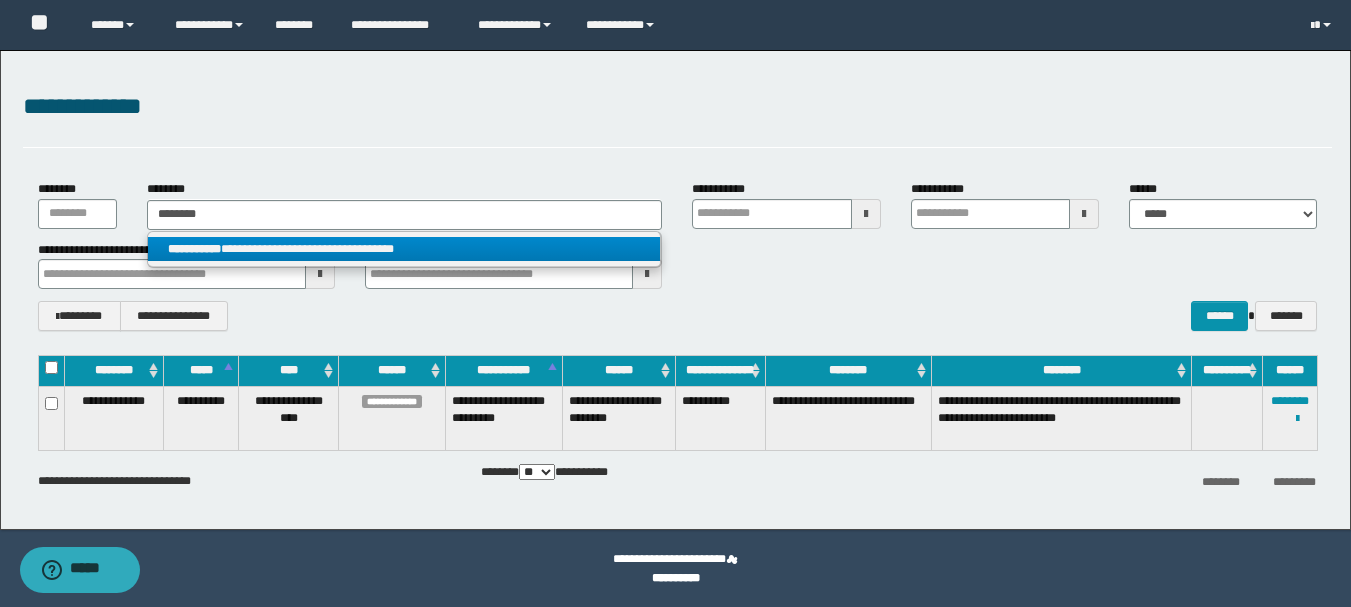 click on "**********" at bounding box center (404, 249) 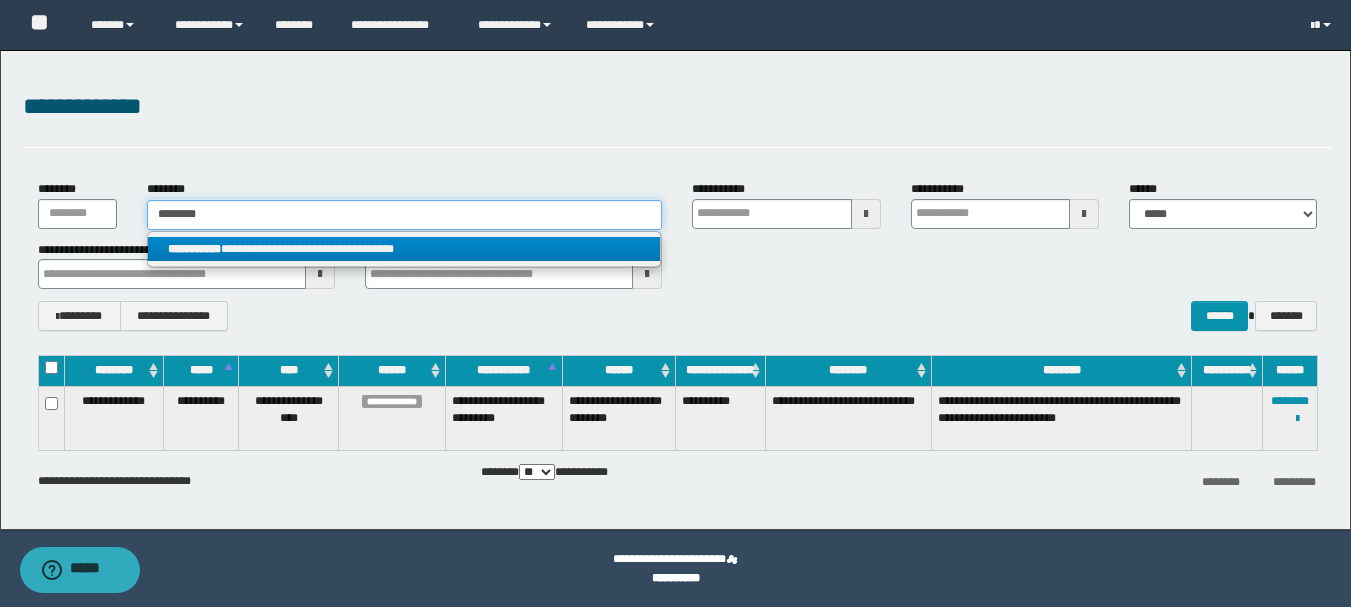 type 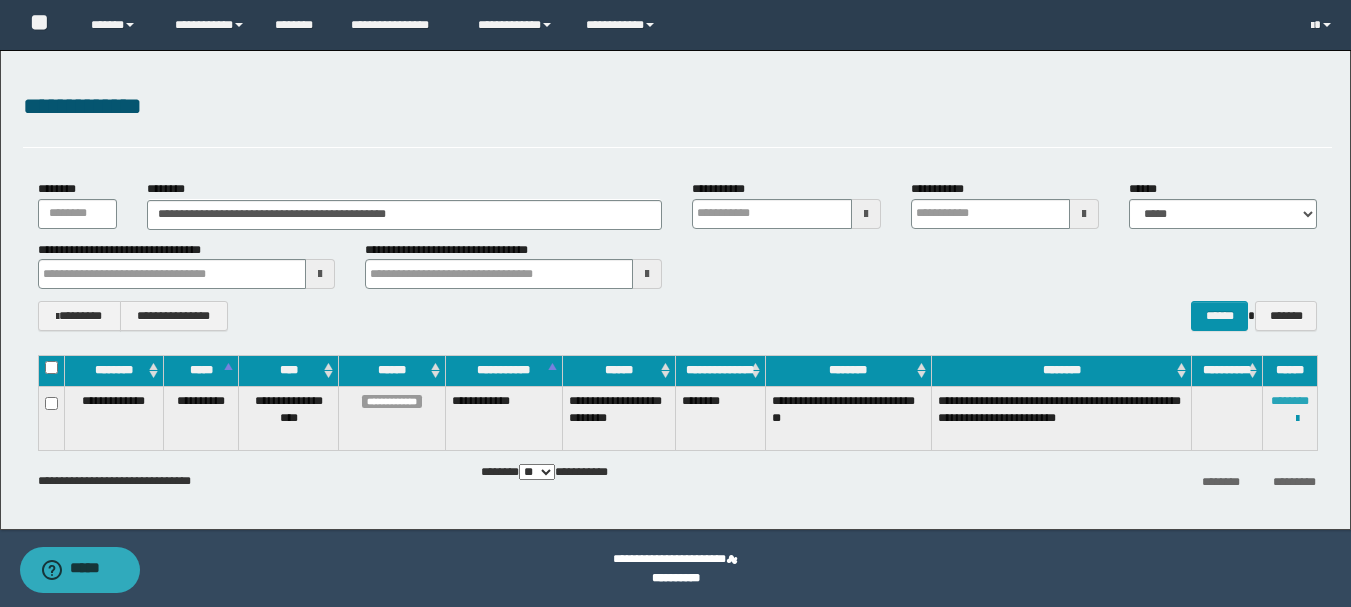 click on "********" at bounding box center (1290, 401) 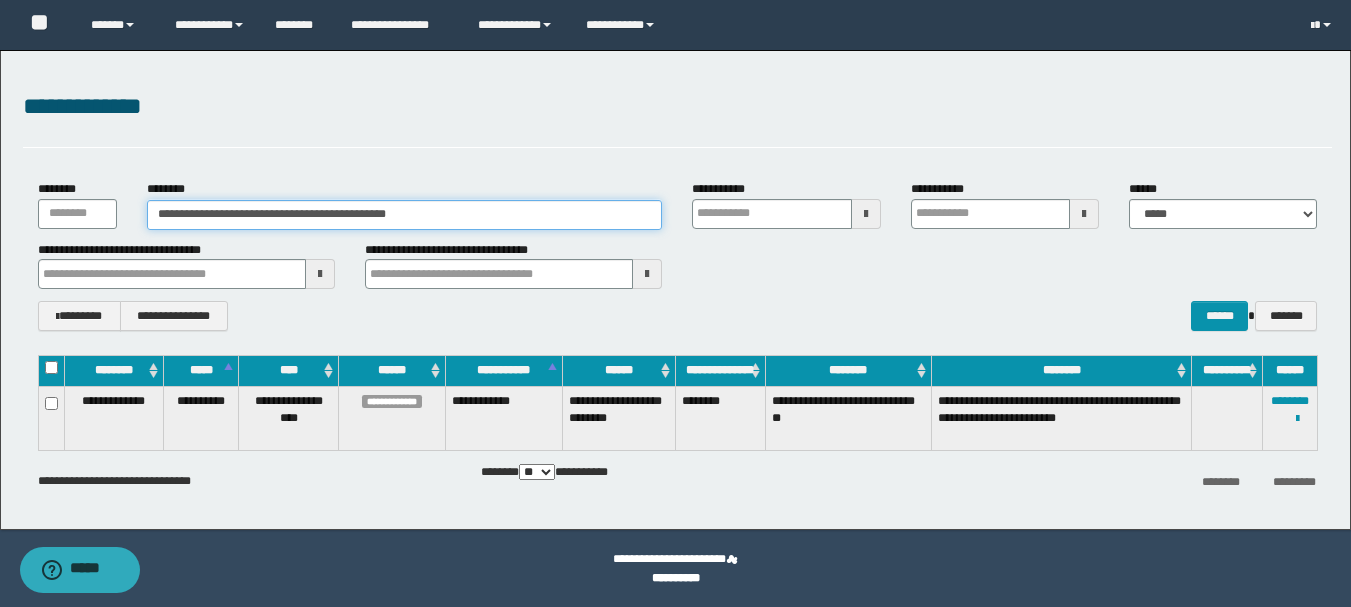 click on "**********" at bounding box center [405, 215] 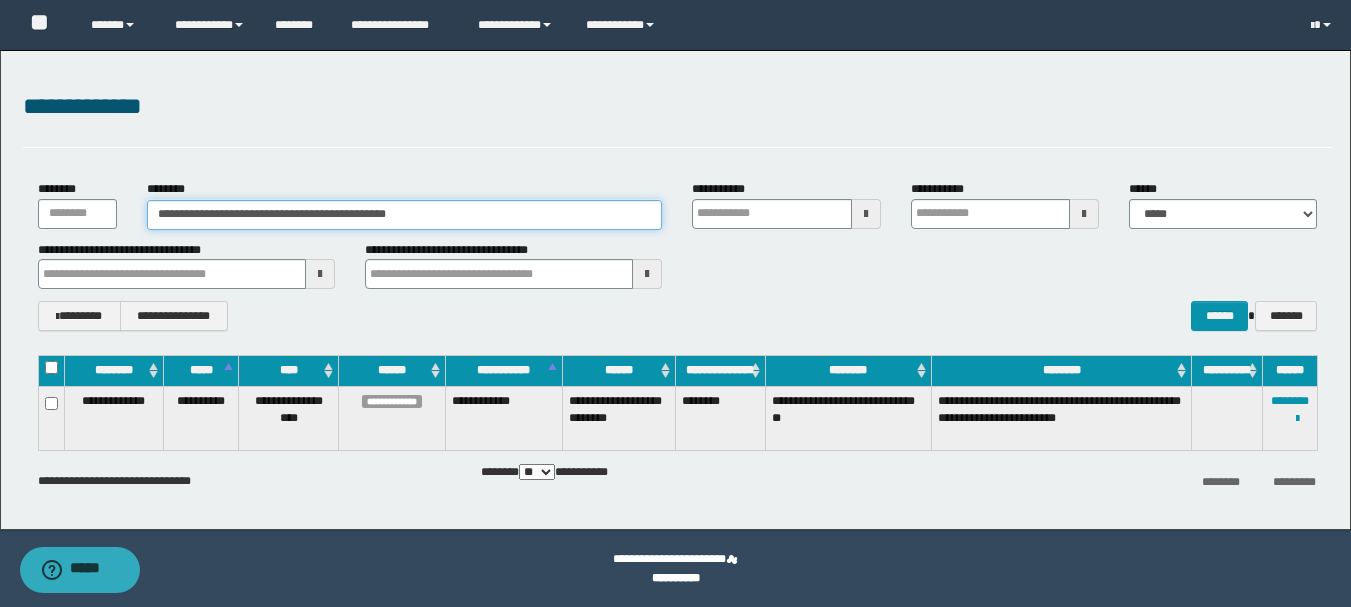 click on "**********" at bounding box center (405, 215) 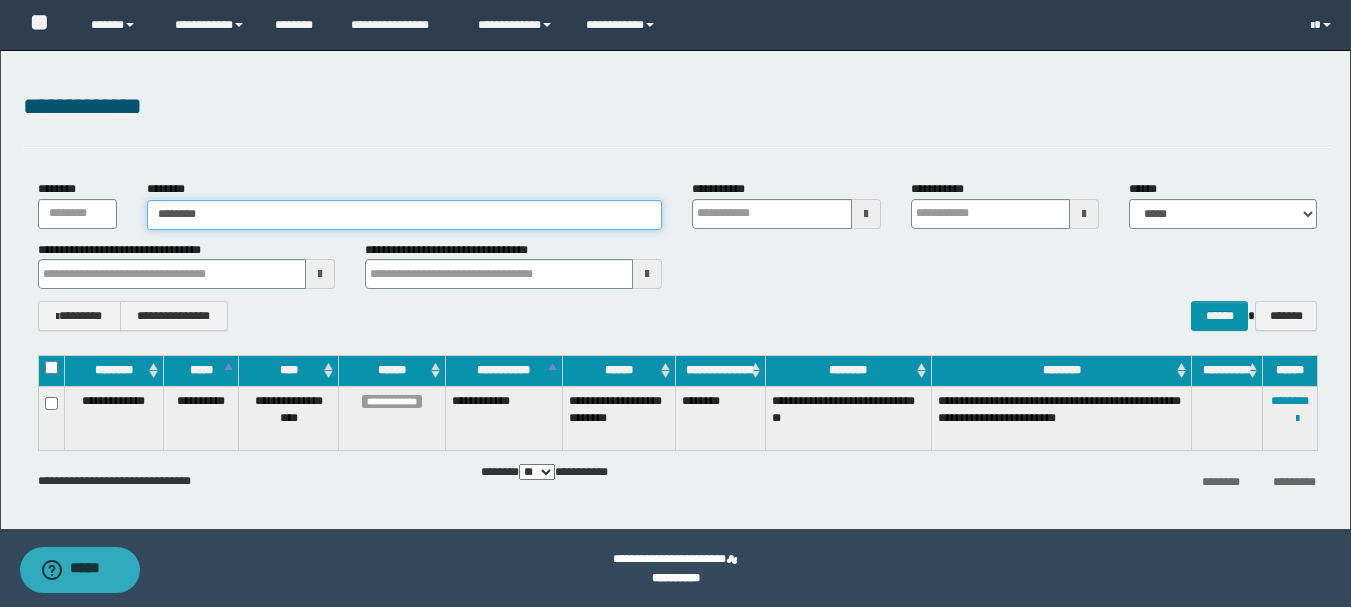 type on "********" 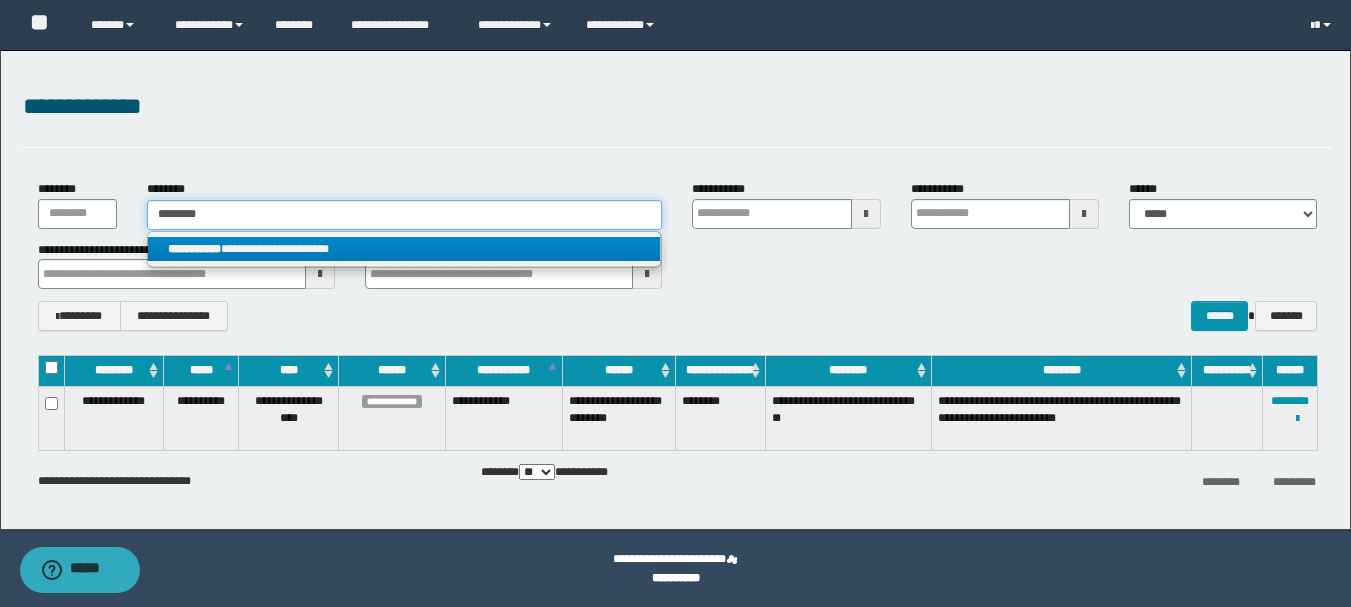 type on "********" 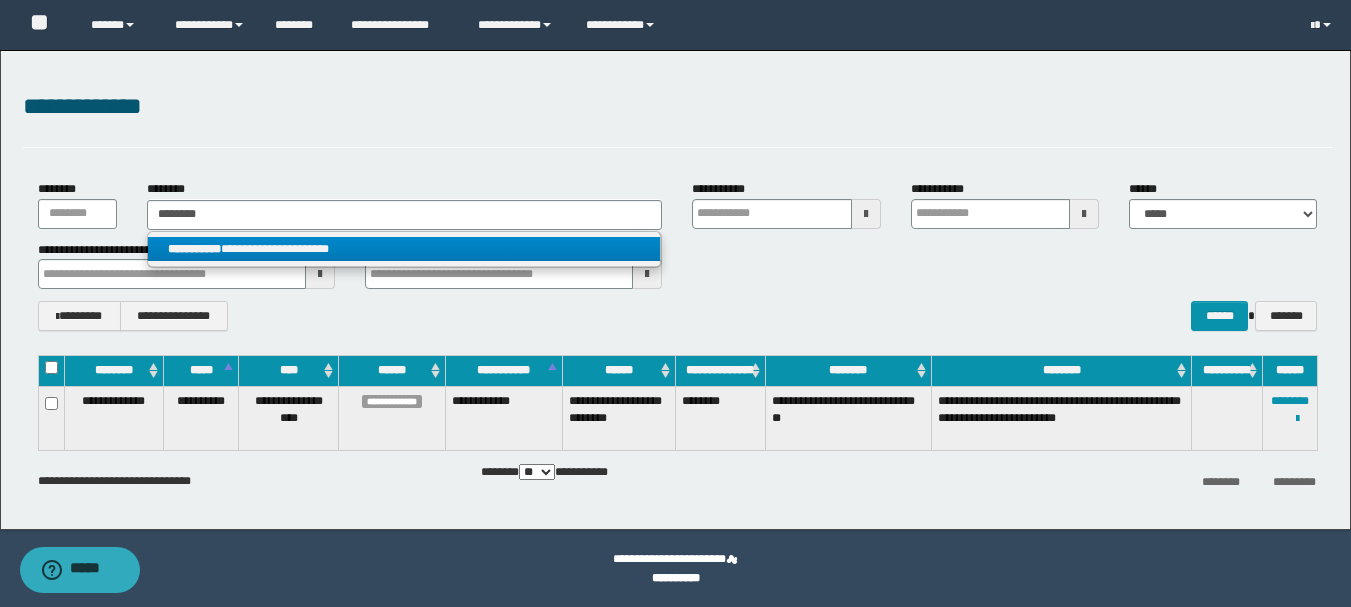 click on "**********" at bounding box center [404, 249] 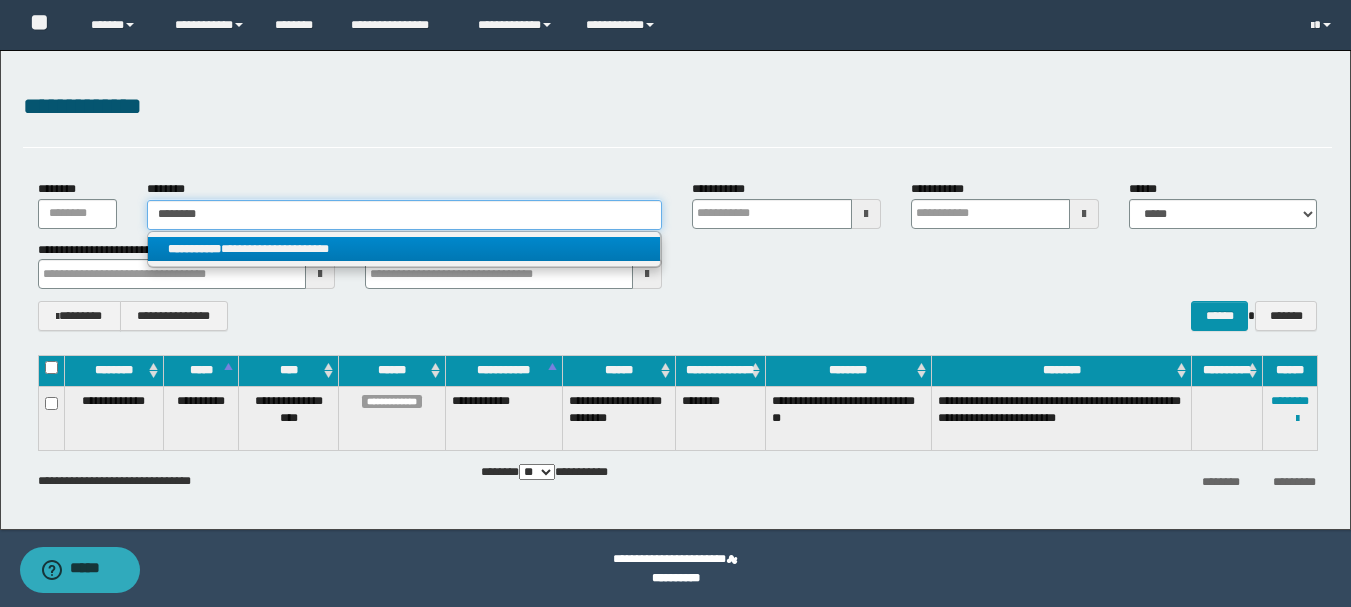 type 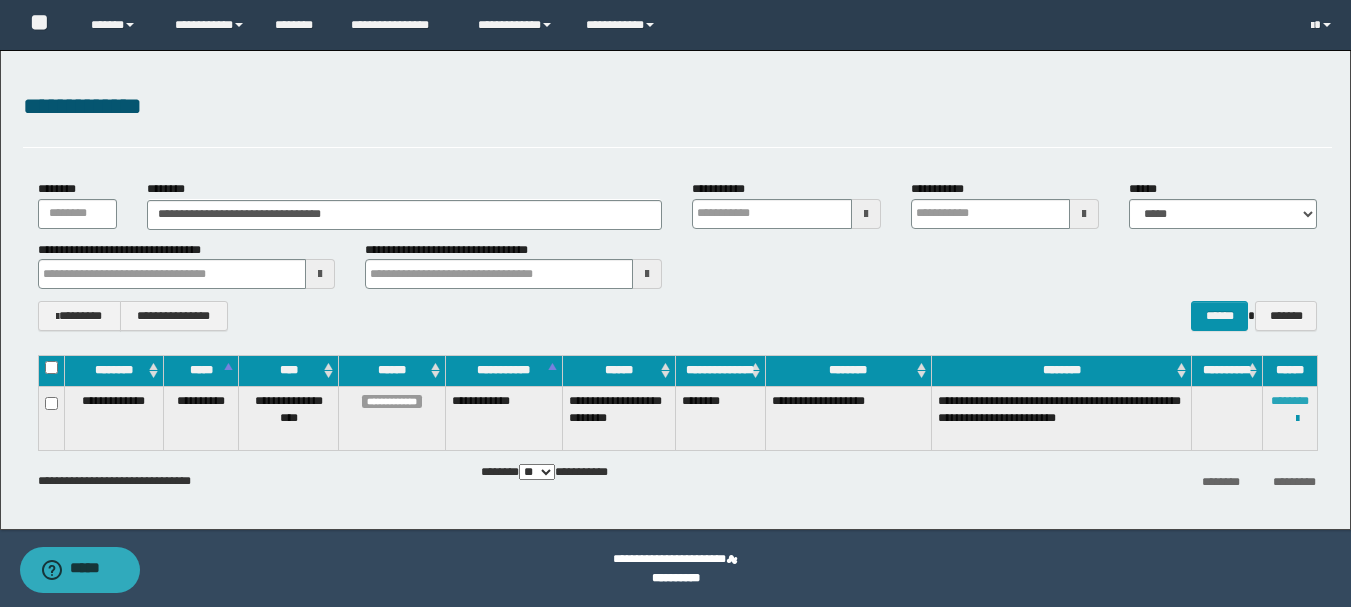 click on "********" at bounding box center (1290, 401) 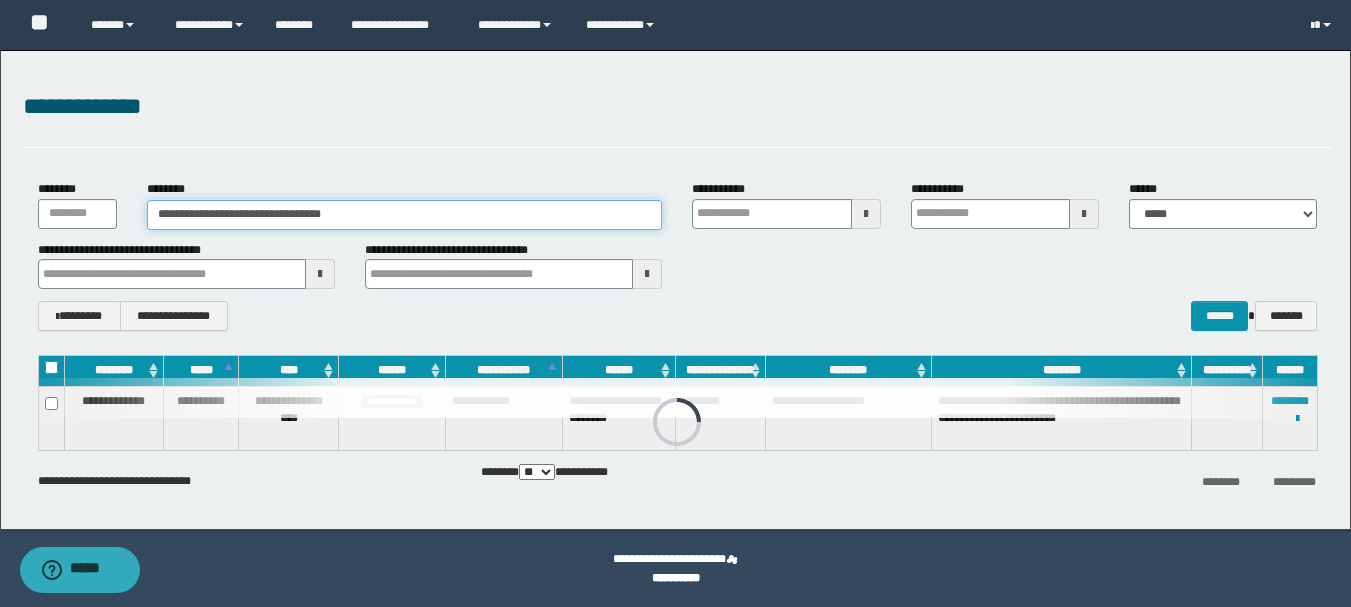click on "**********" at bounding box center [405, 215] 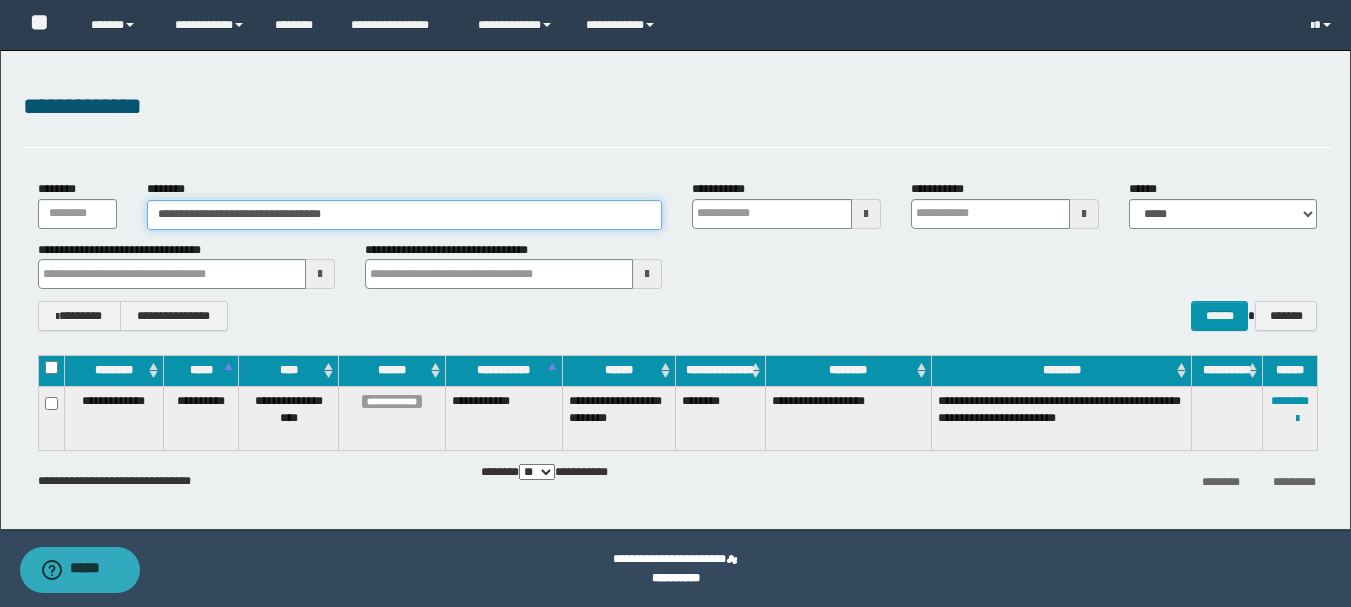 paste 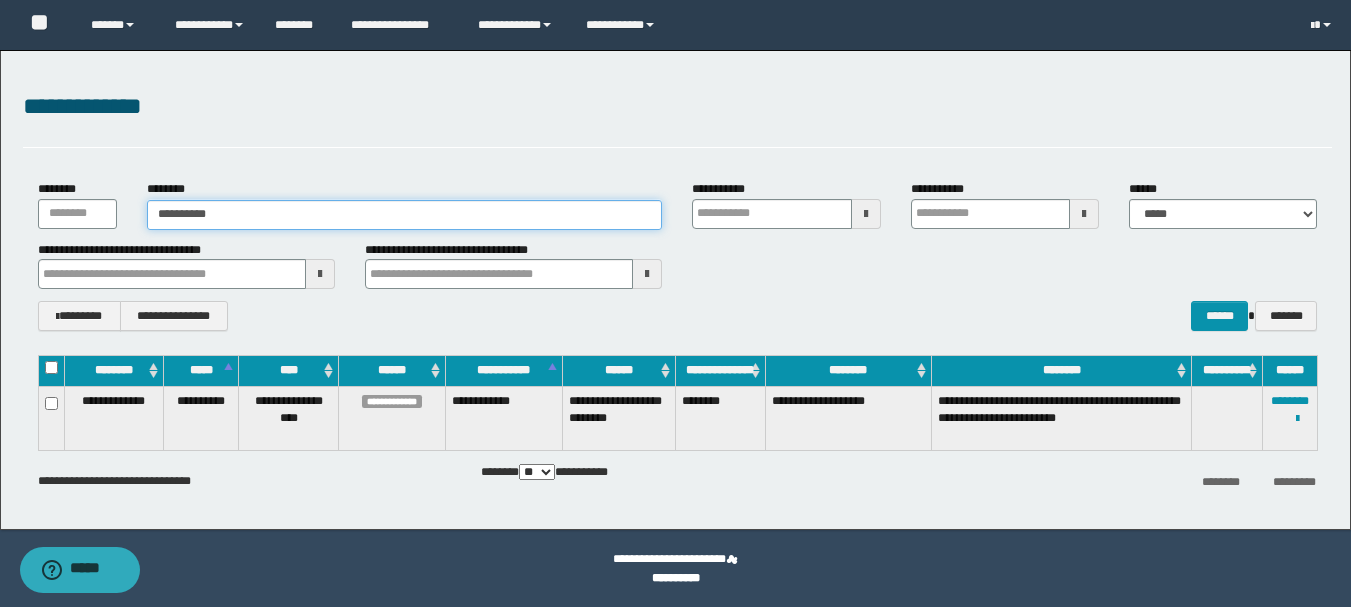 type on "**********" 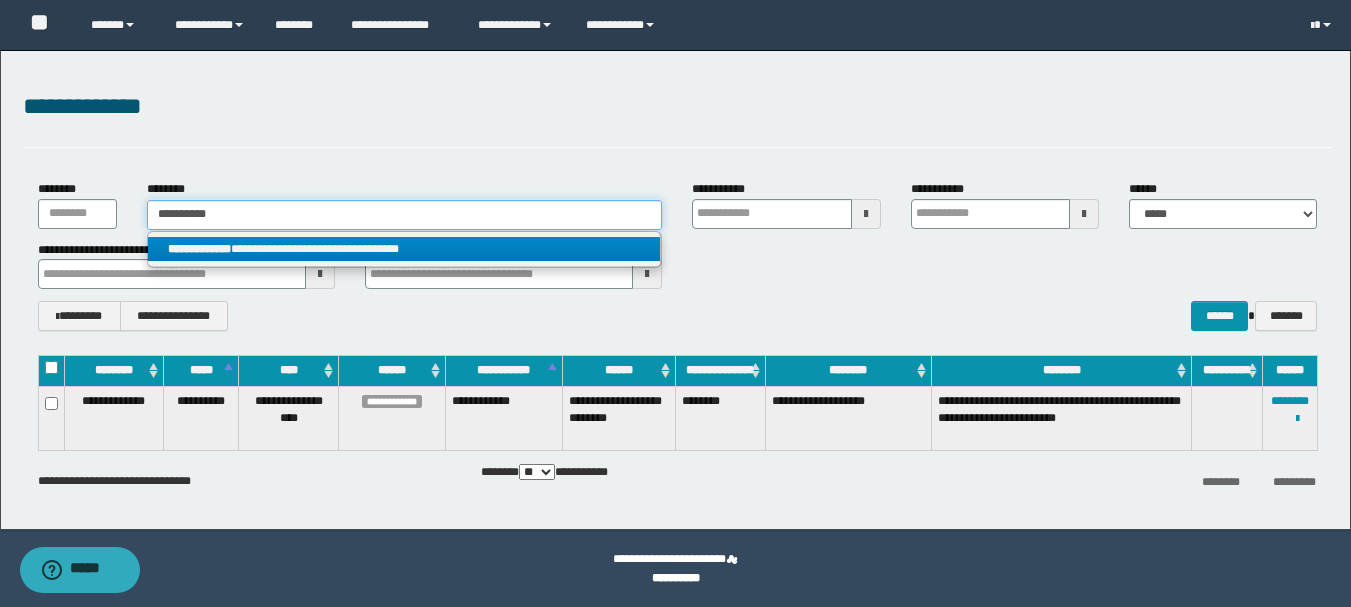 type on "**********" 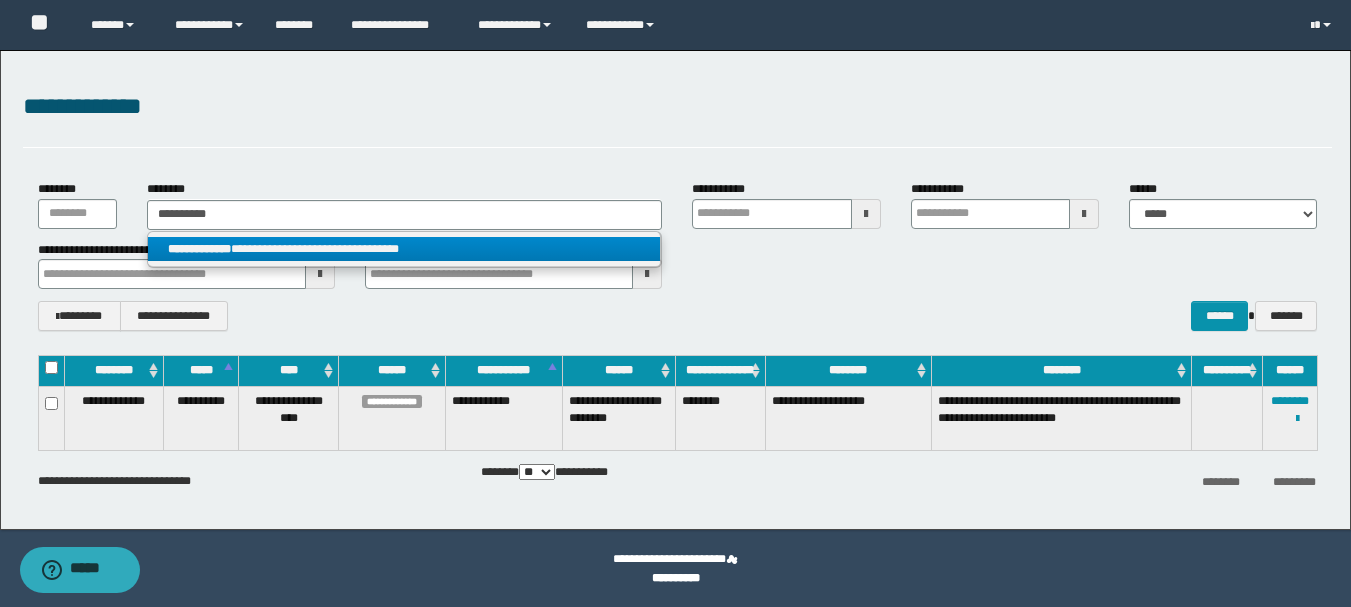 click on "**********" at bounding box center (404, 249) 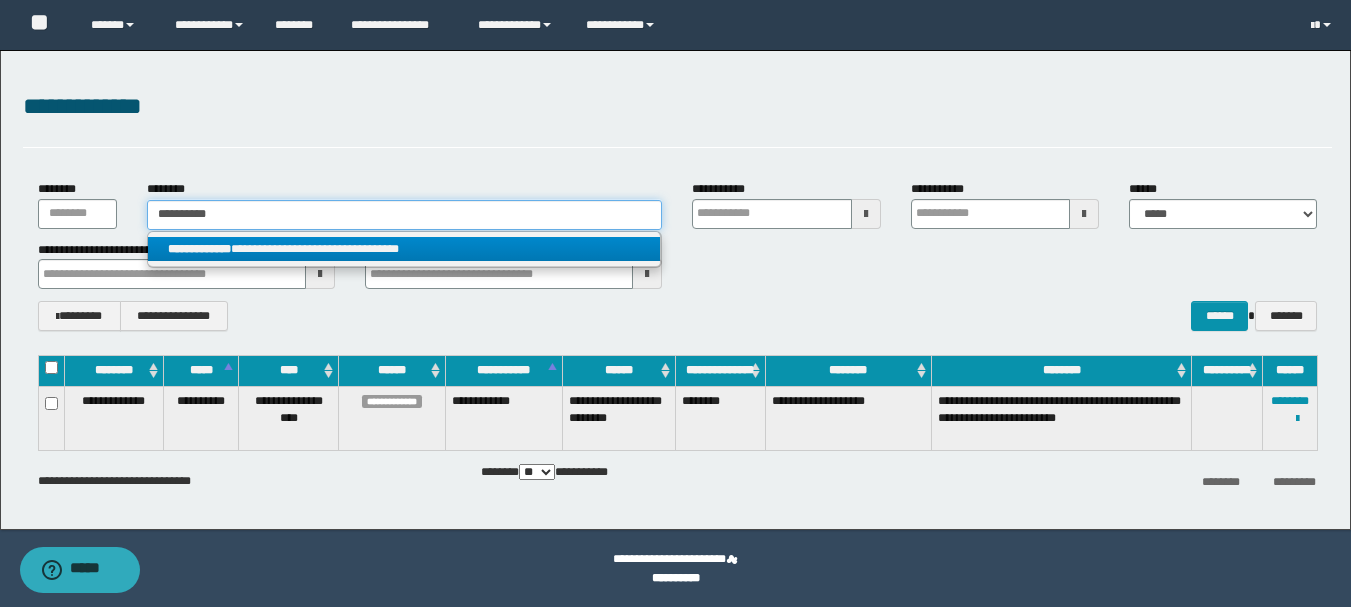 type 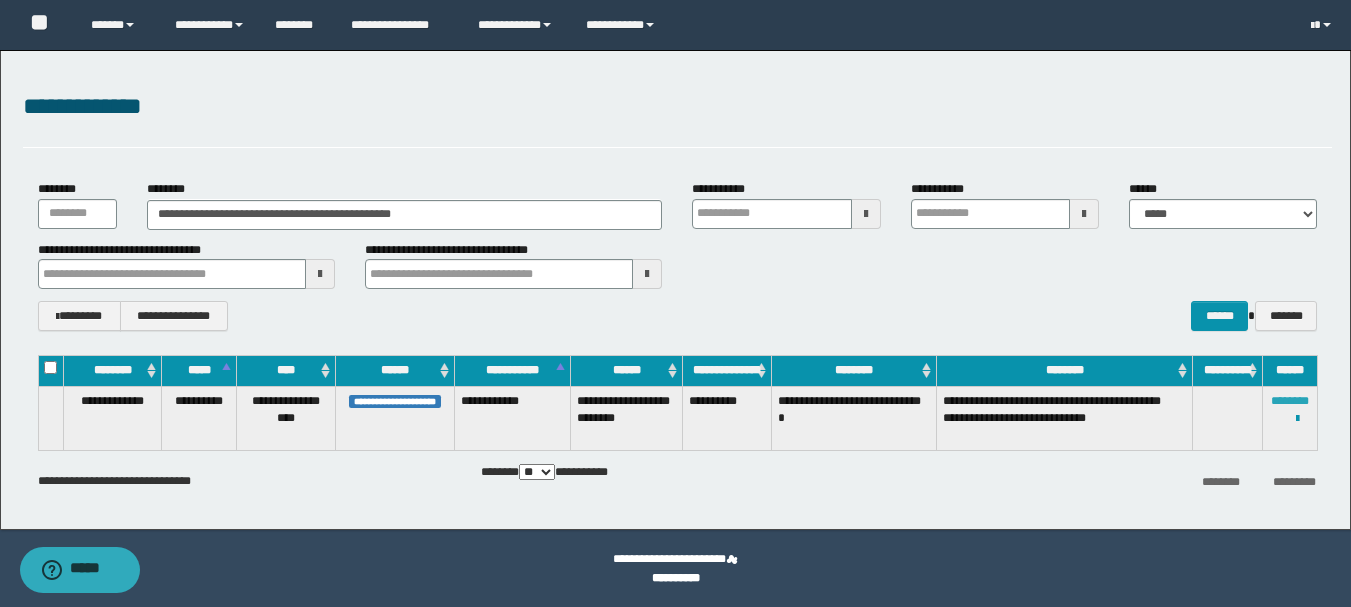 click on "********" at bounding box center [1290, 401] 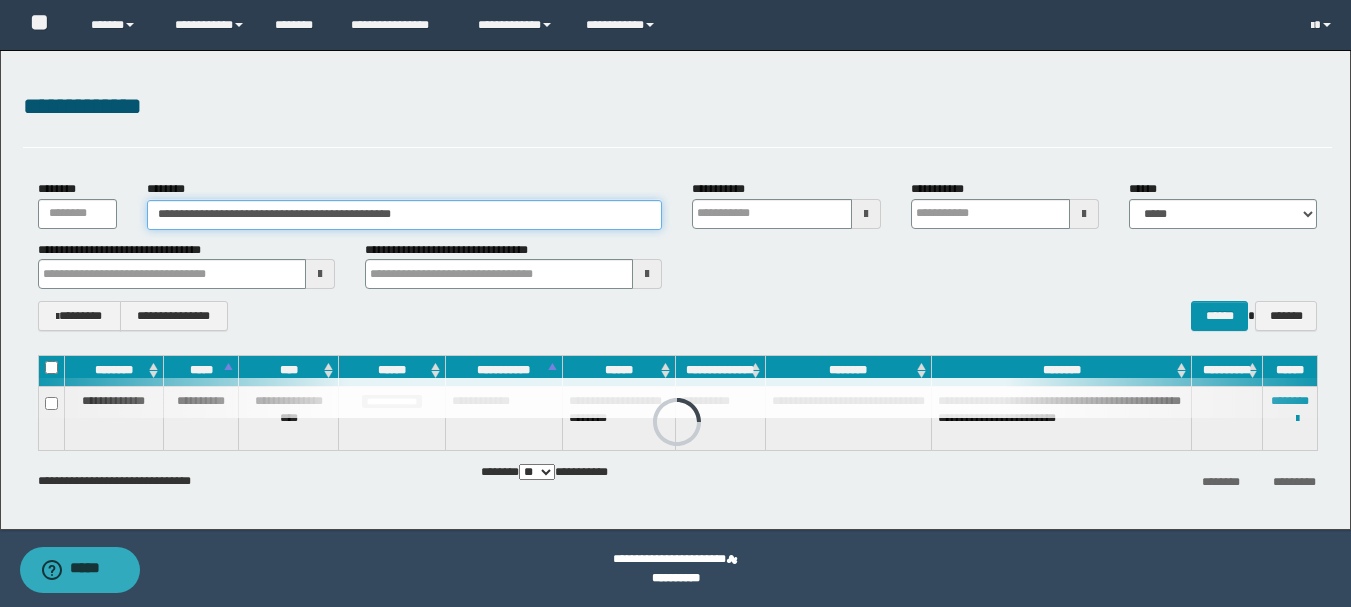 click on "**********" at bounding box center [405, 215] 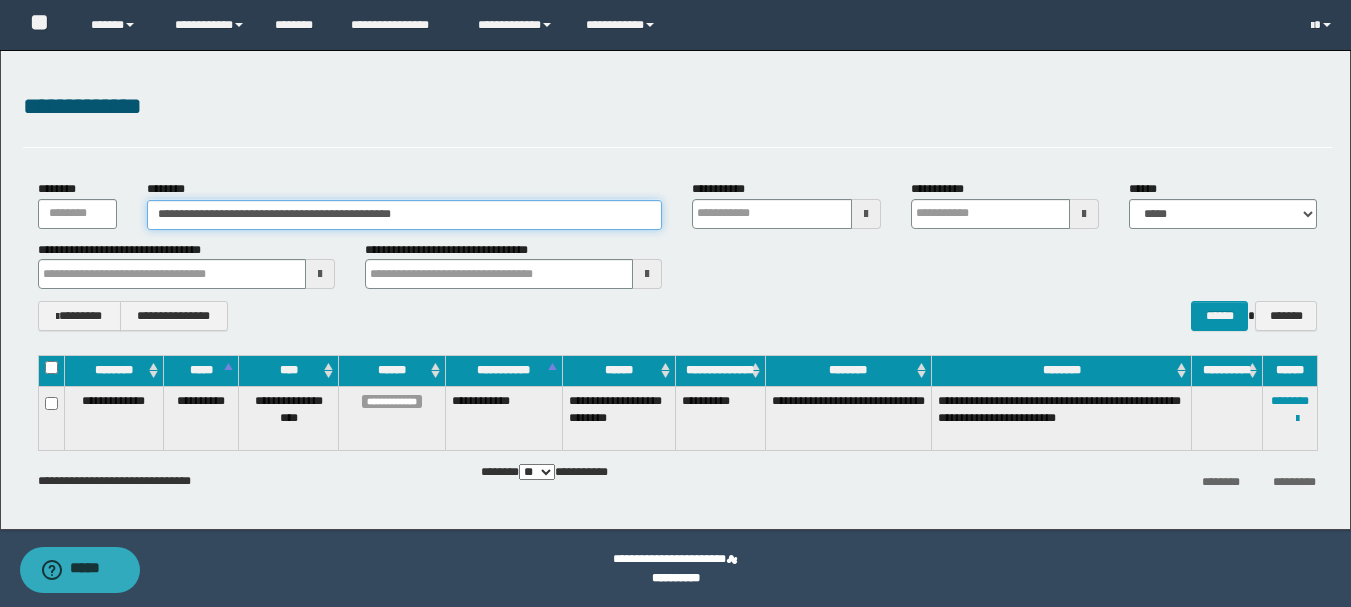 click on "**********" at bounding box center [405, 215] 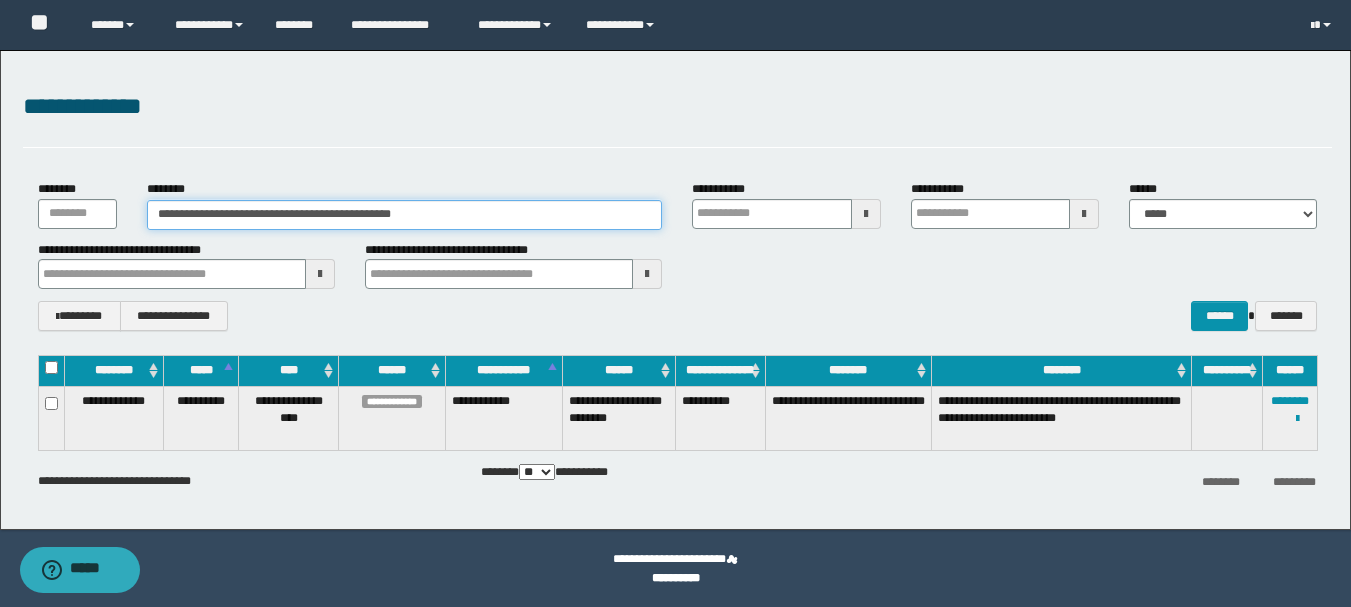 click on "**********" at bounding box center [405, 215] 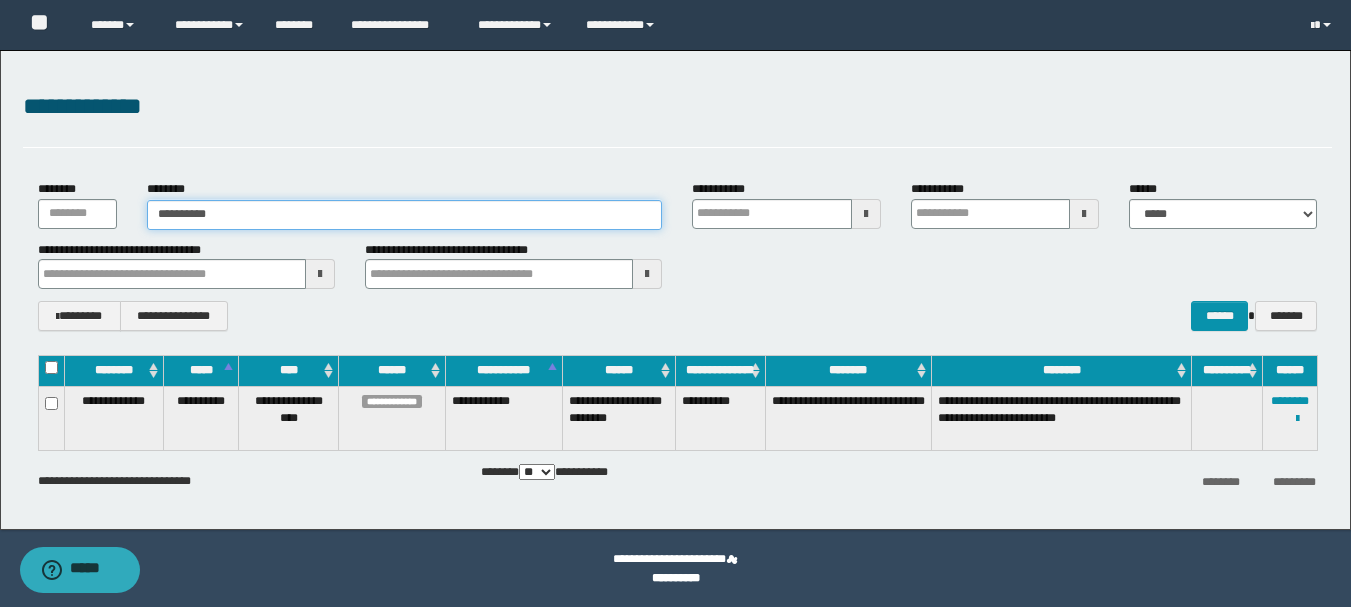 type on "**********" 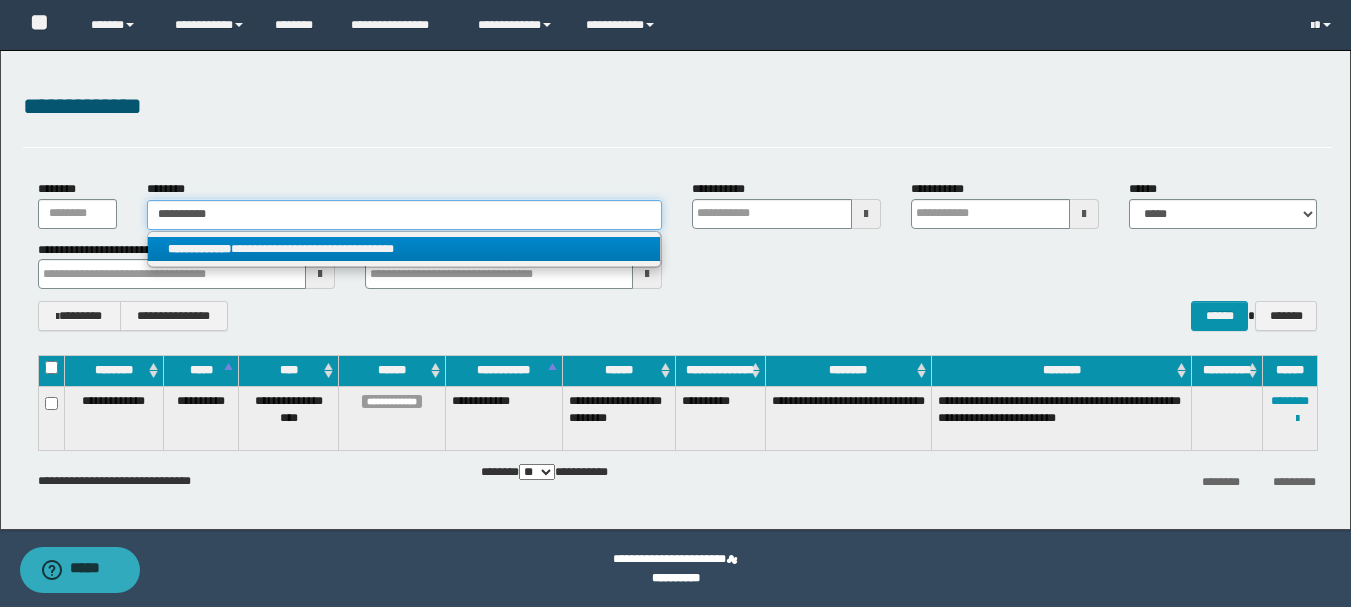 type on "**********" 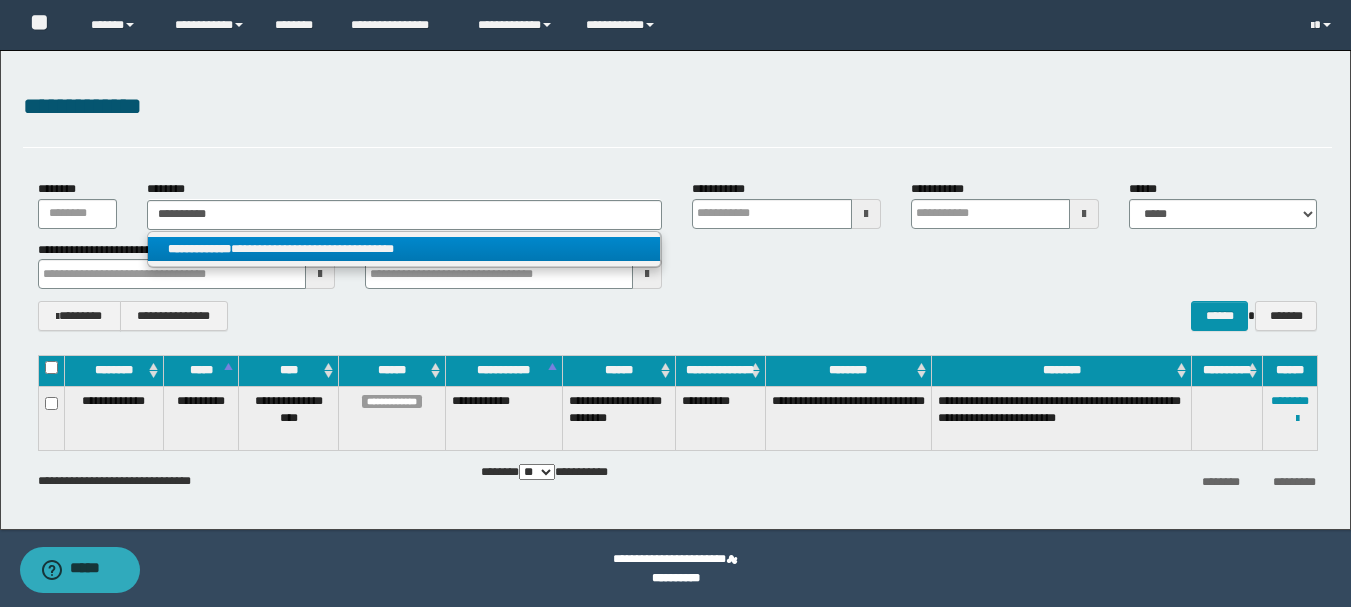 click on "**********" at bounding box center (404, 249) 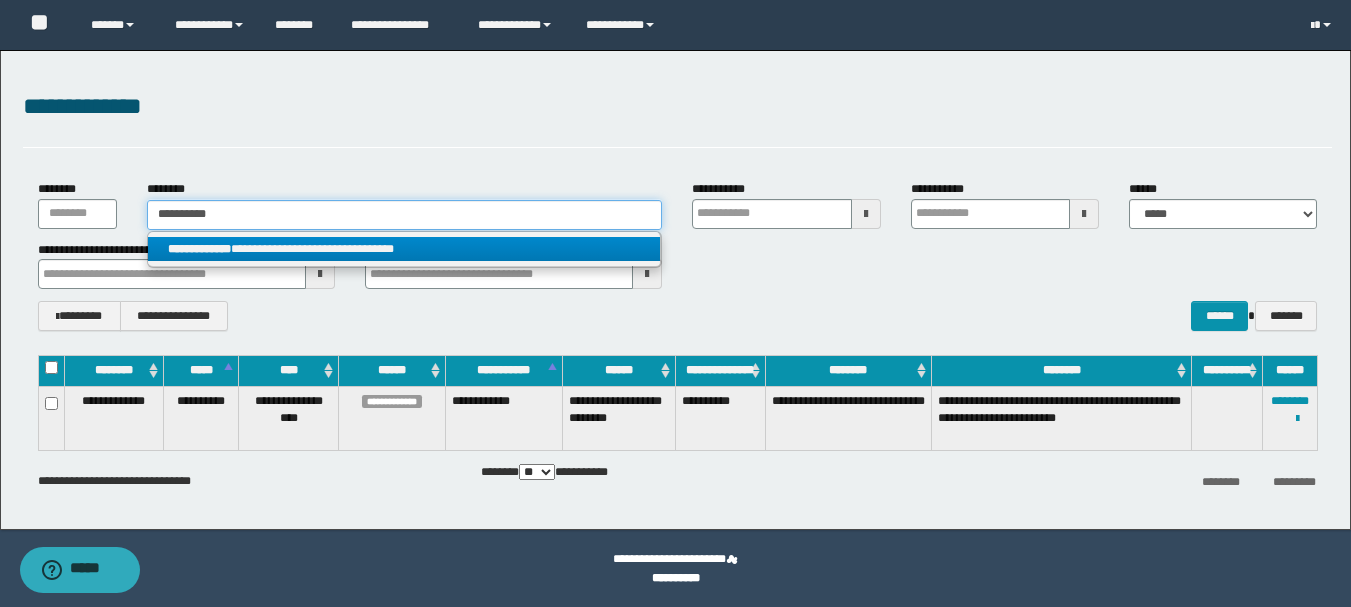 type 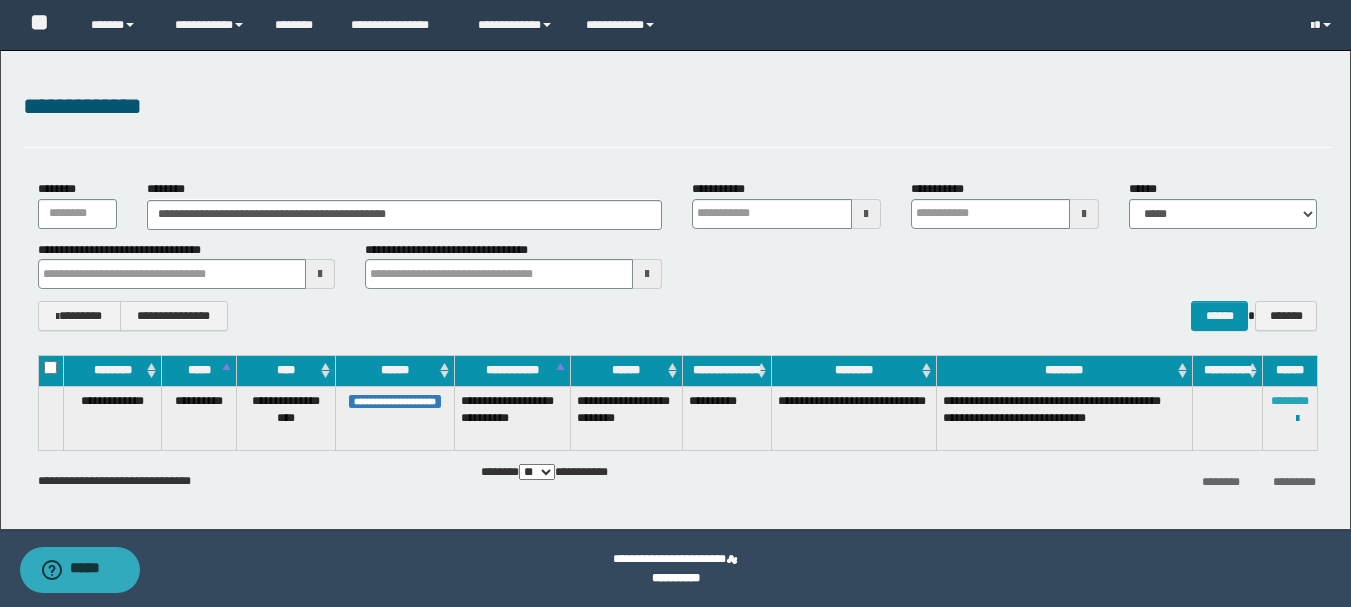 click on "********" at bounding box center (1290, 401) 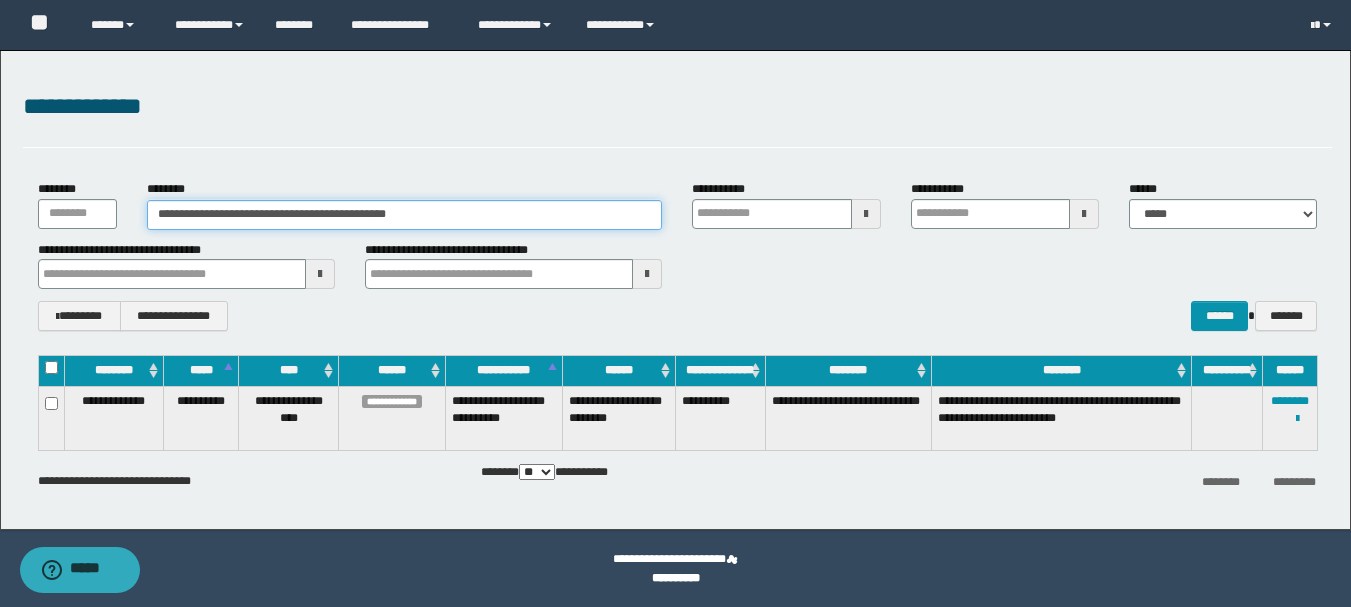 click on "**********" at bounding box center (405, 215) 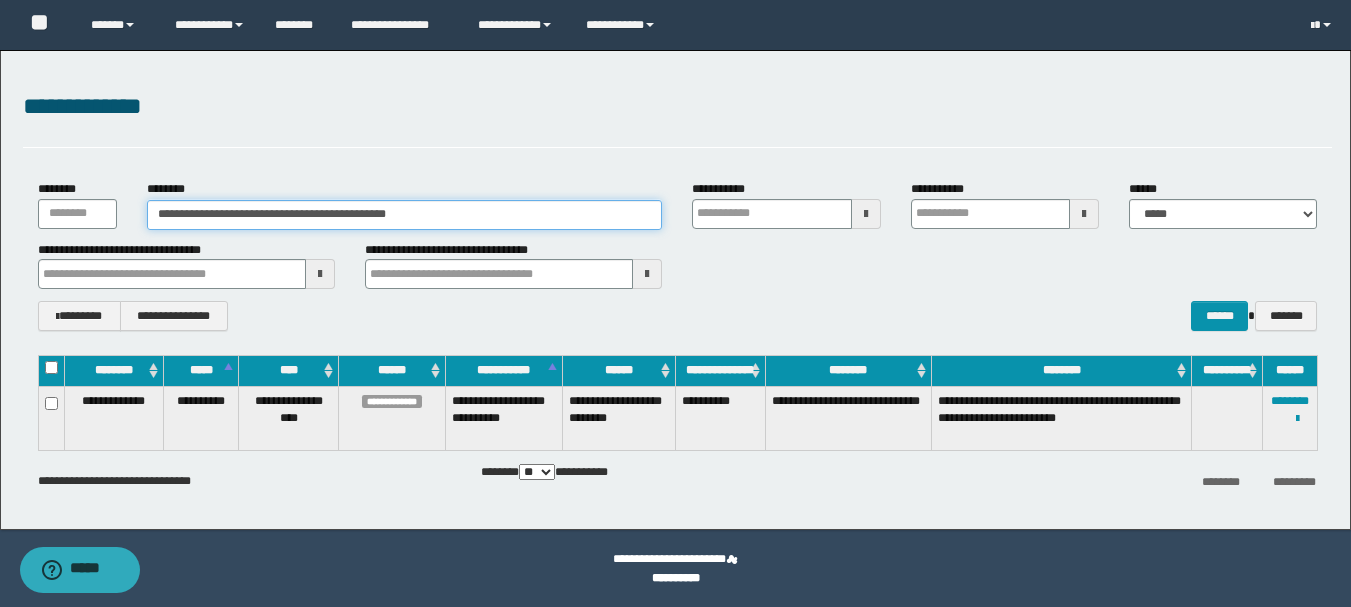 click on "**********" at bounding box center (405, 215) 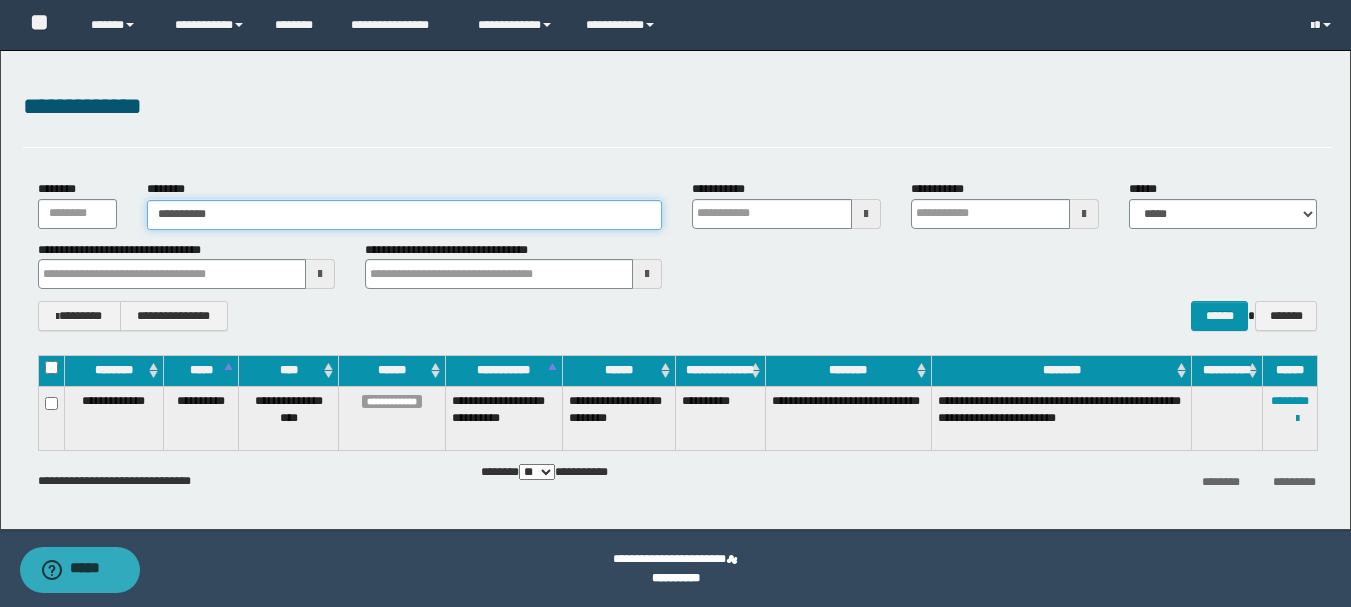 type on "**********" 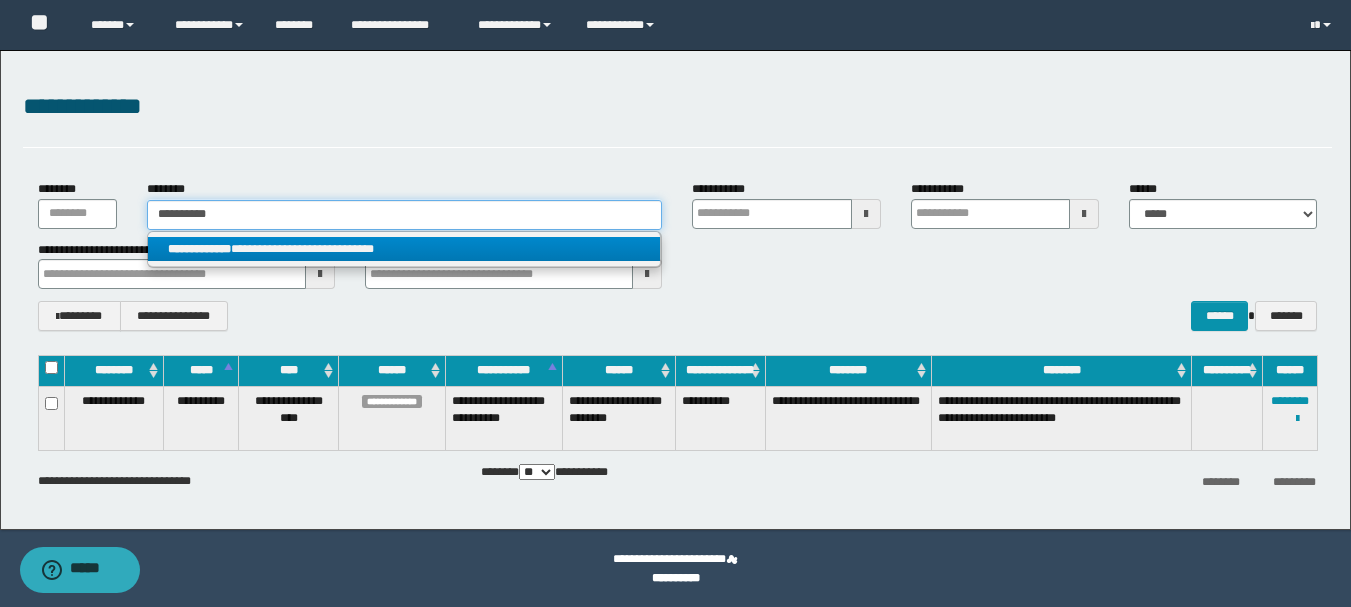 type on "**********" 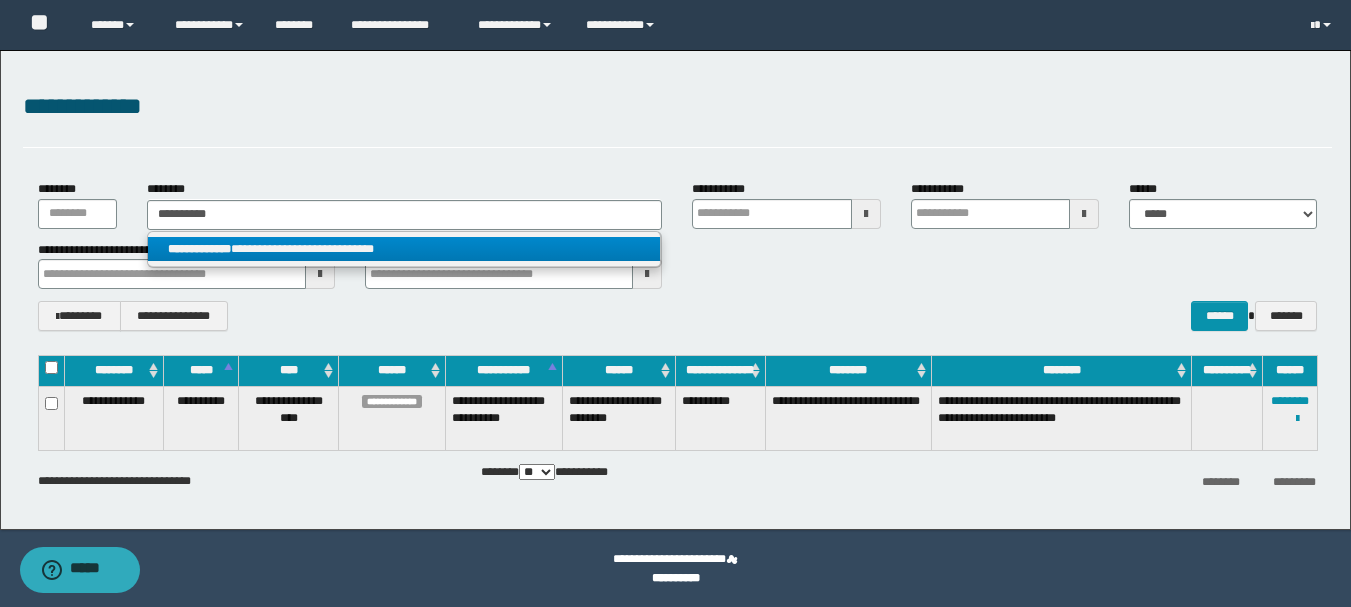 click on "**********" at bounding box center [404, 249] 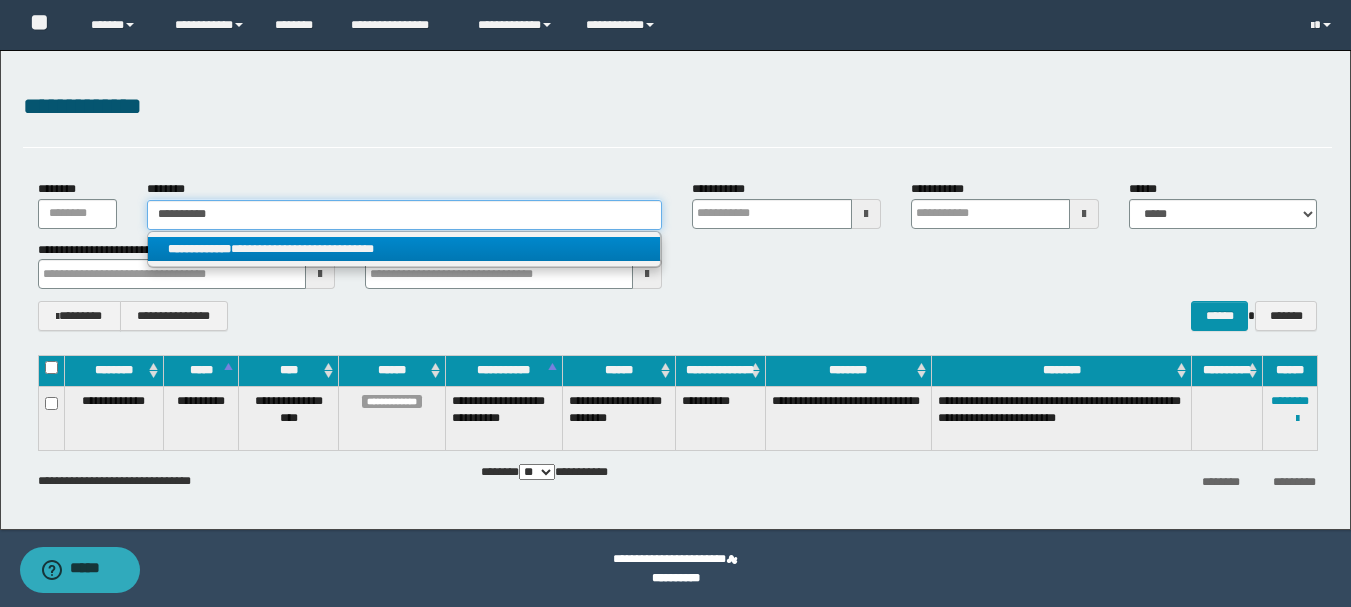 type 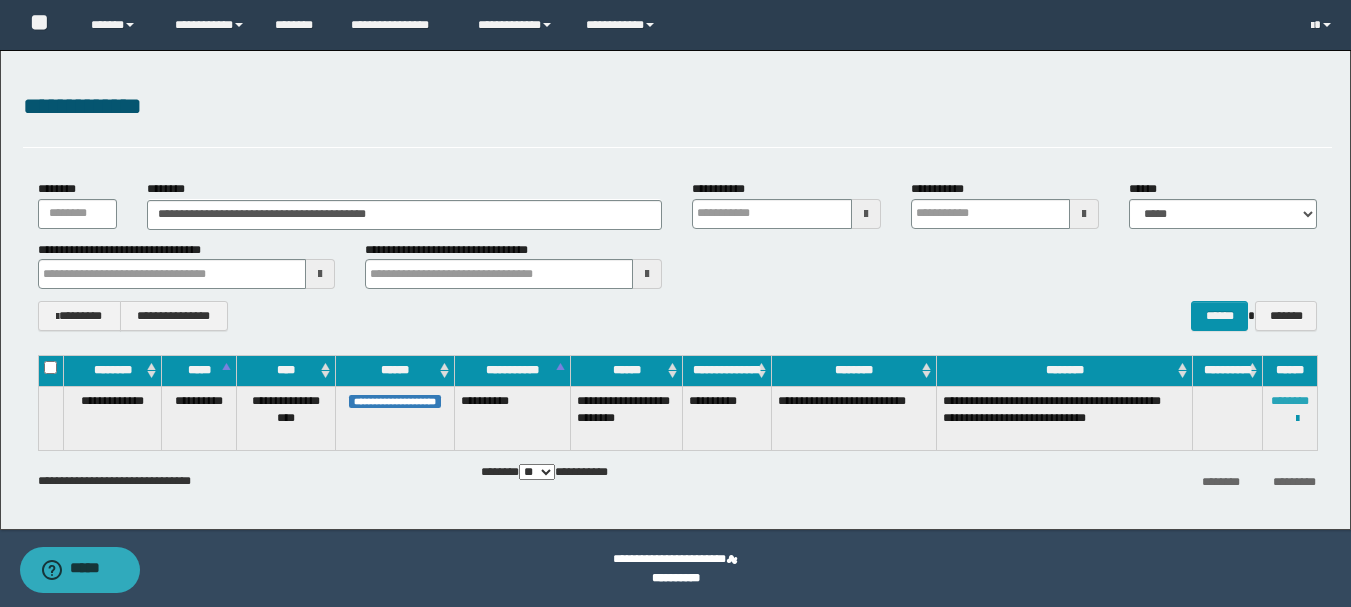 click on "********" at bounding box center [1290, 401] 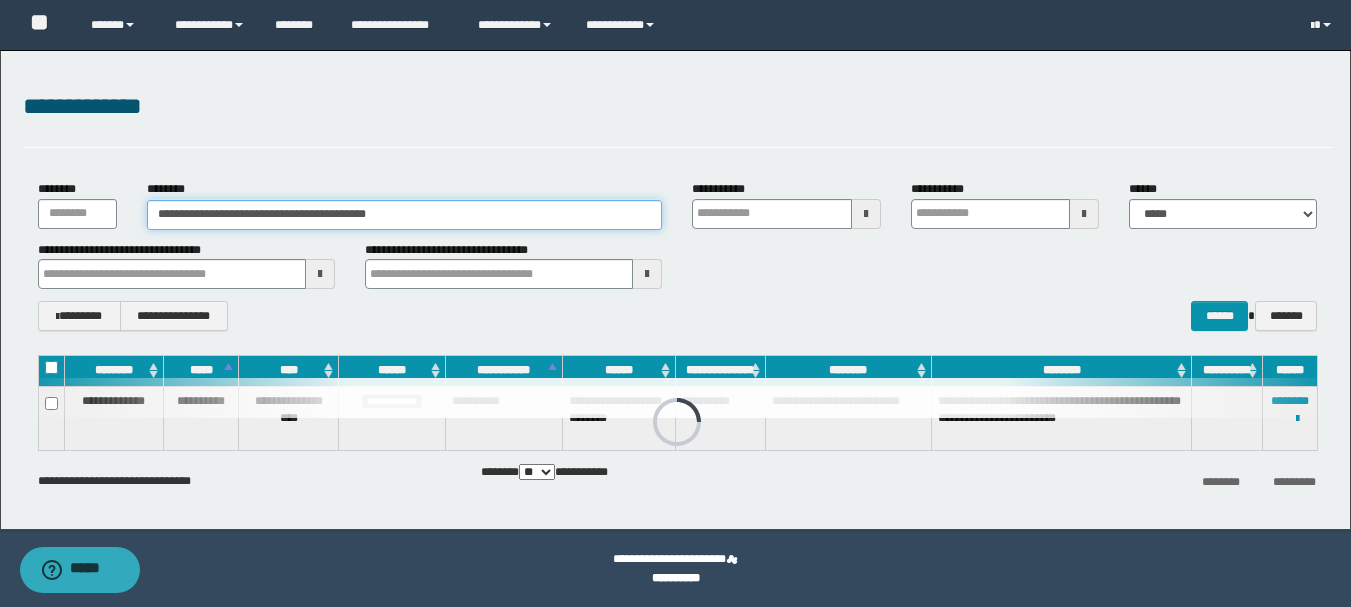click on "**********" at bounding box center (405, 215) 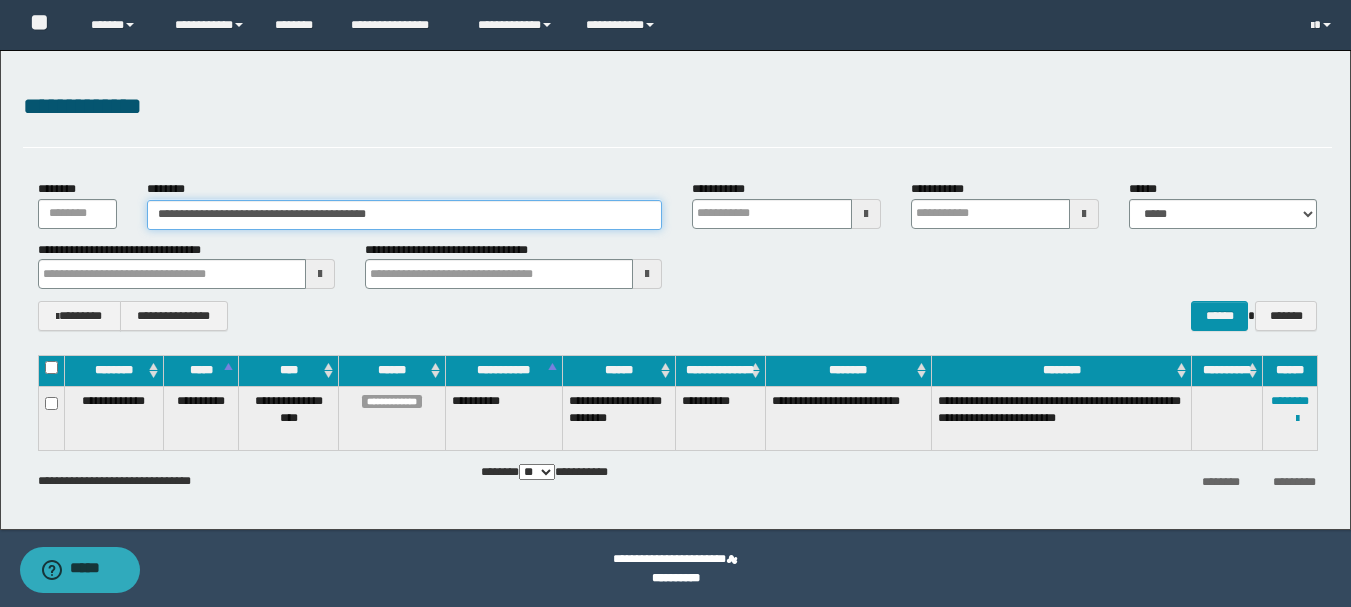 click on "**********" at bounding box center [405, 215] 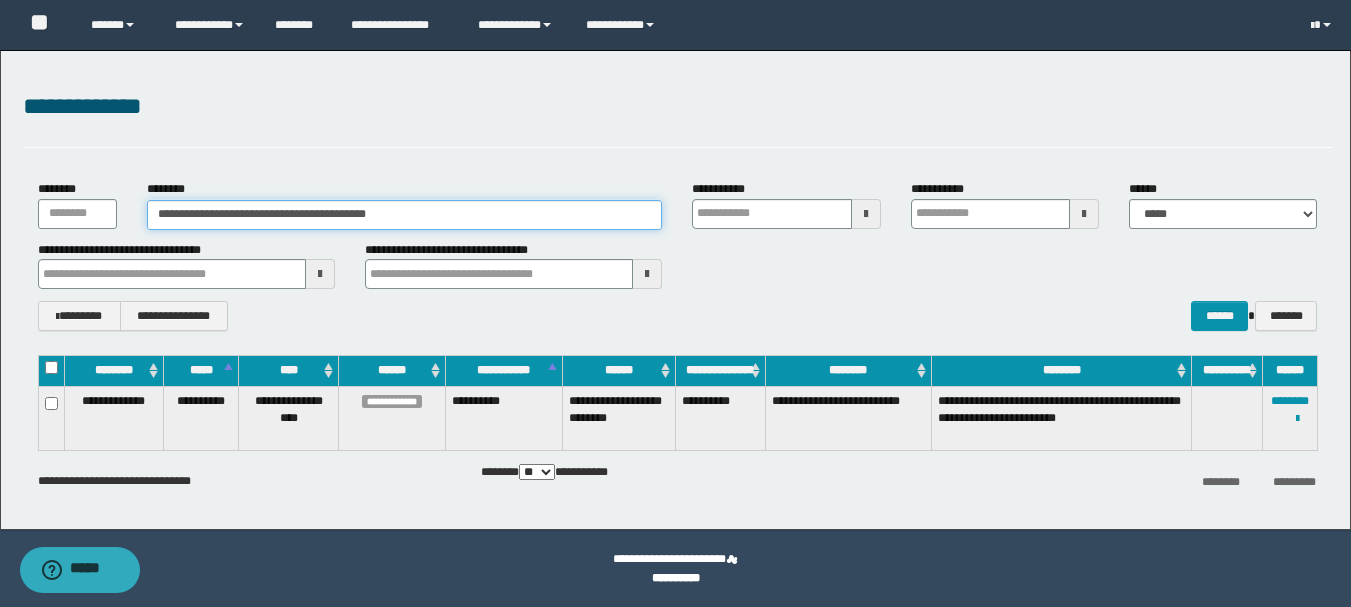 paste 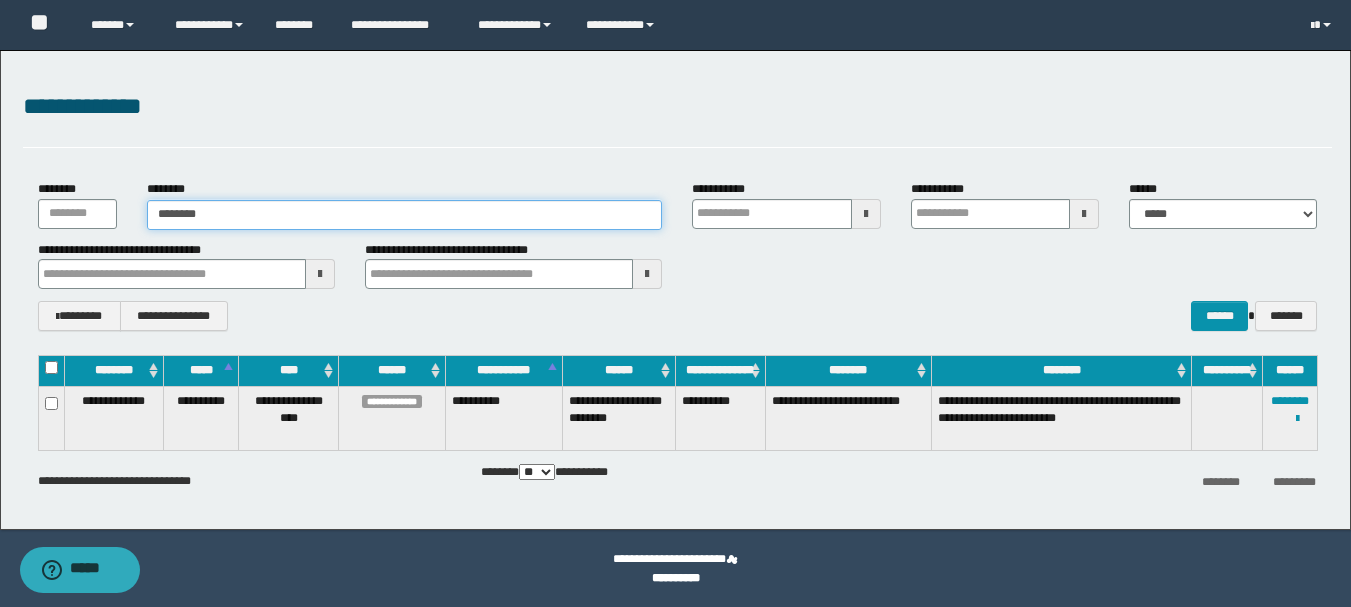 type on "********" 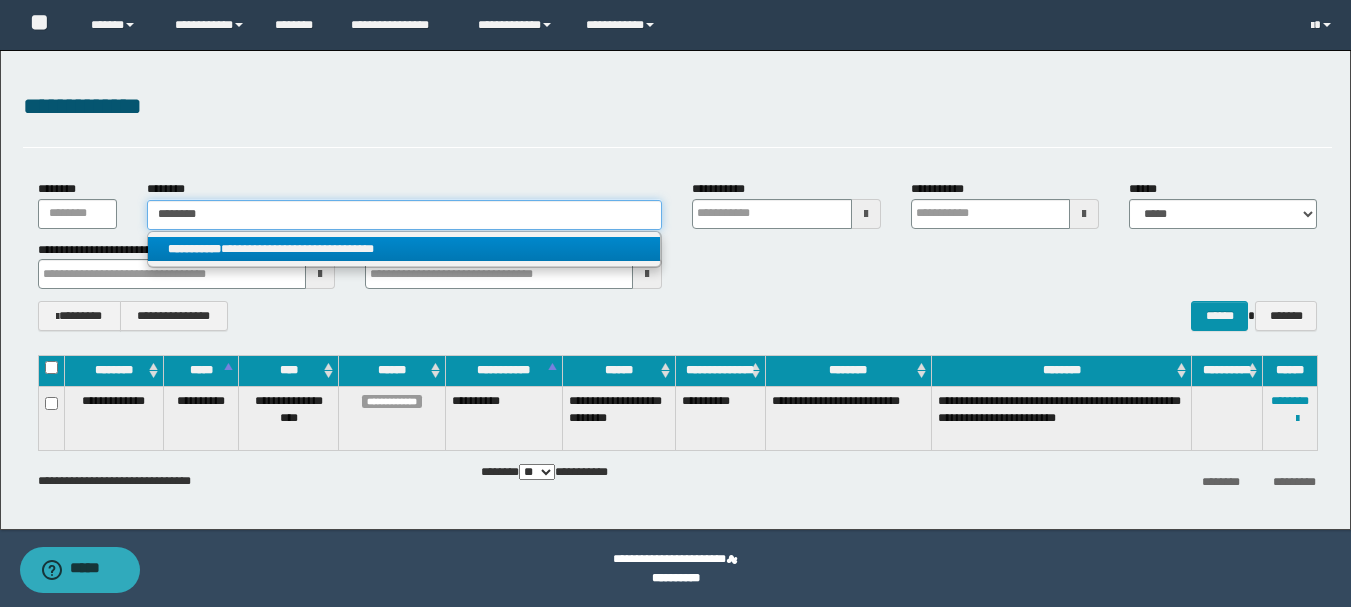 type on "********" 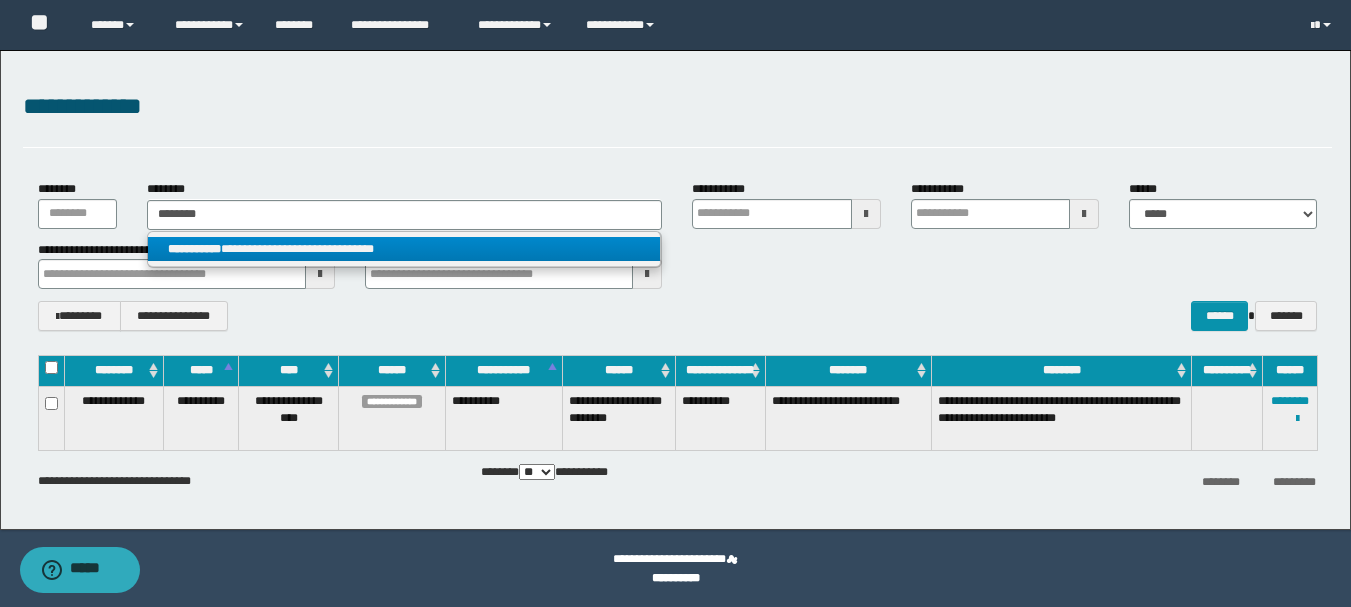 click on "**********" at bounding box center [404, 249] 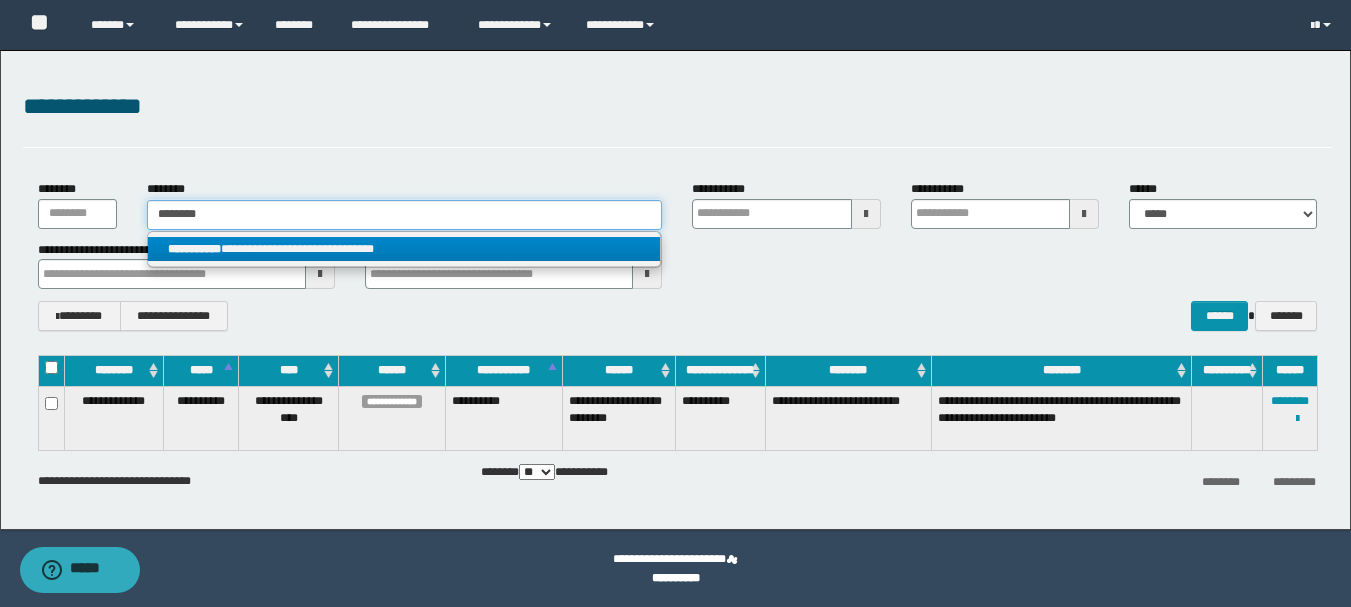 type 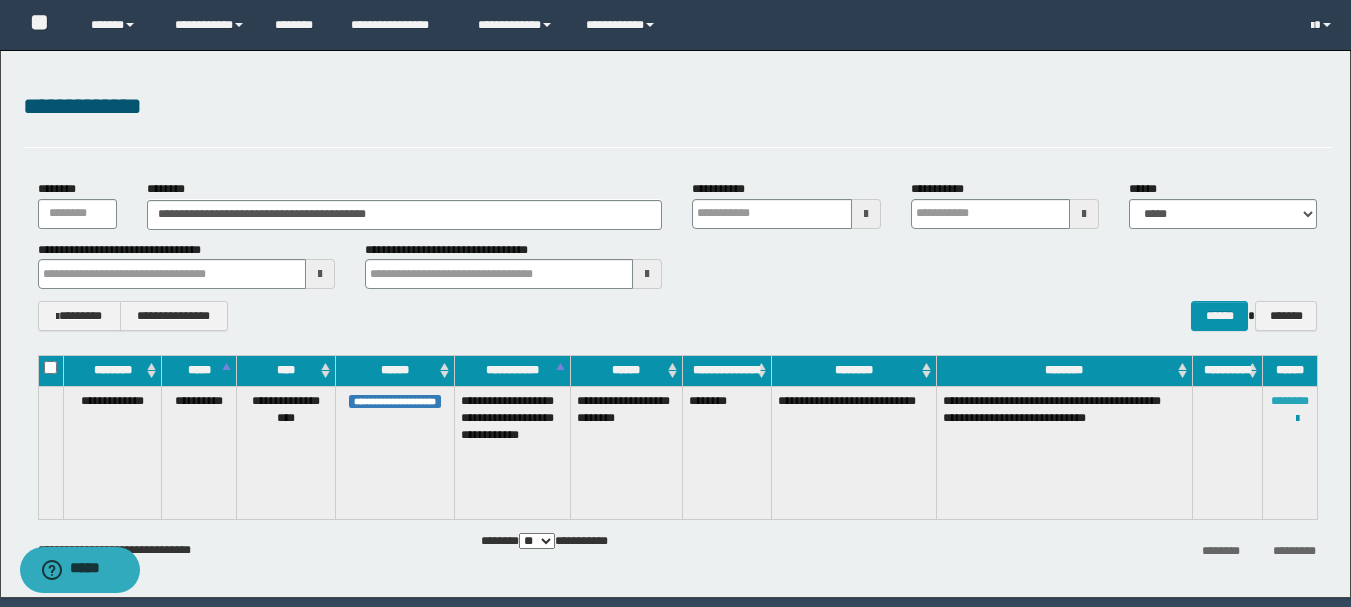 click on "********" at bounding box center (1290, 401) 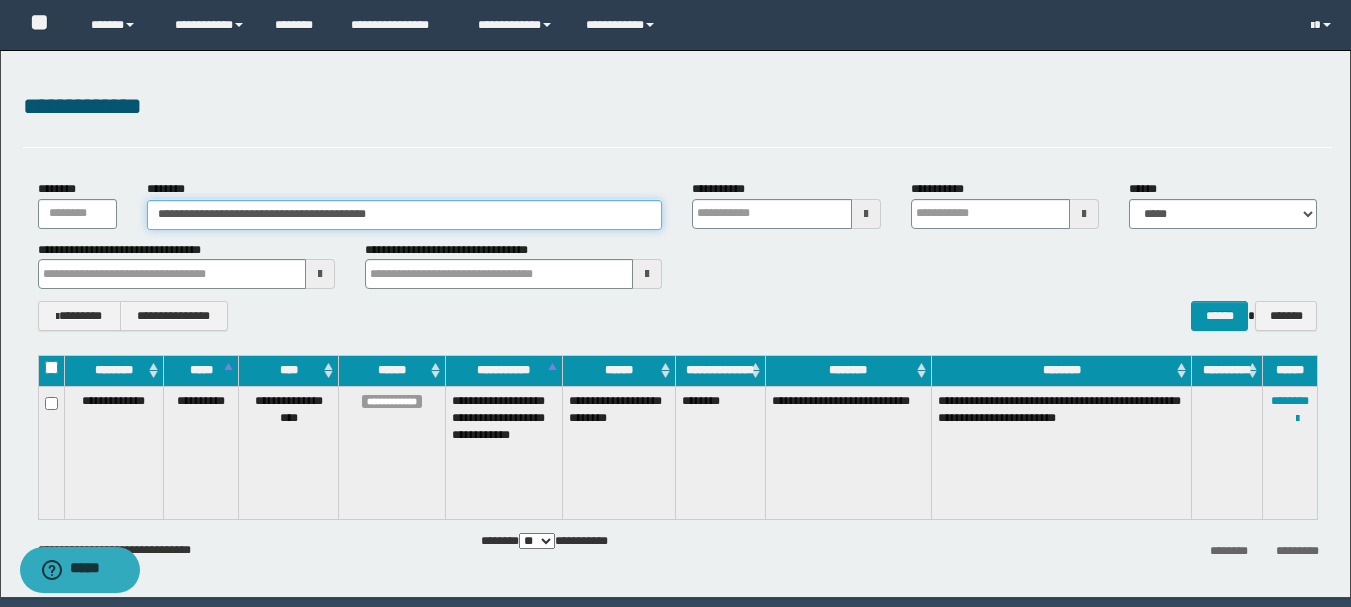 click on "**********" at bounding box center (405, 215) 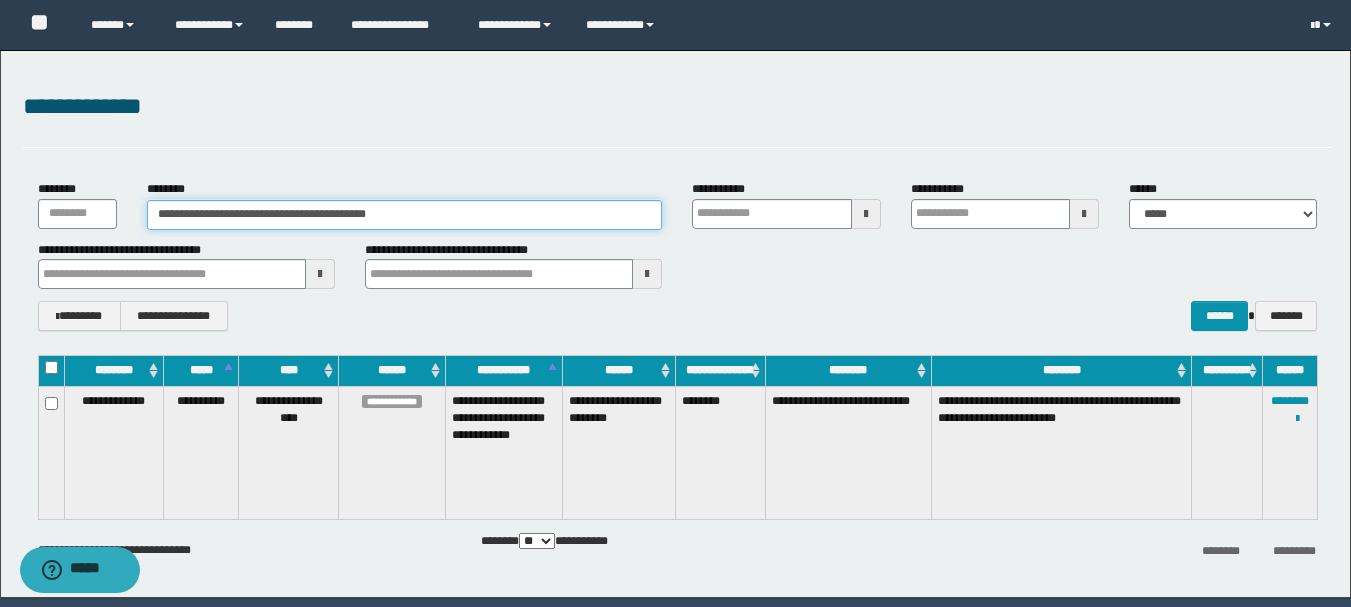 click on "**********" at bounding box center [405, 215] 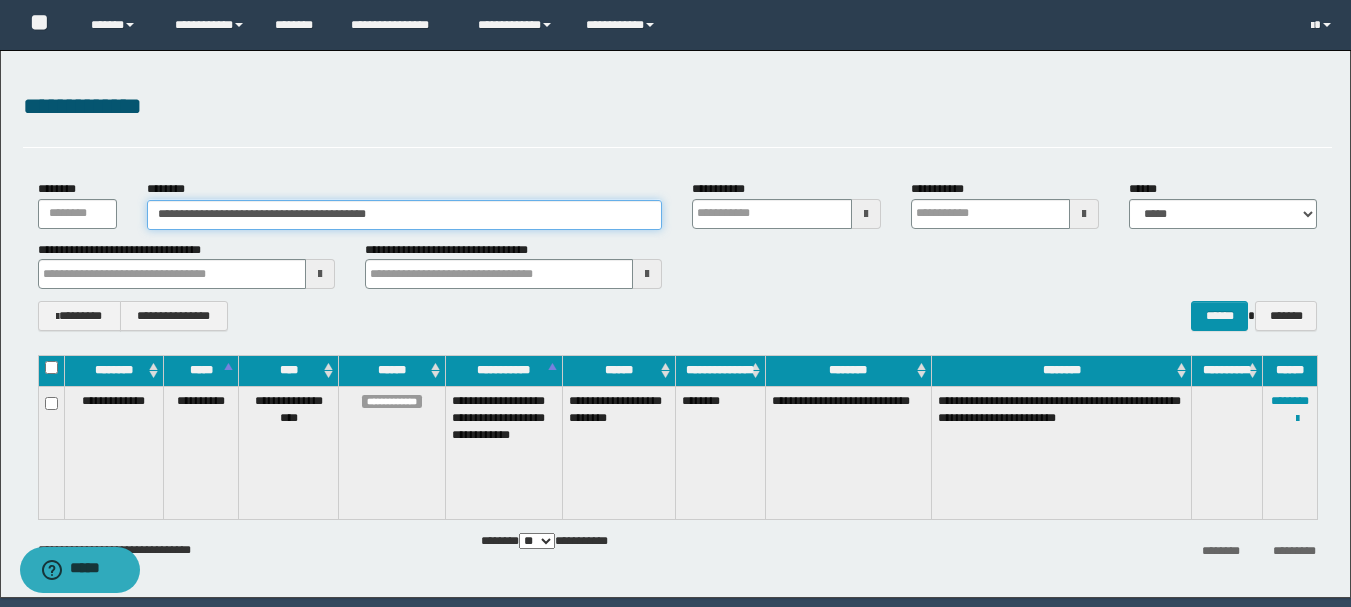 click on "**********" at bounding box center [405, 215] 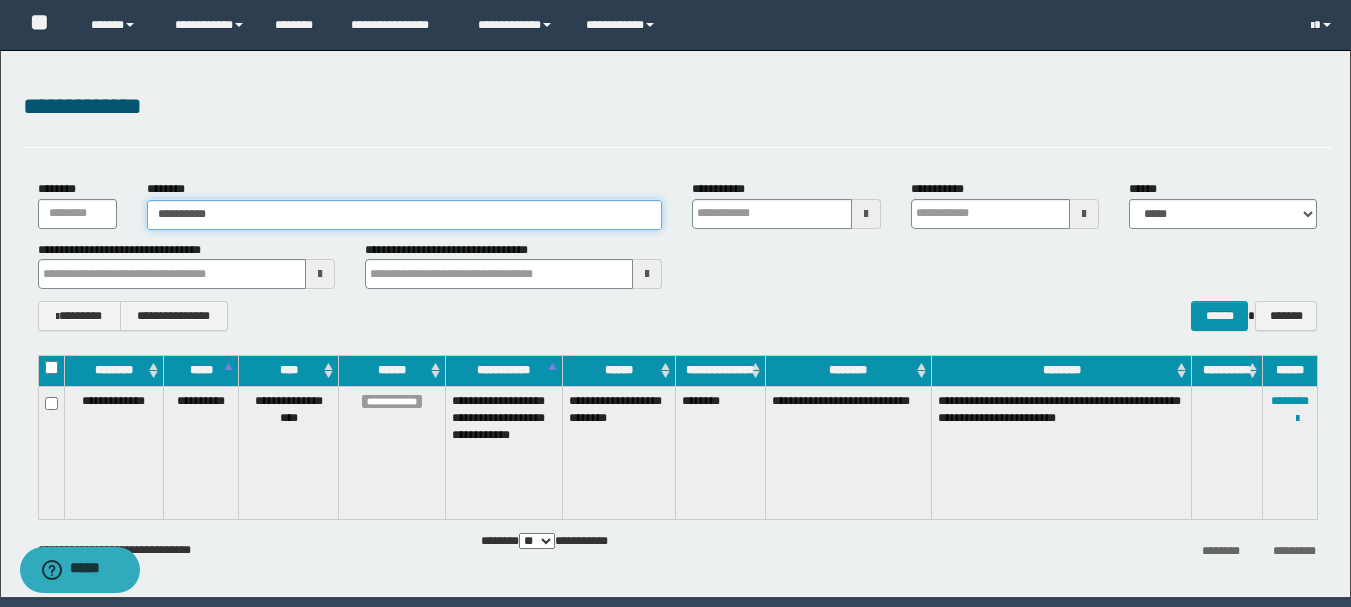 type on "**********" 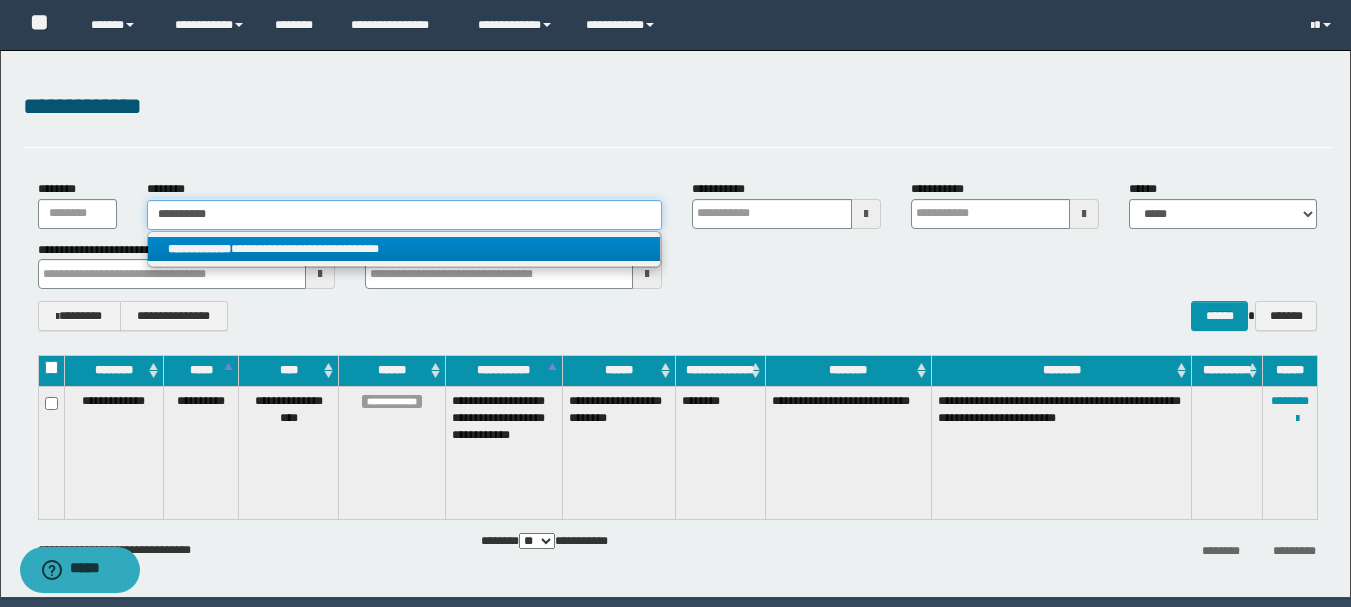 type on "**********" 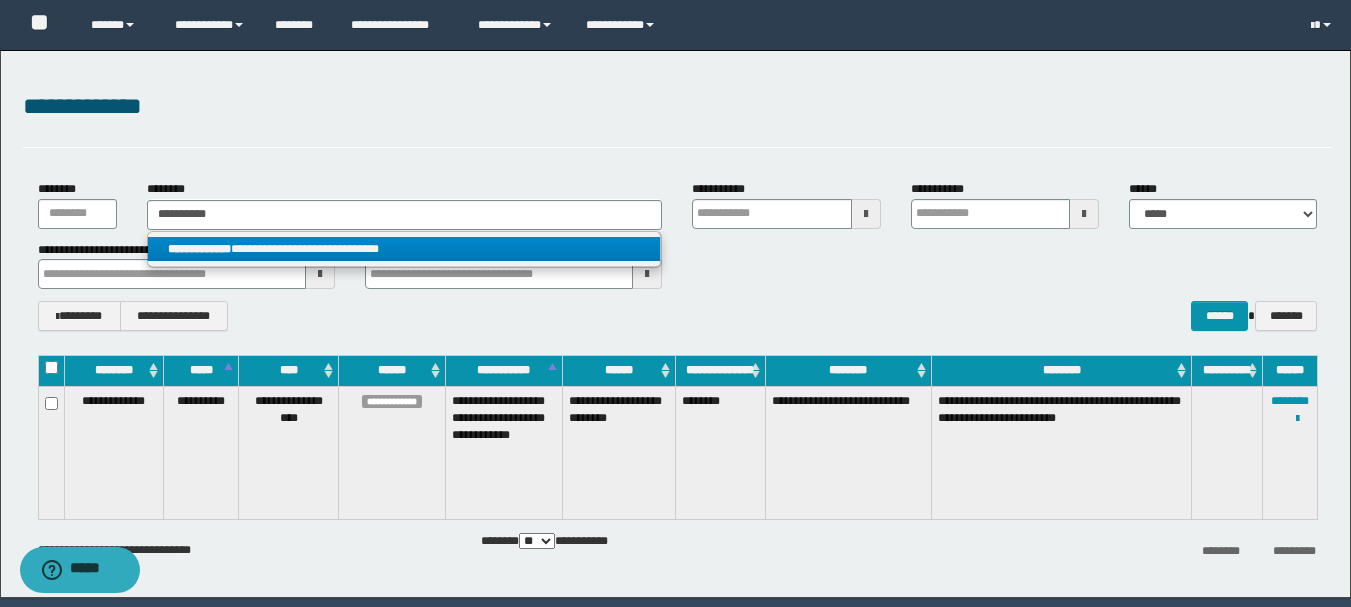 click on "**********" at bounding box center (404, 249) 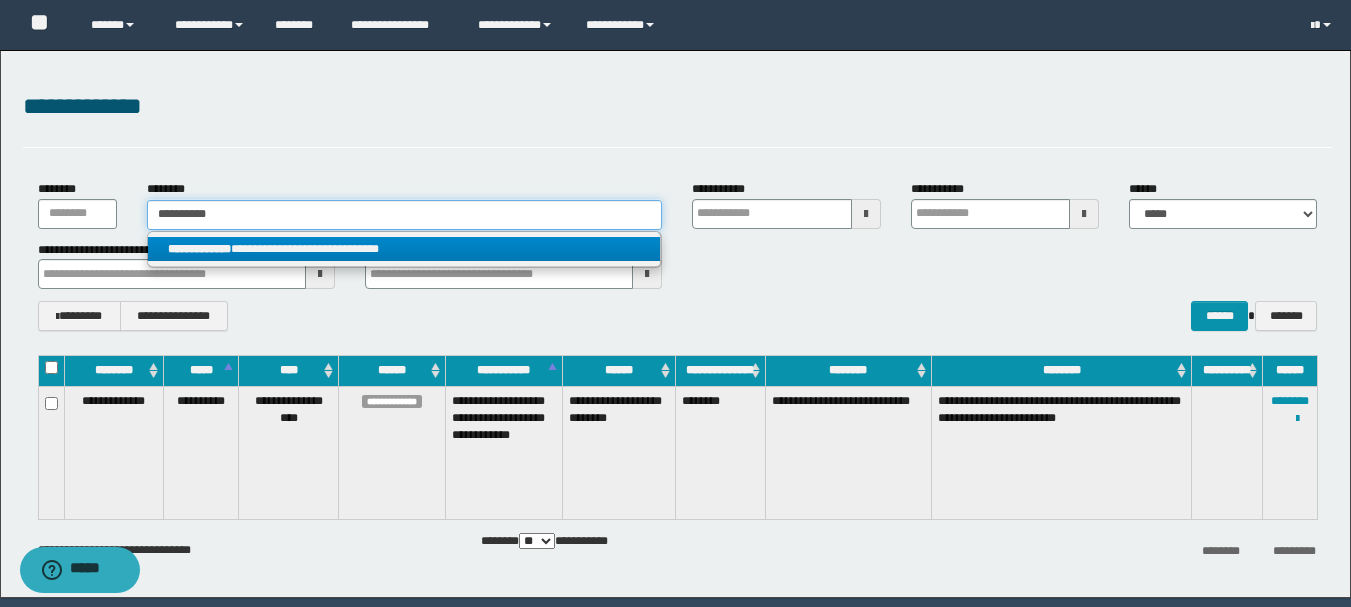 type 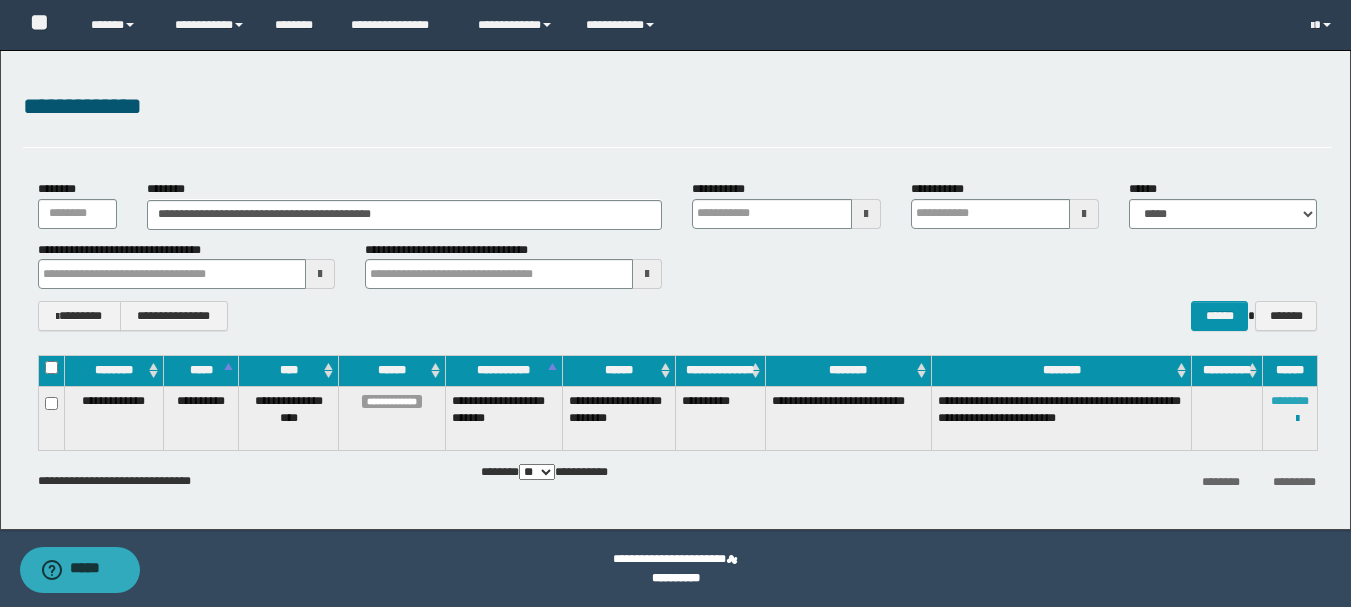 click on "********" at bounding box center (1290, 401) 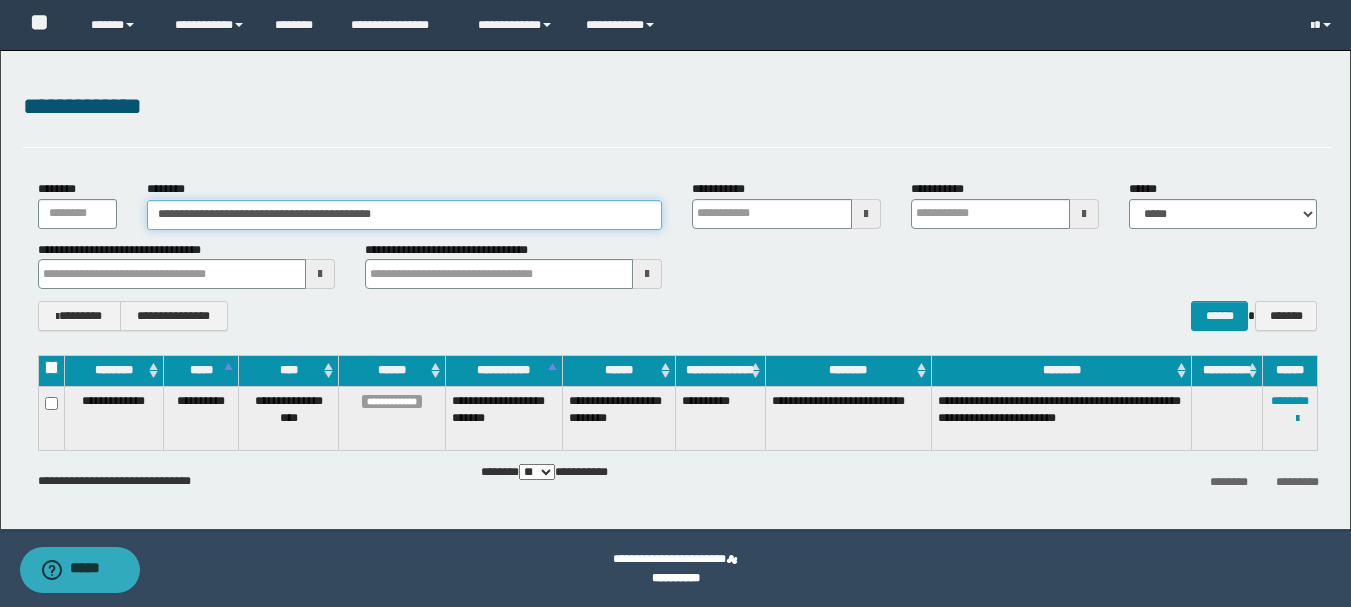 click on "**********" at bounding box center [405, 215] 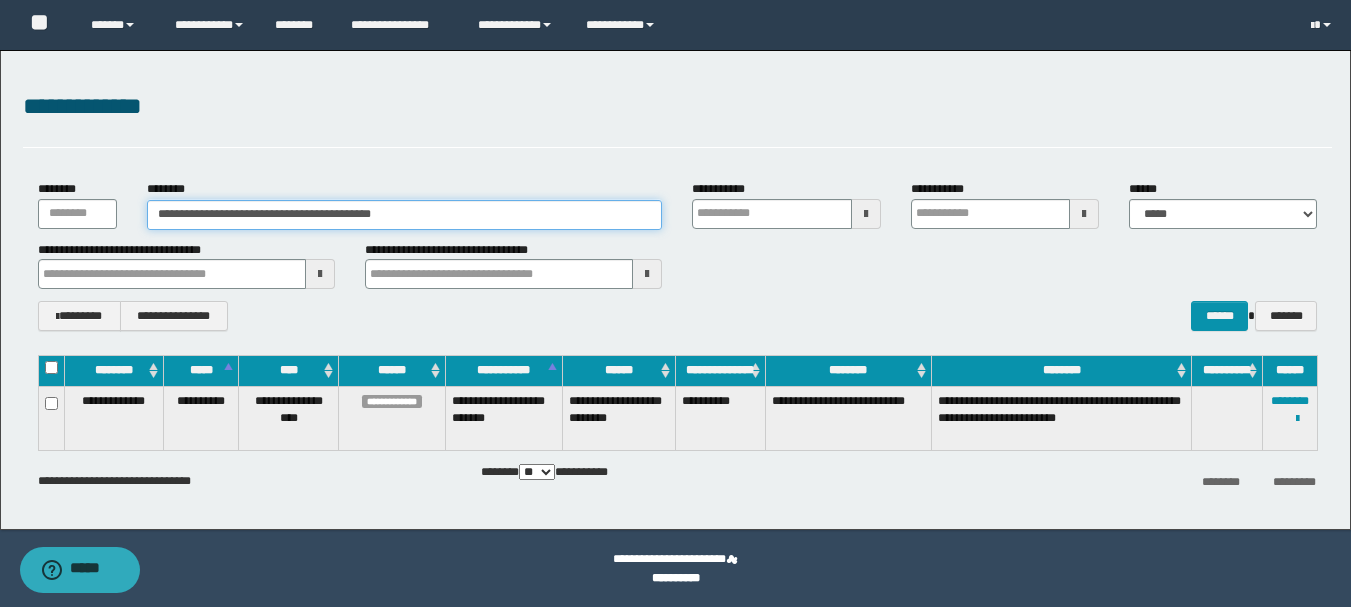 click on "**********" at bounding box center [405, 215] 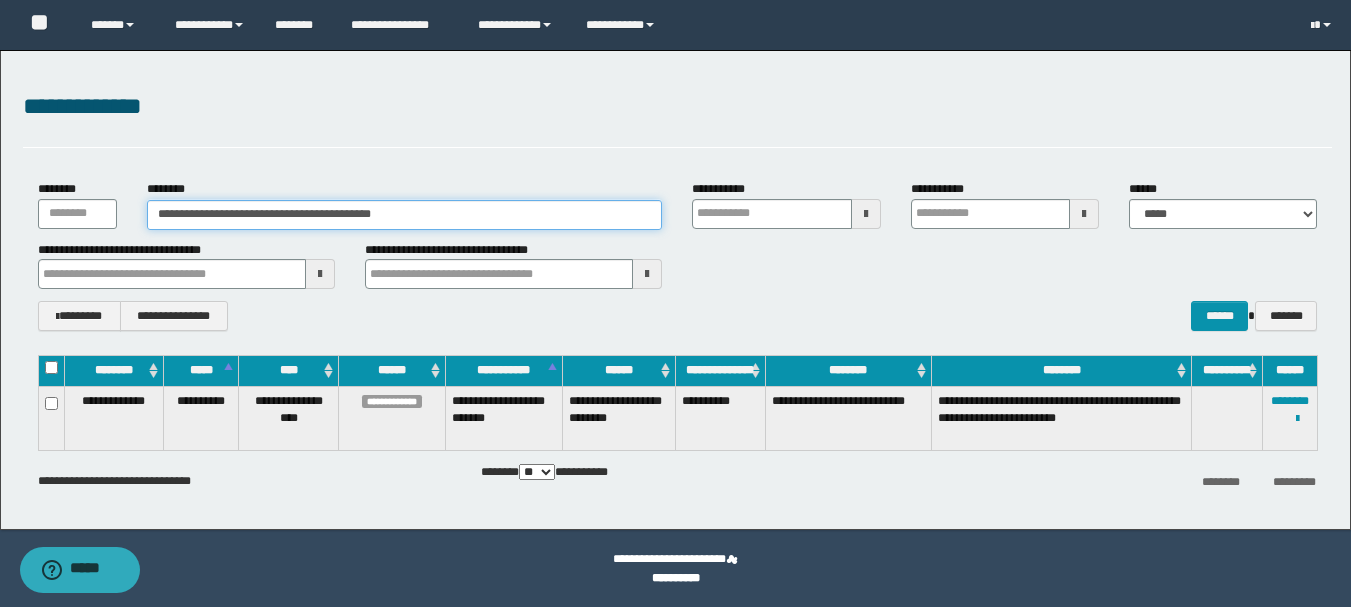 click on "**********" at bounding box center (405, 215) 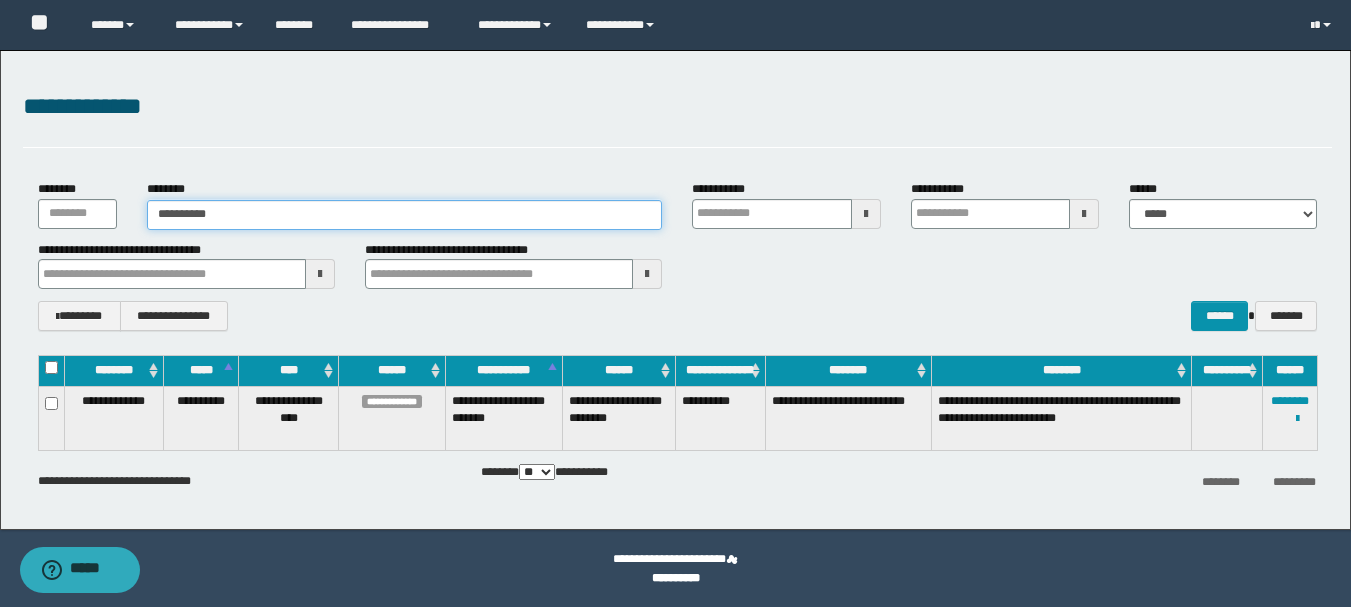 type on "**********" 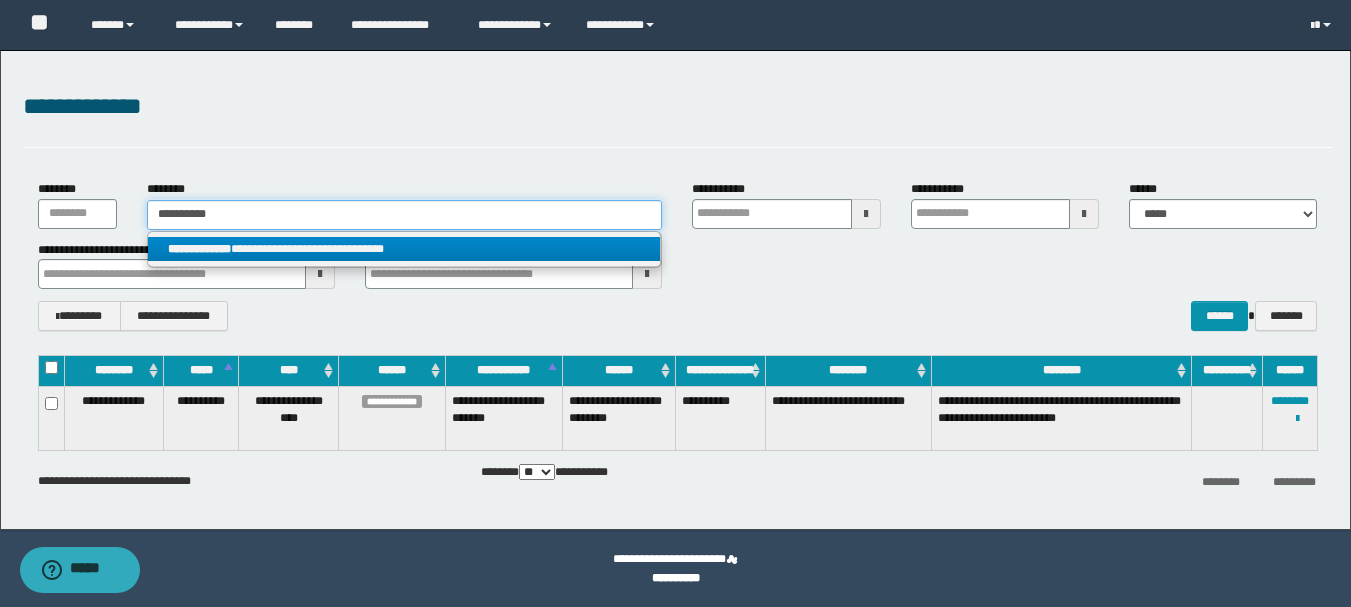 type on "**********" 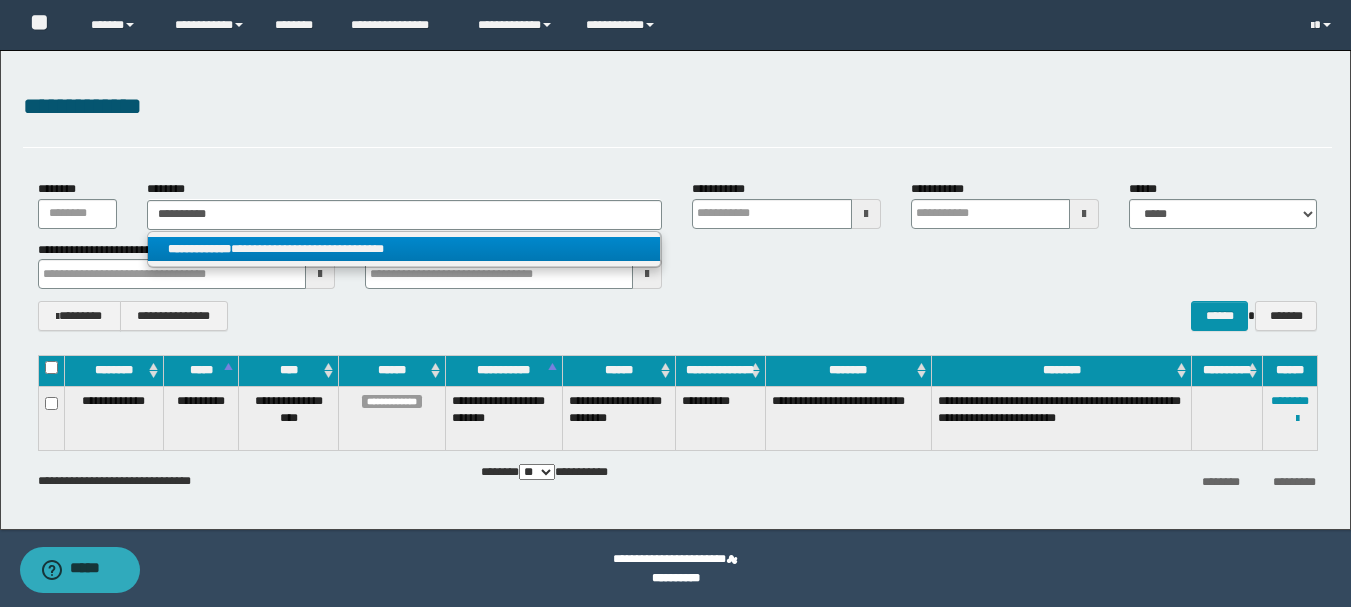 click on "**********" at bounding box center (404, 249) 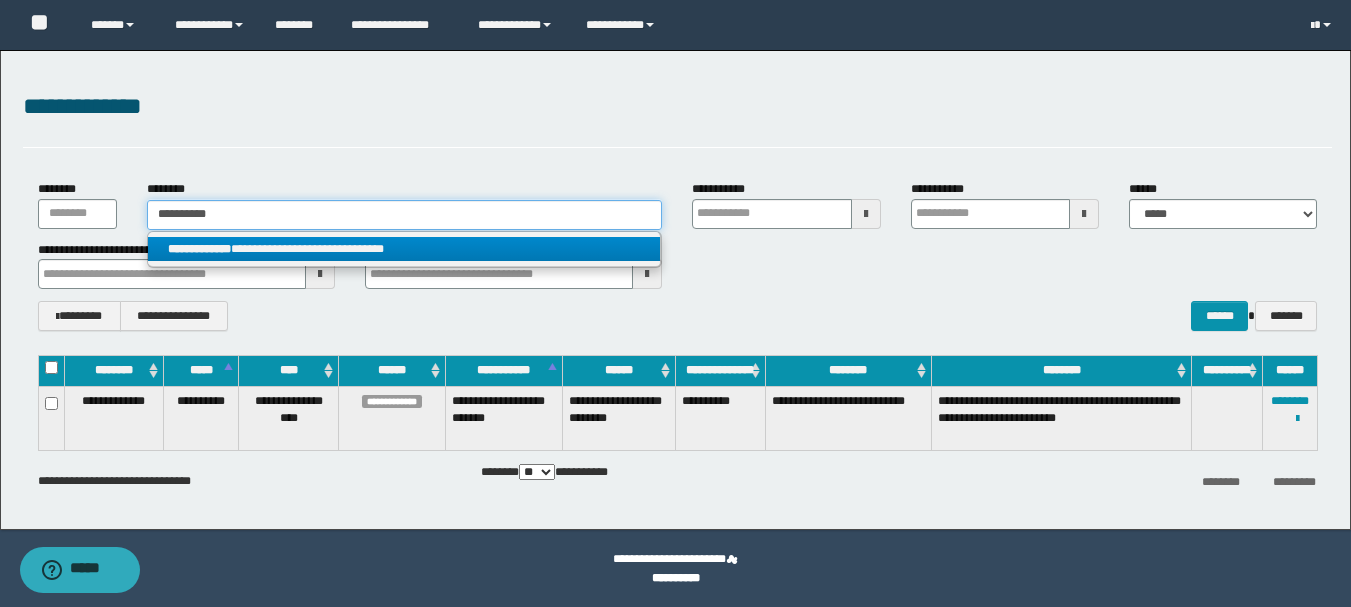 type 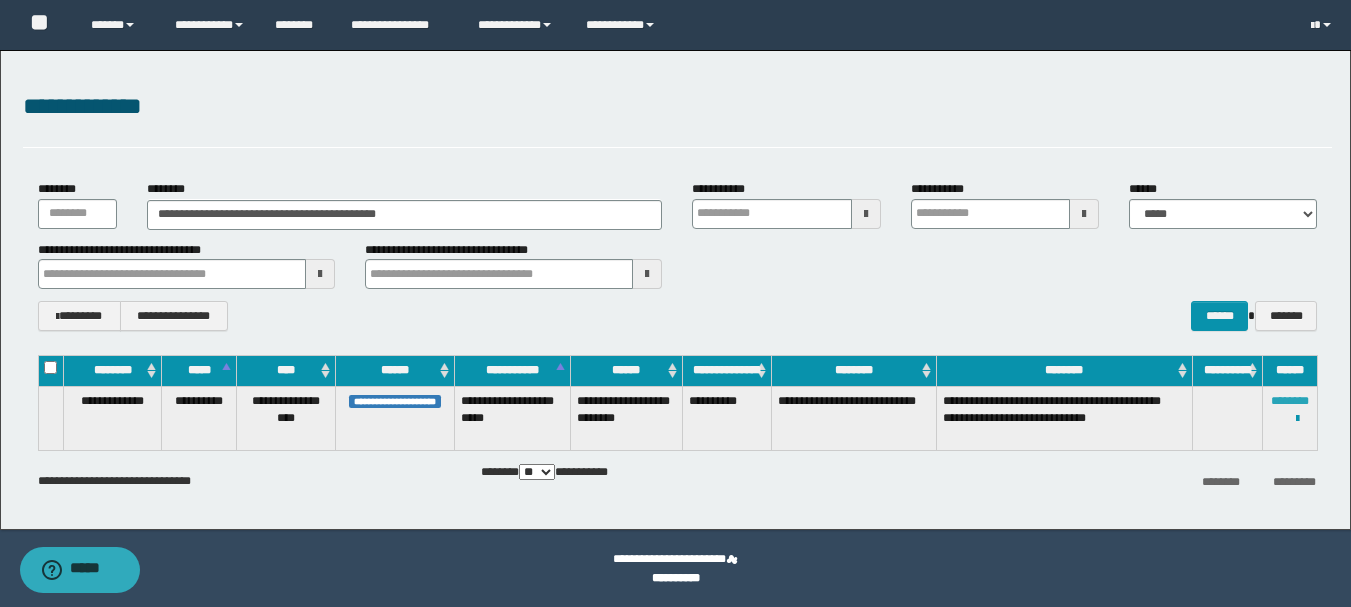 click on "********" at bounding box center [1290, 401] 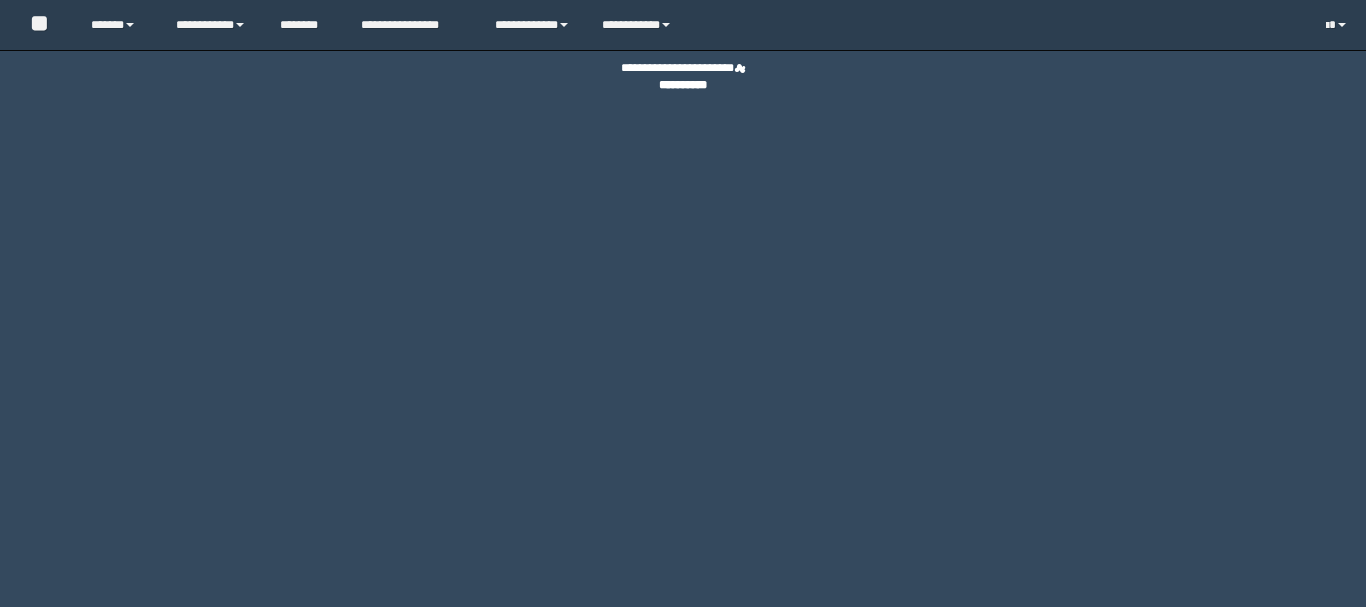 scroll, scrollTop: 0, scrollLeft: 0, axis: both 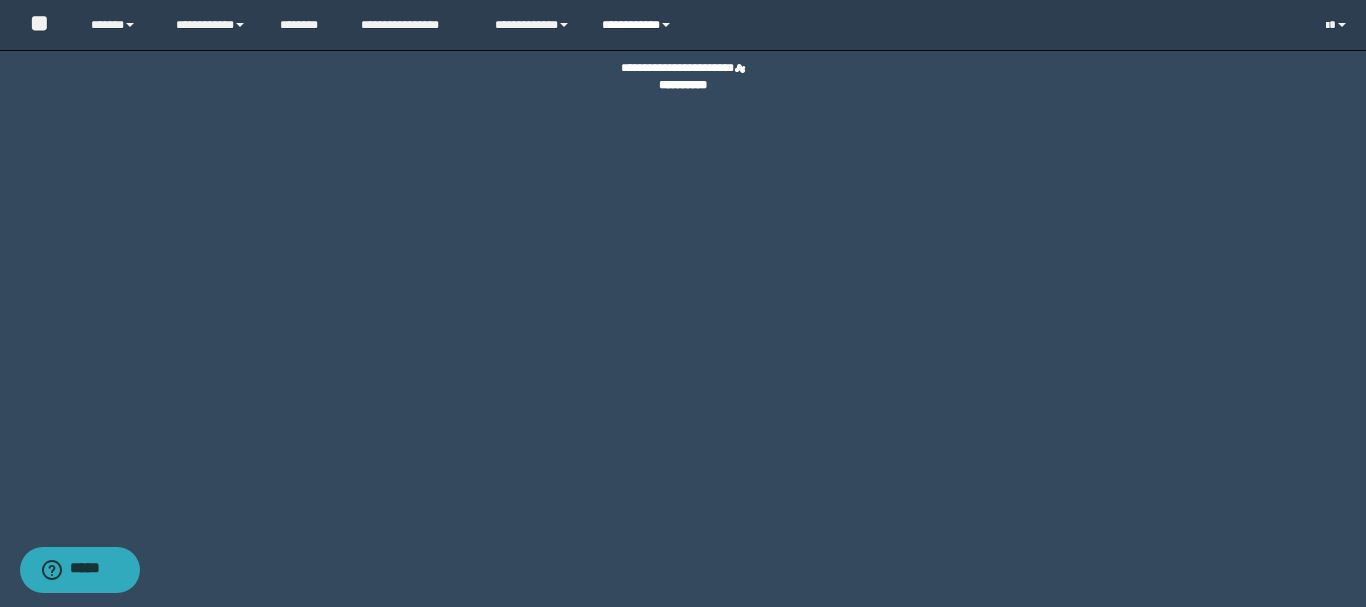 click on "**********" at bounding box center (640, 25) 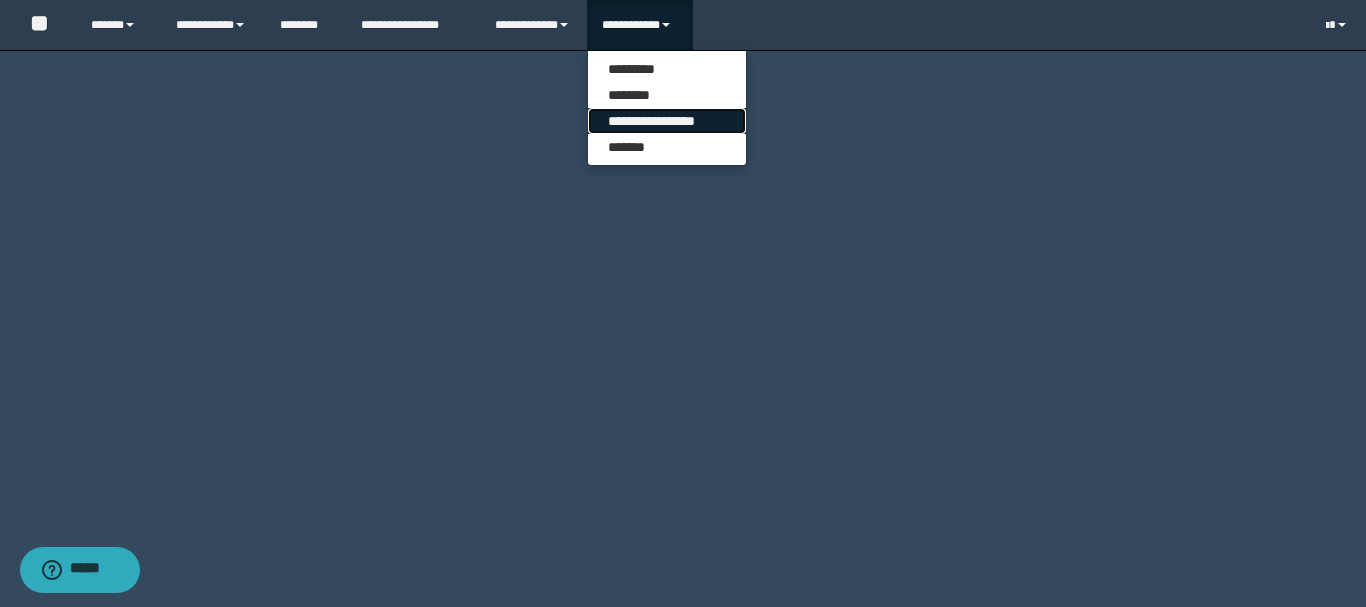 click on "**********" at bounding box center (667, 121) 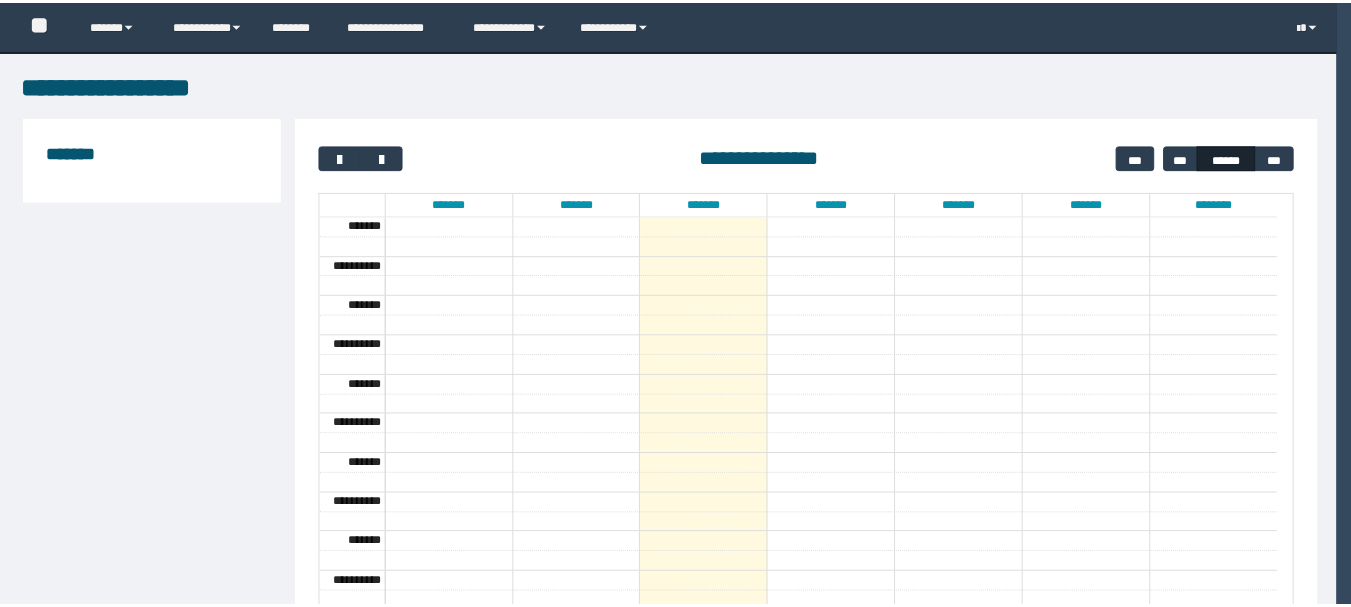 scroll, scrollTop: 0, scrollLeft: 0, axis: both 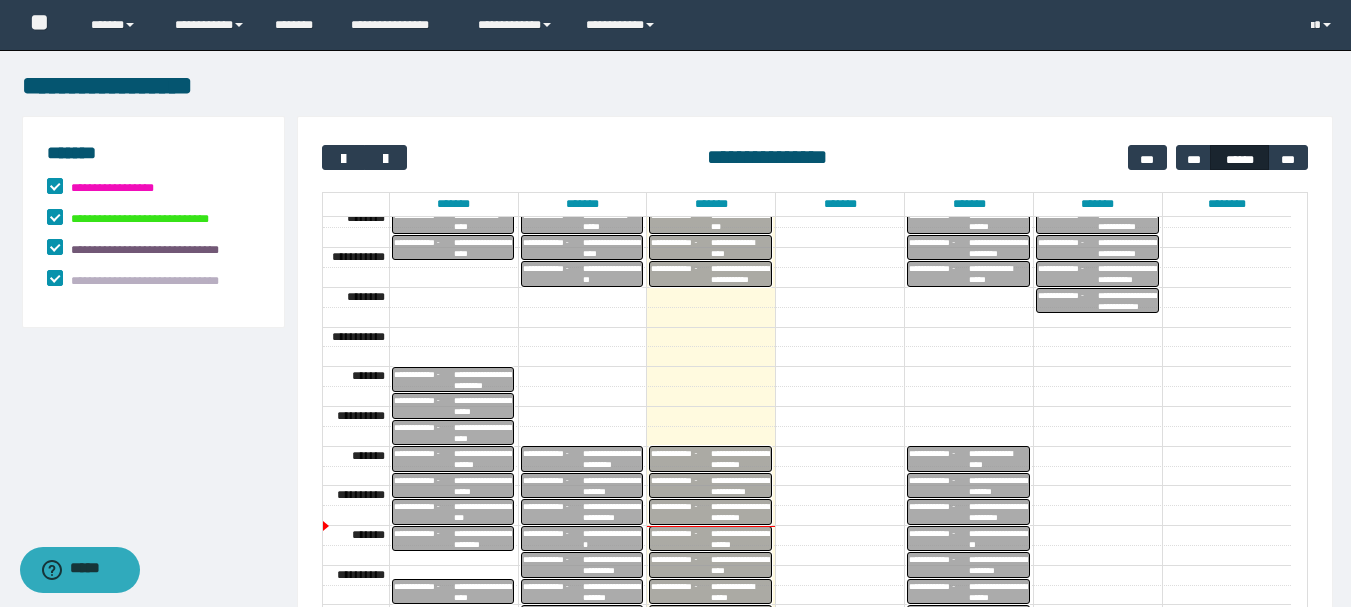 click on "**********" at bounding box center (740, 486) 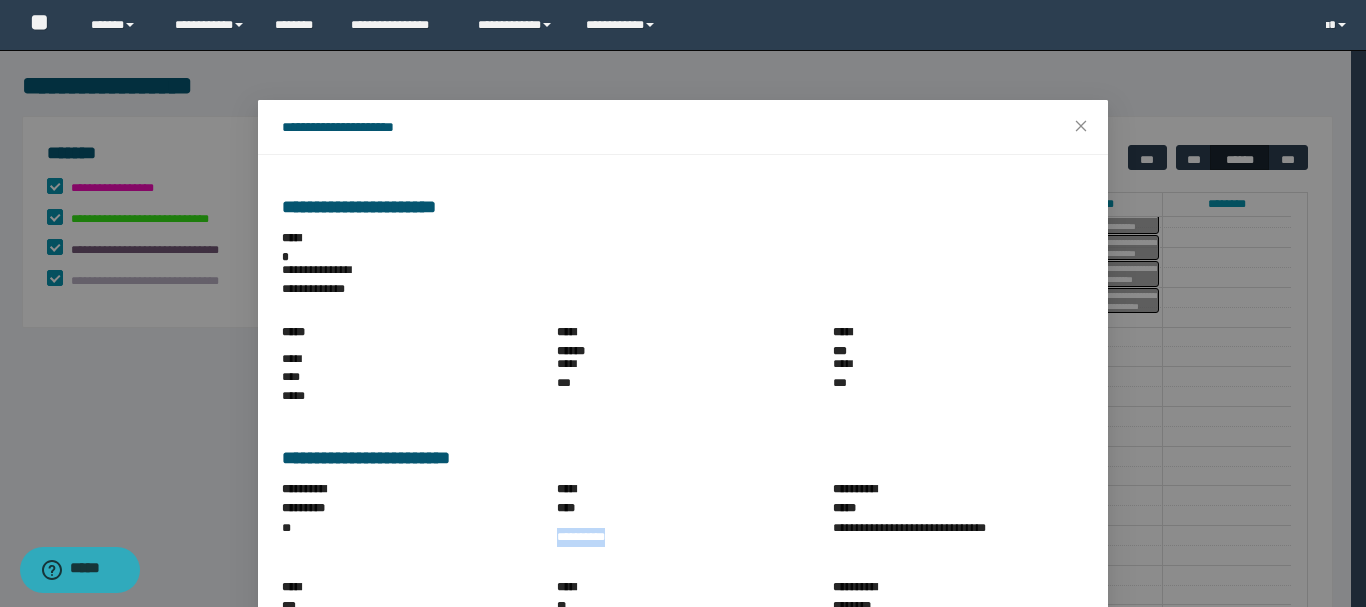 drag, startPoint x: 542, startPoint y: 486, endPoint x: 649, endPoint y: 501, distance: 108.04629 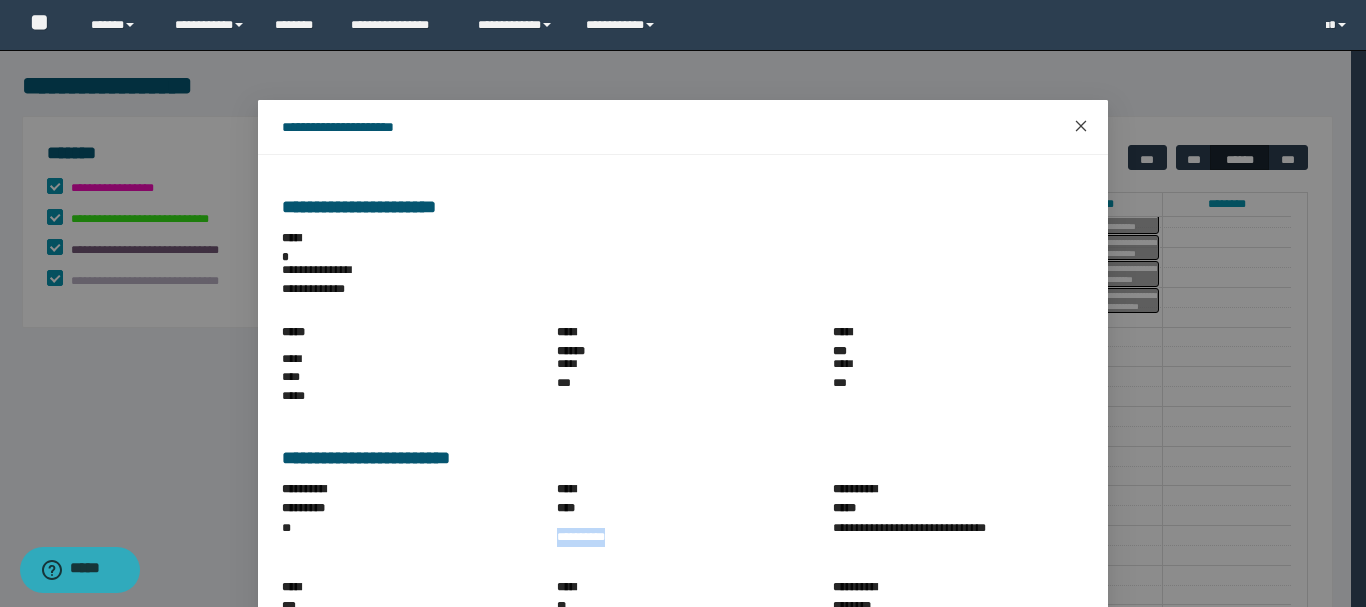 click at bounding box center (1081, 127) 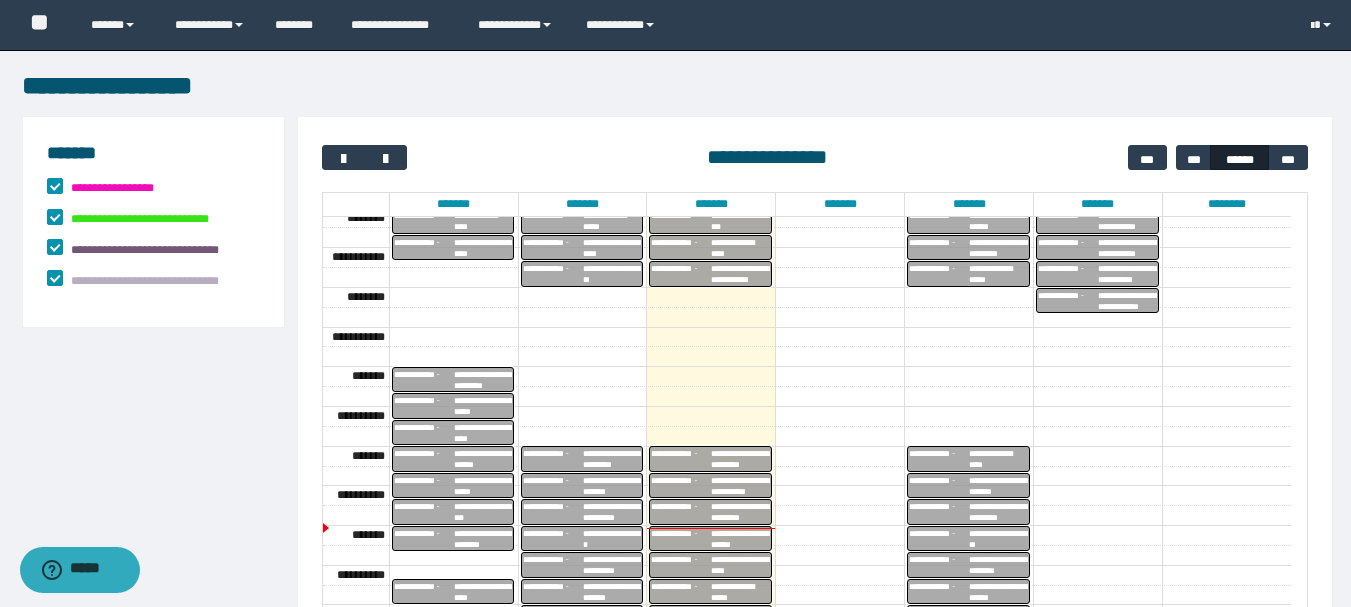 click on "**********" at bounding box center [740, 459] 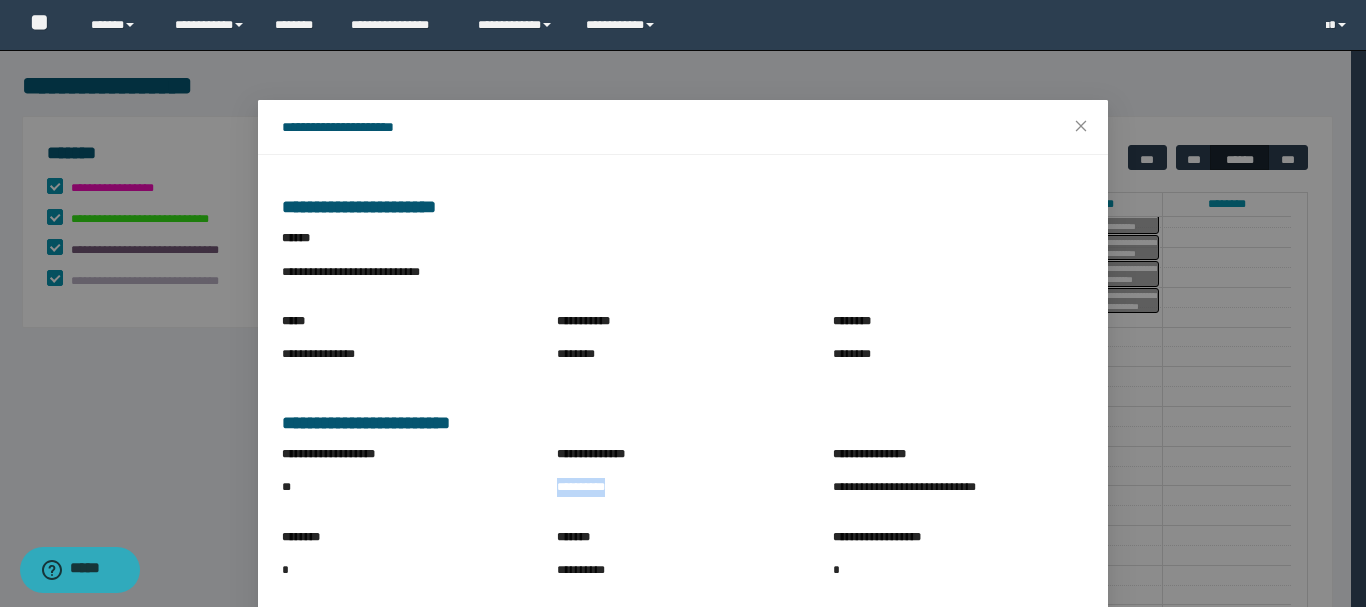 drag, startPoint x: 550, startPoint y: 488, endPoint x: 651, endPoint y: 499, distance: 101.597244 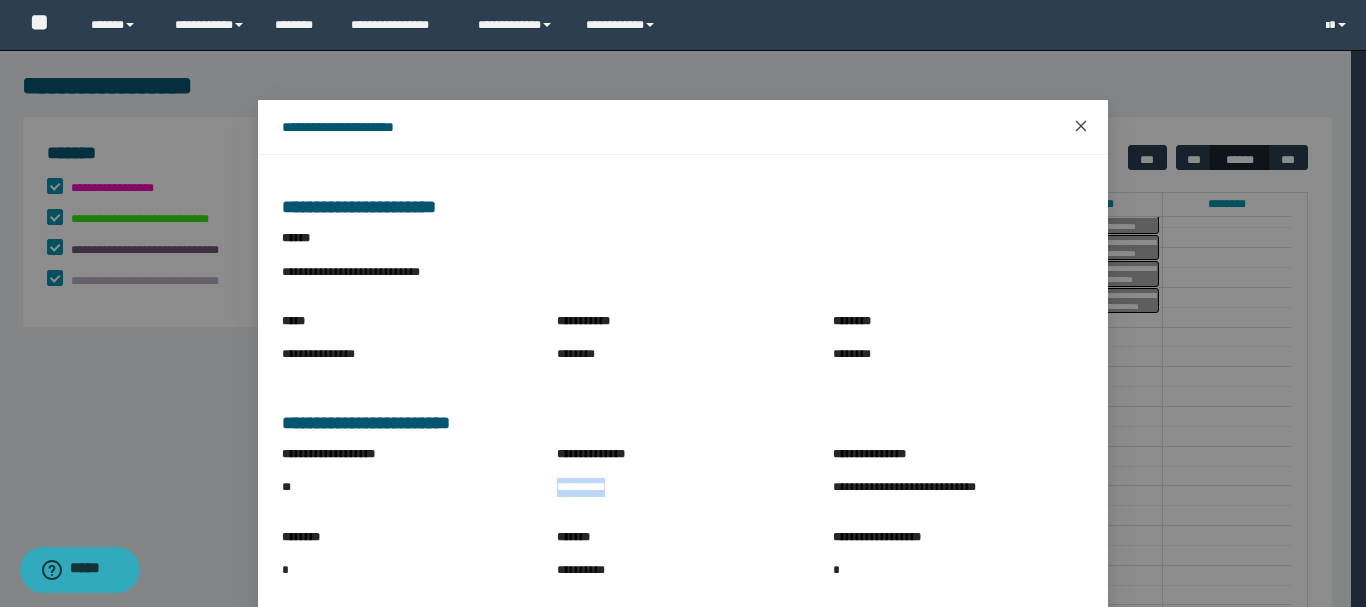 click 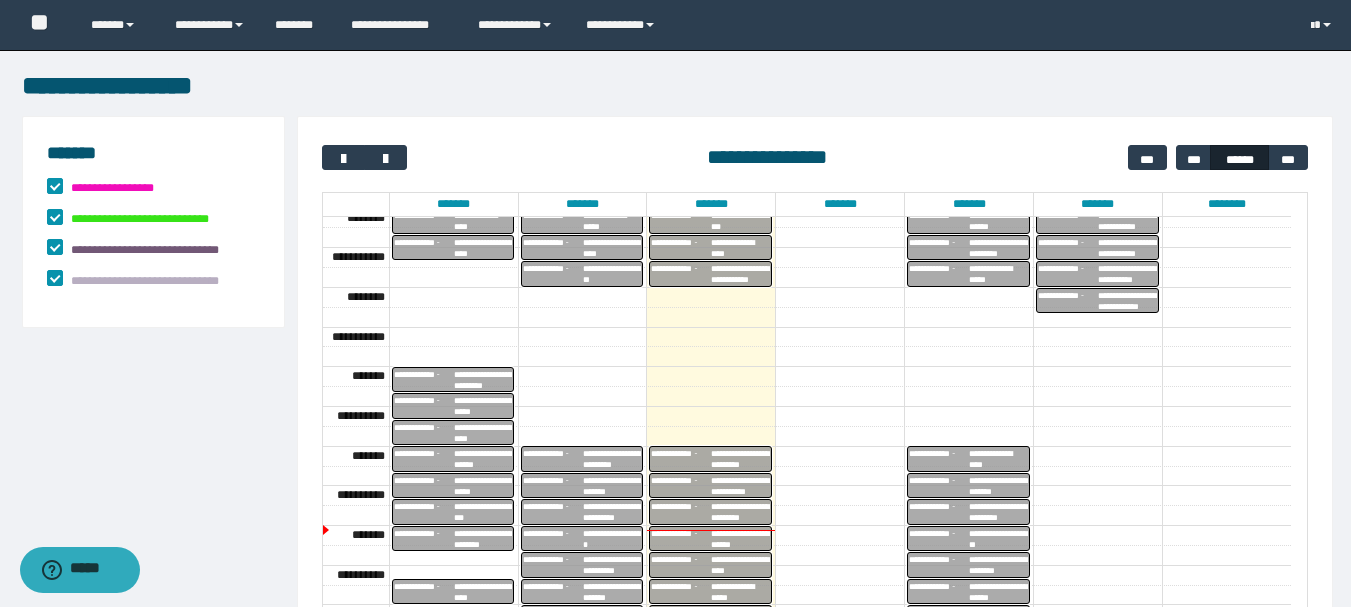 scroll, scrollTop: 200, scrollLeft: 0, axis: vertical 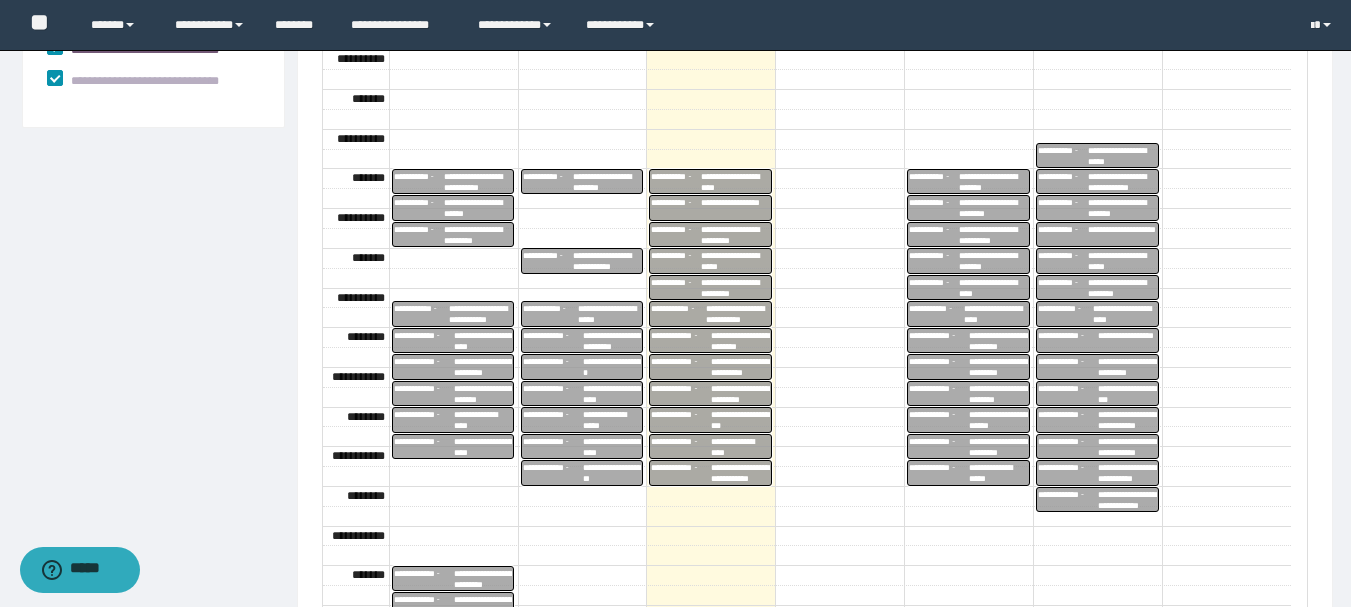 click on "**********" at bounding box center [740, 473] 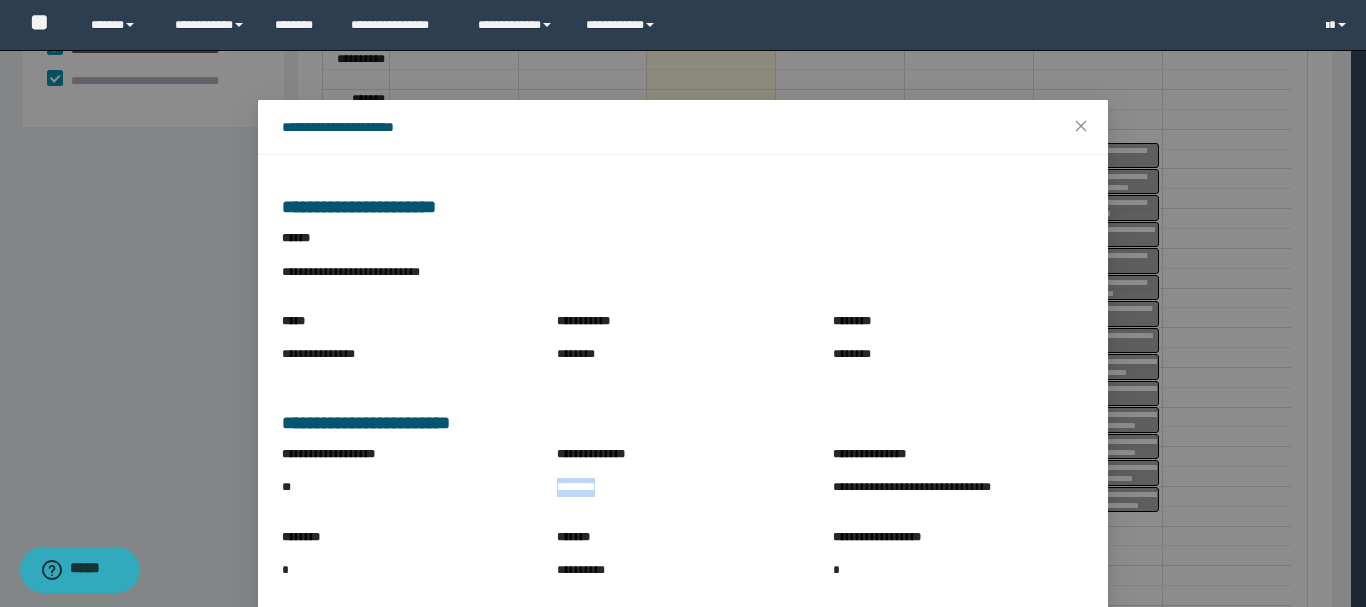 drag, startPoint x: 561, startPoint y: 488, endPoint x: 640, endPoint y: 500, distance: 79.9062 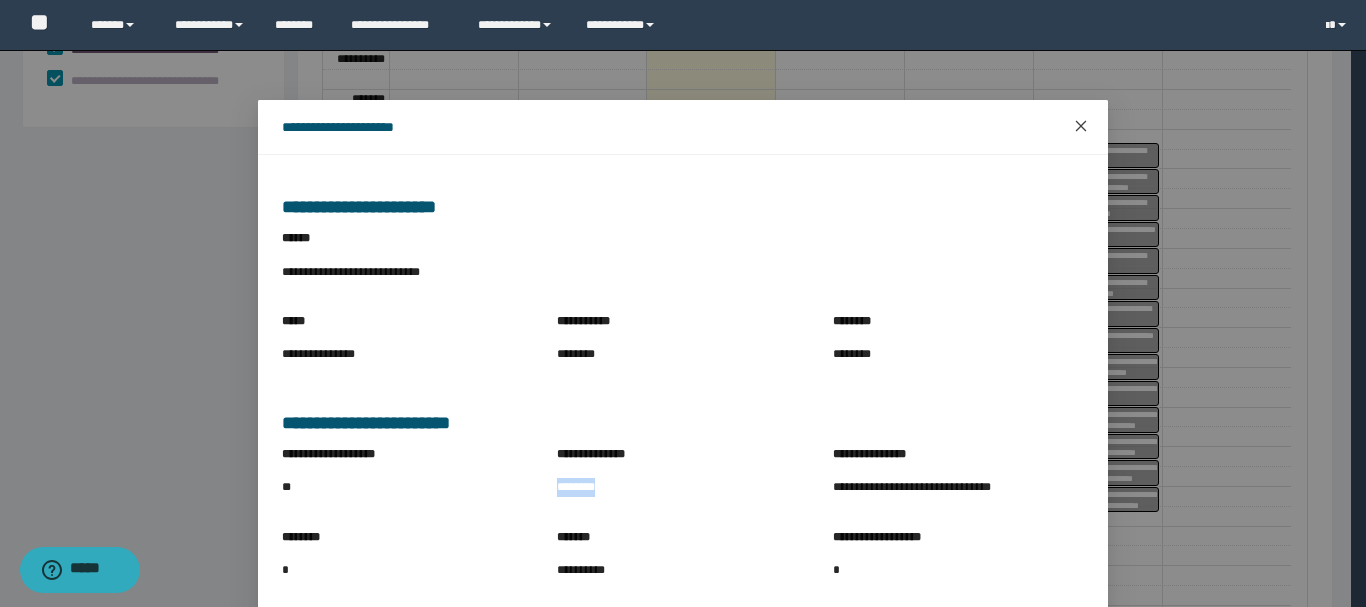 click at bounding box center (1081, 127) 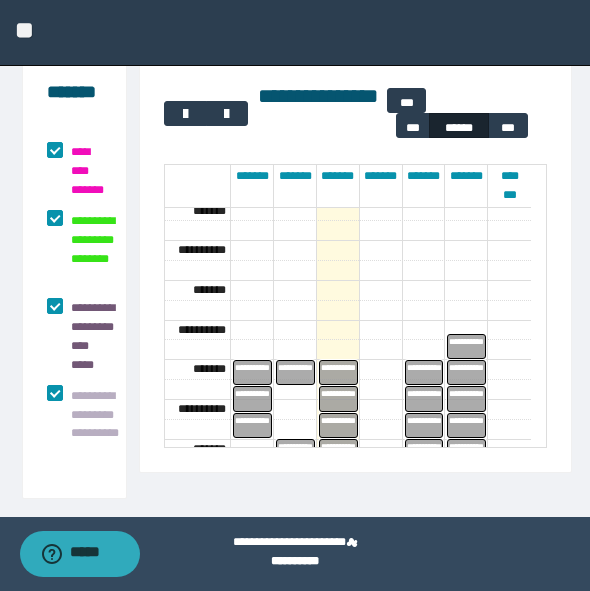 scroll, scrollTop: 61, scrollLeft: 0, axis: vertical 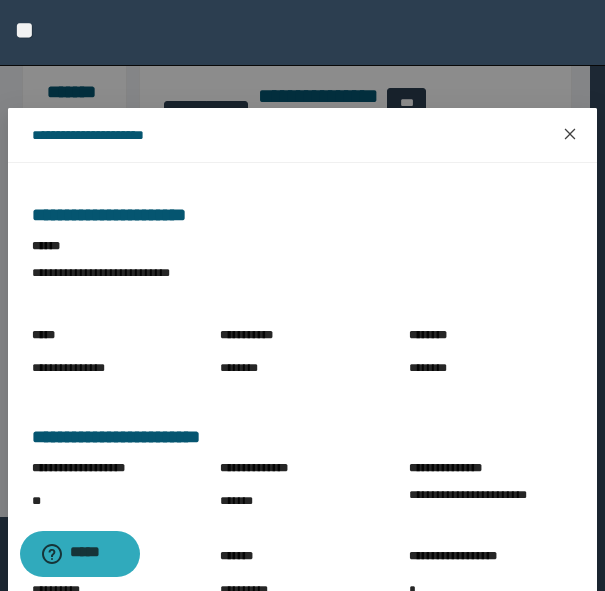 click at bounding box center (570, 135) 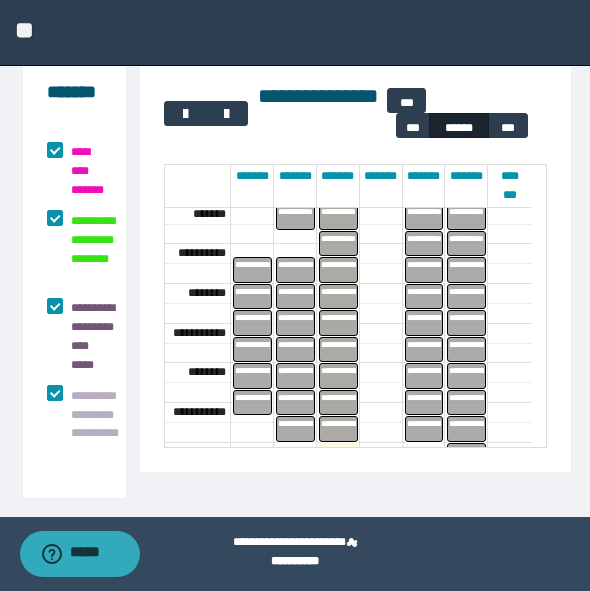 scroll, scrollTop: 500, scrollLeft: 0, axis: vertical 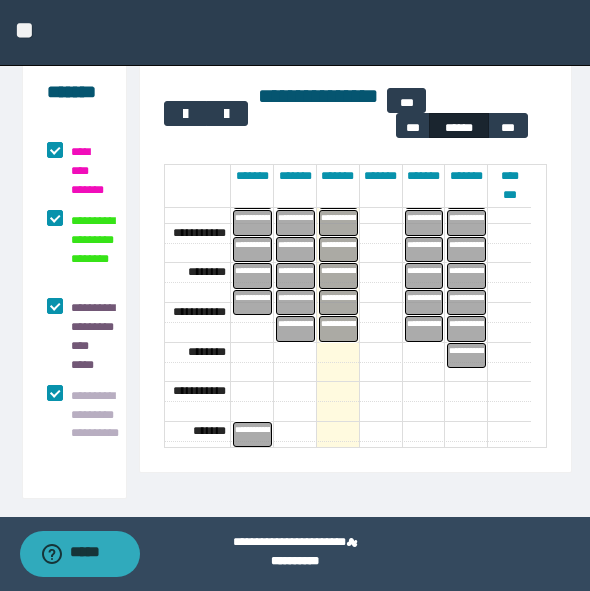 click on "**********" at bounding box center [351, 329] 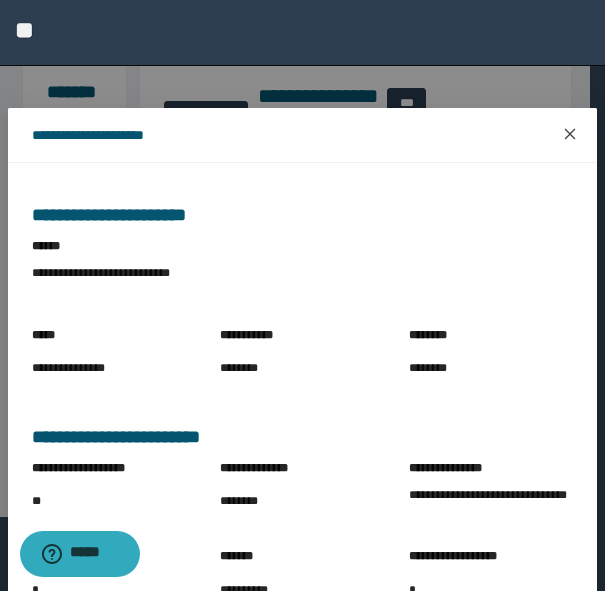 click at bounding box center (570, 135) 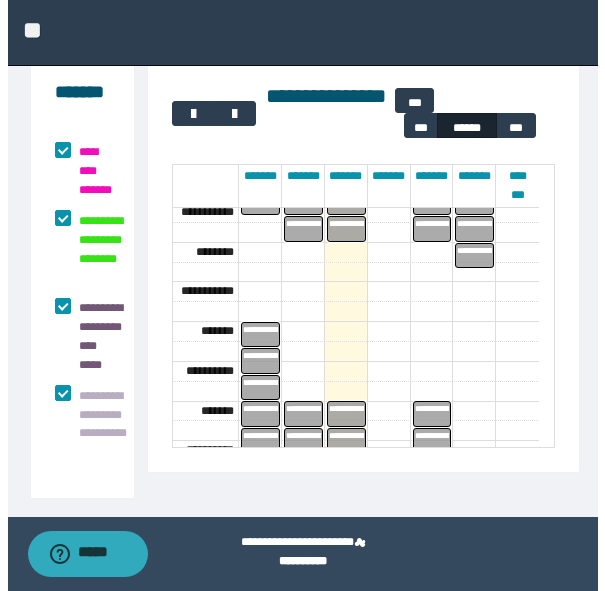scroll, scrollTop: 700, scrollLeft: 0, axis: vertical 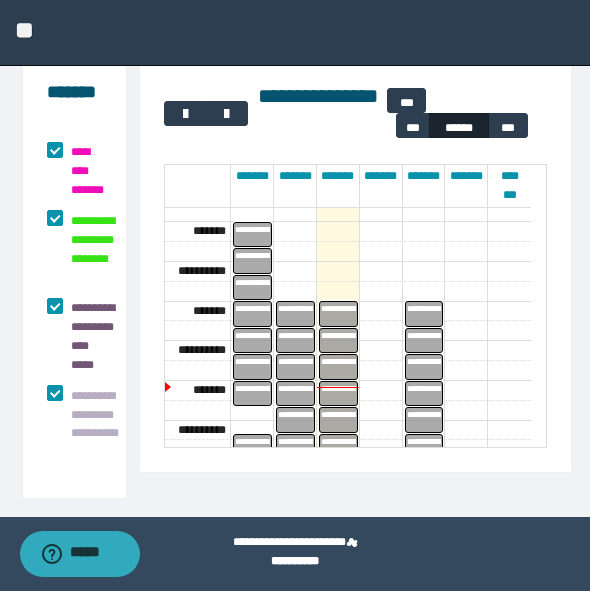click on "**********" at bounding box center [351, 314] 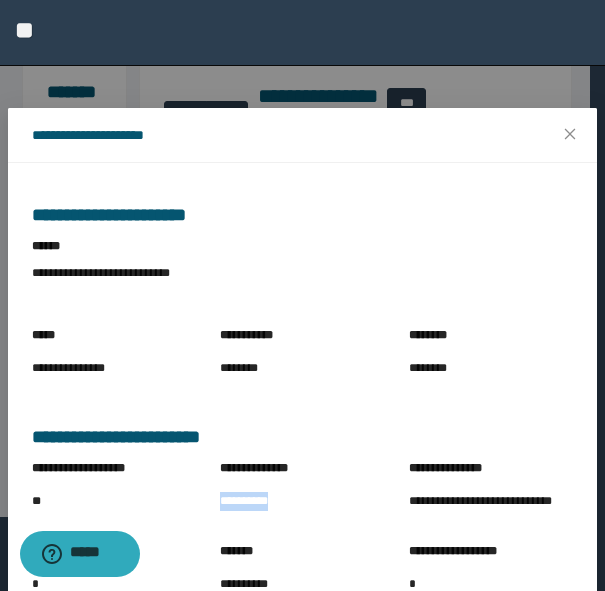 drag, startPoint x: 215, startPoint y: 506, endPoint x: 291, endPoint y: 499, distance: 76.321686 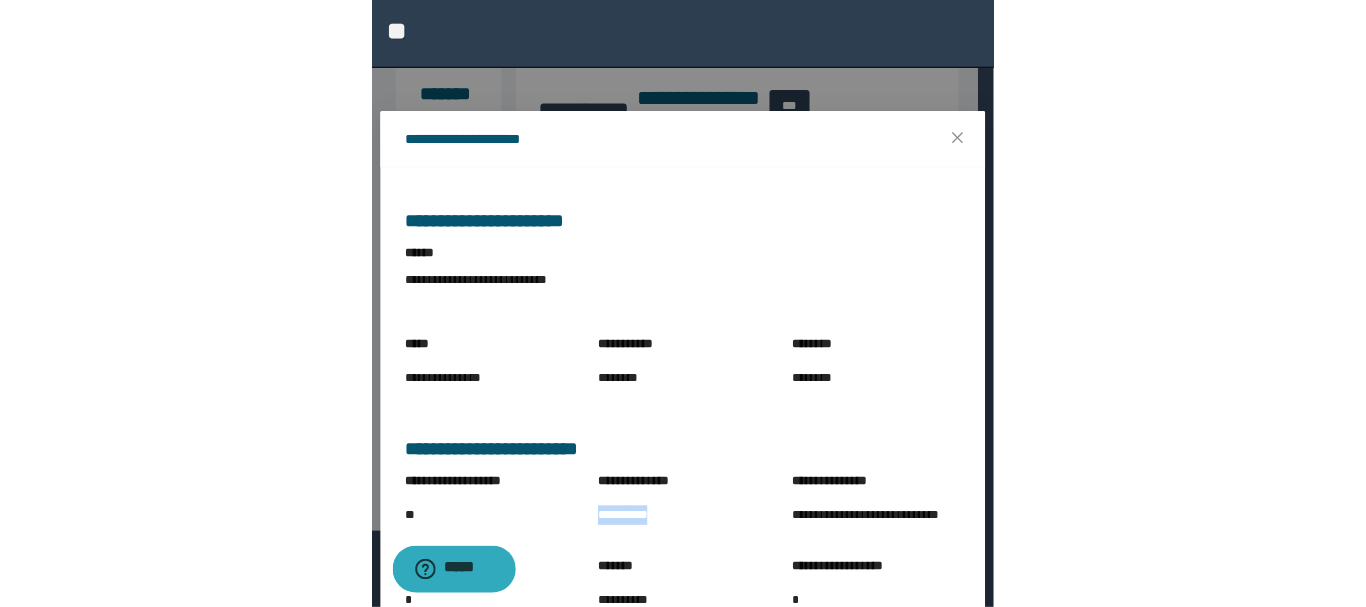 scroll, scrollTop: 0, scrollLeft: 0, axis: both 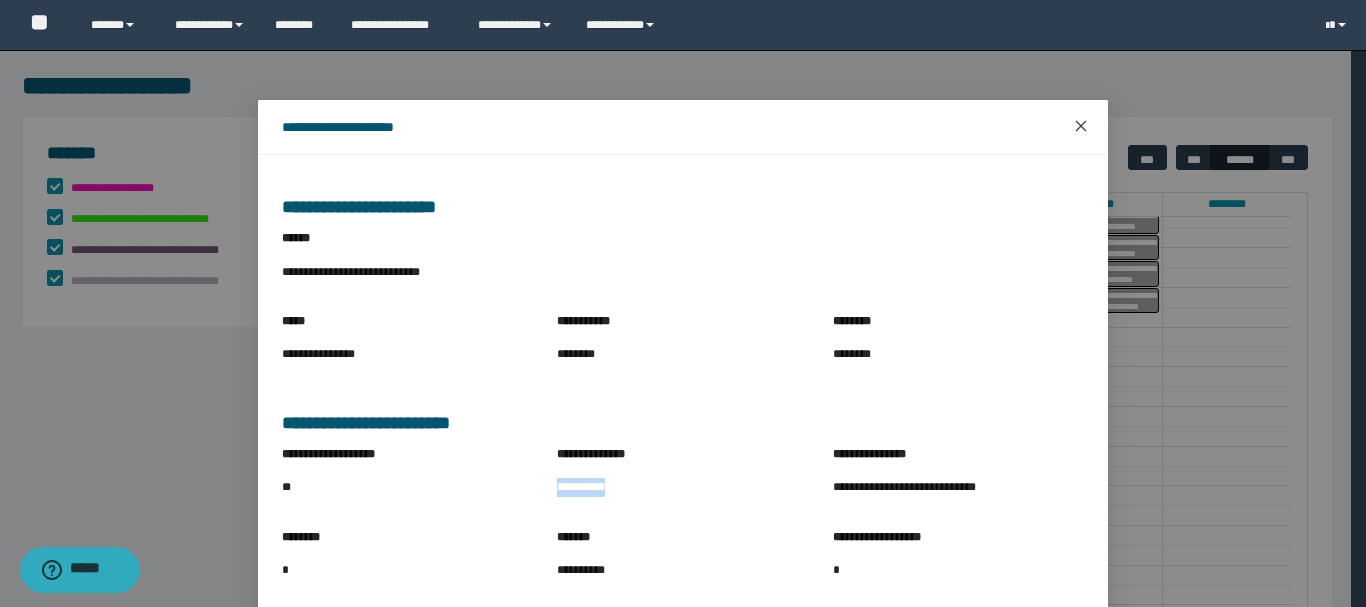 click 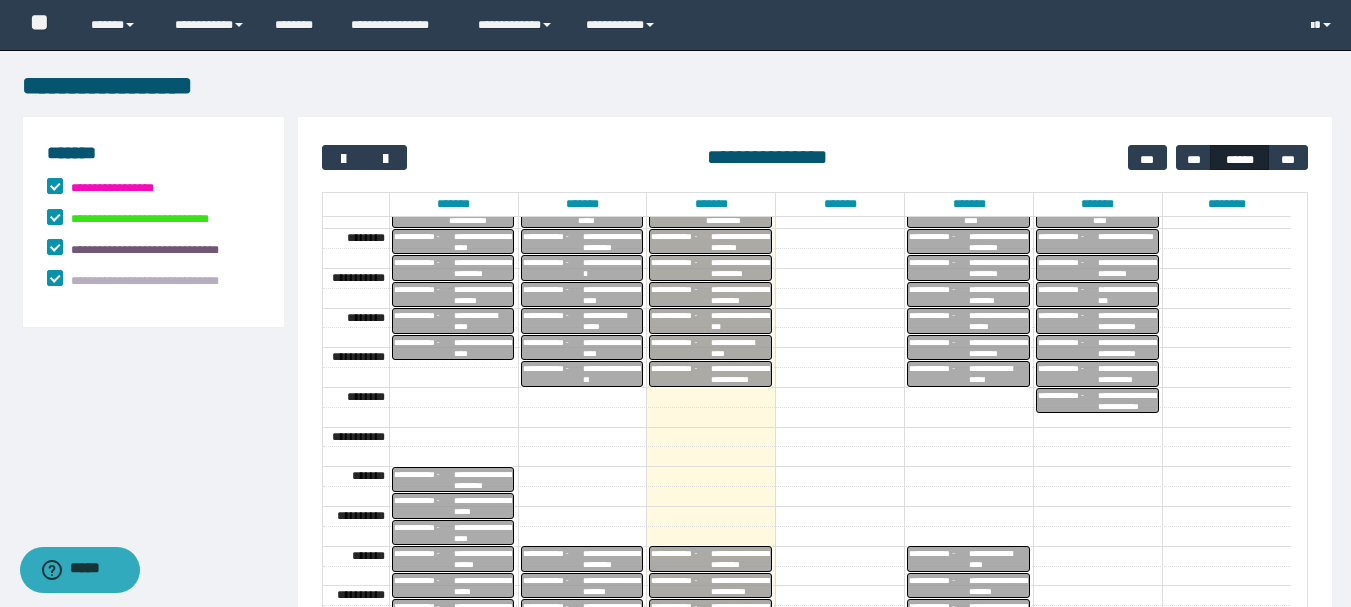 scroll, scrollTop: 364, scrollLeft: 0, axis: vertical 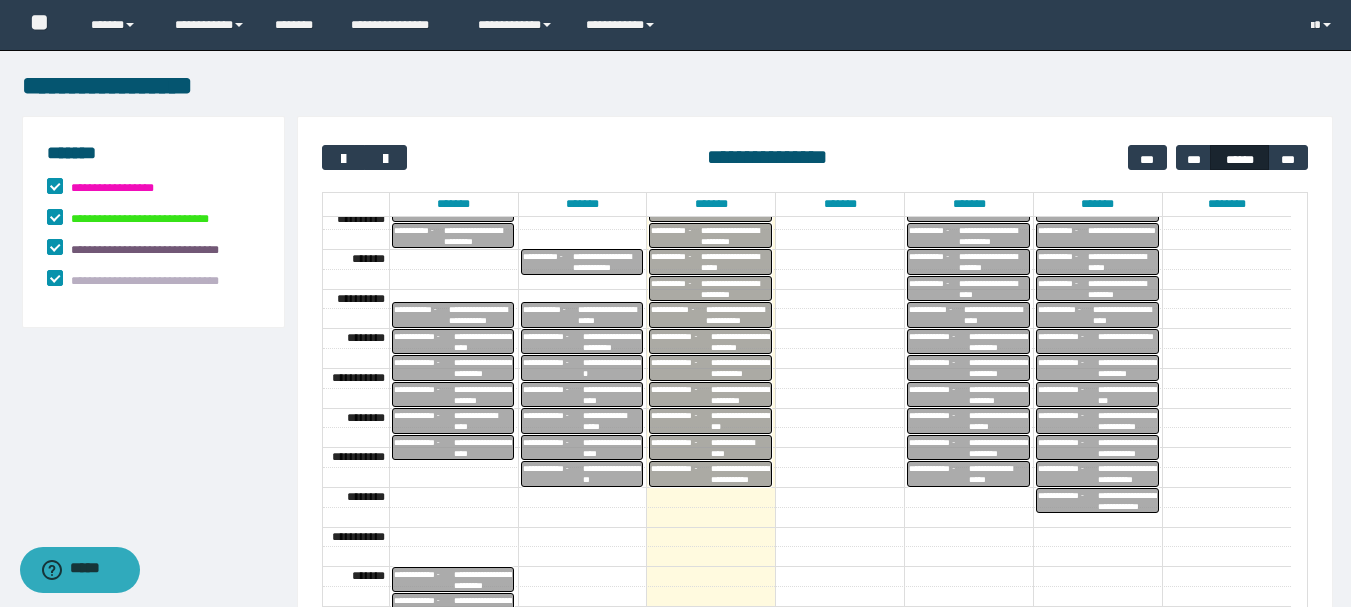 click on "**********" at bounding box center (740, 474) 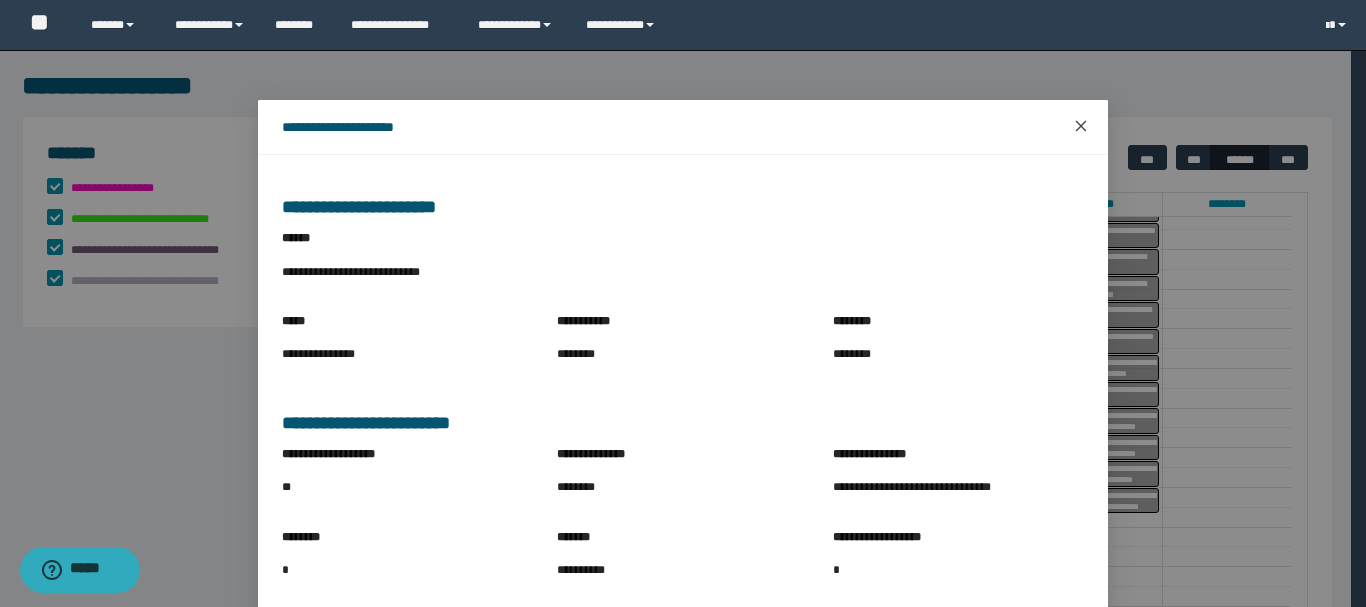 click 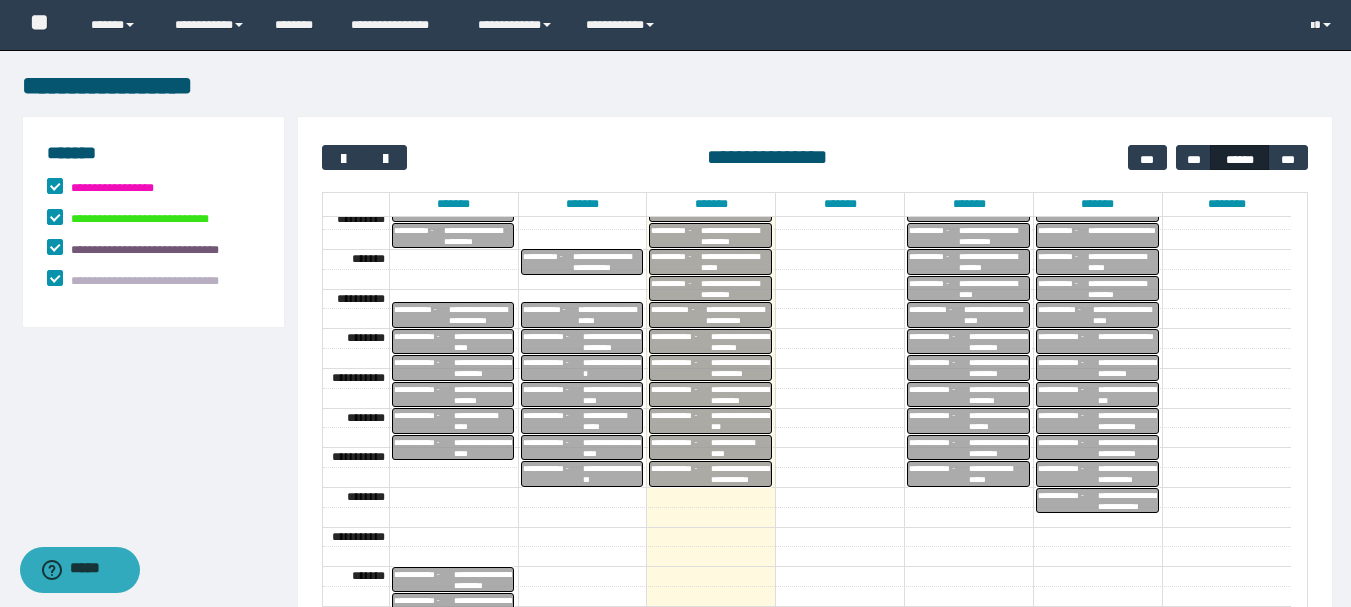 drag, startPoint x: 709, startPoint y: 474, endPoint x: 717, endPoint y: 463, distance: 13.601471 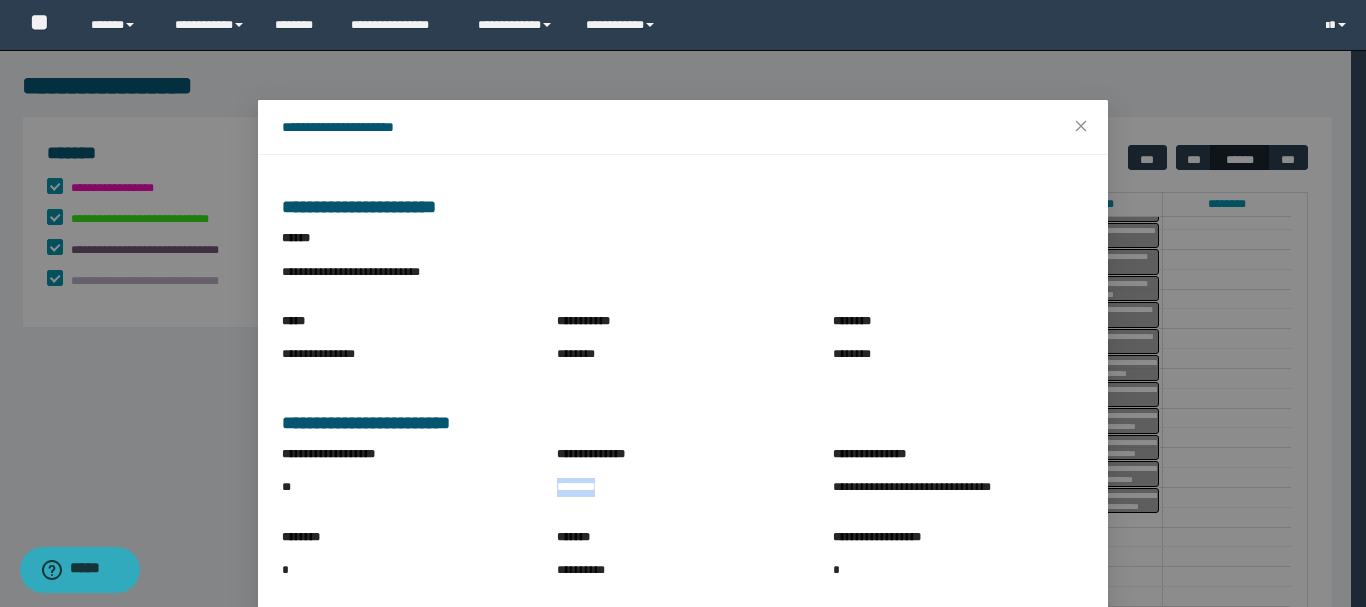 drag, startPoint x: 554, startPoint y: 488, endPoint x: 643, endPoint y: 492, distance: 89.08984 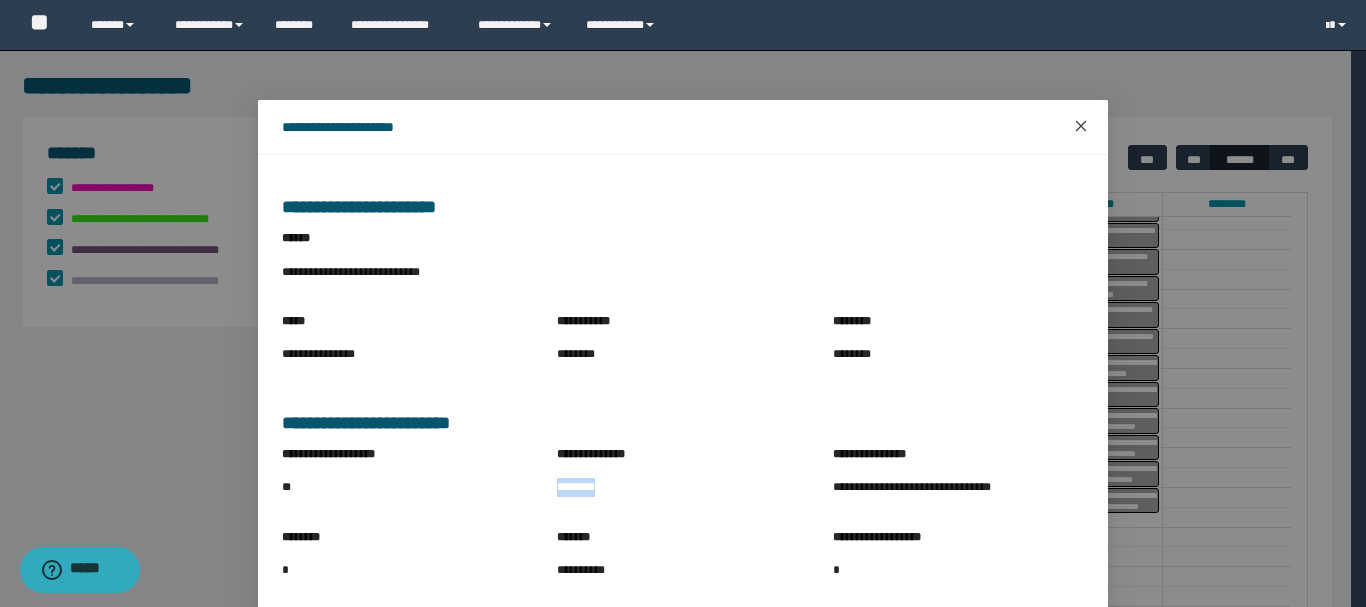 click at bounding box center [1081, 127] 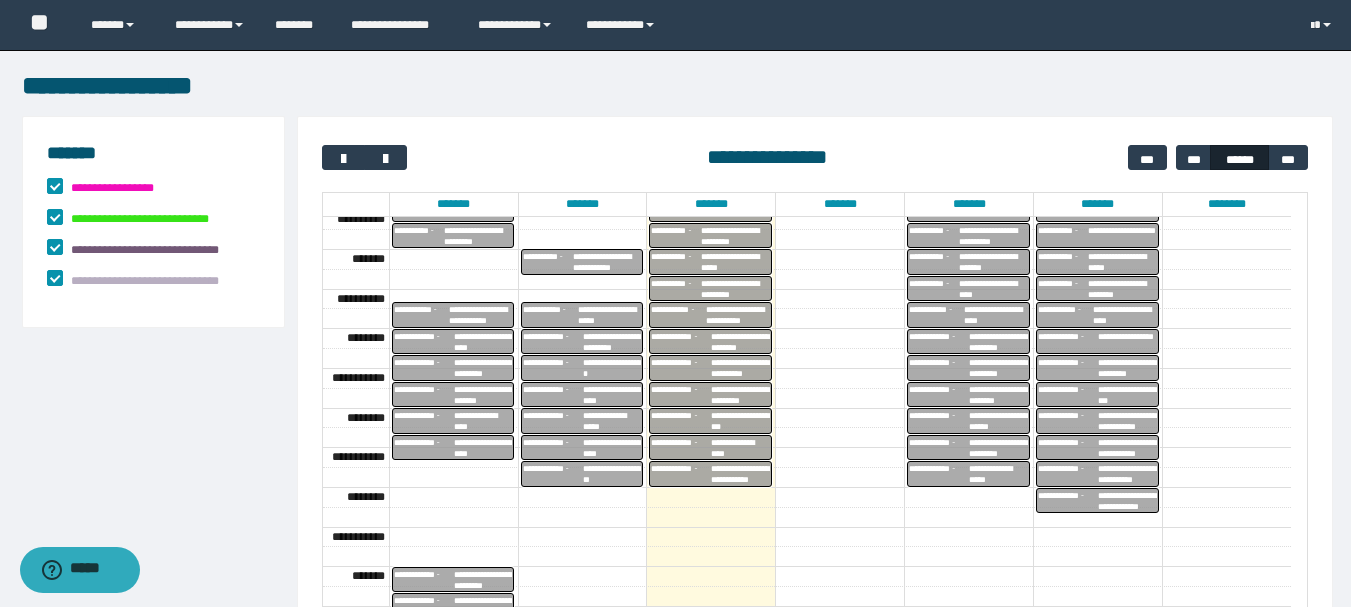 click on "**********" at bounding box center (740, 448) 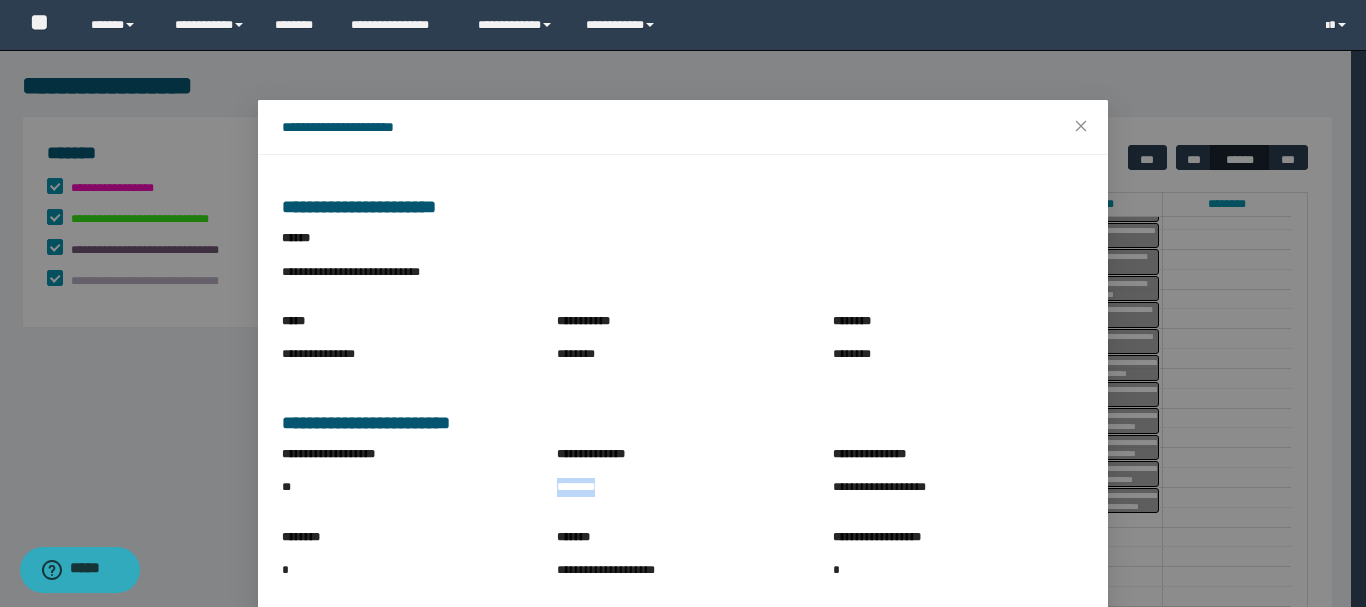 drag, startPoint x: 545, startPoint y: 482, endPoint x: 639, endPoint y: 491, distance: 94.42987 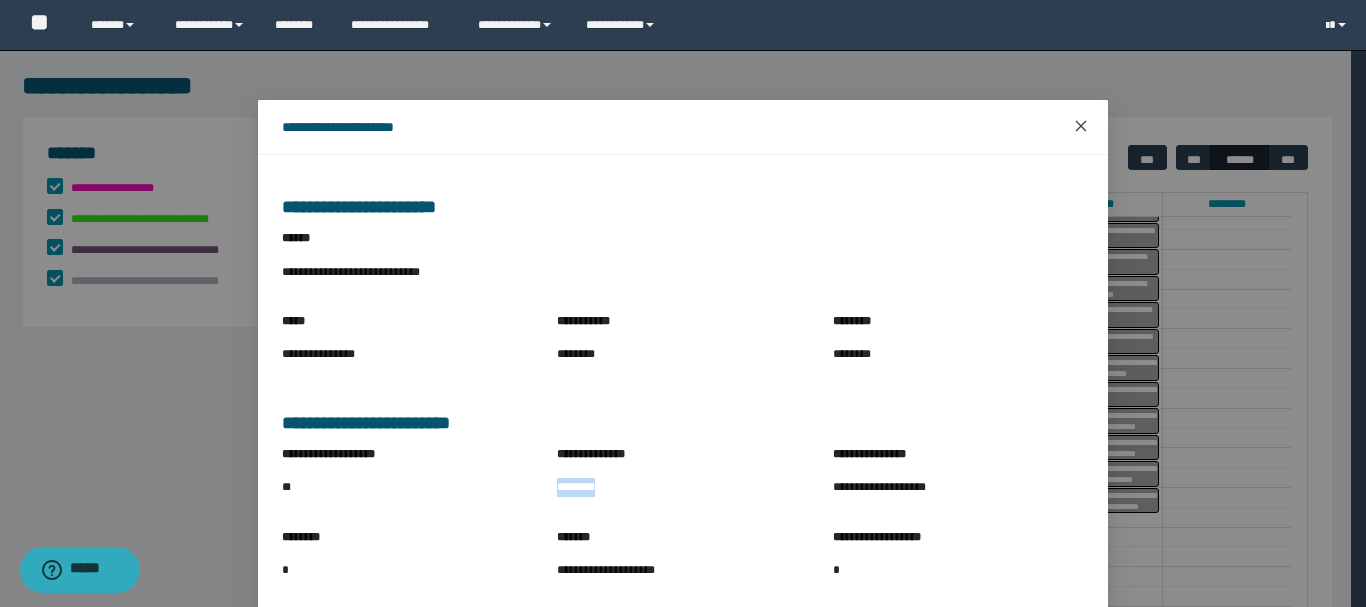 click 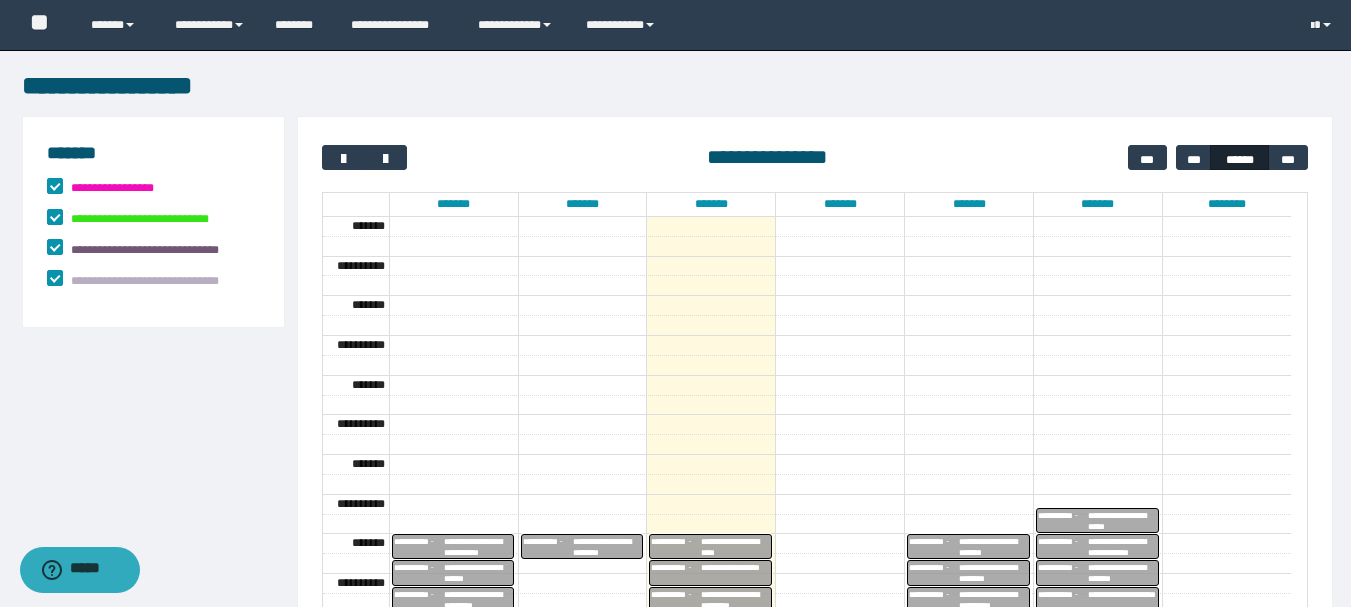 scroll, scrollTop: 564, scrollLeft: 0, axis: vertical 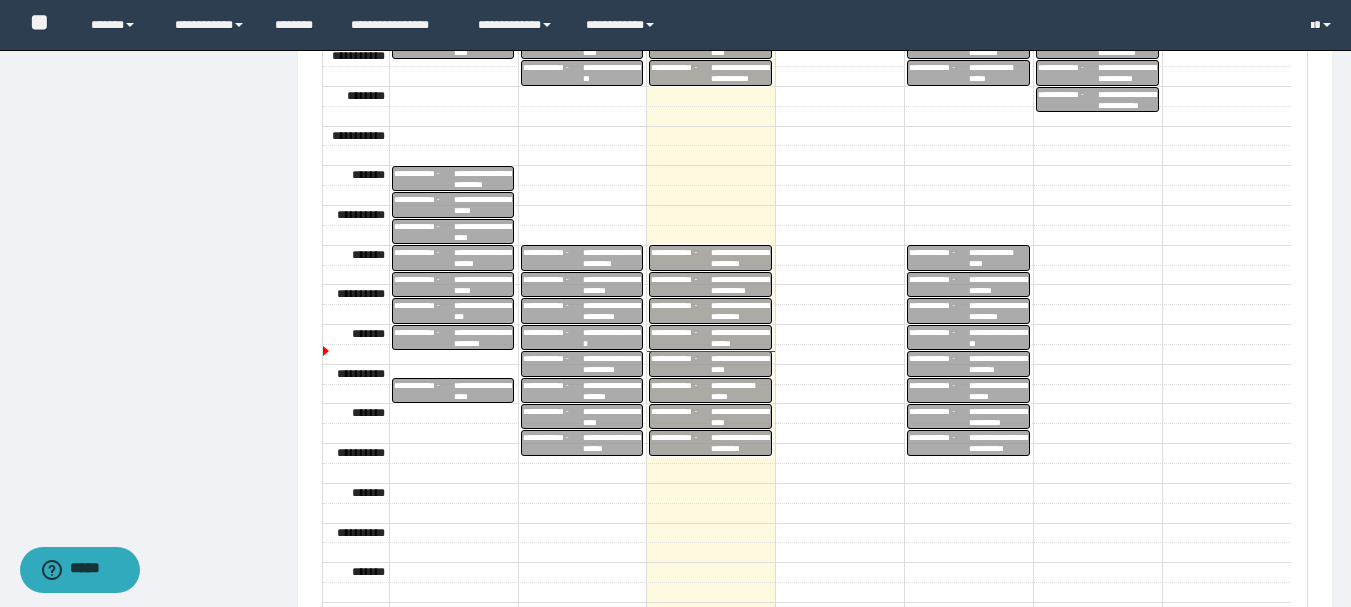 drag, startPoint x: 981, startPoint y: 449, endPoint x: 968, endPoint y: 449, distance: 13 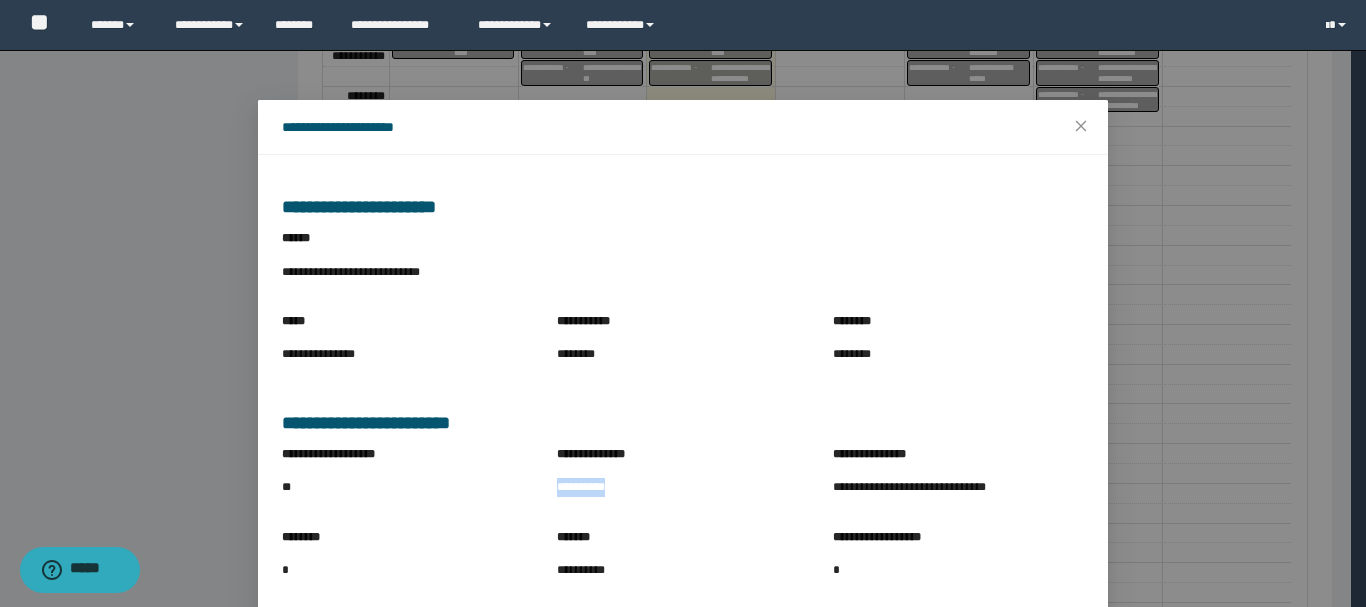click on "**********" at bounding box center (682, 486) 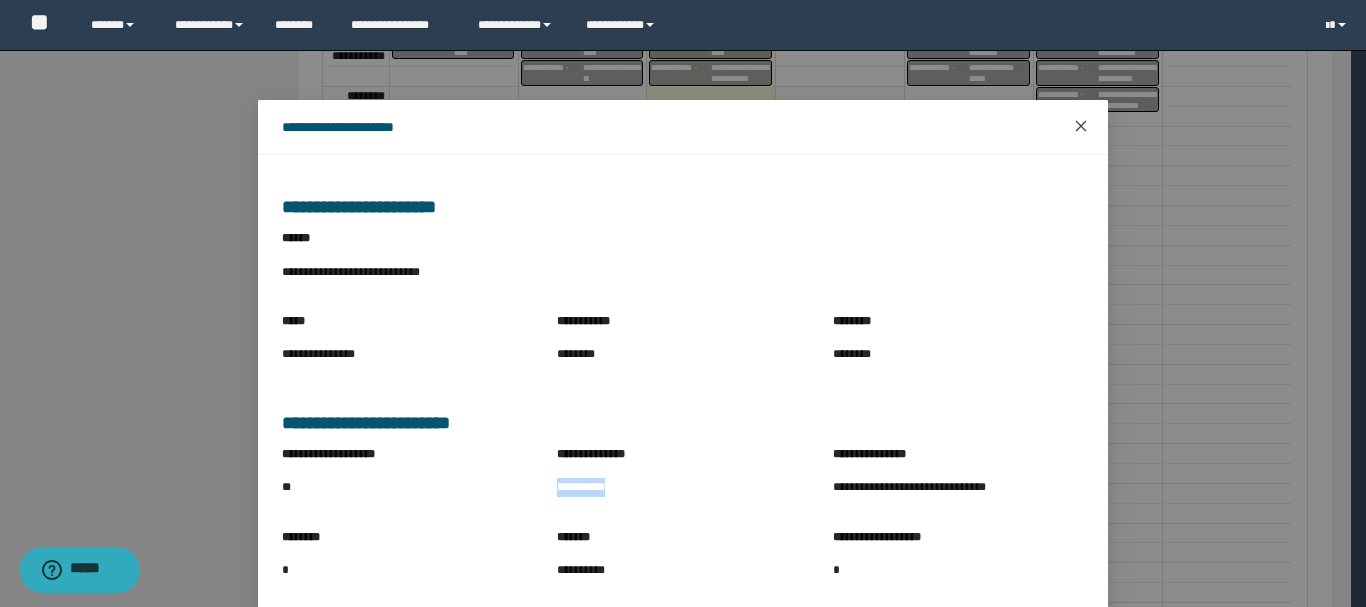 click at bounding box center [1081, 127] 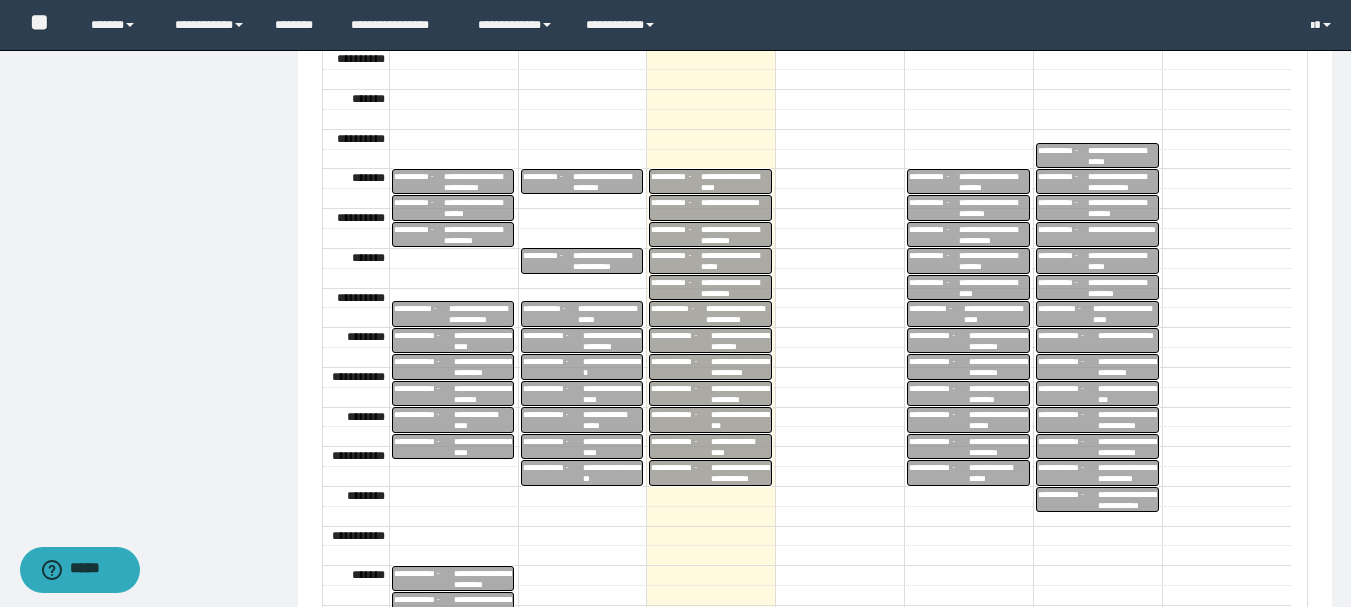 scroll, scrollTop: 365, scrollLeft: 0, axis: vertical 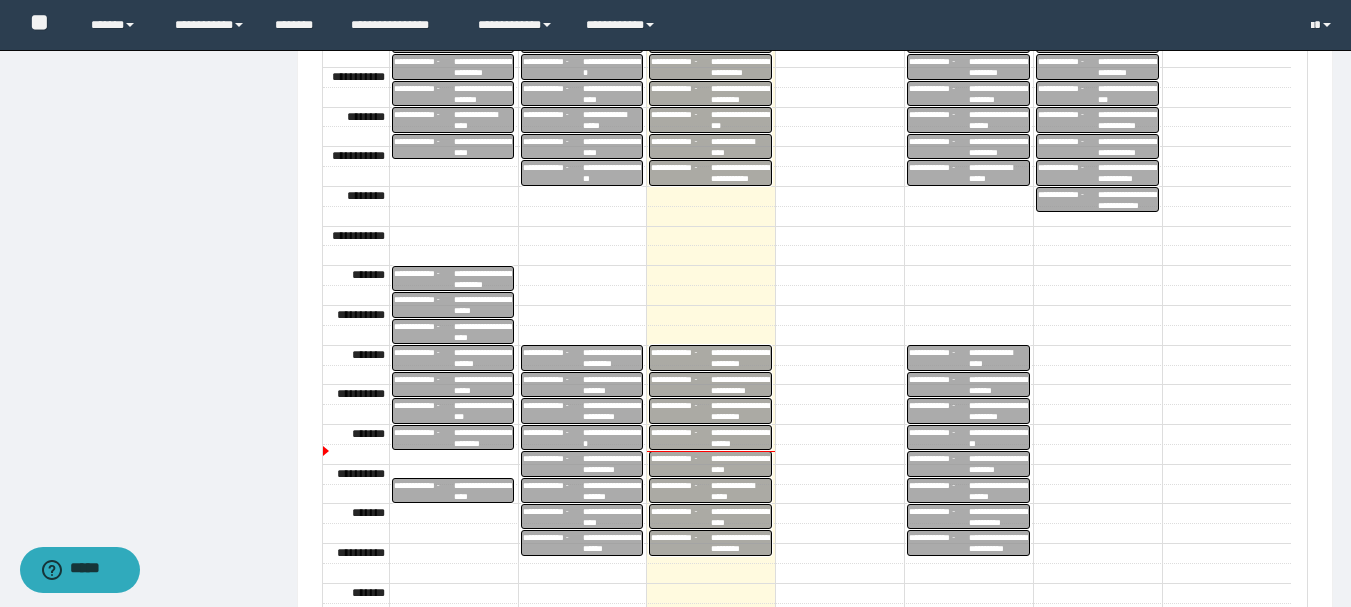 click on "**********" at bounding box center [998, 517] 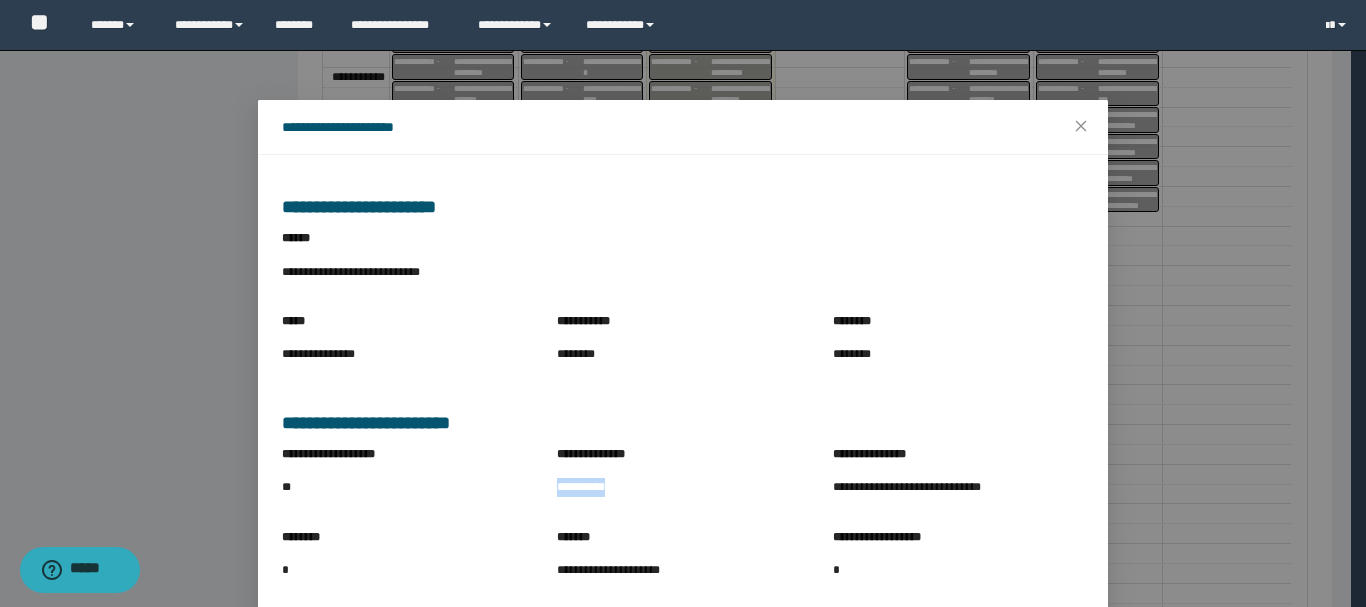 drag, startPoint x: 551, startPoint y: 494, endPoint x: 635, endPoint y: 494, distance: 84 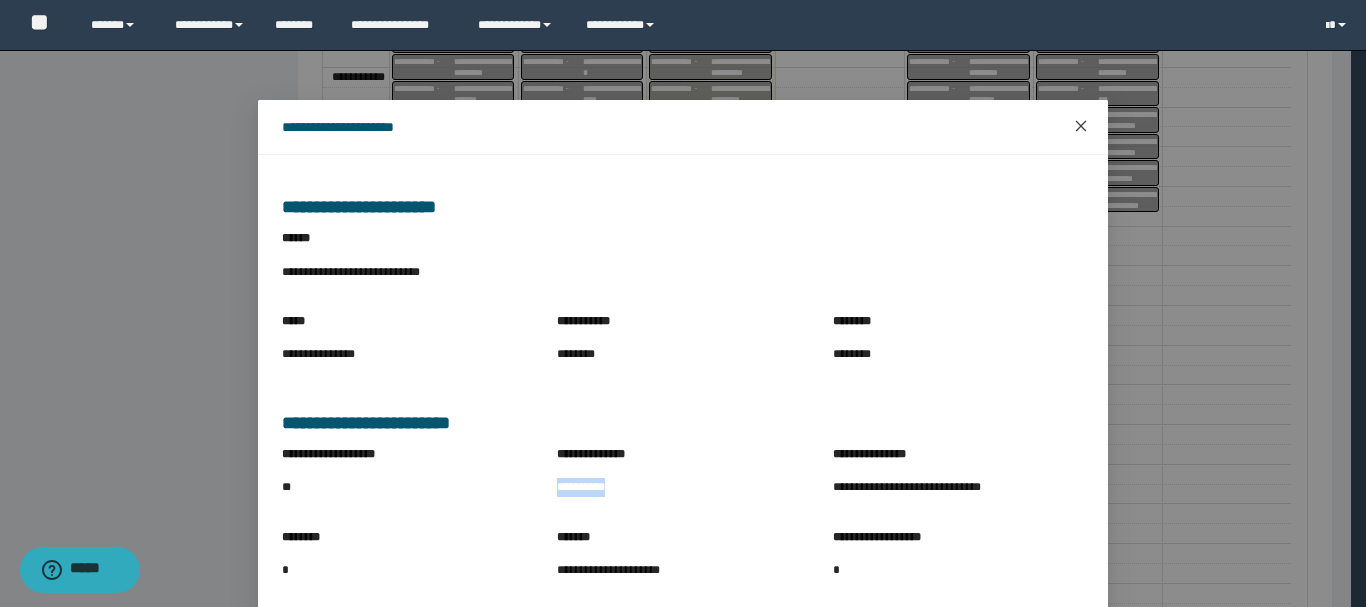 click at bounding box center (1081, 127) 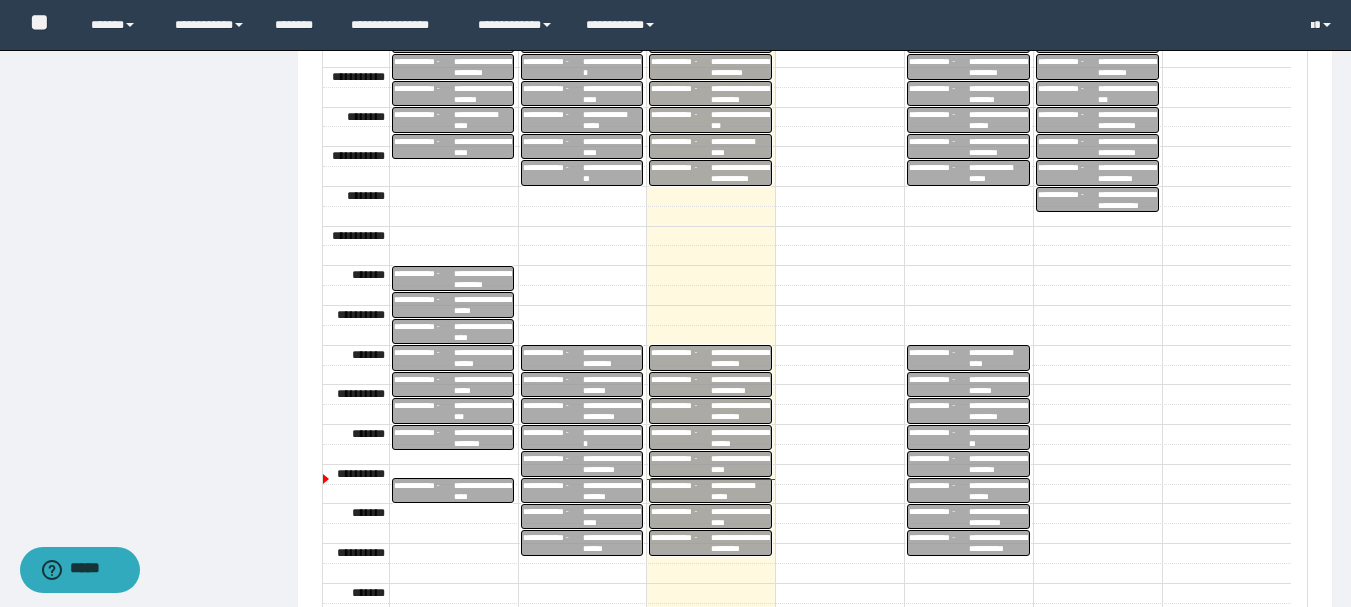 scroll, scrollTop: 465, scrollLeft: 0, axis: vertical 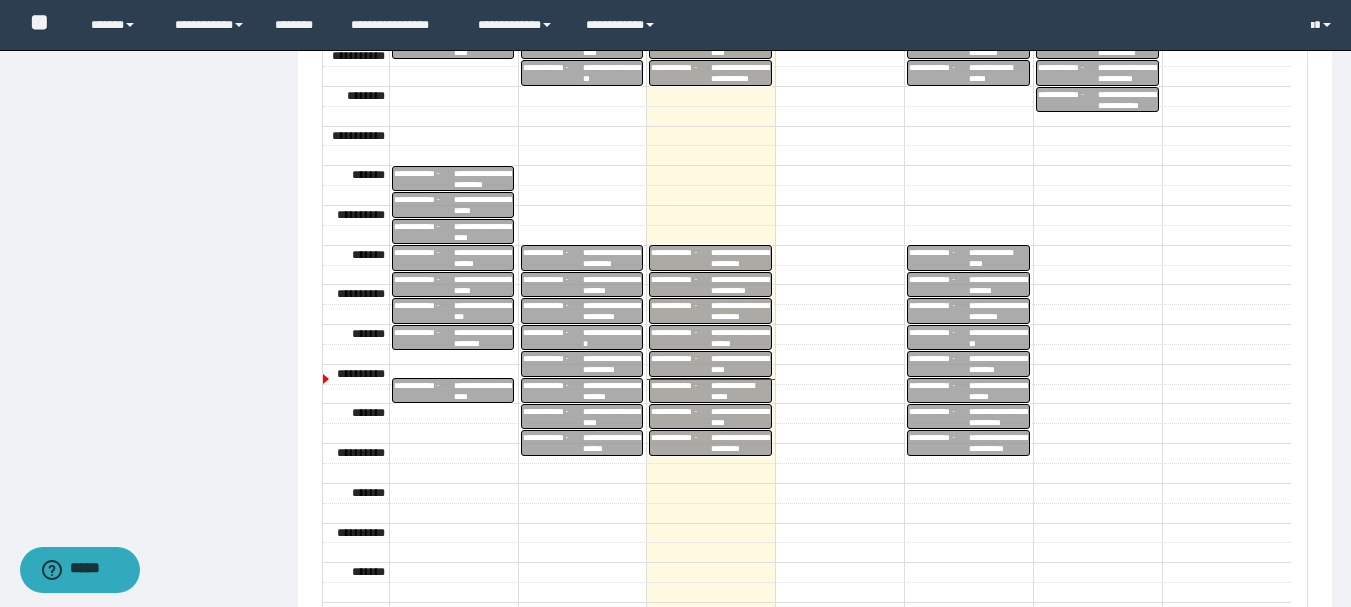 click on "**********" at bounding box center [998, 391] 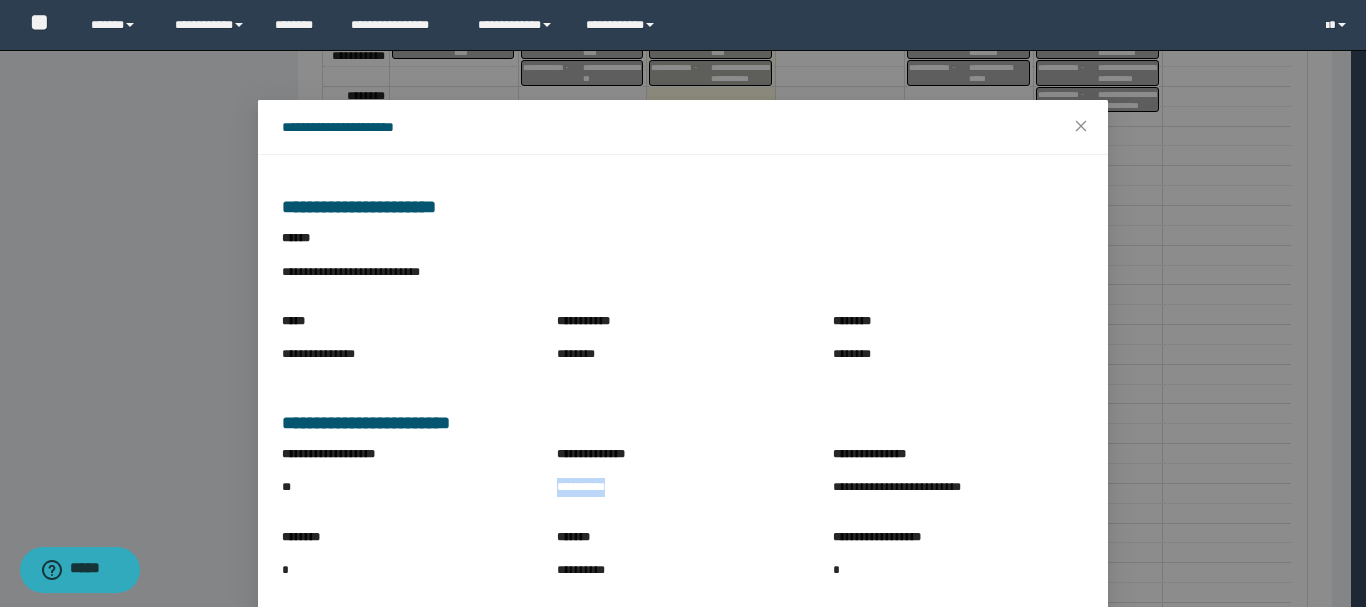 drag, startPoint x: 545, startPoint y: 487, endPoint x: 629, endPoint y: 487, distance: 84 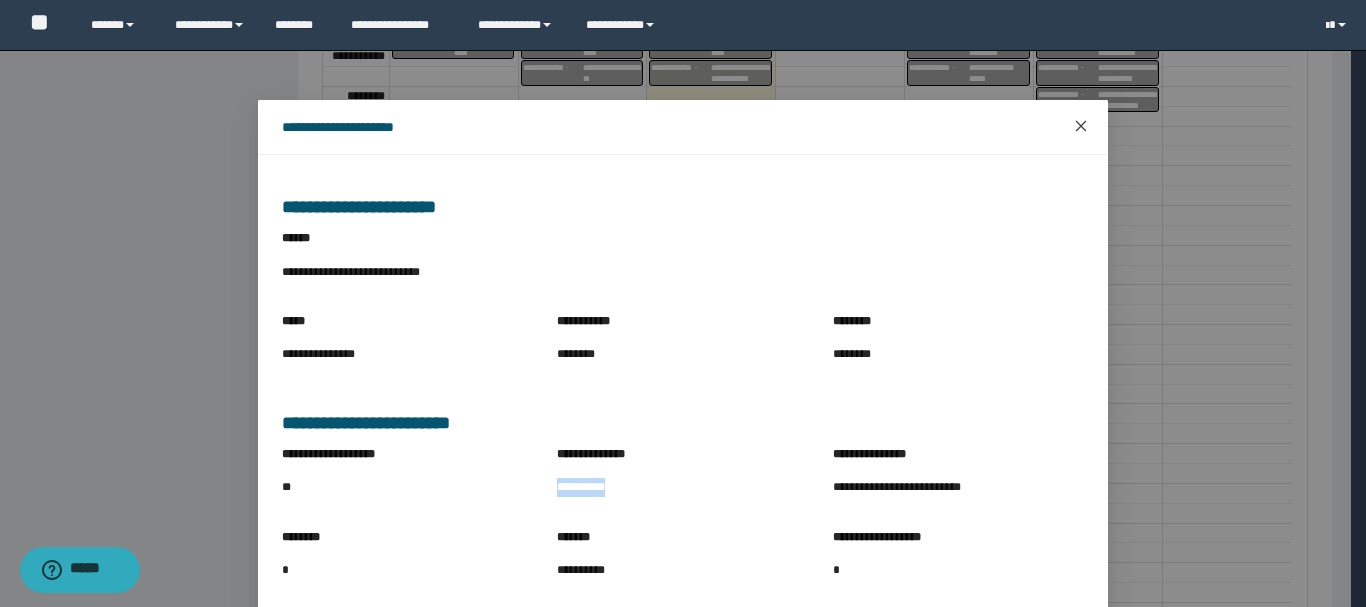 click 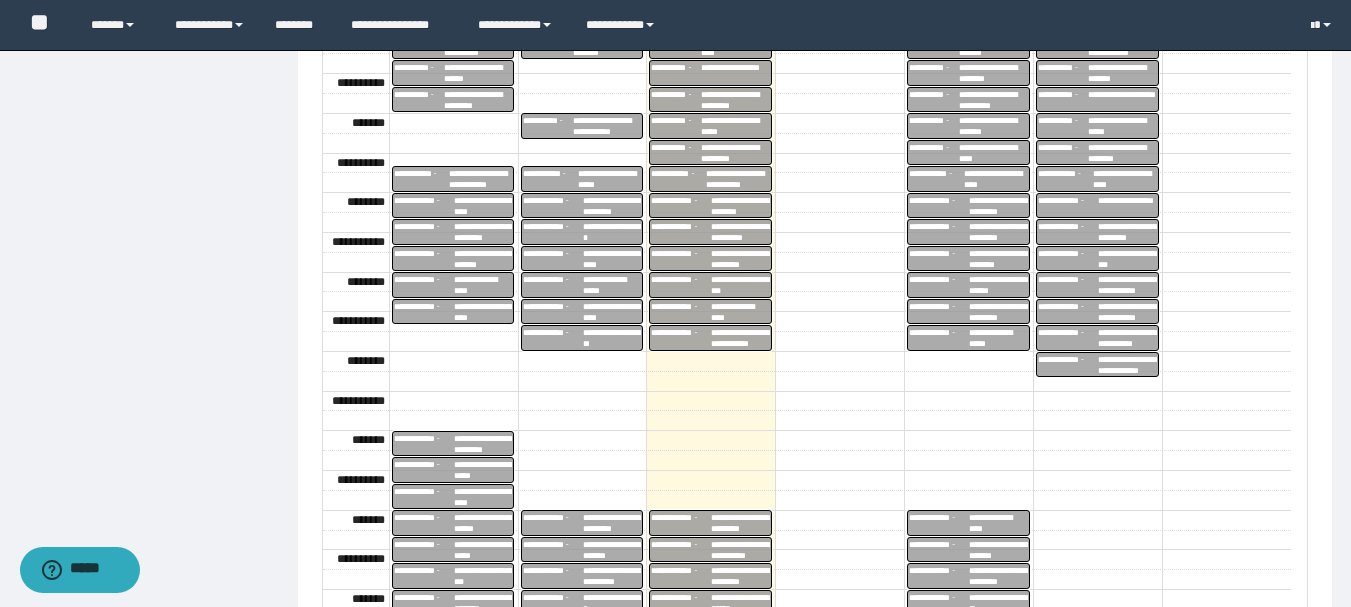 scroll, scrollTop: 400, scrollLeft: 0, axis: vertical 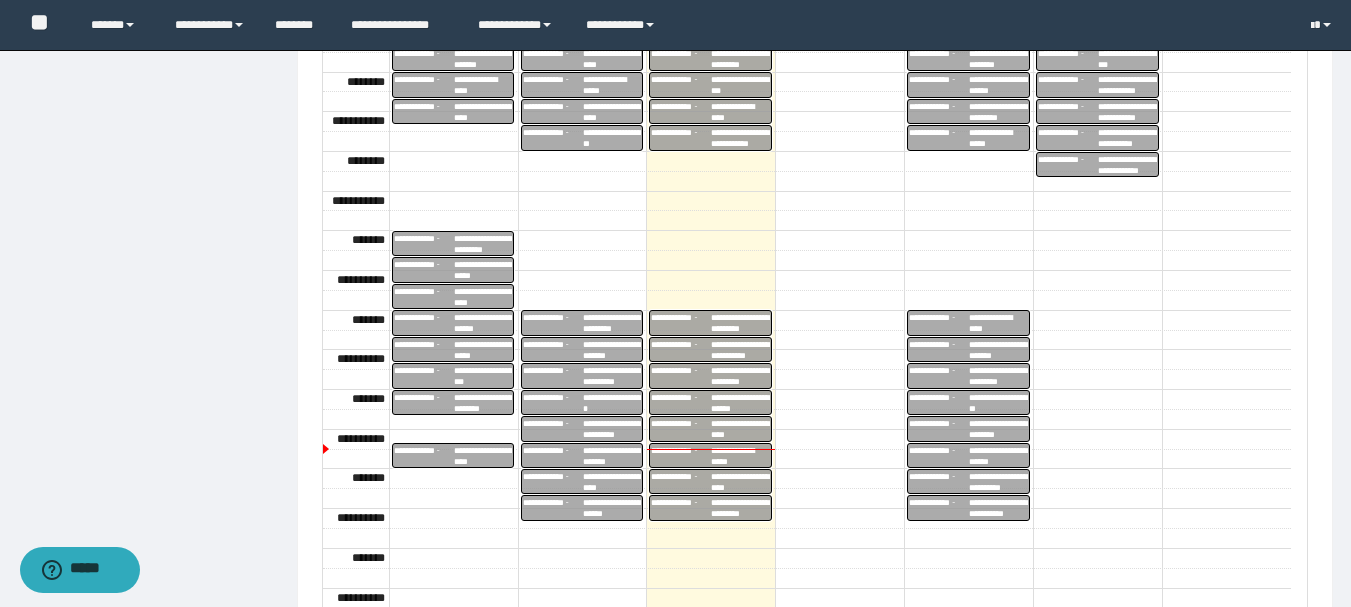 click on "**********" at bounding box center [998, 429] 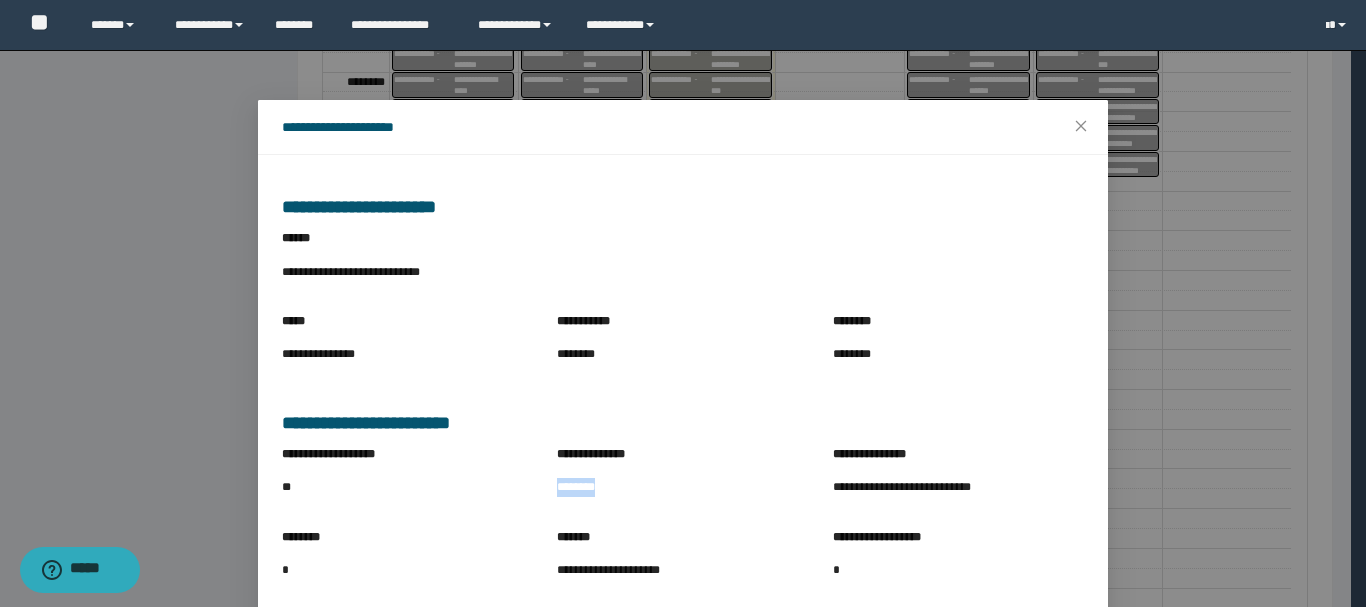 drag, startPoint x: 544, startPoint y: 485, endPoint x: 634, endPoint y: 486, distance: 90.005554 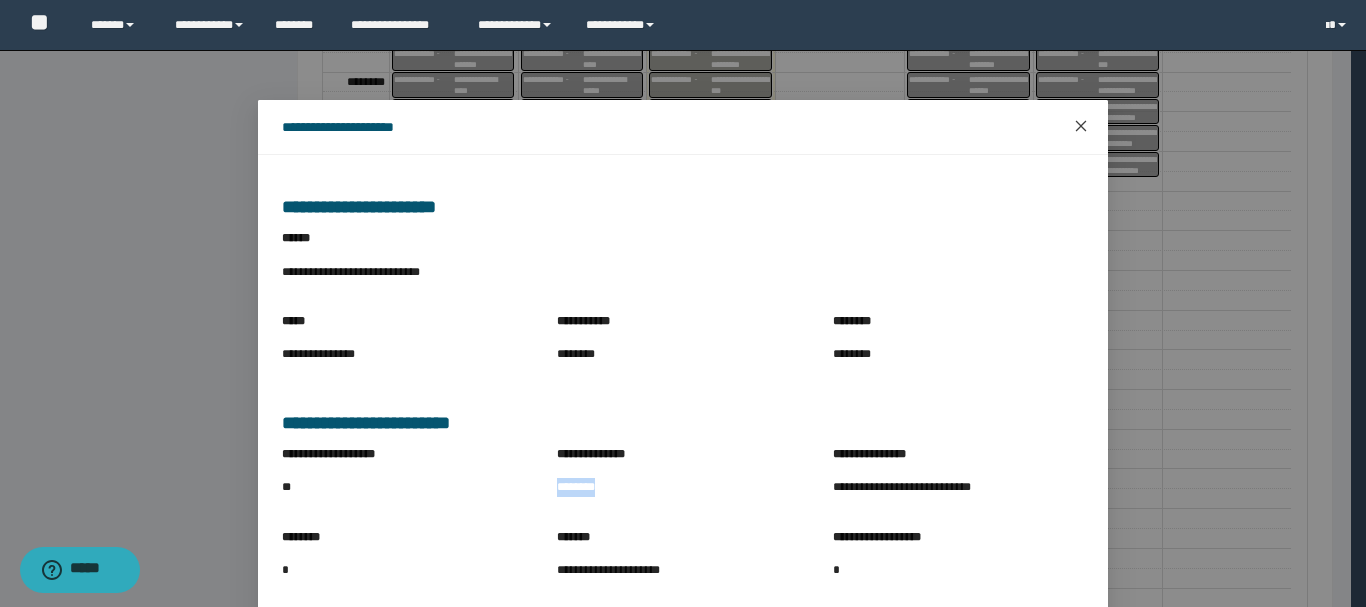 click at bounding box center (1081, 127) 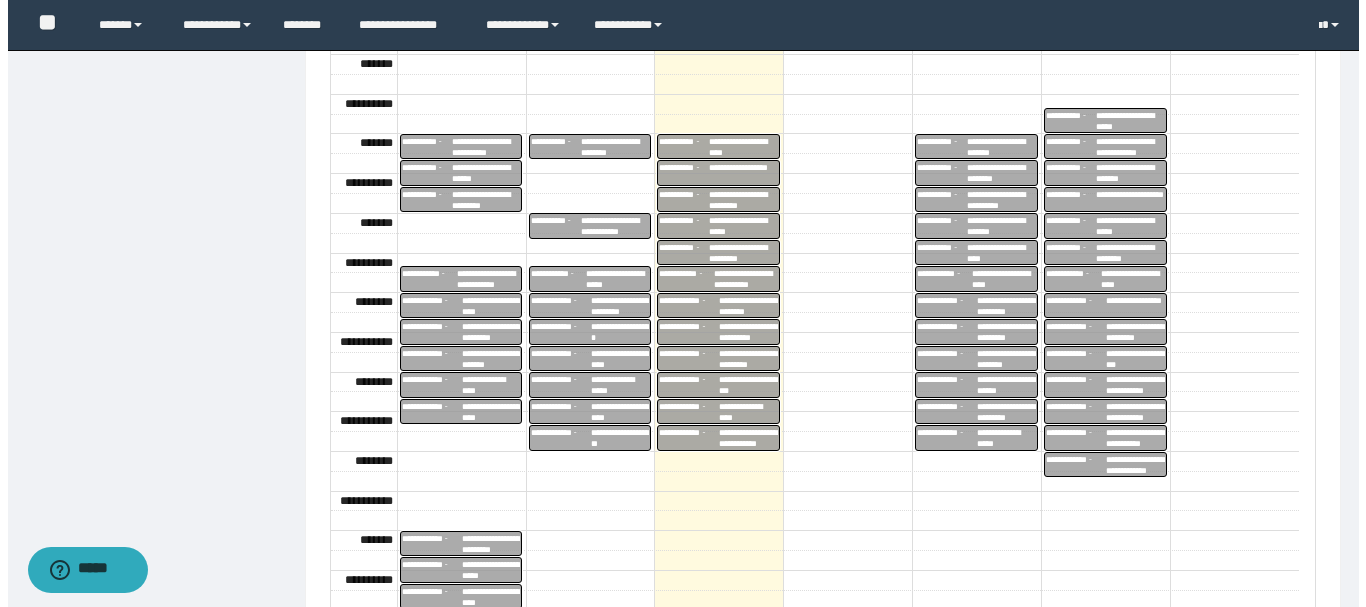 scroll, scrollTop: 0, scrollLeft: 0, axis: both 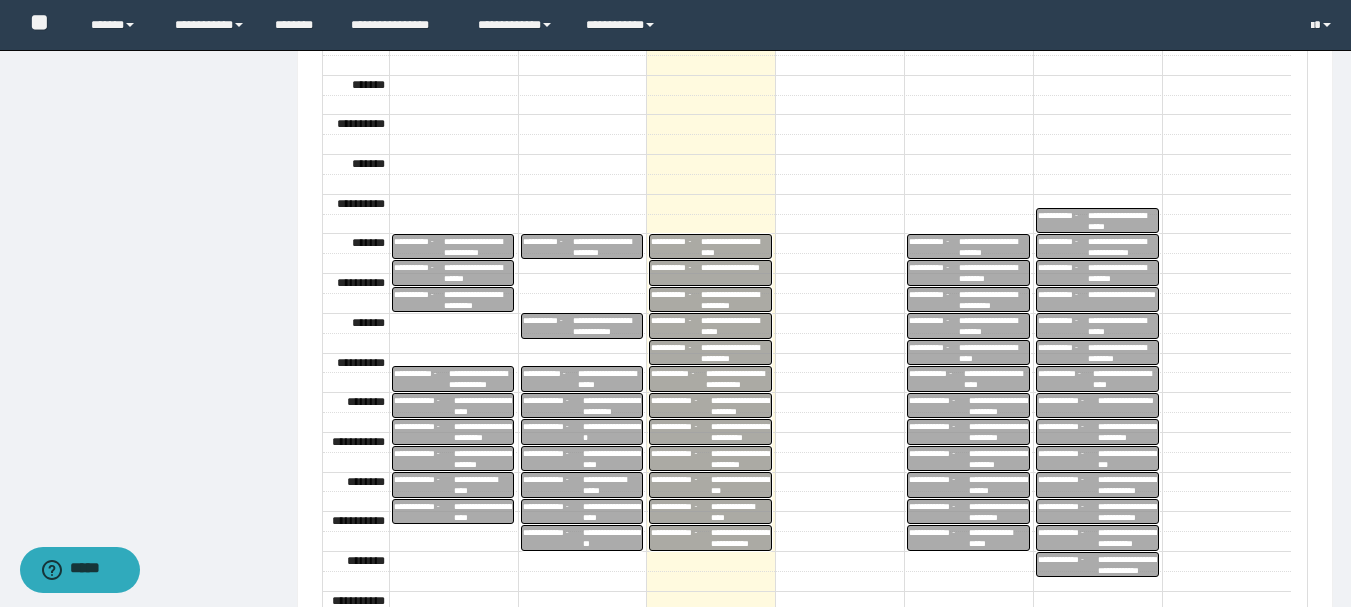 click on "**********" at bounding box center (993, 247) 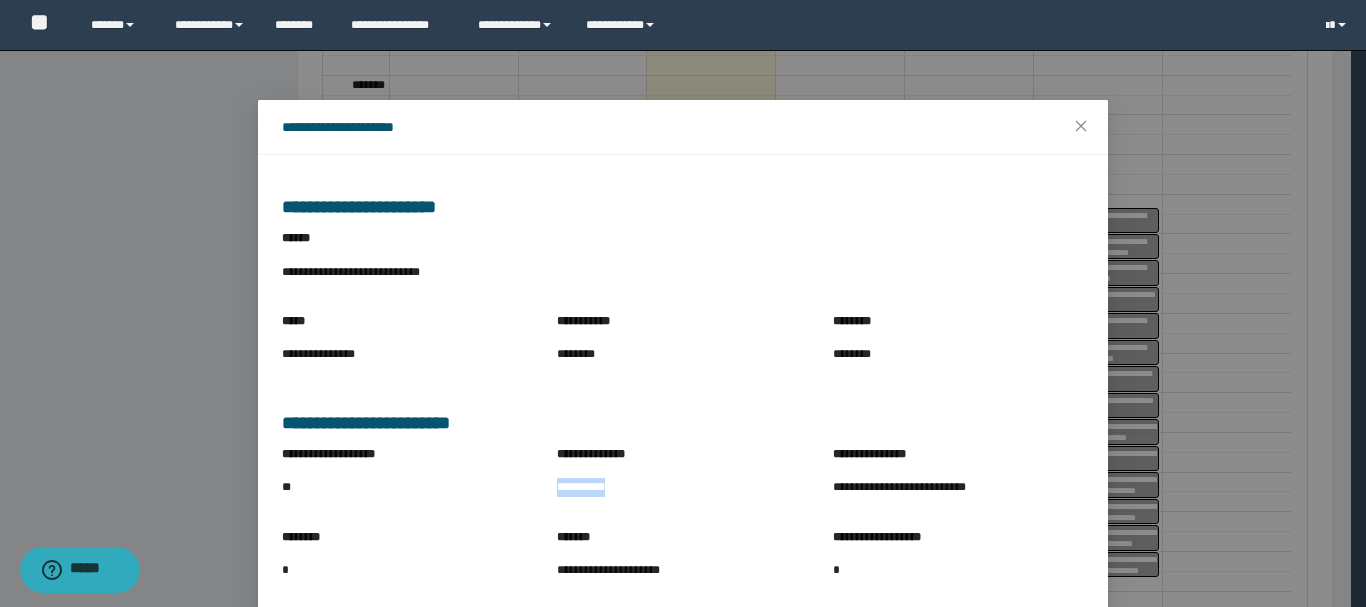 drag, startPoint x: 570, startPoint y: 492, endPoint x: 642, endPoint y: 479, distance: 73.1642 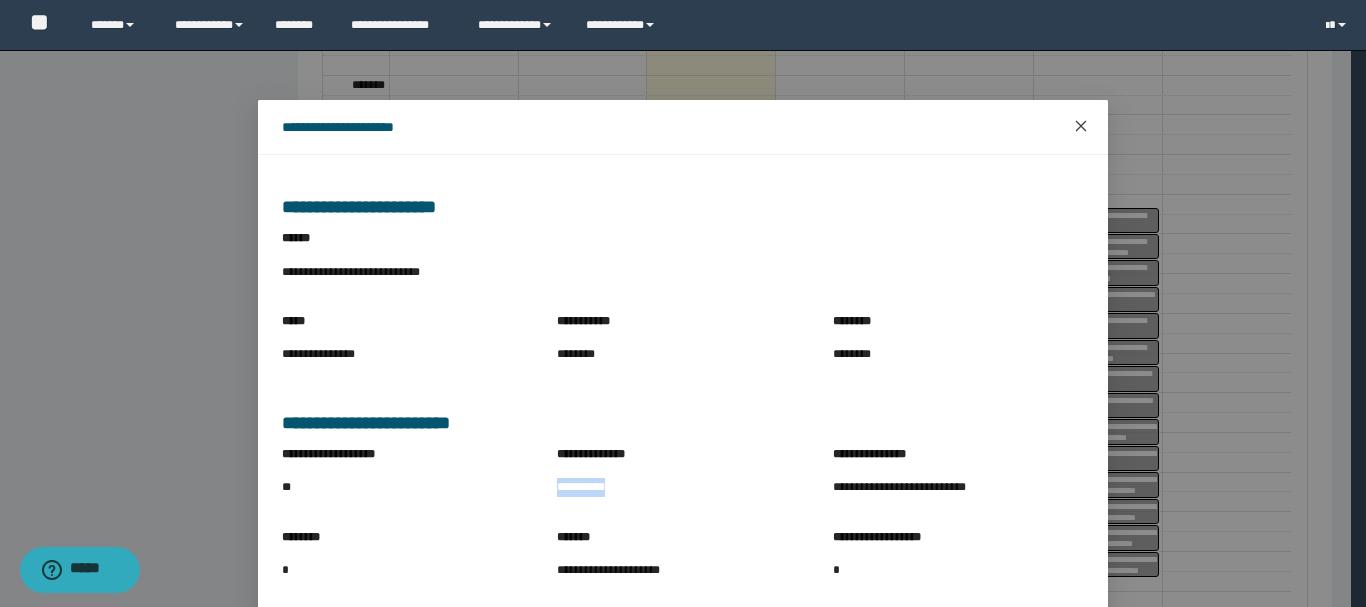 click at bounding box center [1081, 127] 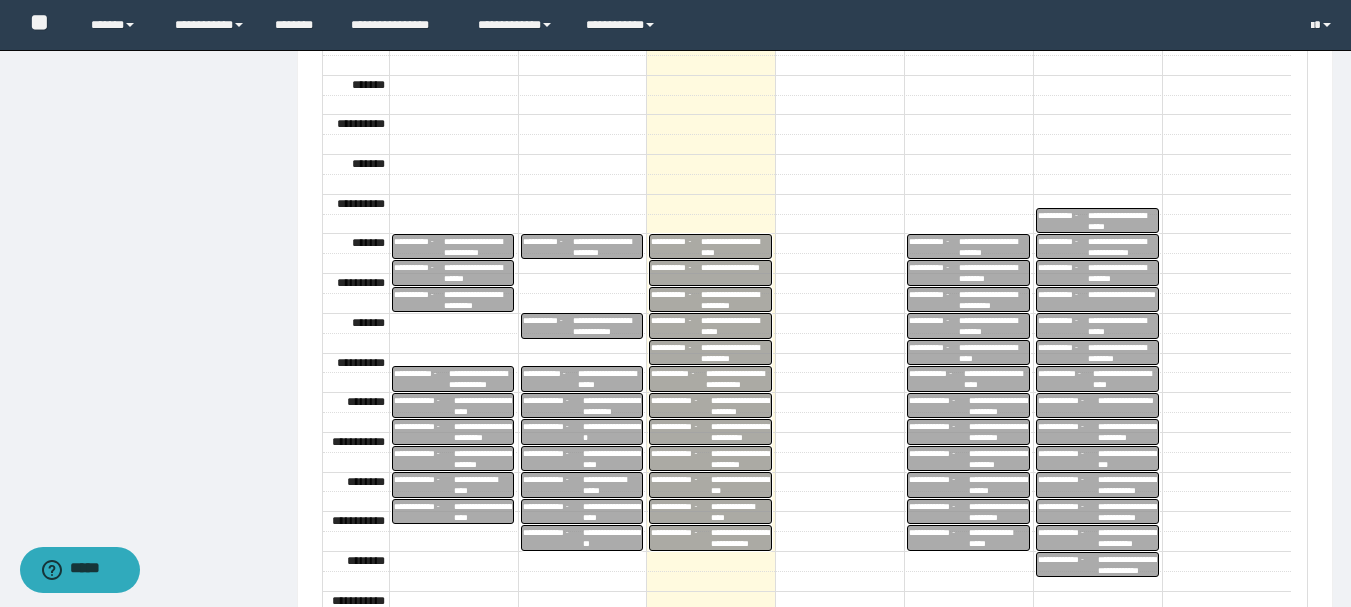 click on "**********" at bounding box center (934, 273) 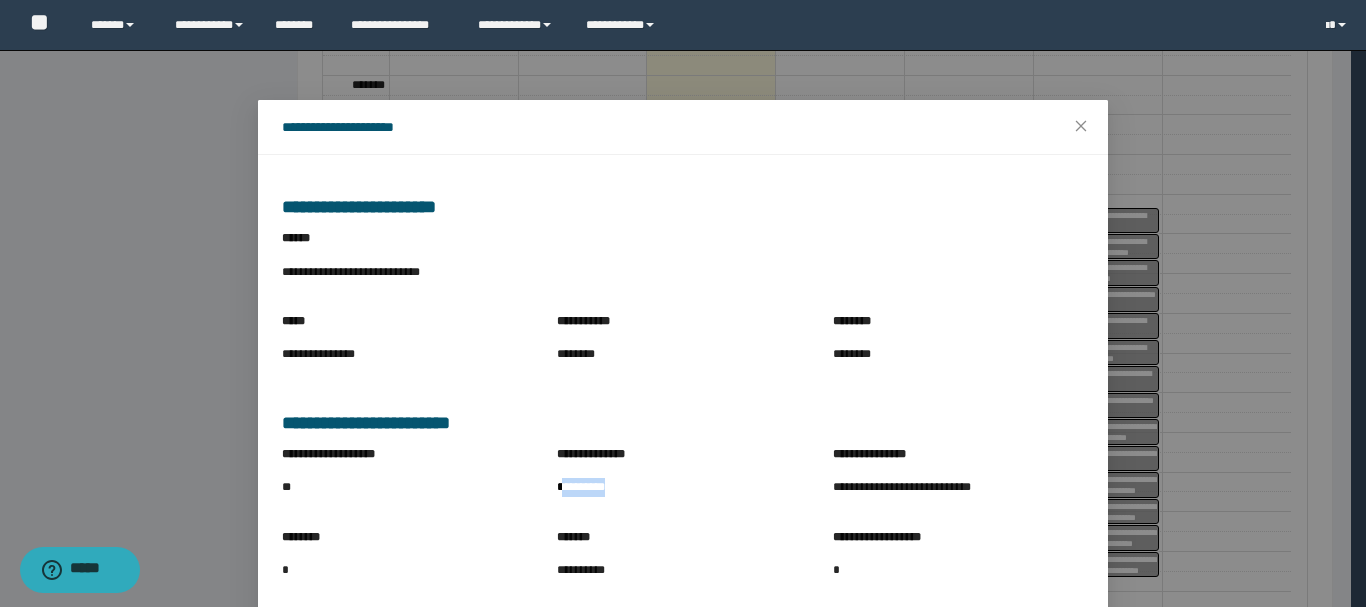 drag, startPoint x: 558, startPoint y: 487, endPoint x: 619, endPoint y: 487, distance: 61 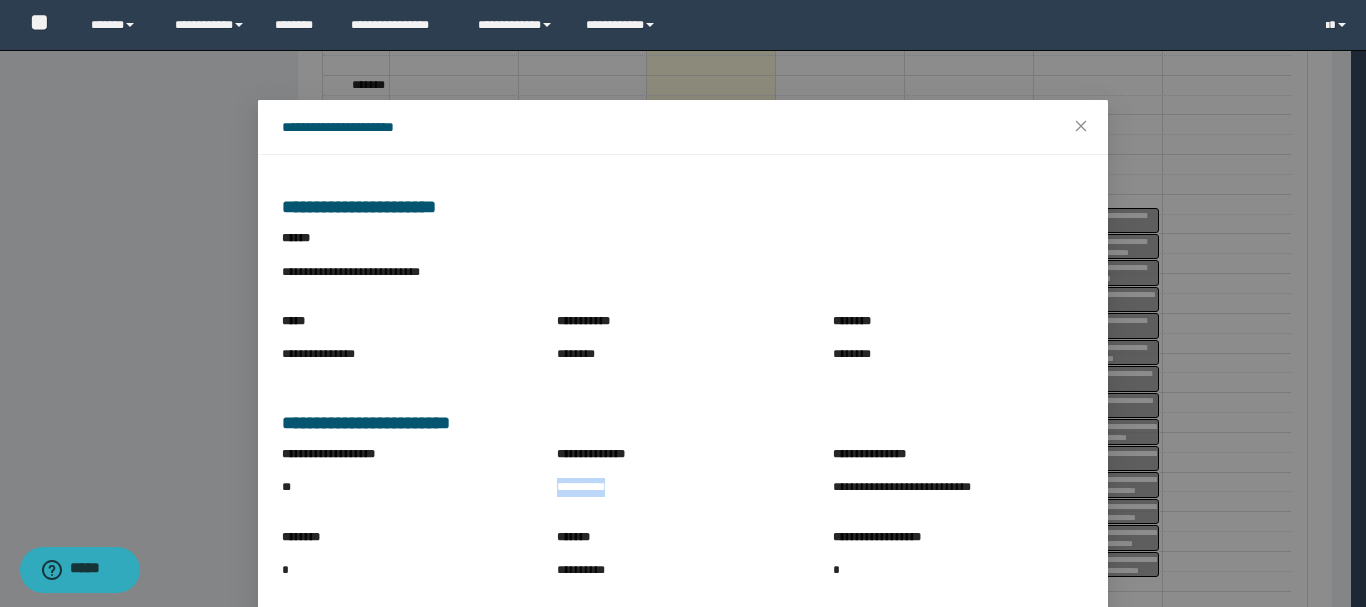 drag, startPoint x: 543, startPoint y: 487, endPoint x: 645, endPoint y: 489, distance: 102.01961 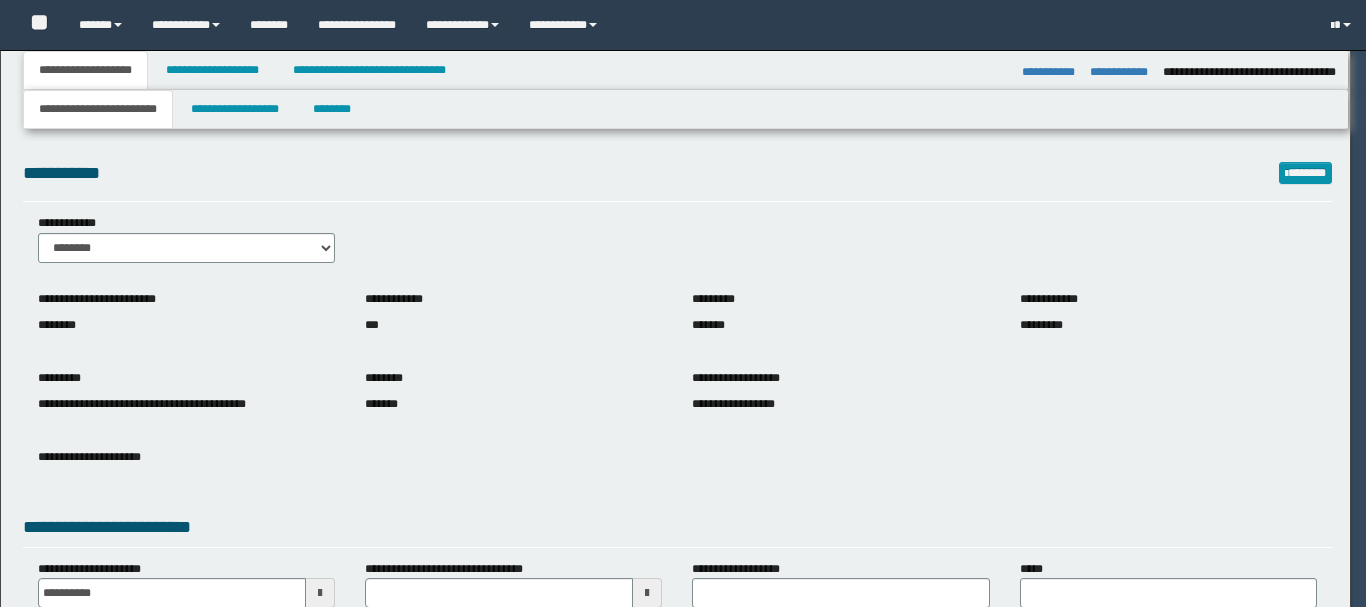 select on "*" 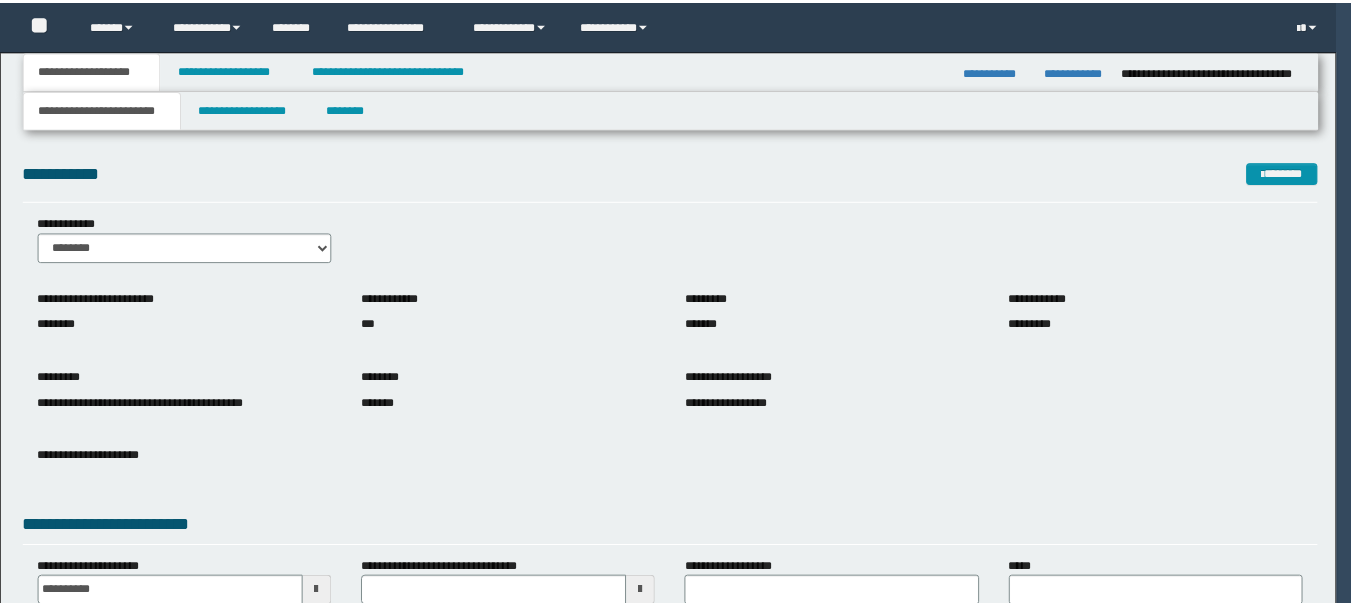 scroll, scrollTop: 0, scrollLeft: 0, axis: both 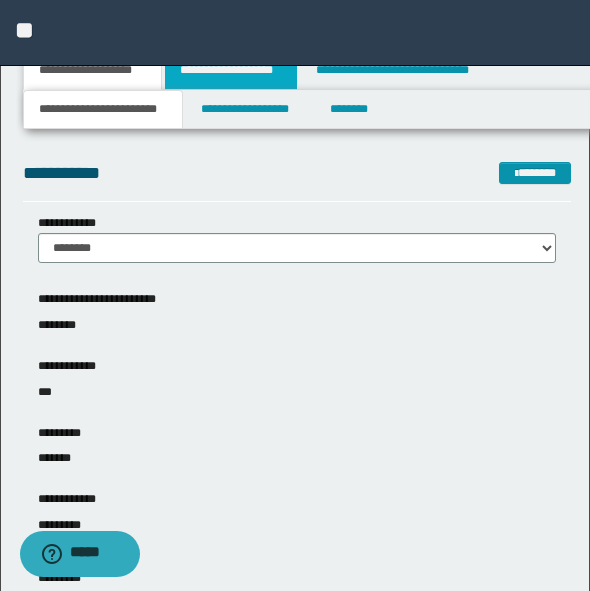 click on "**********" at bounding box center (231, 70) 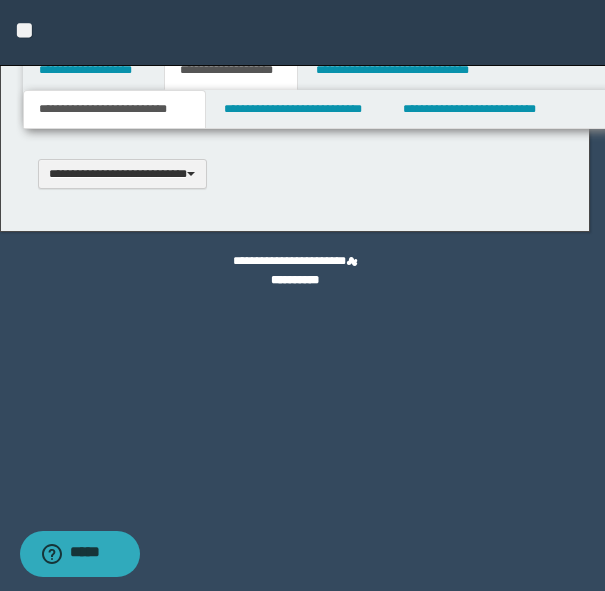 type 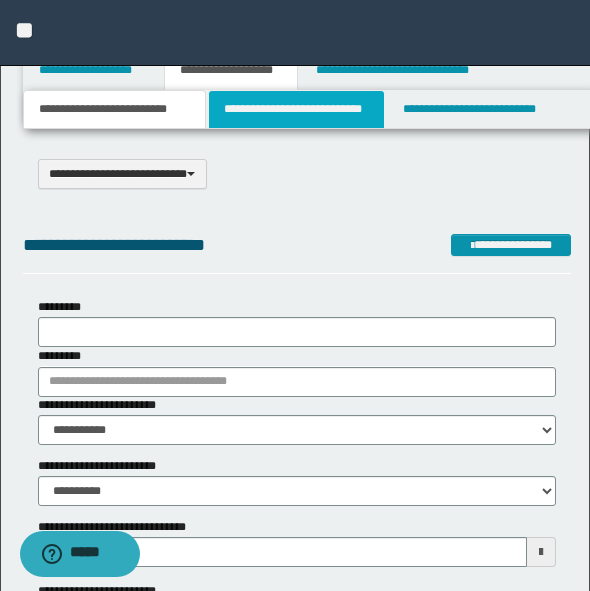 click on "**********" at bounding box center [296, 109] 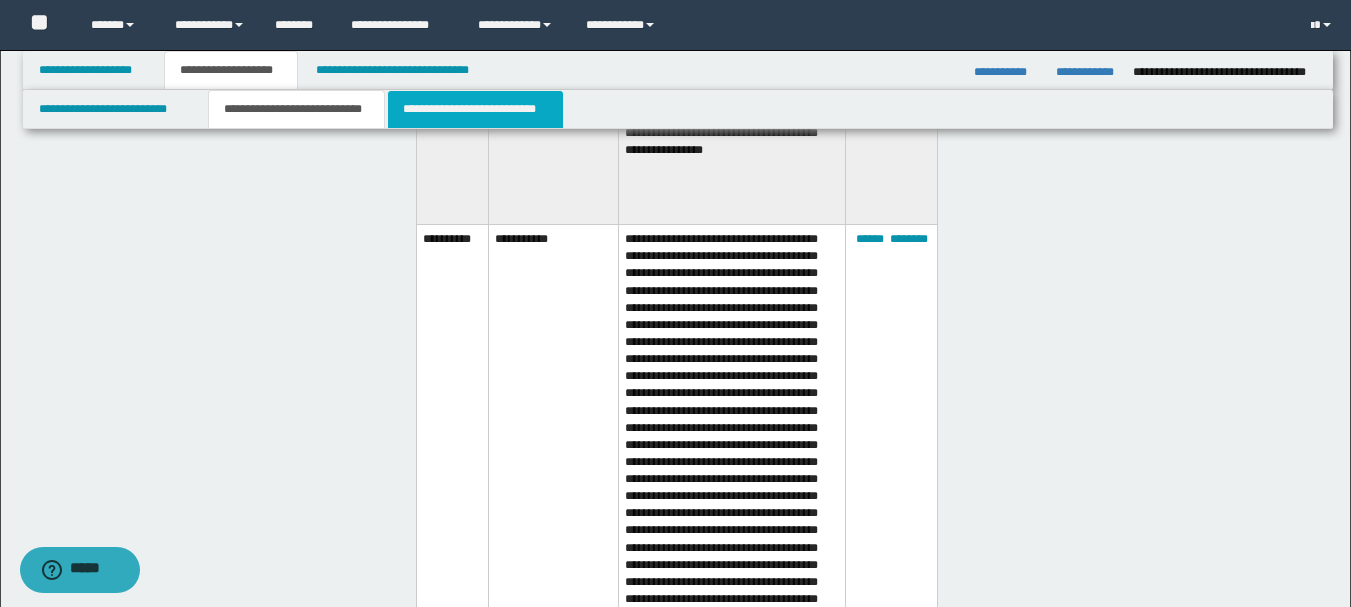 scroll, scrollTop: 1500, scrollLeft: 0, axis: vertical 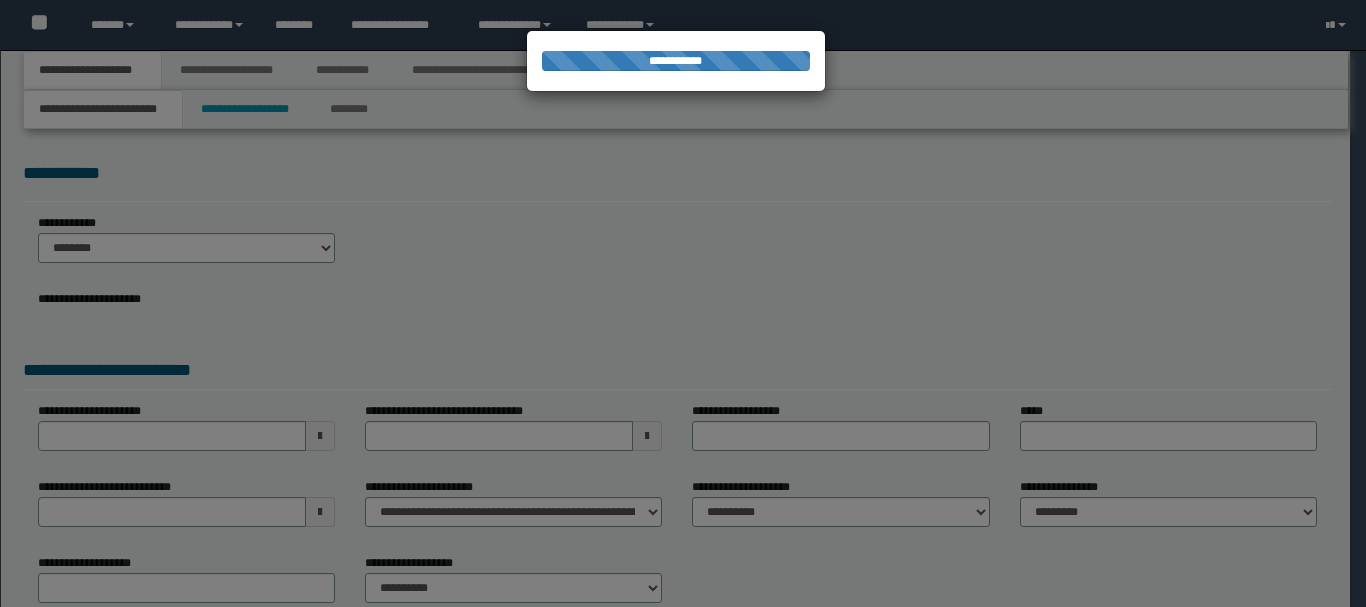 select on "*" 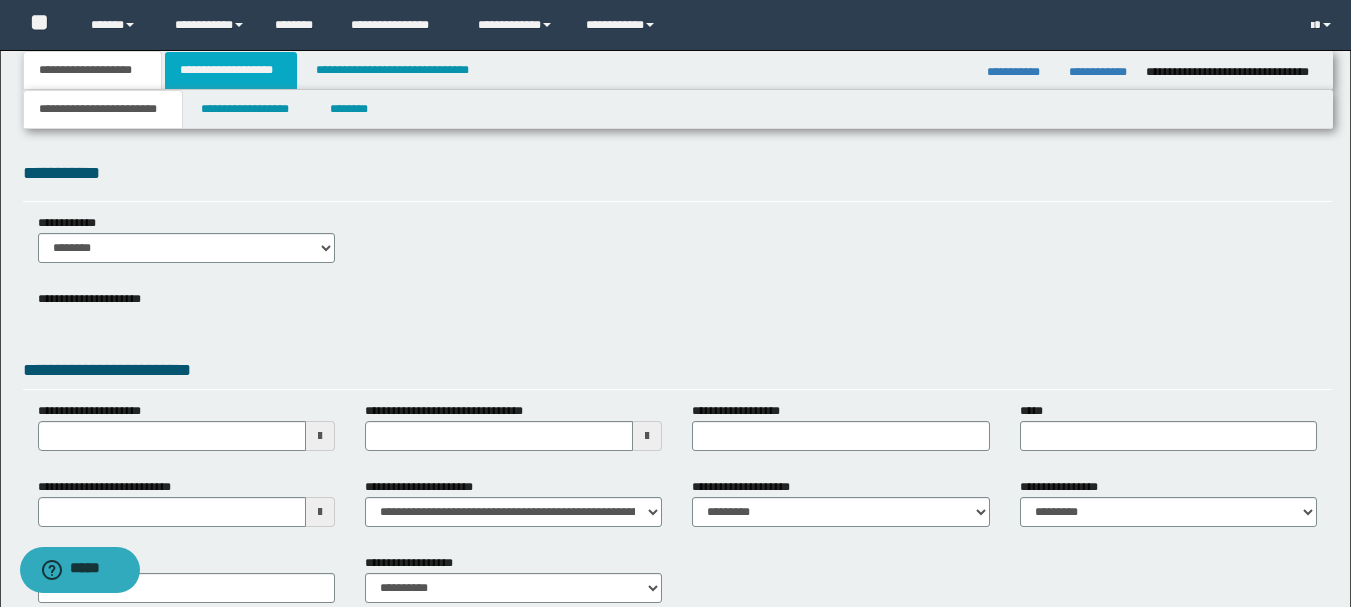 click on "**********" at bounding box center (231, 70) 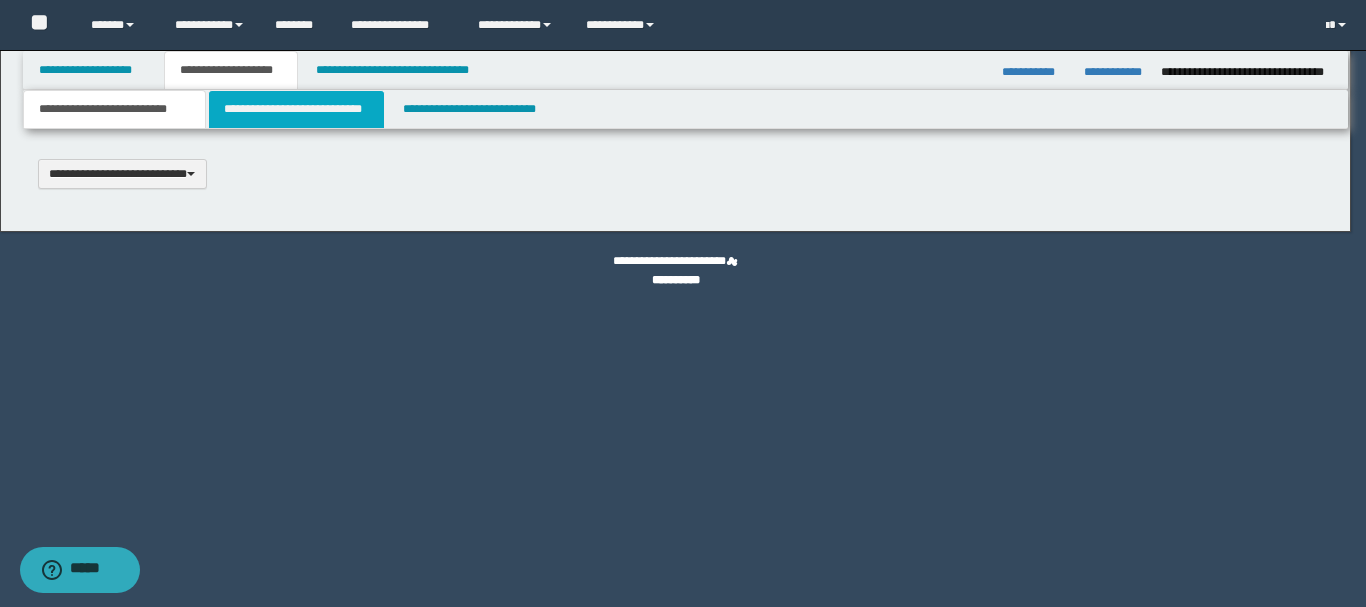 type 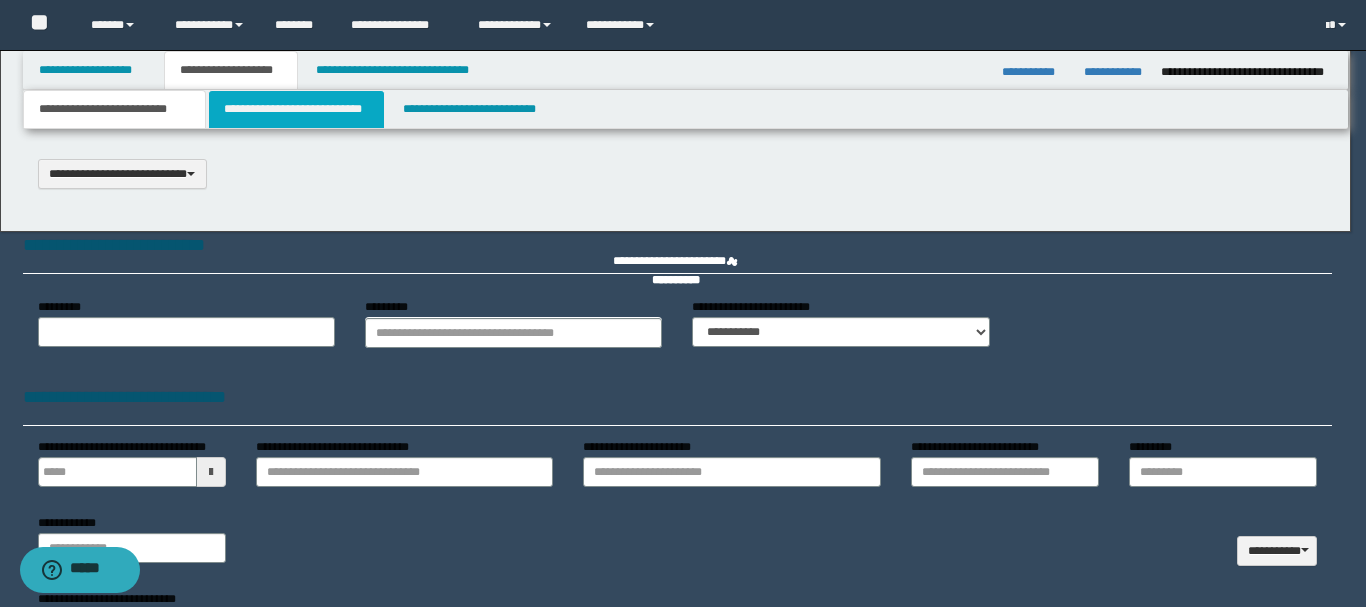 scroll, scrollTop: 0, scrollLeft: 0, axis: both 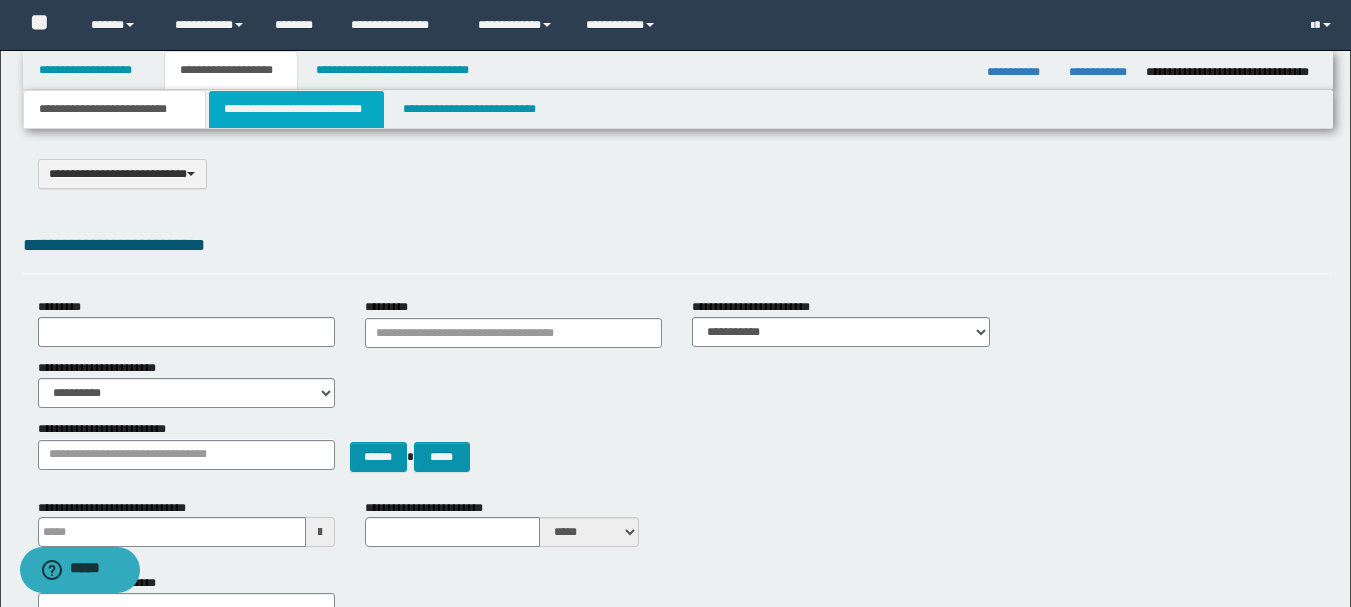 click on "**********" at bounding box center (296, 109) 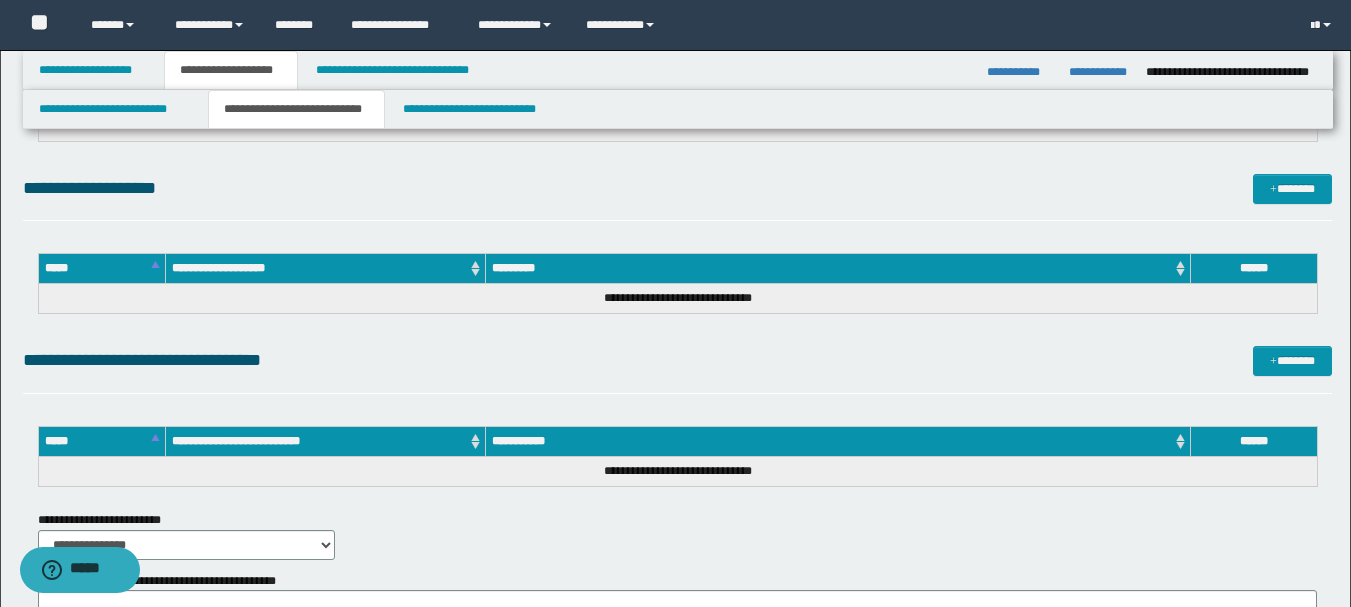 scroll, scrollTop: 1100, scrollLeft: 0, axis: vertical 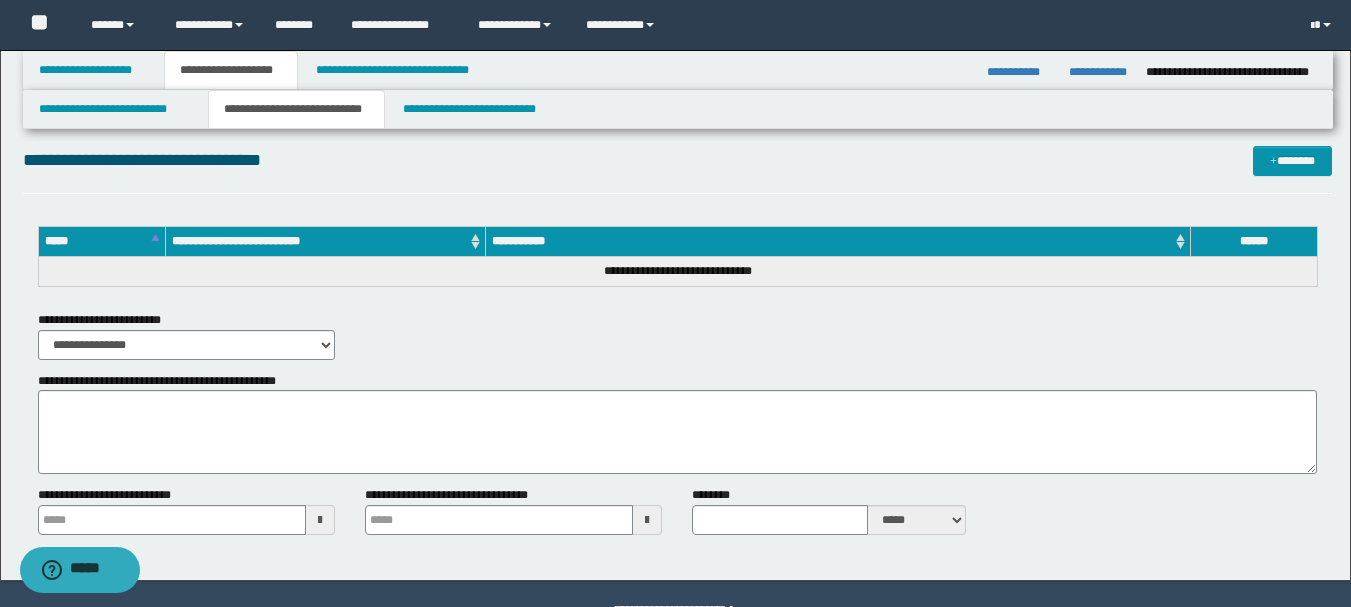 type 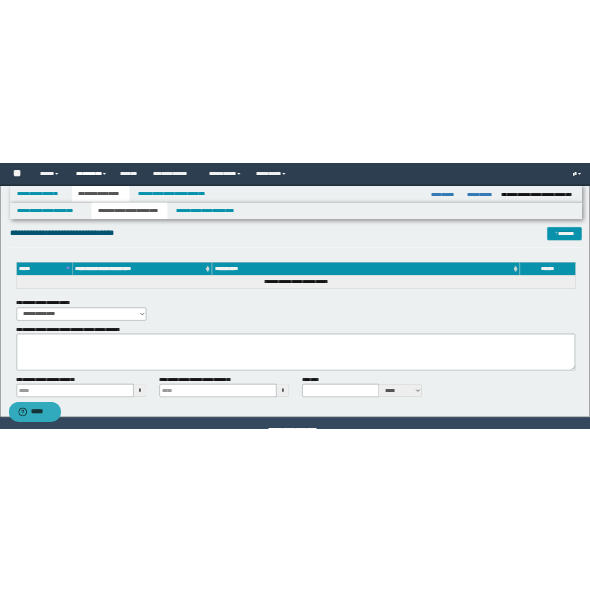 scroll, scrollTop: 1316, scrollLeft: 0, axis: vertical 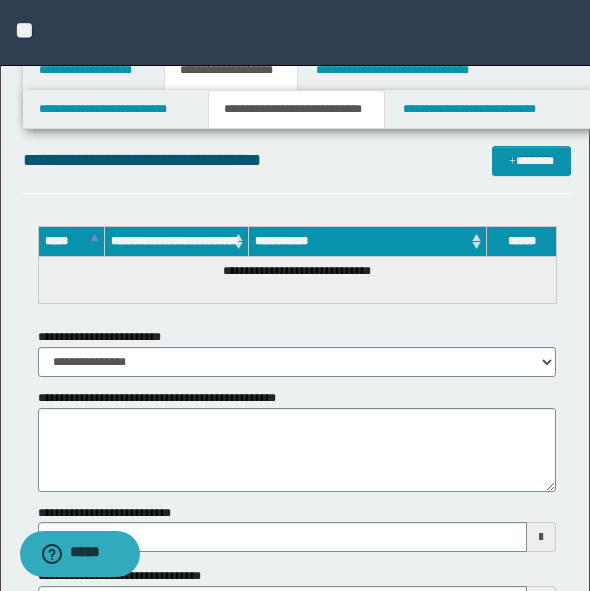 click on "**********" at bounding box center (297, 169) 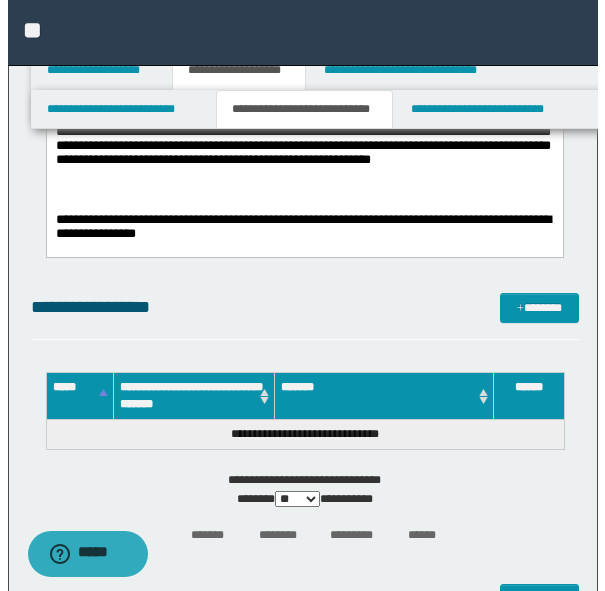 scroll, scrollTop: 416, scrollLeft: 0, axis: vertical 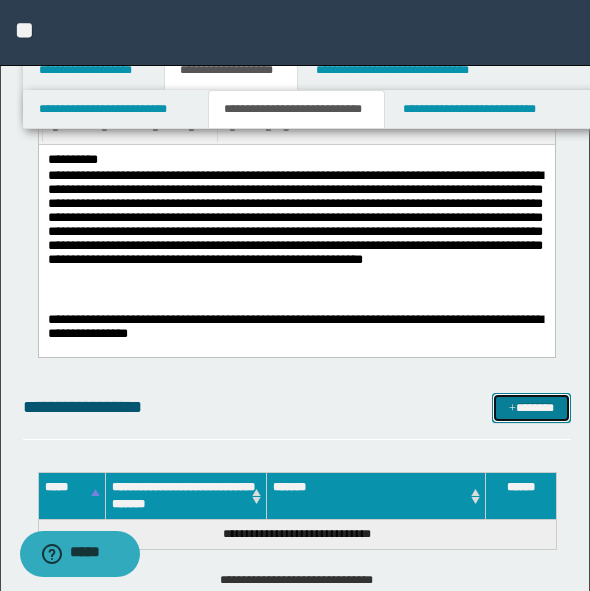 click on "*******" at bounding box center (531, 408) 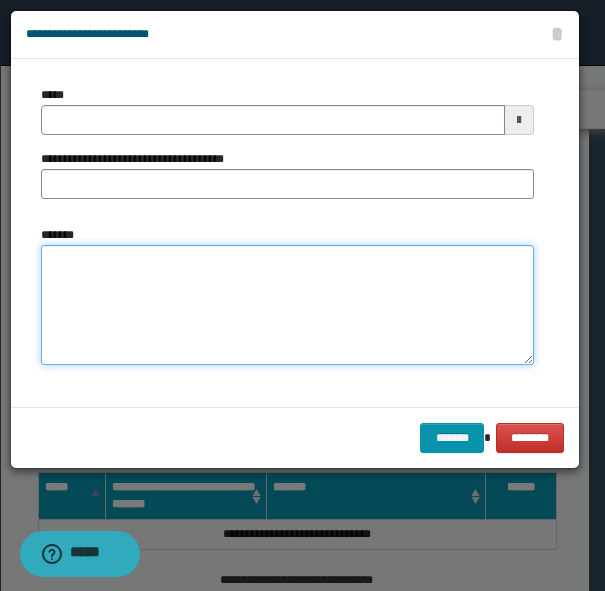 click on "*******" at bounding box center (287, 305) 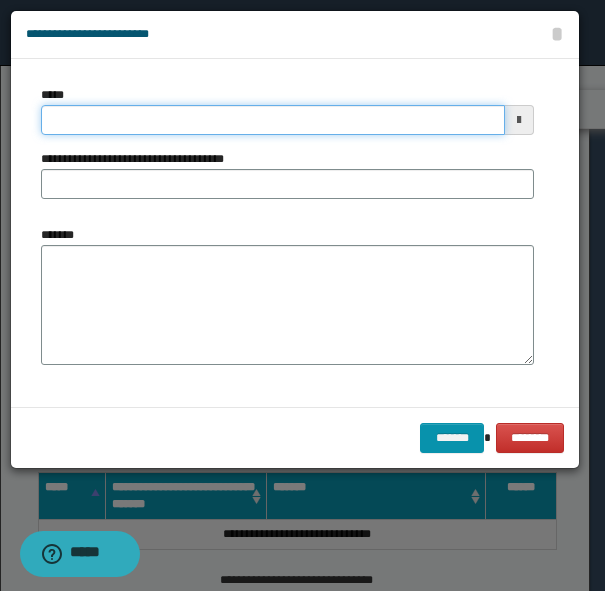 click on "*****" at bounding box center (273, 120) 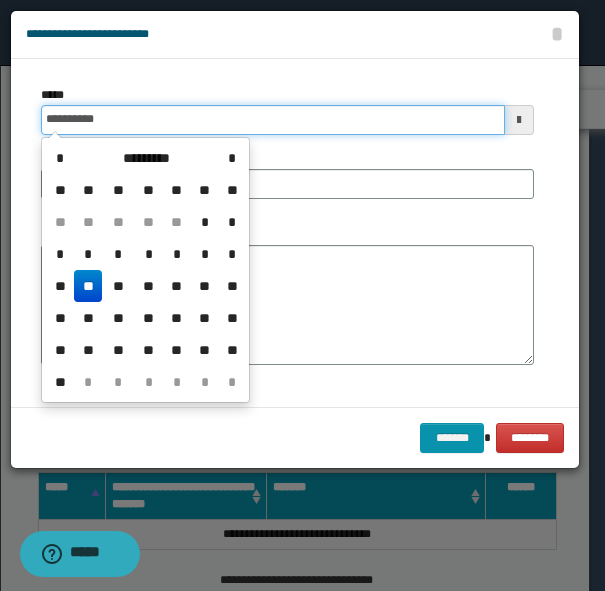 click on "**********" at bounding box center [273, 120] 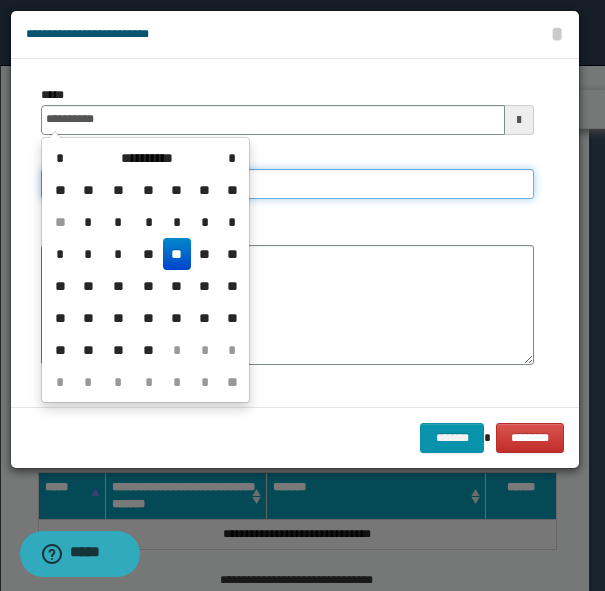 type on "**********" 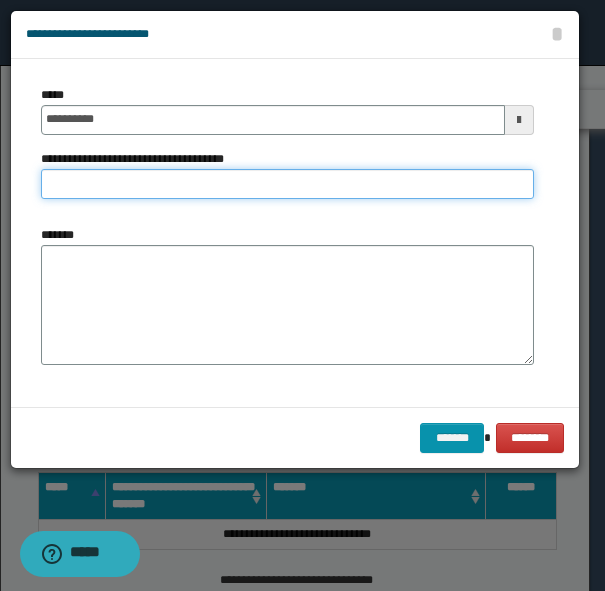 click on "**********" at bounding box center [287, 184] 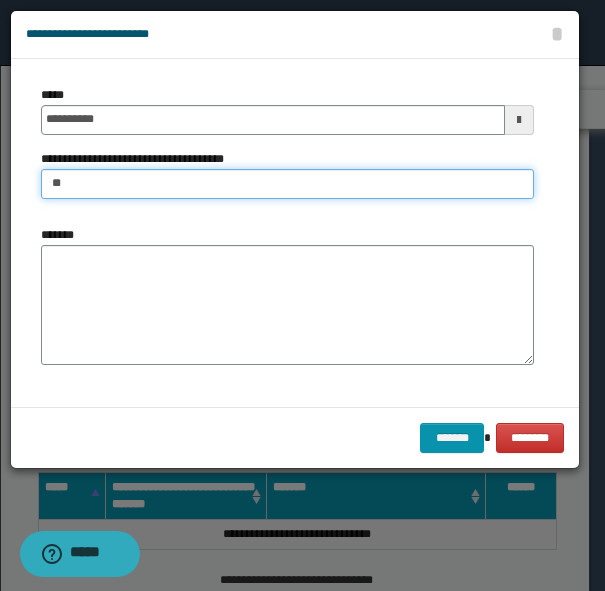 type on "**********" 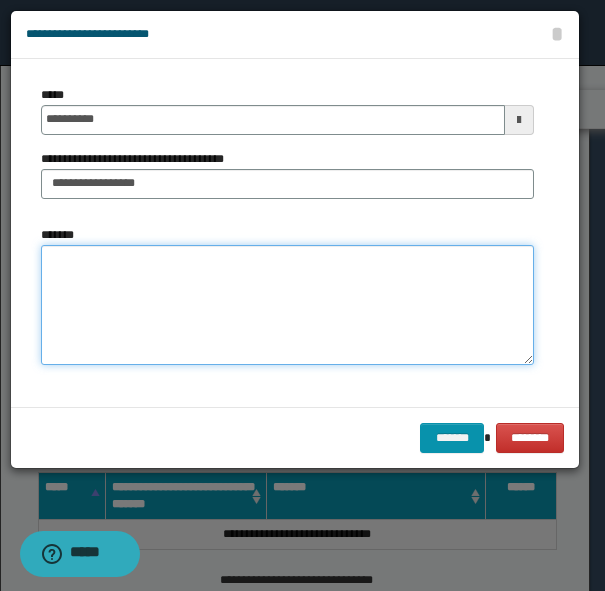 click on "*******" at bounding box center [287, 305] 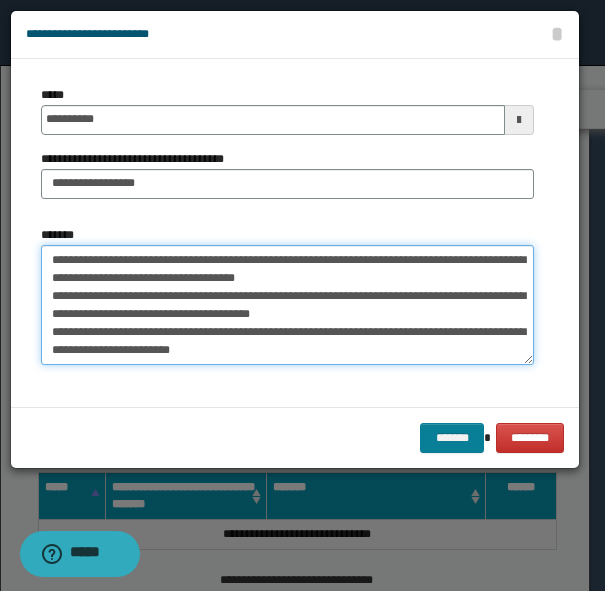 type on "**********" 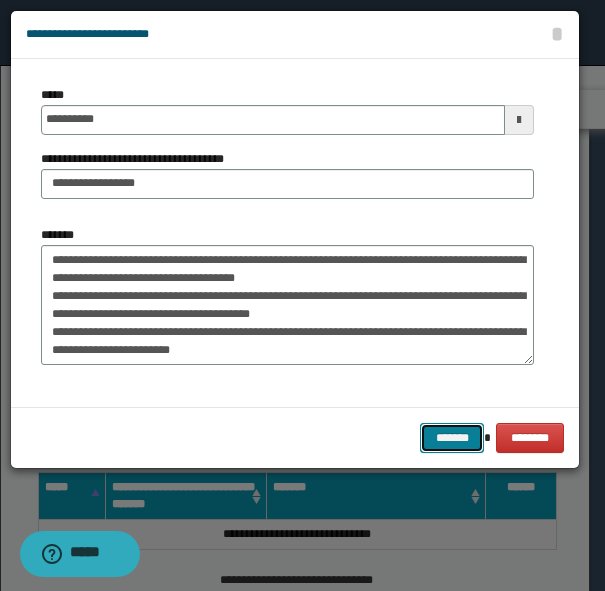 click on "*******" at bounding box center [452, 438] 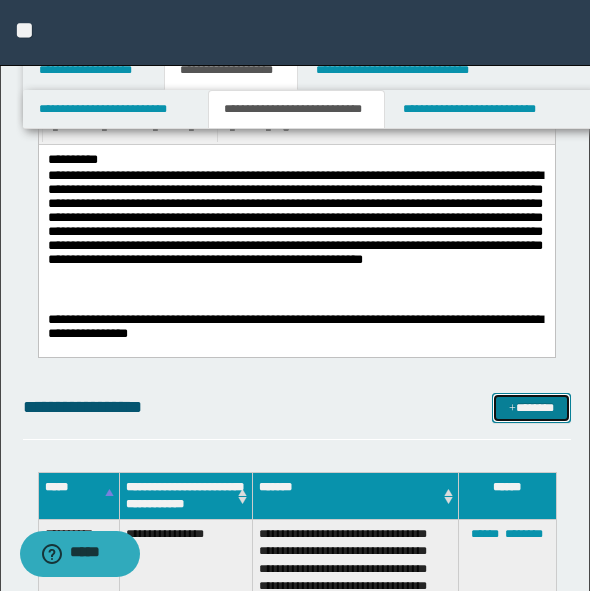 click on "*******" at bounding box center [531, 408] 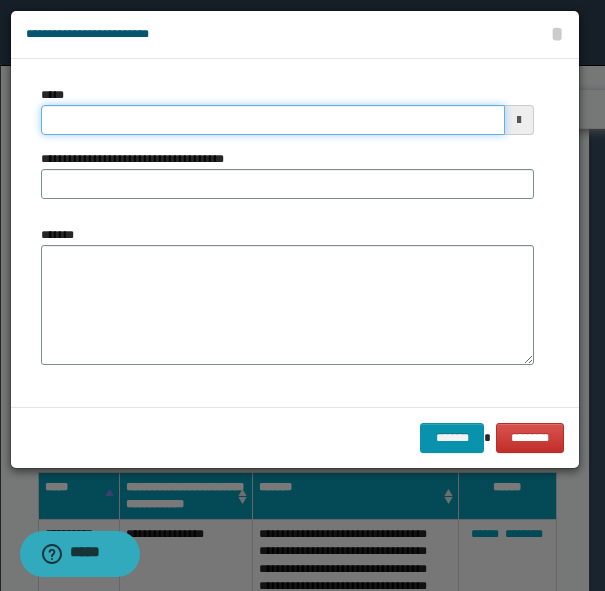 click on "*****" at bounding box center [273, 120] 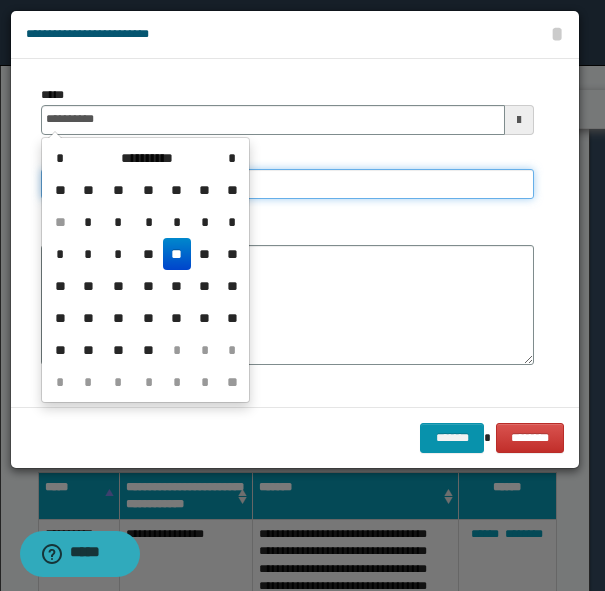 type on "**********" 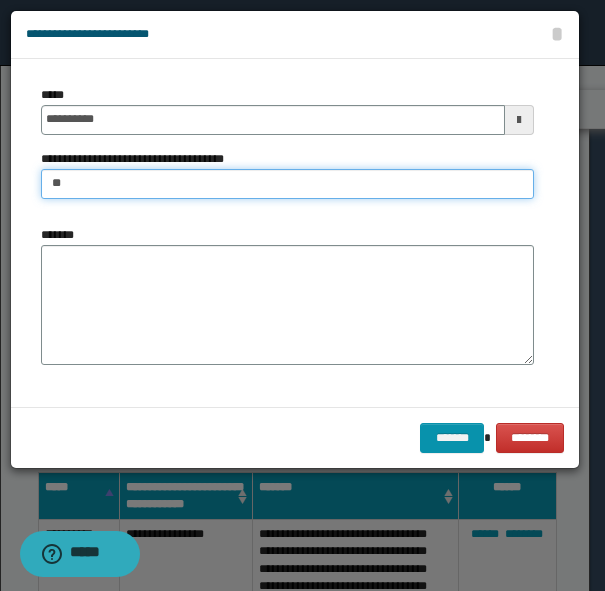 type on "**********" 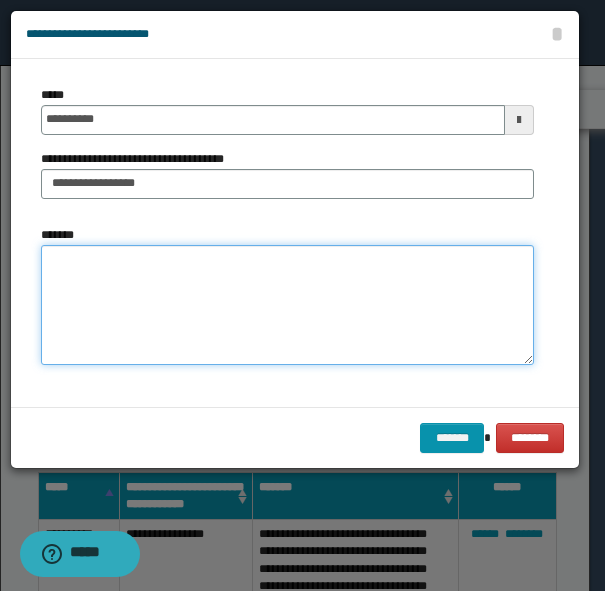 click on "*******" at bounding box center [287, 305] 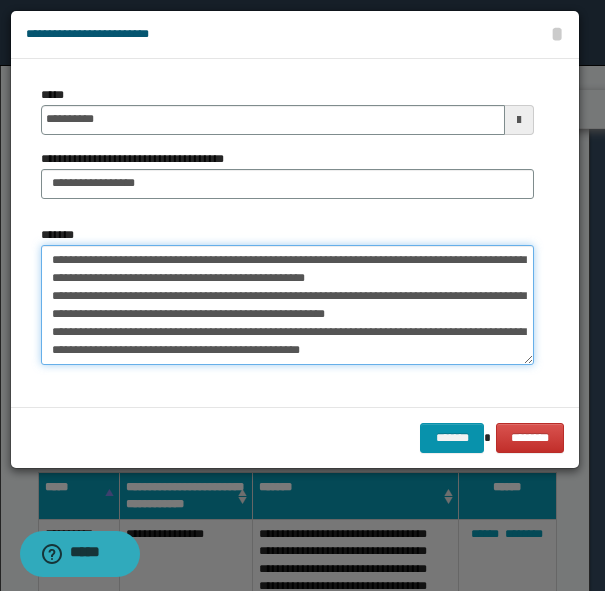 scroll, scrollTop: 137, scrollLeft: 0, axis: vertical 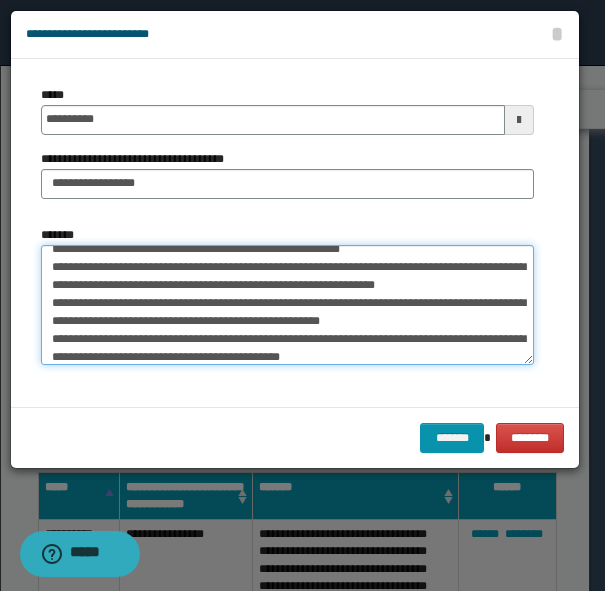 type on "**********" 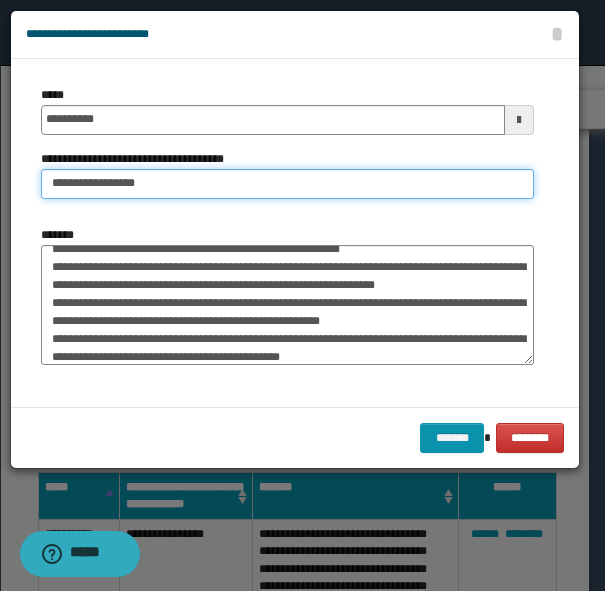 click on "**********" at bounding box center [287, 184] 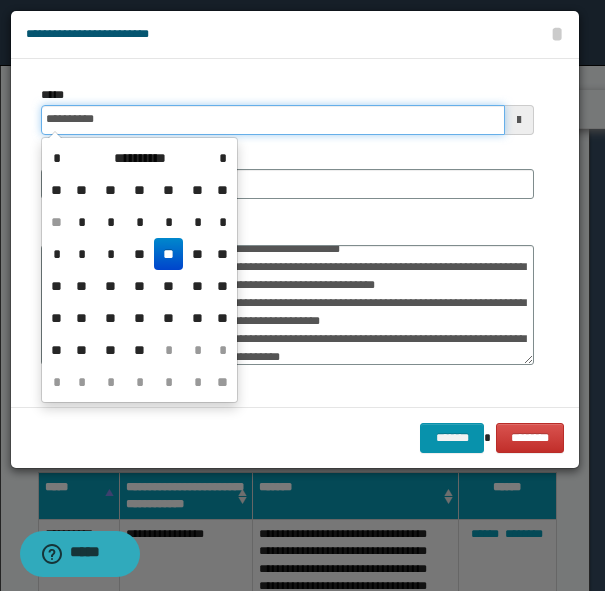 click on "**********" at bounding box center [273, 120] 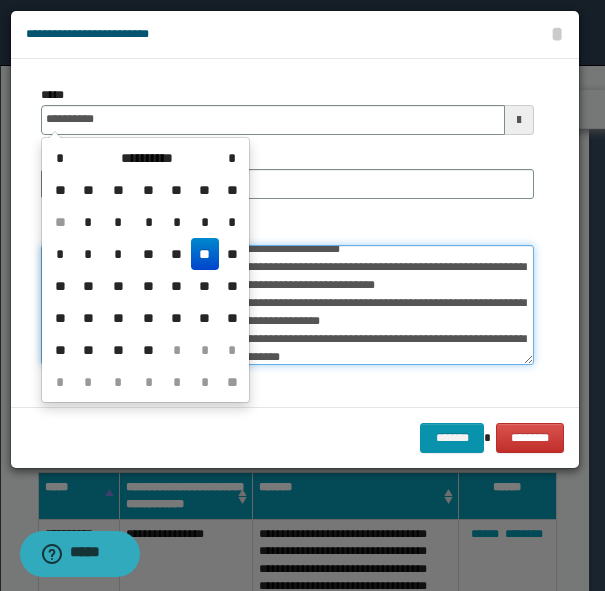 type on "**********" 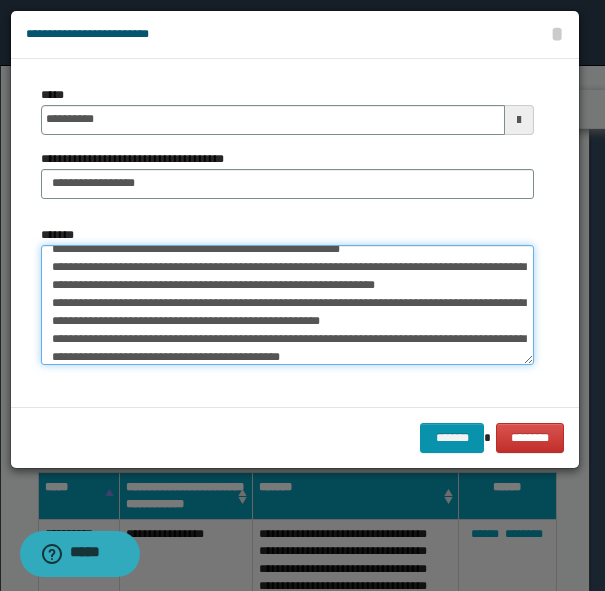 click on "*******" at bounding box center (287, 305) 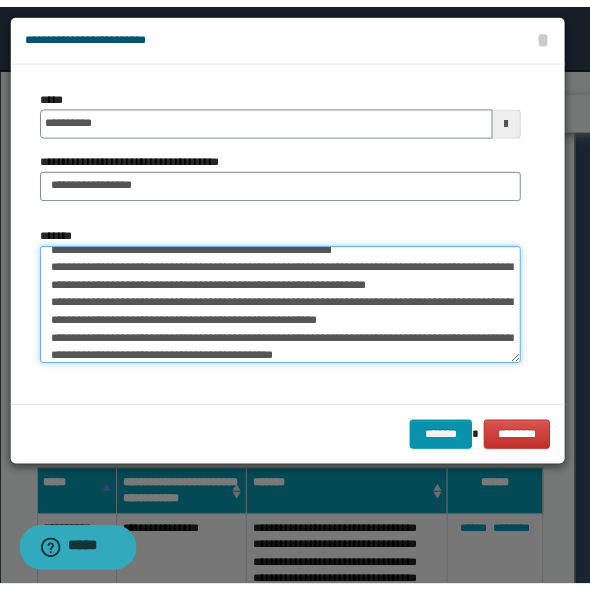 scroll, scrollTop: 131, scrollLeft: 0, axis: vertical 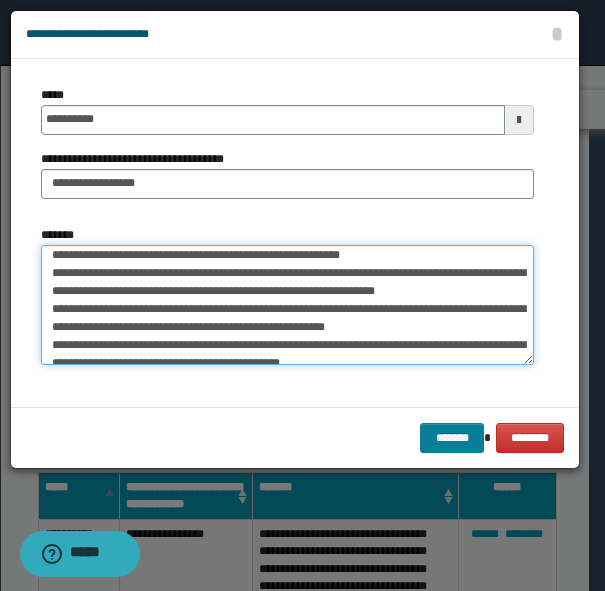 type on "**********" 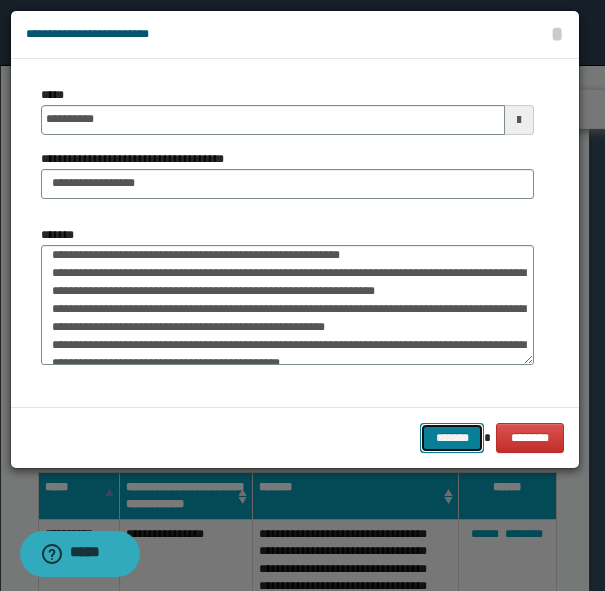 click on "*******" at bounding box center (452, 438) 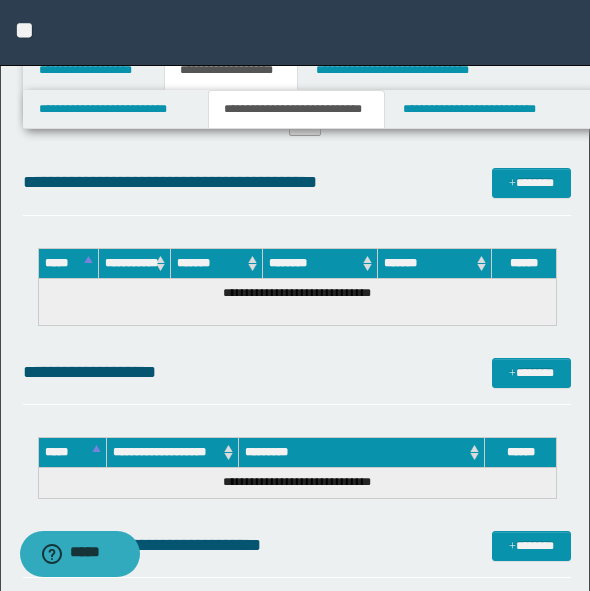 scroll, scrollTop: 1816, scrollLeft: 0, axis: vertical 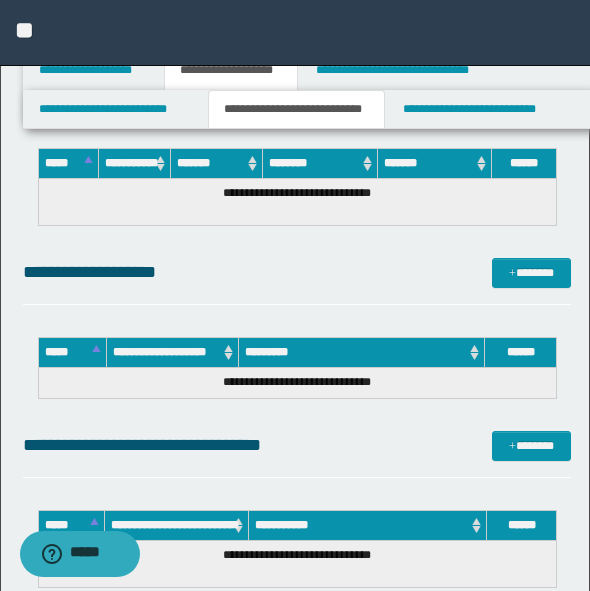 click on "**********" at bounding box center (297, 281) 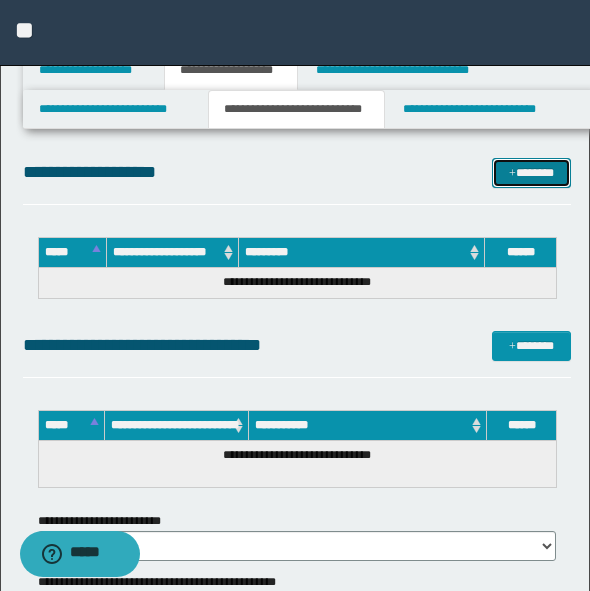 click on "*******" at bounding box center [531, 173] 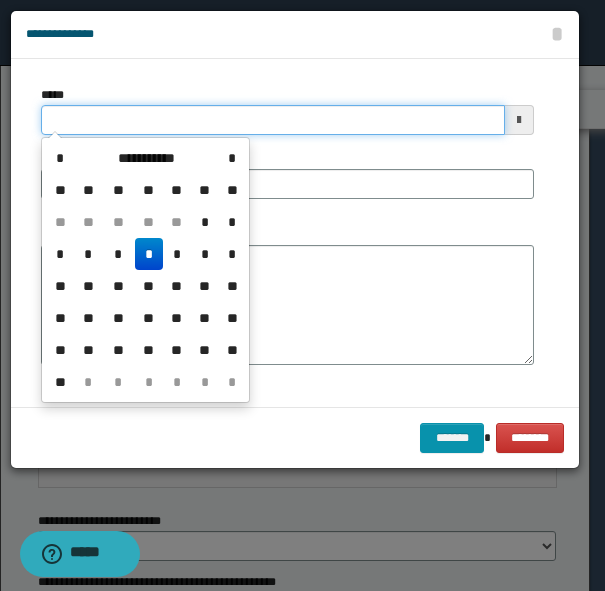 click on "*****" at bounding box center (273, 120) 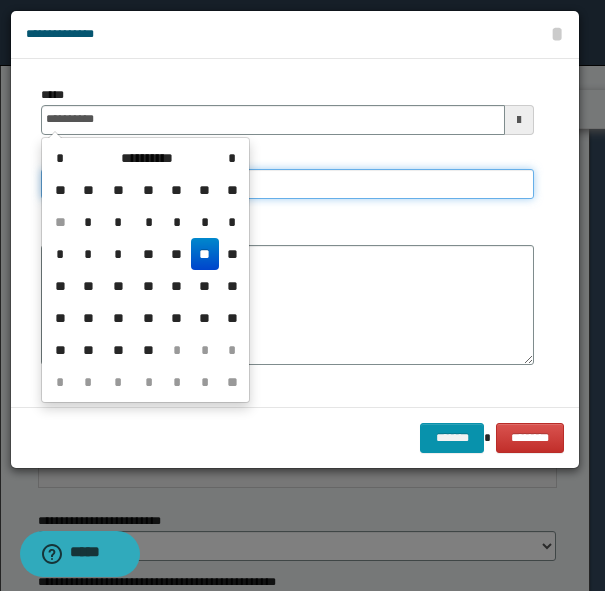 type on "**********" 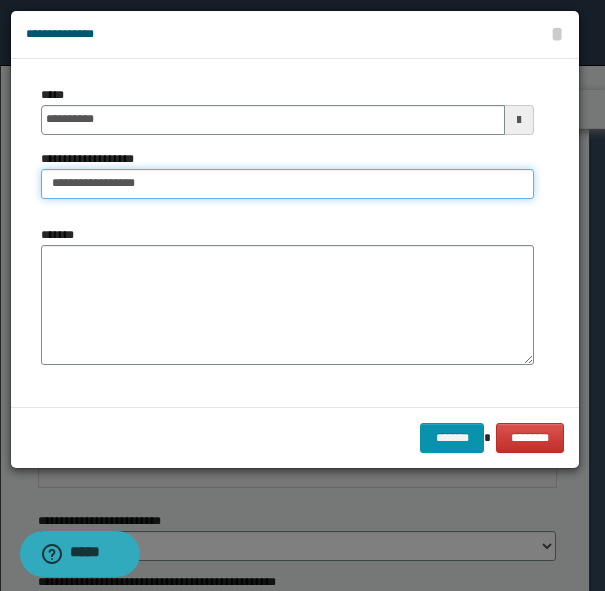 type on "**********" 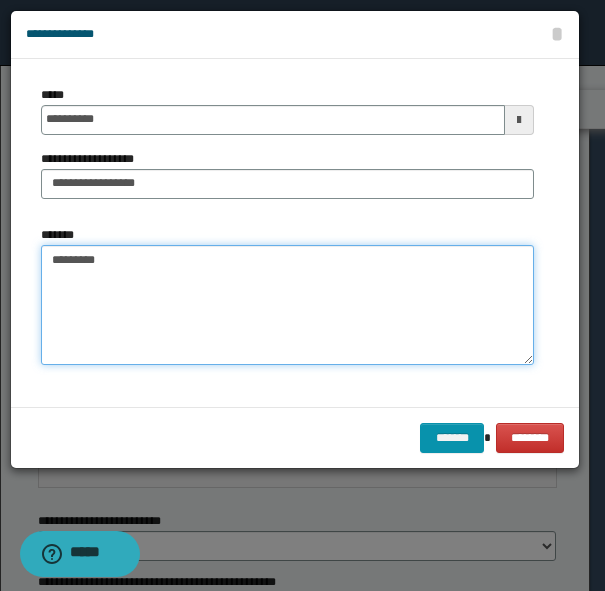 click on "********" at bounding box center (287, 305) 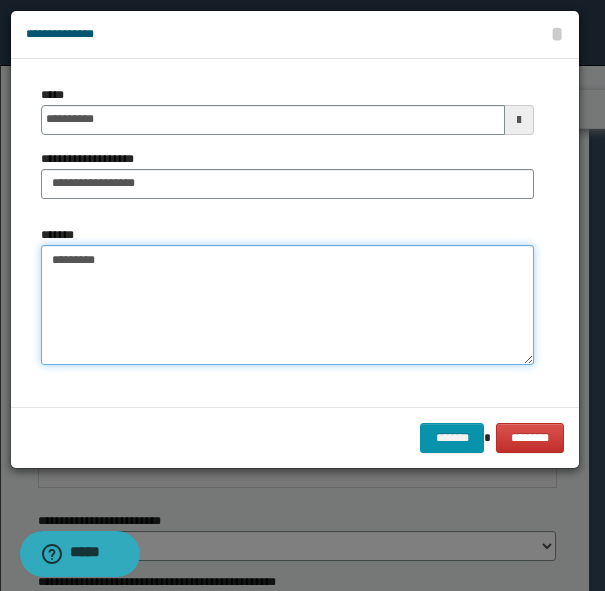 click on "********" at bounding box center (287, 305) 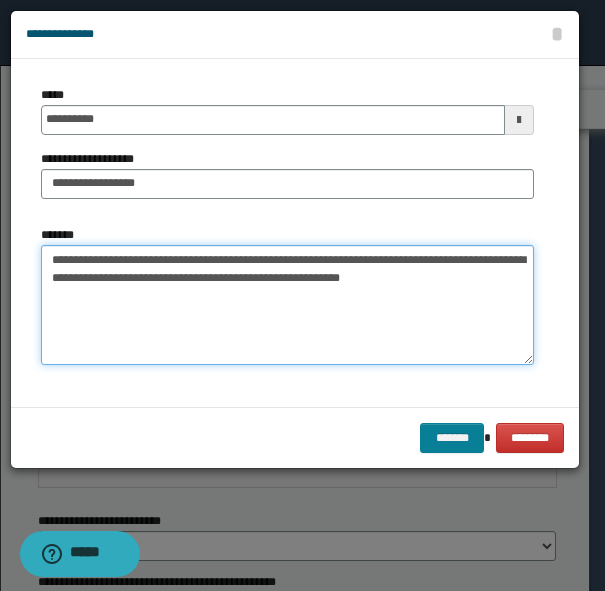 type on "**********" 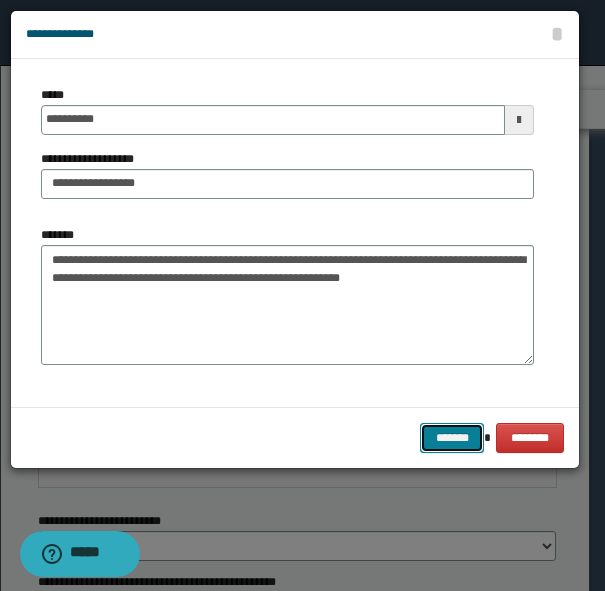click on "*******" at bounding box center (452, 438) 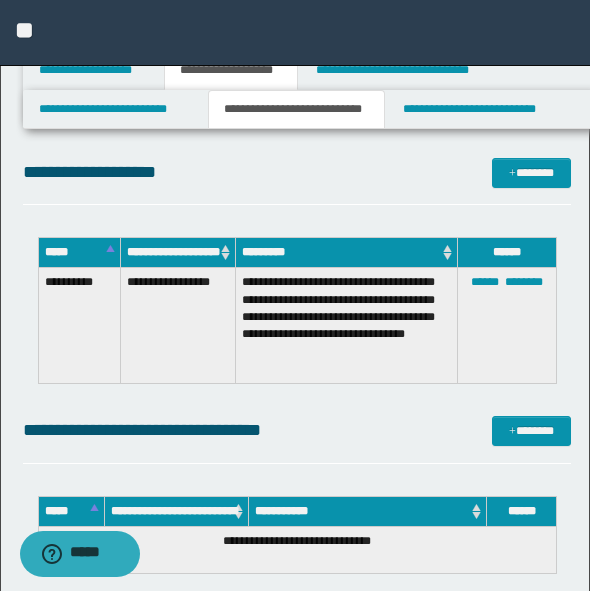 click on "**********" at bounding box center (297, 181) 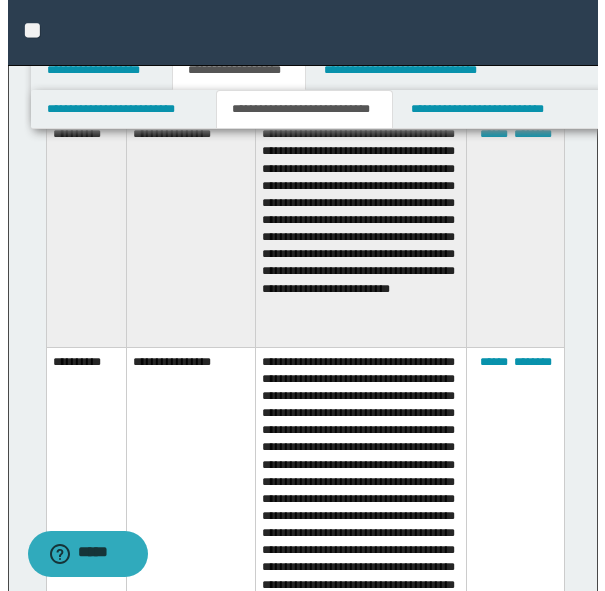 scroll, scrollTop: 516, scrollLeft: 0, axis: vertical 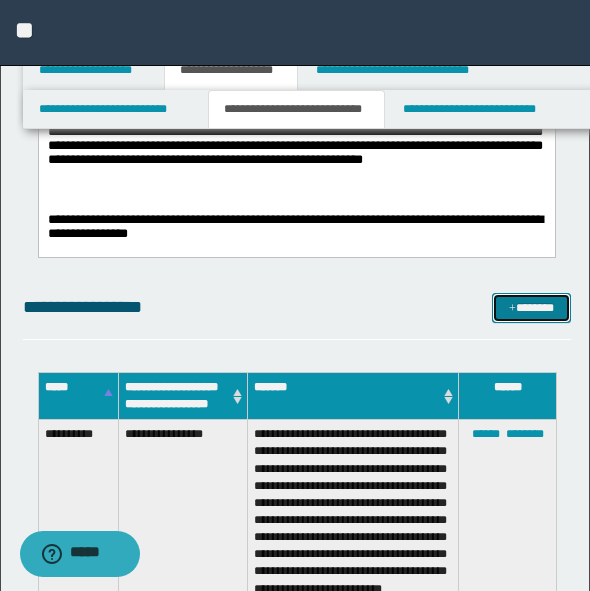 click on "*******" at bounding box center (531, 308) 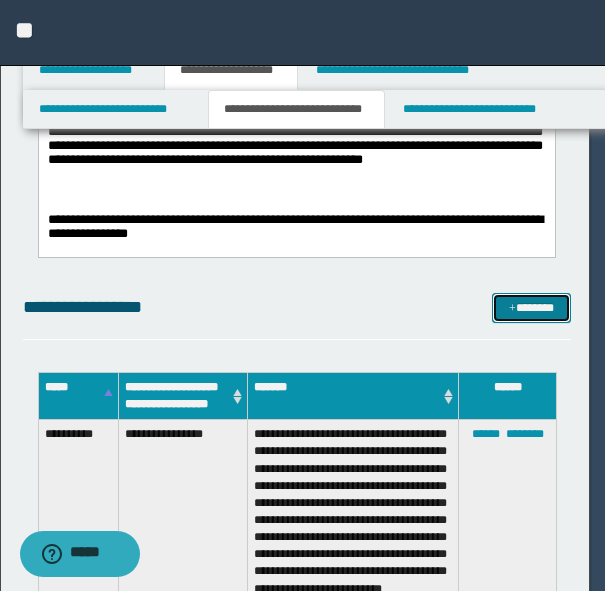 scroll, scrollTop: 0, scrollLeft: 0, axis: both 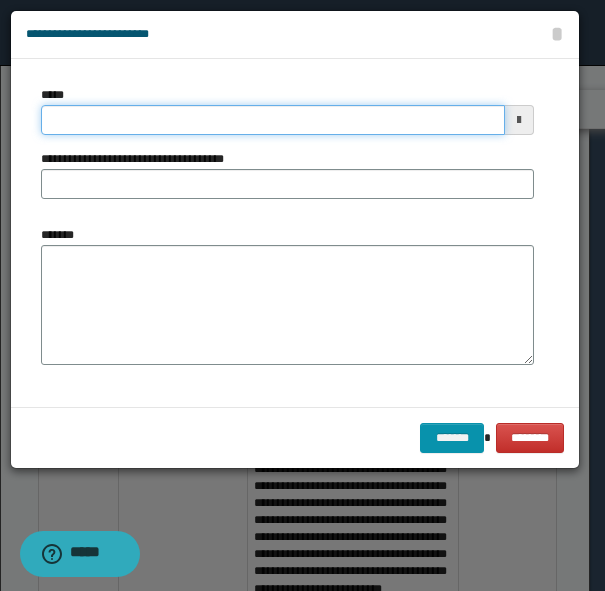 click on "*****" at bounding box center [273, 120] 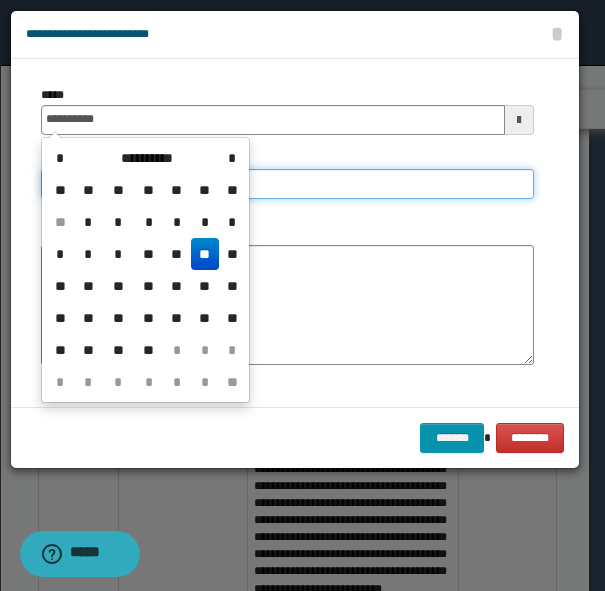 type on "**********" 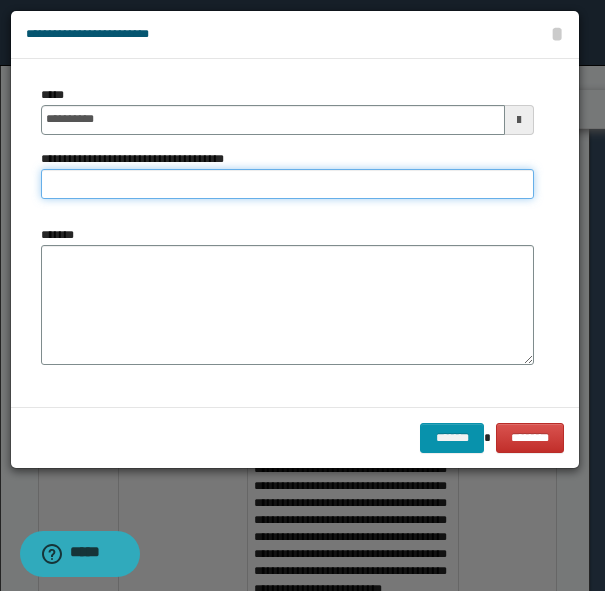 click on "**********" at bounding box center [287, 184] 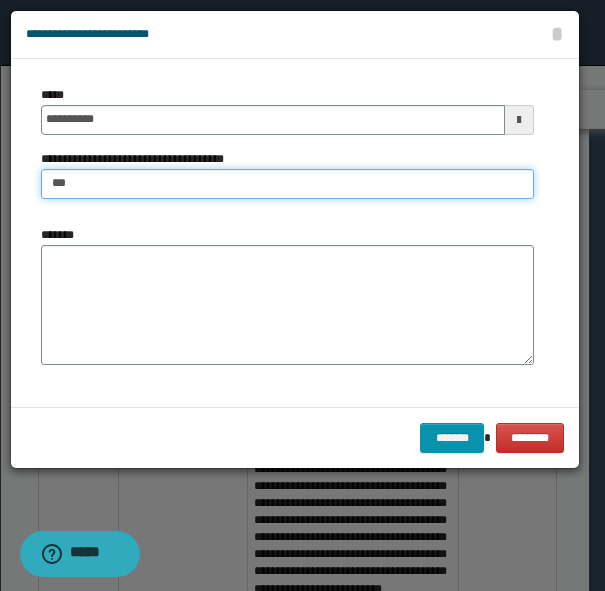 type on "**********" 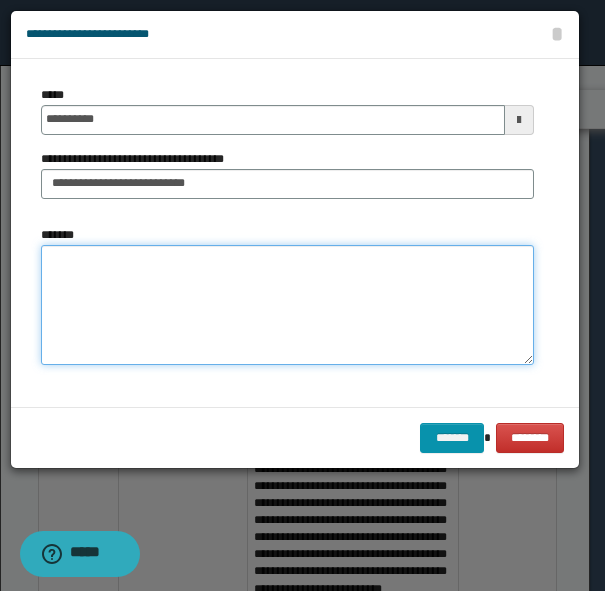 click on "*******" at bounding box center (287, 305) 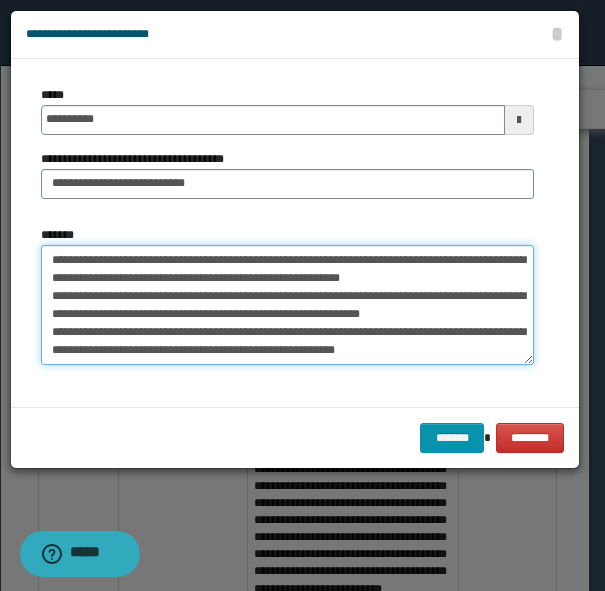 scroll, scrollTop: 47, scrollLeft: 0, axis: vertical 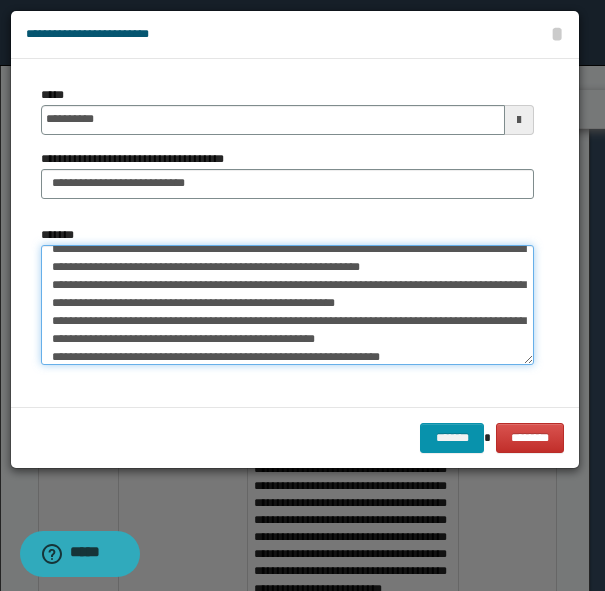 type on "**********" 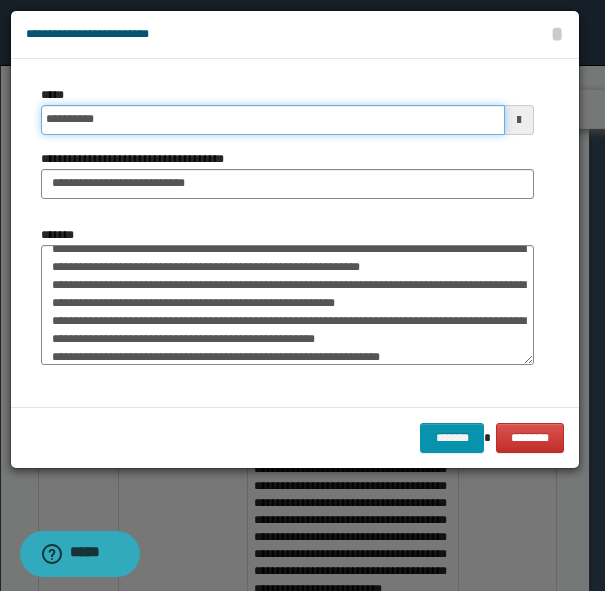 click on "**********" at bounding box center [273, 120] 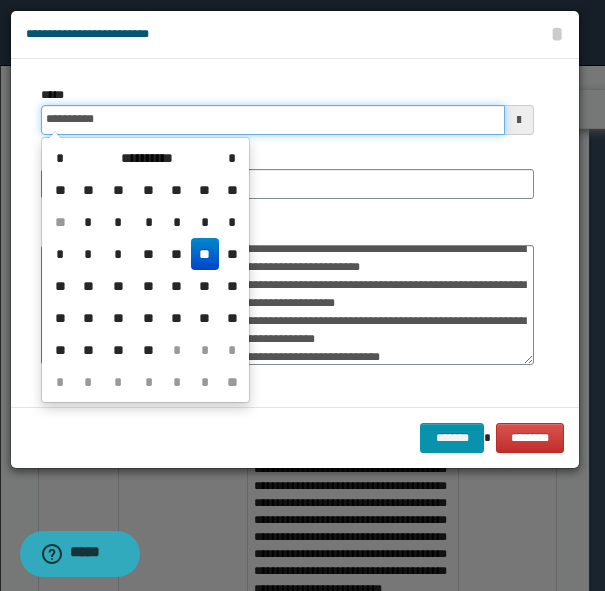 click on "**********" at bounding box center [273, 120] 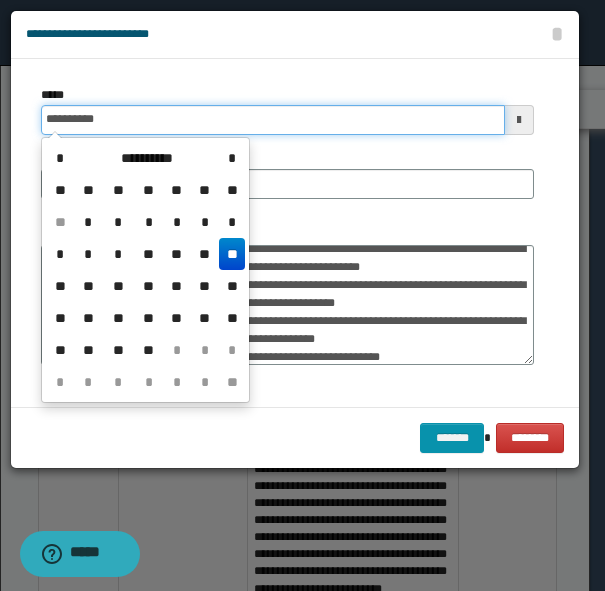 click on "**********" at bounding box center [273, 120] 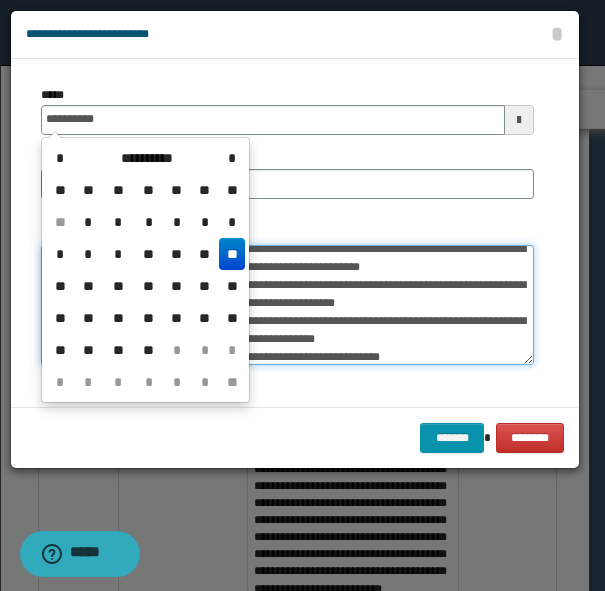 type on "**********" 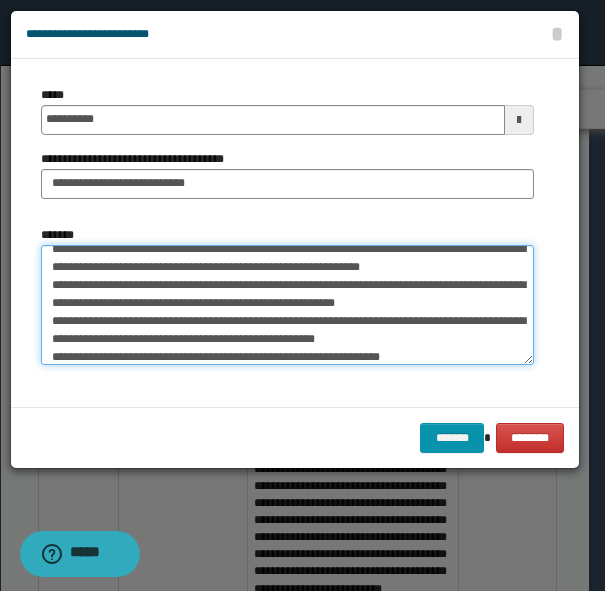 scroll, scrollTop: 0, scrollLeft: 0, axis: both 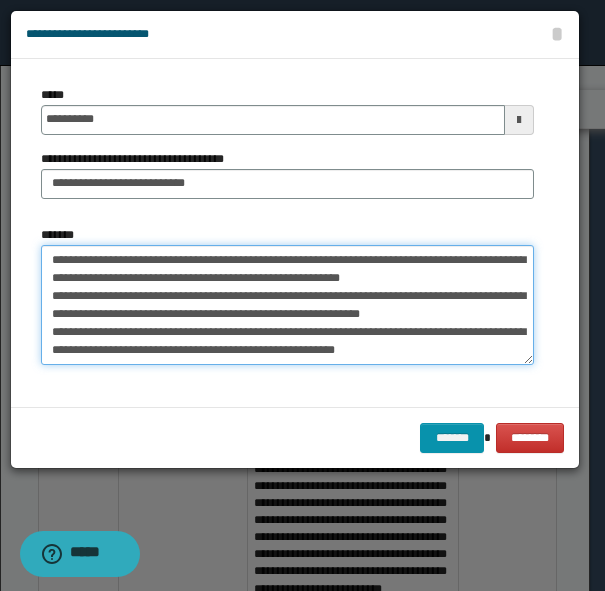 click on "**********" at bounding box center [287, 305] 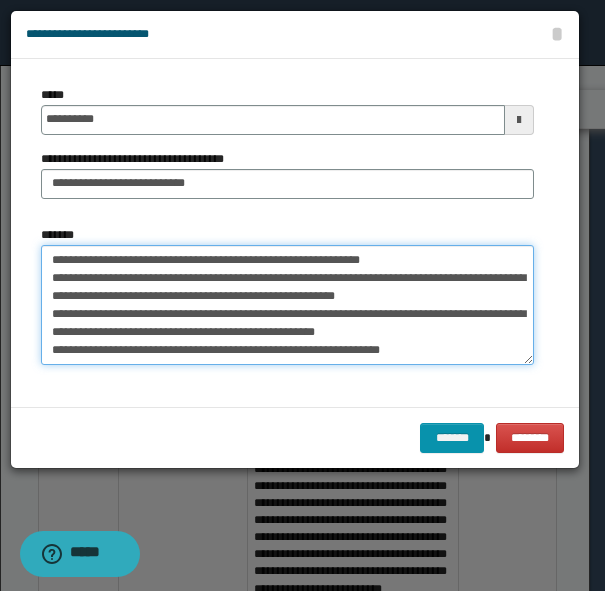 drag, startPoint x: 123, startPoint y: 334, endPoint x: 358, endPoint y: 343, distance: 235.17227 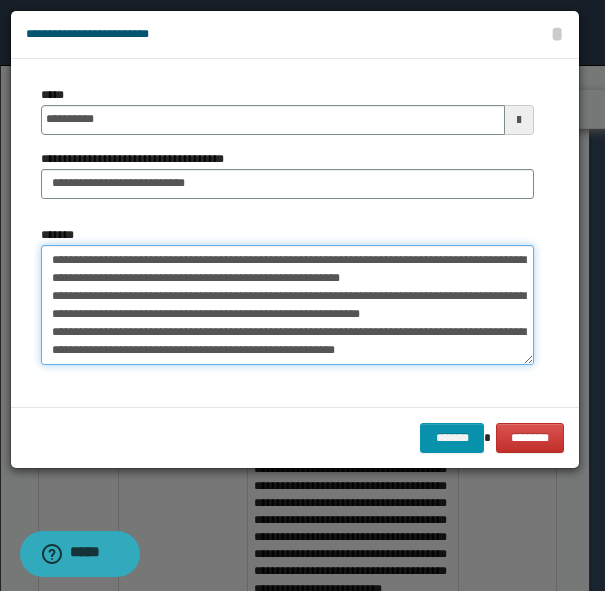 scroll, scrollTop: 54, scrollLeft: 0, axis: vertical 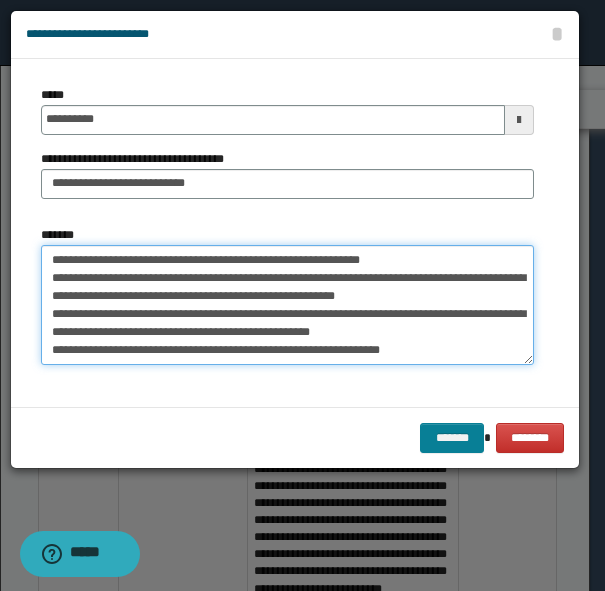 type on "**********" 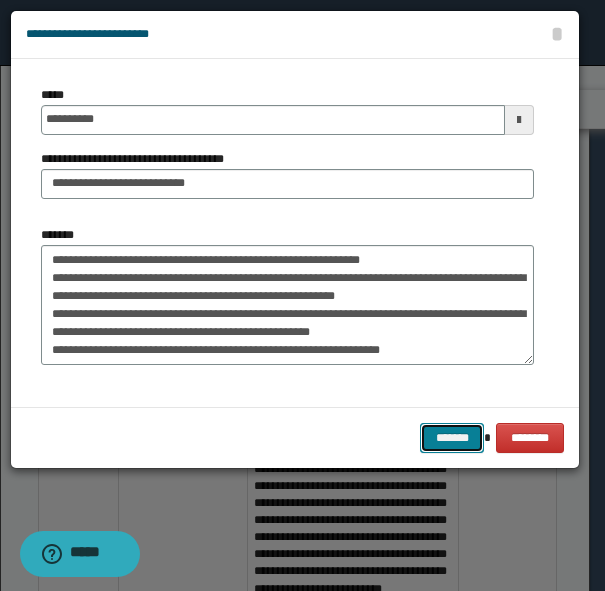 click on "*******" at bounding box center (452, 438) 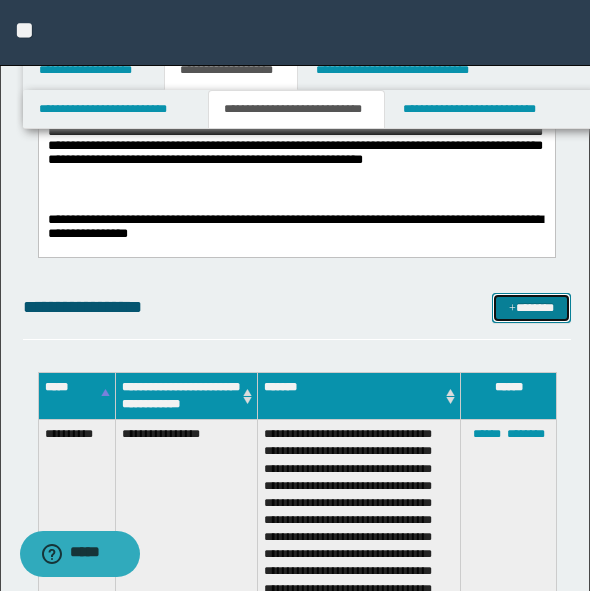 click on "*******" at bounding box center [531, 308] 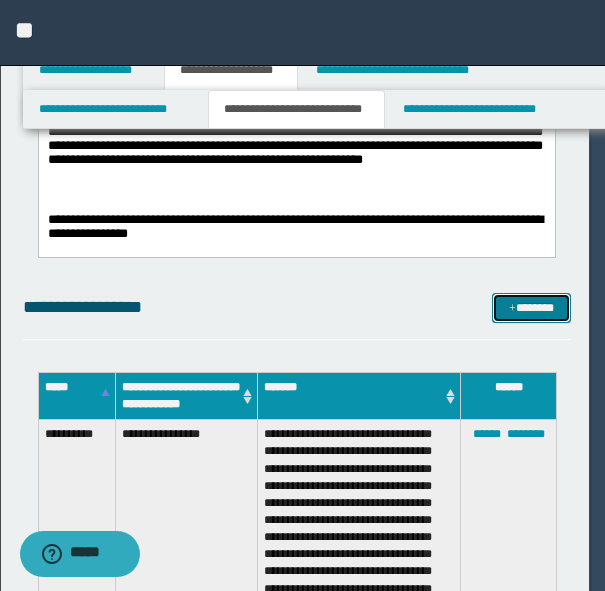 scroll, scrollTop: 0, scrollLeft: 0, axis: both 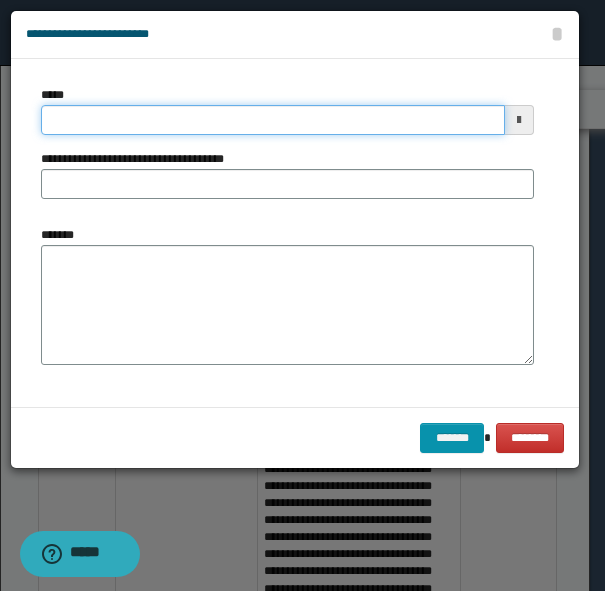 click on "*****" at bounding box center (273, 120) 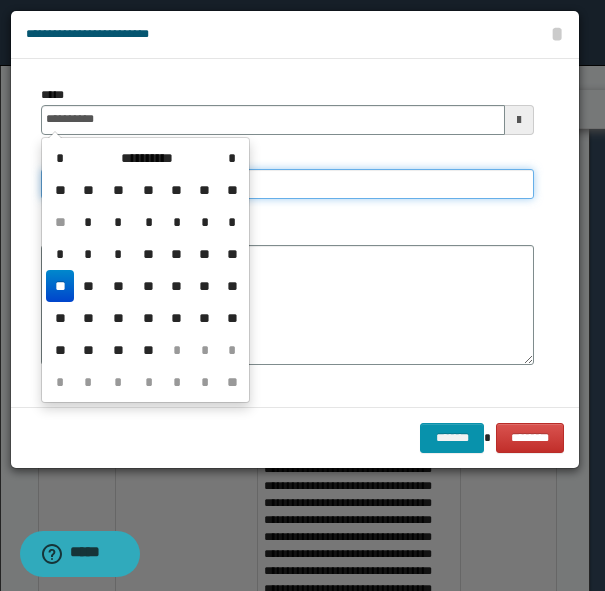type on "**********" 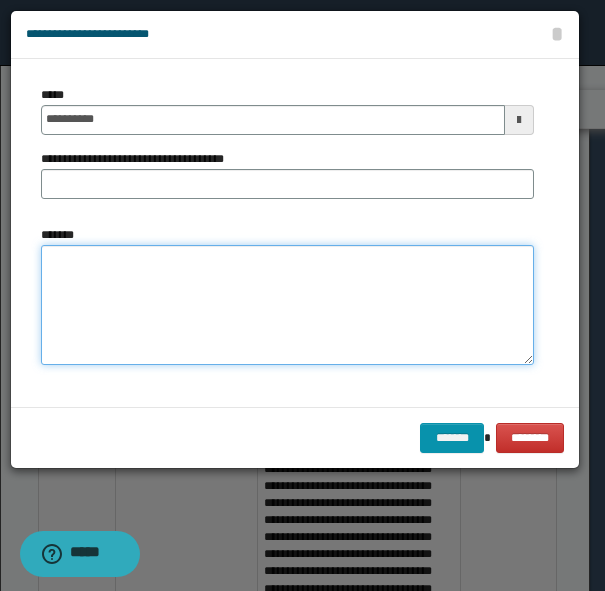 click on "*******" at bounding box center [287, 305] 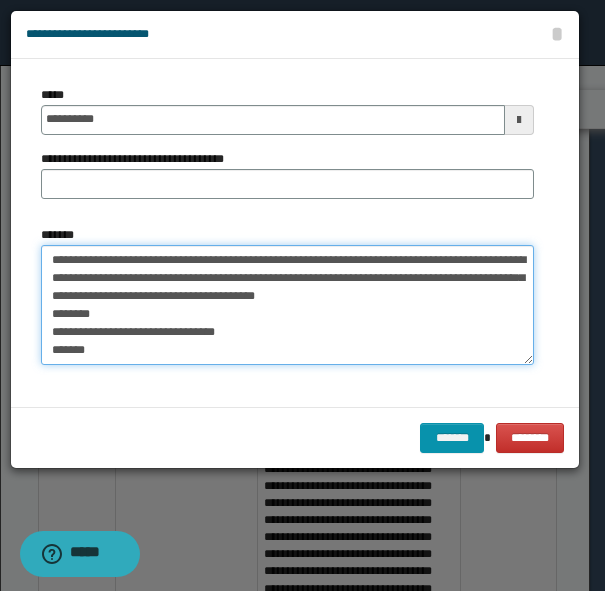 scroll, scrollTop: 263, scrollLeft: 0, axis: vertical 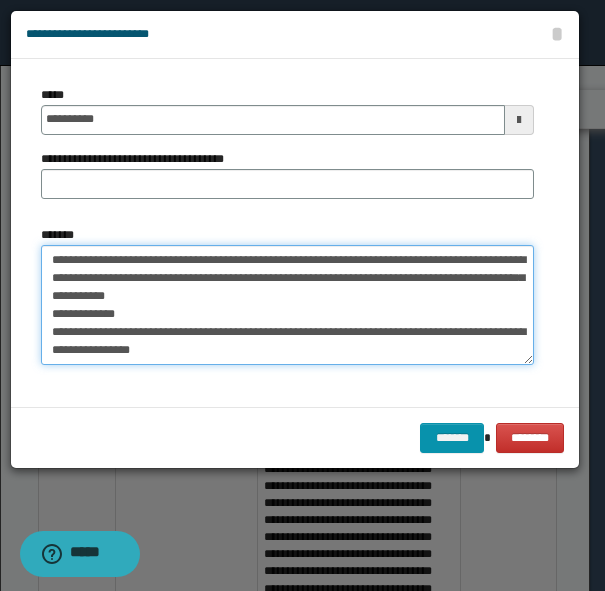 type on "**********" 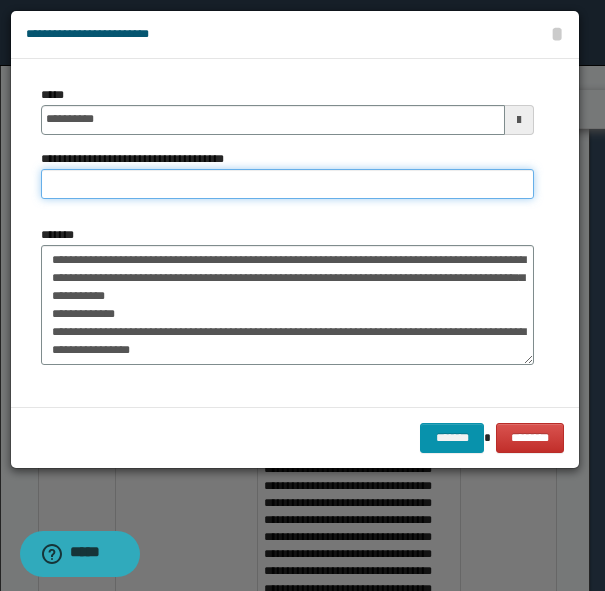 click on "**********" at bounding box center [287, 184] 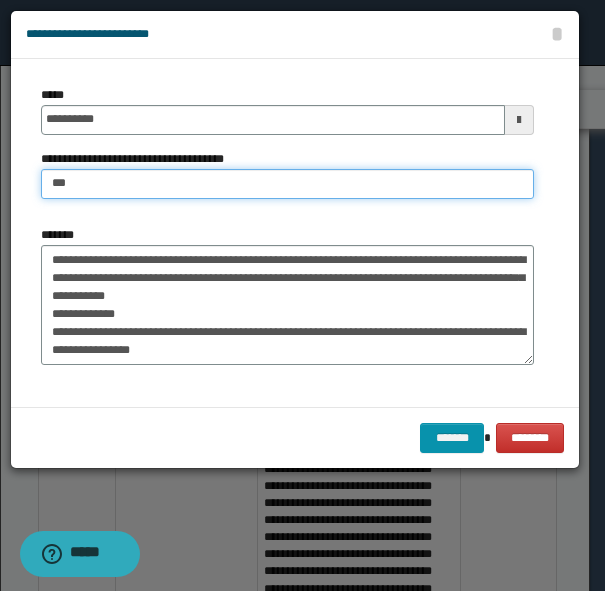 type on "**********" 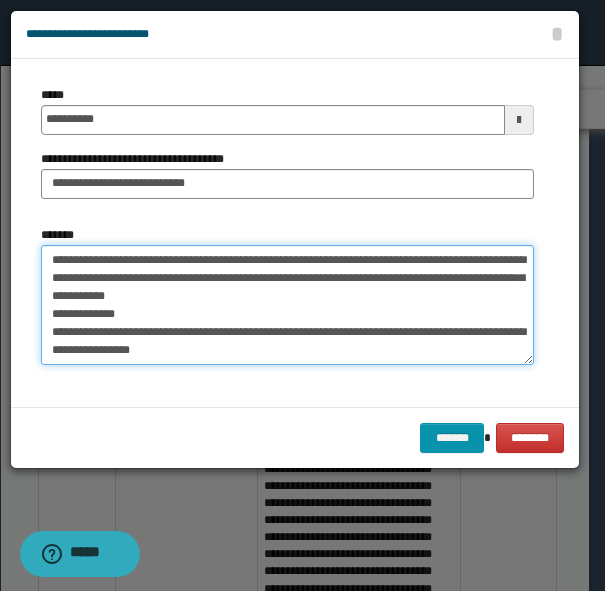 click on "**********" at bounding box center (287, 305) 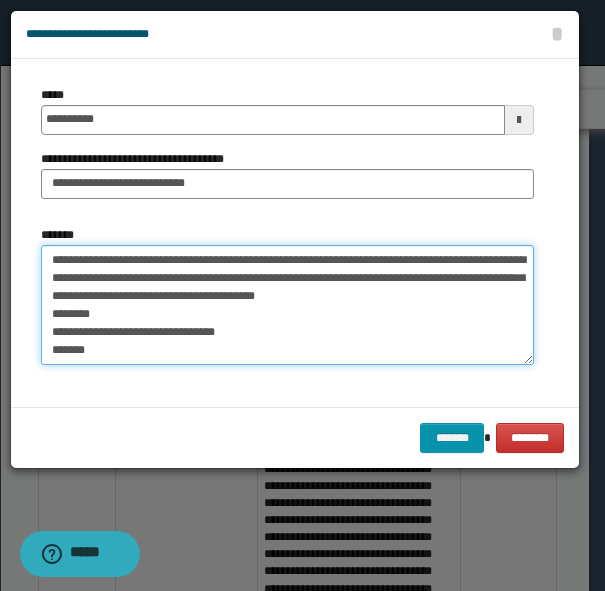 click on "**********" at bounding box center [287, 305] 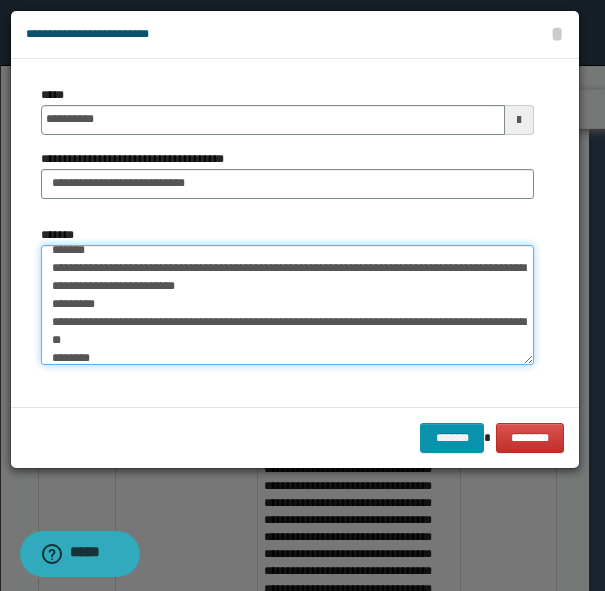 scroll, scrollTop: 200, scrollLeft: 0, axis: vertical 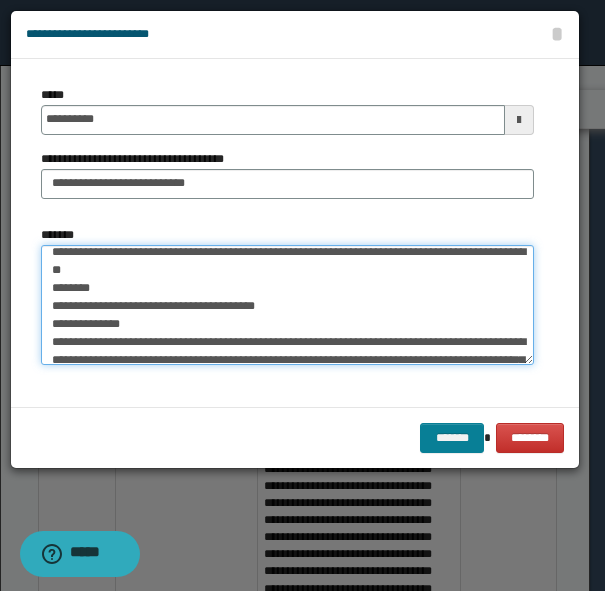 type on "**********" 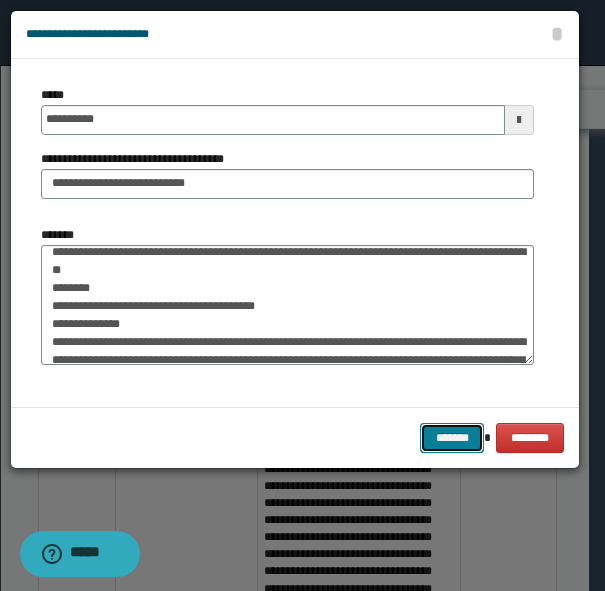 click on "*******" at bounding box center [452, 438] 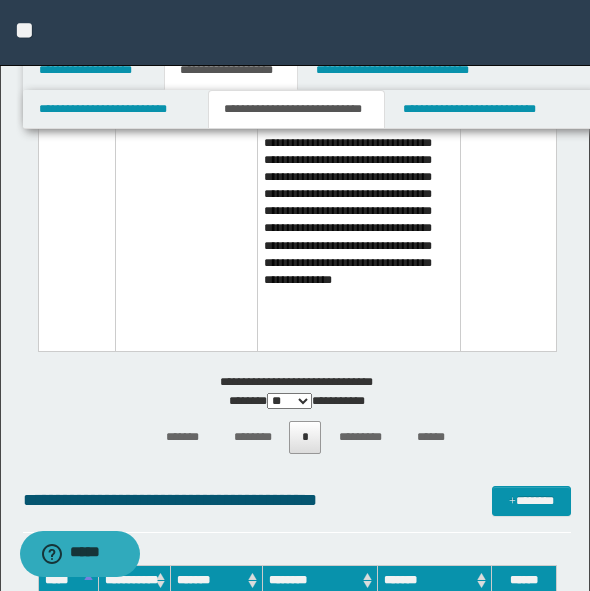 scroll, scrollTop: 2516, scrollLeft: 0, axis: vertical 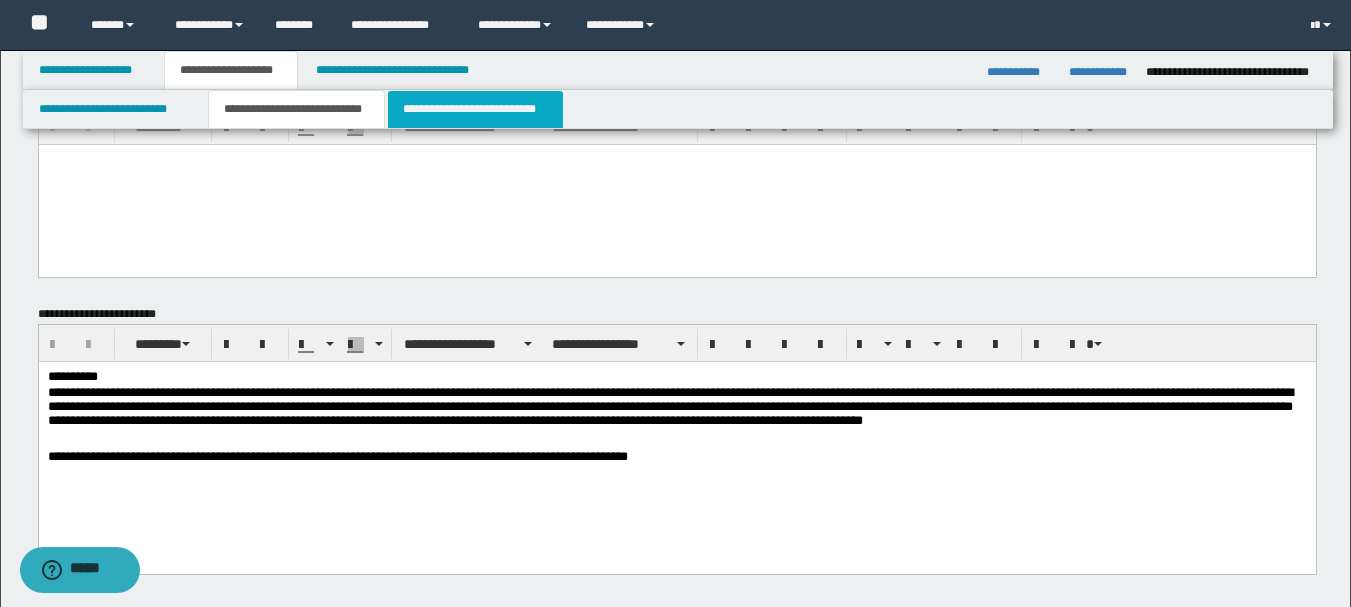 click on "**********" at bounding box center (475, 109) 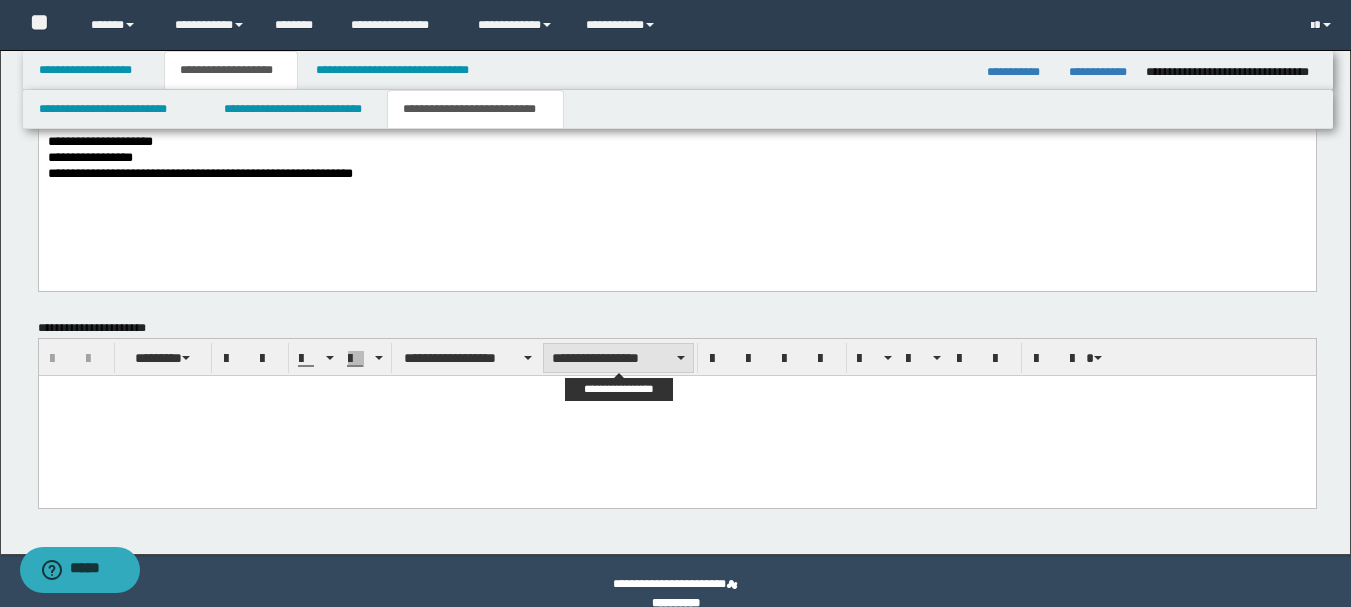 scroll, scrollTop: 1025, scrollLeft: 0, axis: vertical 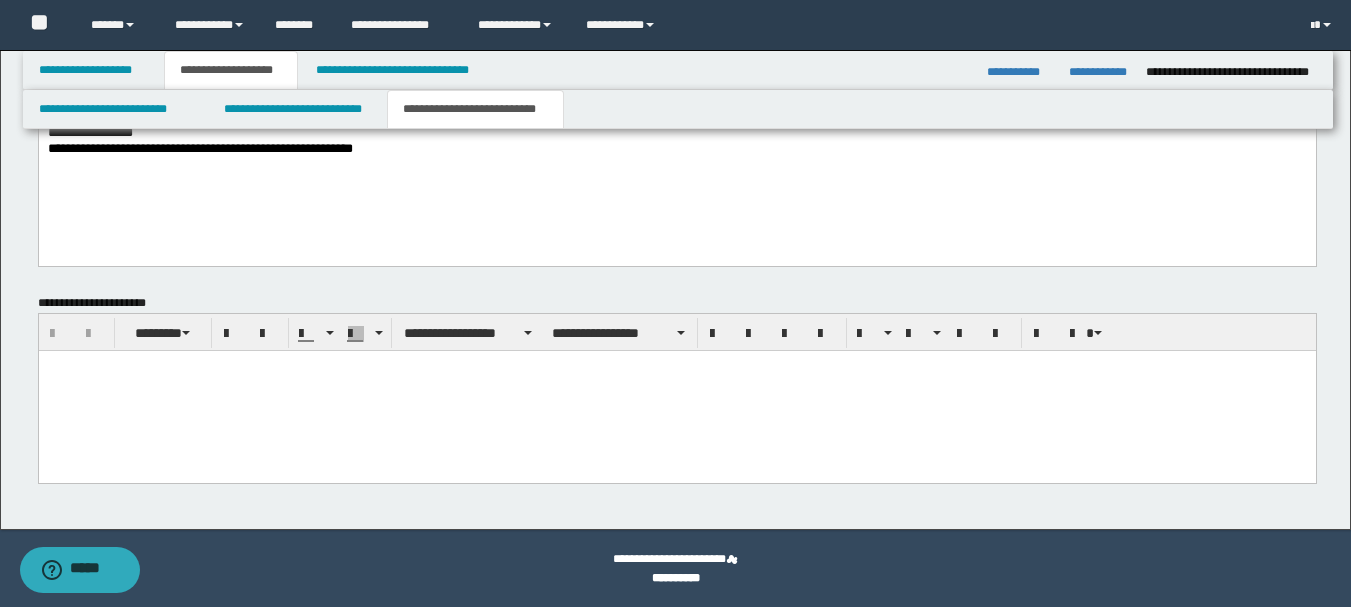 click at bounding box center (676, 390) 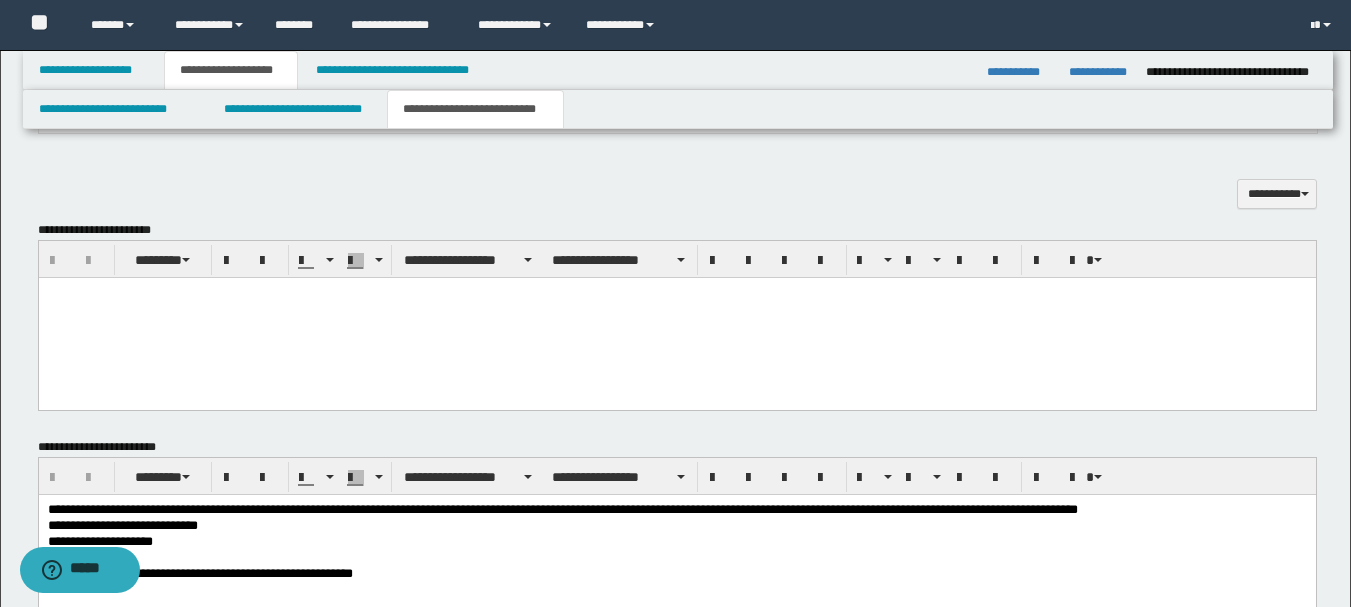 scroll, scrollTop: 700, scrollLeft: 0, axis: vertical 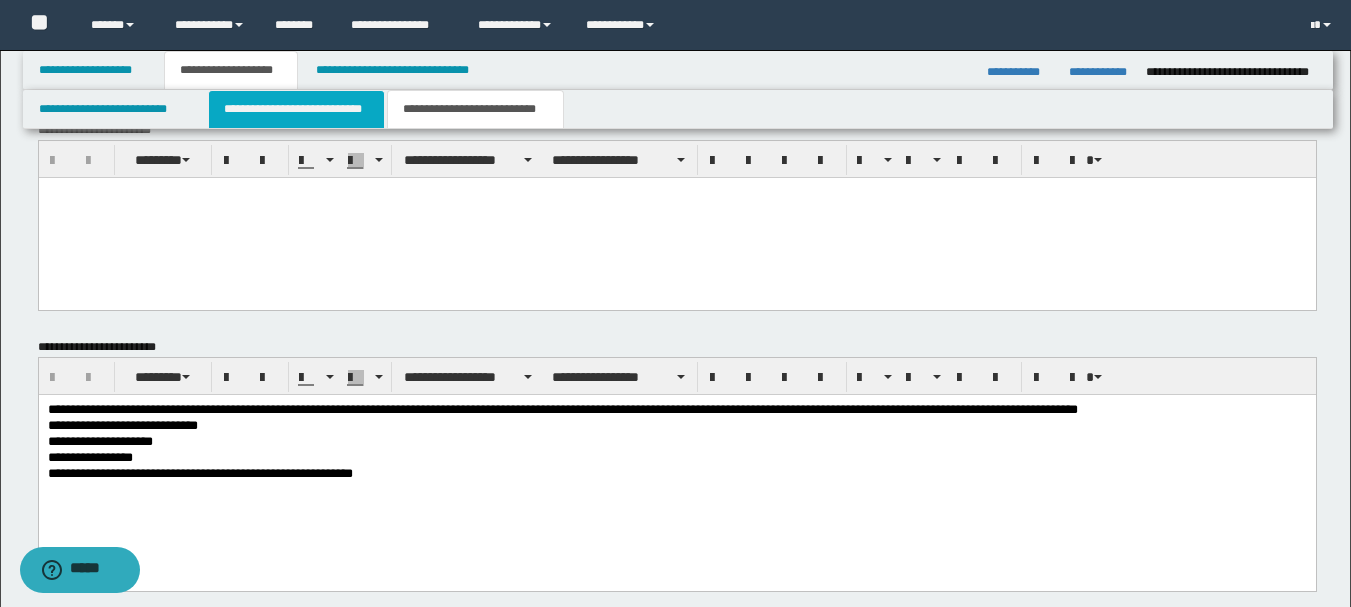 click on "**********" at bounding box center [296, 109] 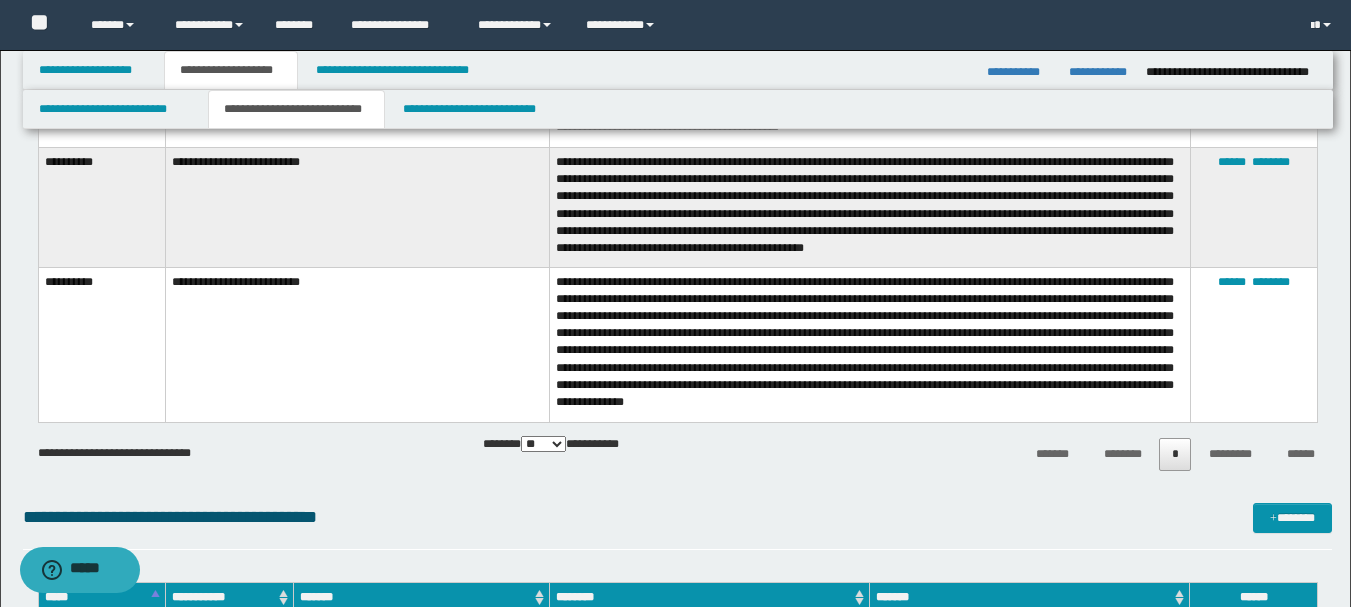 scroll, scrollTop: 1000, scrollLeft: 0, axis: vertical 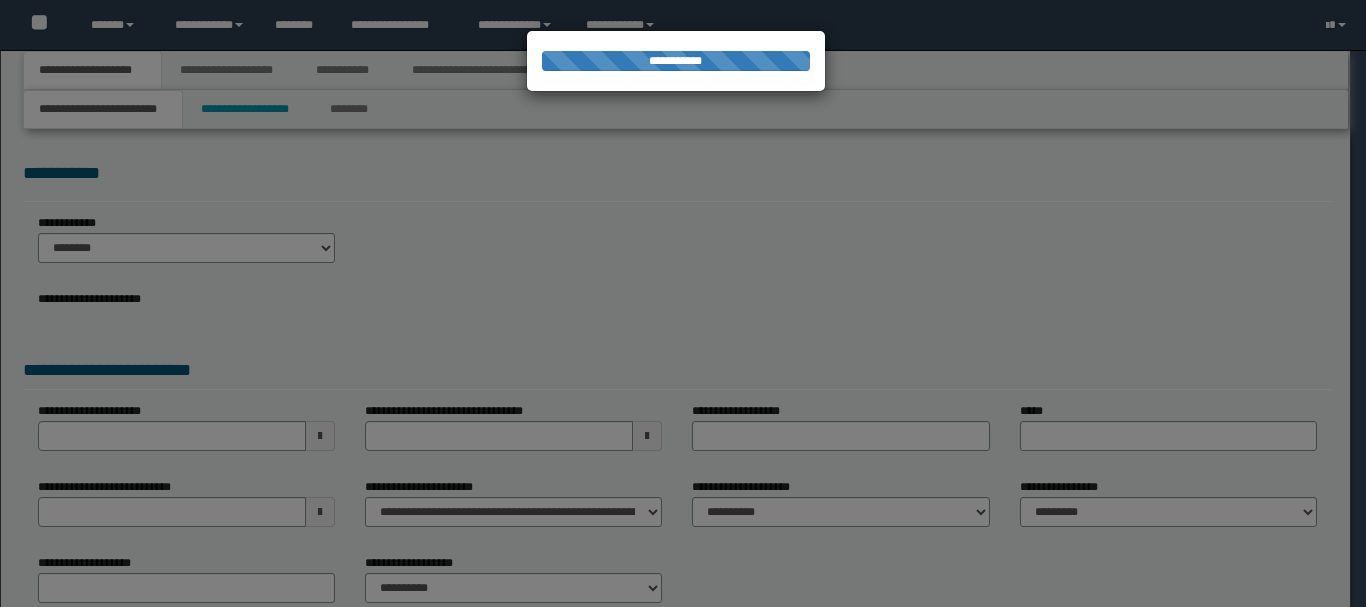 select on "*" 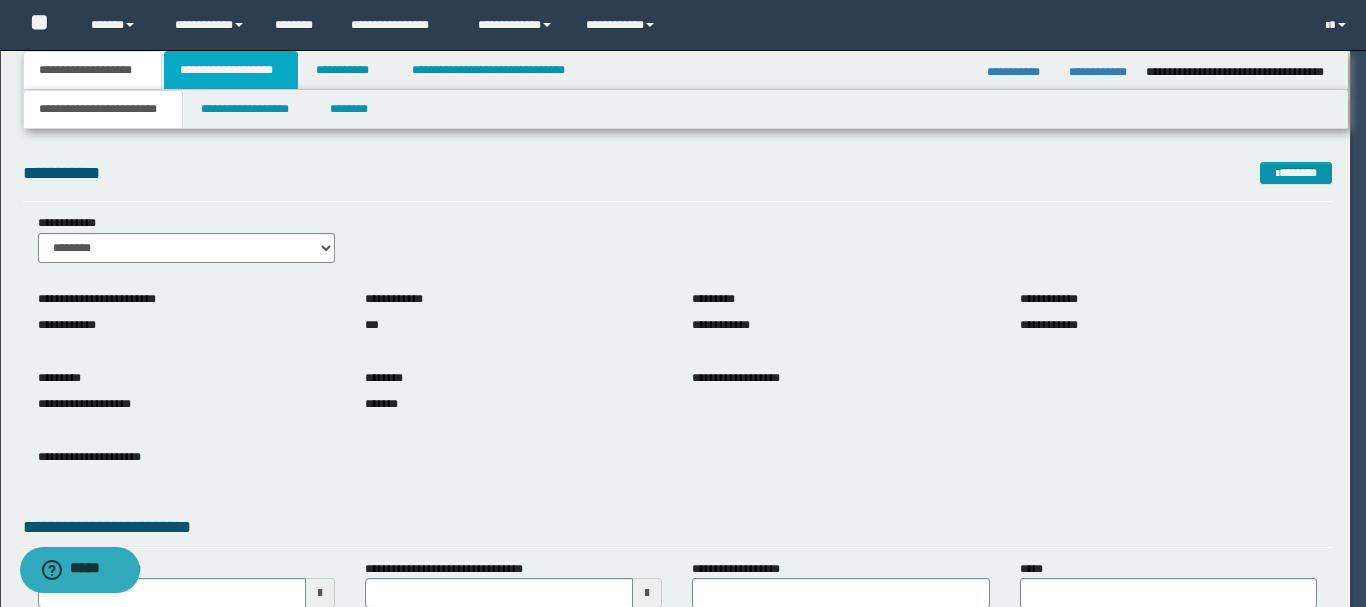 click on "**********" at bounding box center [231, 70] 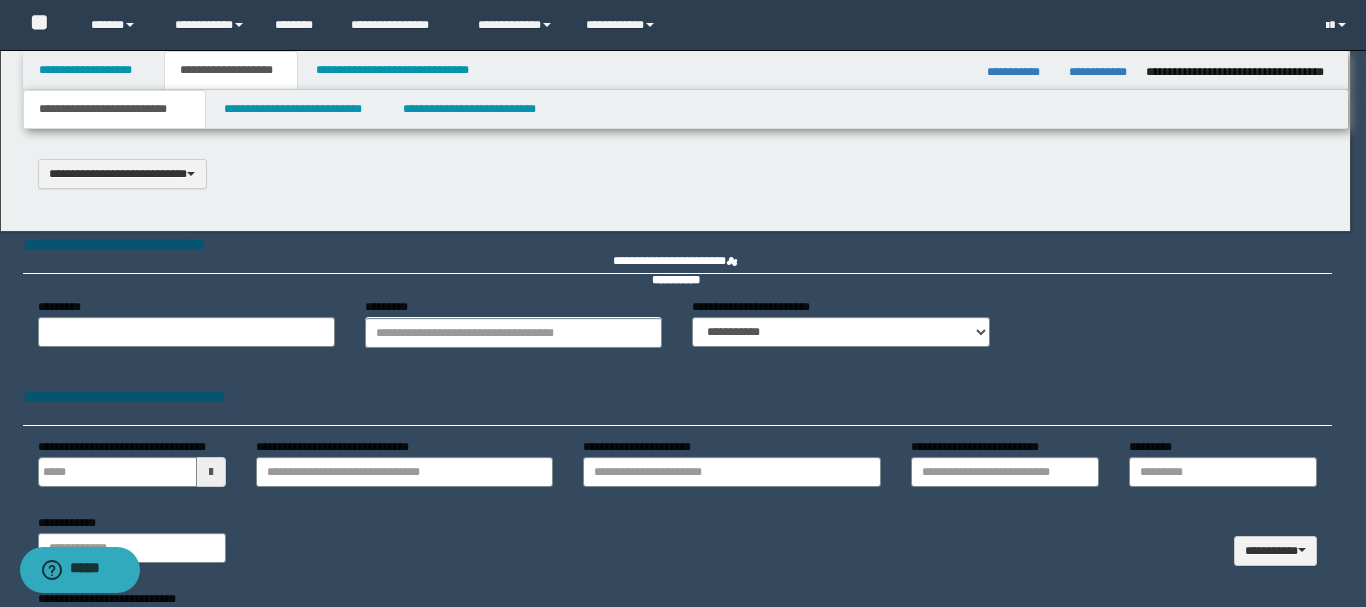 type 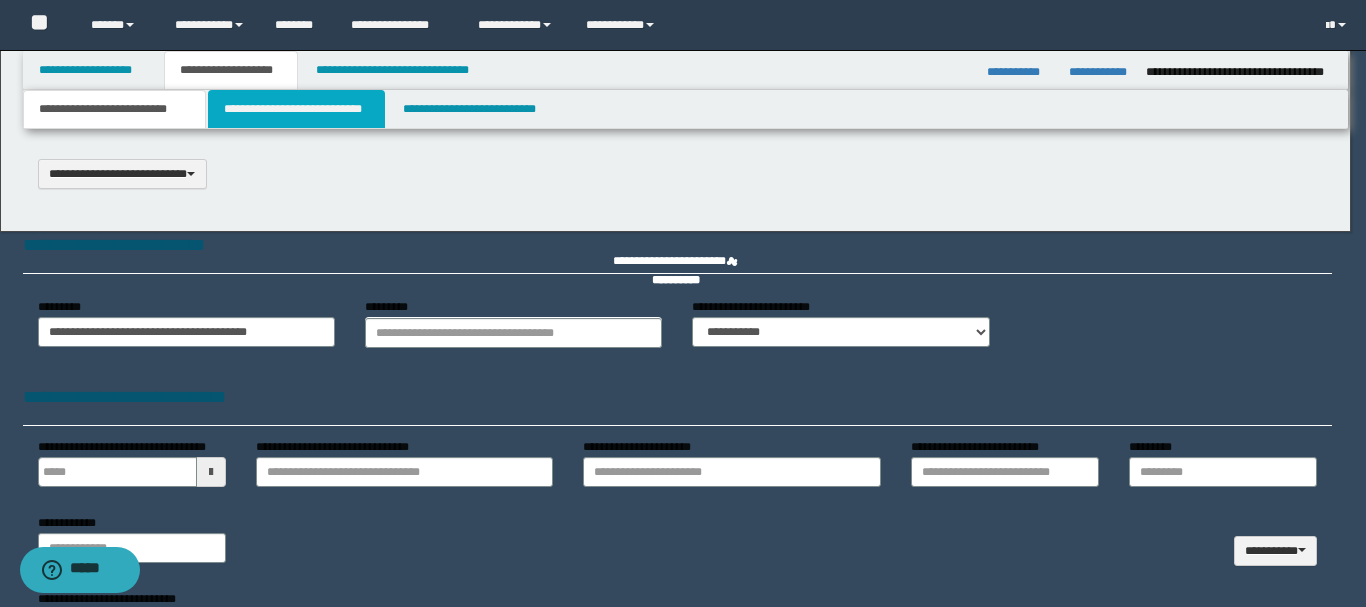scroll, scrollTop: 0, scrollLeft: 0, axis: both 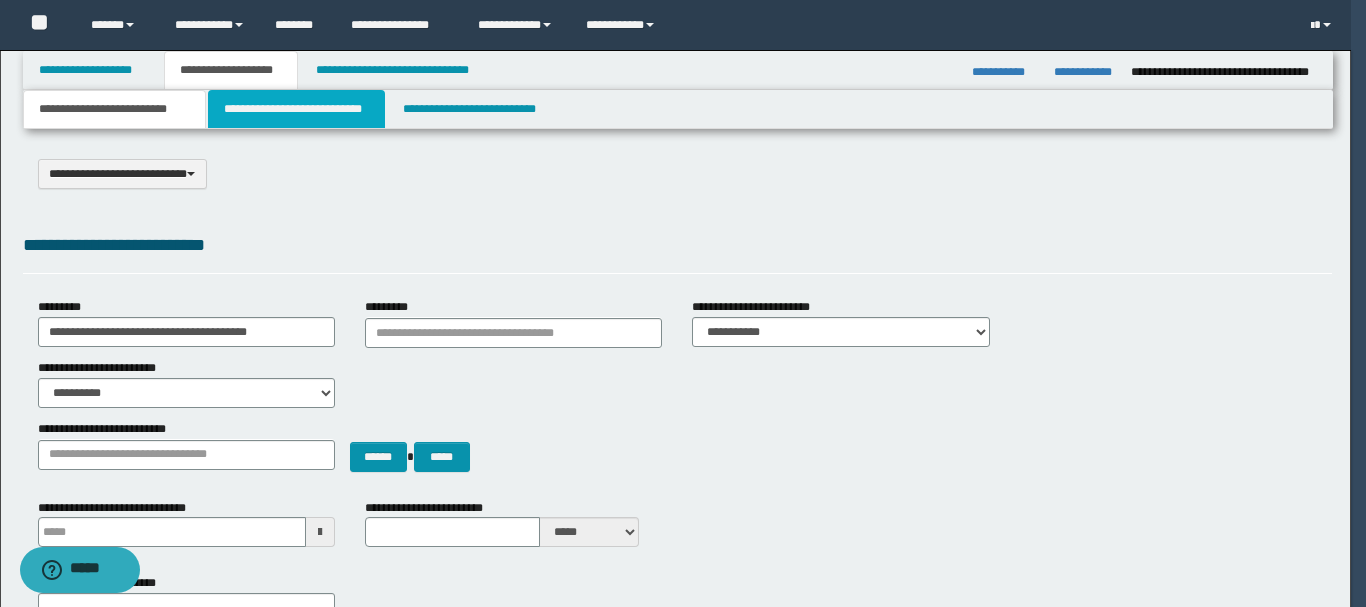 click on "**********" at bounding box center (296, 109) 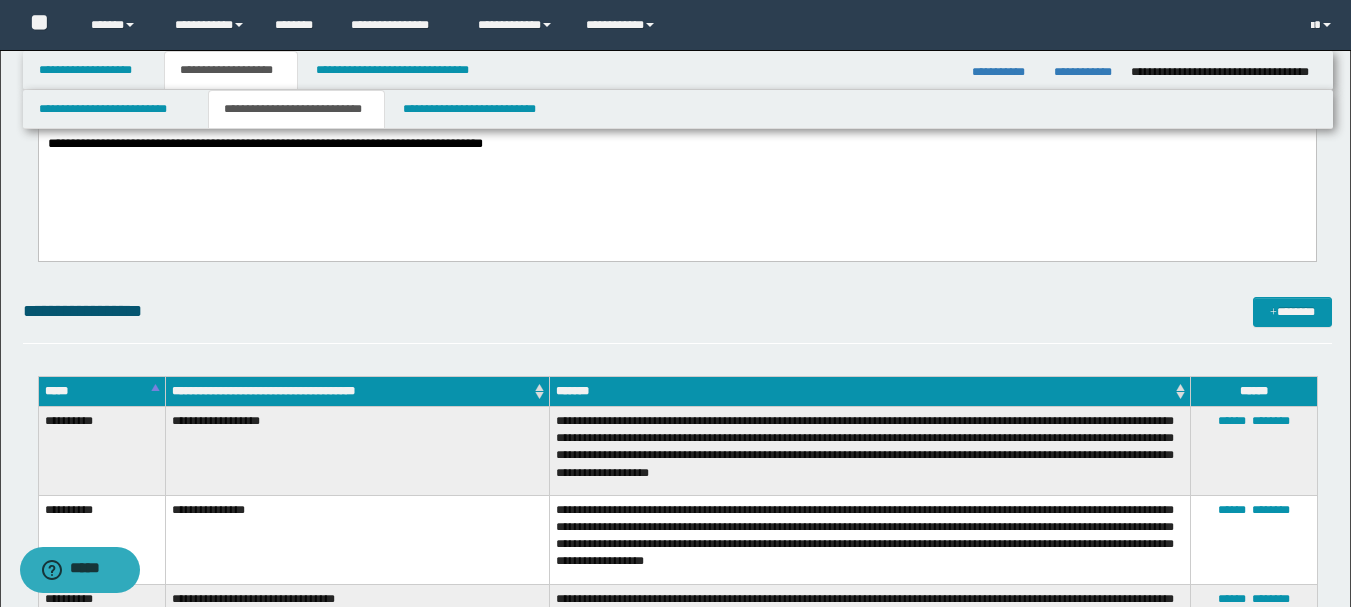 scroll, scrollTop: 600, scrollLeft: 0, axis: vertical 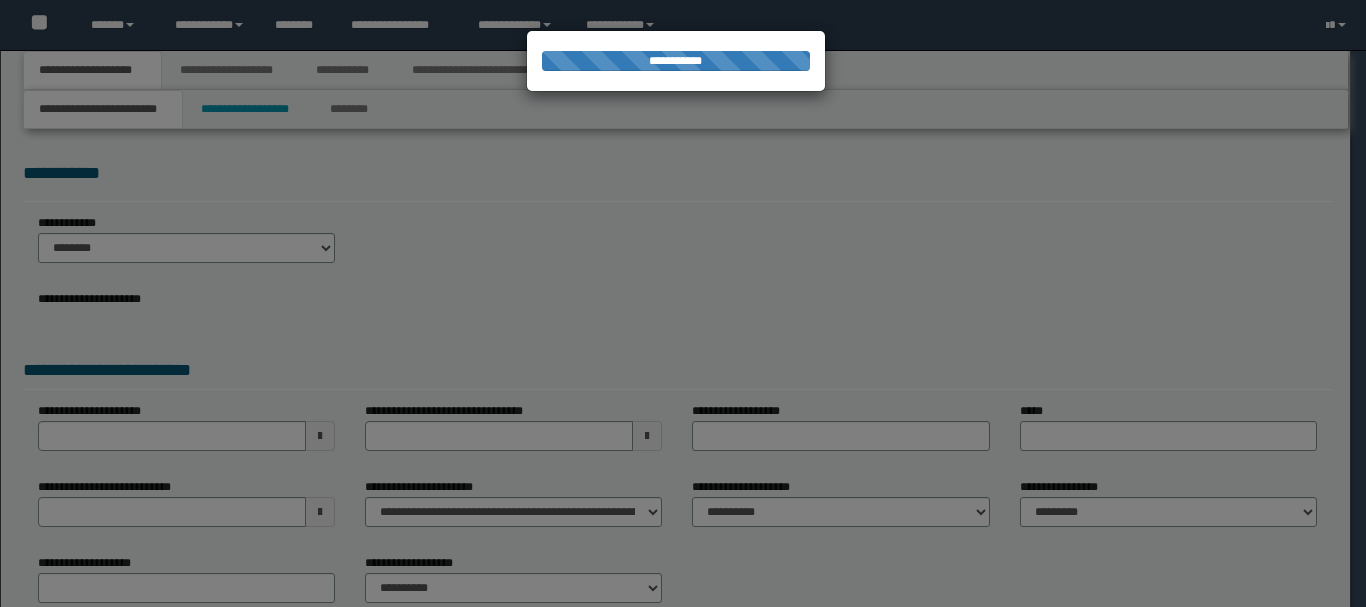 select on "*" 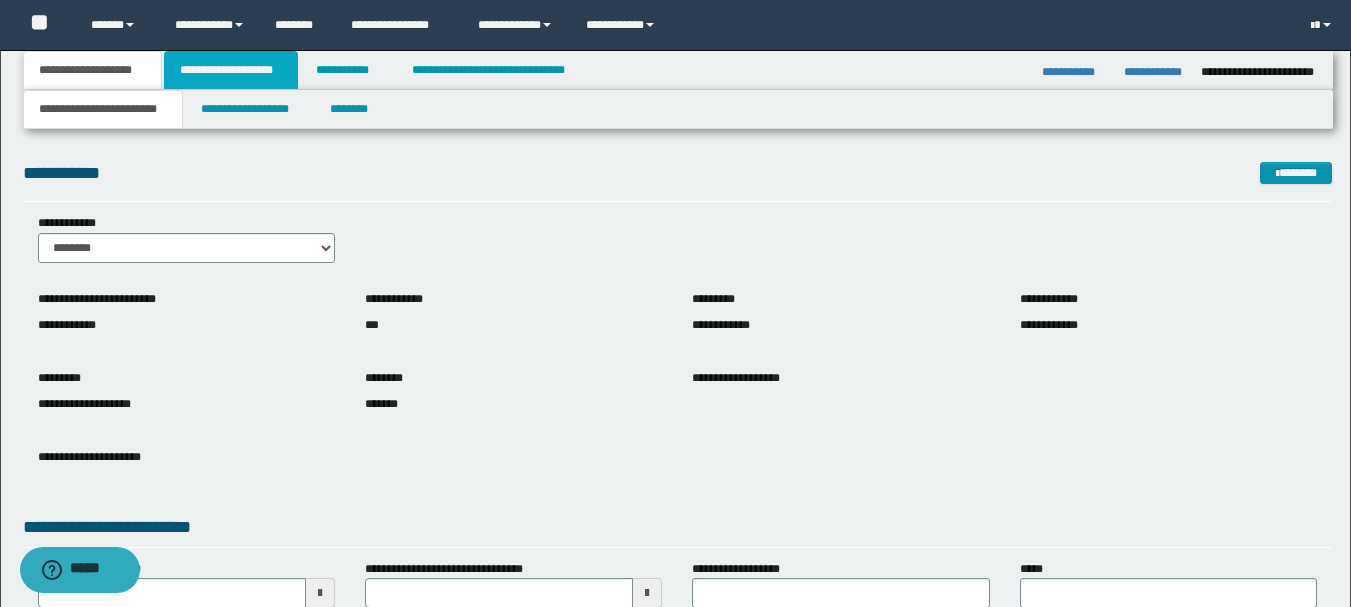 click on "**********" at bounding box center [231, 70] 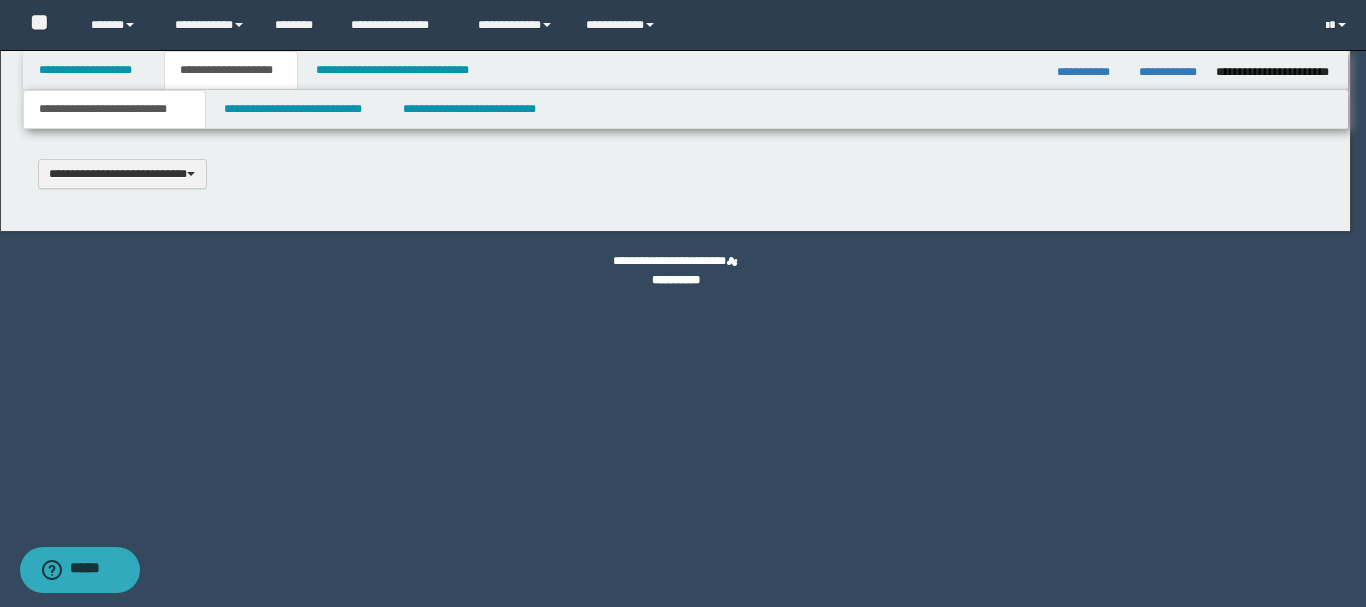 type 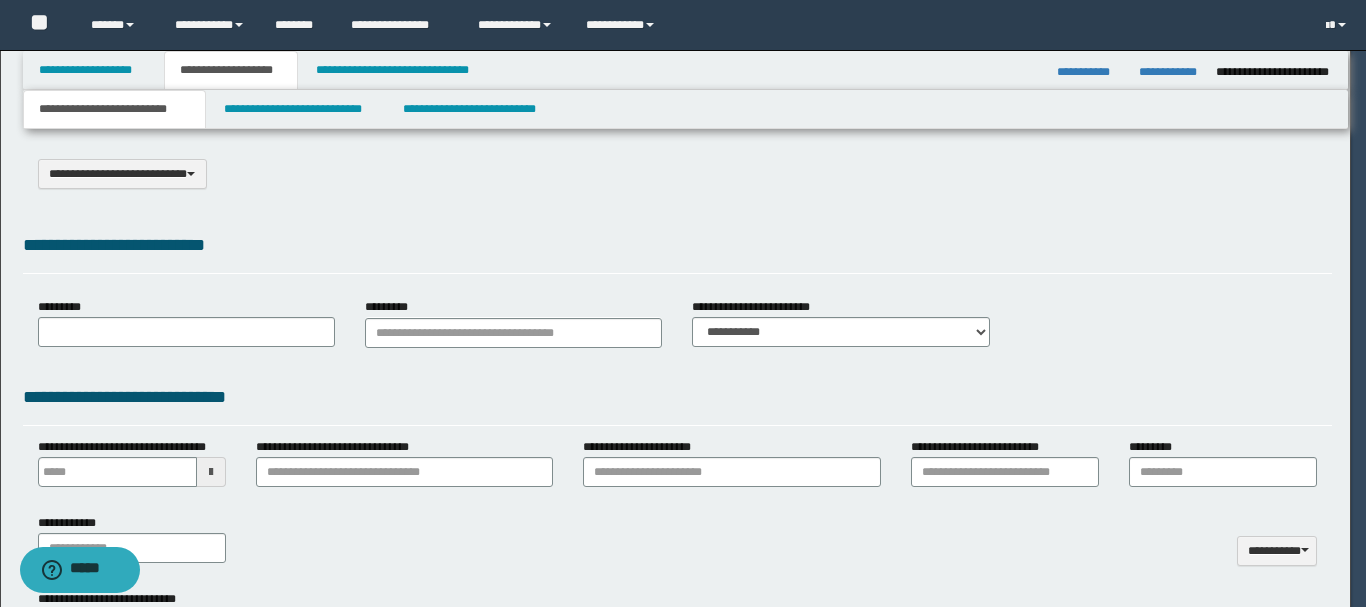 type on "**********" 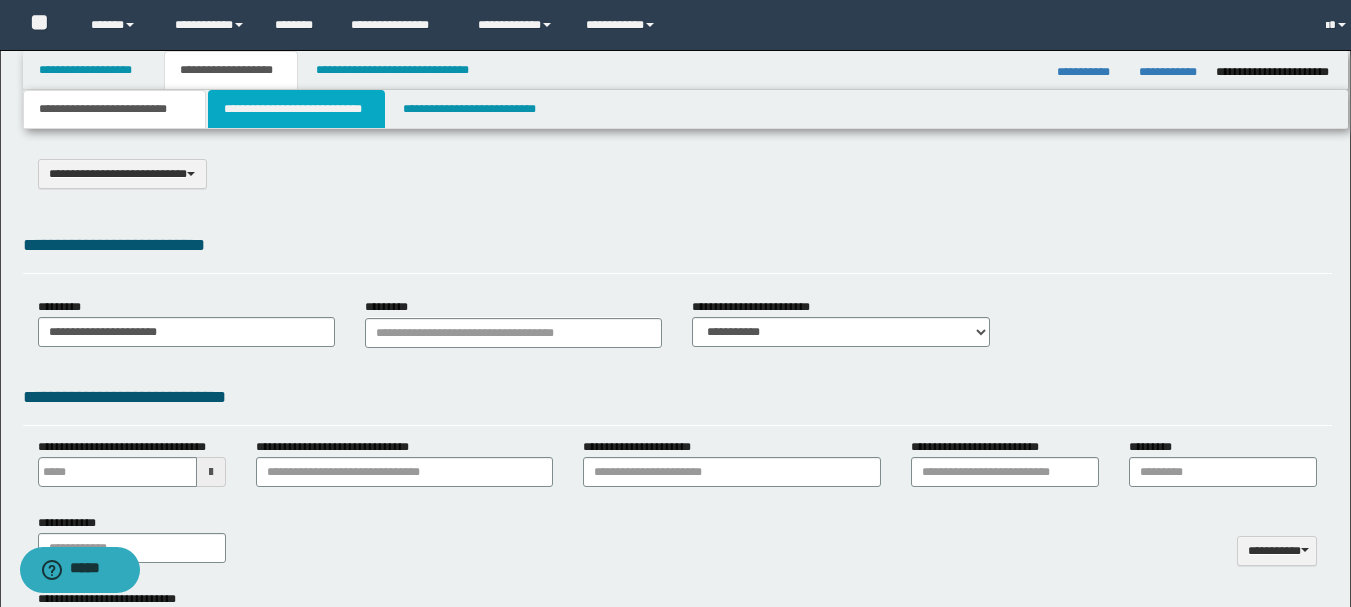 click on "**********" at bounding box center (296, 109) 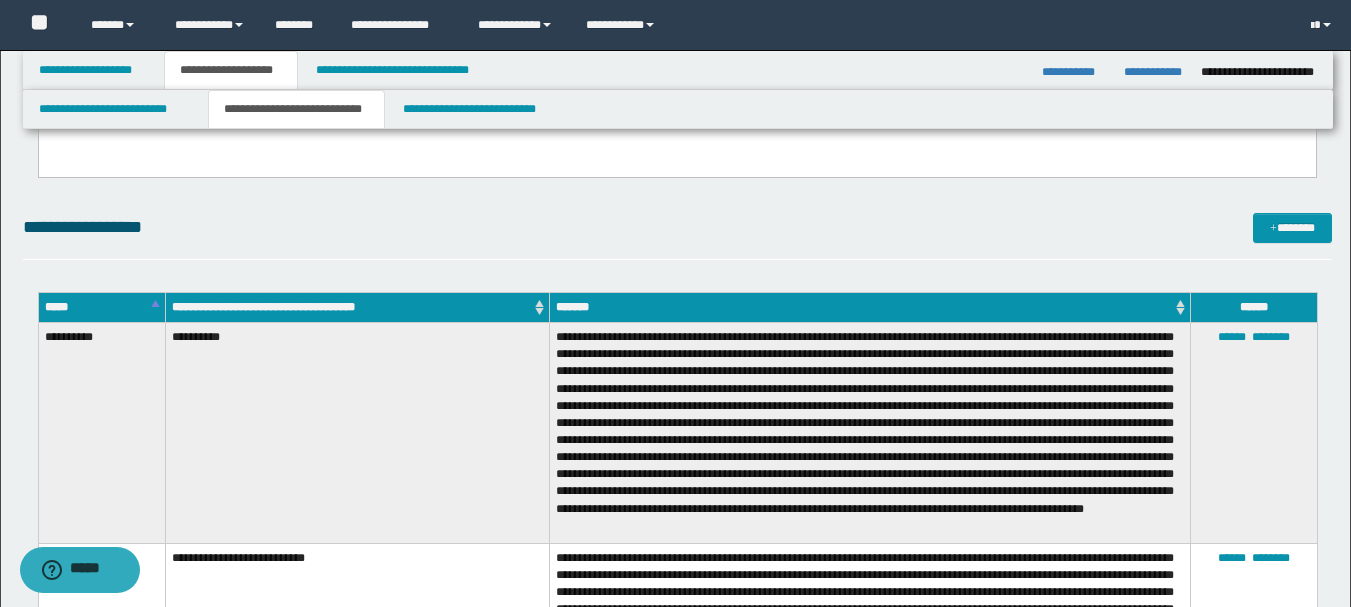 scroll, scrollTop: 200, scrollLeft: 0, axis: vertical 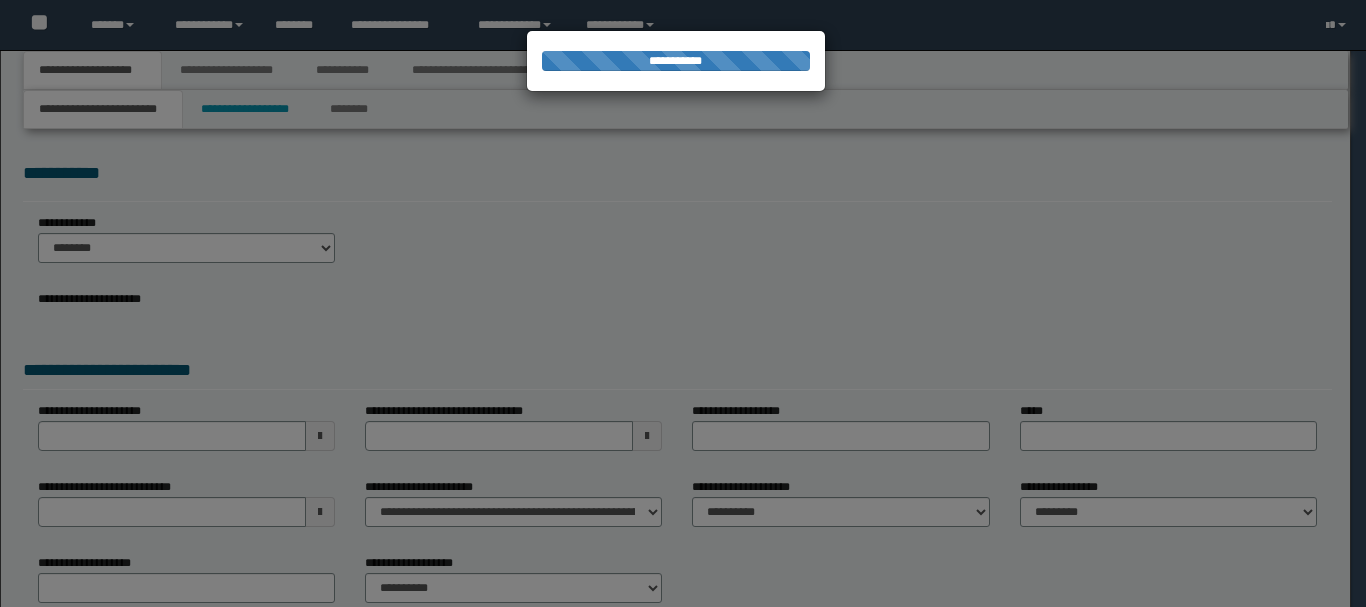 select on "*" 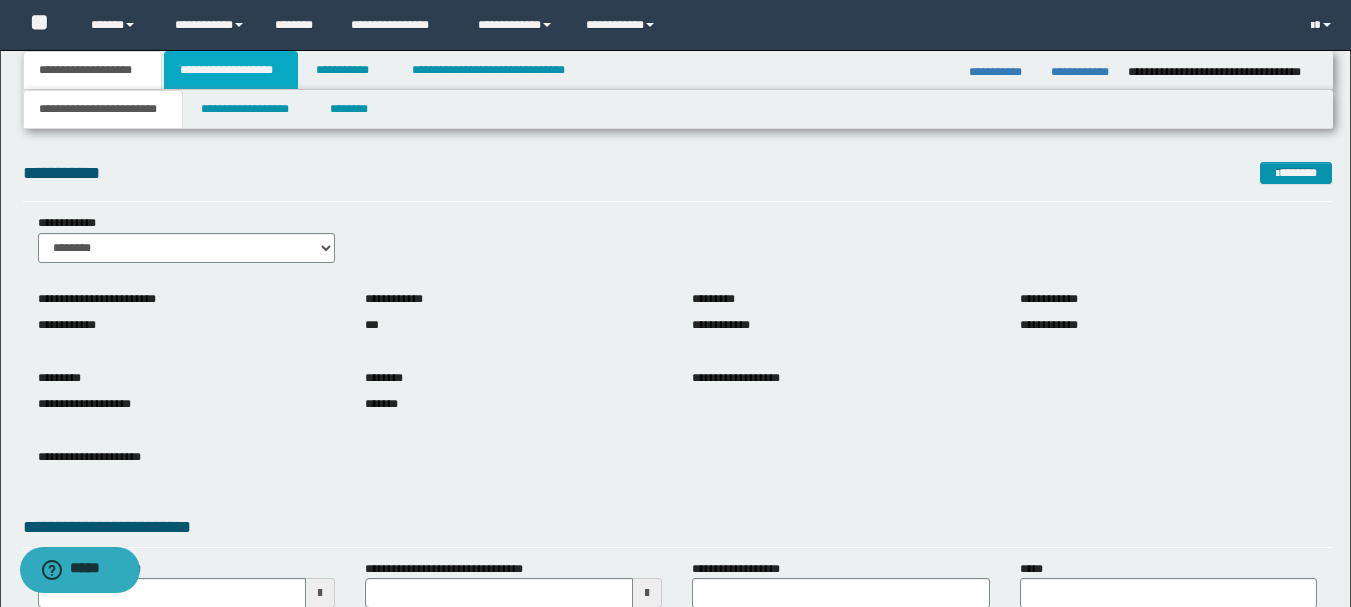 click on "**********" at bounding box center [231, 70] 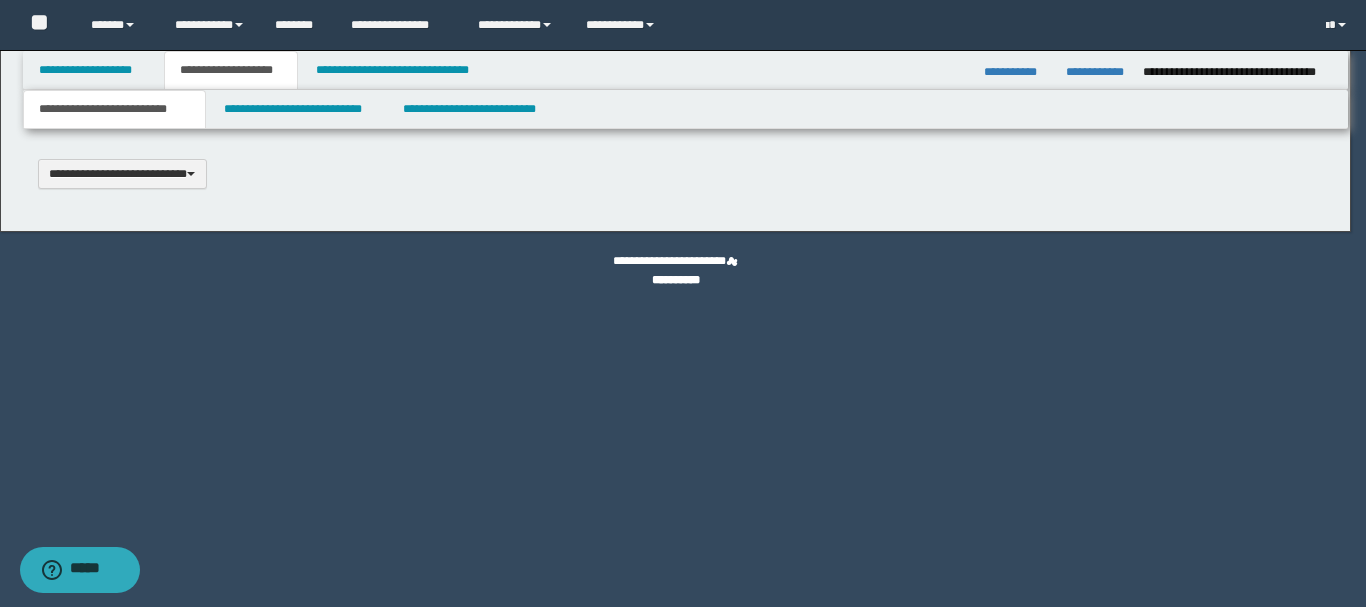 type 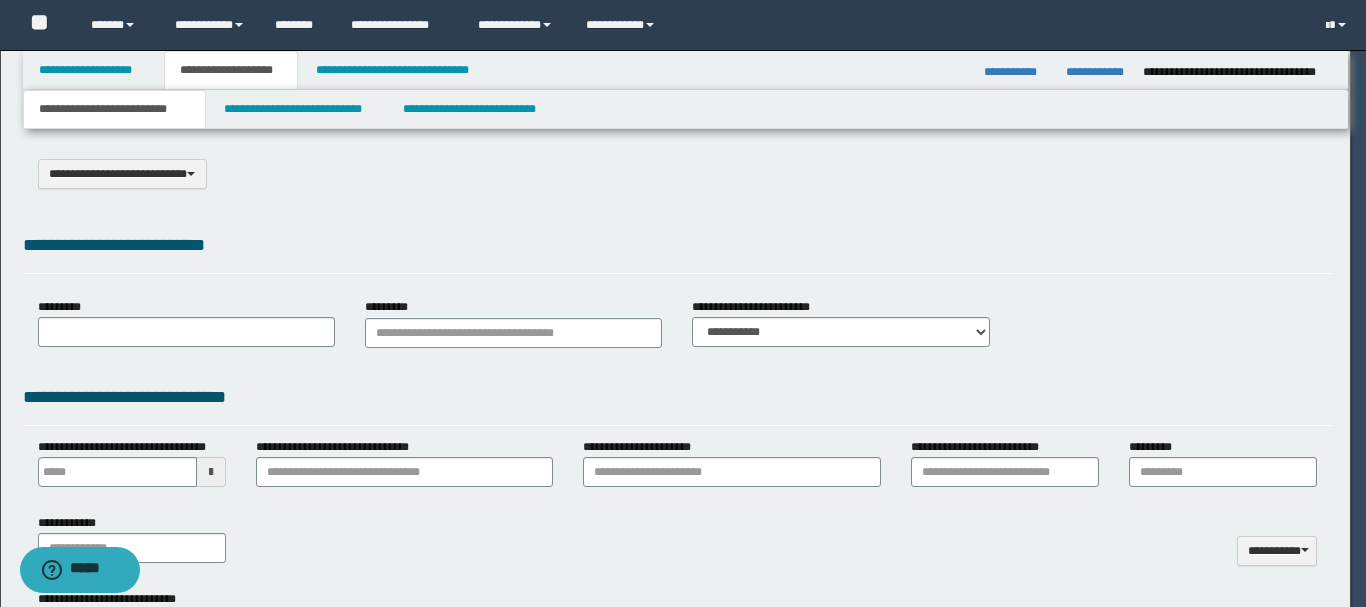 scroll, scrollTop: 0, scrollLeft: 0, axis: both 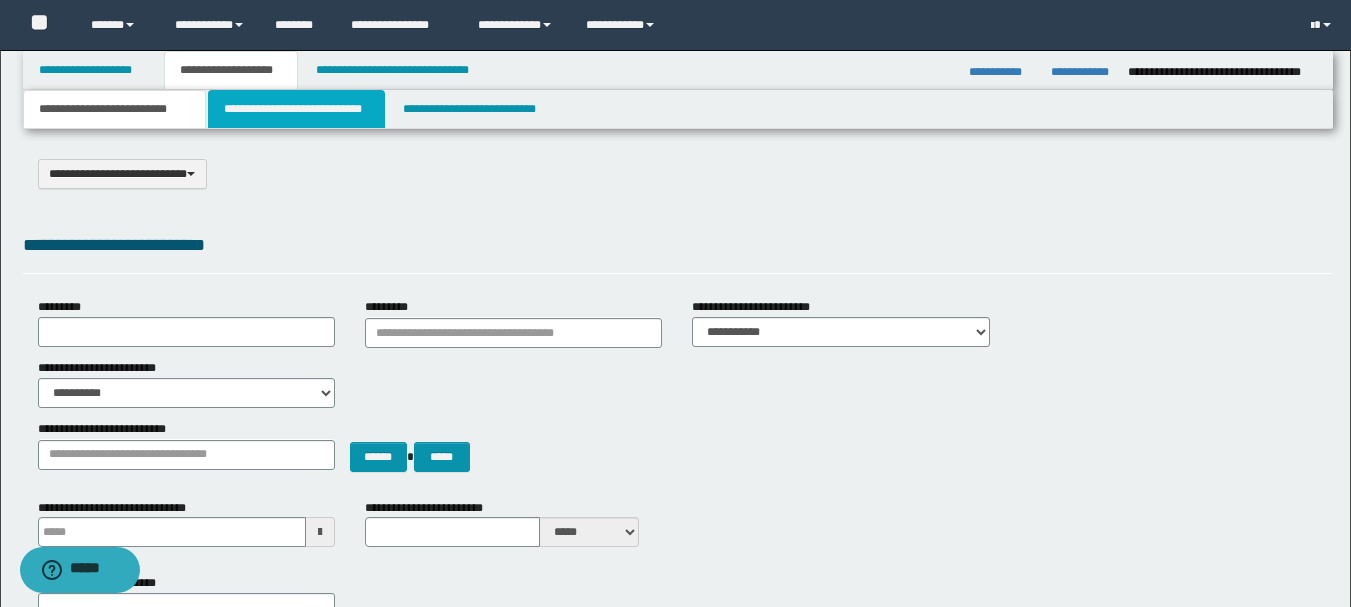 click on "**********" at bounding box center [296, 109] 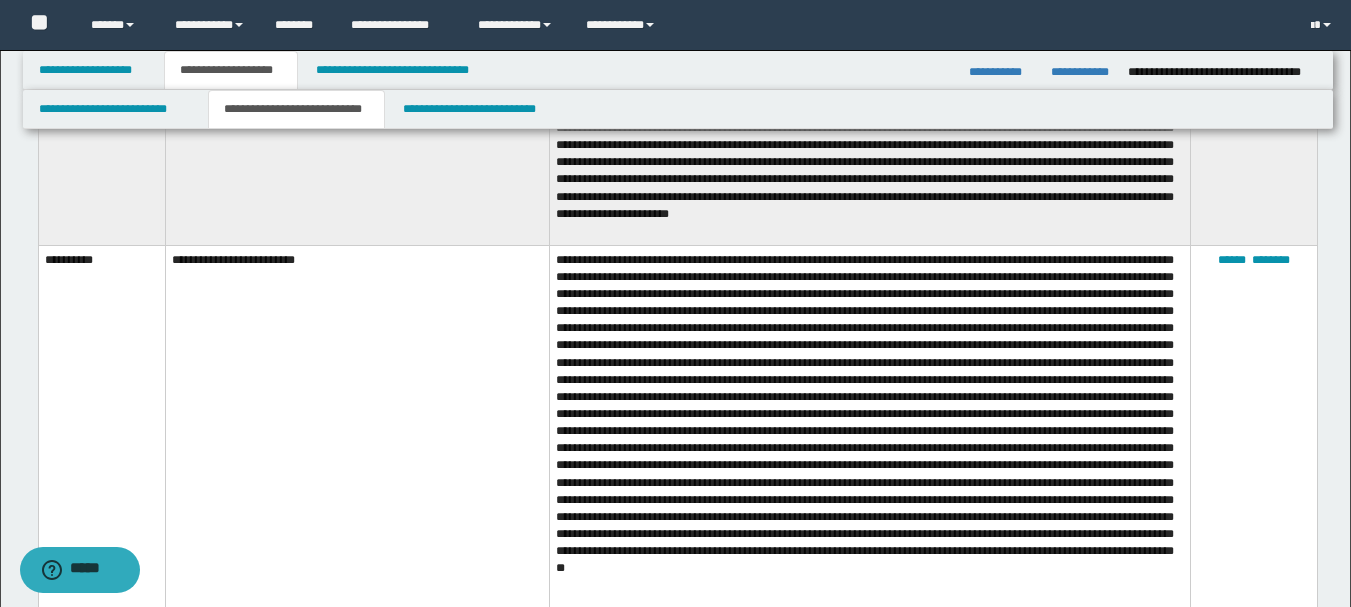 scroll, scrollTop: 300, scrollLeft: 0, axis: vertical 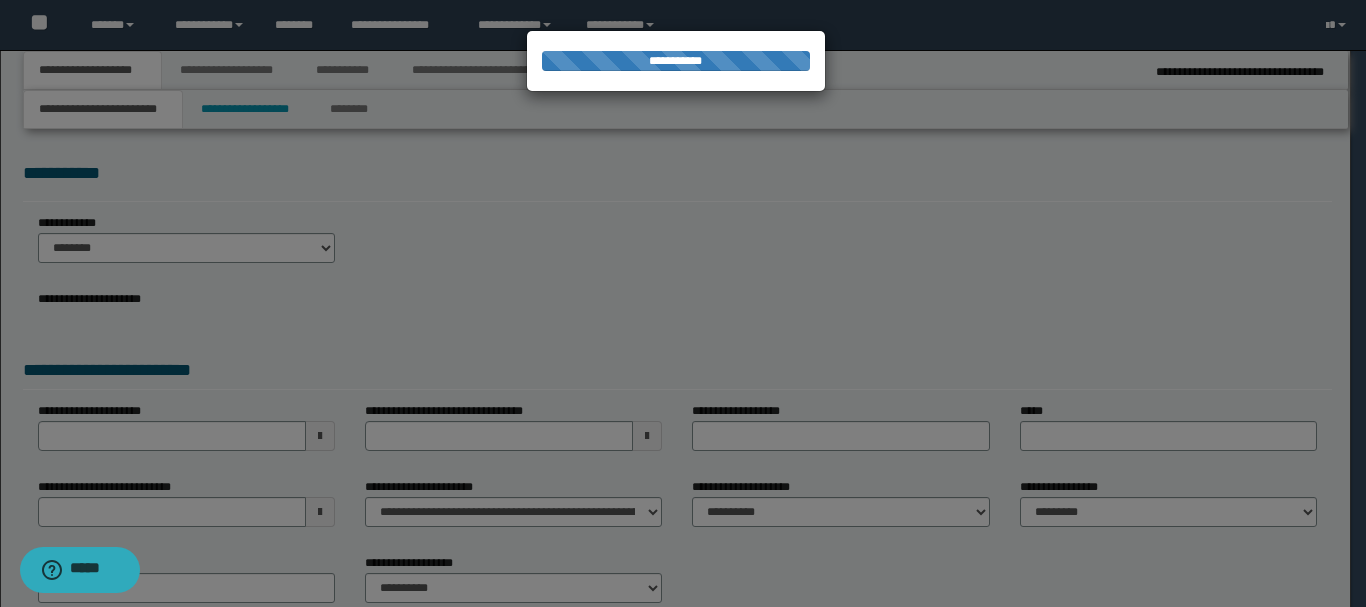 select on "*" 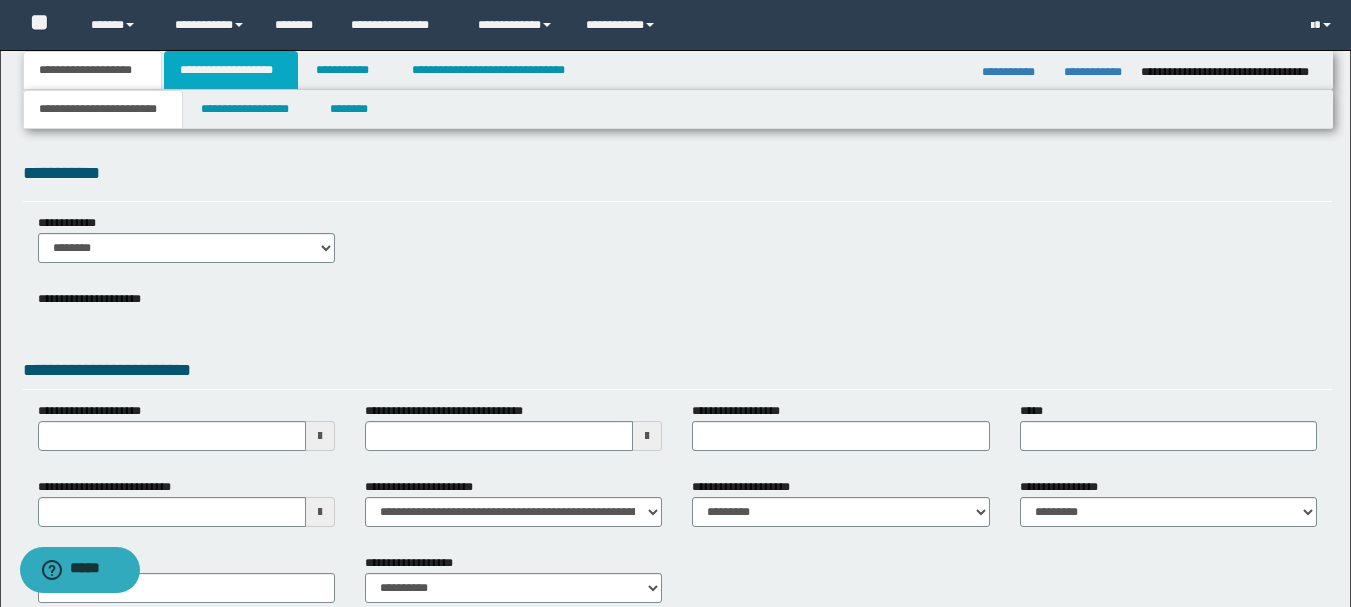 click on "**********" at bounding box center (231, 70) 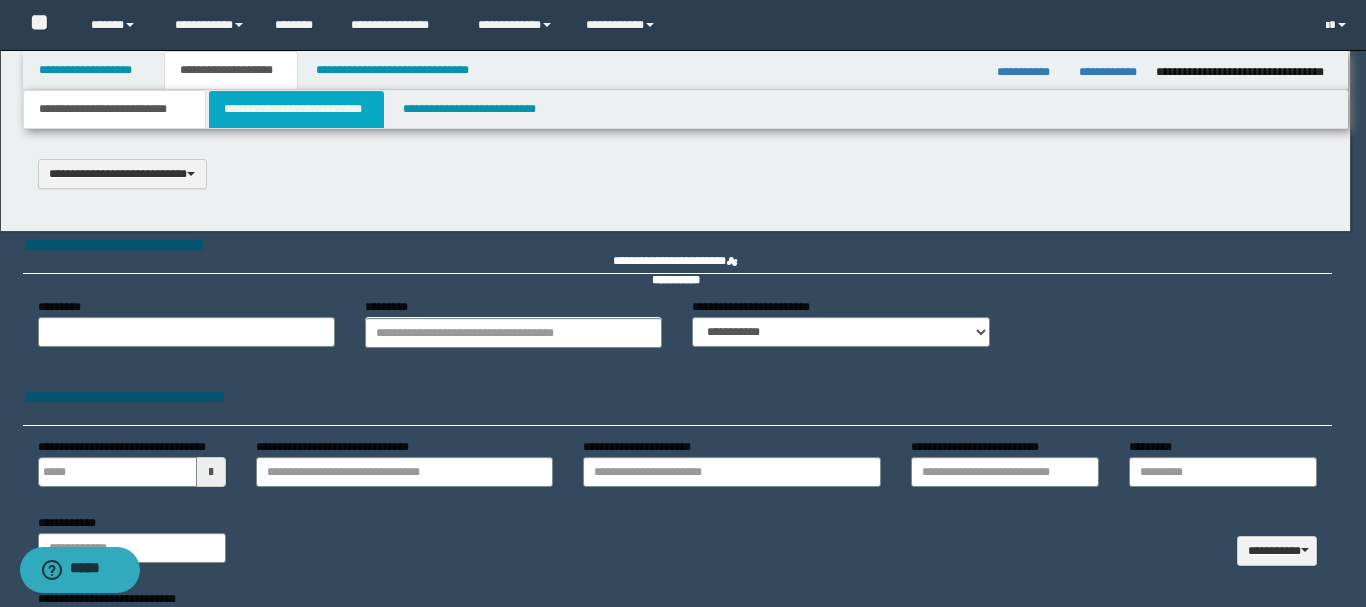 select on "*" 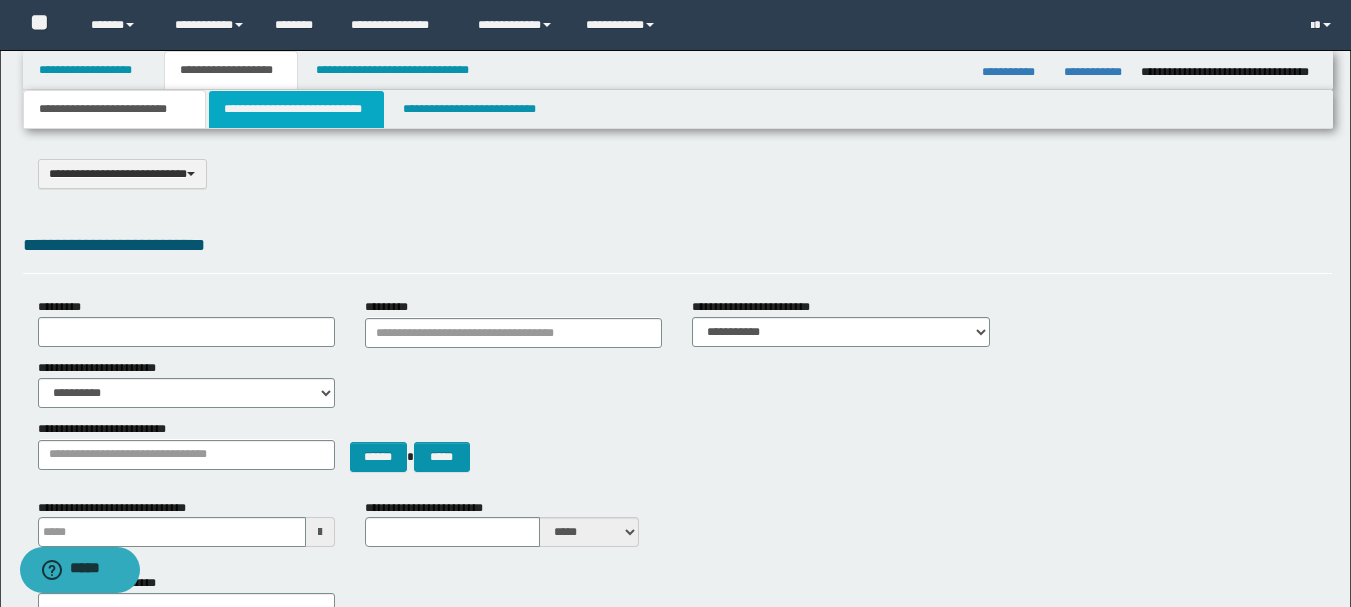 click on "**********" at bounding box center [296, 109] 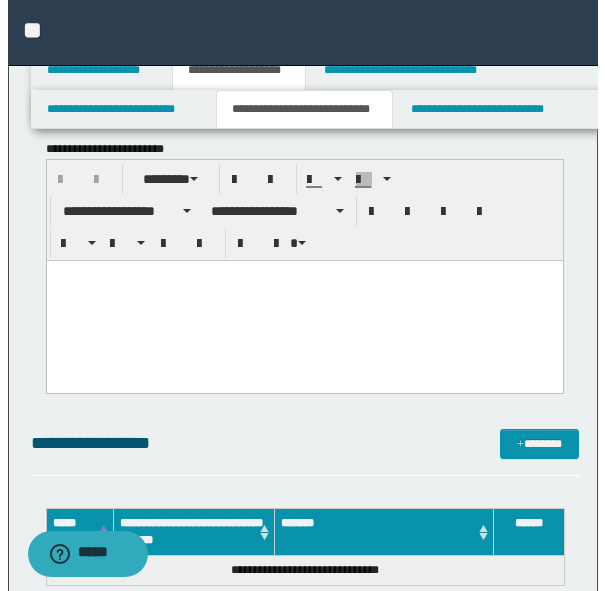 scroll, scrollTop: 500, scrollLeft: 0, axis: vertical 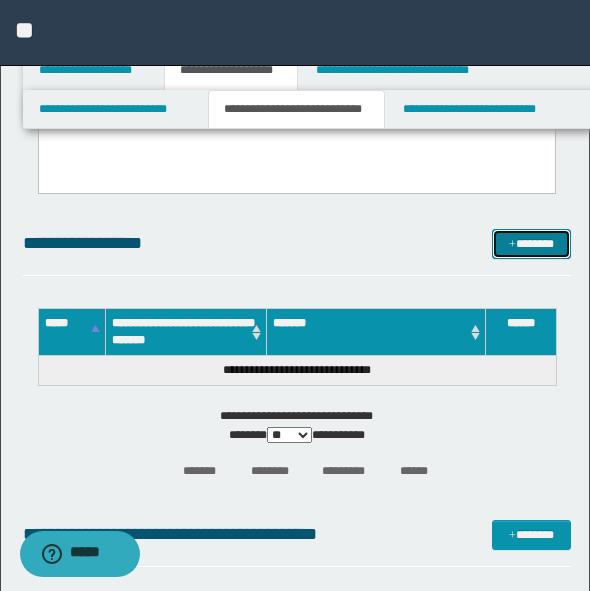 click on "*******" at bounding box center (531, 244) 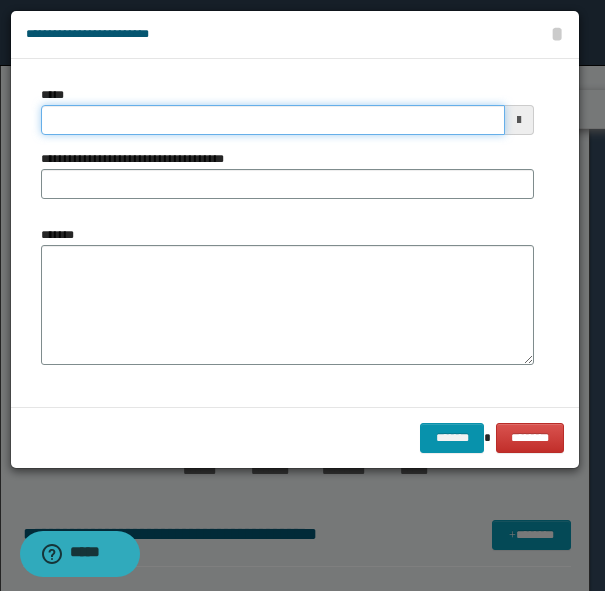 click on "*****" at bounding box center (273, 120) 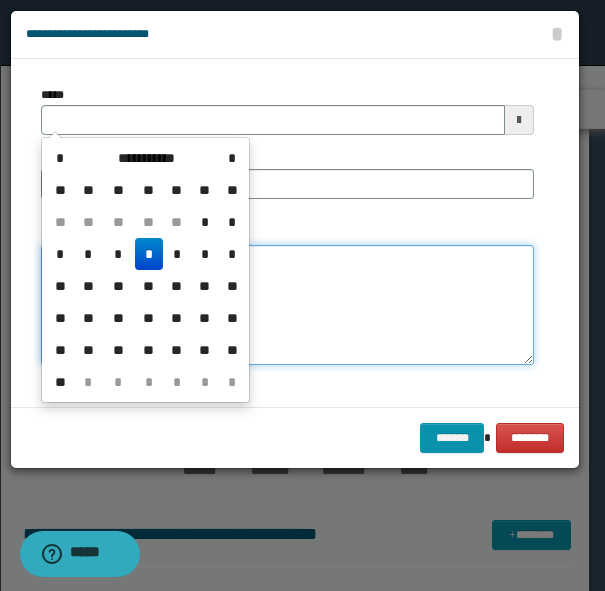 click on "*******" at bounding box center (287, 305) 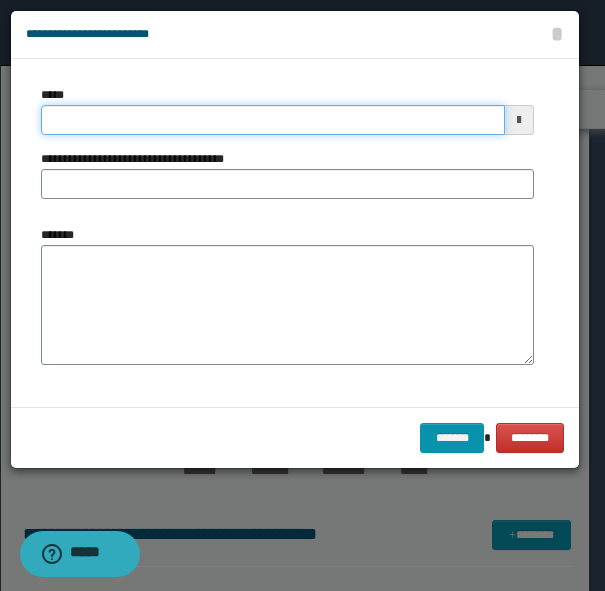 click on "*****" at bounding box center (273, 120) 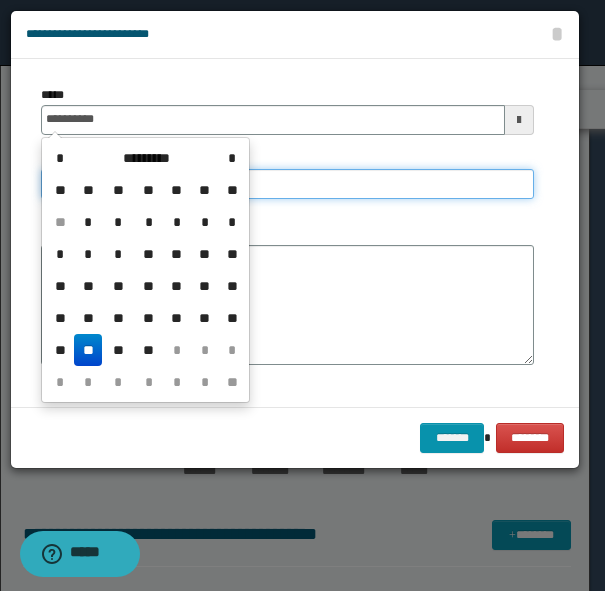 type on "**********" 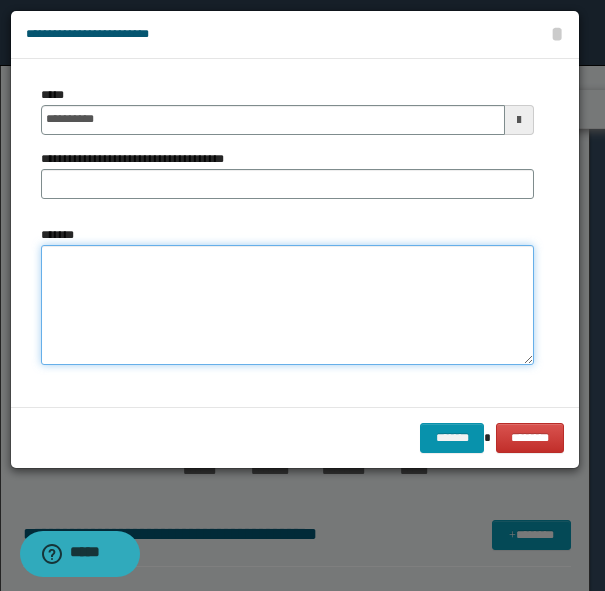 click on "*******" at bounding box center [287, 305] 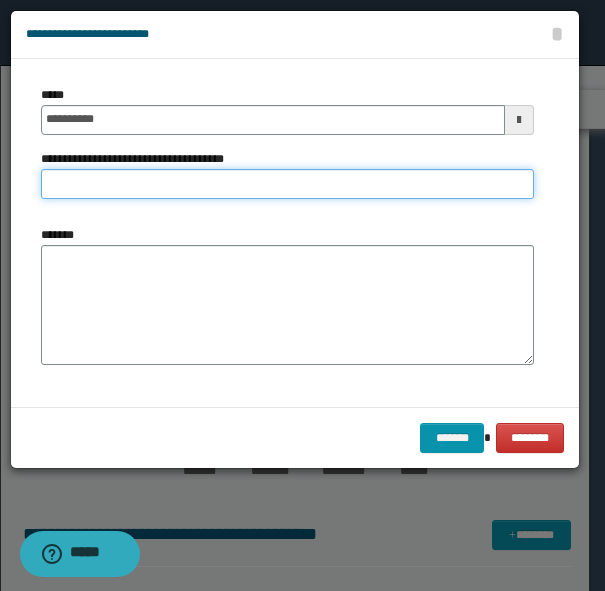 click on "**********" at bounding box center (287, 184) 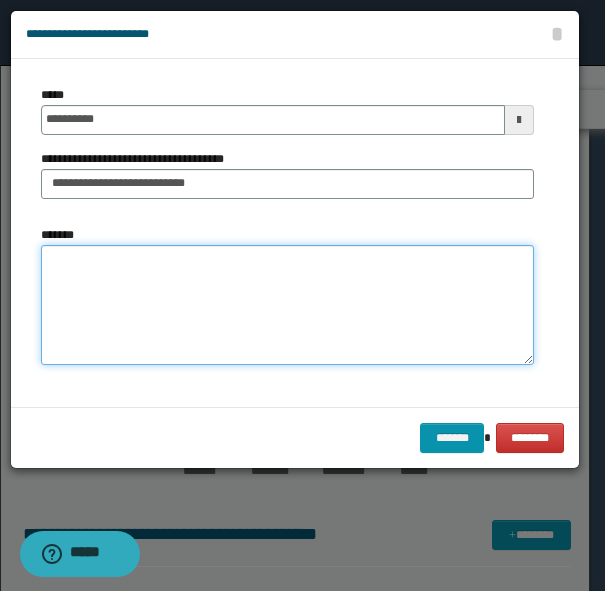 click on "*******" at bounding box center [287, 305] 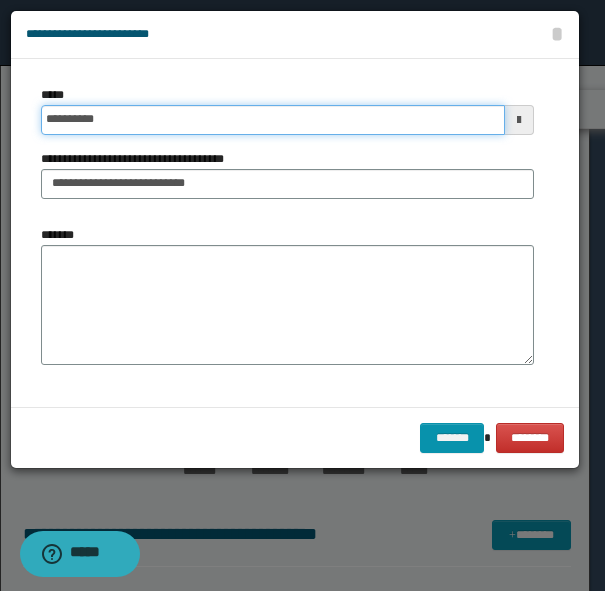 click on "**********" at bounding box center (273, 120) 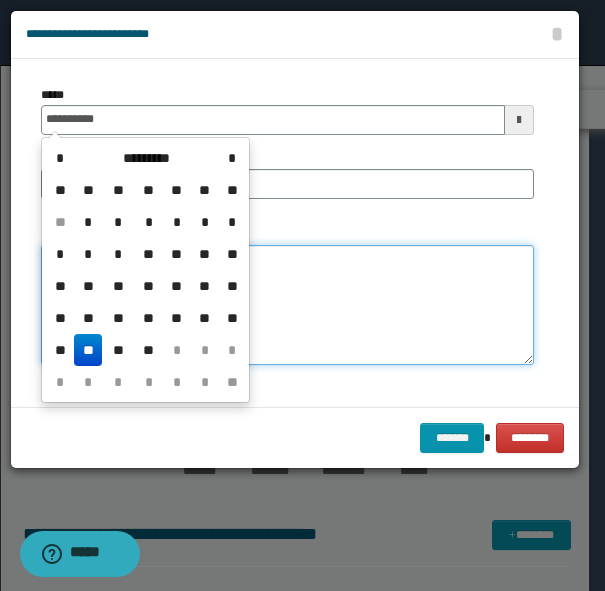 type on "**********" 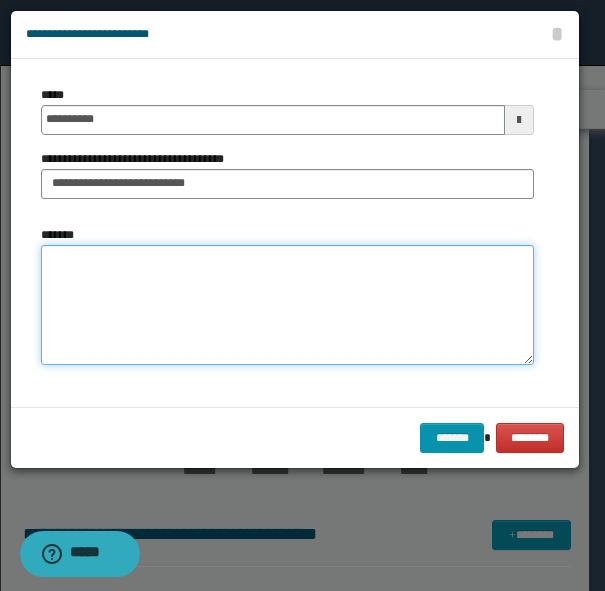 paste on "**********" 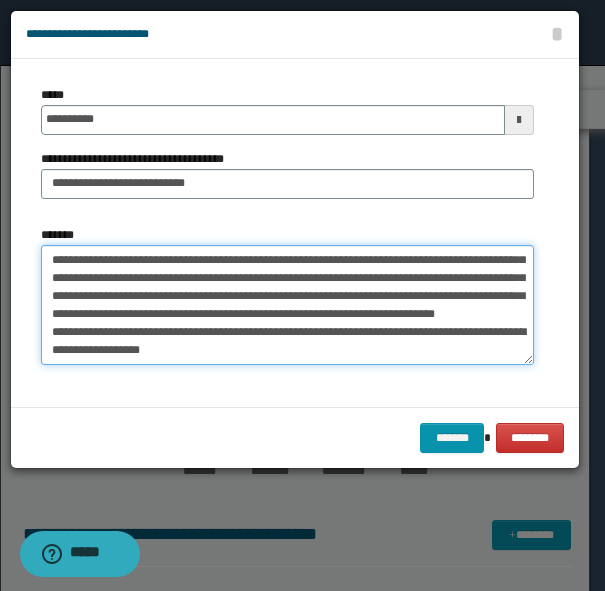 scroll, scrollTop: 0, scrollLeft: 0, axis: both 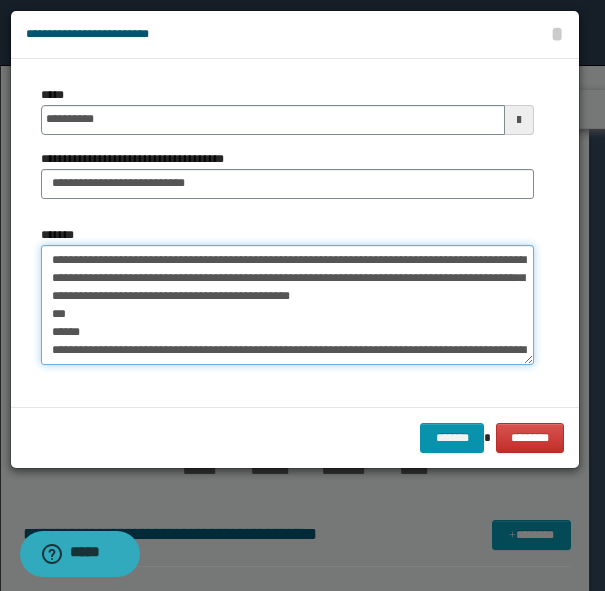 click on "*******" at bounding box center [287, 305] 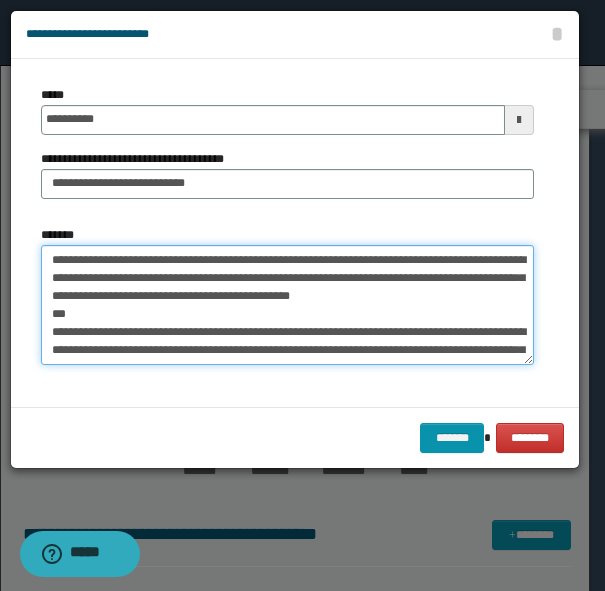 drag, startPoint x: 312, startPoint y: 276, endPoint x: 266, endPoint y: 348, distance: 85.44004 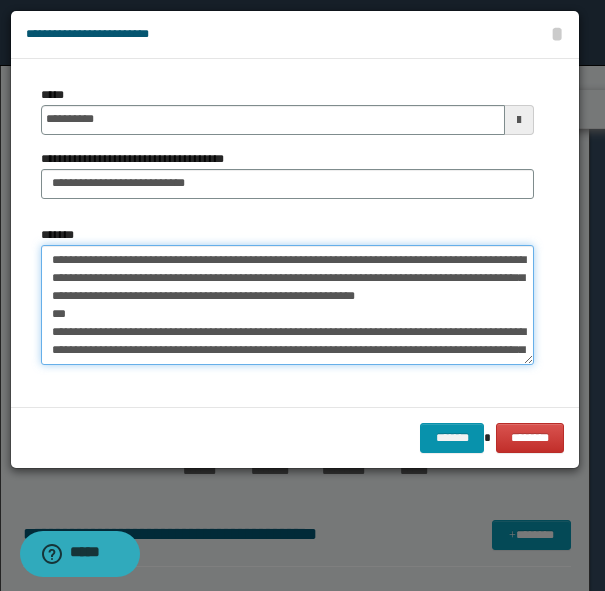 drag, startPoint x: 177, startPoint y: 277, endPoint x: 189, endPoint y: 312, distance: 37 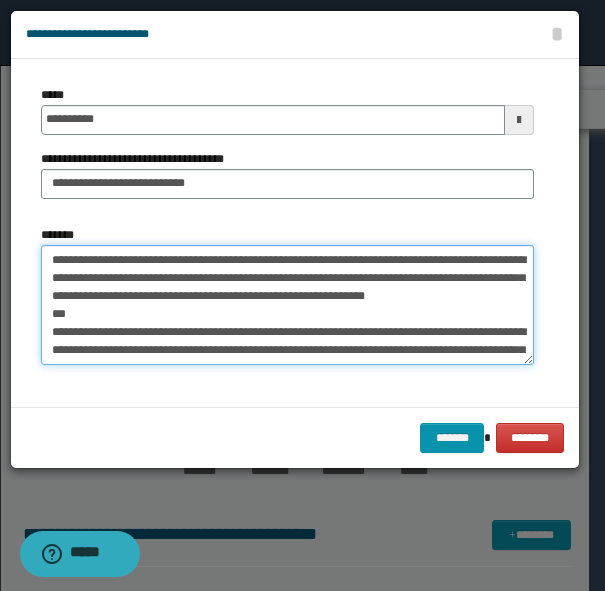 click on "*******" at bounding box center [287, 305] 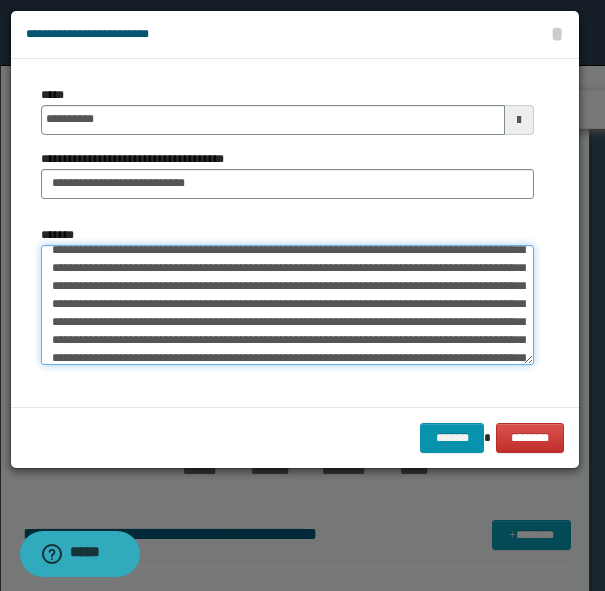 scroll, scrollTop: 200, scrollLeft: 0, axis: vertical 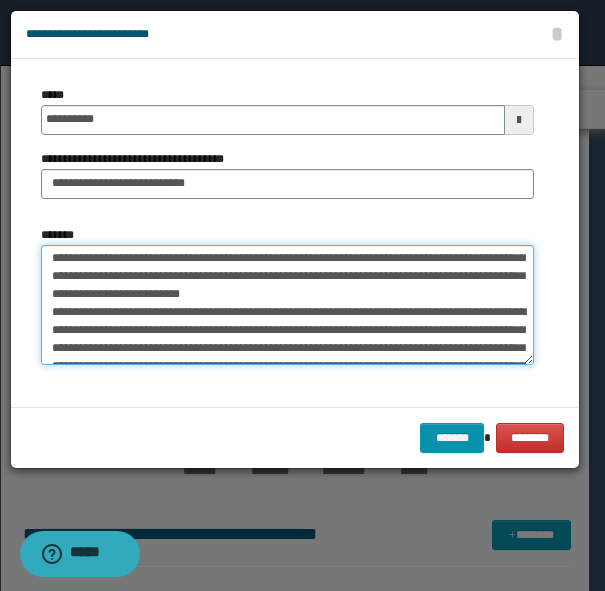 drag, startPoint x: 212, startPoint y: 357, endPoint x: 203, endPoint y: 346, distance: 14.21267 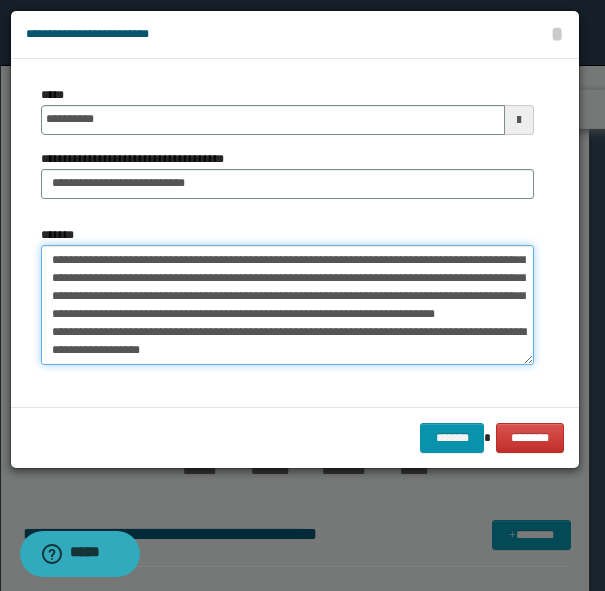 drag, startPoint x: 181, startPoint y: 293, endPoint x: 139, endPoint y: 295, distance: 42.047592 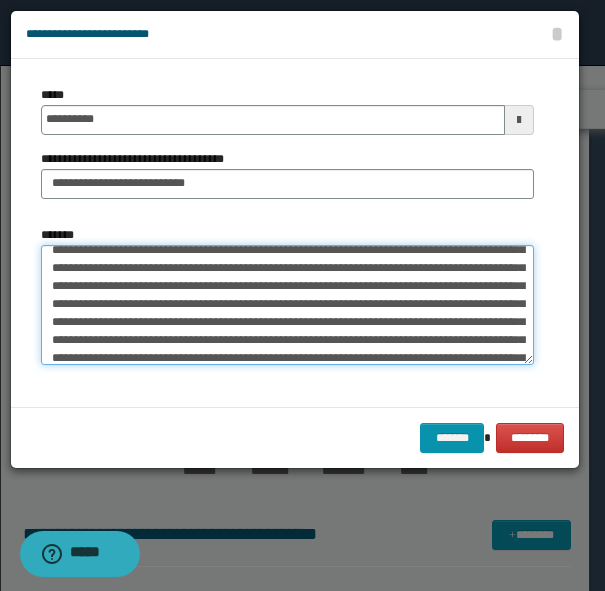 scroll, scrollTop: 360, scrollLeft: 0, axis: vertical 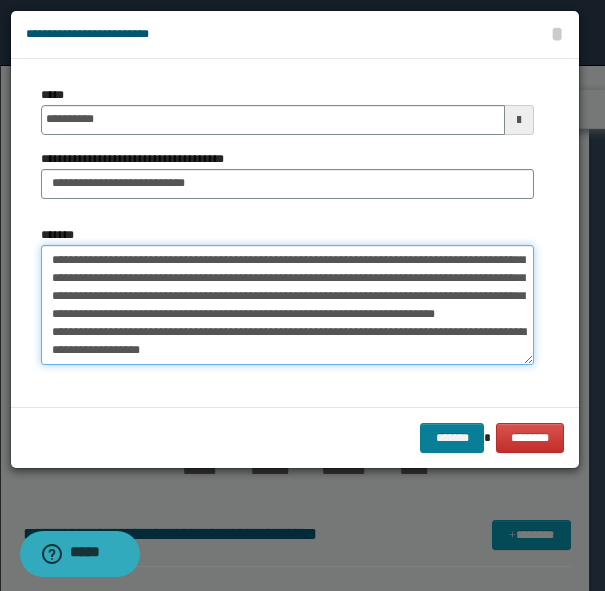 type on "**********" 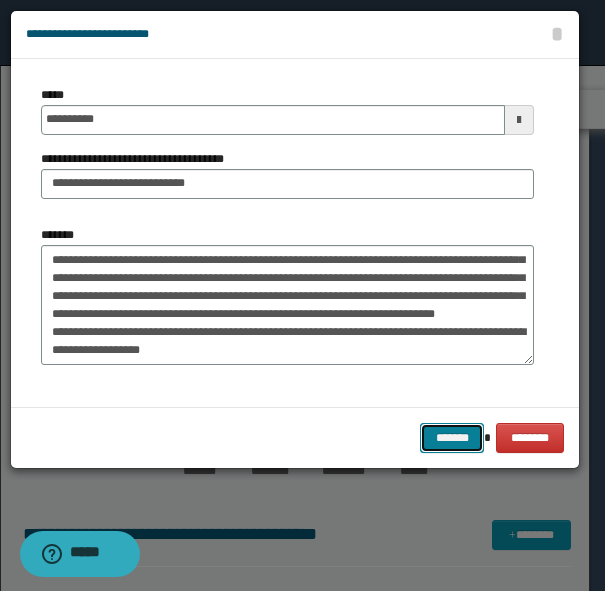 click on "*******" at bounding box center (452, 438) 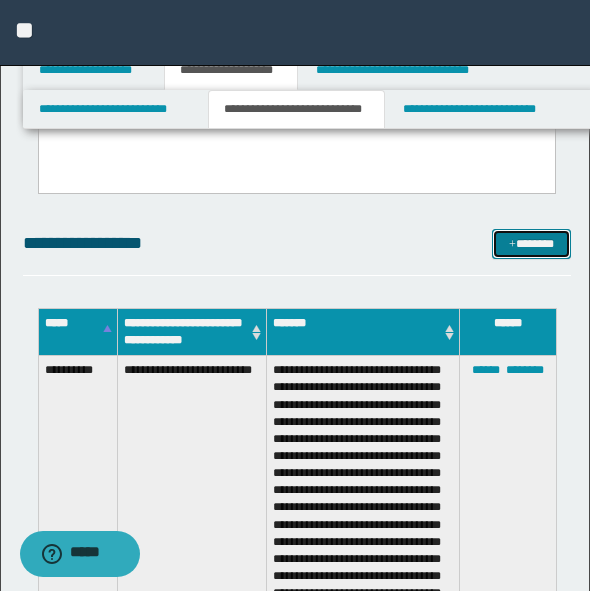 click on "*******" at bounding box center [531, 244] 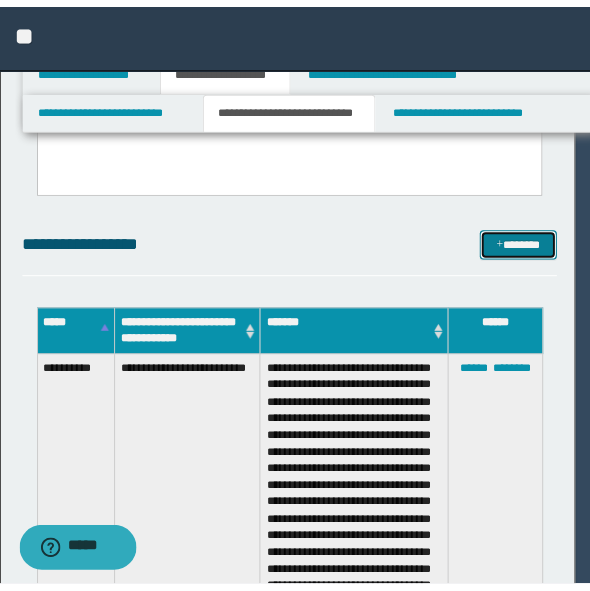 scroll, scrollTop: 0, scrollLeft: 0, axis: both 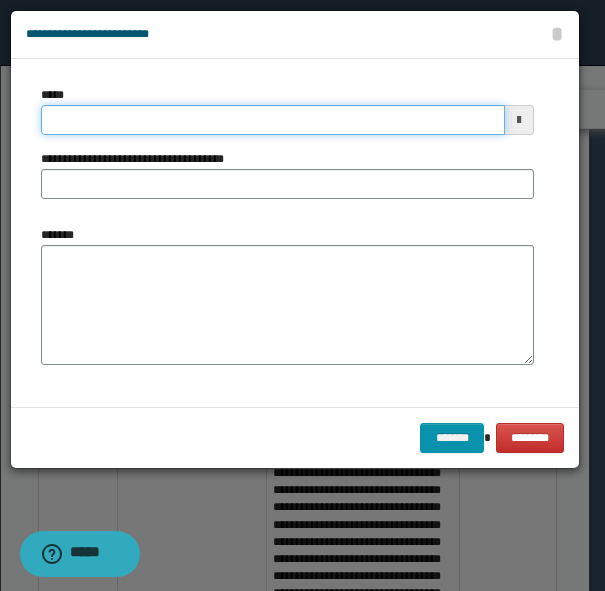 click on "*****" at bounding box center [273, 120] 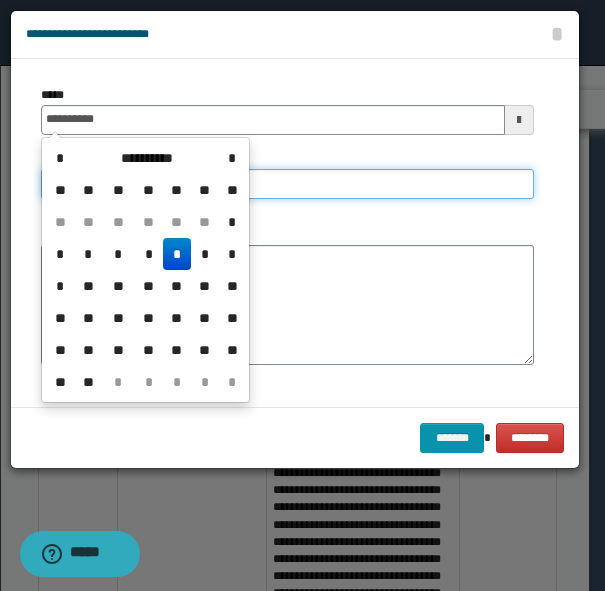 type on "**********" 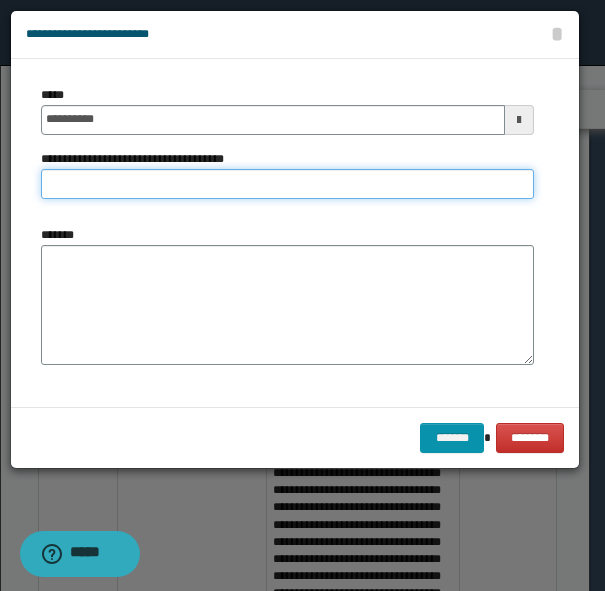 drag, startPoint x: 409, startPoint y: 183, endPoint x: 389, endPoint y: 184, distance: 20.024984 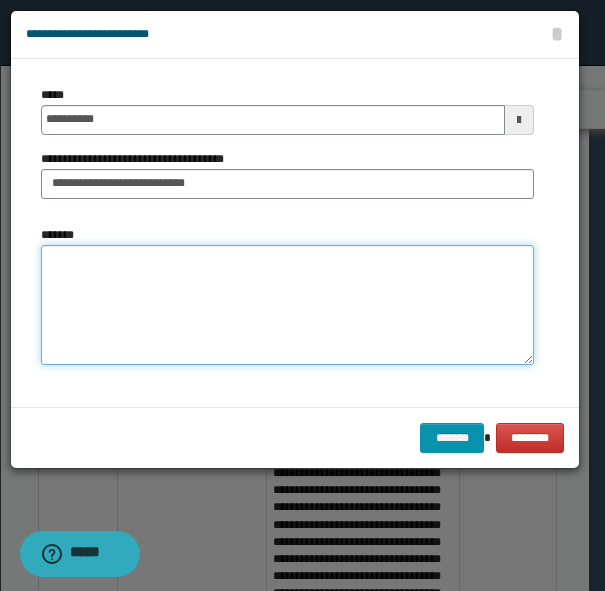 click on "*******" at bounding box center (287, 305) 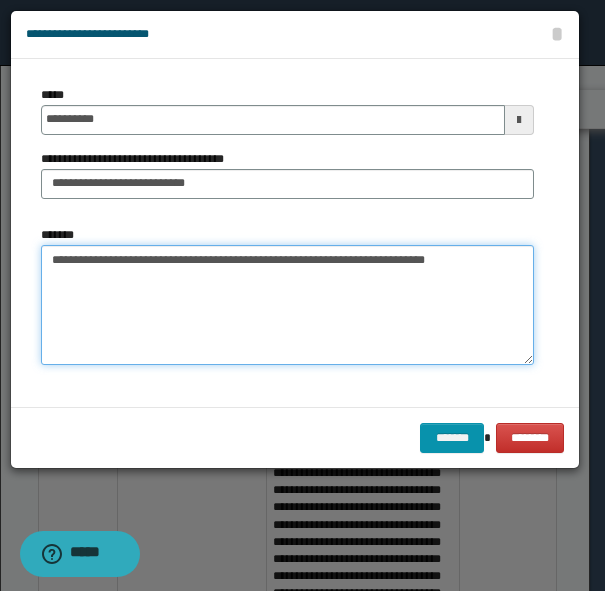click on "**********" at bounding box center (287, 305) 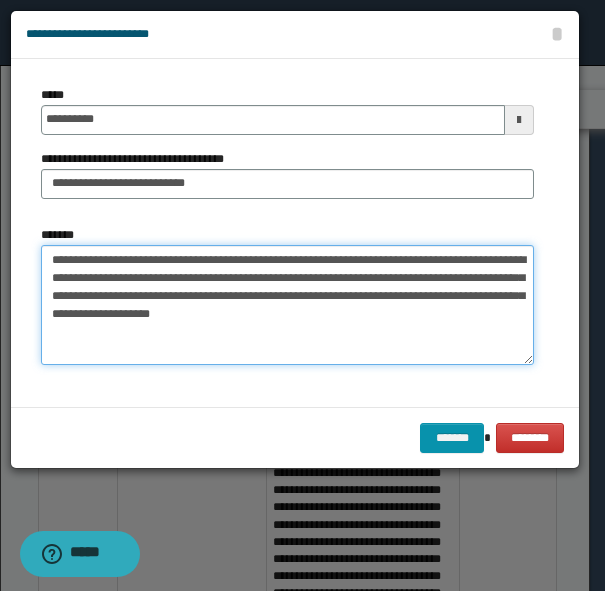 click on "**********" at bounding box center [287, 305] 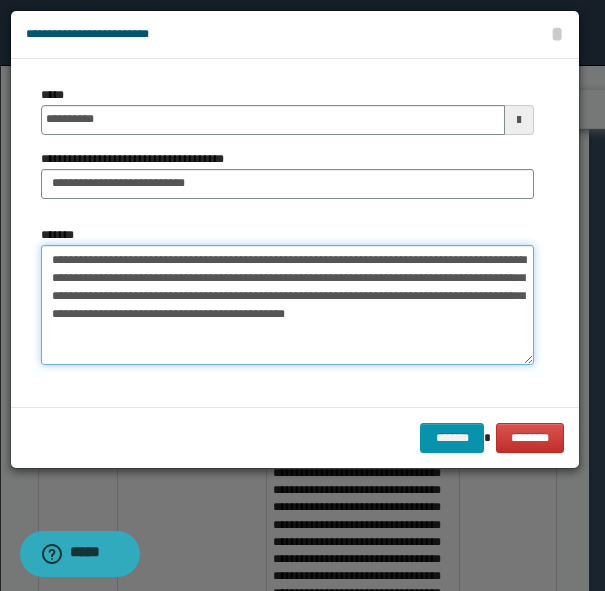 click on "**********" at bounding box center (287, 305) 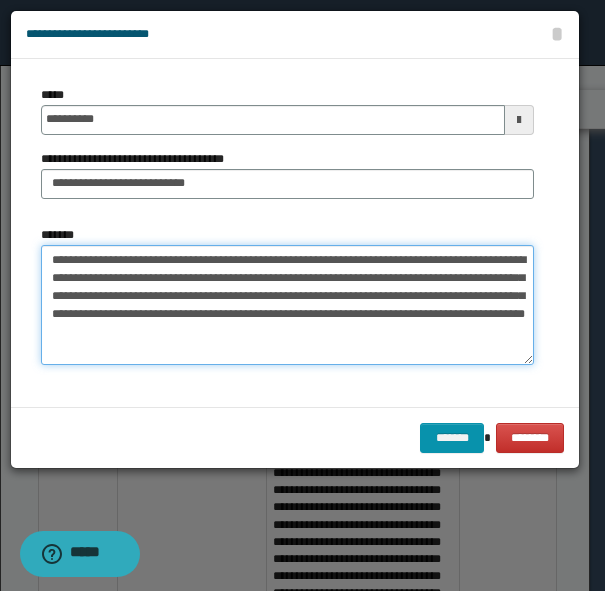 click on "**********" at bounding box center (287, 305) 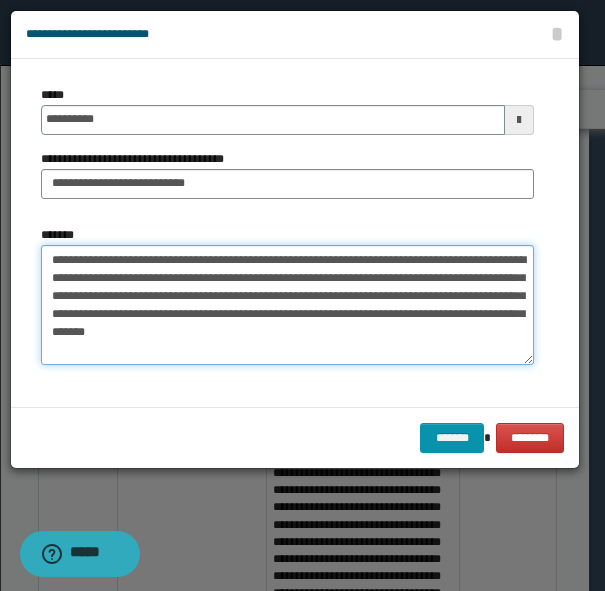 click on "**********" at bounding box center (287, 305) 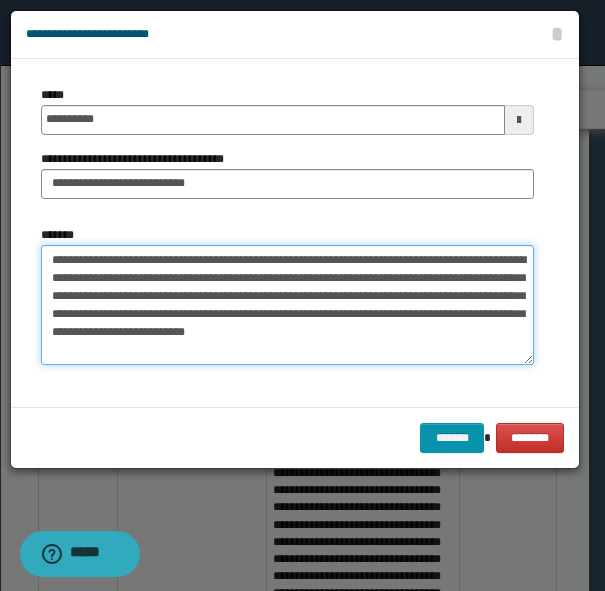 click on "**********" at bounding box center (287, 305) 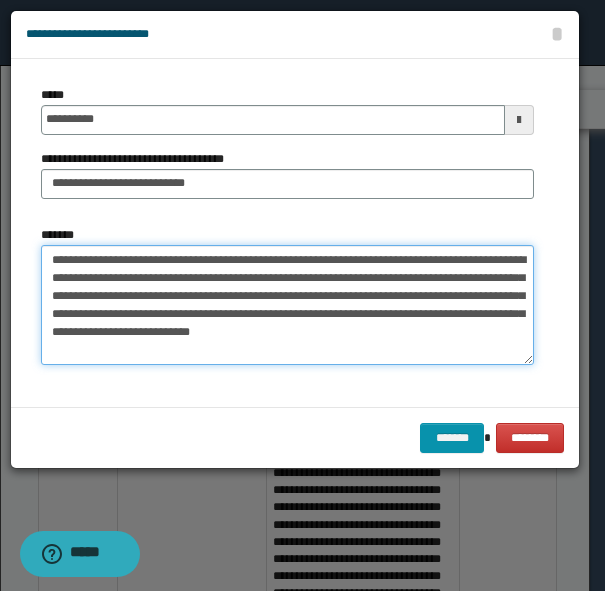 drag, startPoint x: 225, startPoint y: 262, endPoint x: 217, endPoint y: 290, distance: 29.12044 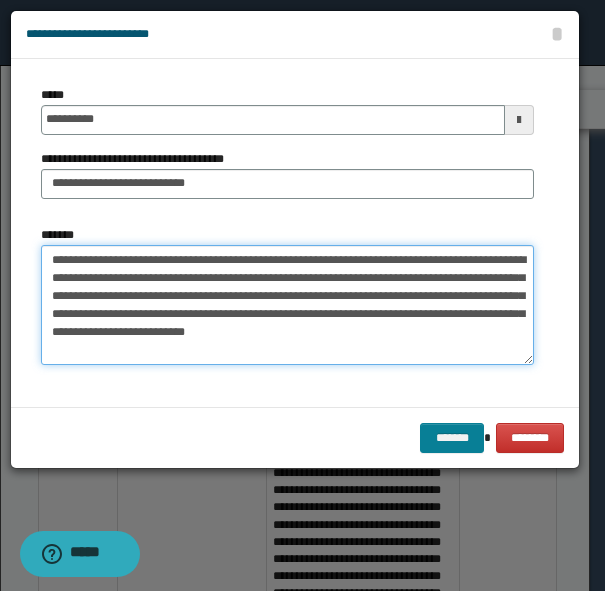 type on "**********" 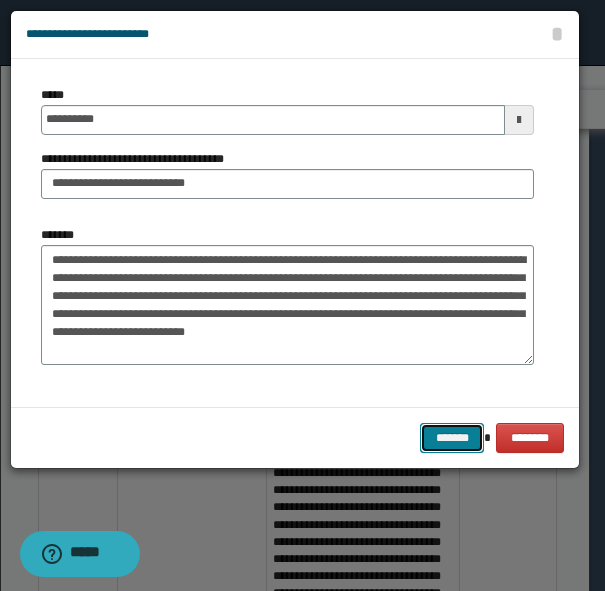 click on "*******" at bounding box center [452, 438] 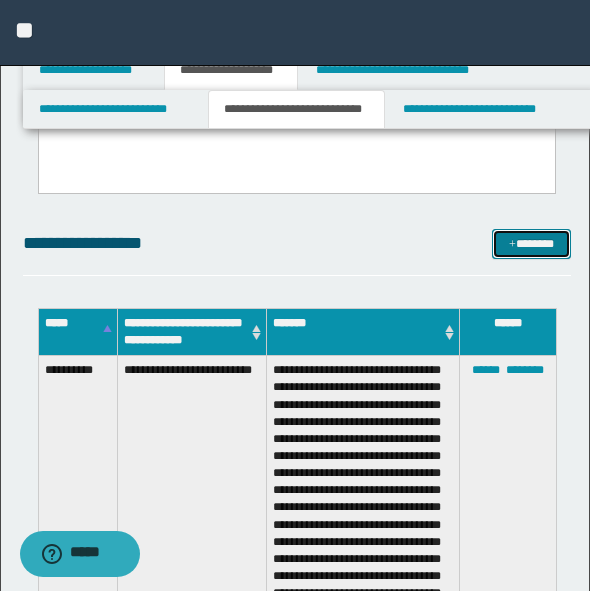 click on "*******" at bounding box center (531, 244) 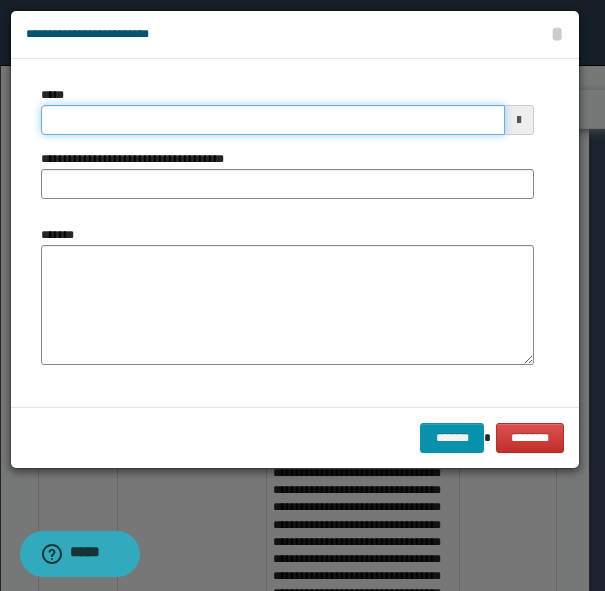 click on "*****" at bounding box center [273, 120] 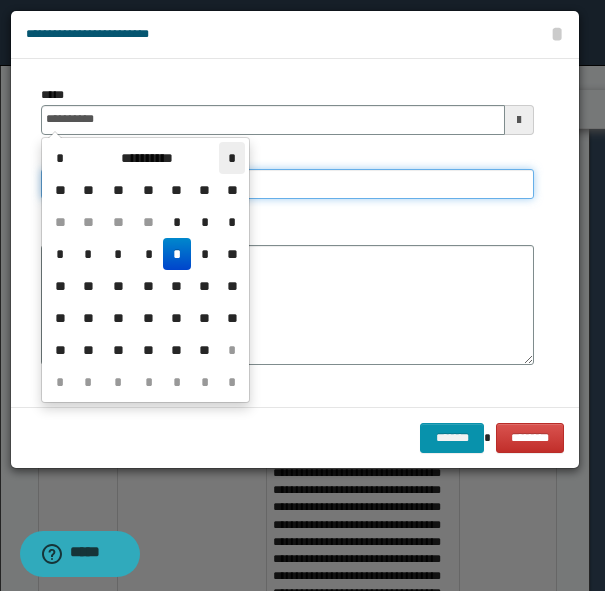 type on "**********" 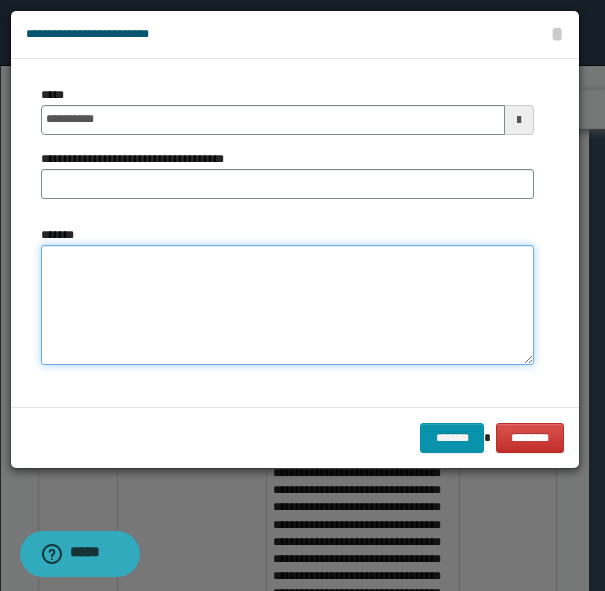 click on "*******" at bounding box center [287, 305] 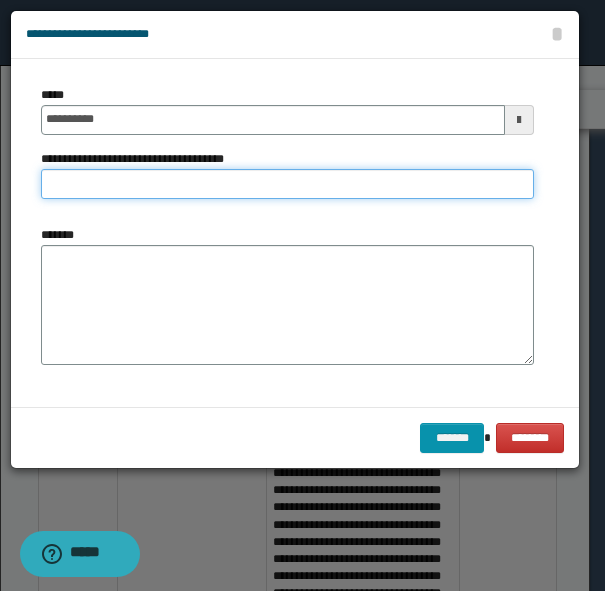 click on "**********" at bounding box center (287, 184) 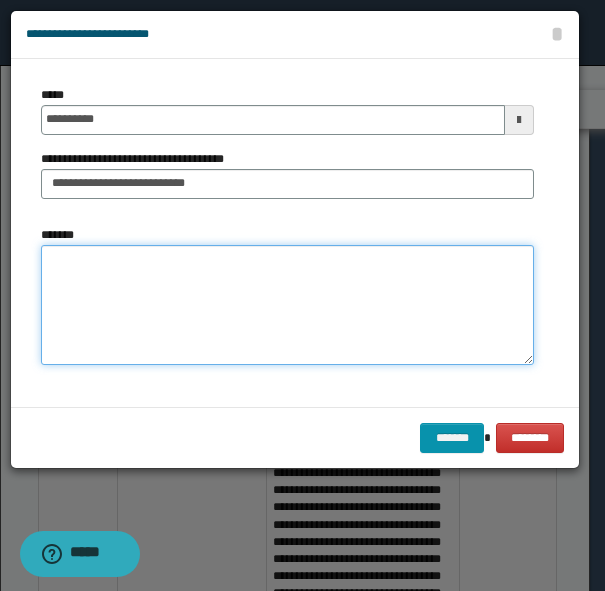 click on "*******" at bounding box center [287, 305] 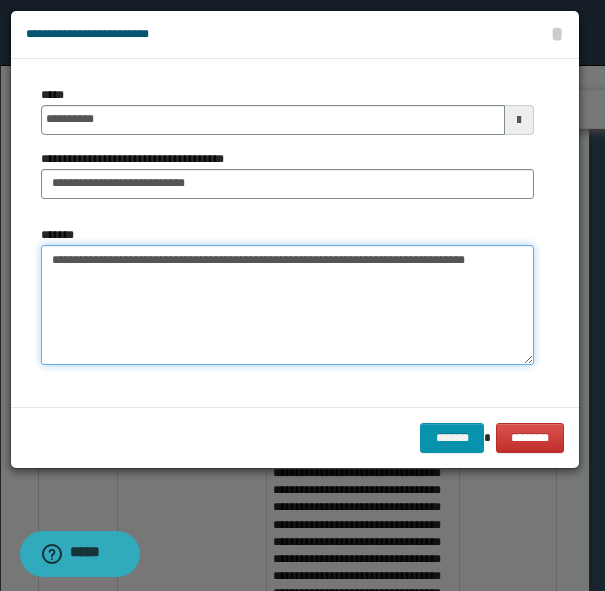 click on "**********" at bounding box center (287, 305) 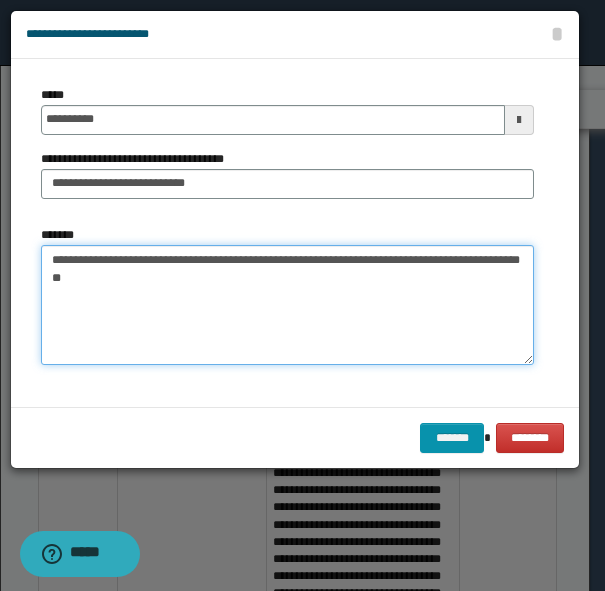 click on "**********" at bounding box center (287, 305) 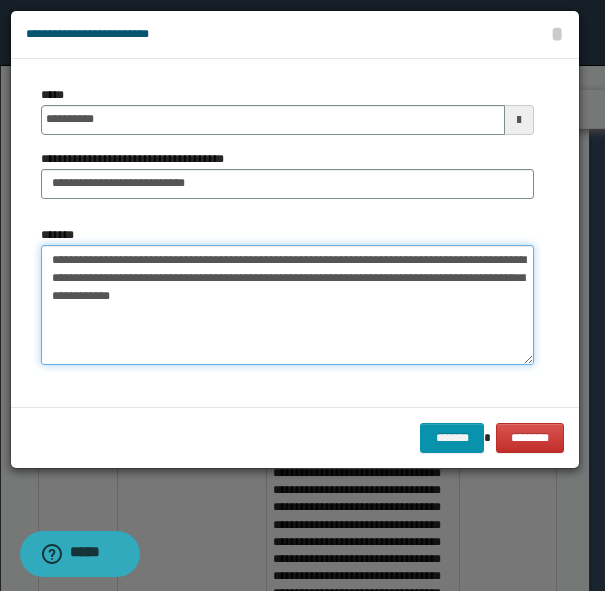 click on "**********" at bounding box center [287, 305] 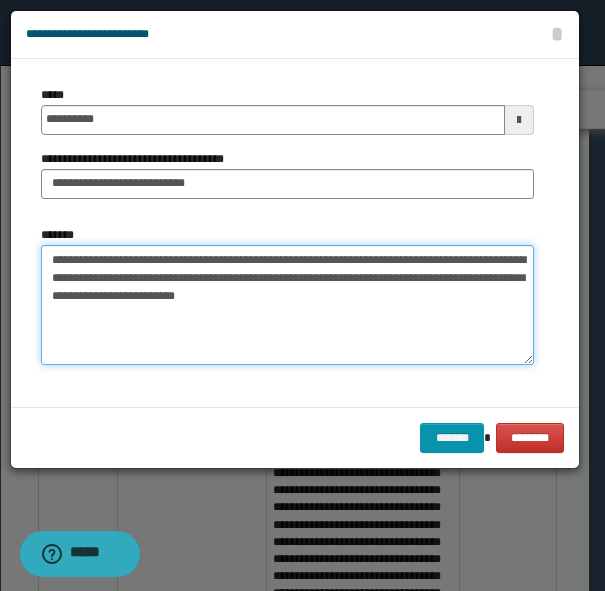 click on "**********" at bounding box center (287, 305) 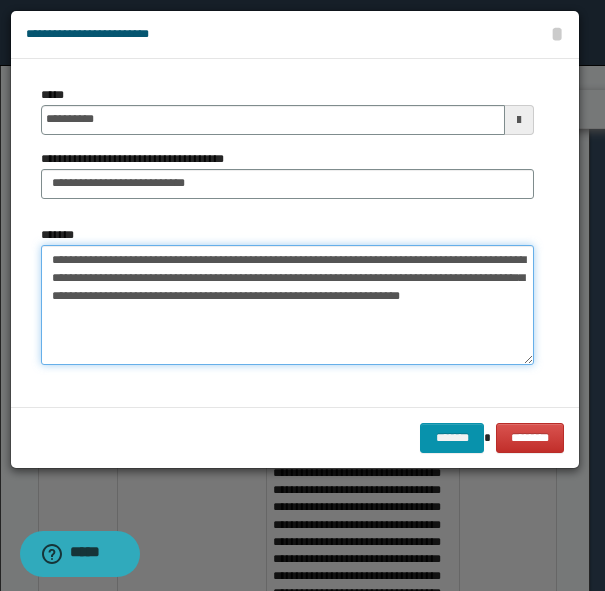 click on "**********" at bounding box center (287, 305) 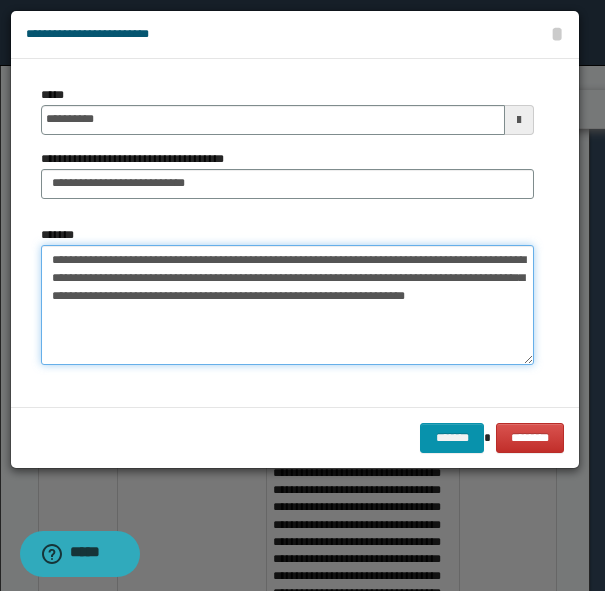 click on "**********" at bounding box center [287, 305] 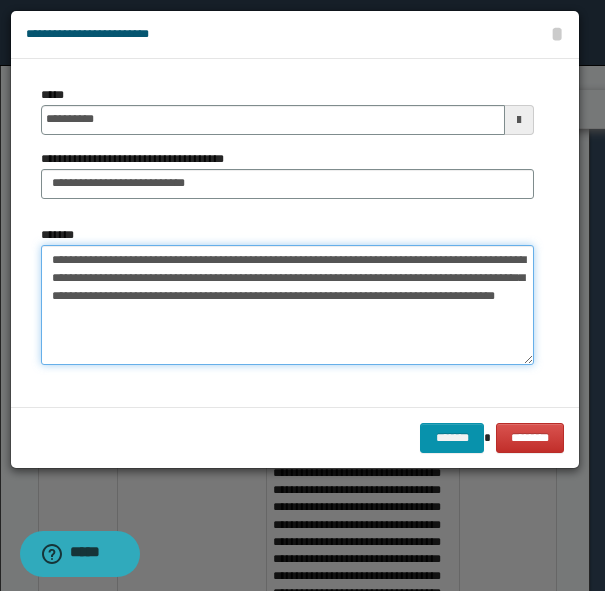 click on "**********" at bounding box center [287, 305] 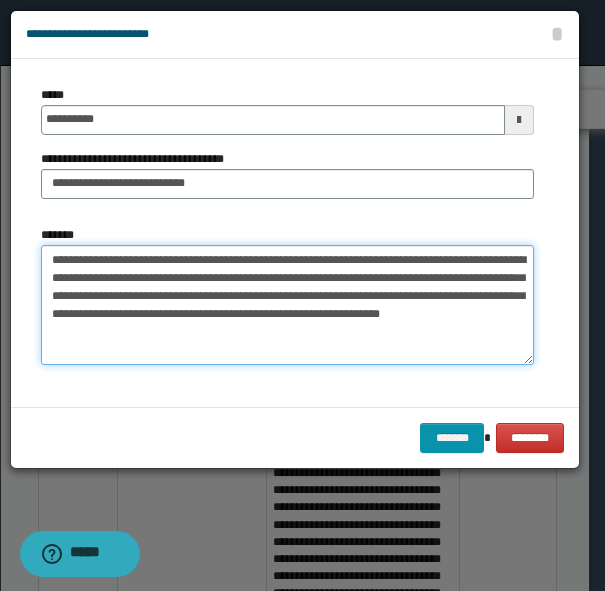 click on "**********" at bounding box center (287, 305) 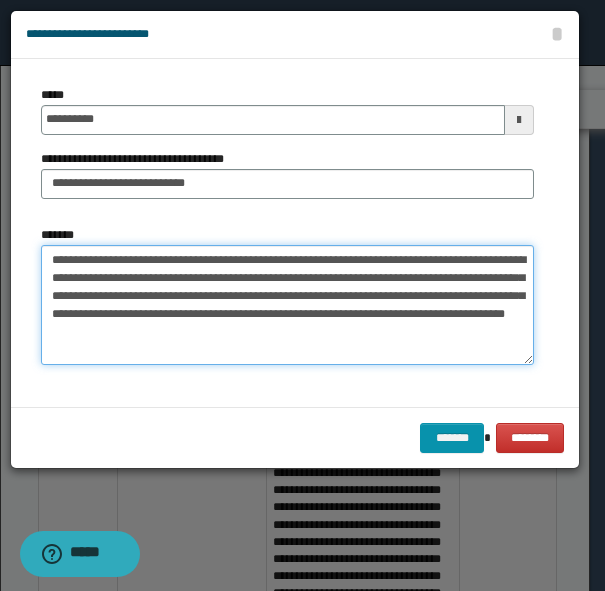 click on "**********" at bounding box center [287, 305] 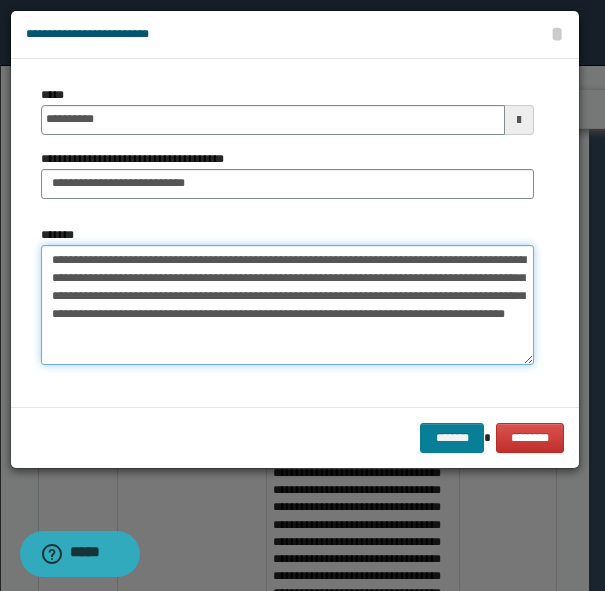 type on "**********" 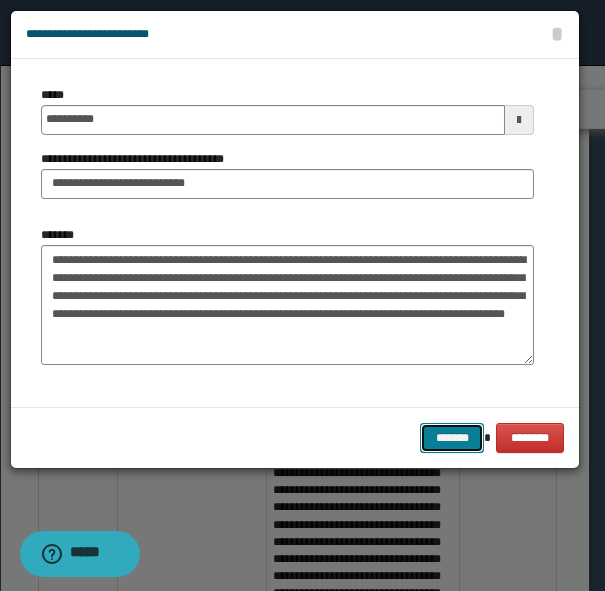 click on "*******" at bounding box center [452, 438] 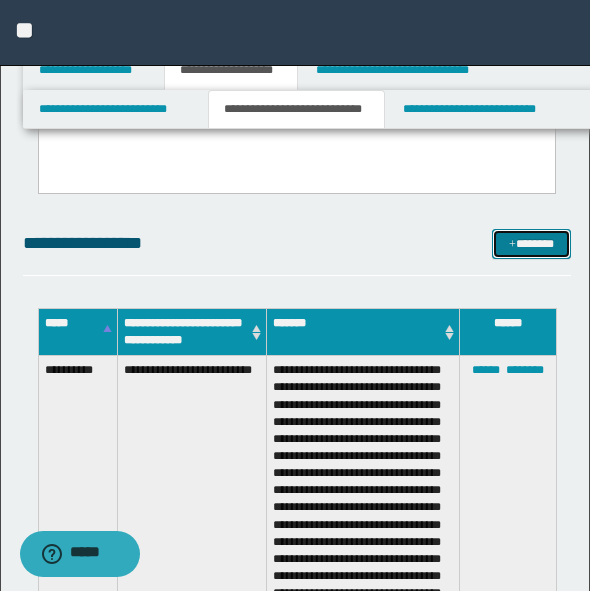 click on "*******" at bounding box center (531, 244) 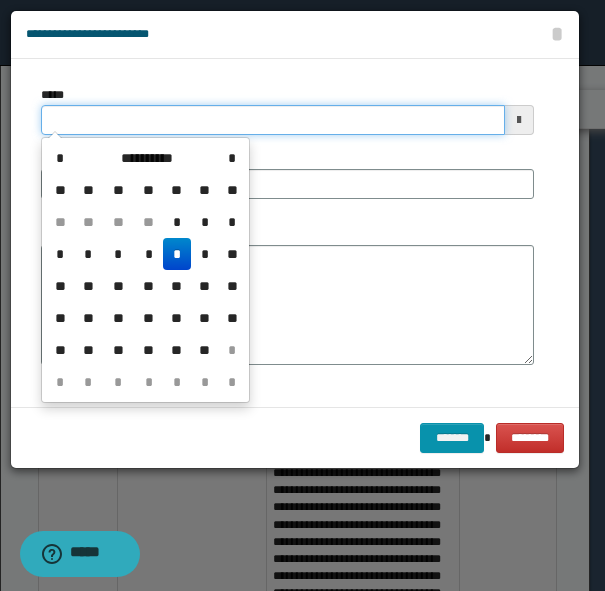 click on "*****" at bounding box center [273, 120] 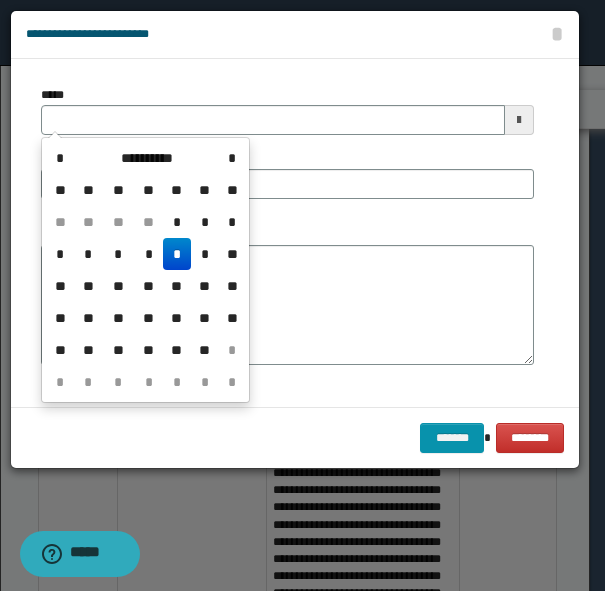 click on "**********" at bounding box center [287, 174] 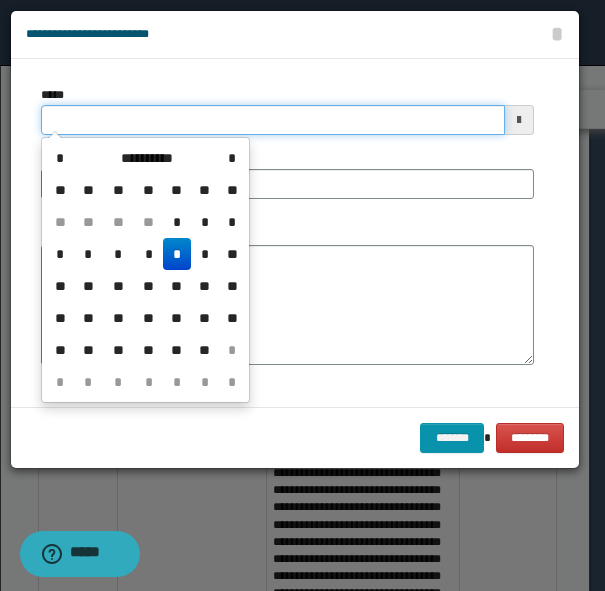 click on "*****" at bounding box center (273, 120) 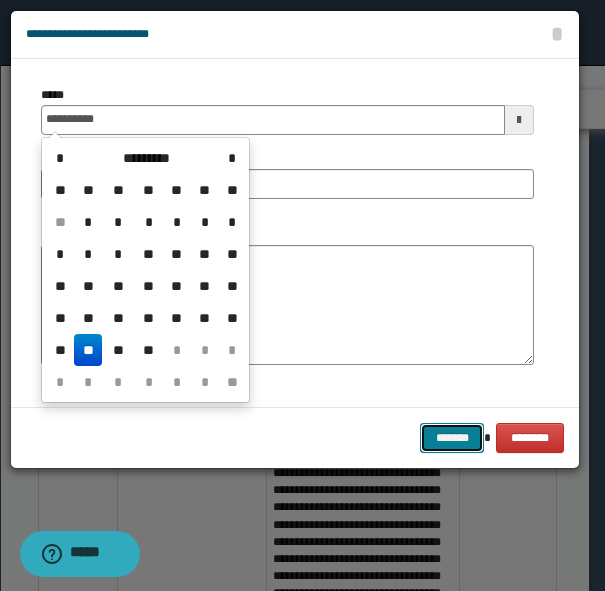 type on "**********" 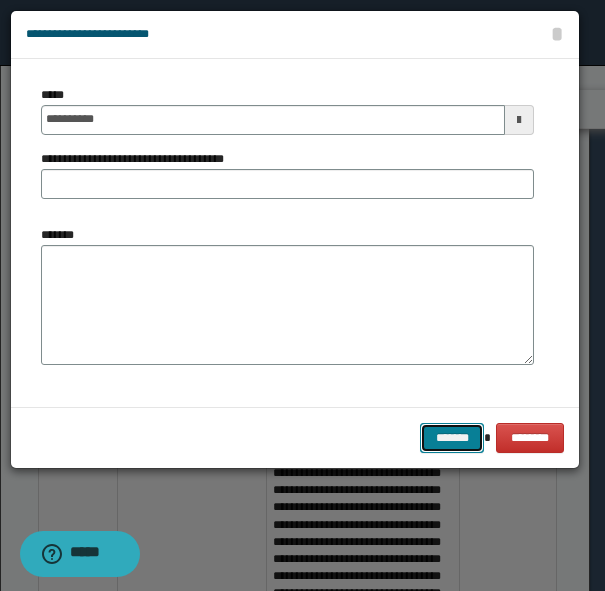click on "*******" at bounding box center (452, 438) 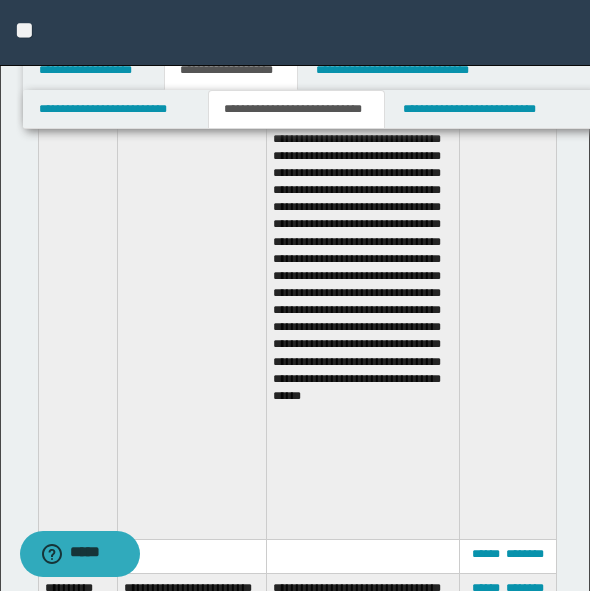 scroll, scrollTop: 1600, scrollLeft: 0, axis: vertical 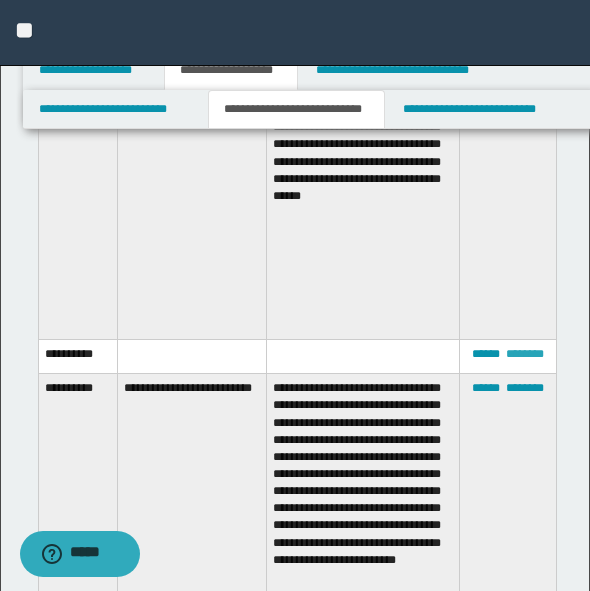 click on "********" at bounding box center [525, 354] 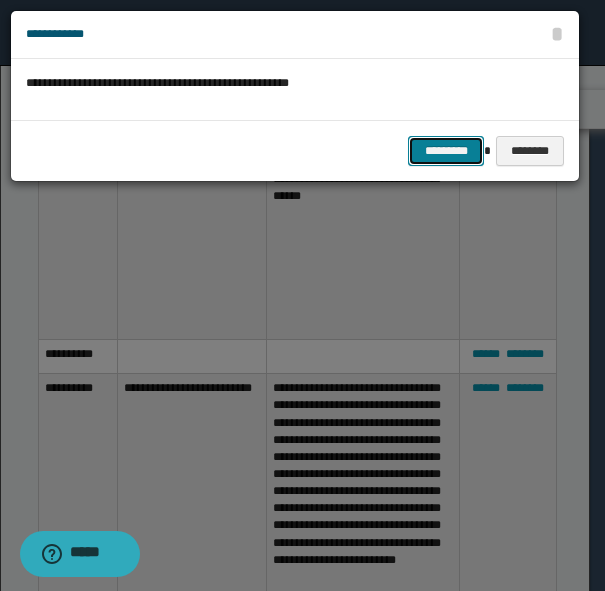 click on "*********" at bounding box center (446, 151) 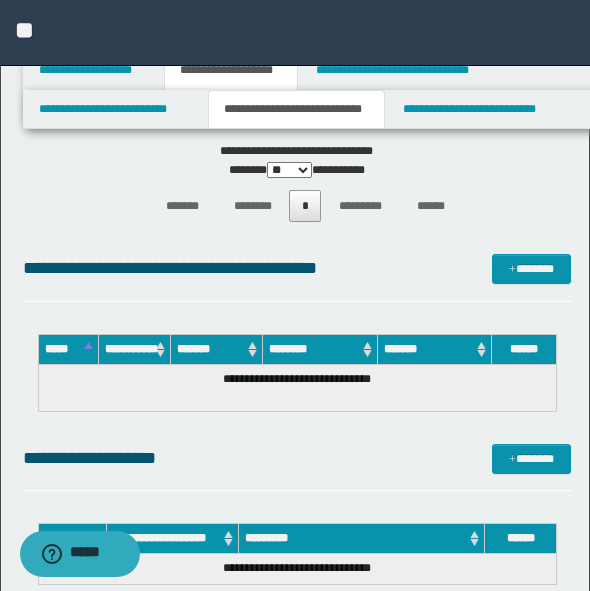 type 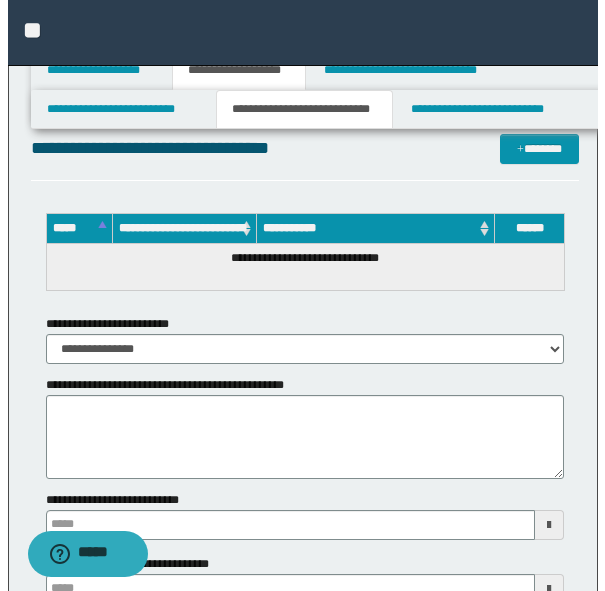 scroll, scrollTop: 2683, scrollLeft: 0, axis: vertical 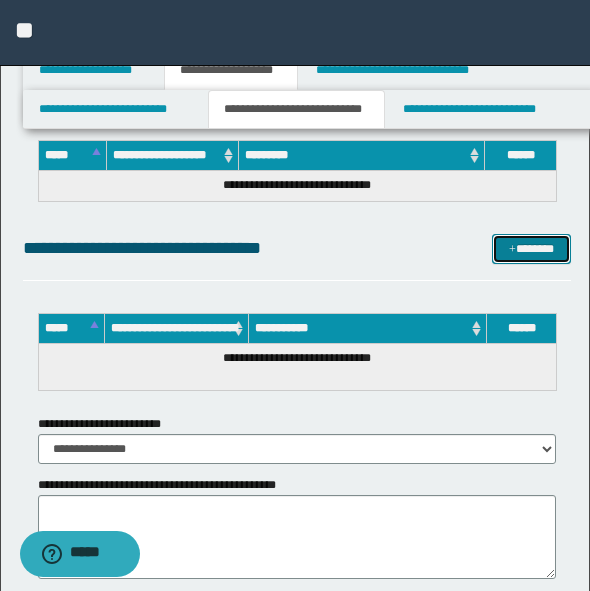 click on "*******" at bounding box center [531, 249] 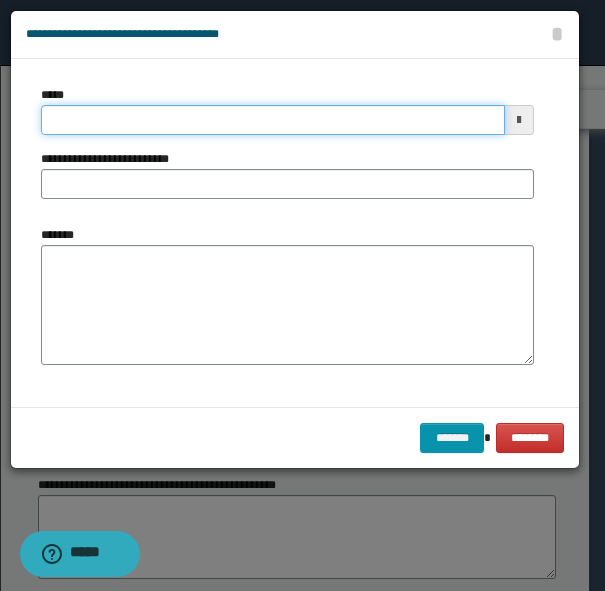 click on "*****" at bounding box center [273, 120] 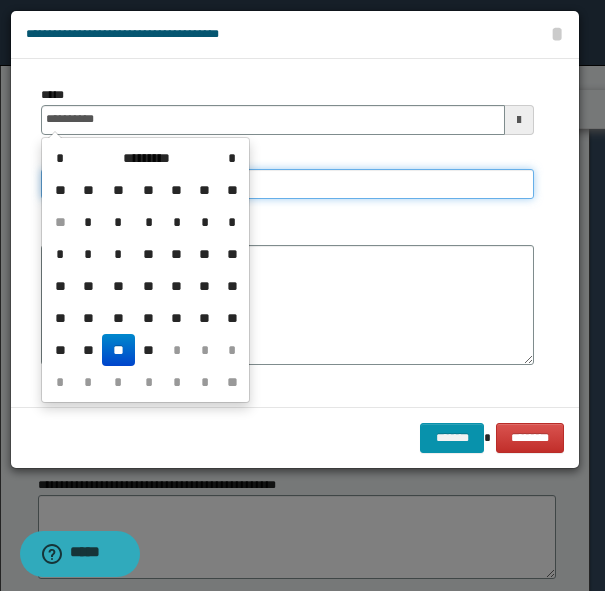 type on "**********" 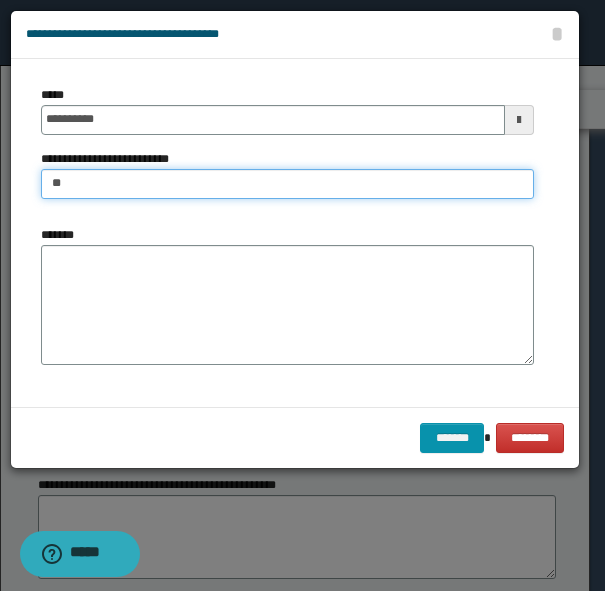 type on "*" 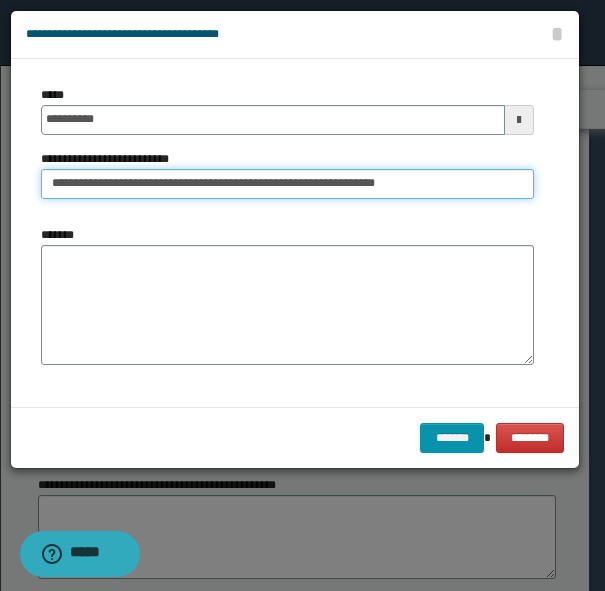 type on "**********" 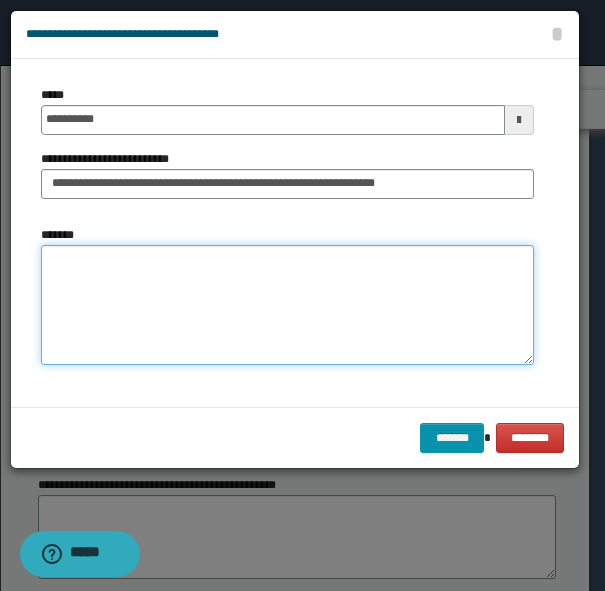 click on "*******" at bounding box center (287, 305) 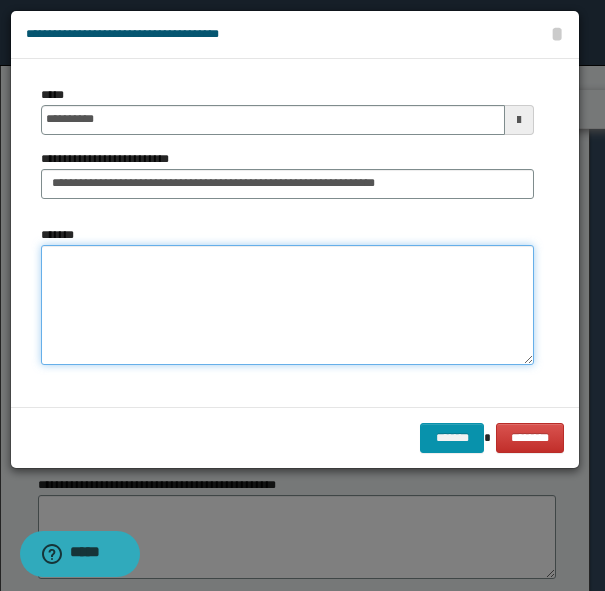 click on "*******" at bounding box center (287, 305) 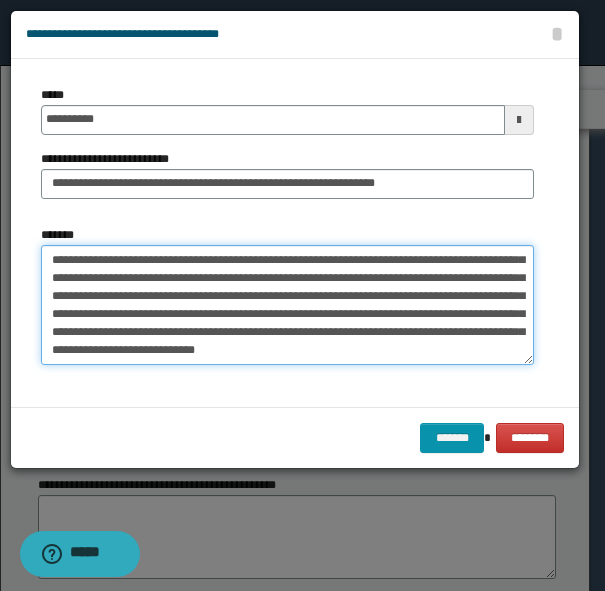 scroll, scrollTop: 0, scrollLeft: 0, axis: both 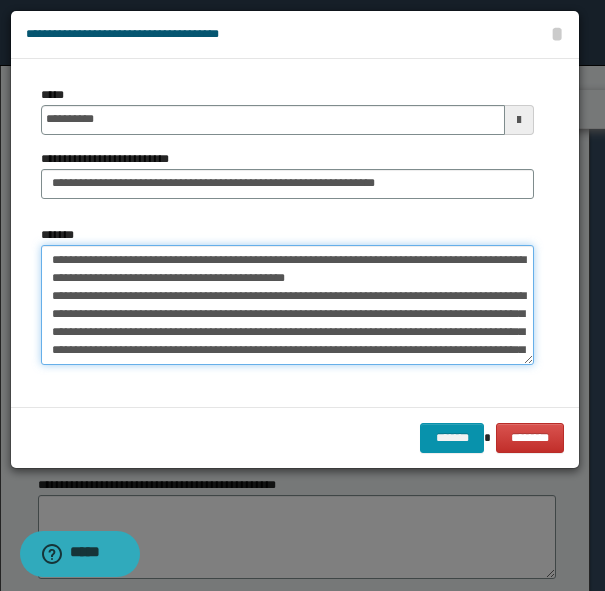 click on "*******" at bounding box center (287, 305) 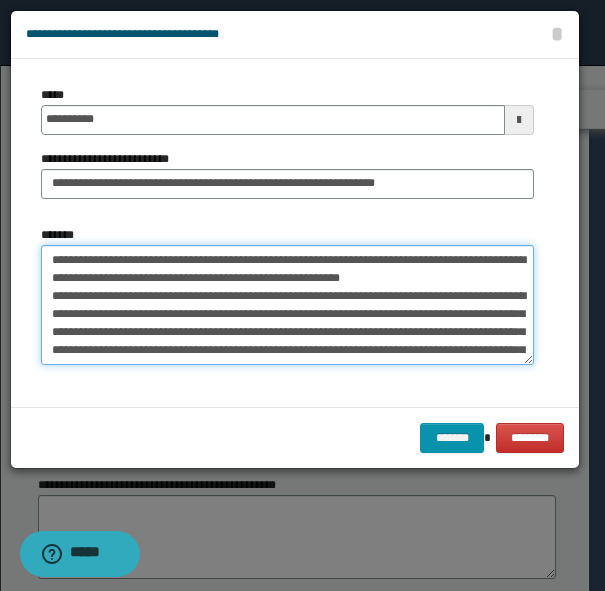 click on "*******" at bounding box center (287, 305) 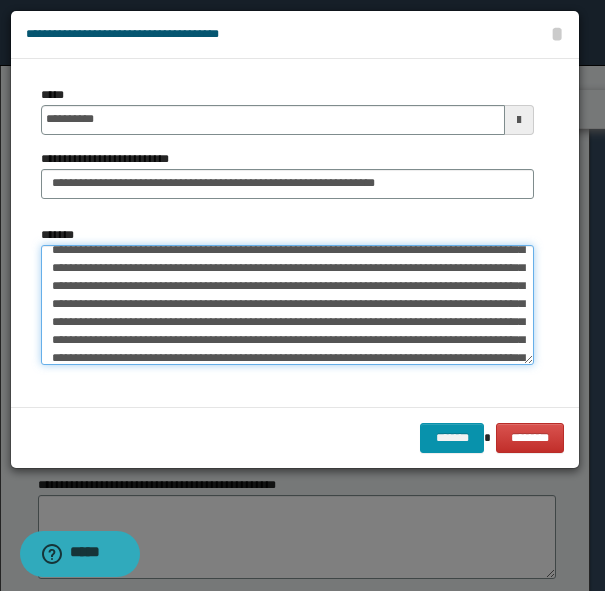 scroll, scrollTop: 0, scrollLeft: 0, axis: both 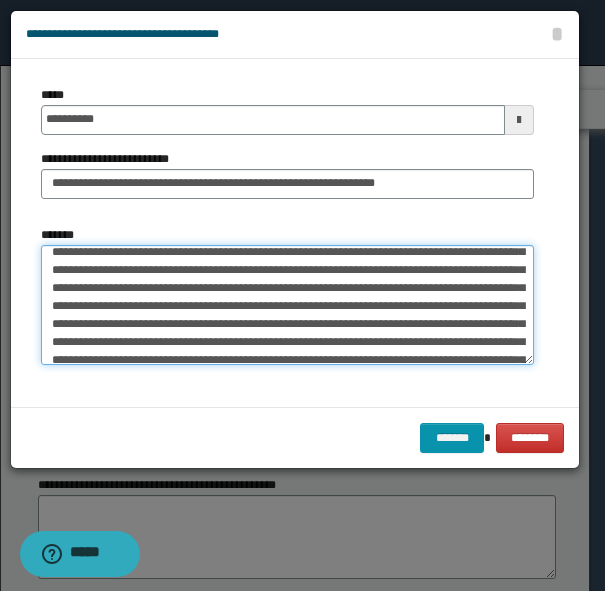 click on "*******" at bounding box center [287, 305] 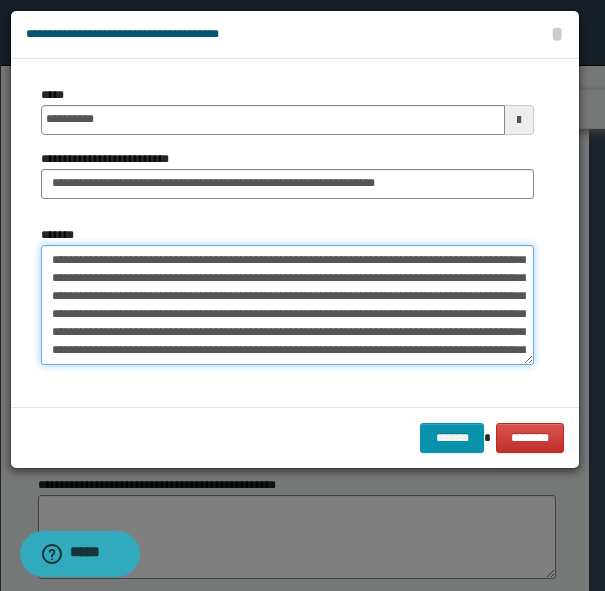 drag, startPoint x: 277, startPoint y: 327, endPoint x: 266, endPoint y: 311, distance: 19.416489 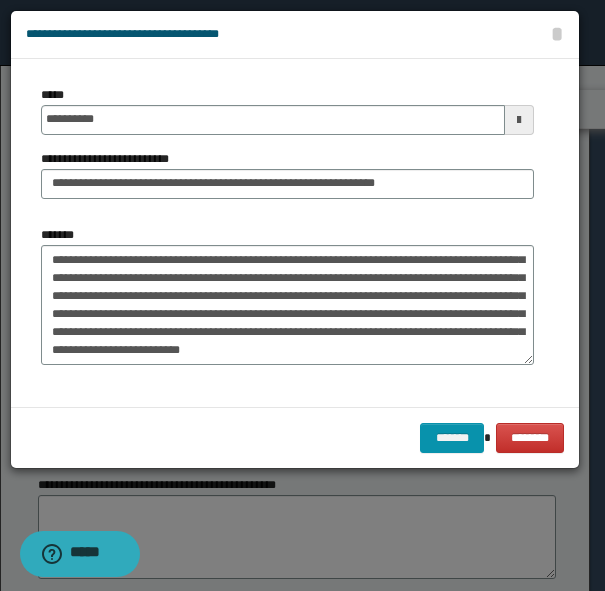 drag, startPoint x: 61, startPoint y: 297, endPoint x: 354, endPoint y: 249, distance: 296.9057 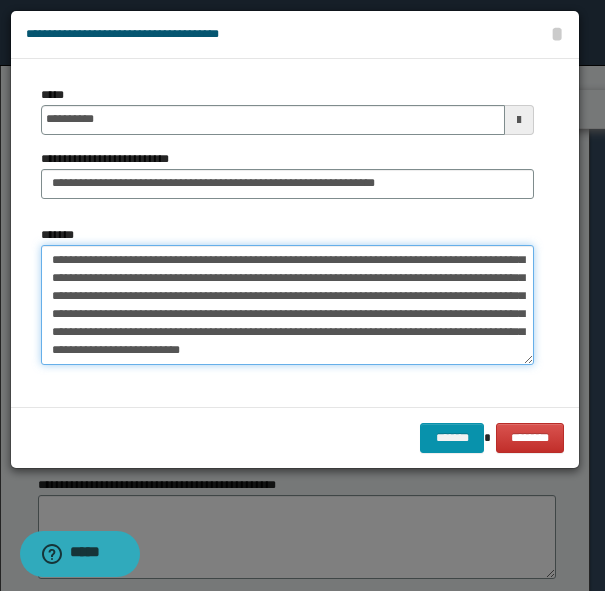 click on "*******" at bounding box center [287, 305] 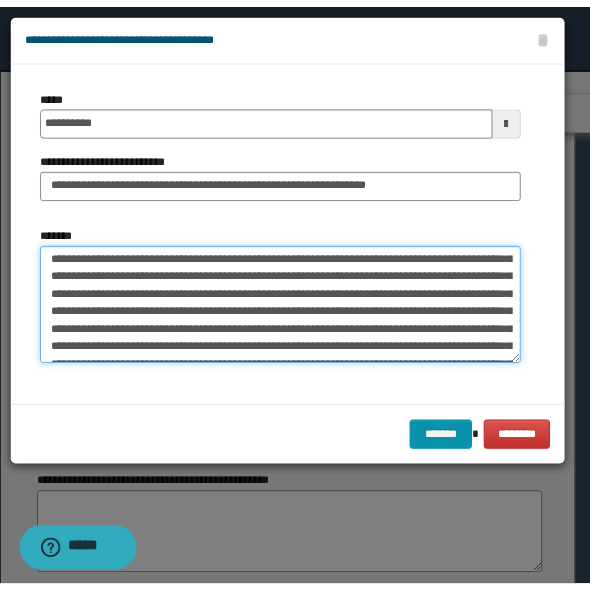 scroll, scrollTop: 0, scrollLeft: 0, axis: both 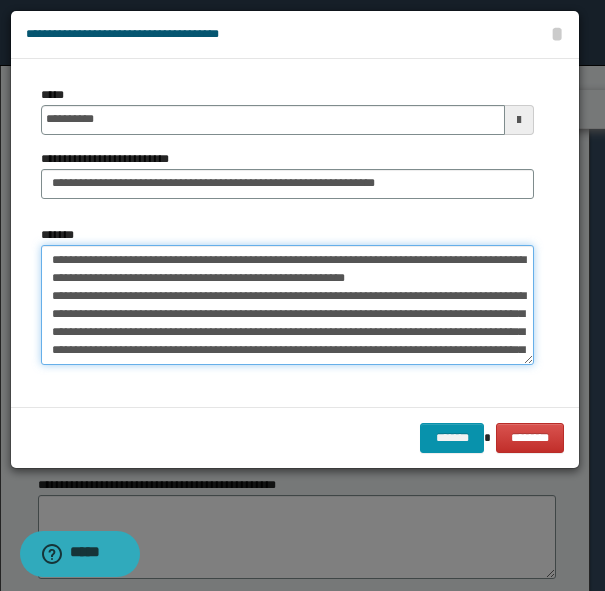 drag, startPoint x: 172, startPoint y: 343, endPoint x: -10, endPoint y: 192, distance: 236.48466 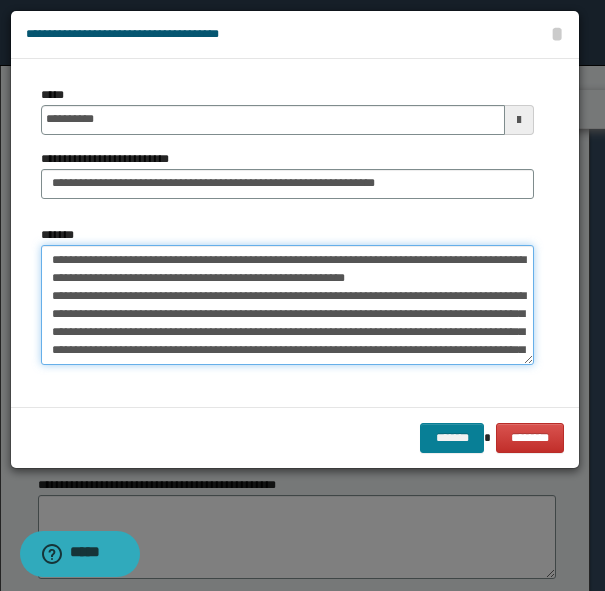 type on "**********" 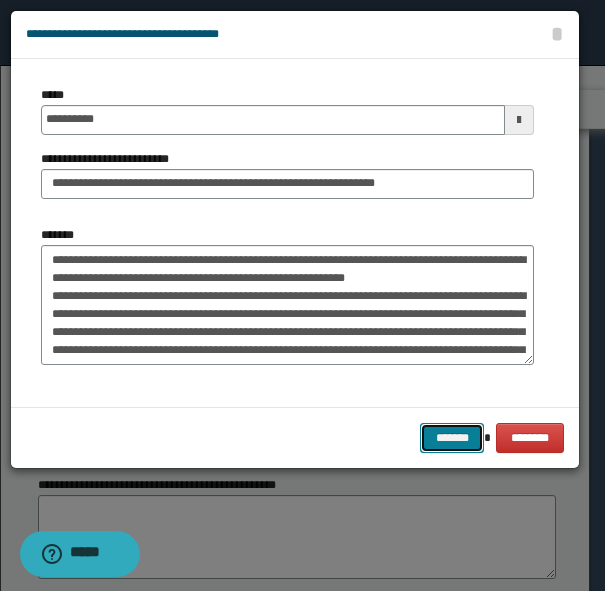 click on "*******" at bounding box center (452, 438) 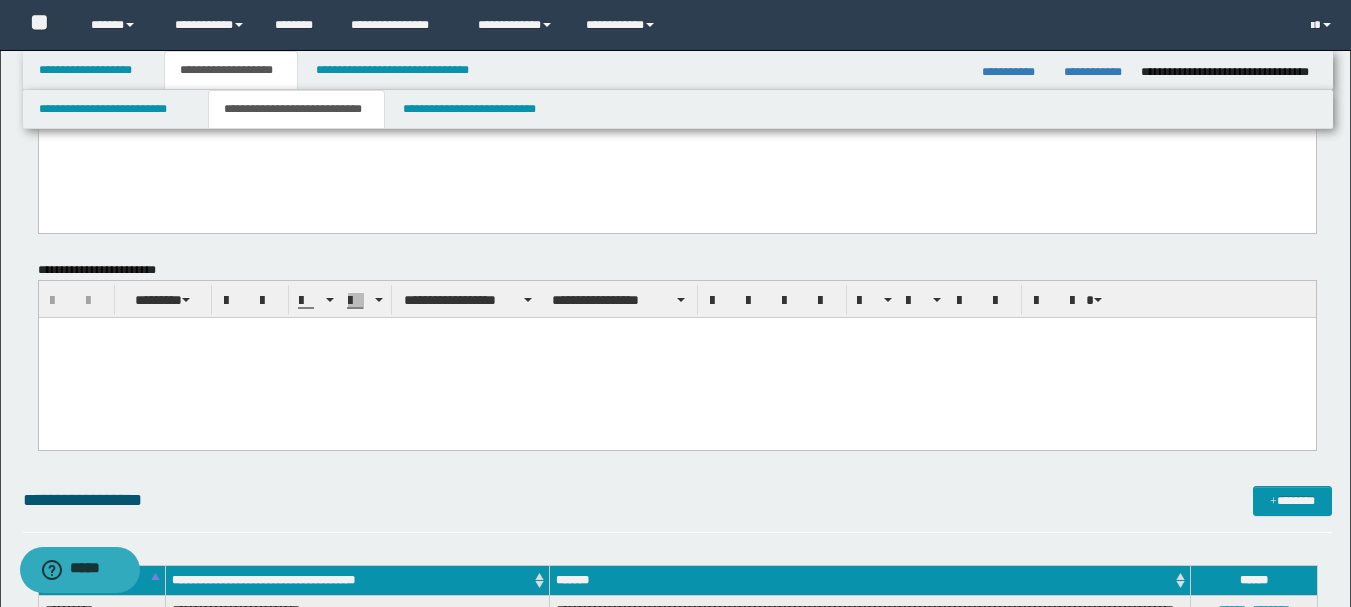 scroll, scrollTop: 0, scrollLeft: 0, axis: both 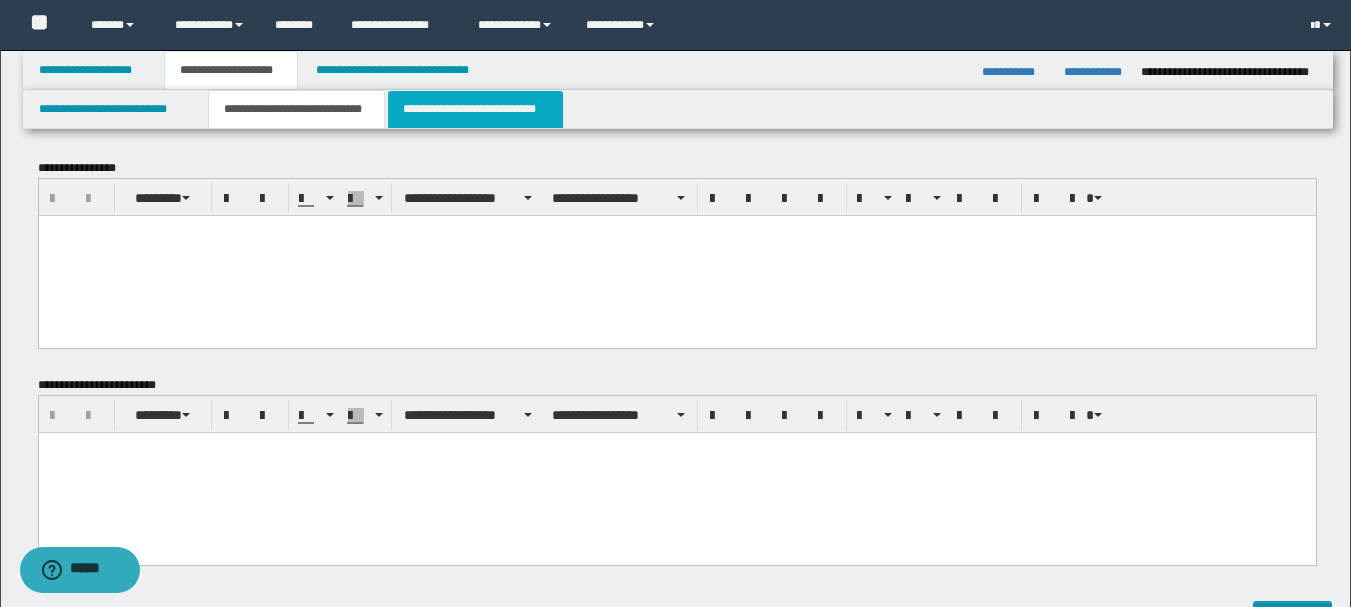 click on "**********" at bounding box center (475, 109) 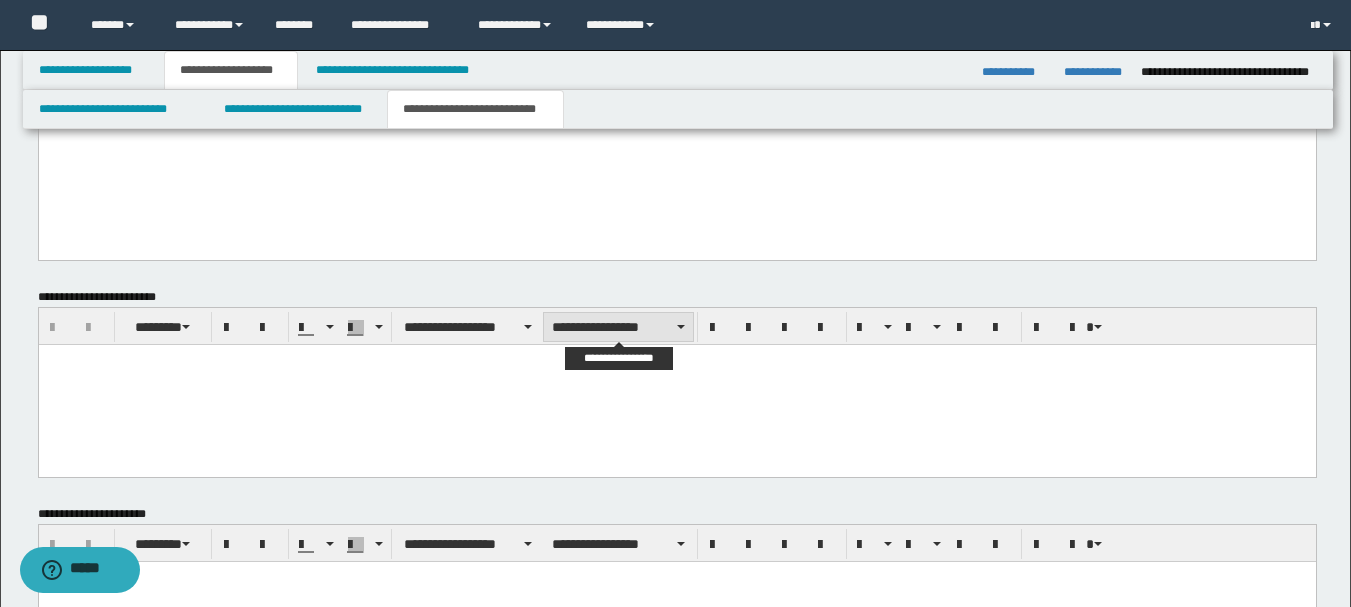scroll, scrollTop: 911, scrollLeft: 0, axis: vertical 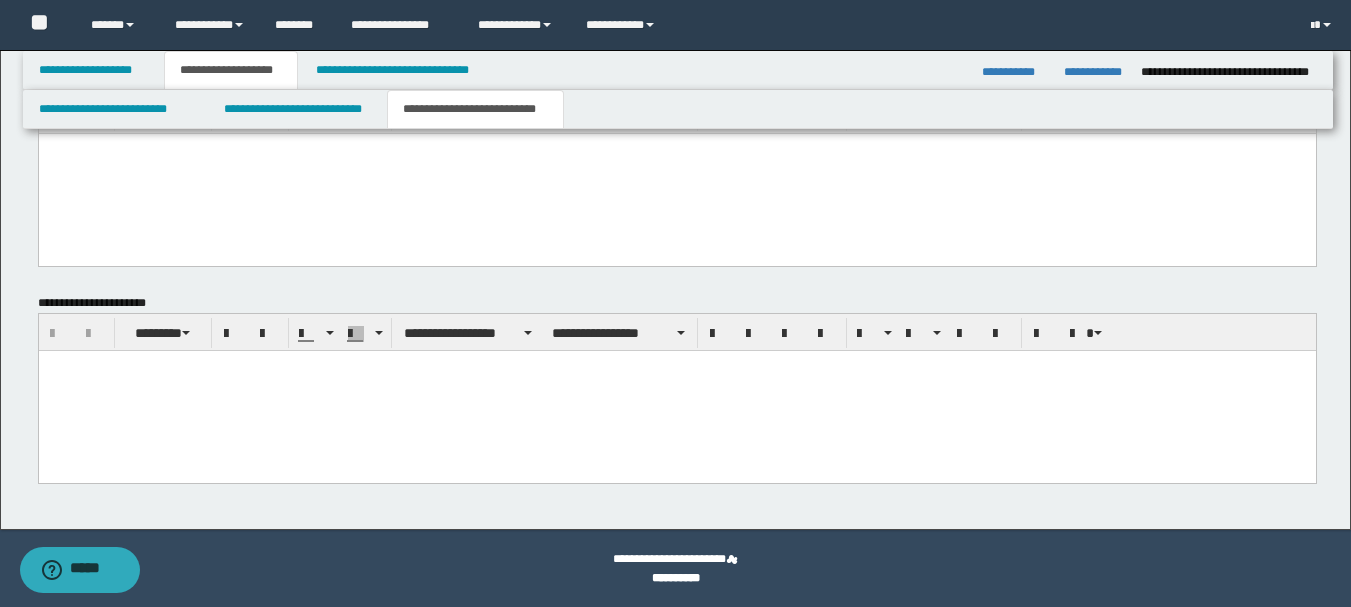 click at bounding box center (676, 390) 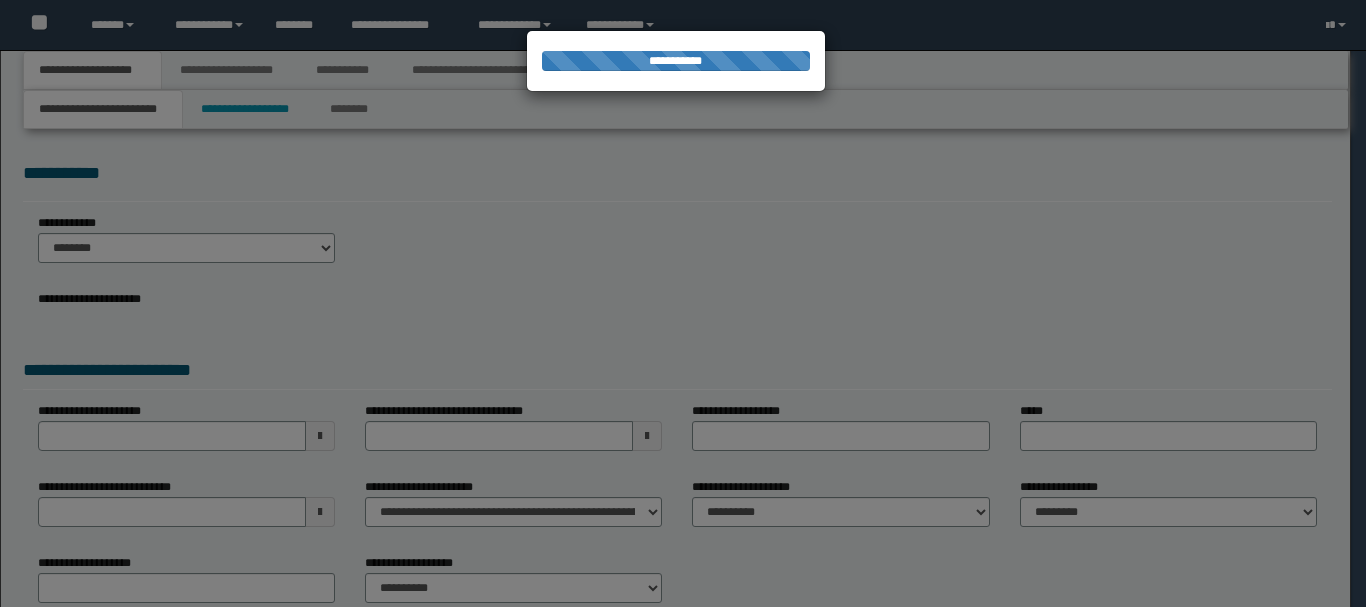 scroll, scrollTop: 0, scrollLeft: 0, axis: both 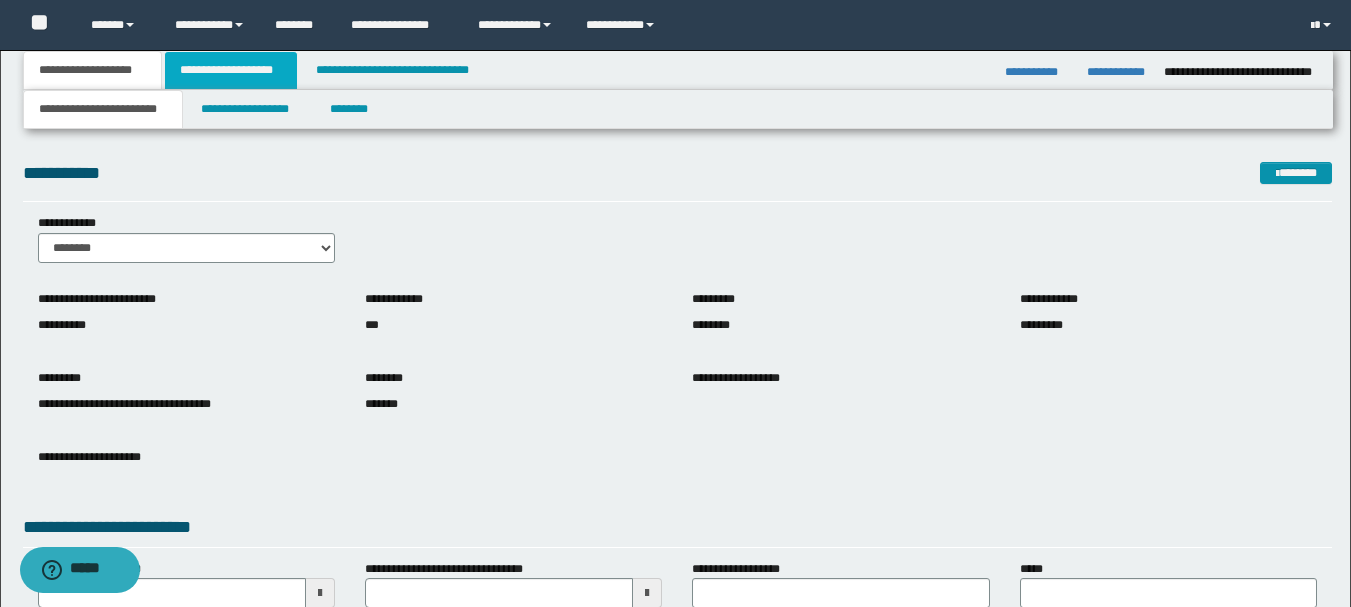 click on "**********" at bounding box center [231, 70] 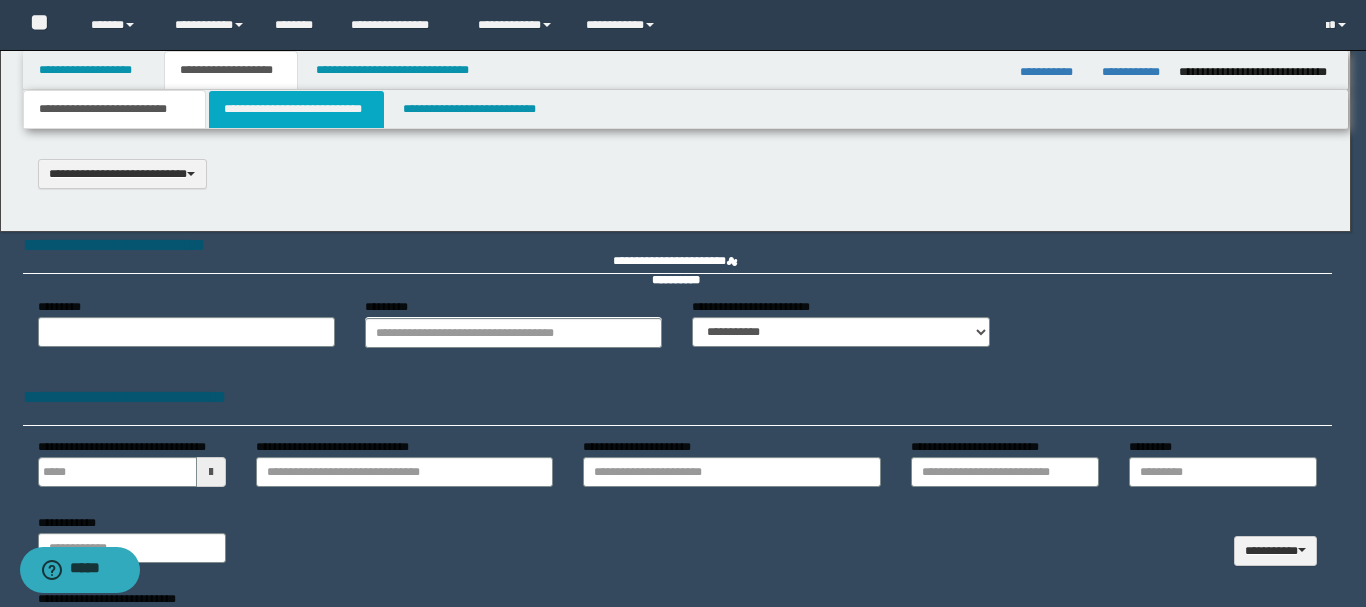 select on "*" 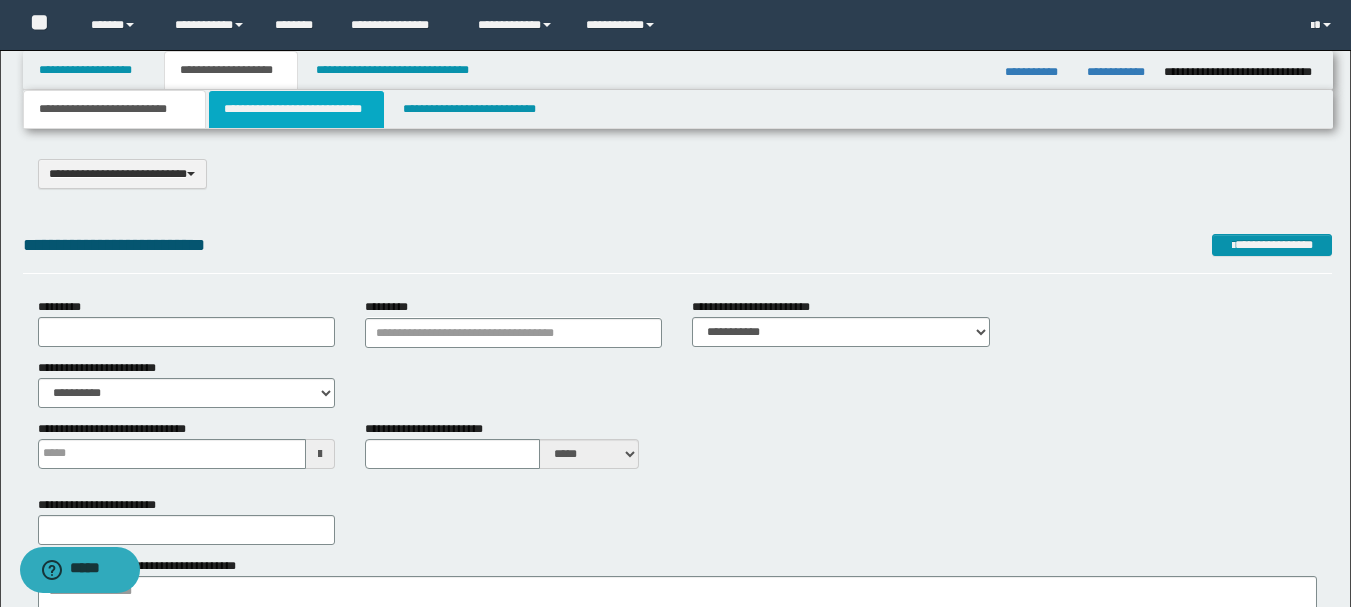 click on "**********" at bounding box center [296, 109] 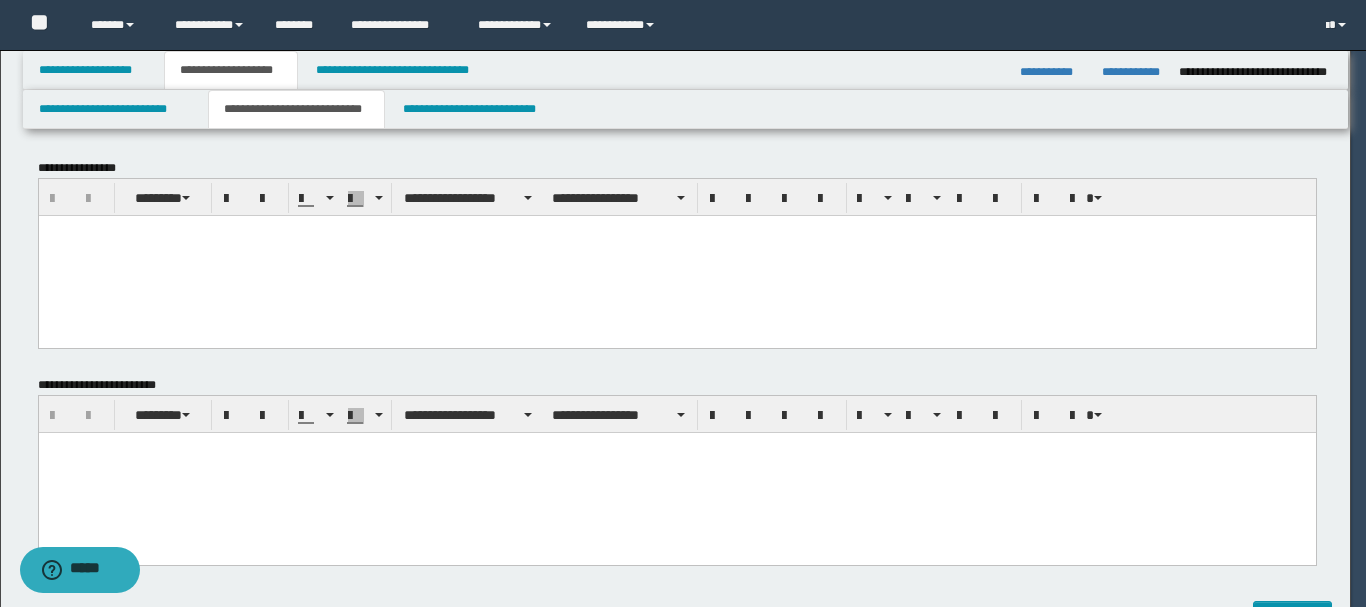 scroll, scrollTop: 0, scrollLeft: 0, axis: both 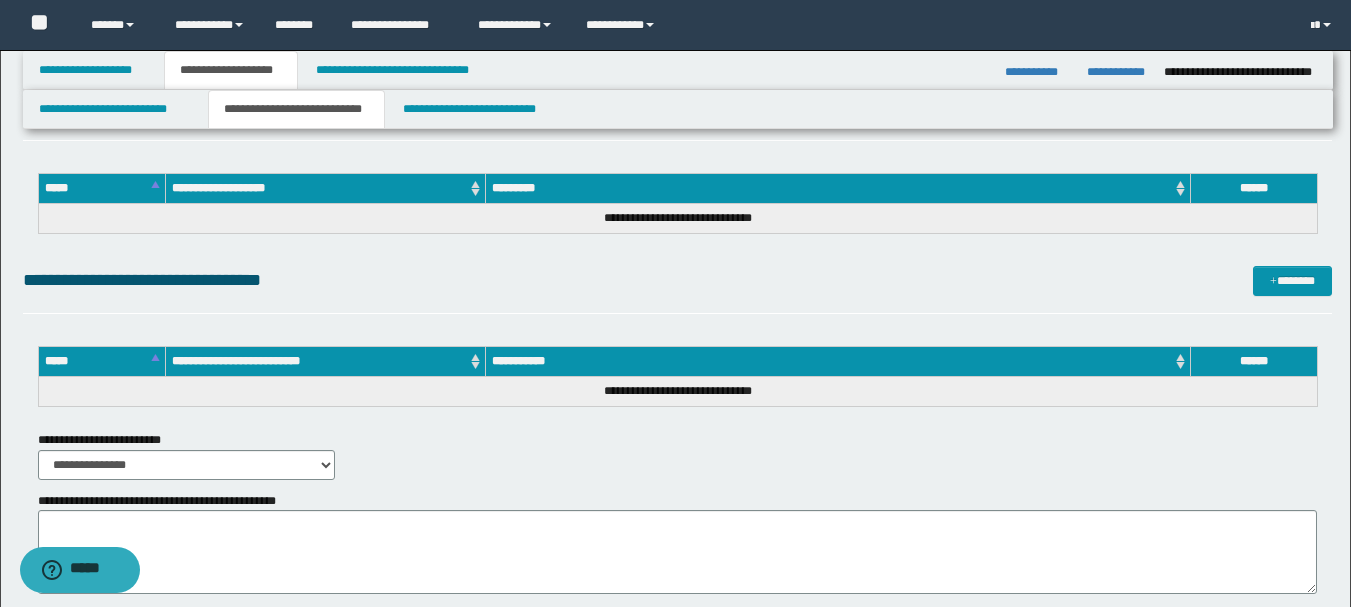 type 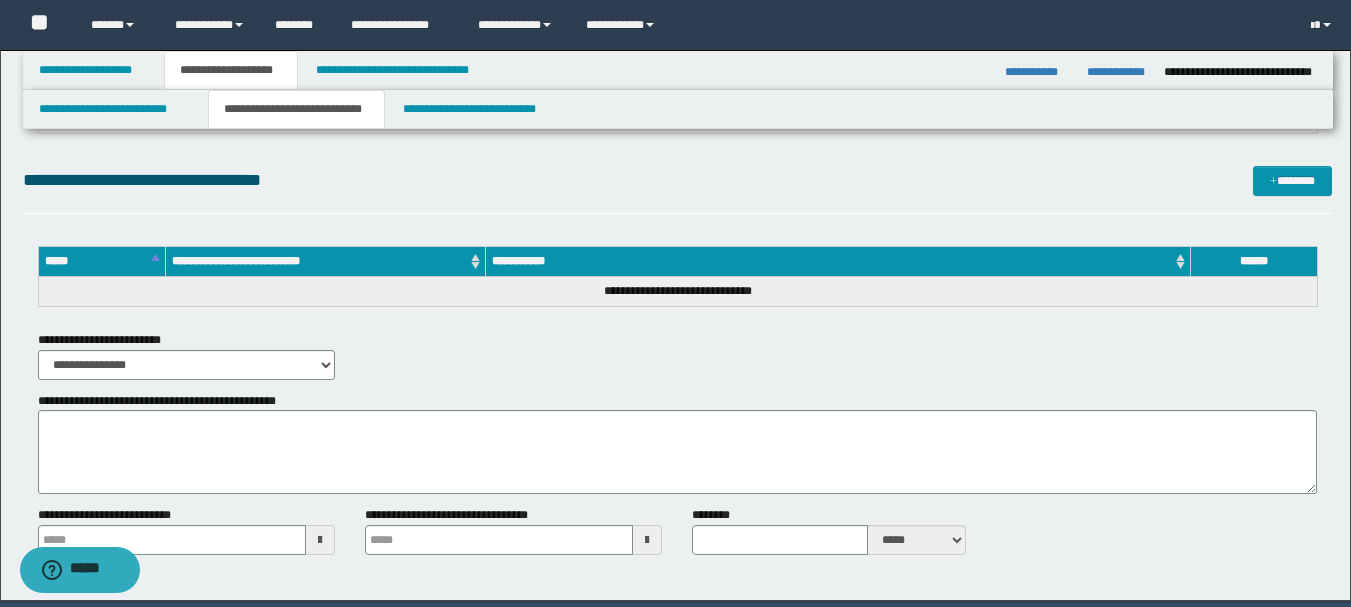 scroll, scrollTop: 1072, scrollLeft: 0, axis: vertical 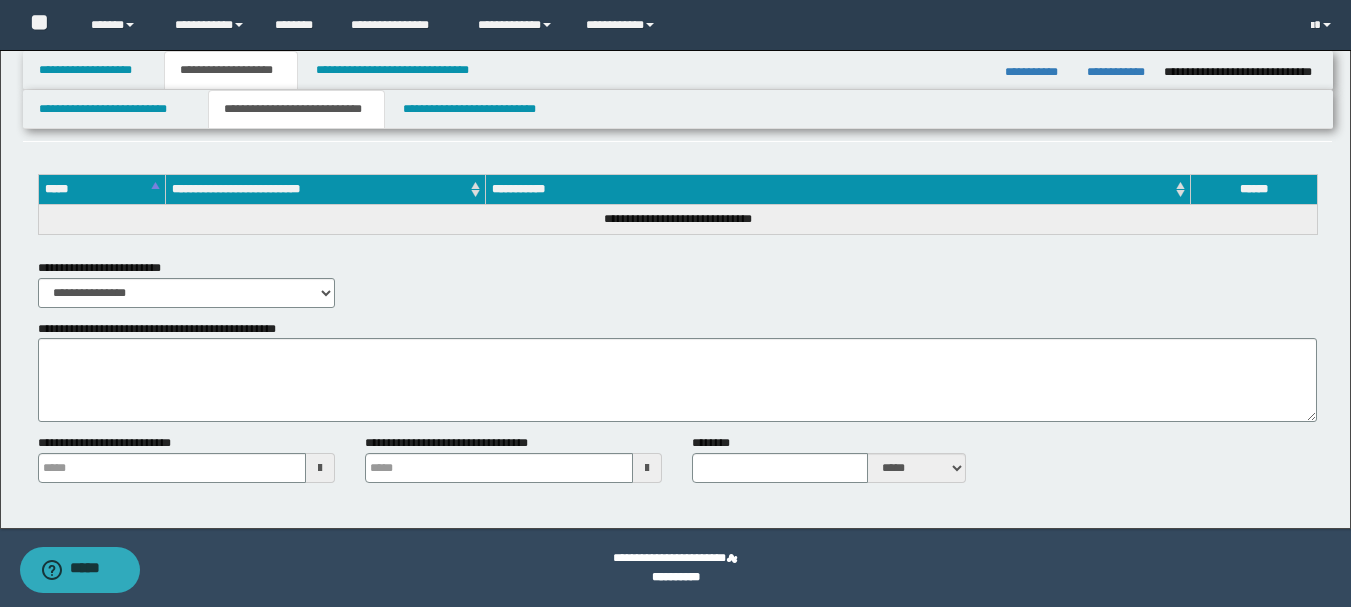 type 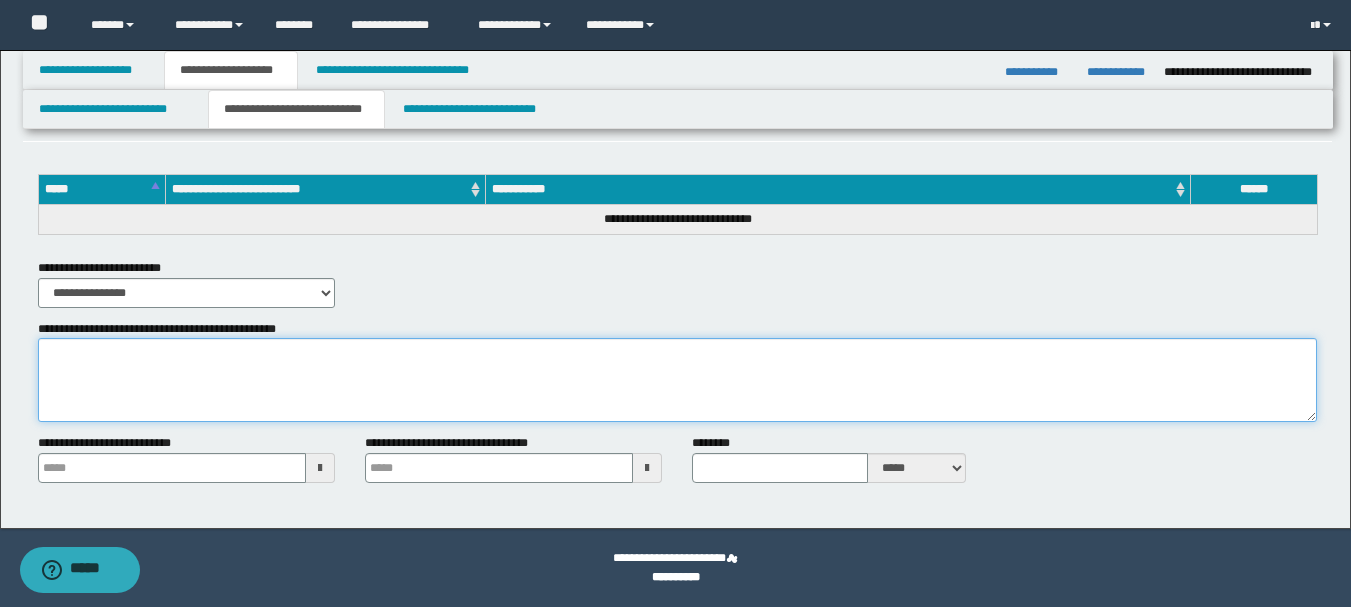 click on "**********" at bounding box center (677, 380) 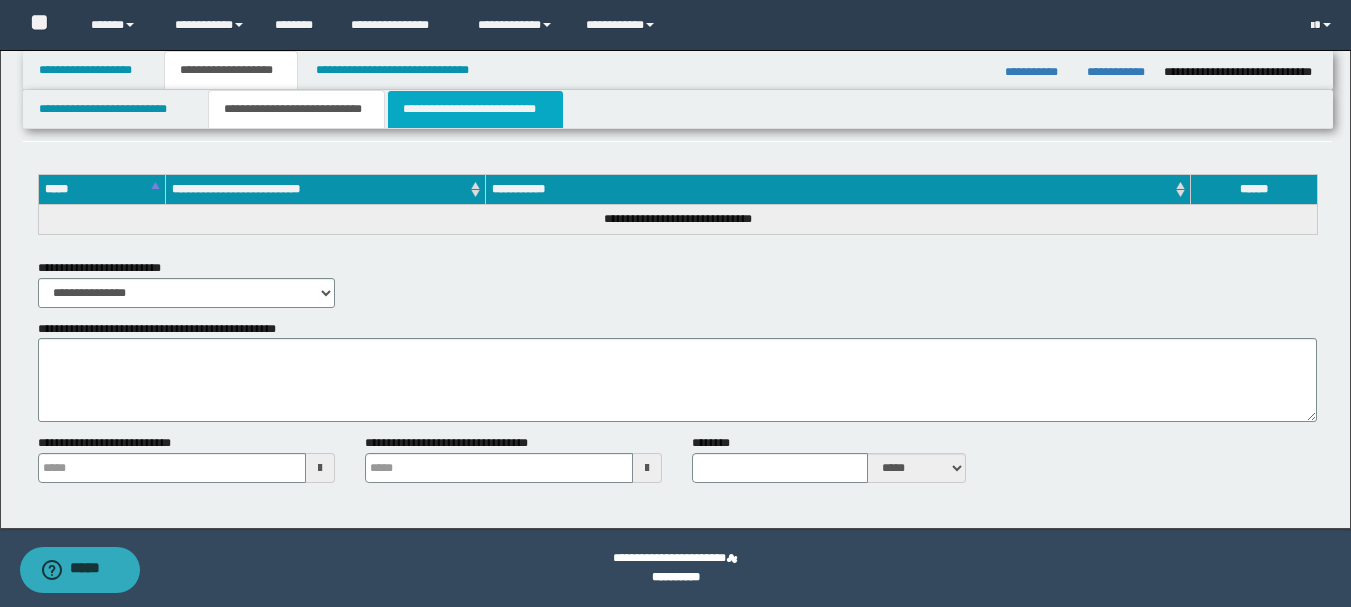 click on "**********" at bounding box center (475, 109) 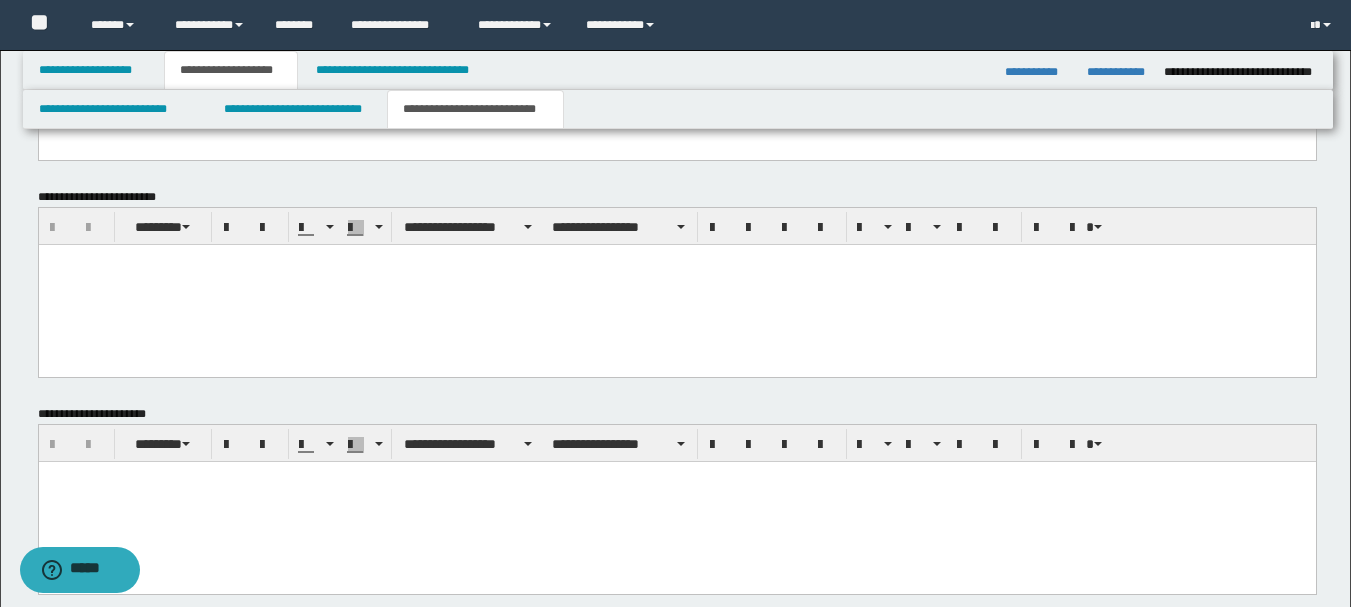 scroll, scrollTop: 911, scrollLeft: 0, axis: vertical 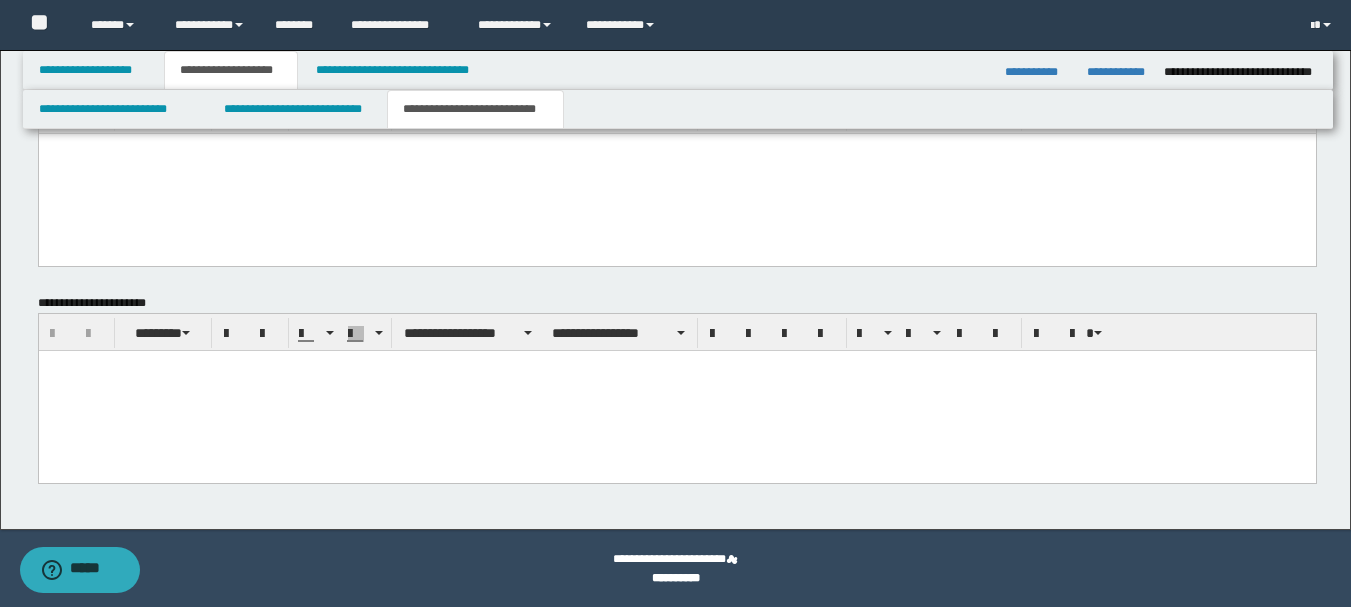 click at bounding box center [676, 390] 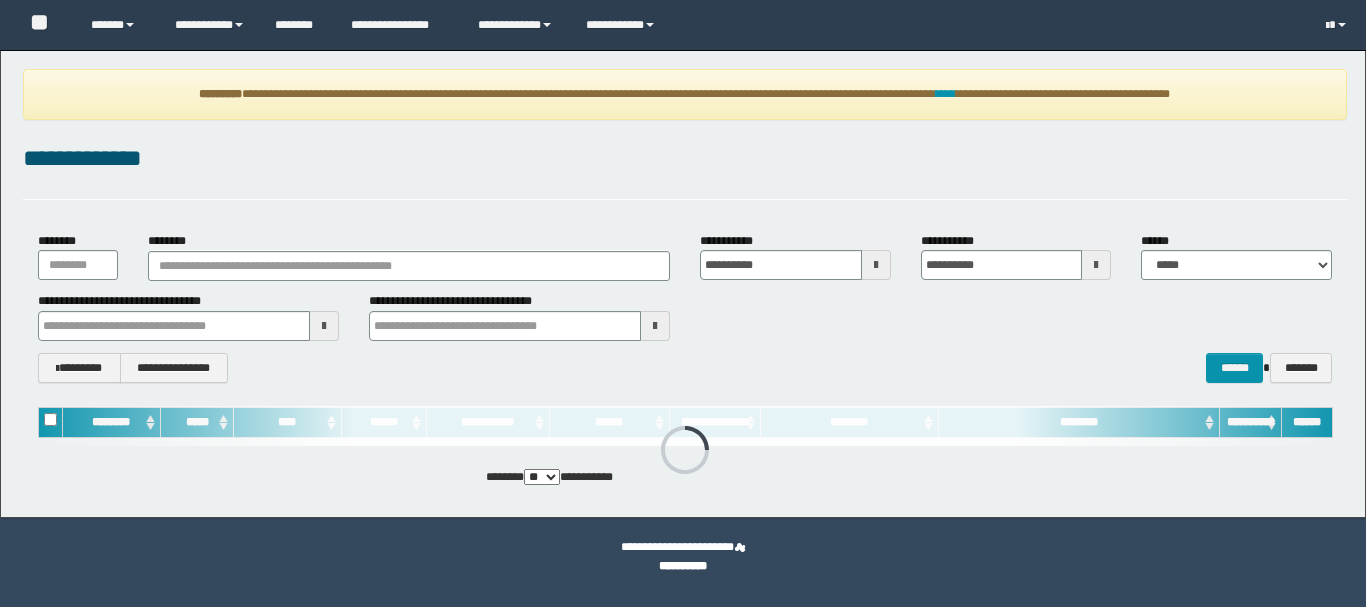 scroll, scrollTop: 0, scrollLeft: 0, axis: both 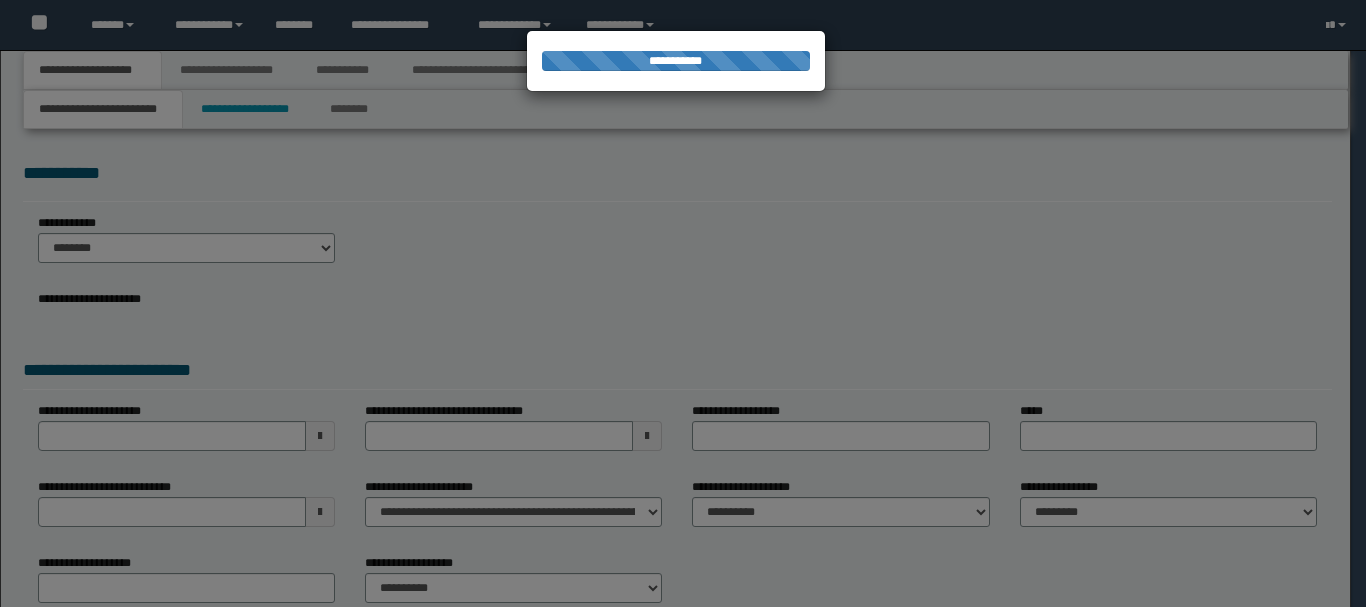 select on "*" 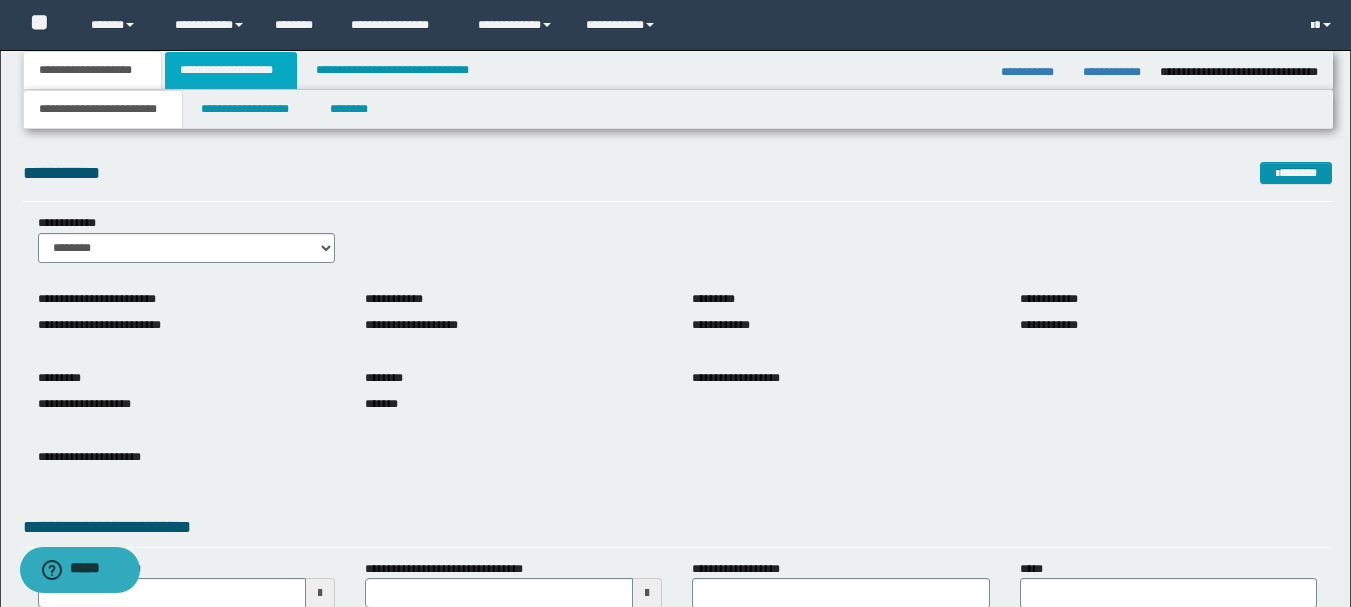 click on "**********" at bounding box center (231, 70) 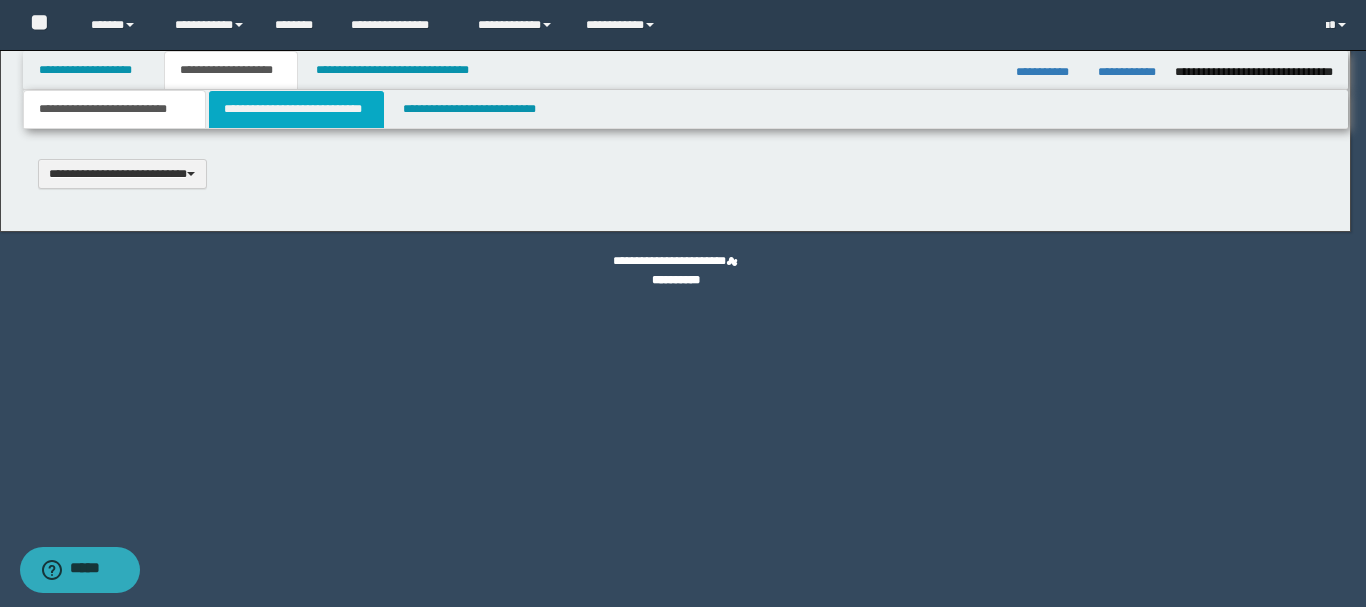 select on "*" 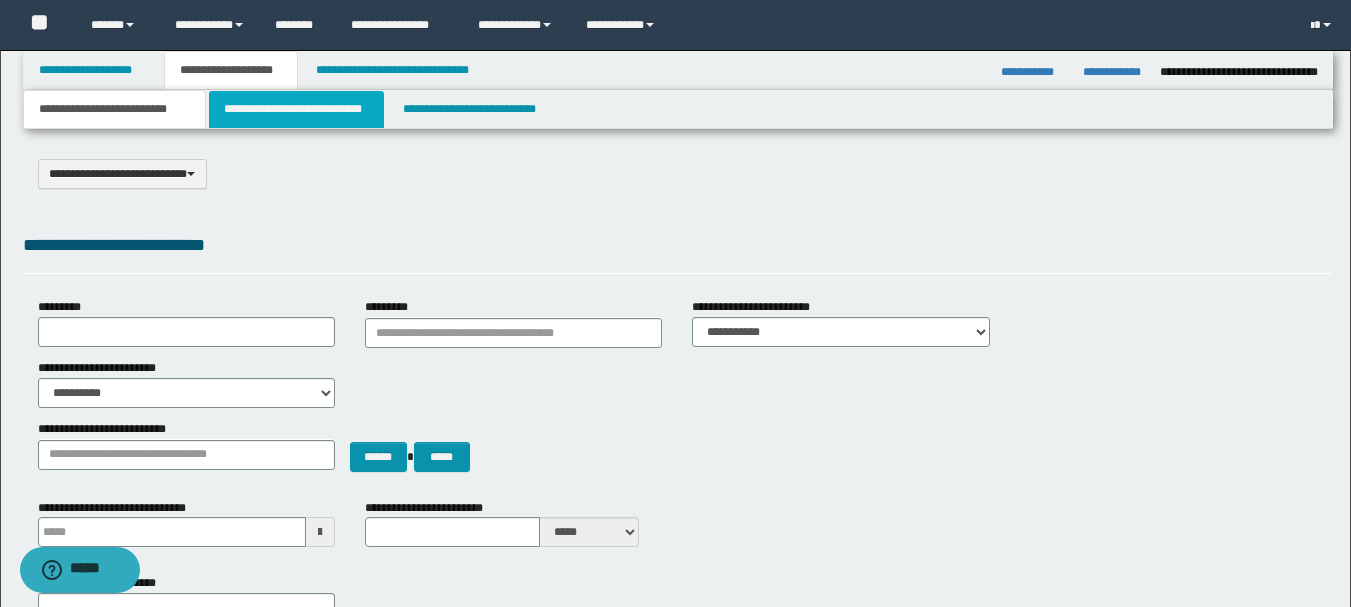 click on "**********" at bounding box center (296, 109) 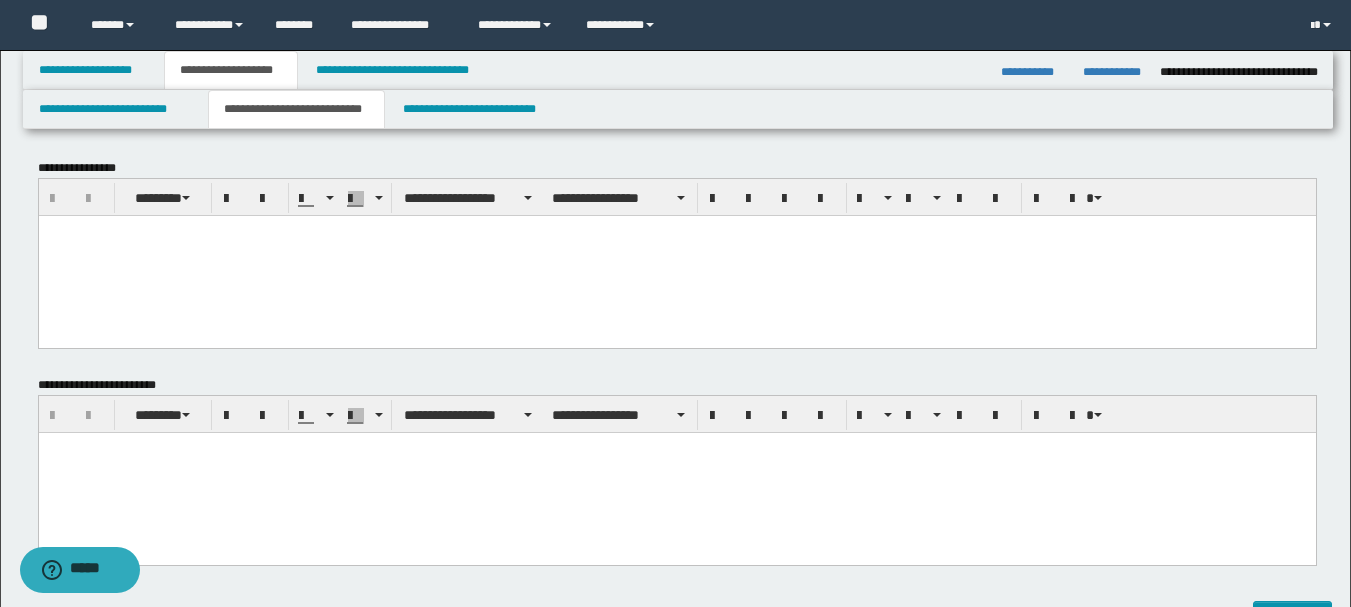 scroll, scrollTop: 500, scrollLeft: 0, axis: vertical 